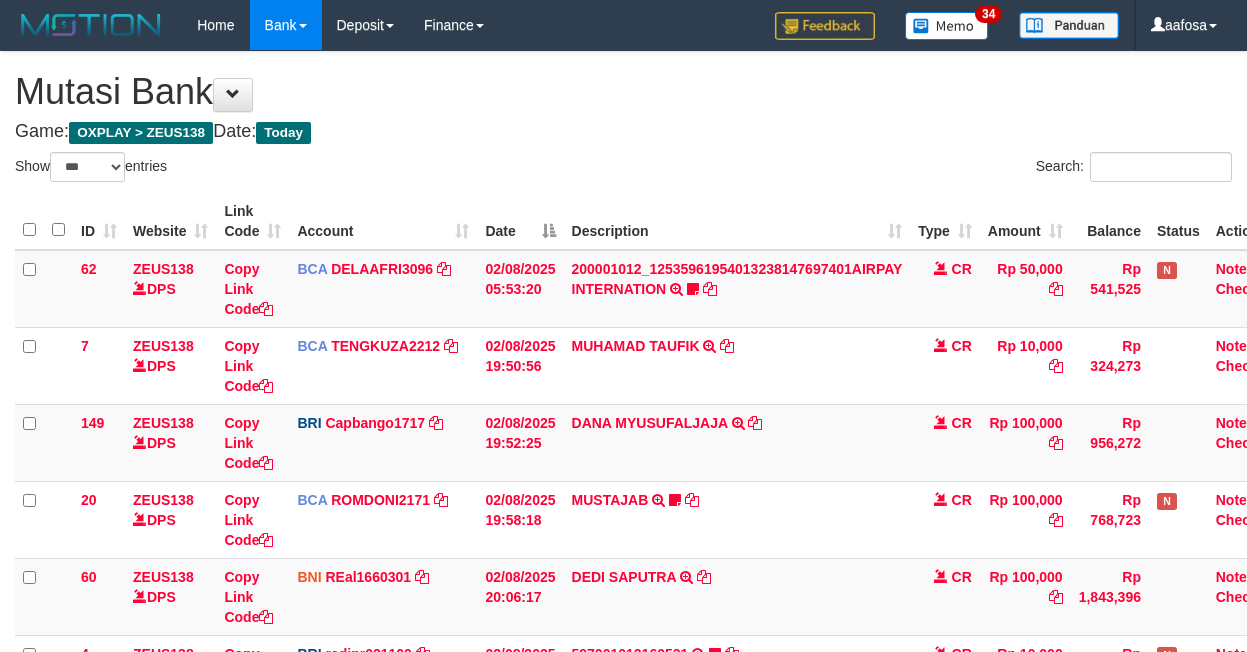 select on "***" 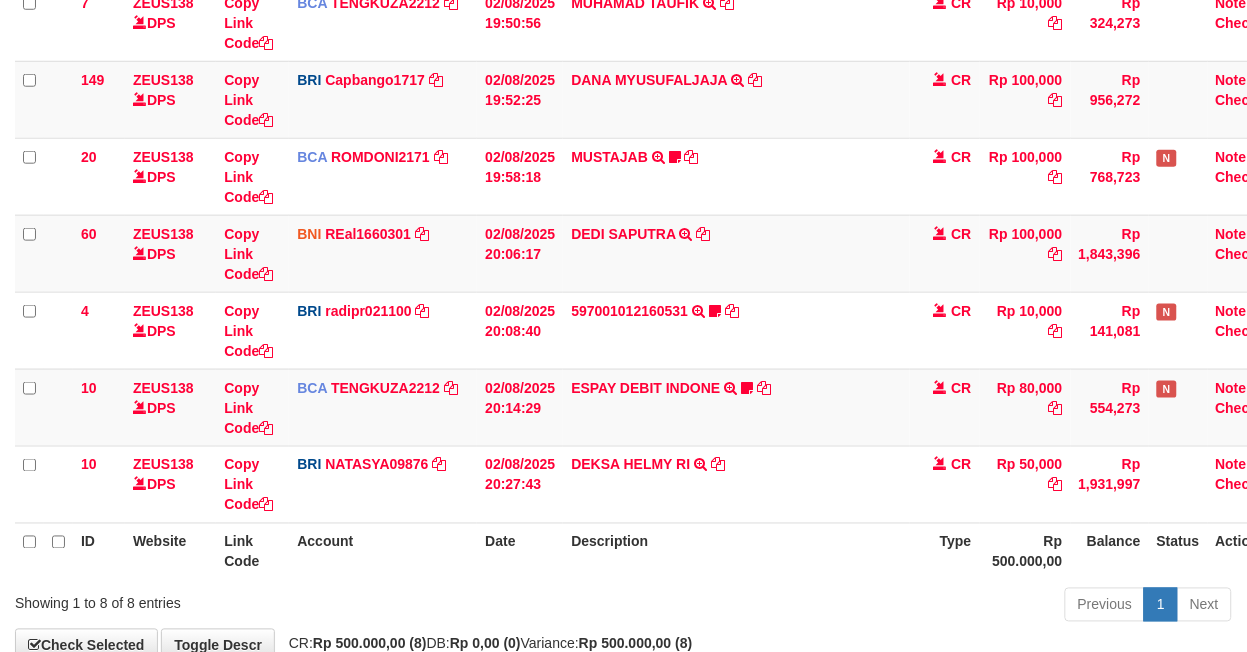 scroll, scrollTop: 432, scrollLeft: 0, axis: vertical 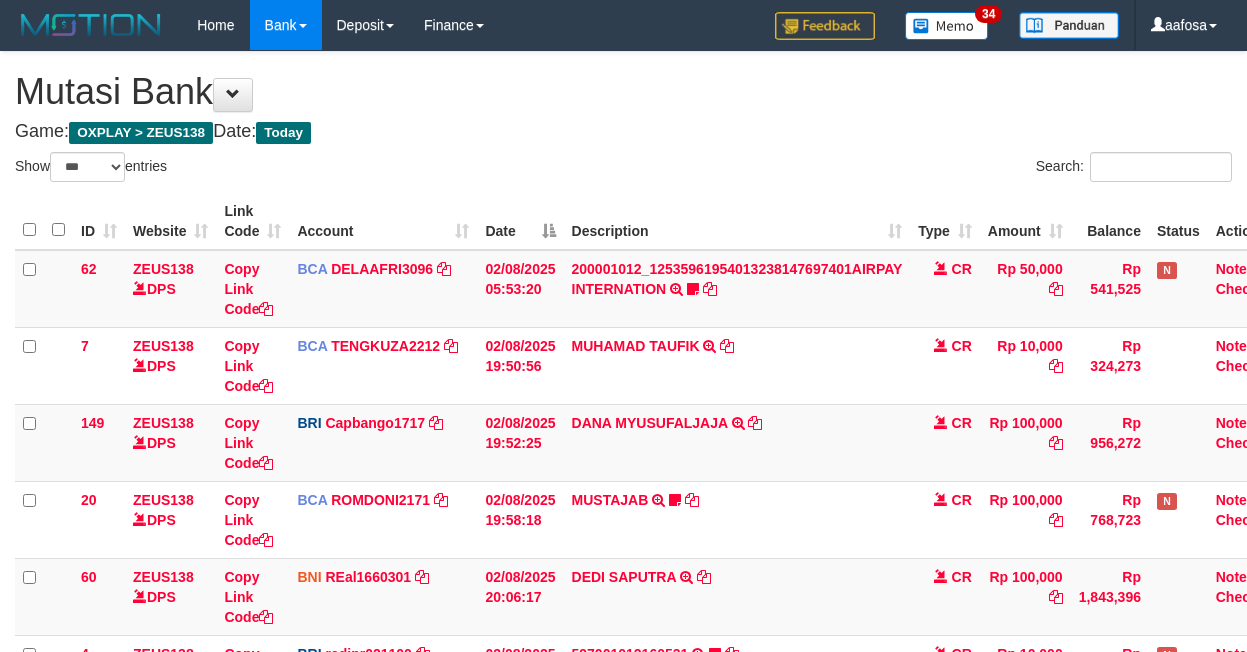 select on "***" 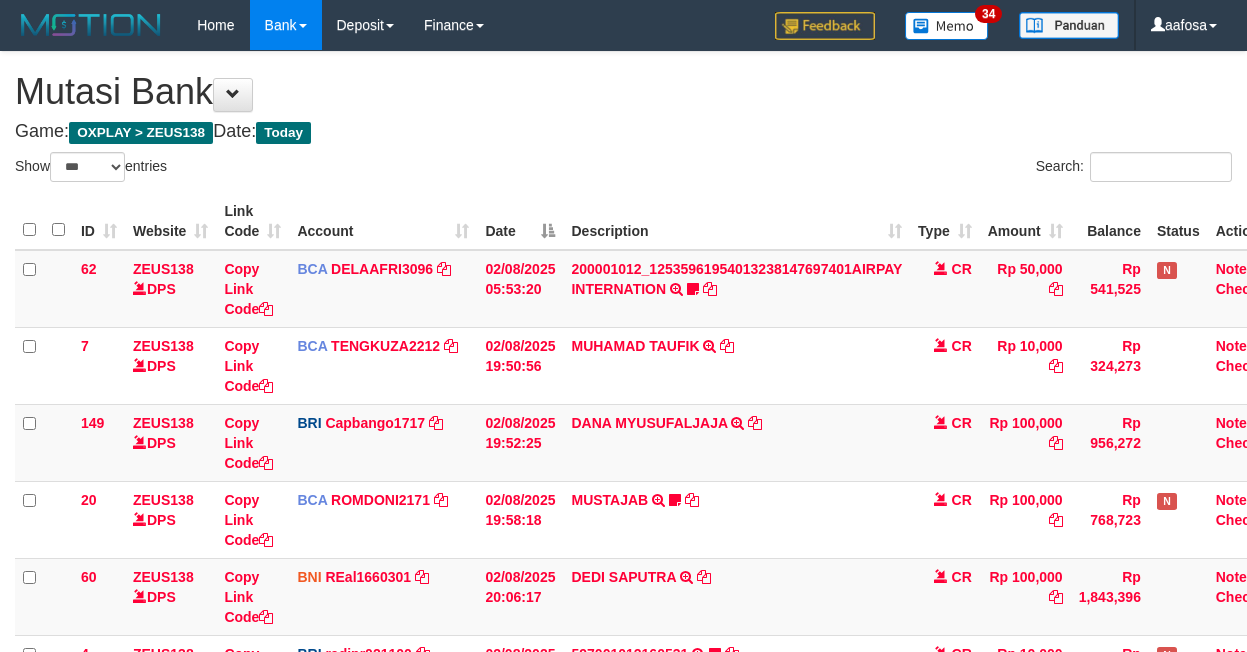 scroll, scrollTop: 343, scrollLeft: 0, axis: vertical 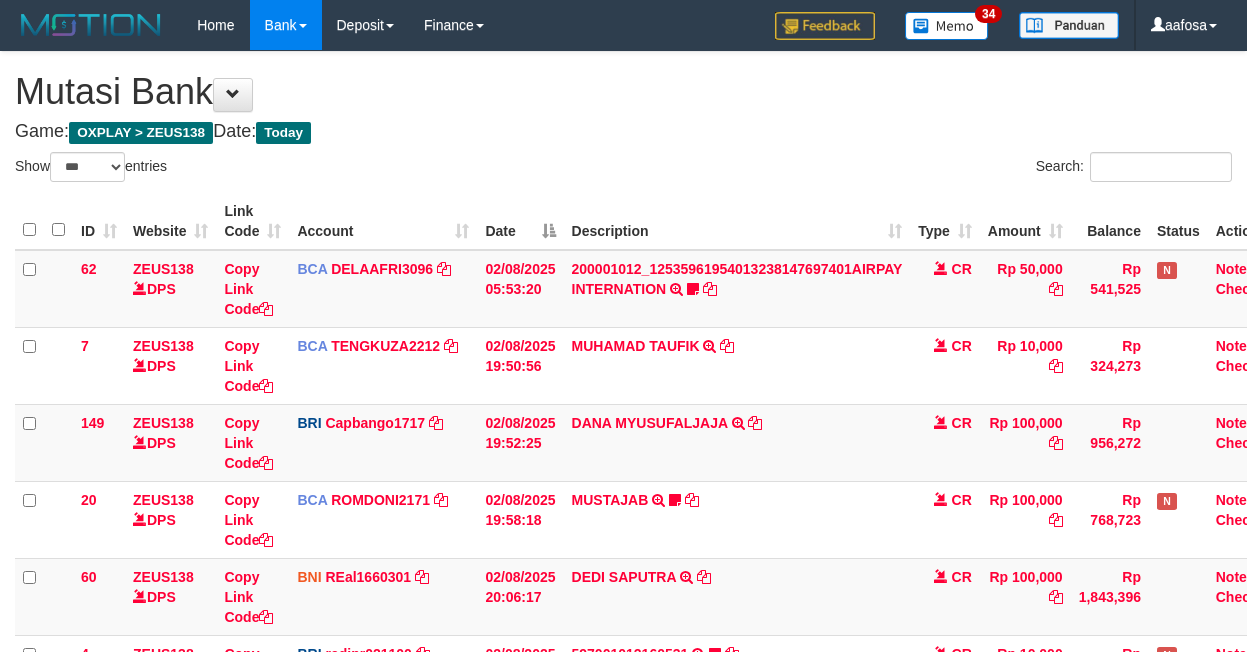 select on "***" 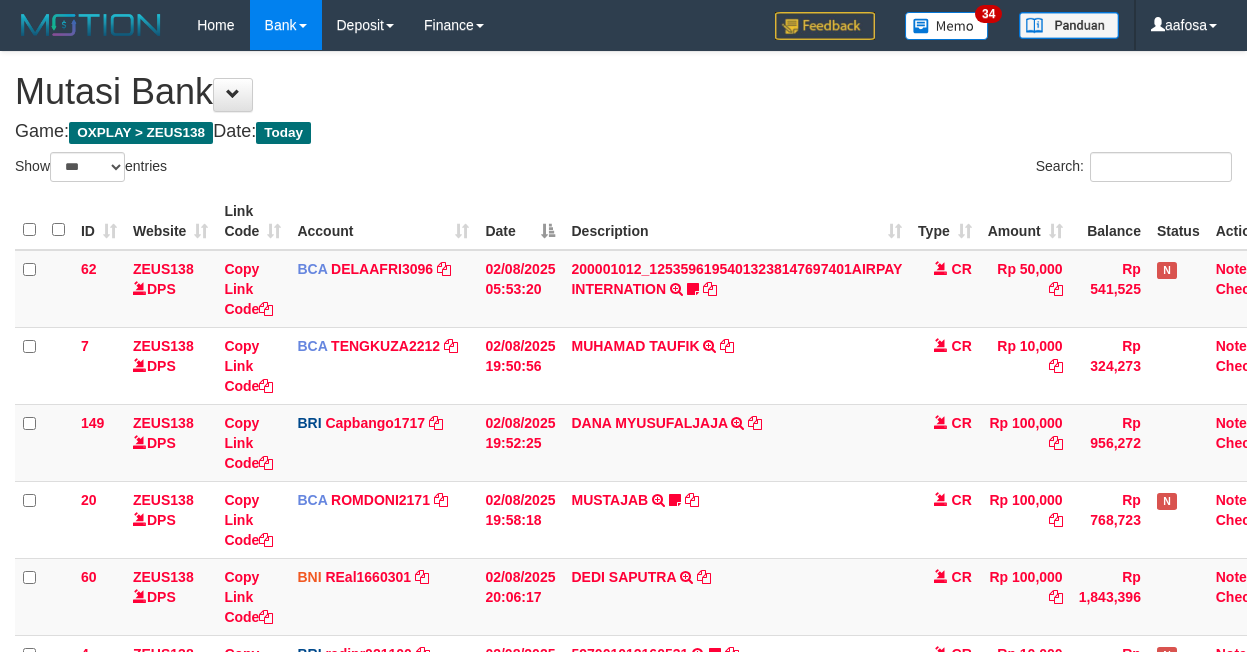 scroll, scrollTop: 343, scrollLeft: 0, axis: vertical 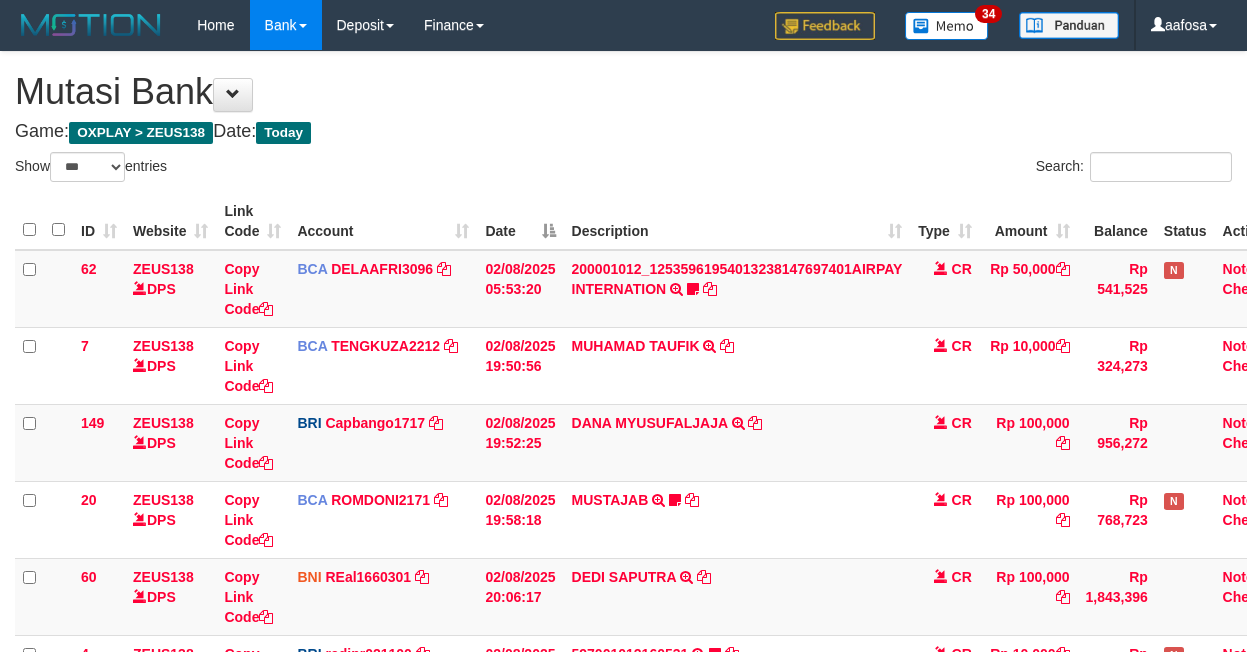 select on "***" 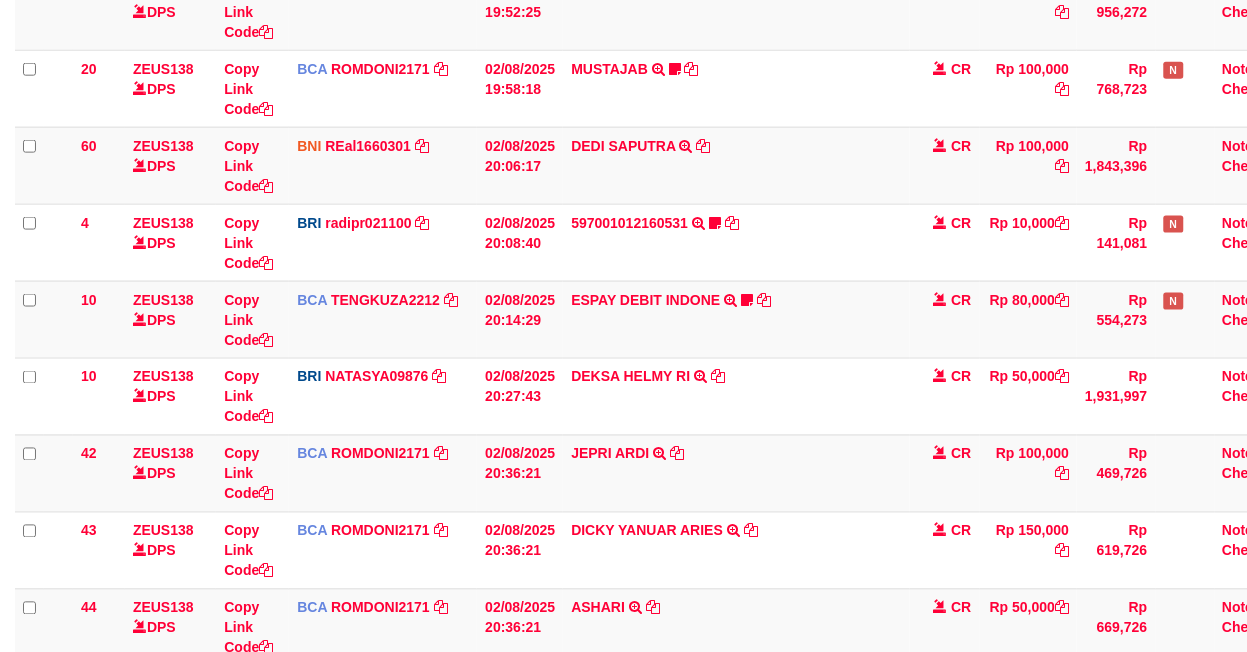scroll, scrollTop: 432, scrollLeft: 0, axis: vertical 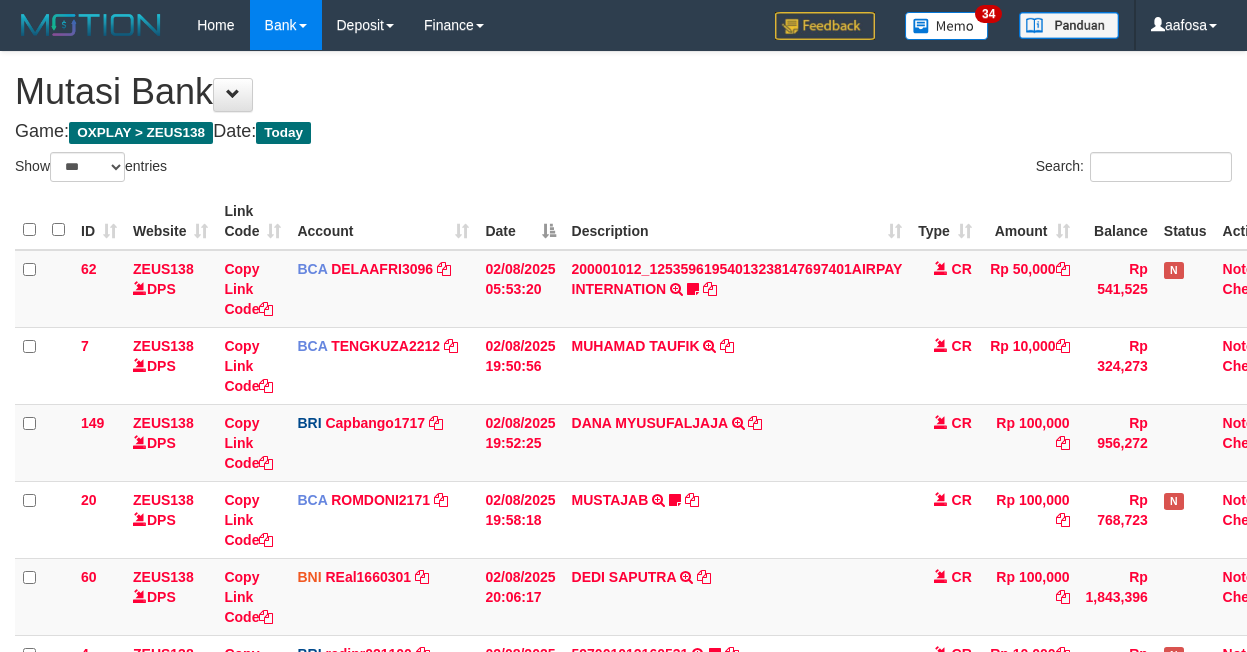 select on "***" 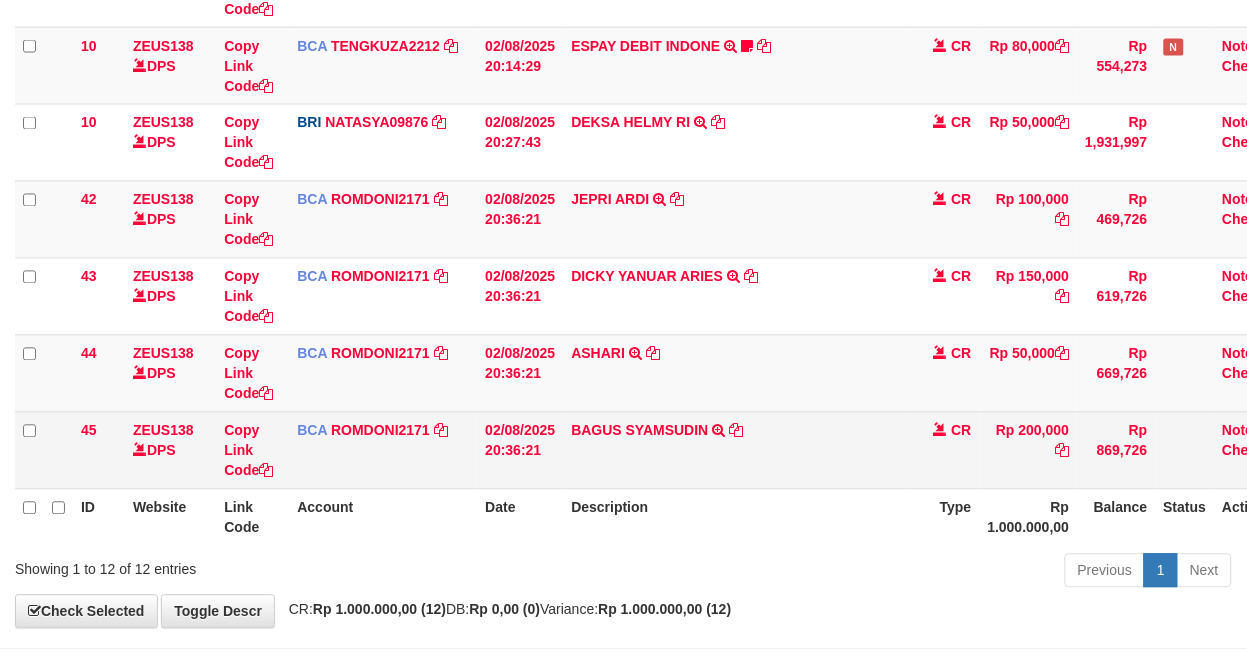 scroll, scrollTop: 774, scrollLeft: 0, axis: vertical 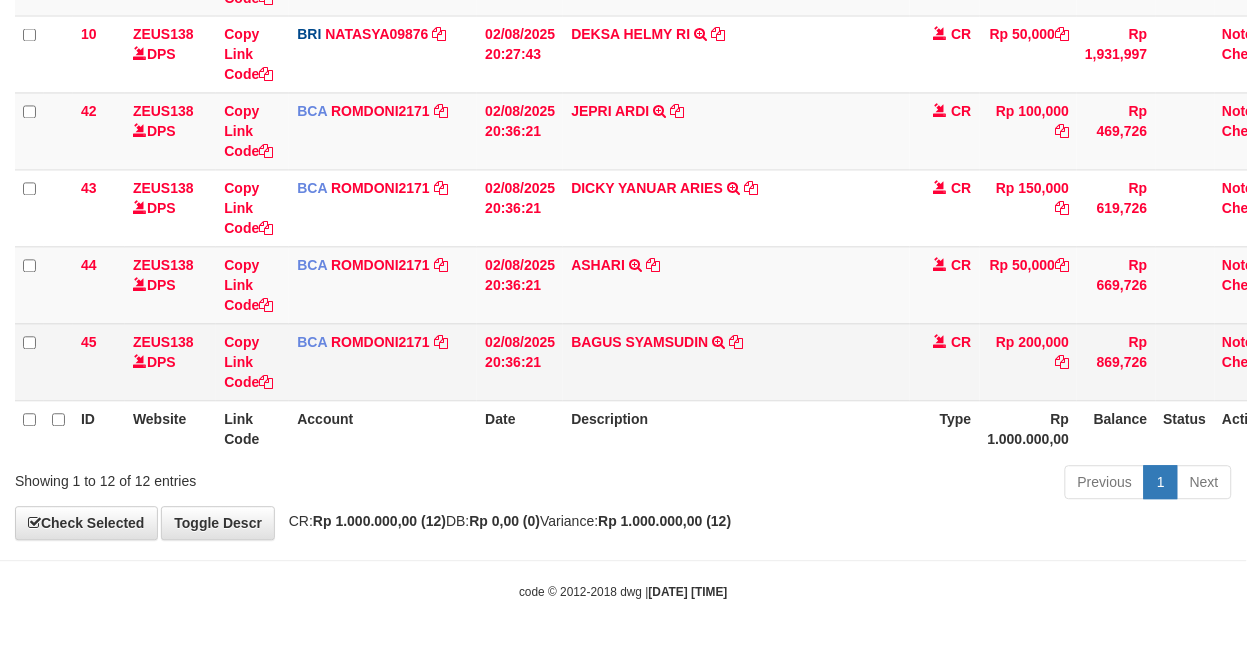click on "02/08/2025 20:36:21" at bounding box center (520, 362) 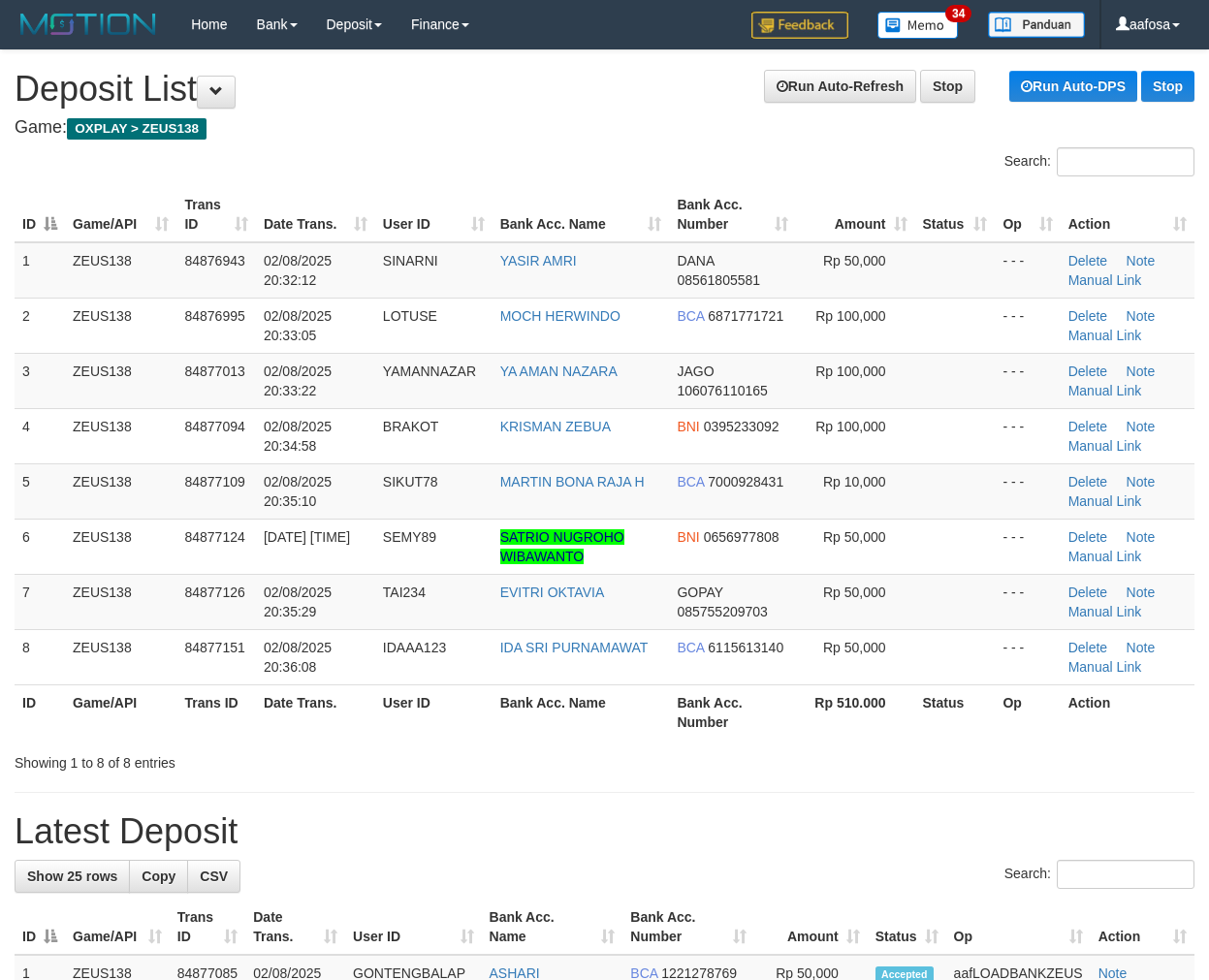 scroll, scrollTop: 0, scrollLeft: 0, axis: both 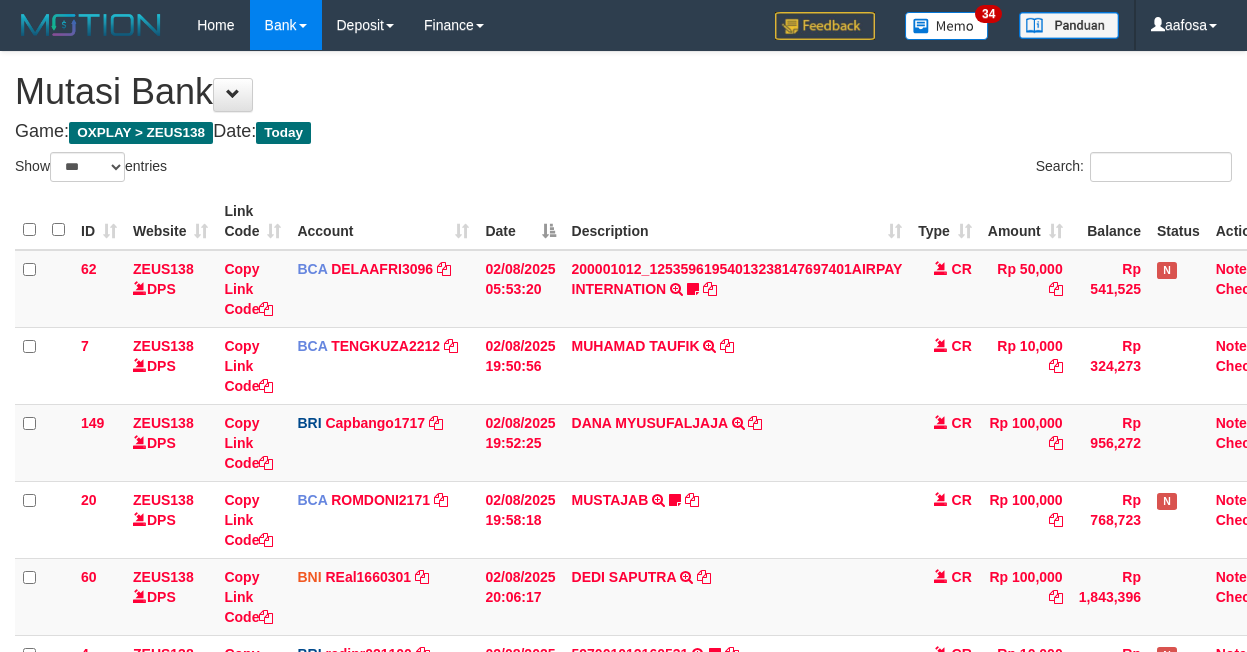 select on "***" 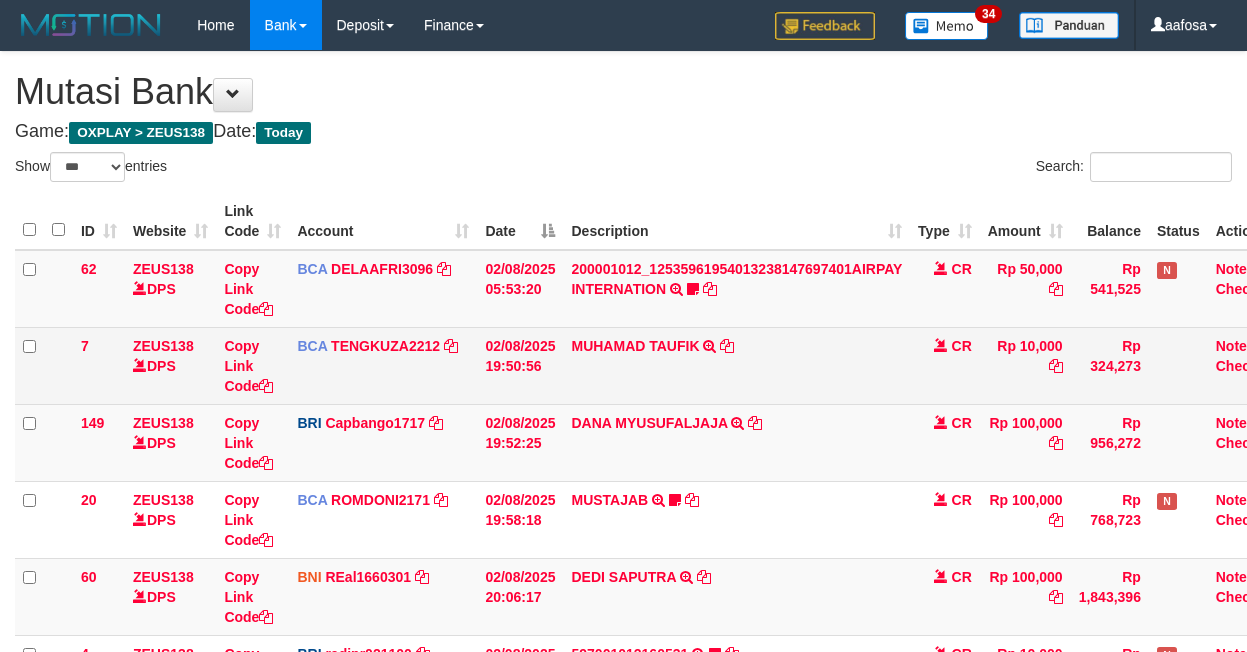 scroll, scrollTop: 0, scrollLeft: 0, axis: both 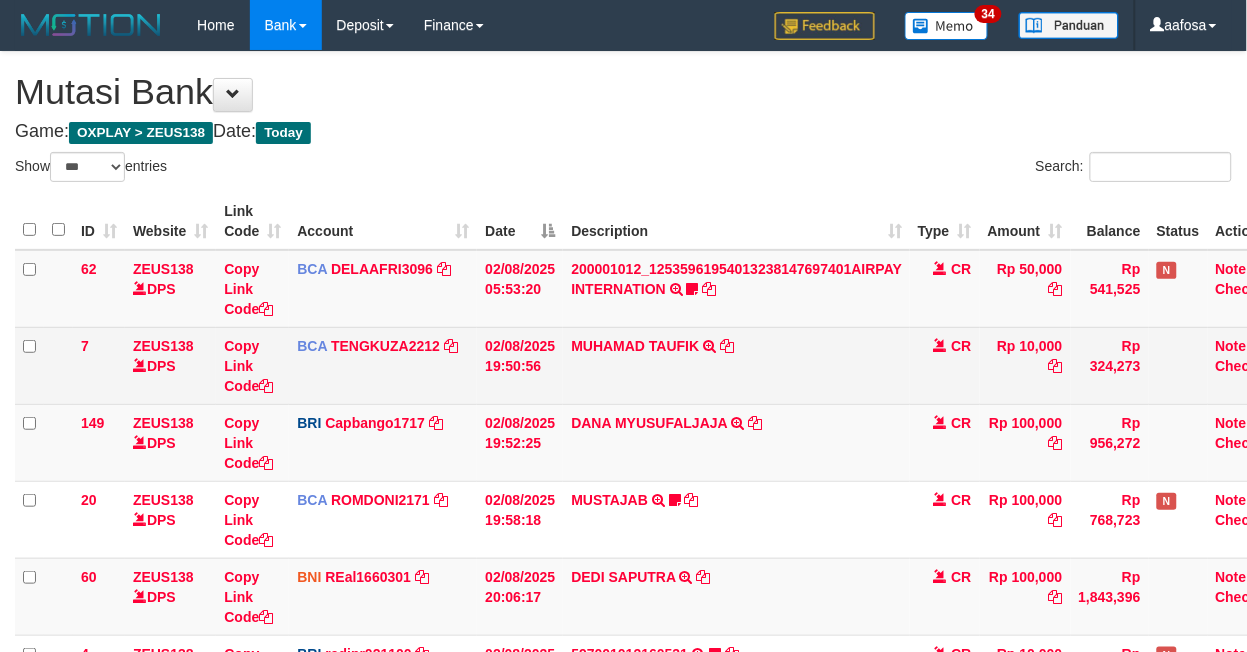 click on "02/08/2025 19:50:56" at bounding box center (520, 365) 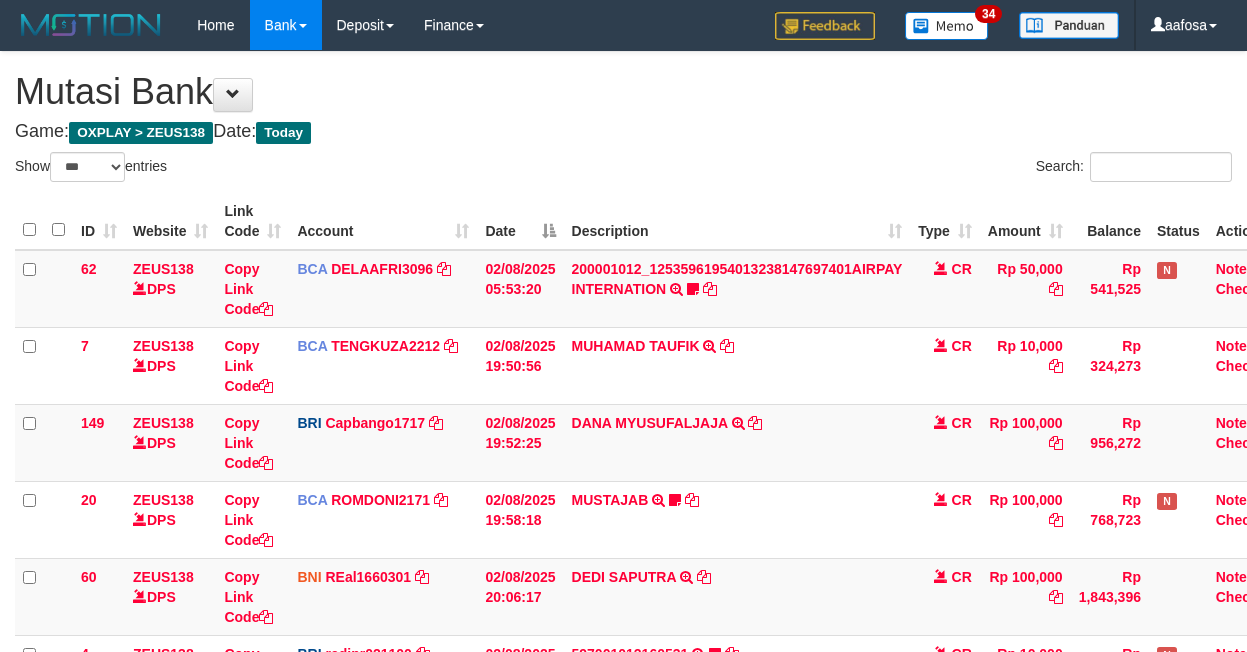 select on "***" 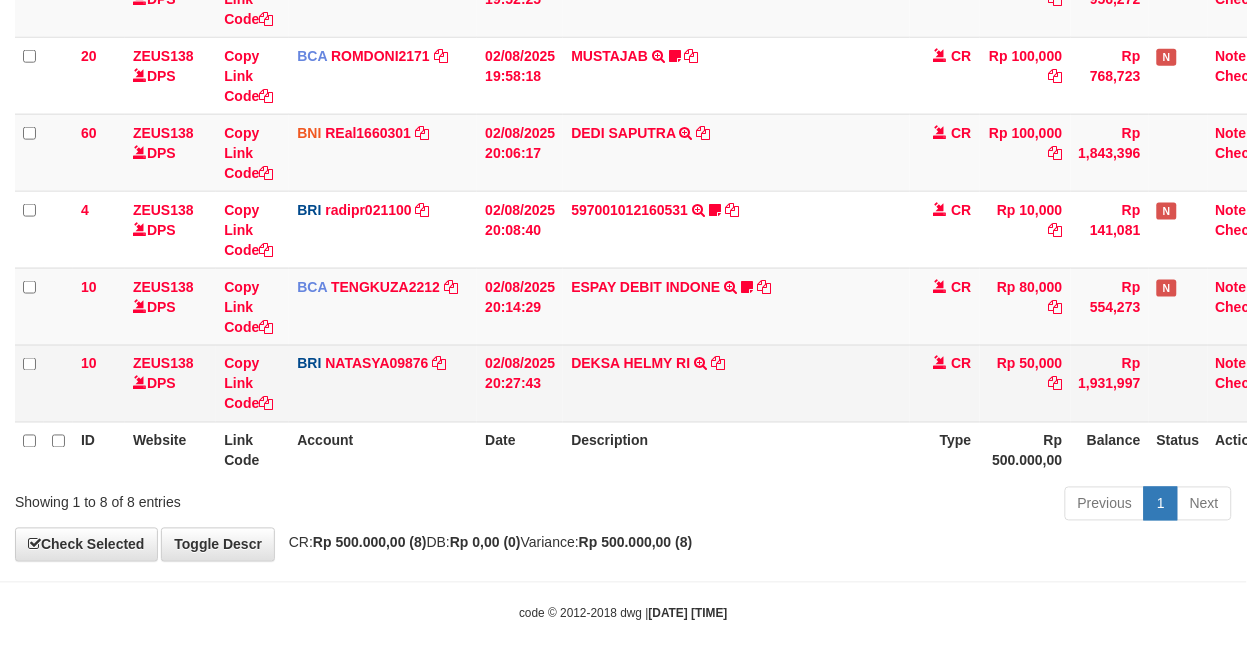 scroll, scrollTop: 465, scrollLeft: 0, axis: vertical 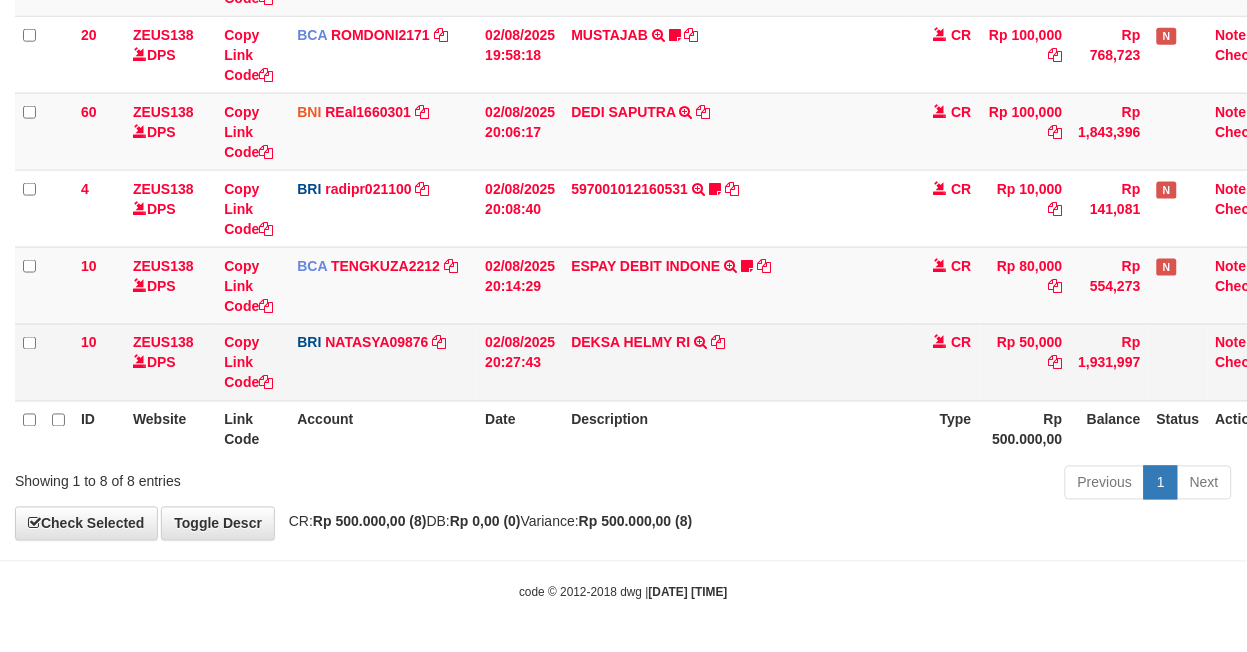click on "DEKSA HELMY RI         TRANSFER NBMB DEKSA HELMY RI TO SITI NURLITA SAPITRI" at bounding box center (736, 362) 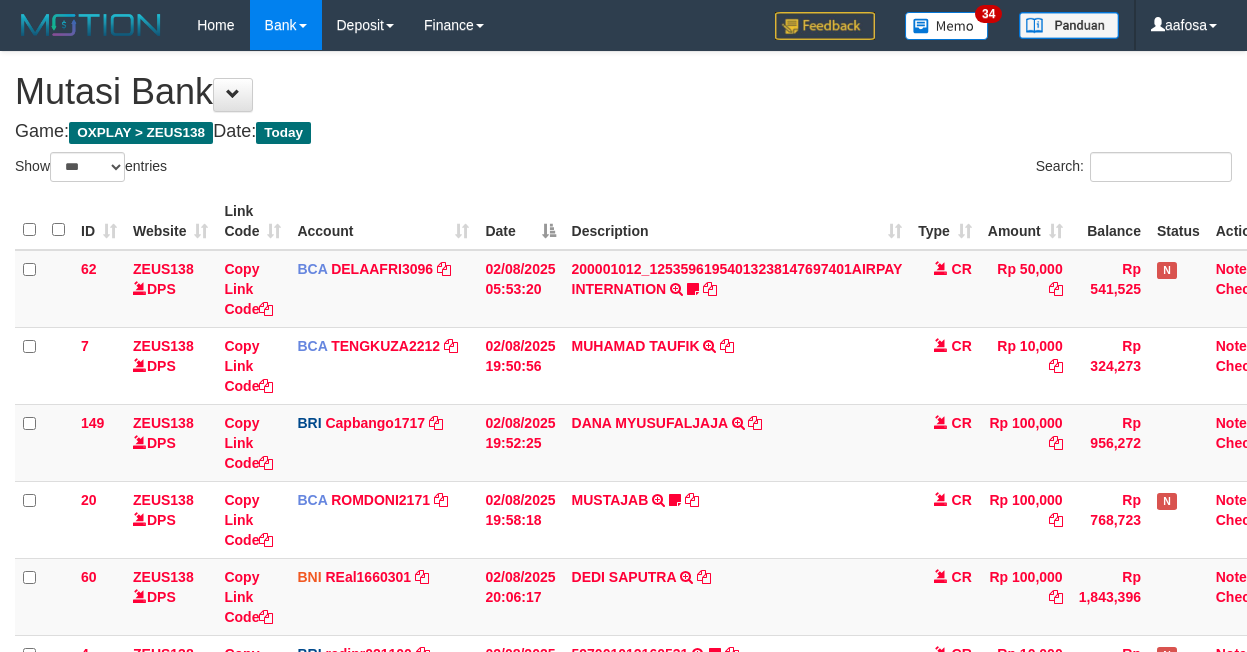 select on "***" 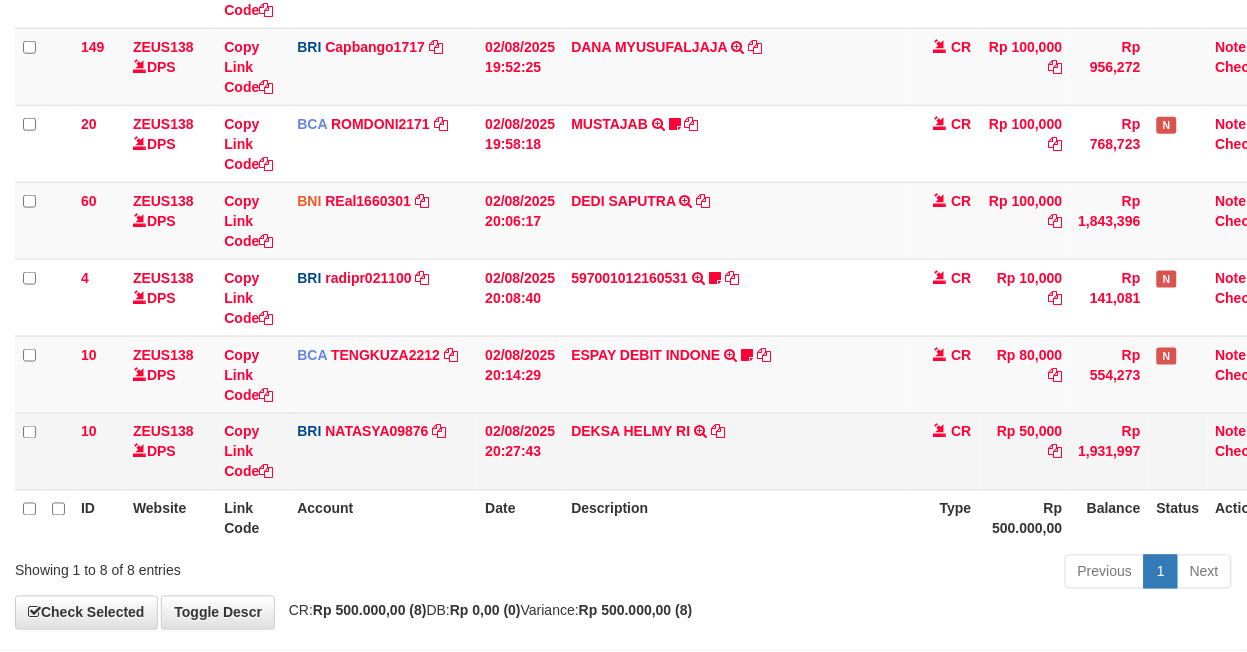 scroll, scrollTop: 465, scrollLeft: 0, axis: vertical 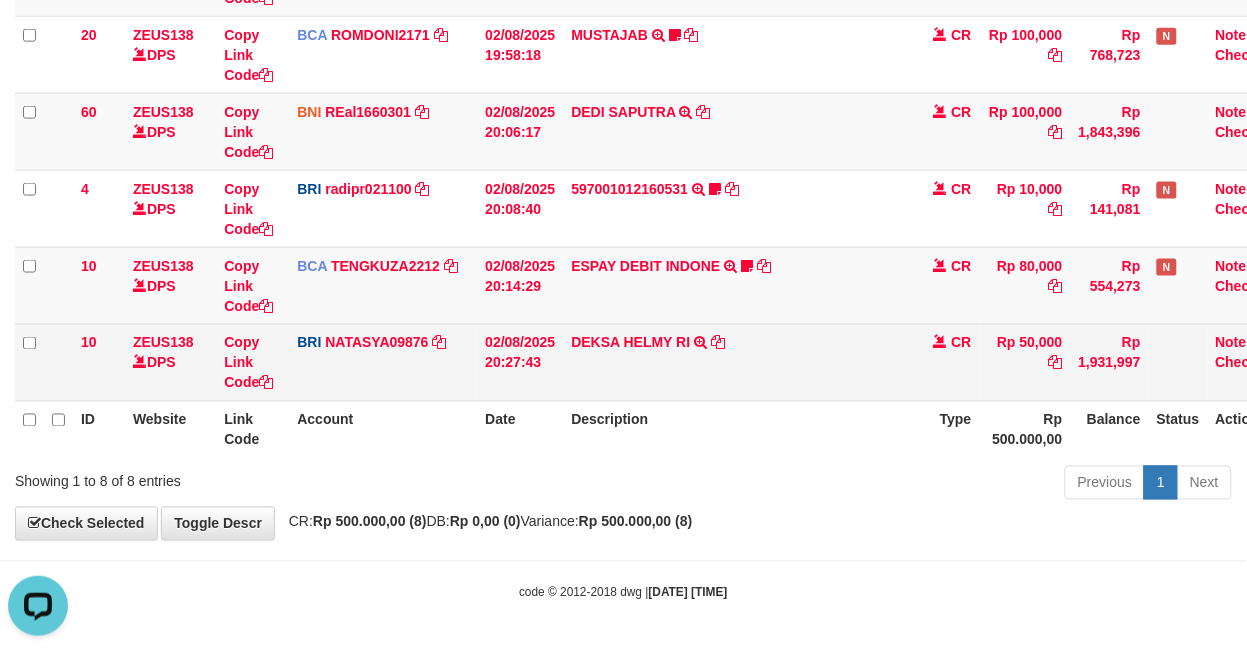 drag, startPoint x: 776, startPoint y: 321, endPoint x: 773, endPoint y: 332, distance: 11.401754 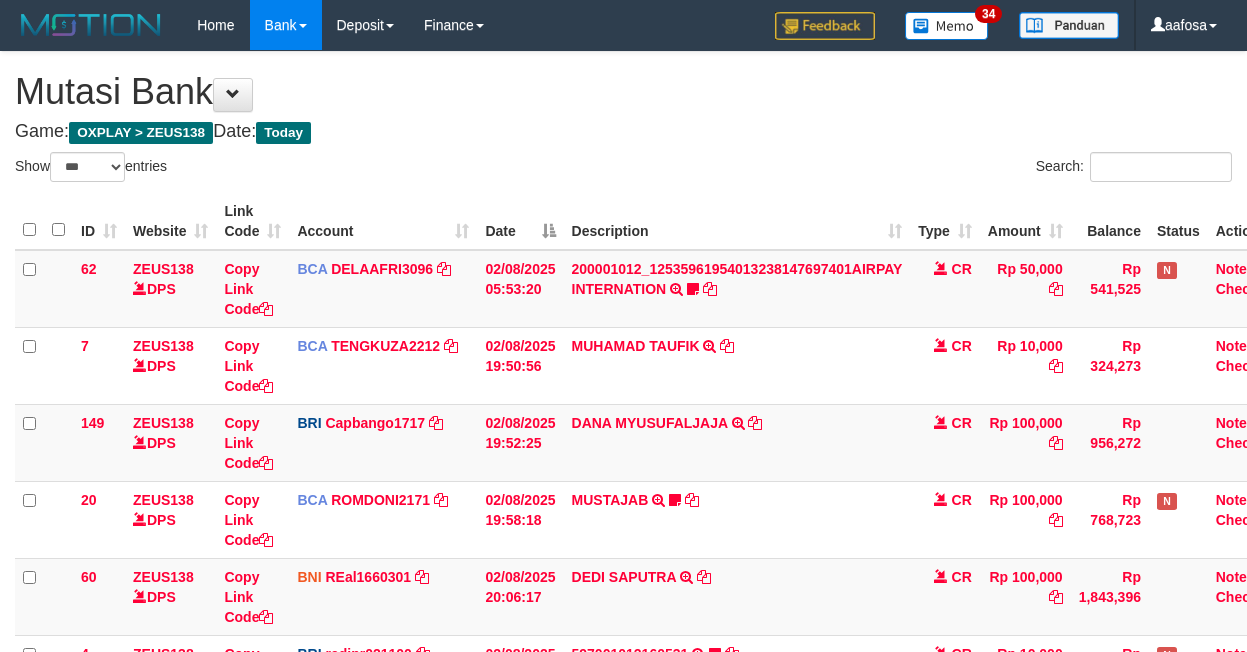 select on "***" 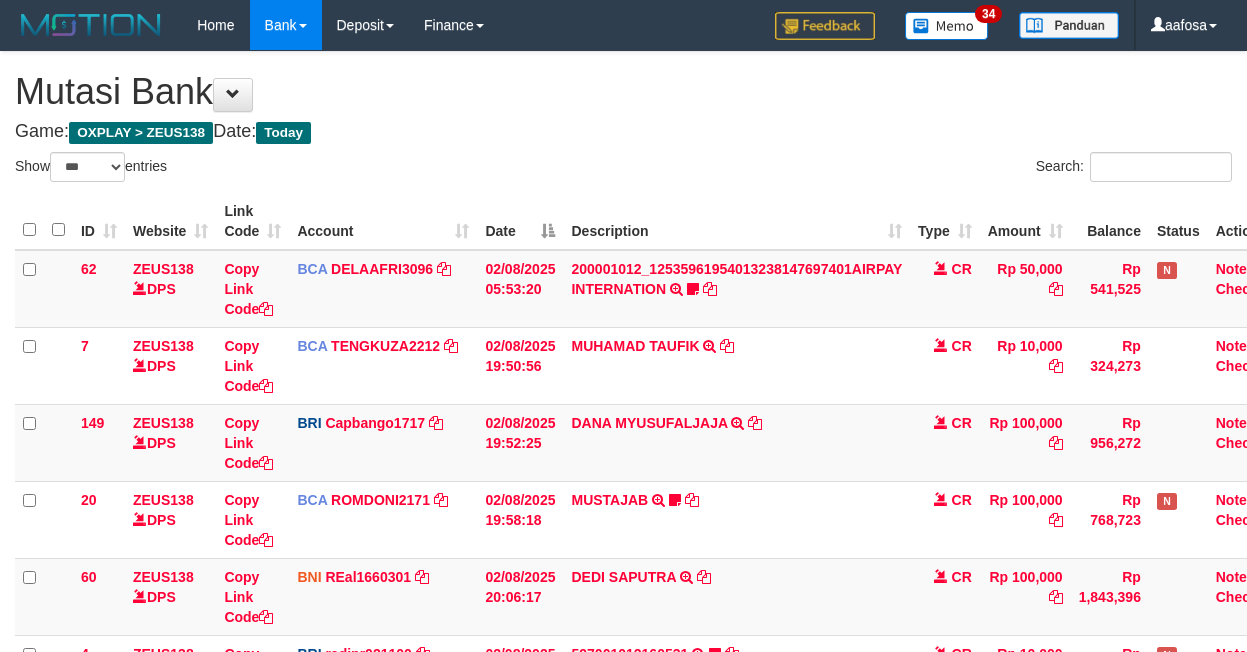 scroll, scrollTop: 312, scrollLeft: 0, axis: vertical 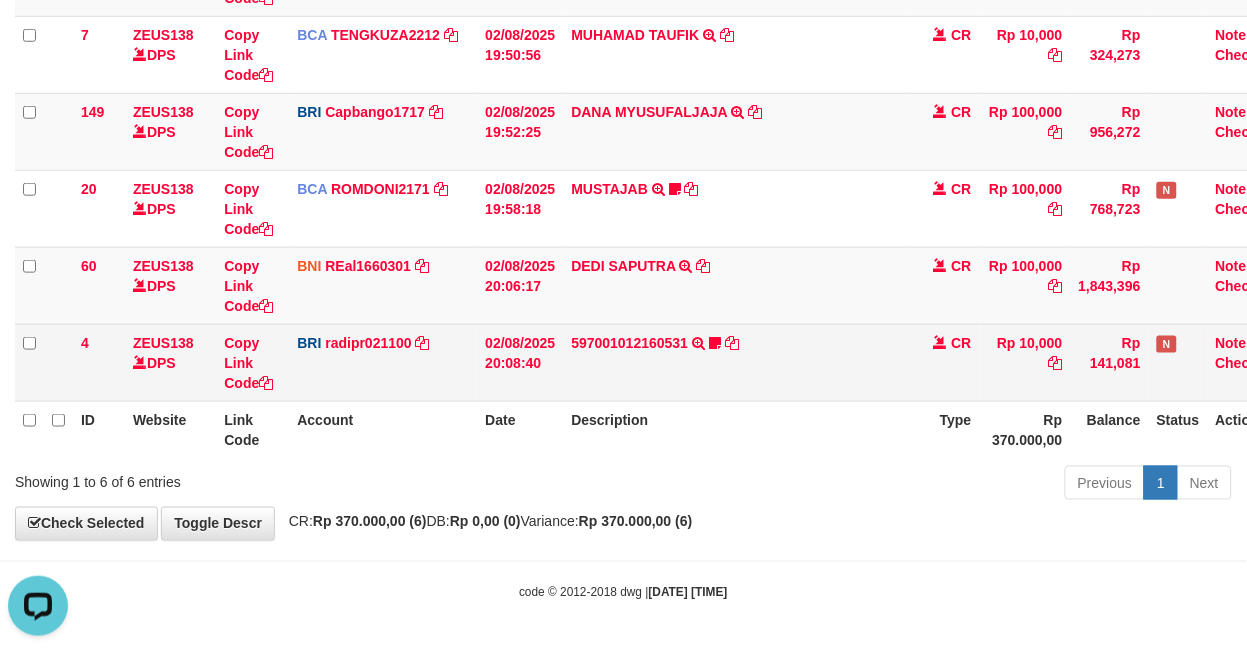 click on "597001012160531            TRANSFER NBMB 597001012160531 TO REYNALDI ADI PRATAMA    Cewekcancer83" at bounding box center (736, 362) 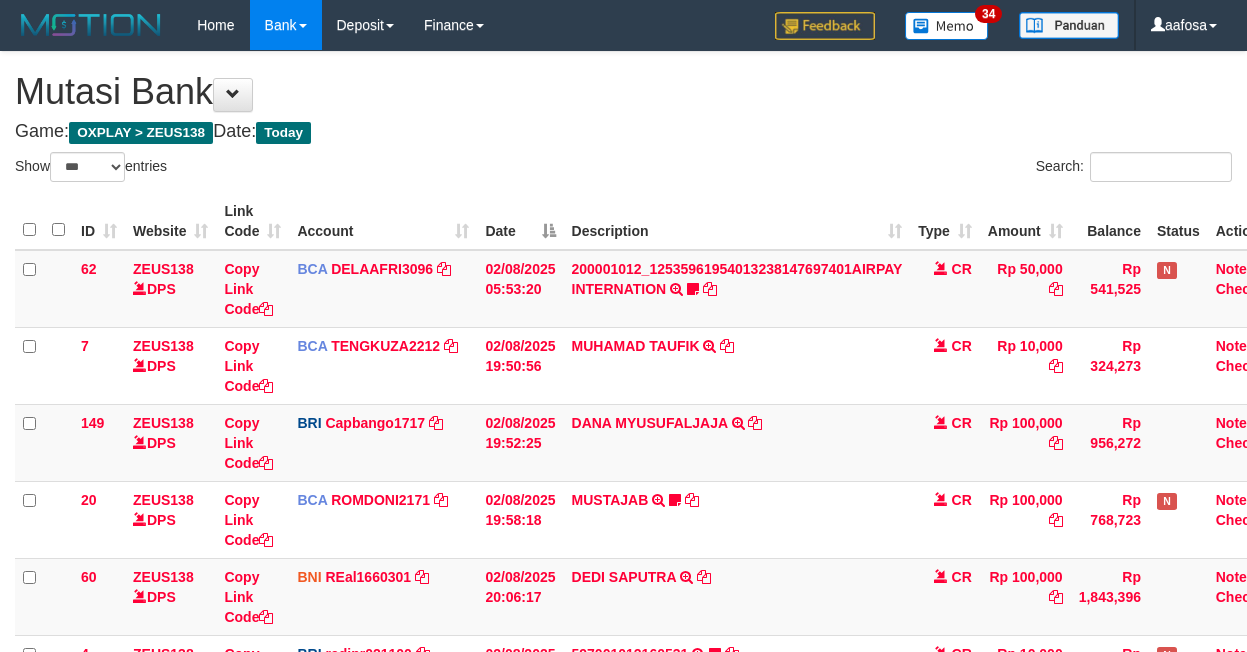select on "***" 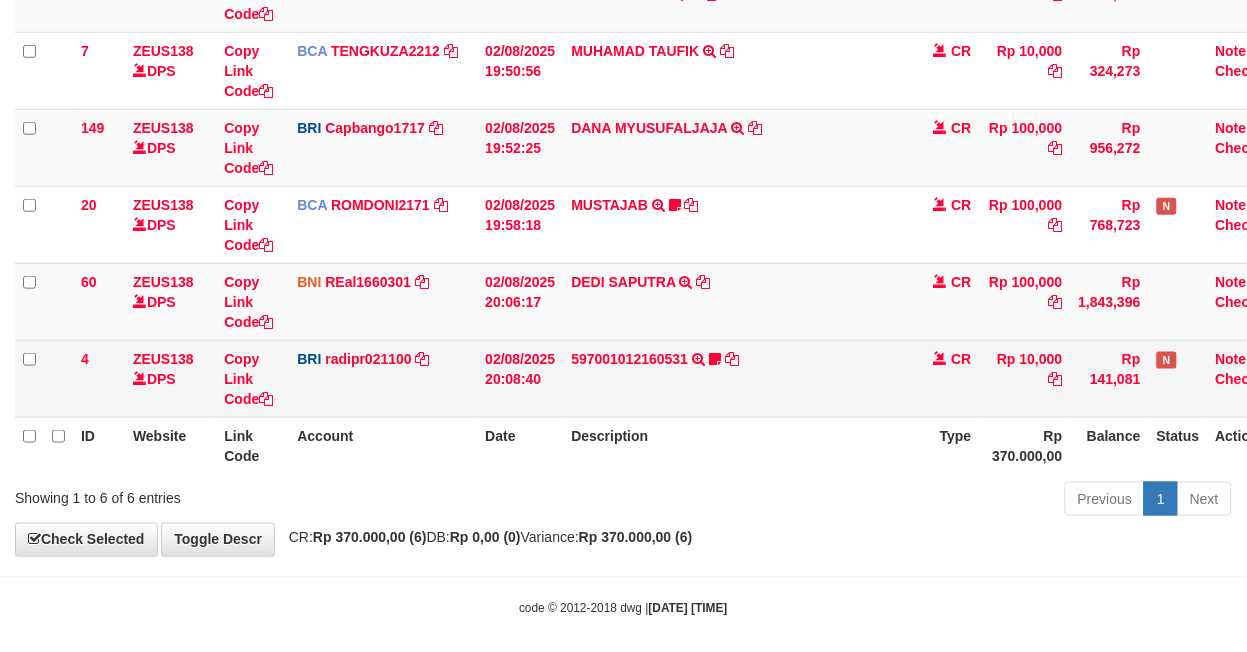 scroll, scrollTop: 312, scrollLeft: 0, axis: vertical 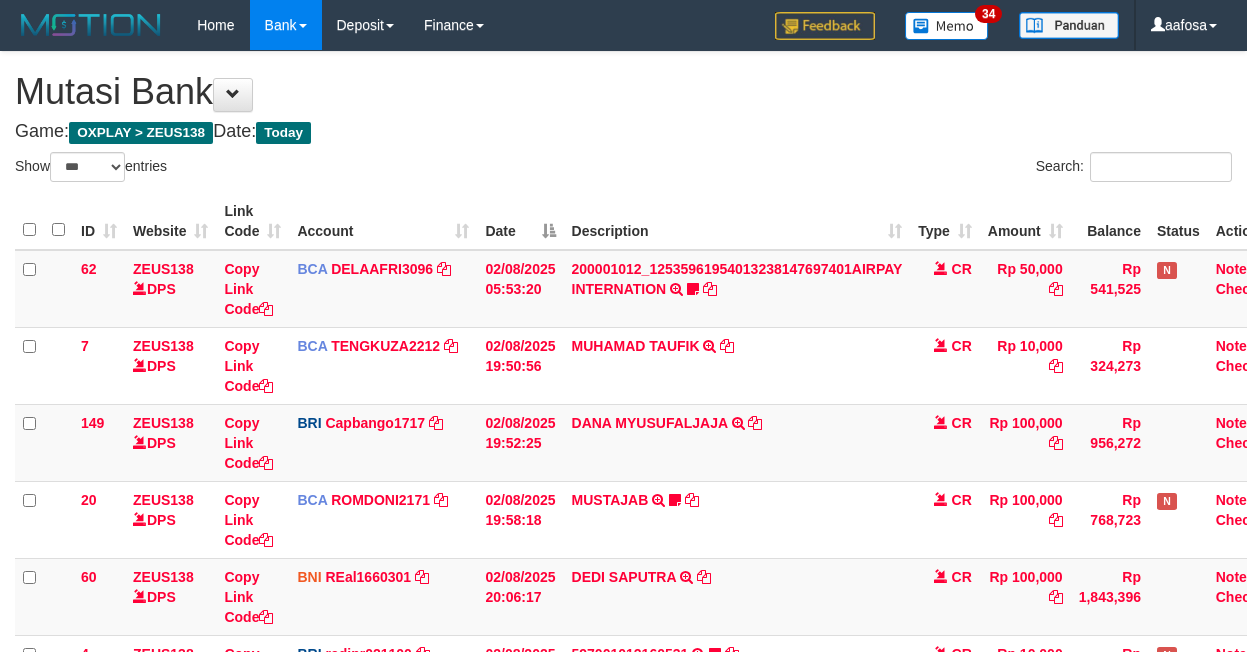 select on "***" 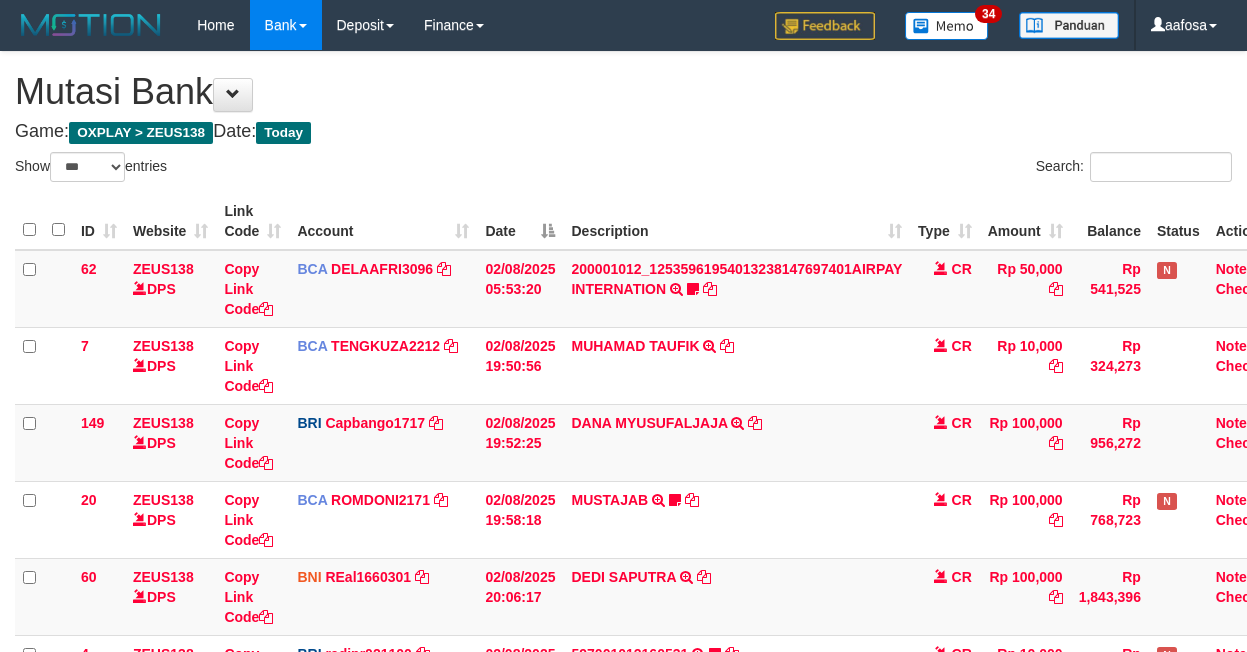 scroll, scrollTop: 223, scrollLeft: 0, axis: vertical 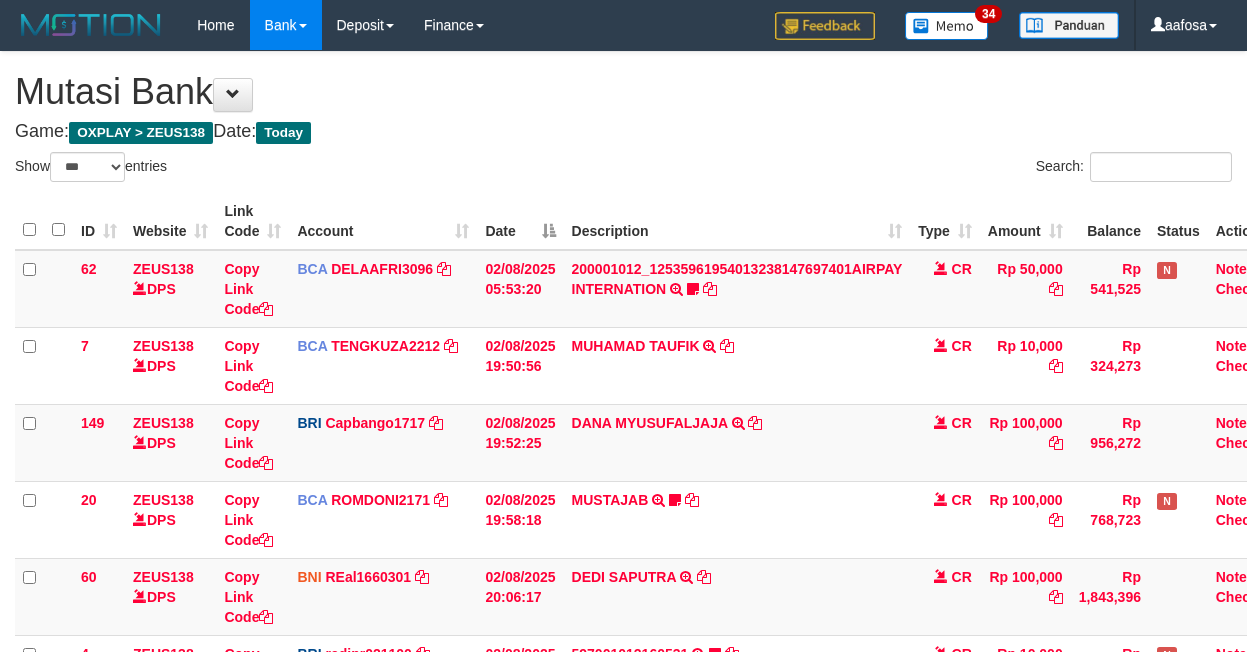 select on "***" 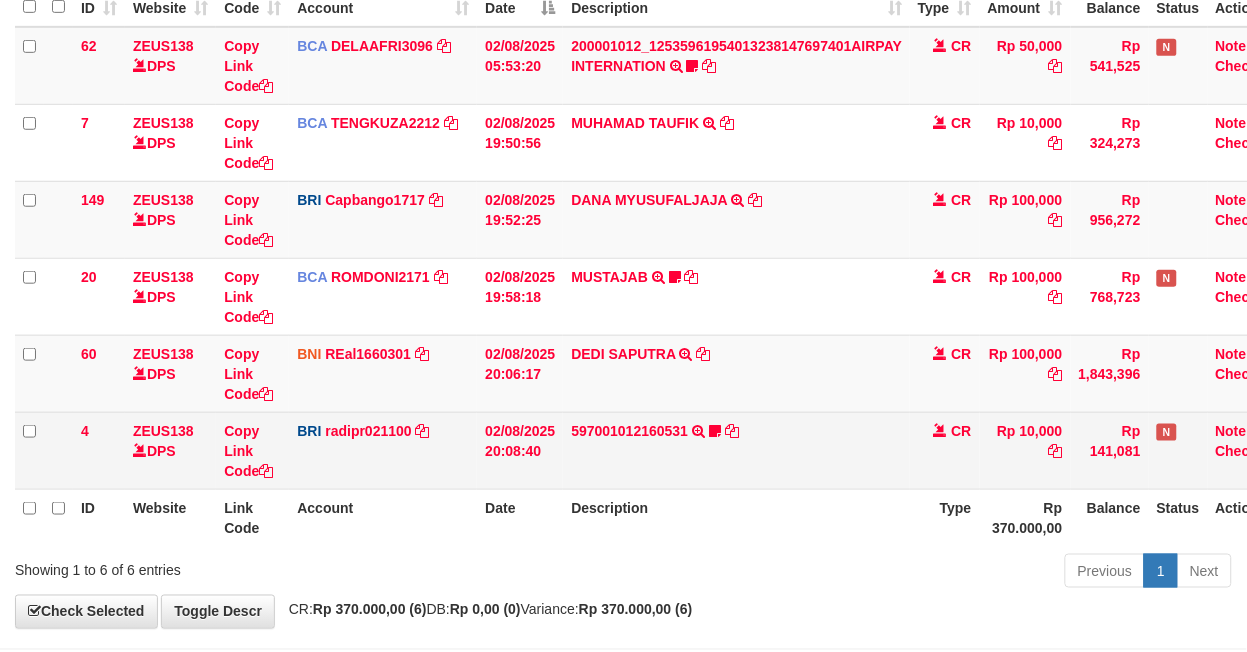 scroll, scrollTop: 312, scrollLeft: 0, axis: vertical 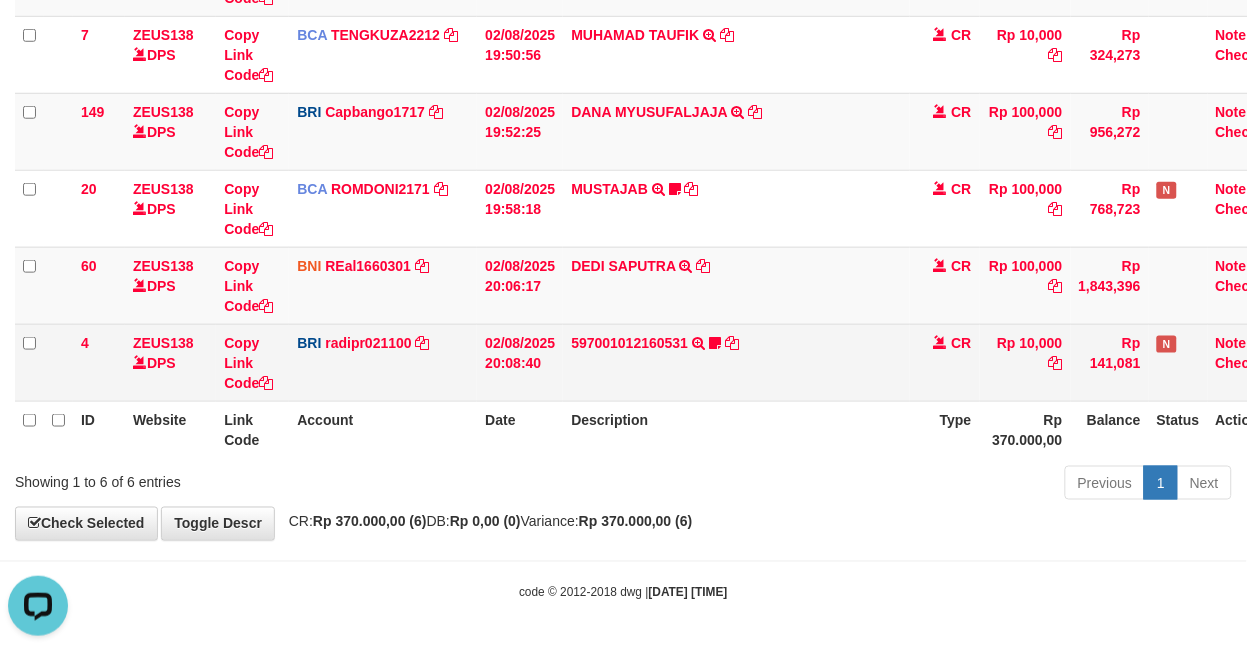 click on "597001012160531            TRANSFER NBMB 597001012160531 TO REYNALDI ADI PRATAMA    Cewekcancer83" at bounding box center (736, 362) 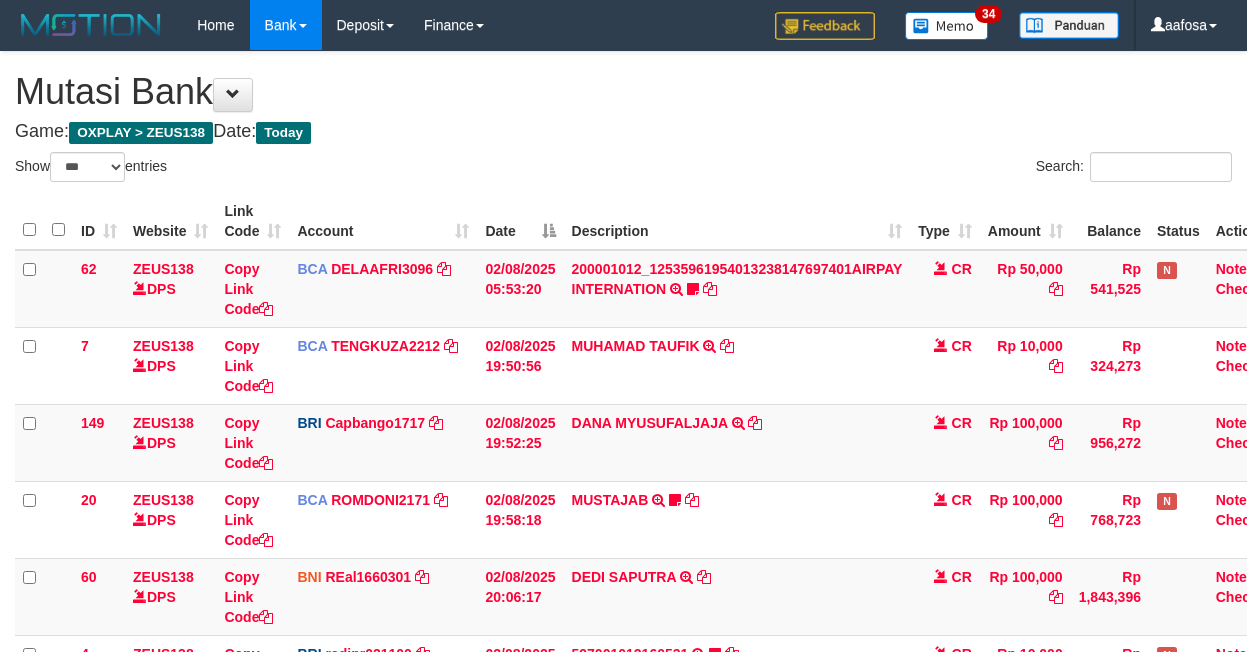 select on "***" 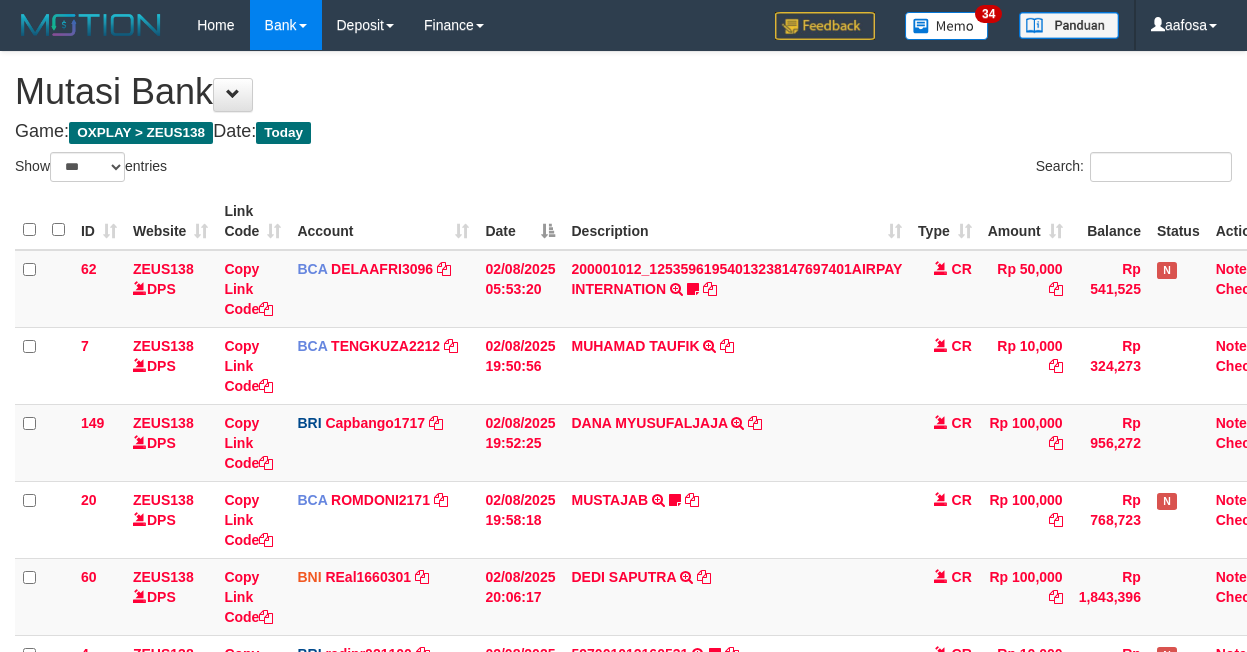 scroll, scrollTop: 223, scrollLeft: 0, axis: vertical 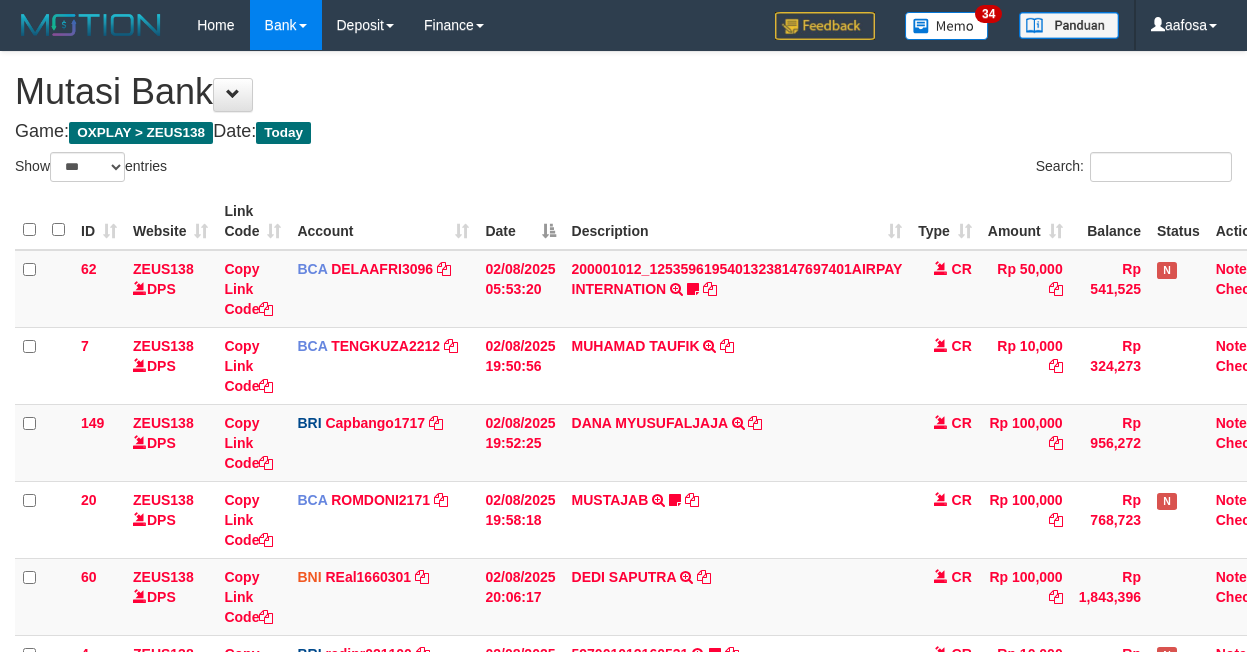 select on "***" 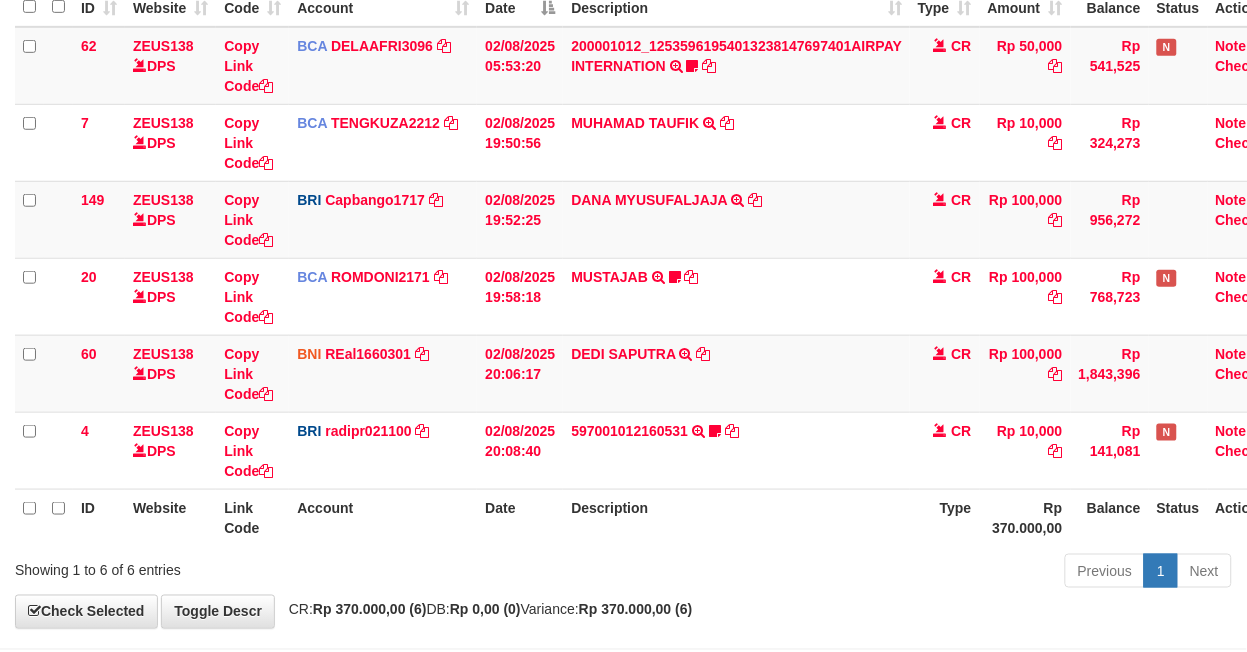 scroll, scrollTop: 312, scrollLeft: 0, axis: vertical 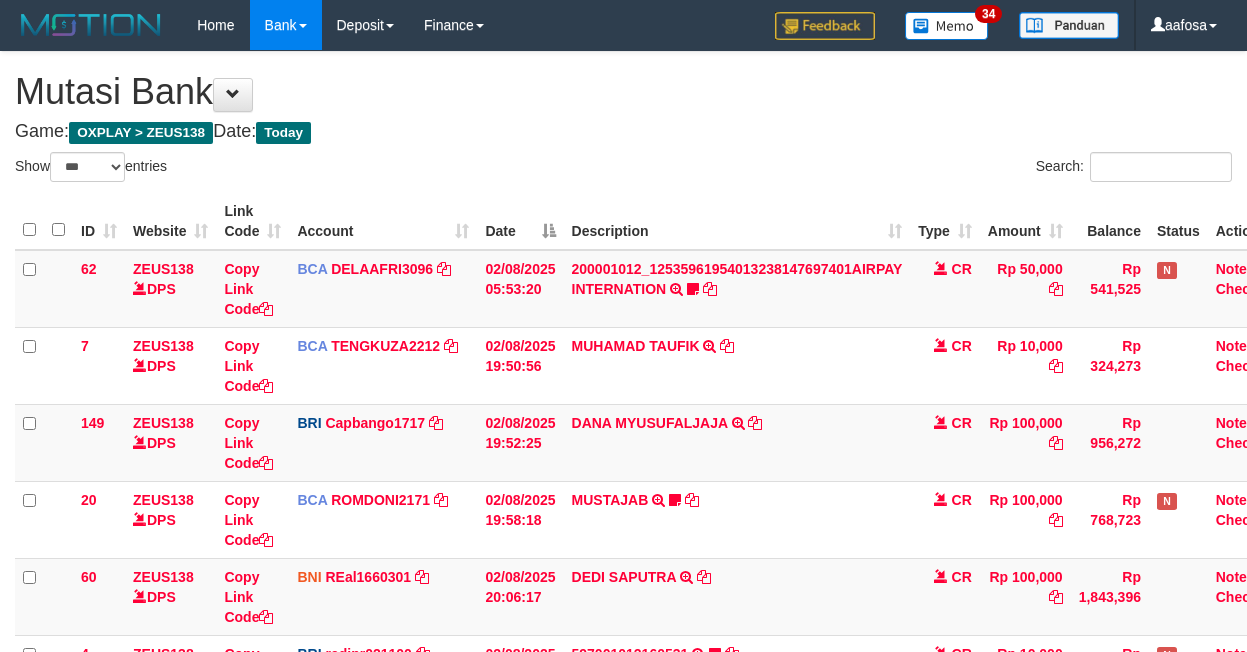 select on "***" 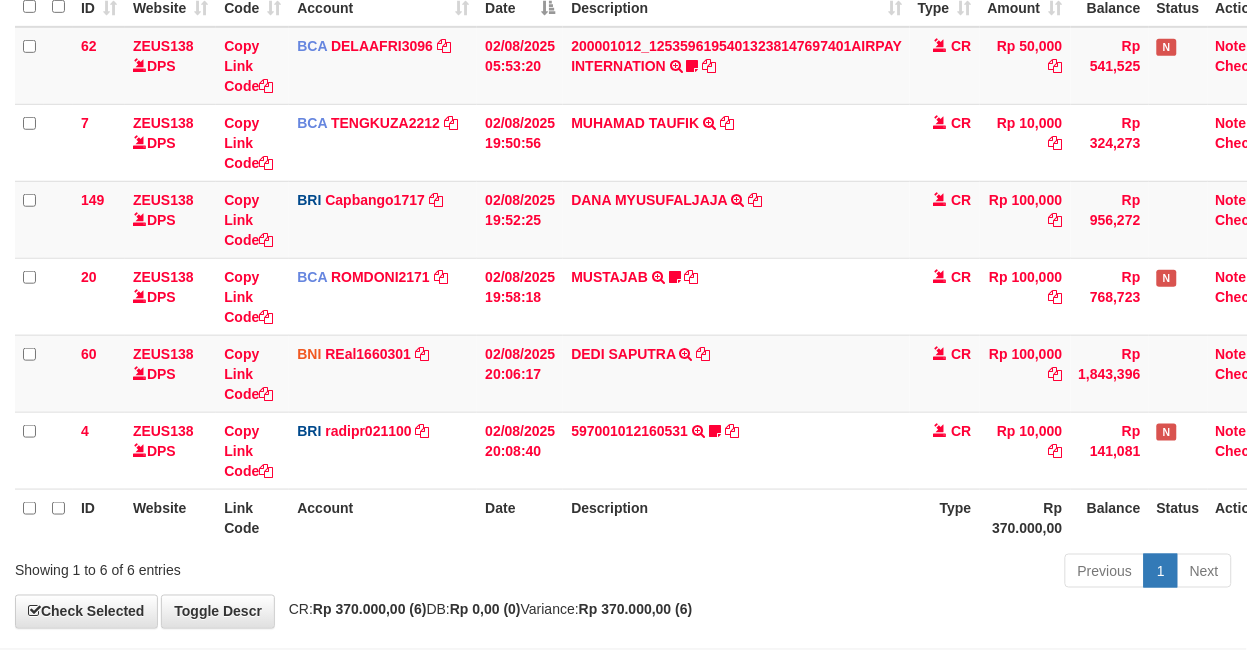 scroll, scrollTop: 312, scrollLeft: 0, axis: vertical 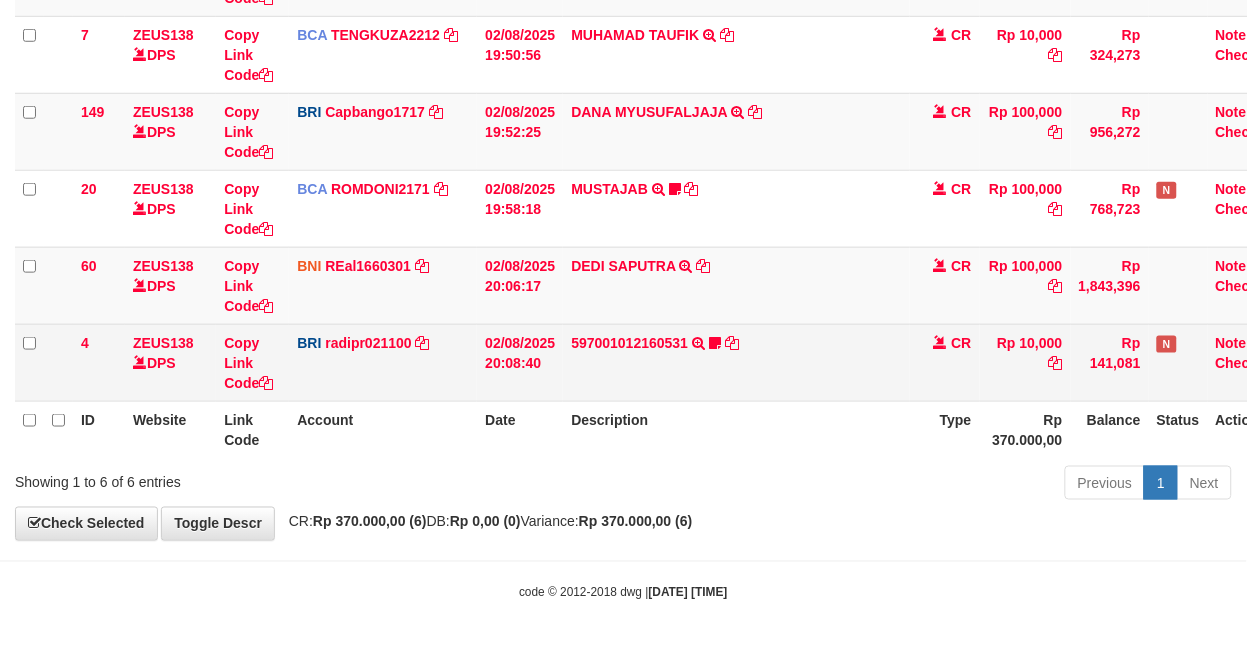 click on "597001012160531            TRANSFER NBMB 597001012160531 TO REYNALDI ADI PRATAMA    Cewekcancer83" at bounding box center [736, 362] 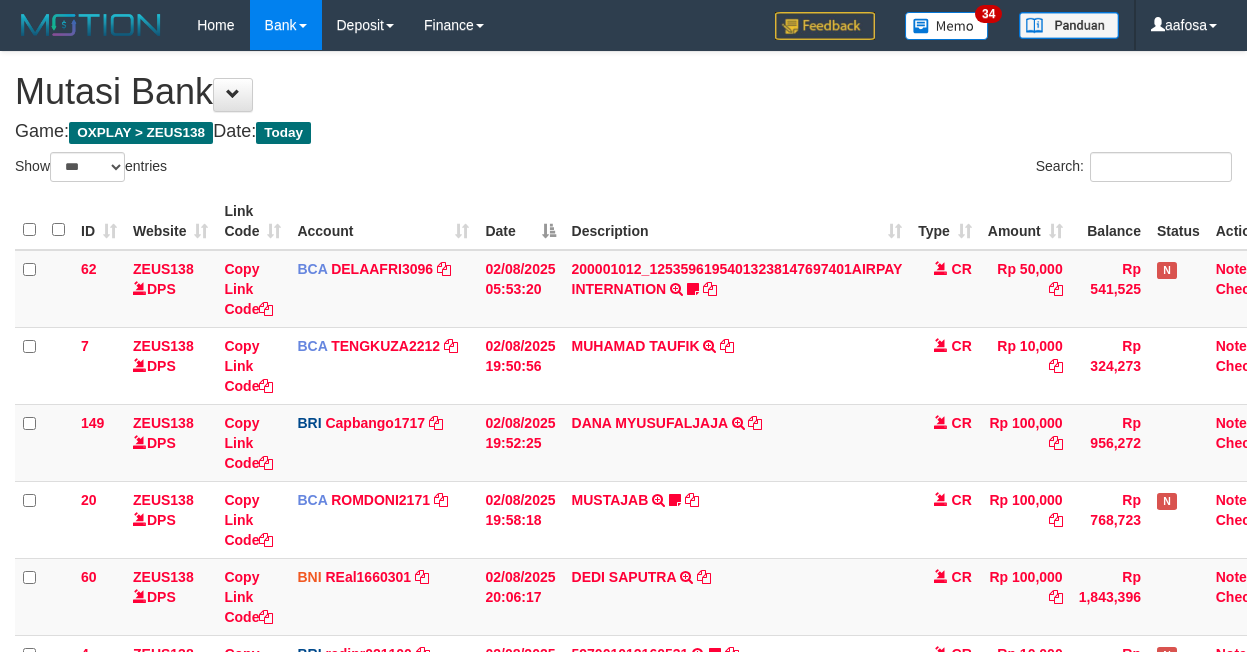 select on "***" 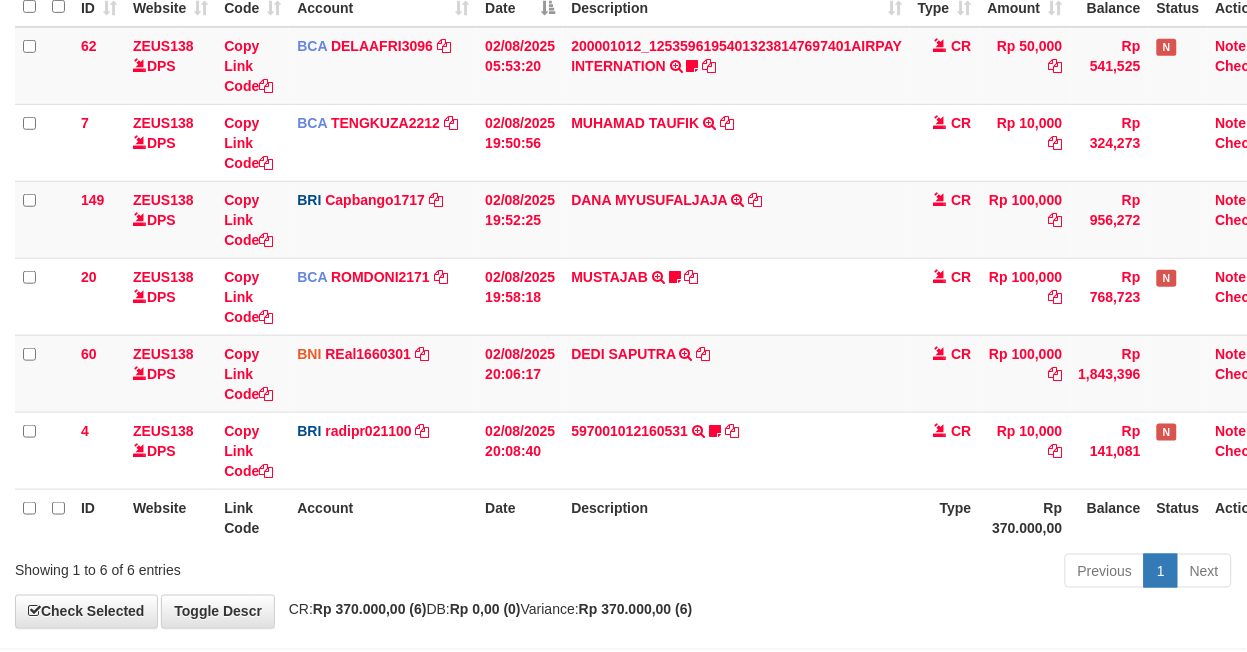 scroll, scrollTop: 312, scrollLeft: 0, axis: vertical 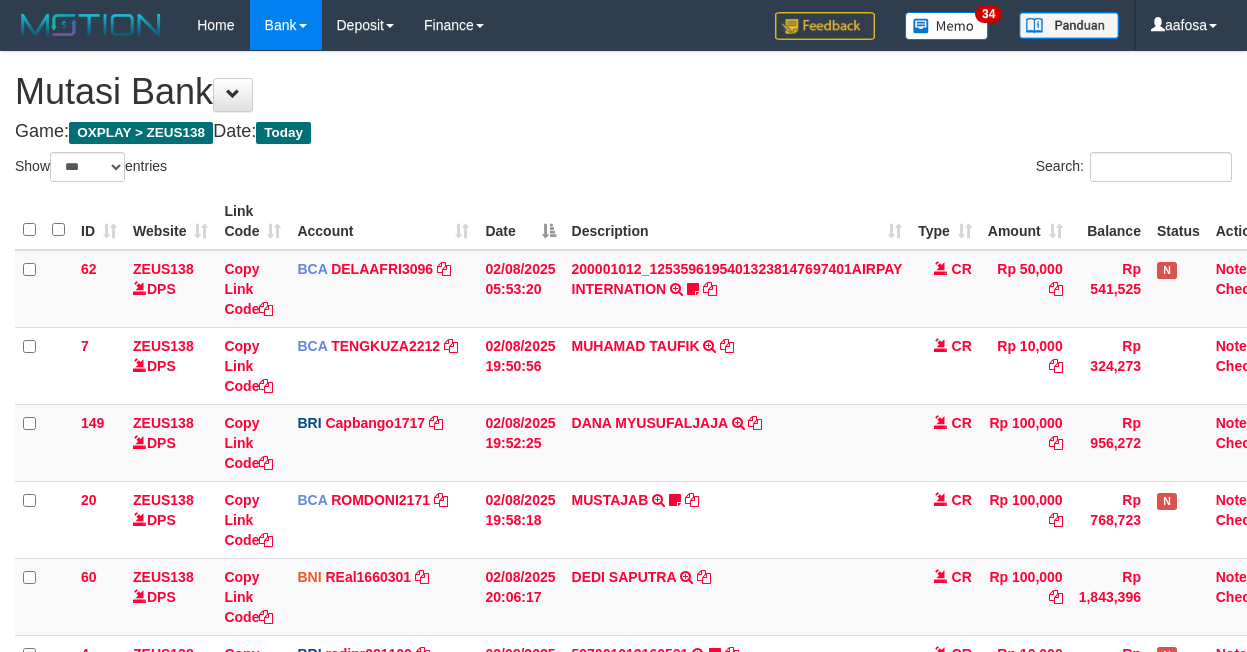 select on "***" 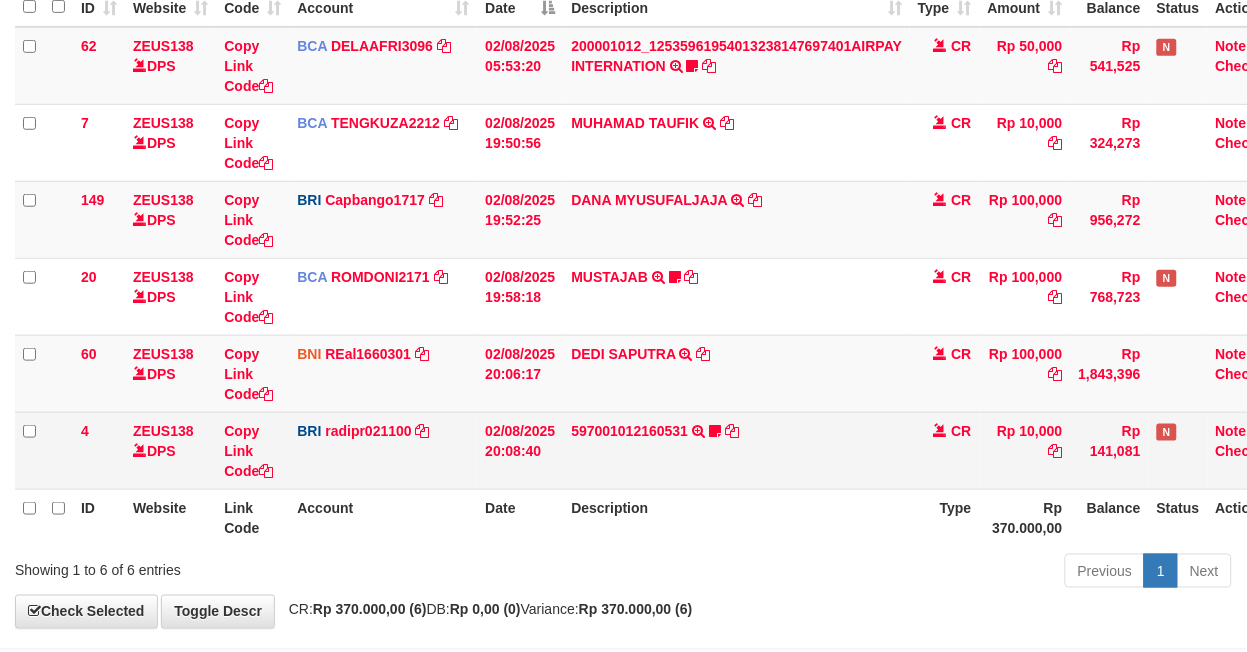 scroll, scrollTop: 312, scrollLeft: 0, axis: vertical 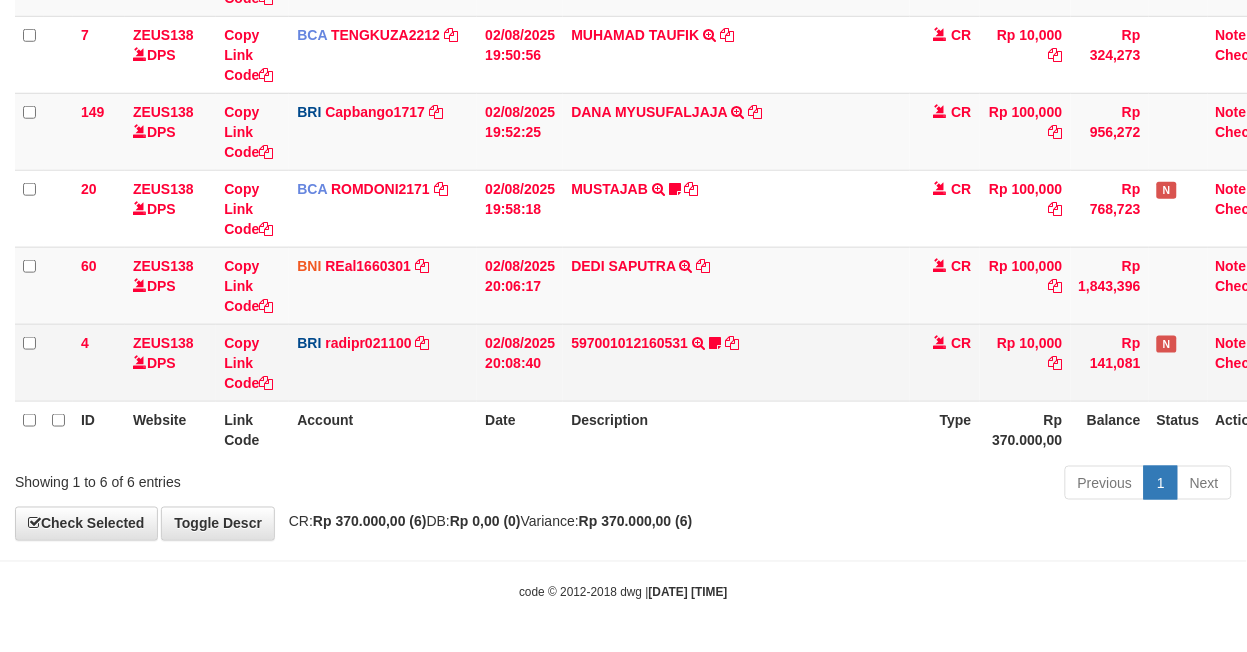 click on "597001012160531            TRANSFER NBMB 597001012160531 TO REYNALDI ADI PRATAMA    Cewekcancer83" at bounding box center (736, 362) 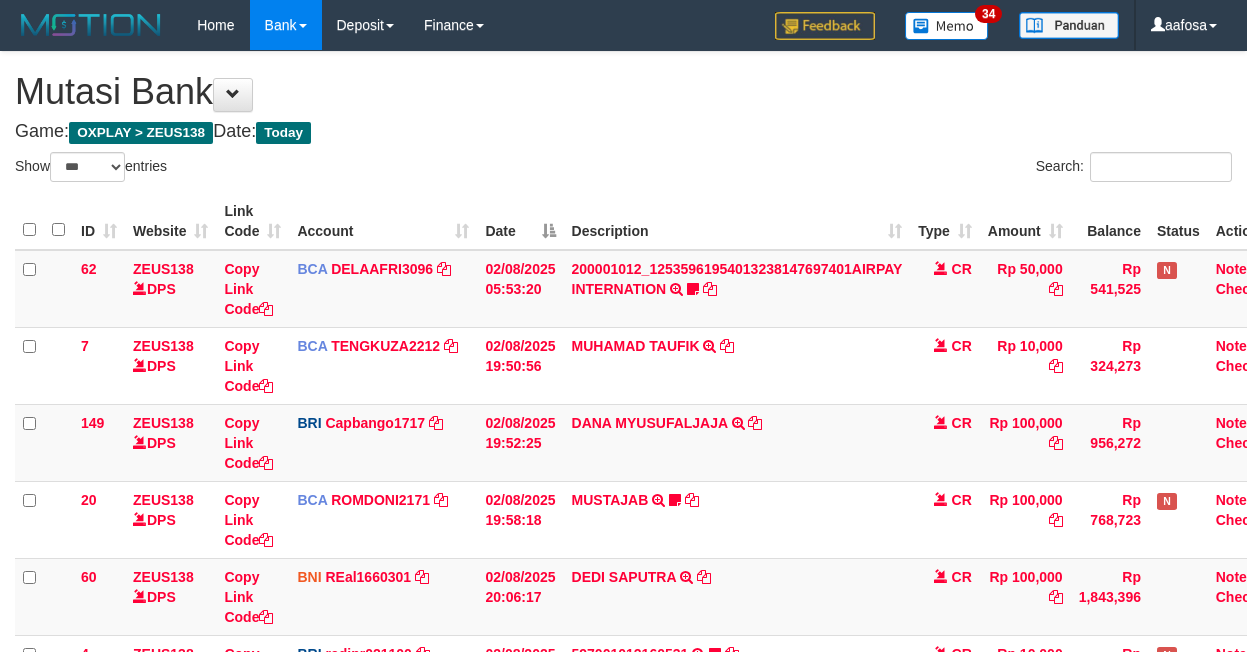 select on "***" 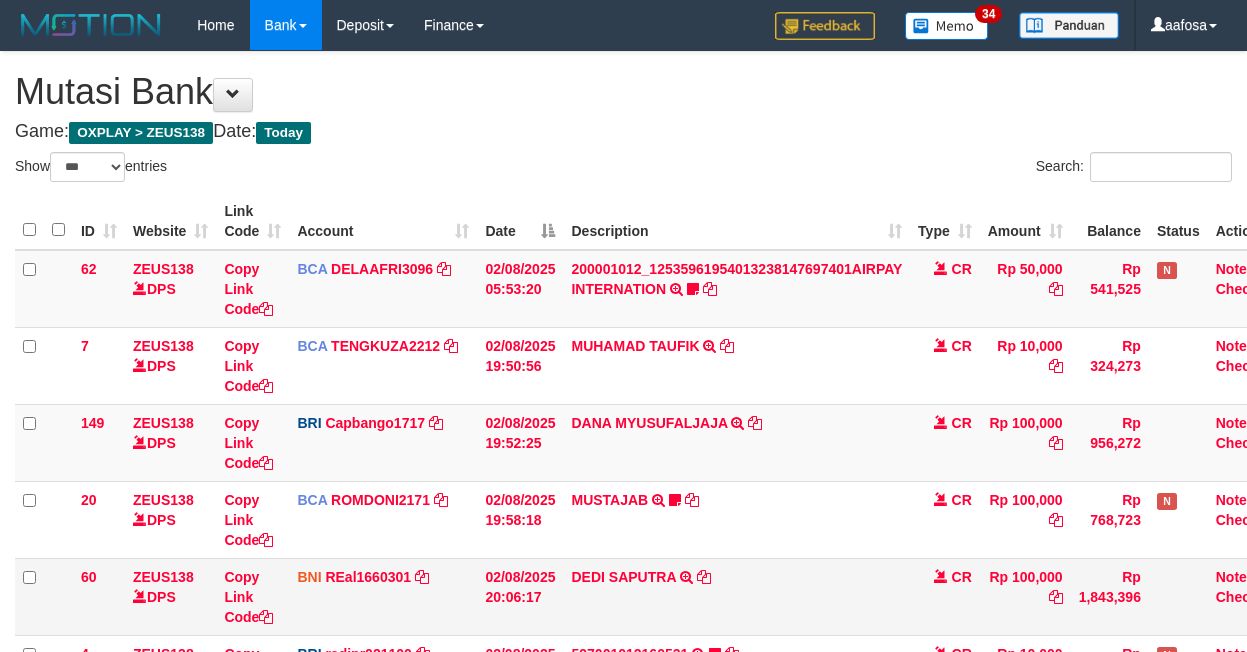 scroll, scrollTop: 223, scrollLeft: 0, axis: vertical 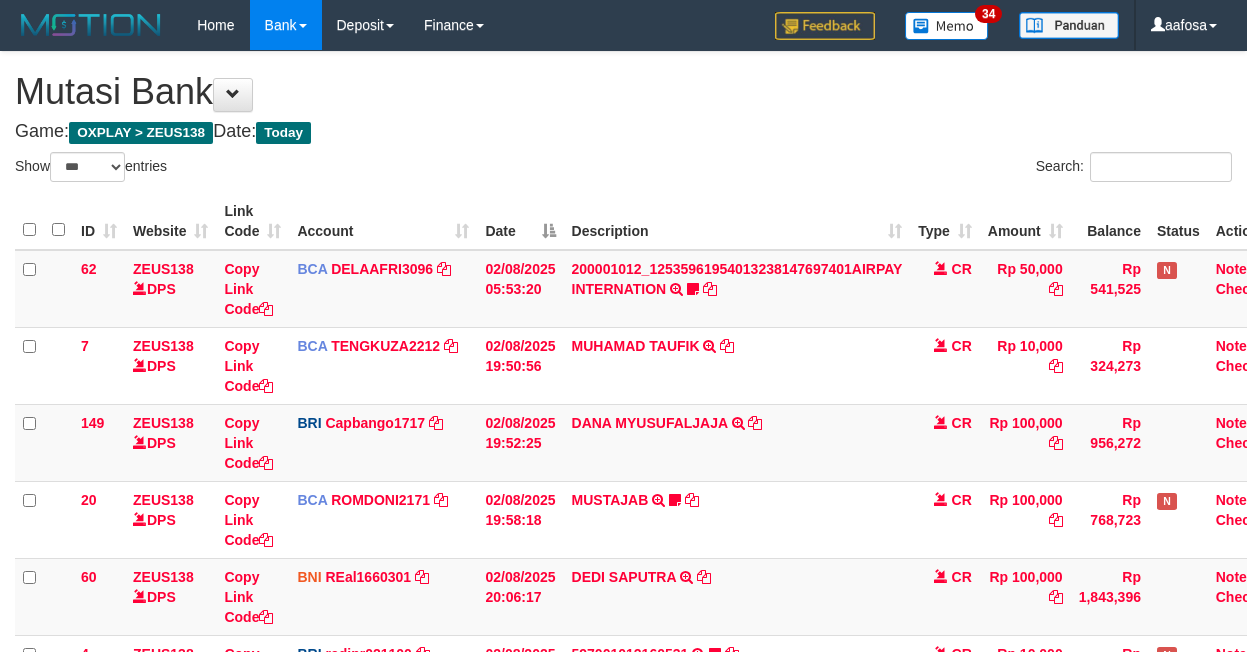 select on "***" 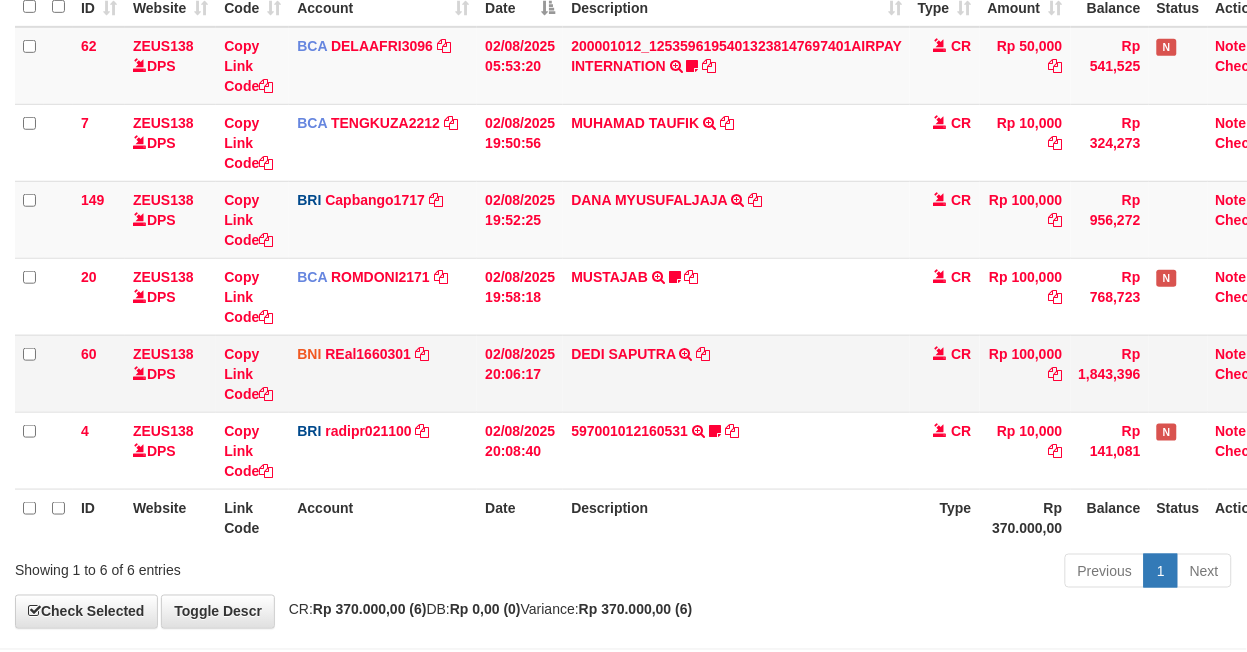 scroll, scrollTop: 312, scrollLeft: 0, axis: vertical 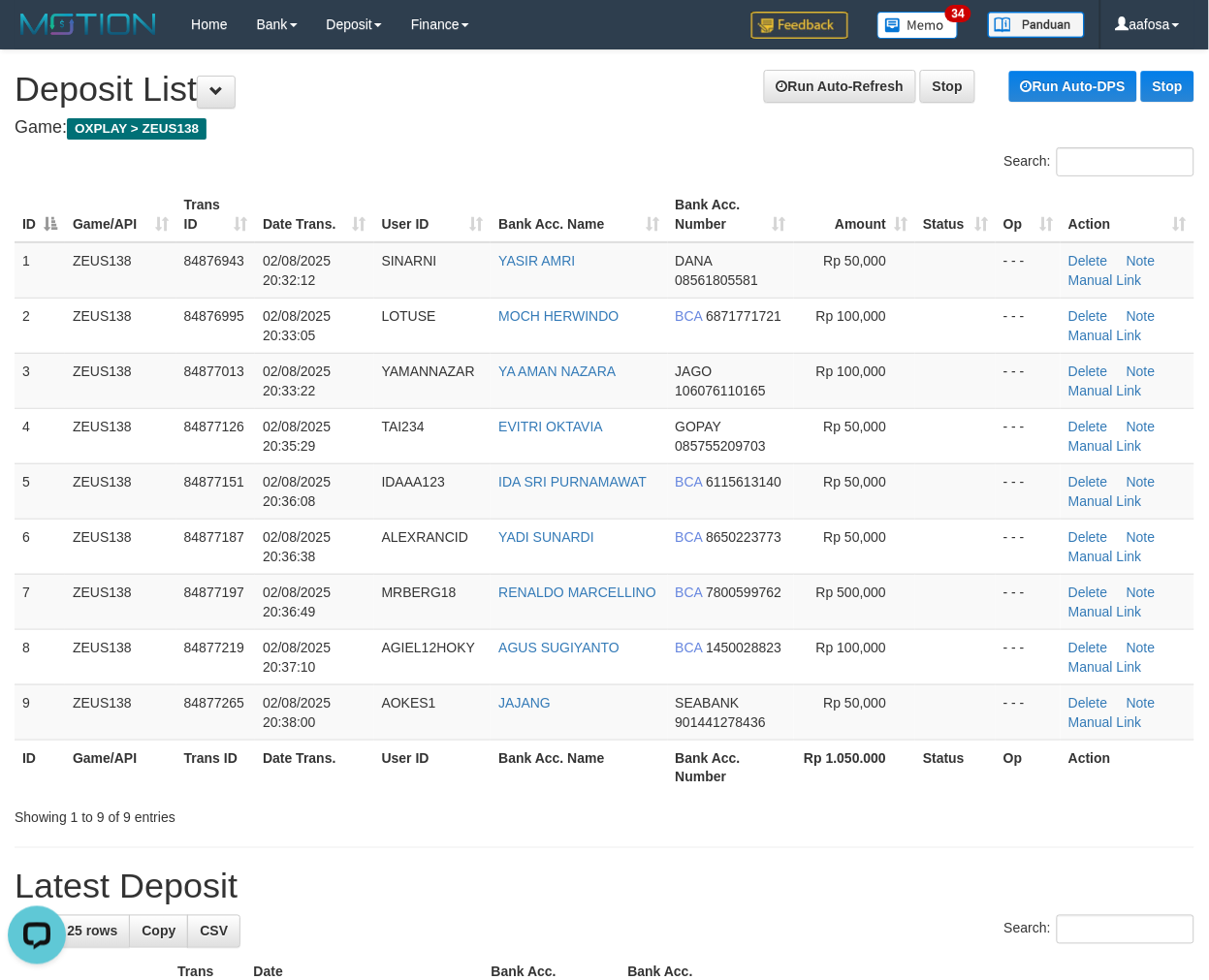 drag, startPoint x: 477, startPoint y: 157, endPoint x: 1218, endPoint y: 166, distance: 741.055 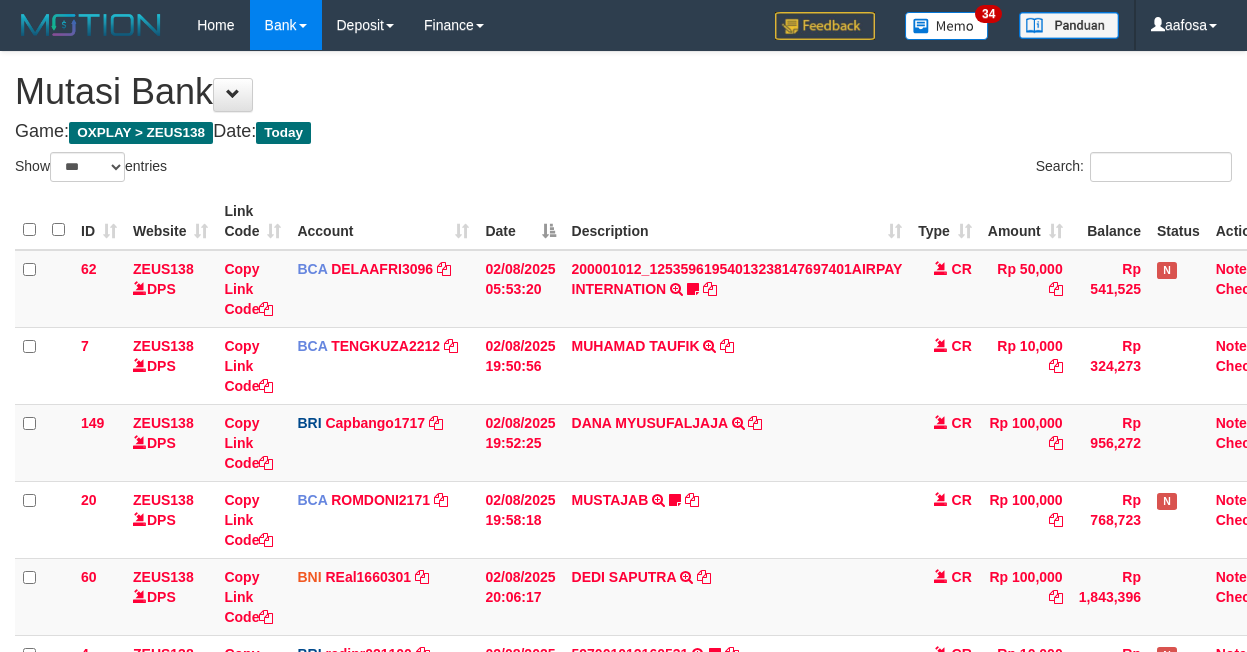 select on "***" 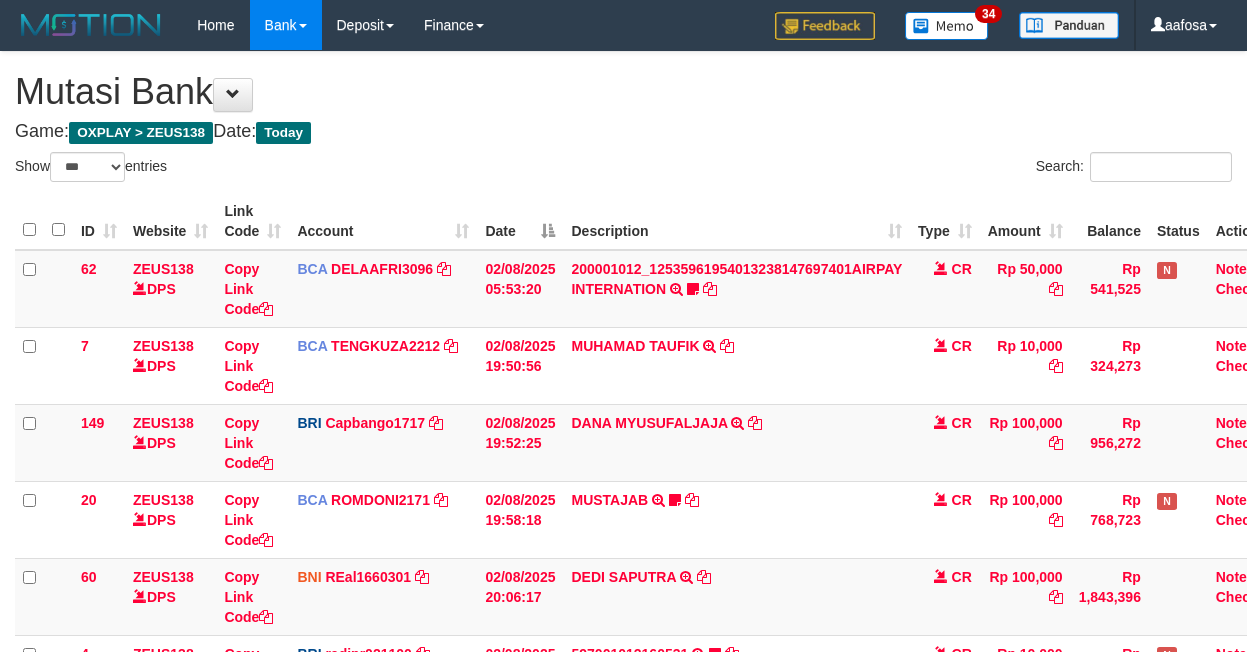 scroll, scrollTop: 223, scrollLeft: 0, axis: vertical 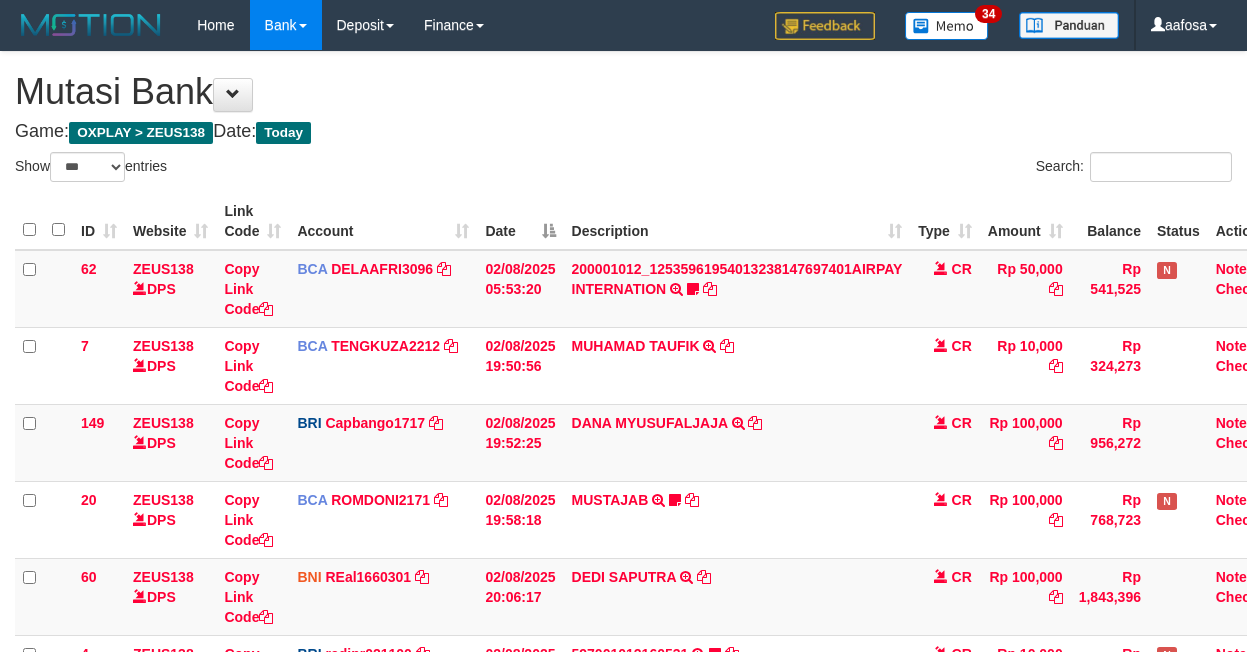 select on "***" 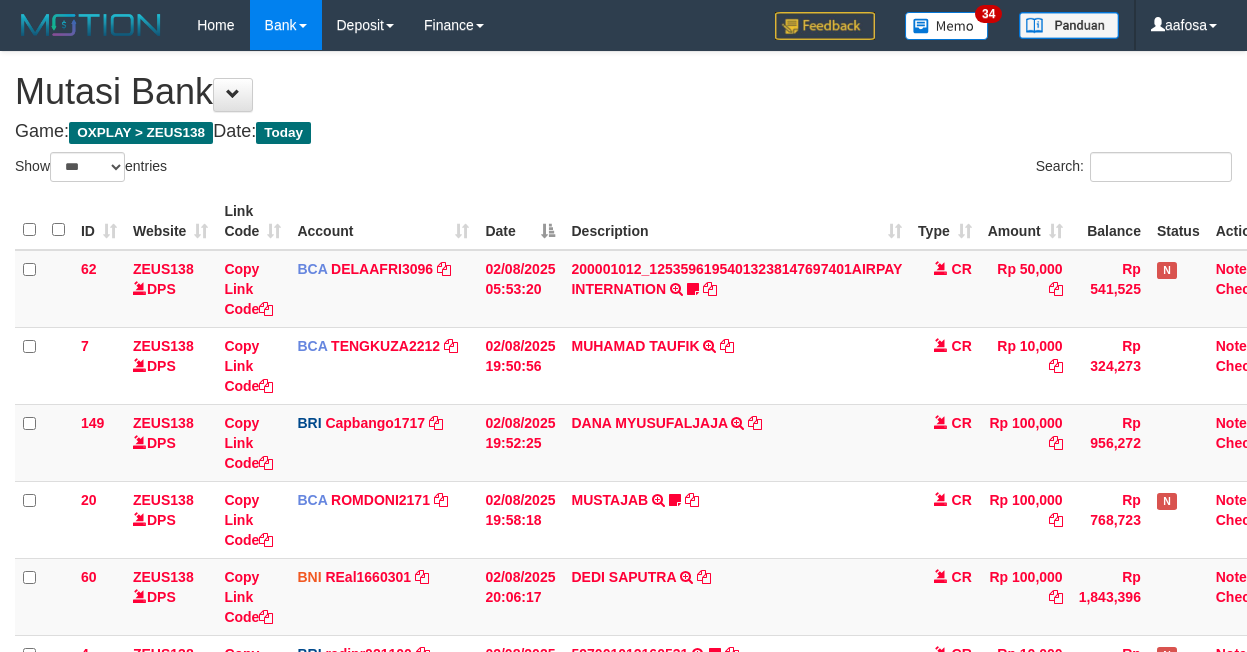 scroll, scrollTop: 223, scrollLeft: 0, axis: vertical 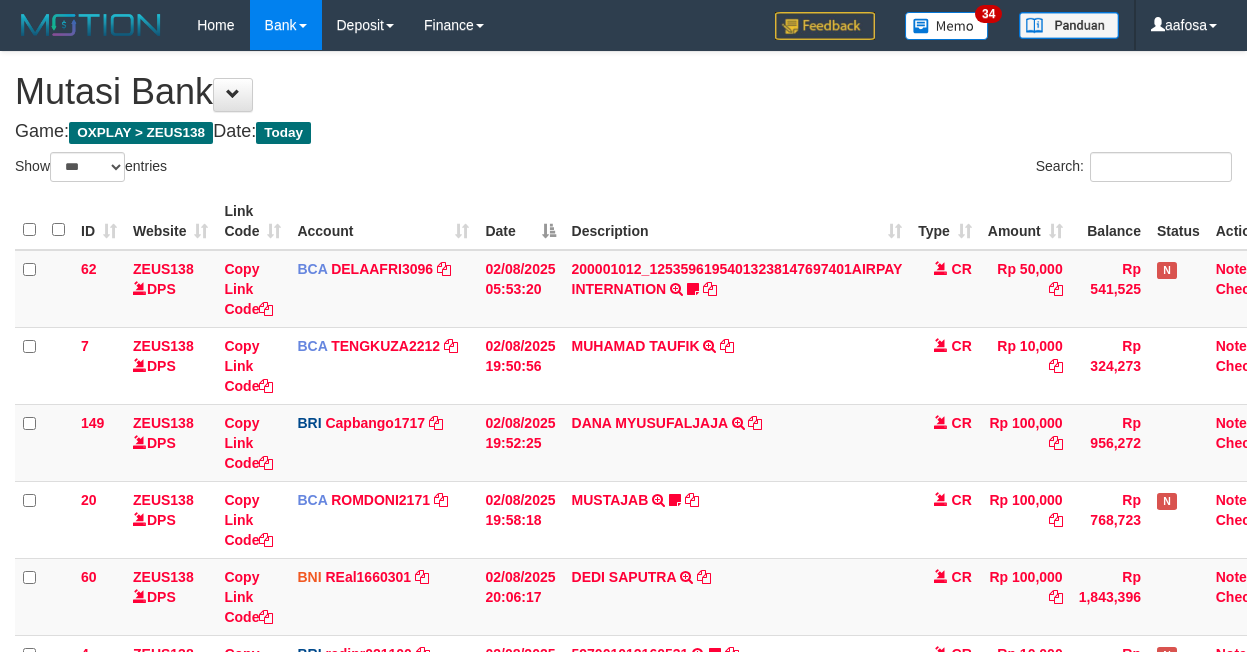 select on "***" 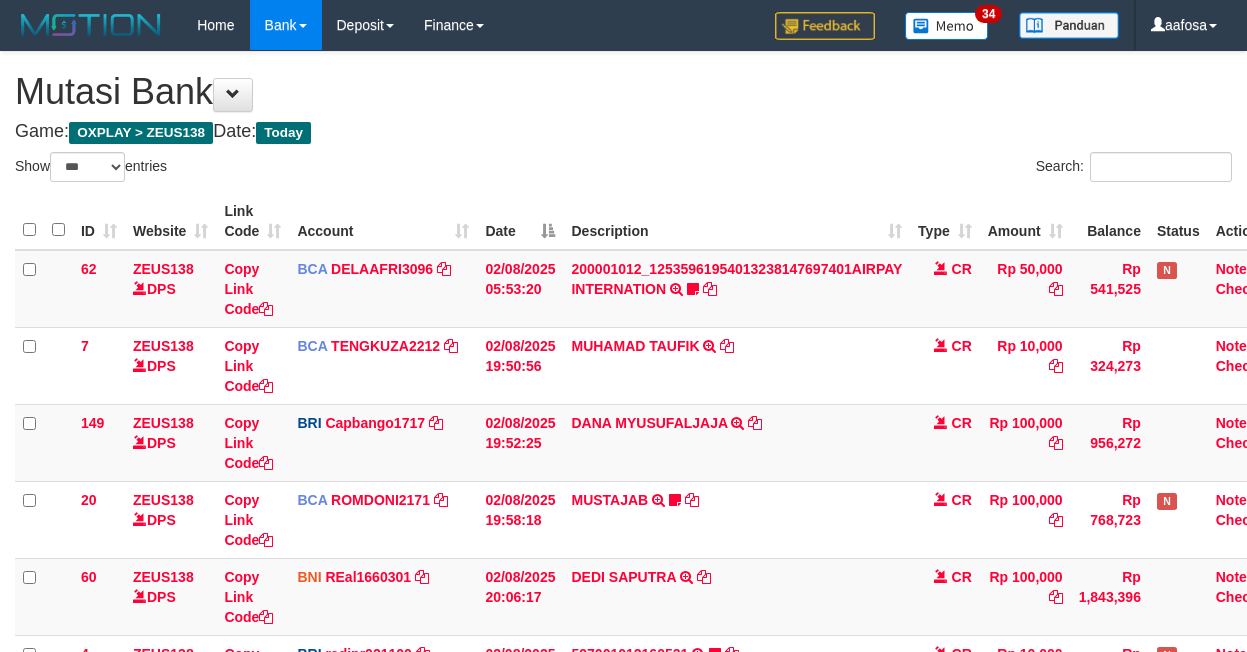scroll, scrollTop: 223, scrollLeft: 0, axis: vertical 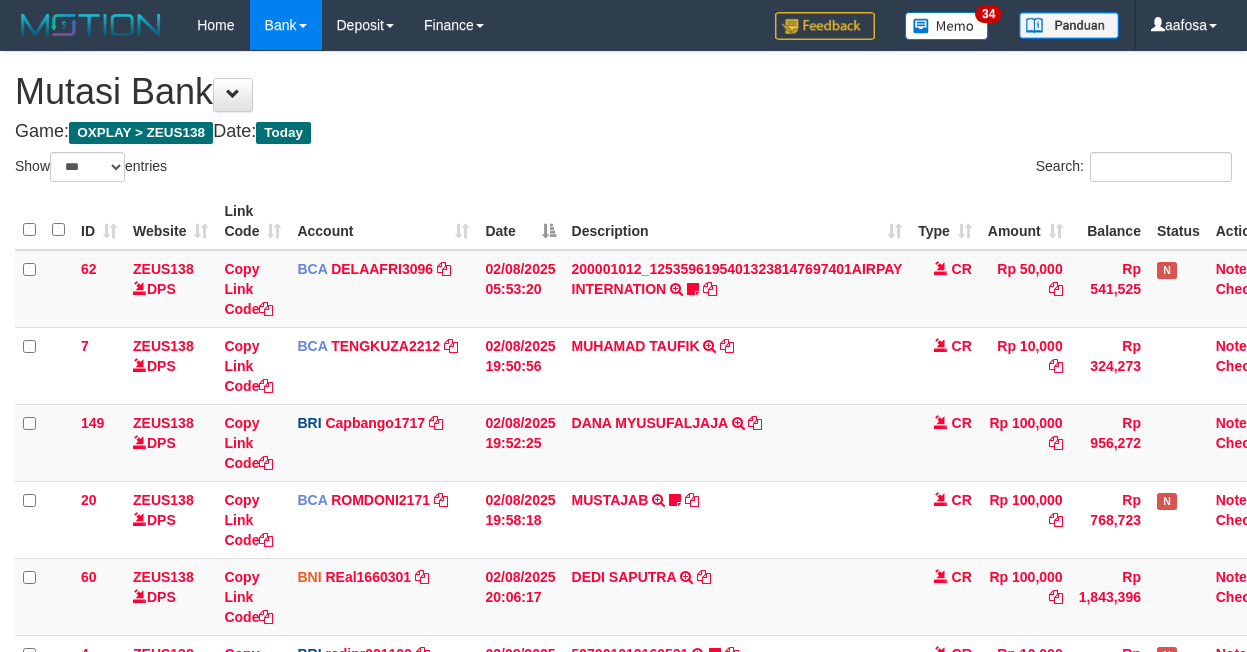 select on "***" 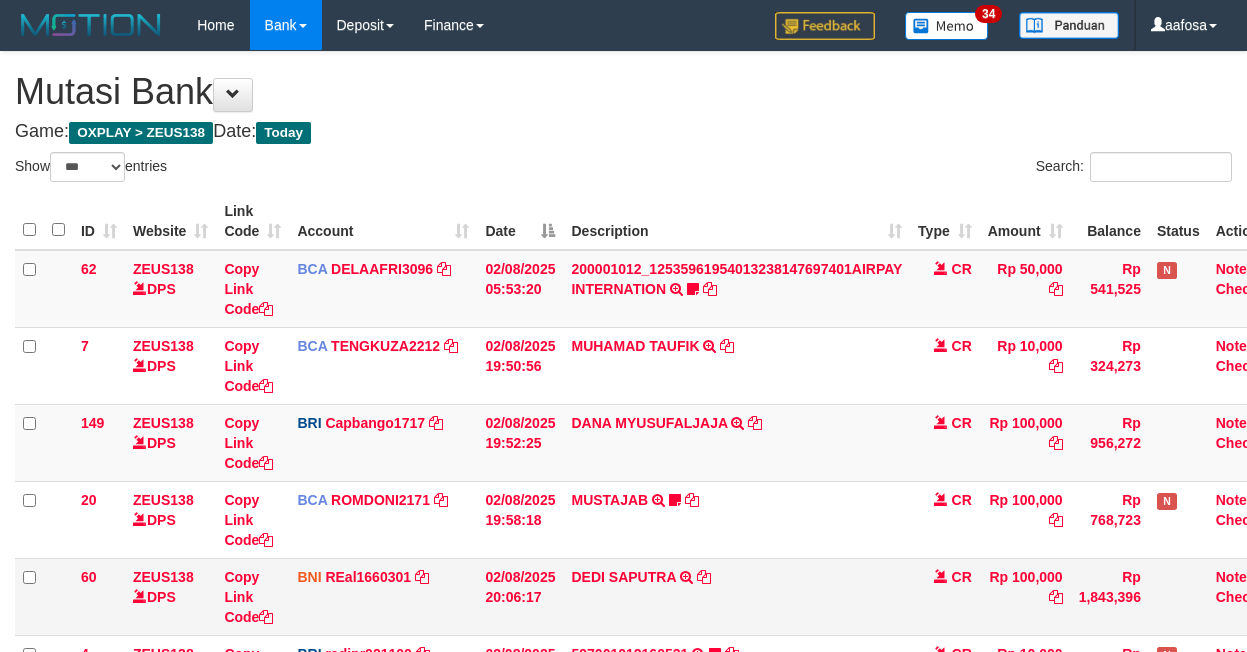 scroll, scrollTop: 223, scrollLeft: 0, axis: vertical 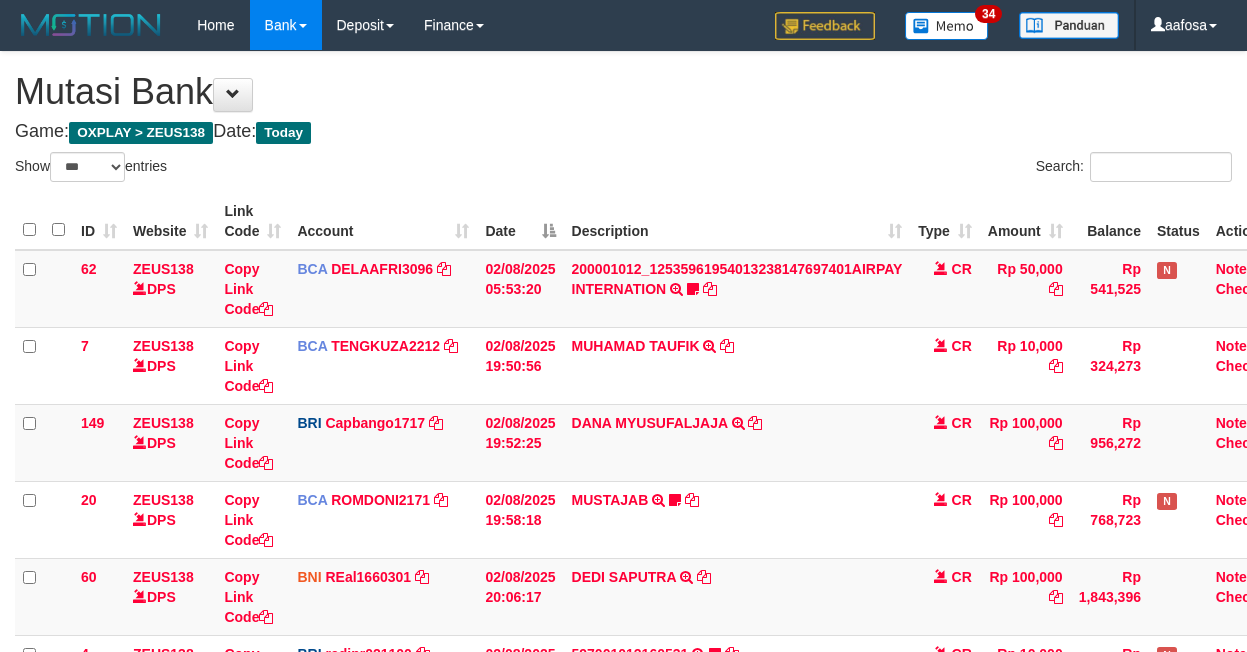 select on "***" 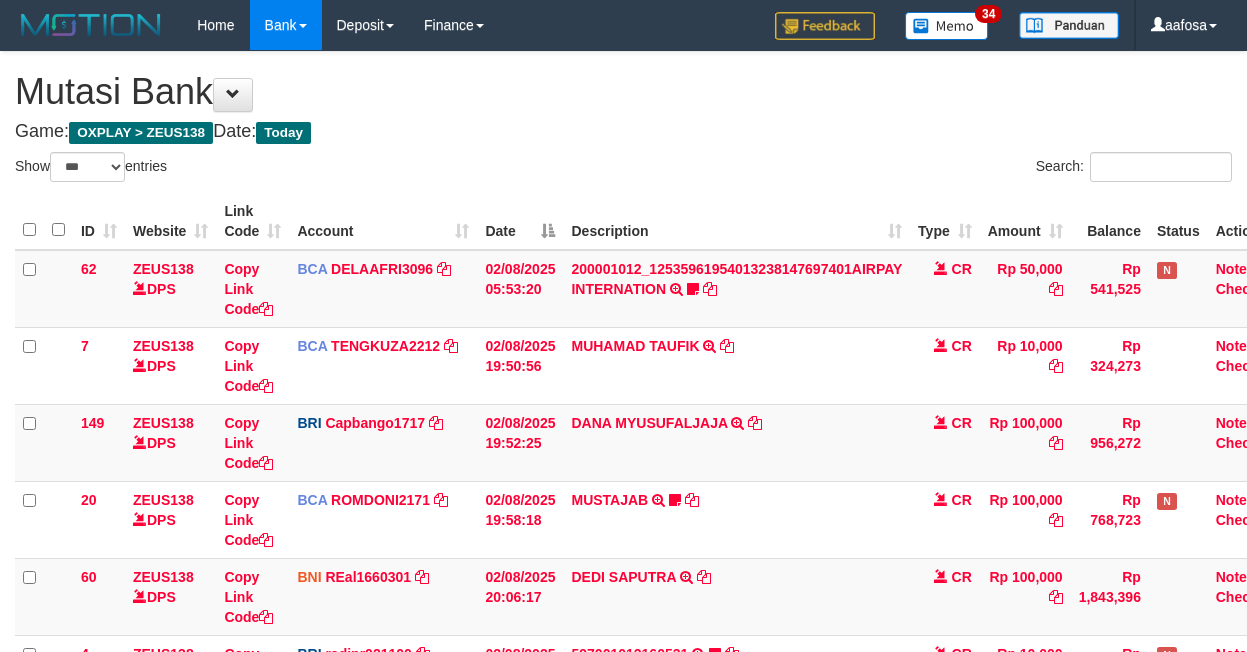 scroll, scrollTop: 223, scrollLeft: 0, axis: vertical 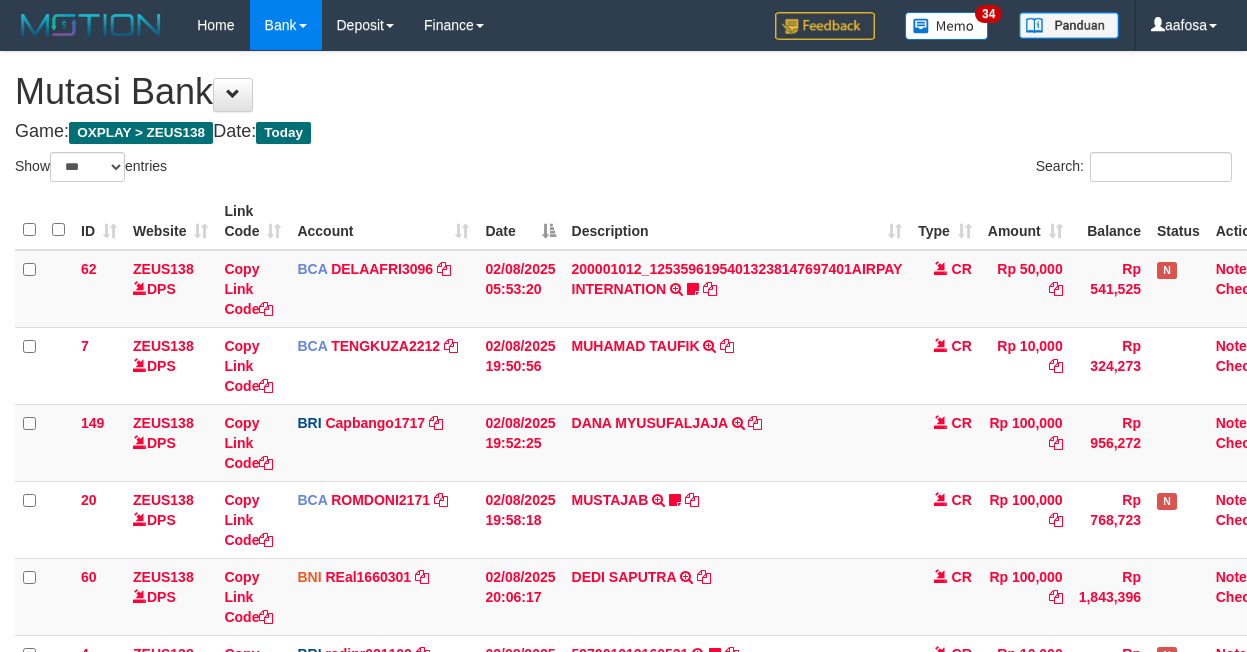 select on "***" 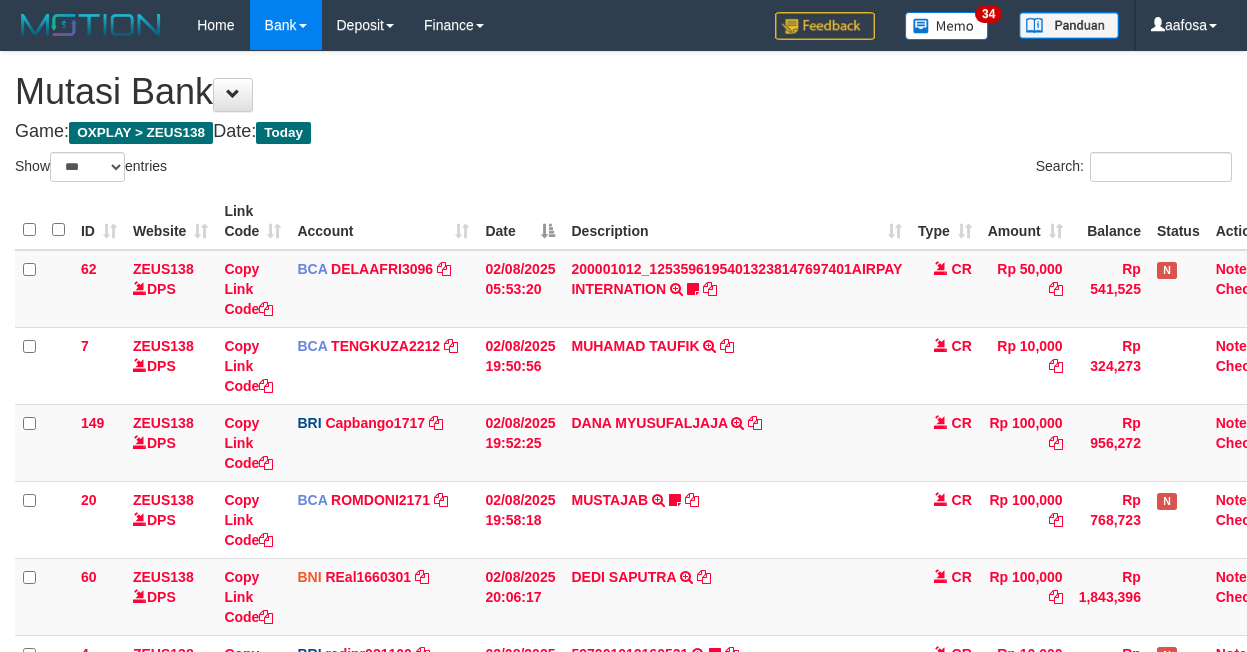 scroll, scrollTop: 223, scrollLeft: 0, axis: vertical 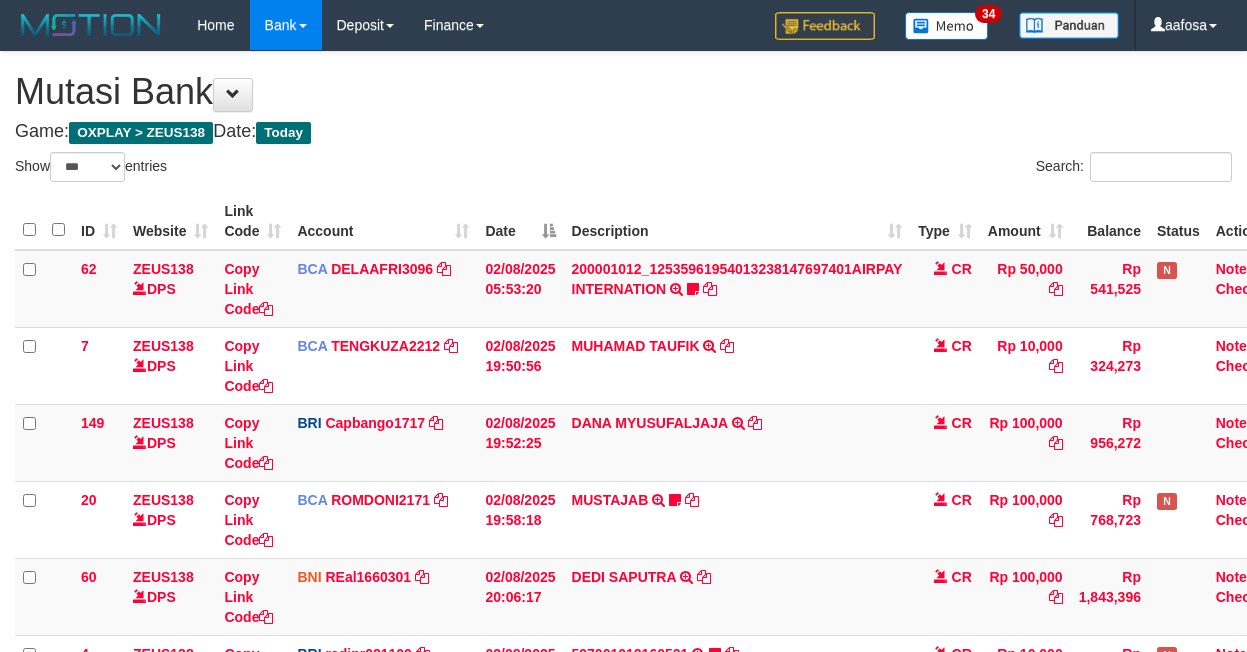 select on "***" 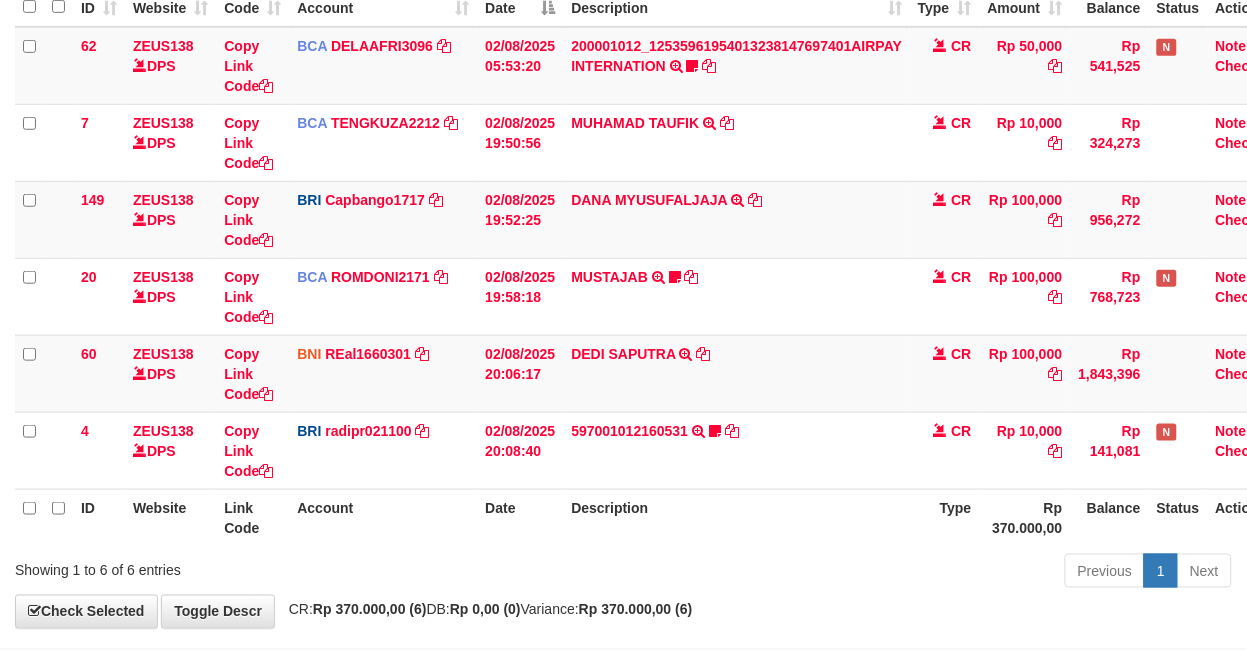 scroll, scrollTop: 312, scrollLeft: 0, axis: vertical 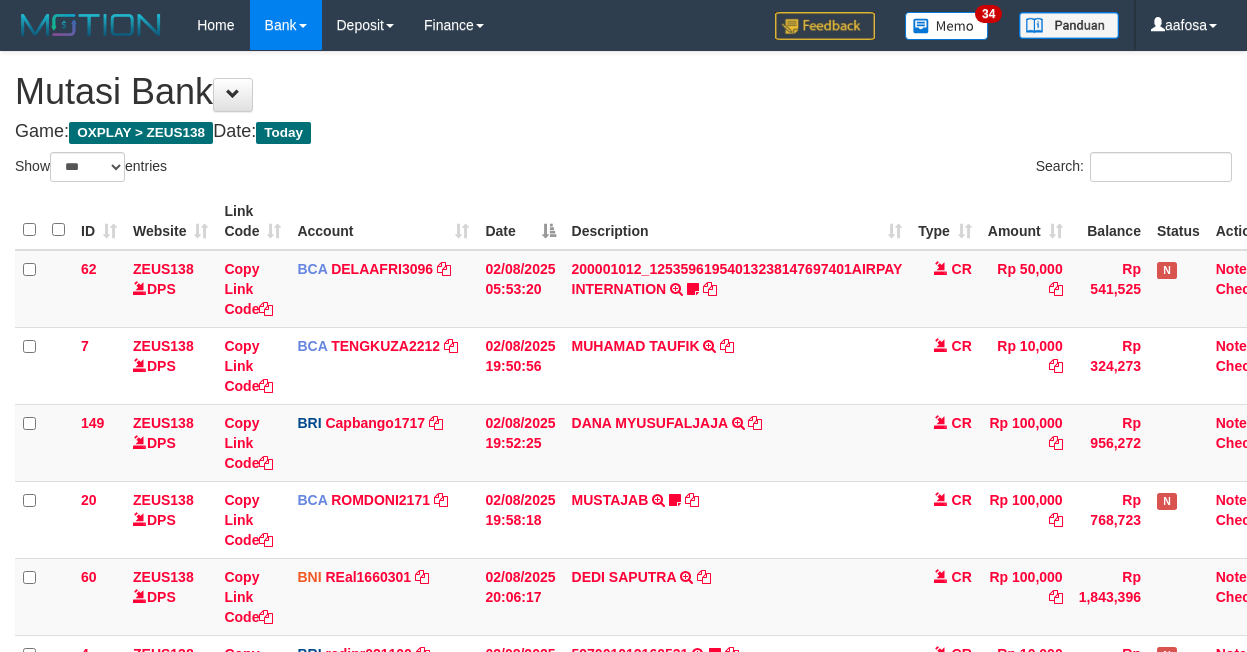 select on "***" 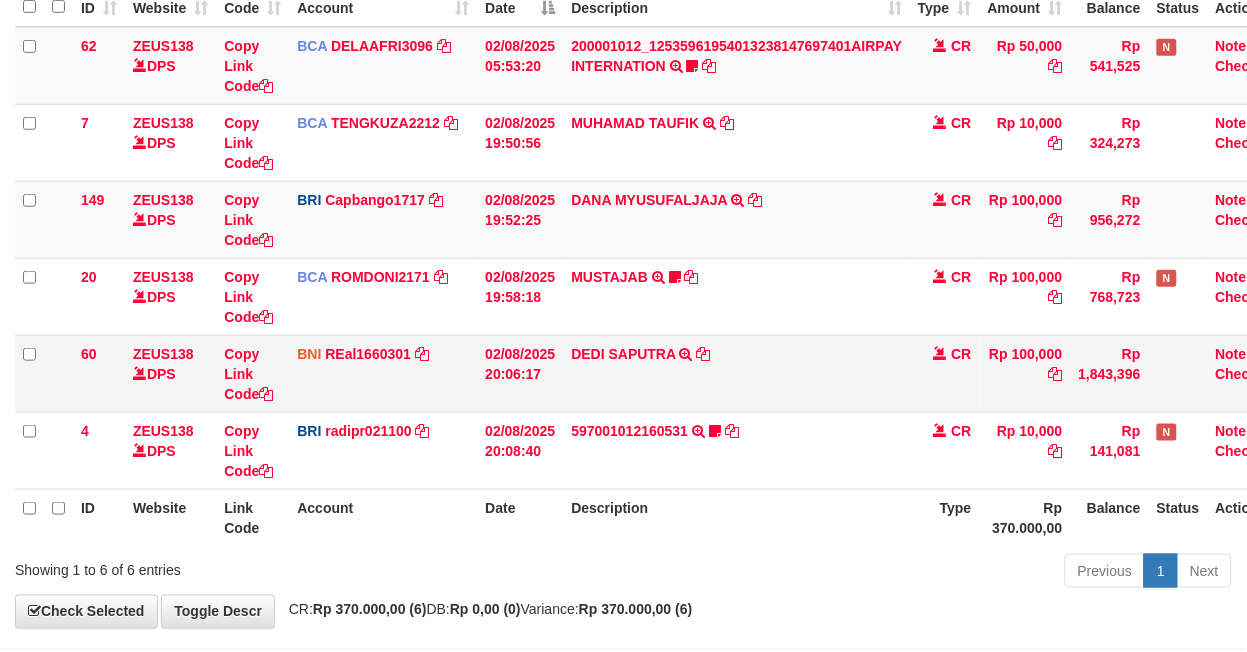 scroll, scrollTop: 312, scrollLeft: 0, axis: vertical 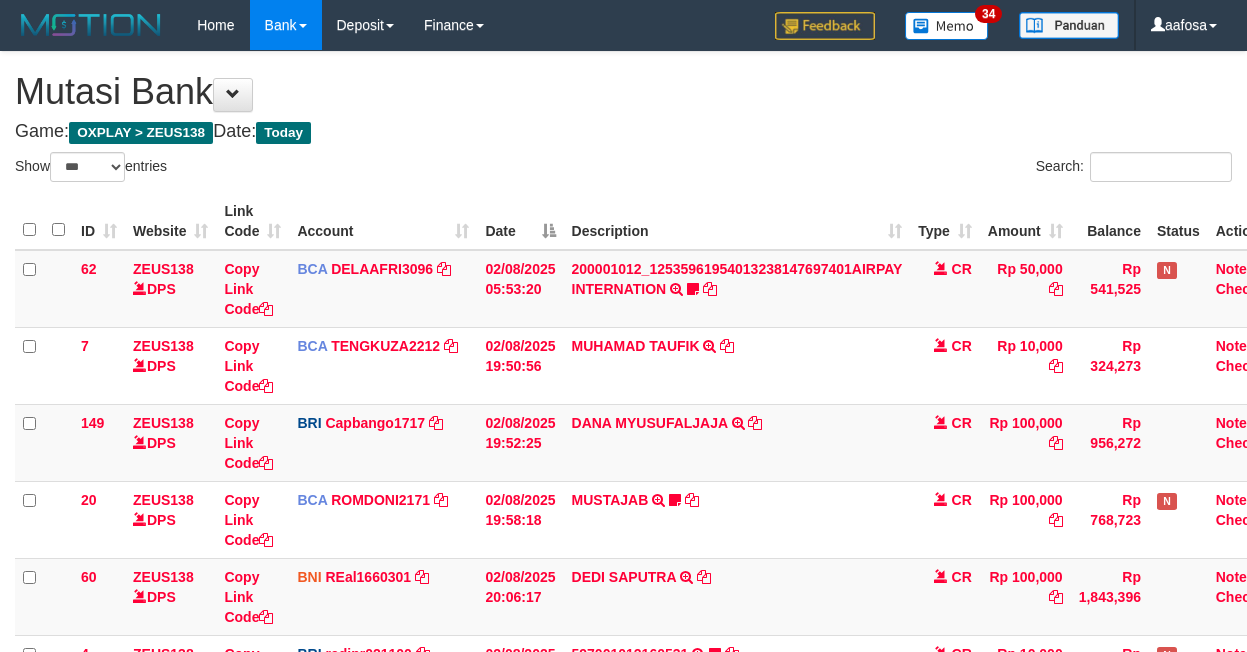 select on "***" 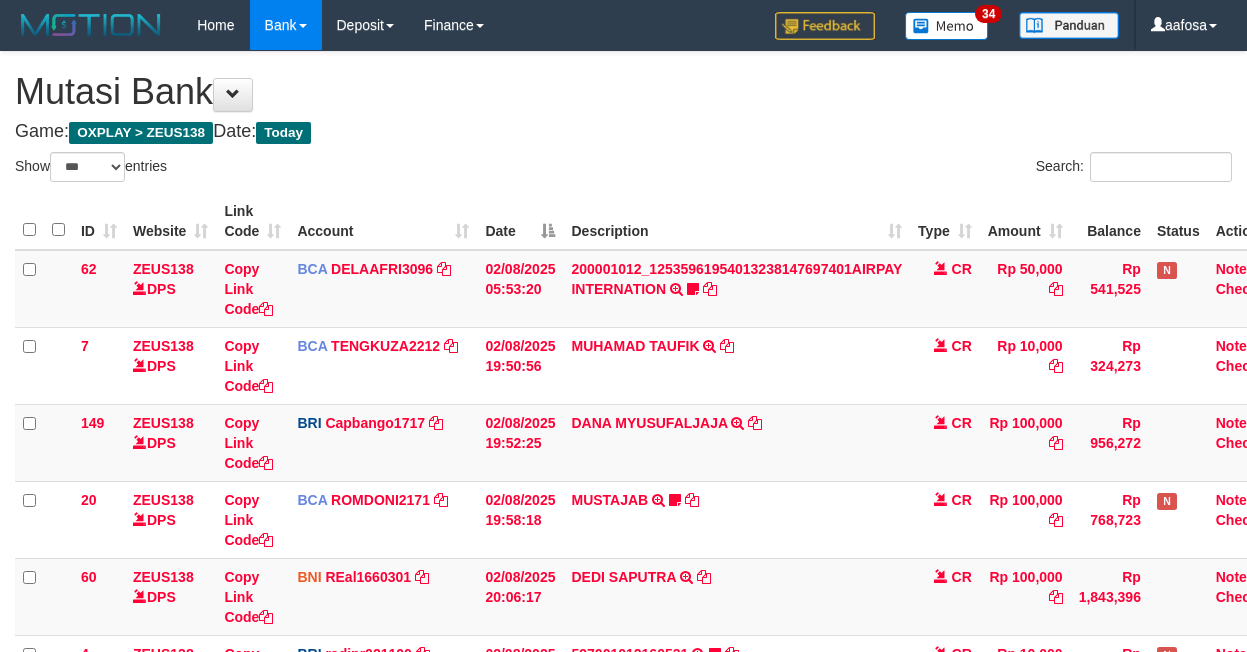 scroll, scrollTop: 223, scrollLeft: 0, axis: vertical 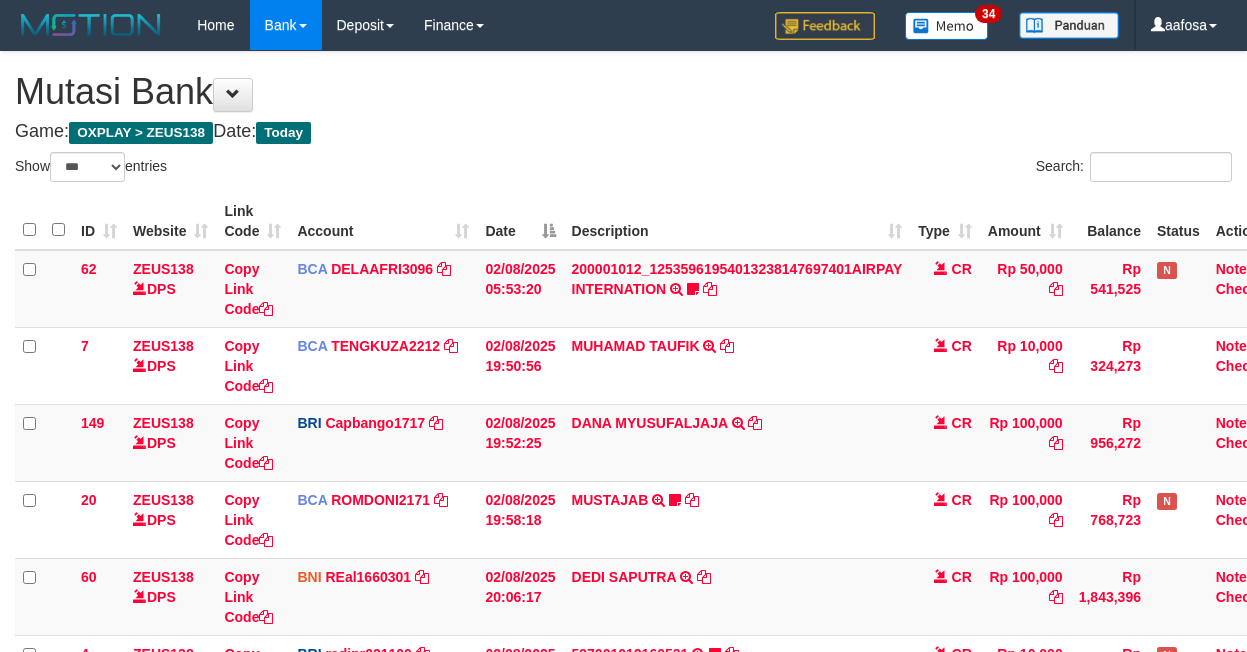select on "***" 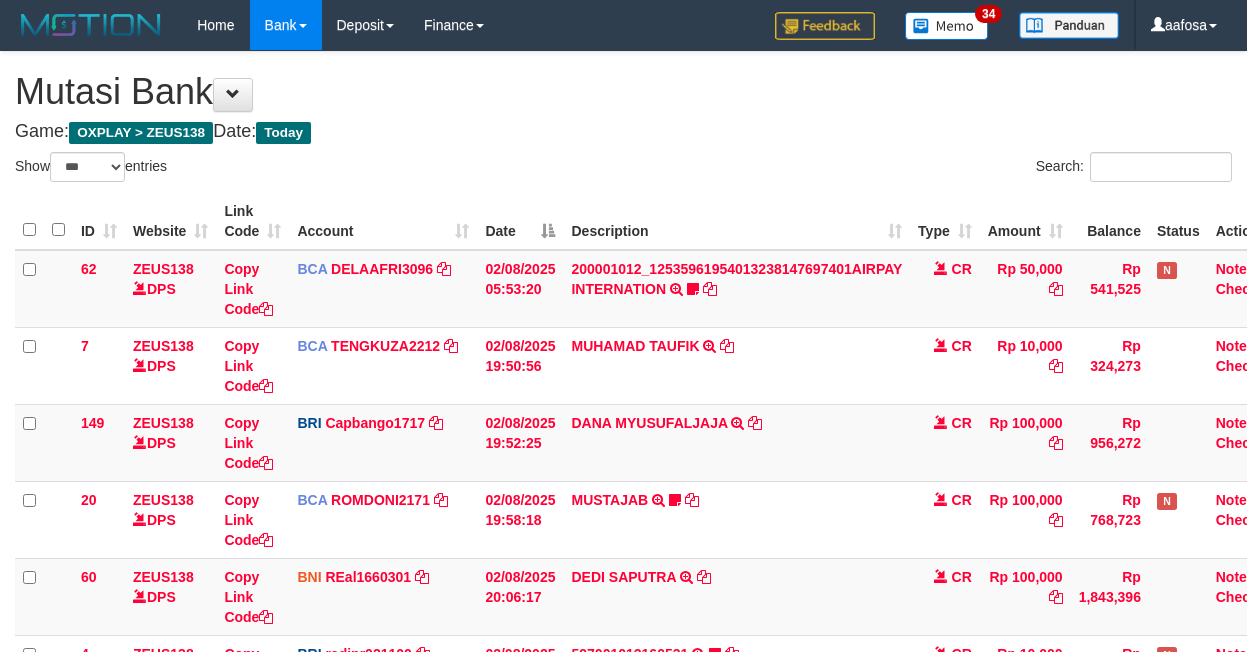 scroll, scrollTop: 223, scrollLeft: 0, axis: vertical 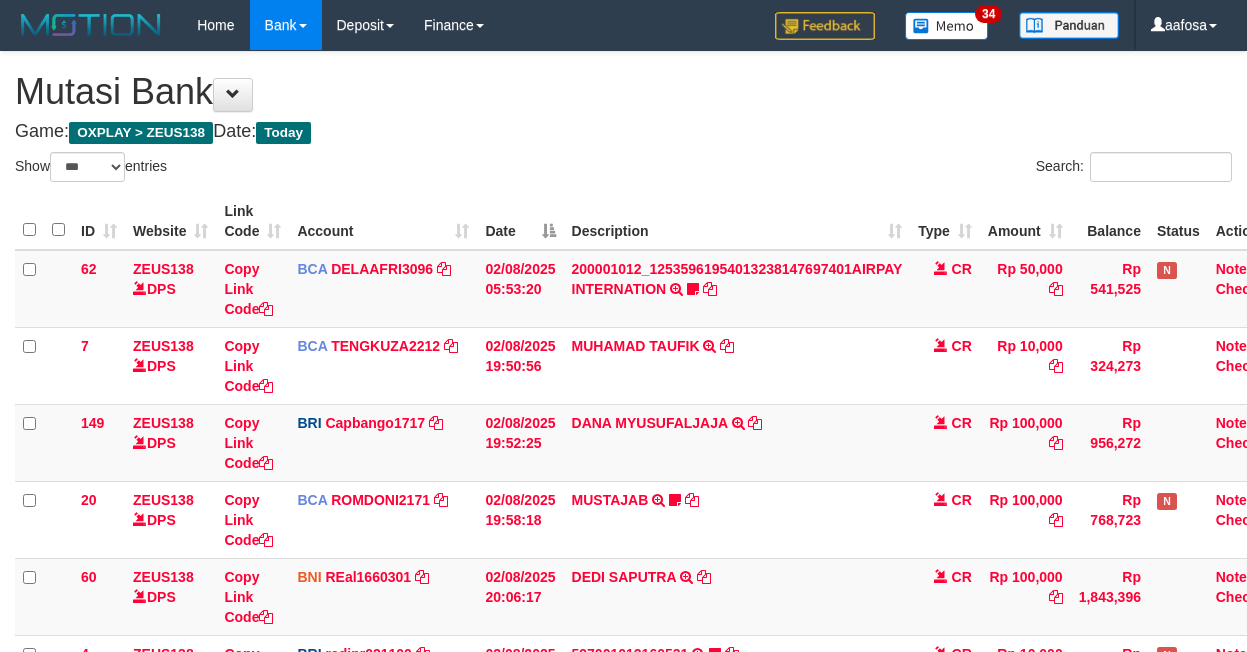 select on "***" 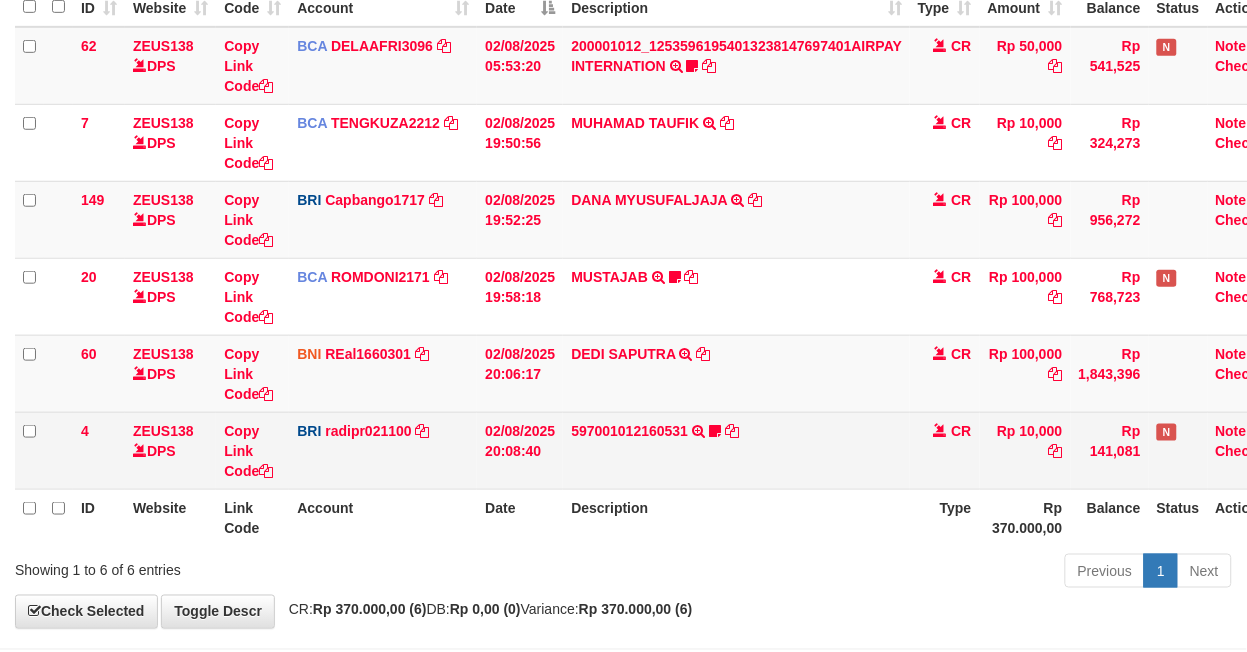 scroll, scrollTop: 312, scrollLeft: 0, axis: vertical 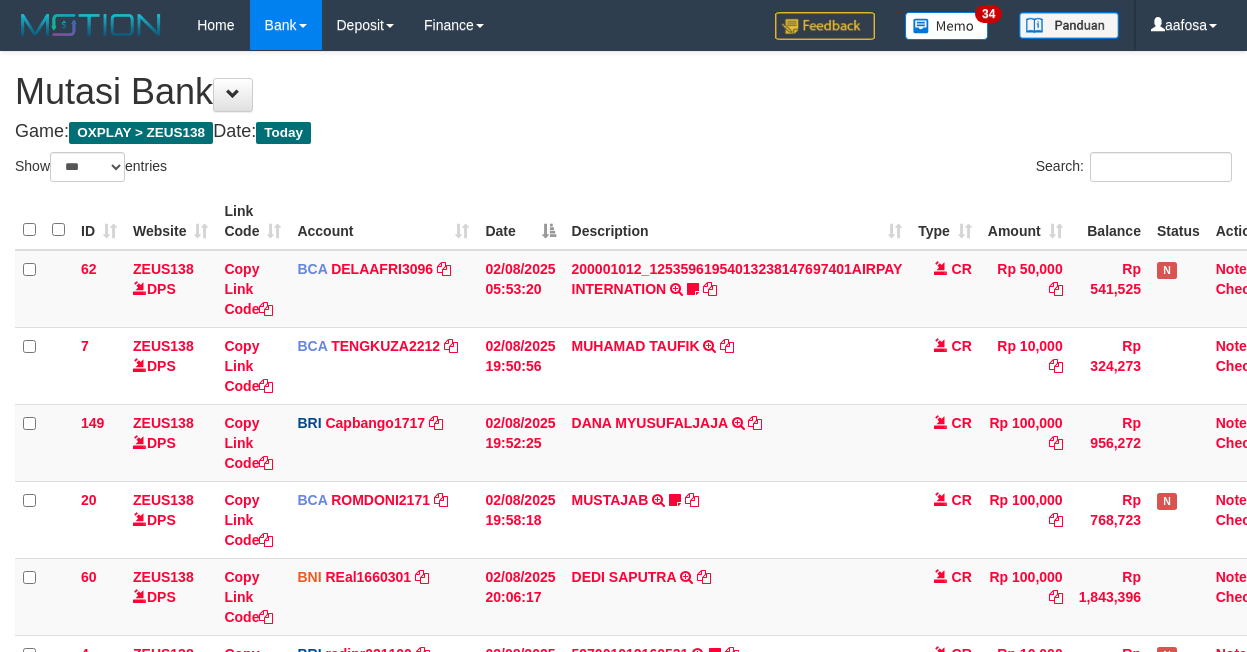 select on "***" 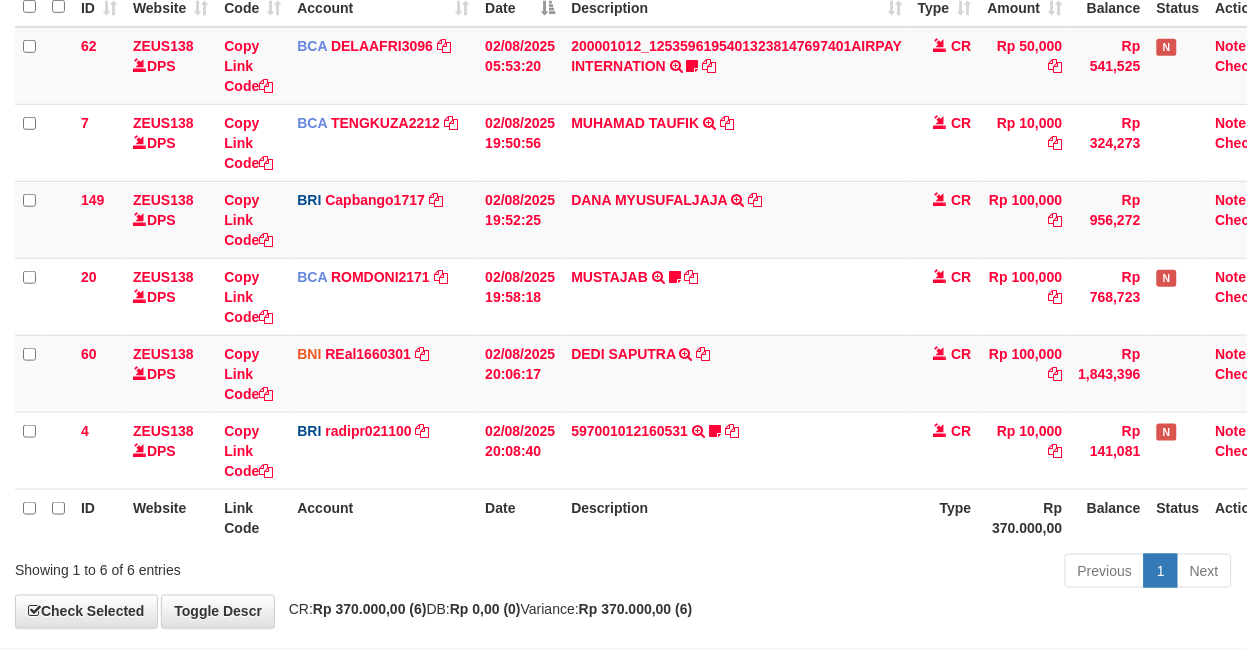 scroll, scrollTop: 312, scrollLeft: 0, axis: vertical 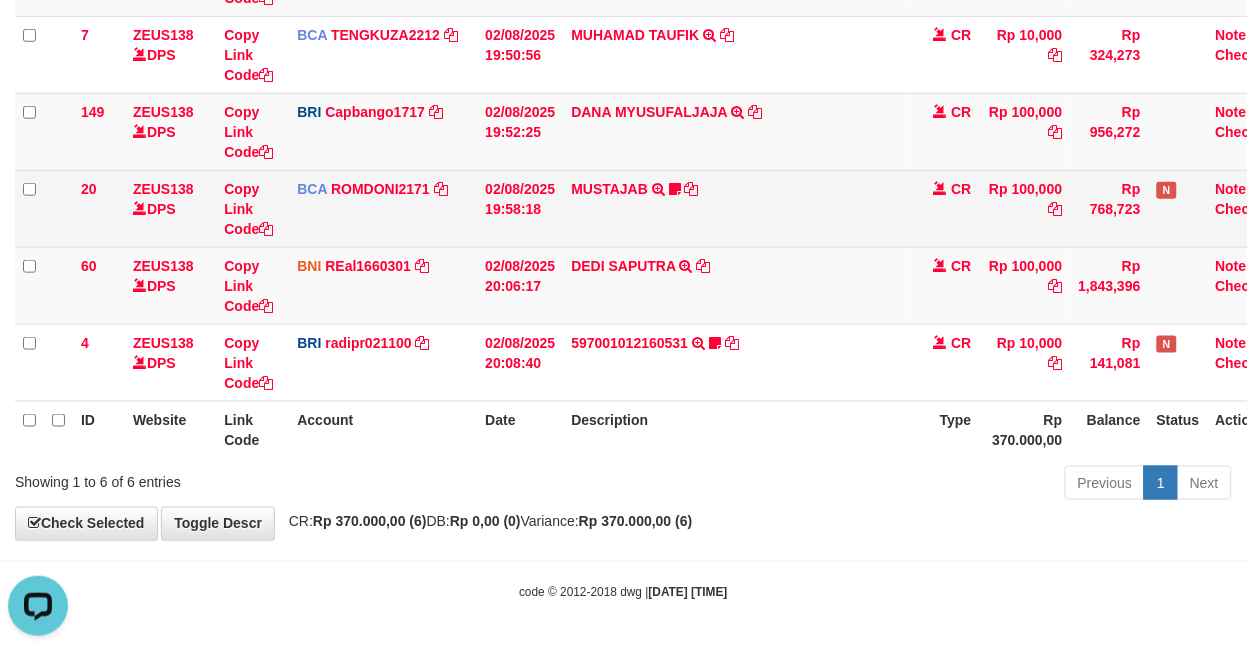 click on "MUSTAJAB            TRSF E-BANKING CR 0208/FTSCY/WS95271
100000.00MUSTAJAB    Almajelita7" at bounding box center (736, 208) 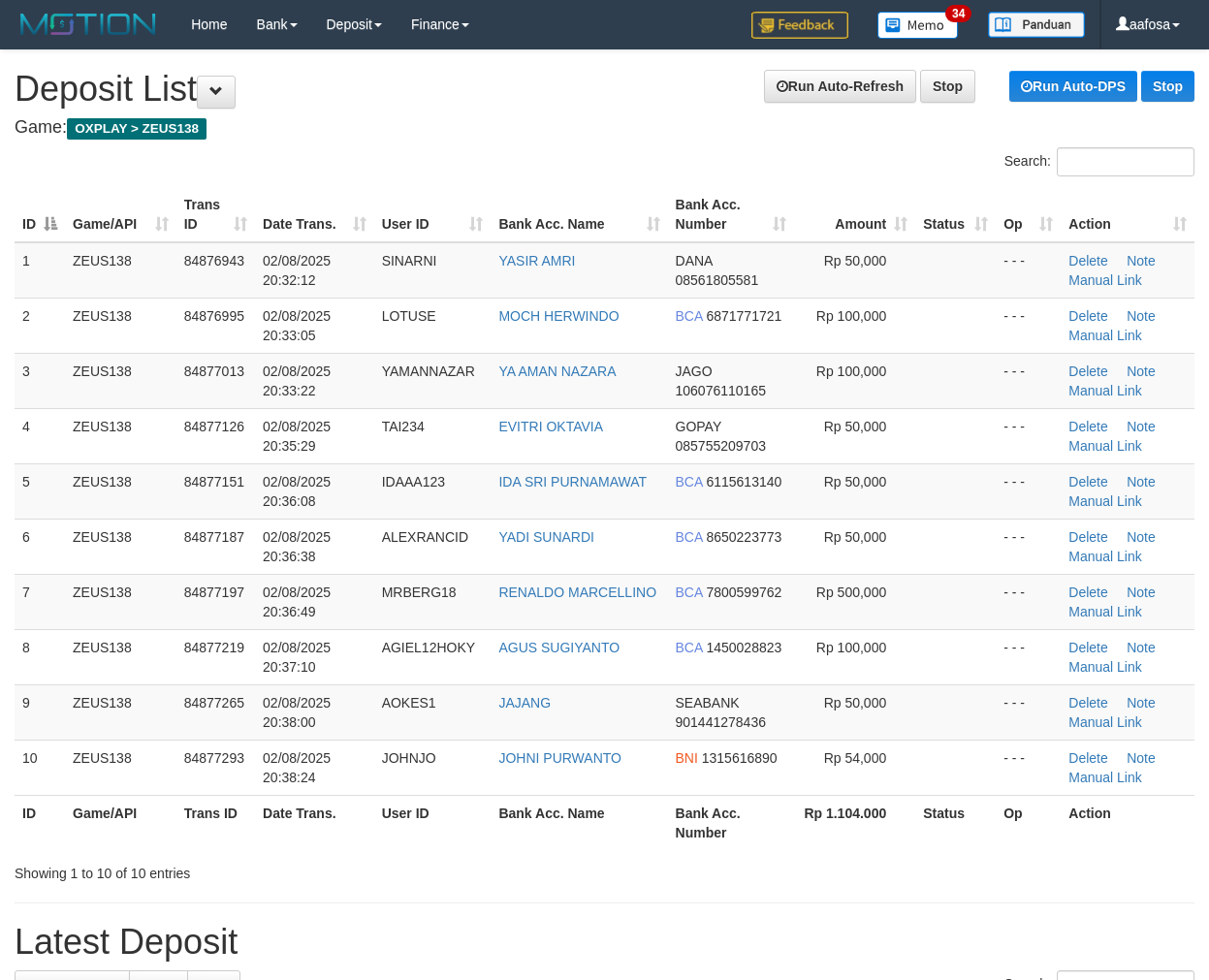 scroll, scrollTop: 0, scrollLeft: 0, axis: both 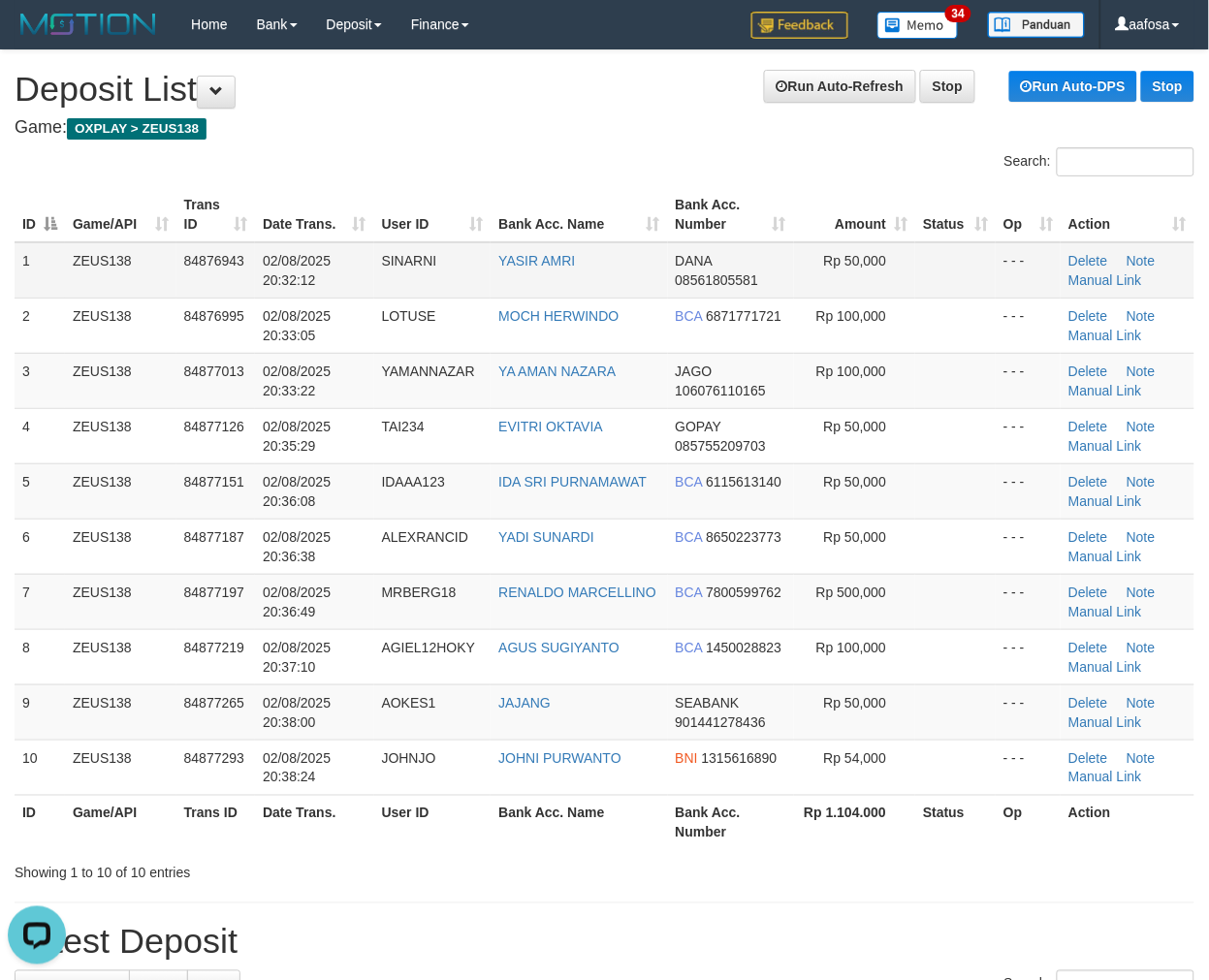 click on "DANA
08561805581" at bounding box center (731, 270) 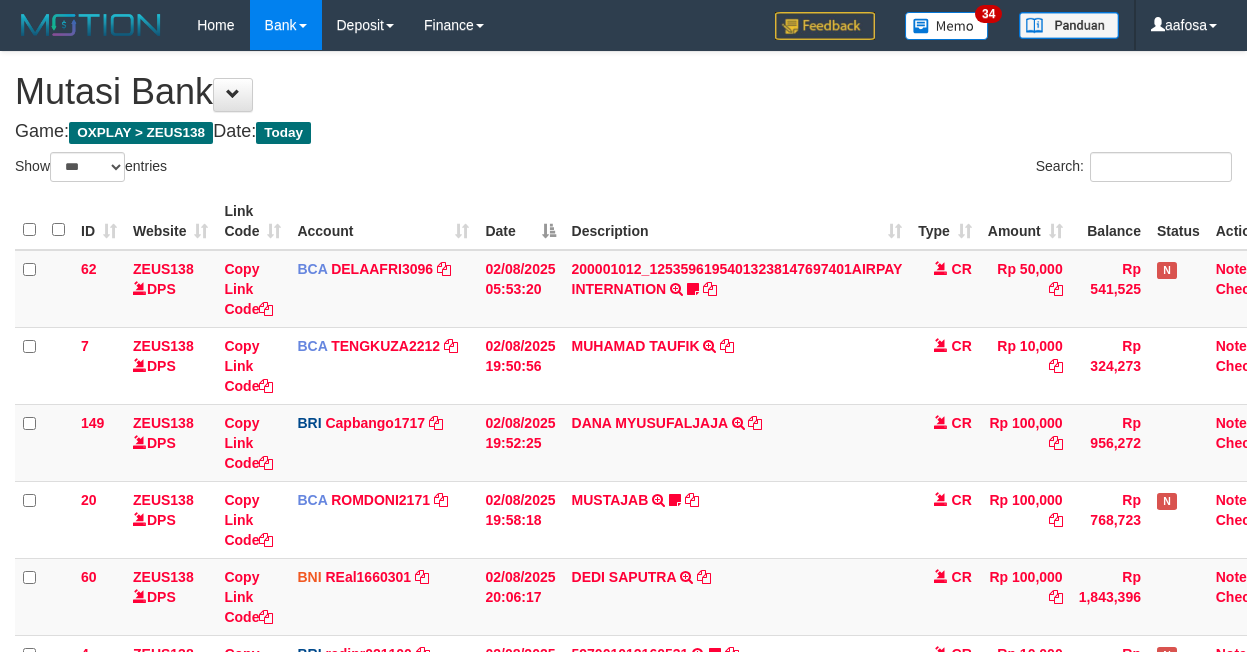 select on "***" 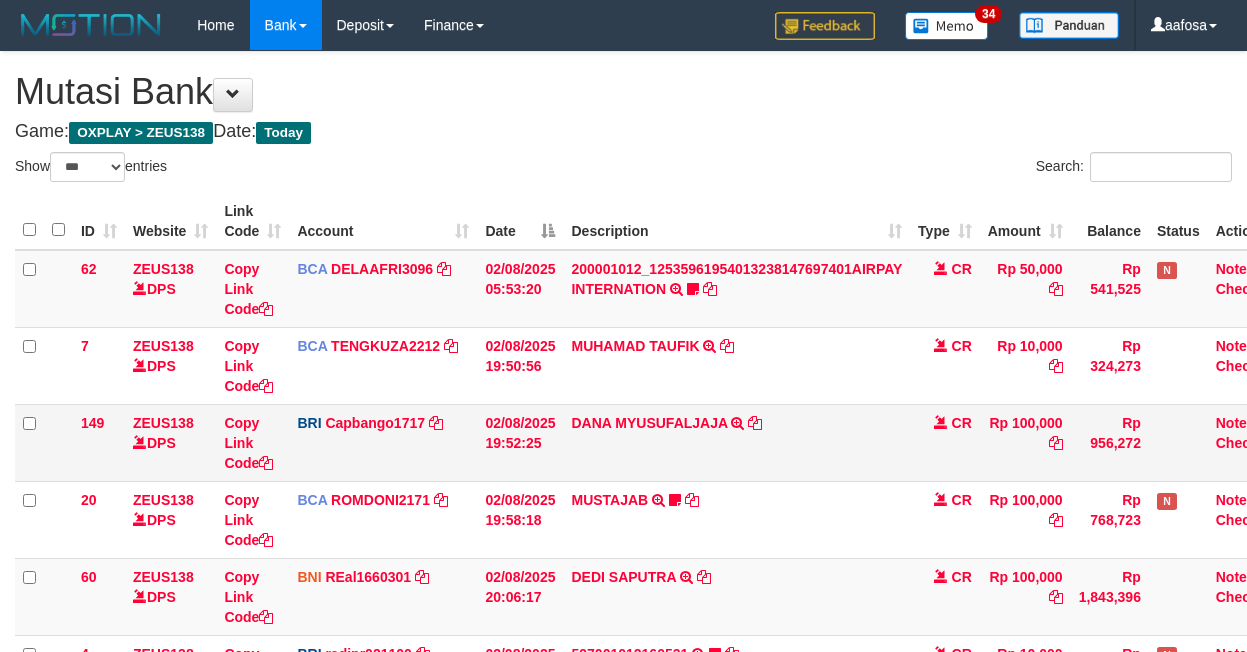 scroll, scrollTop: 223, scrollLeft: 0, axis: vertical 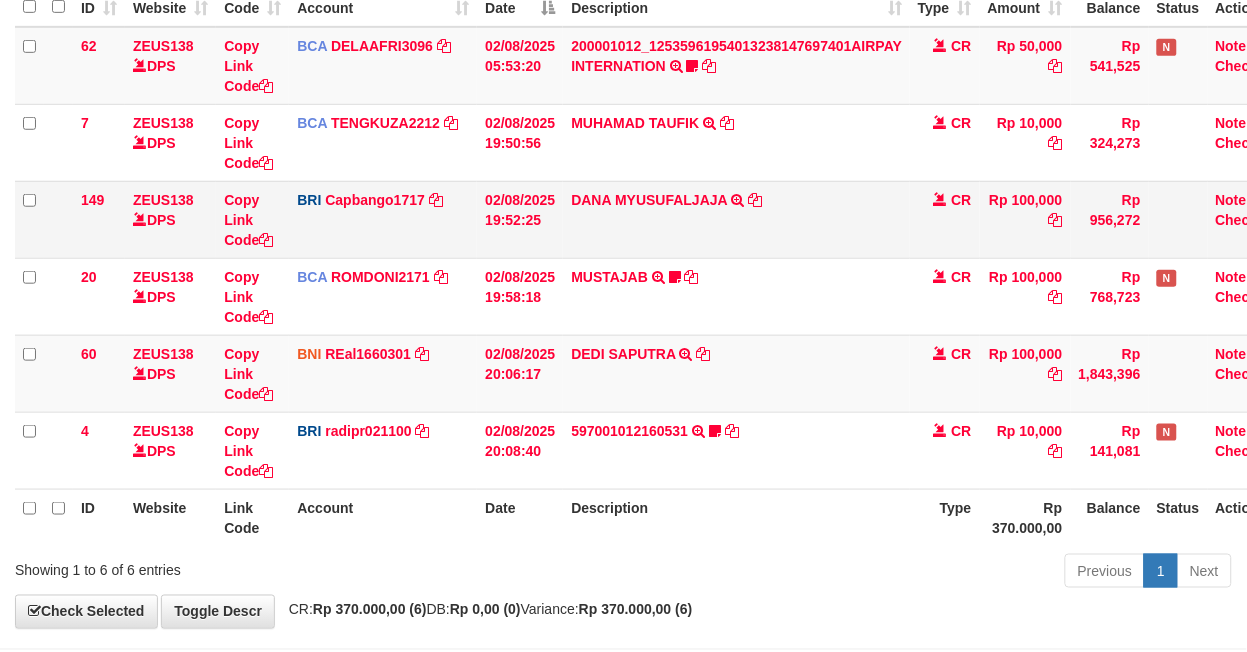 click on "DANA MYUSUFALJAJA         TRANSFER NBMB DANA MYUSUFALJAJA TO HELMI" at bounding box center (736, 219) 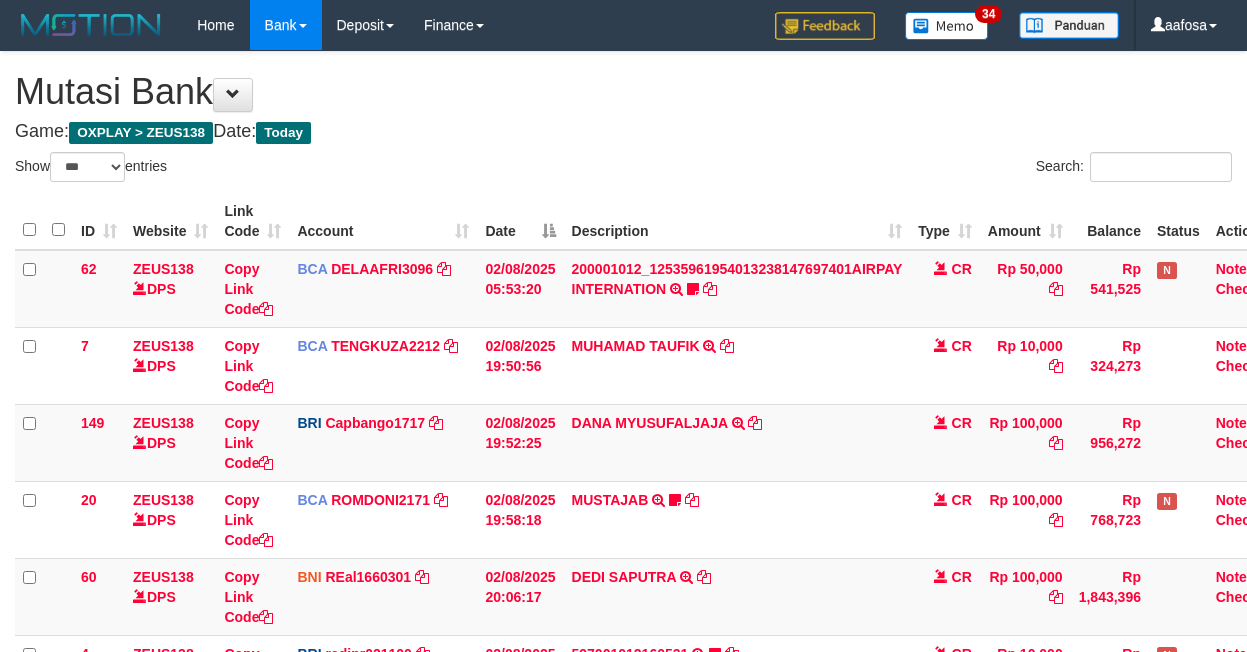select on "***" 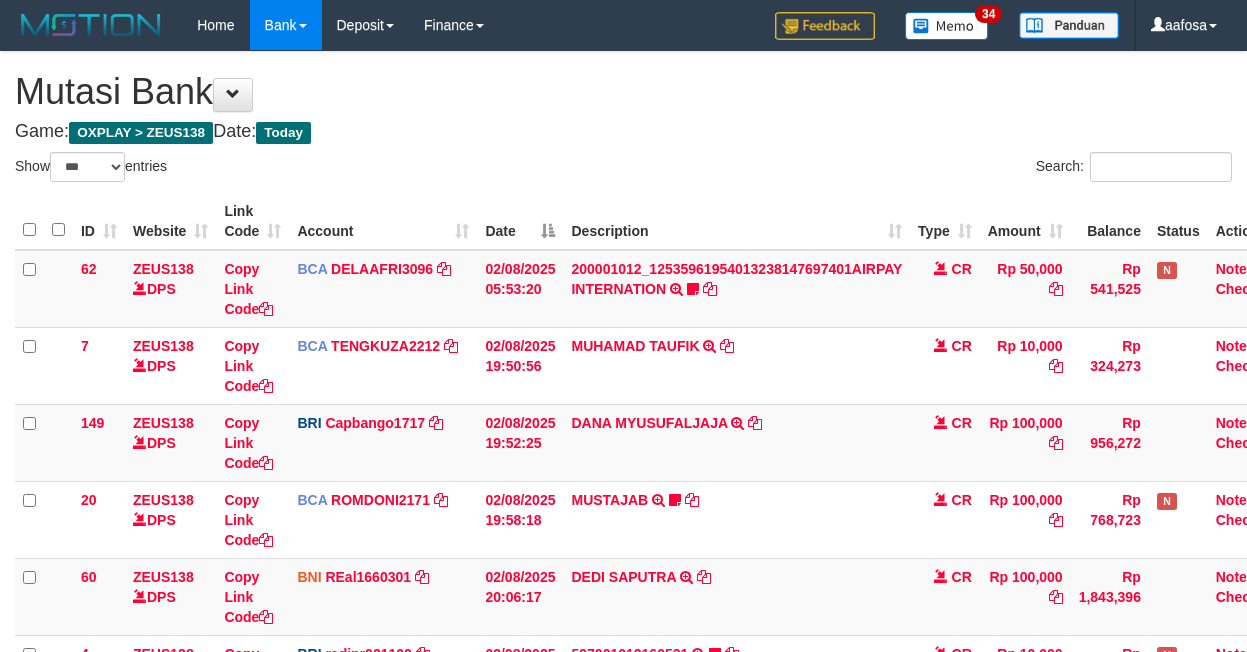 scroll, scrollTop: 223, scrollLeft: 0, axis: vertical 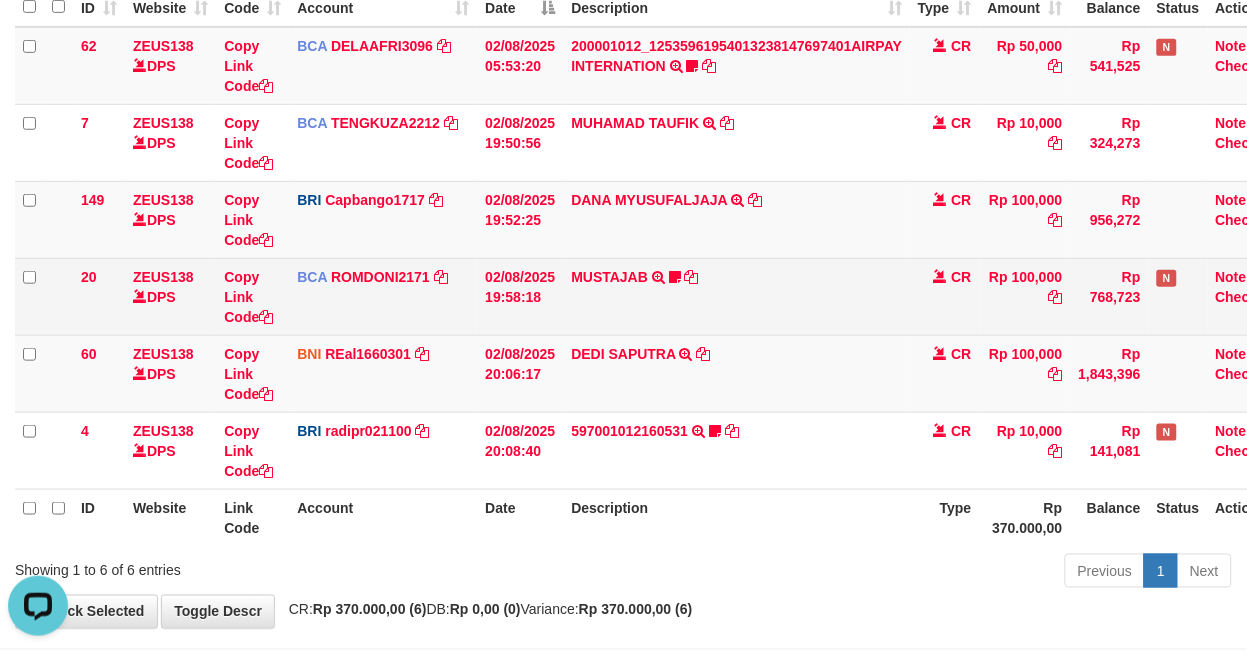 drag, startPoint x: 703, startPoint y: 287, endPoint x: 743, endPoint y: 320, distance: 51.855568 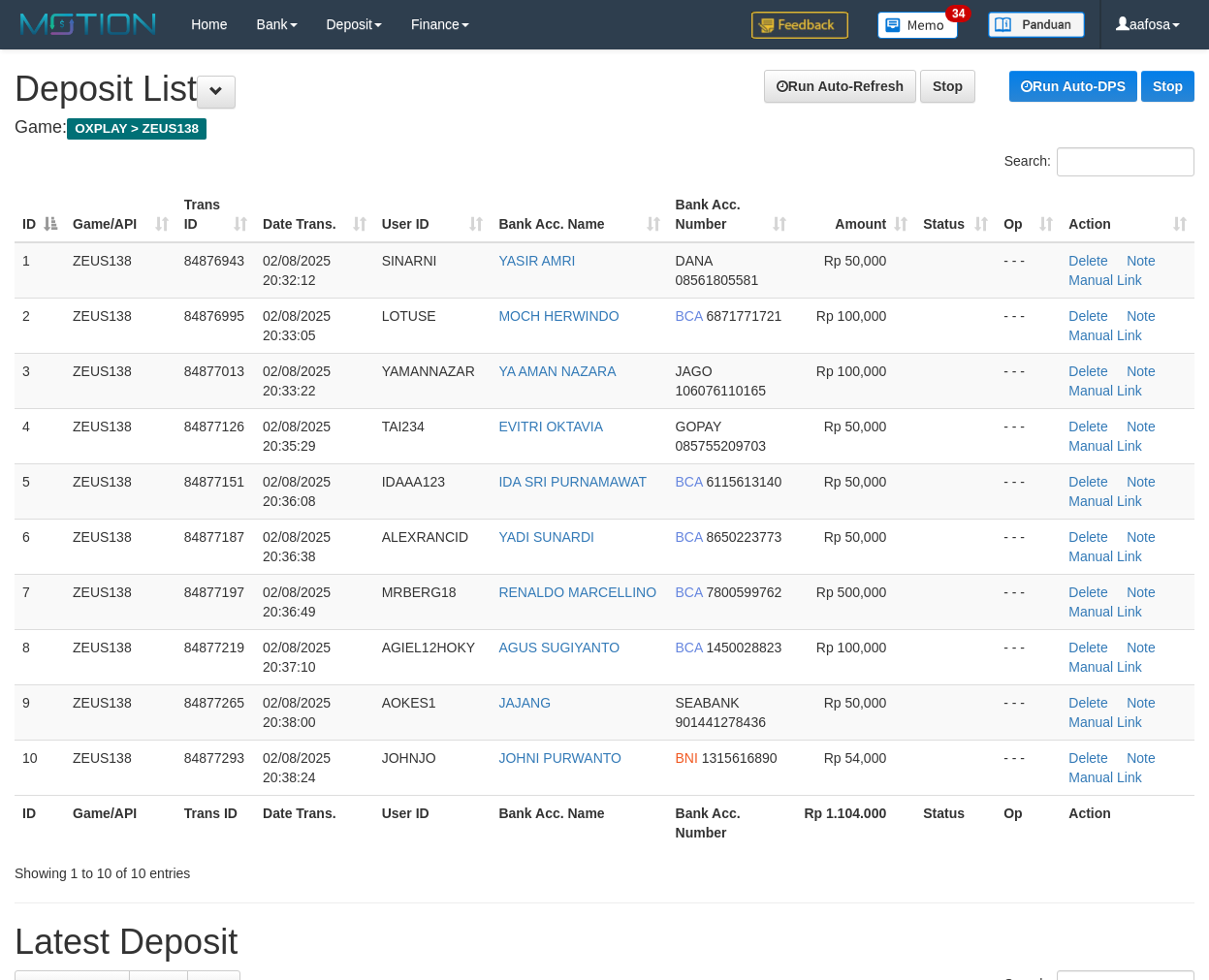 scroll, scrollTop: 0, scrollLeft: 0, axis: both 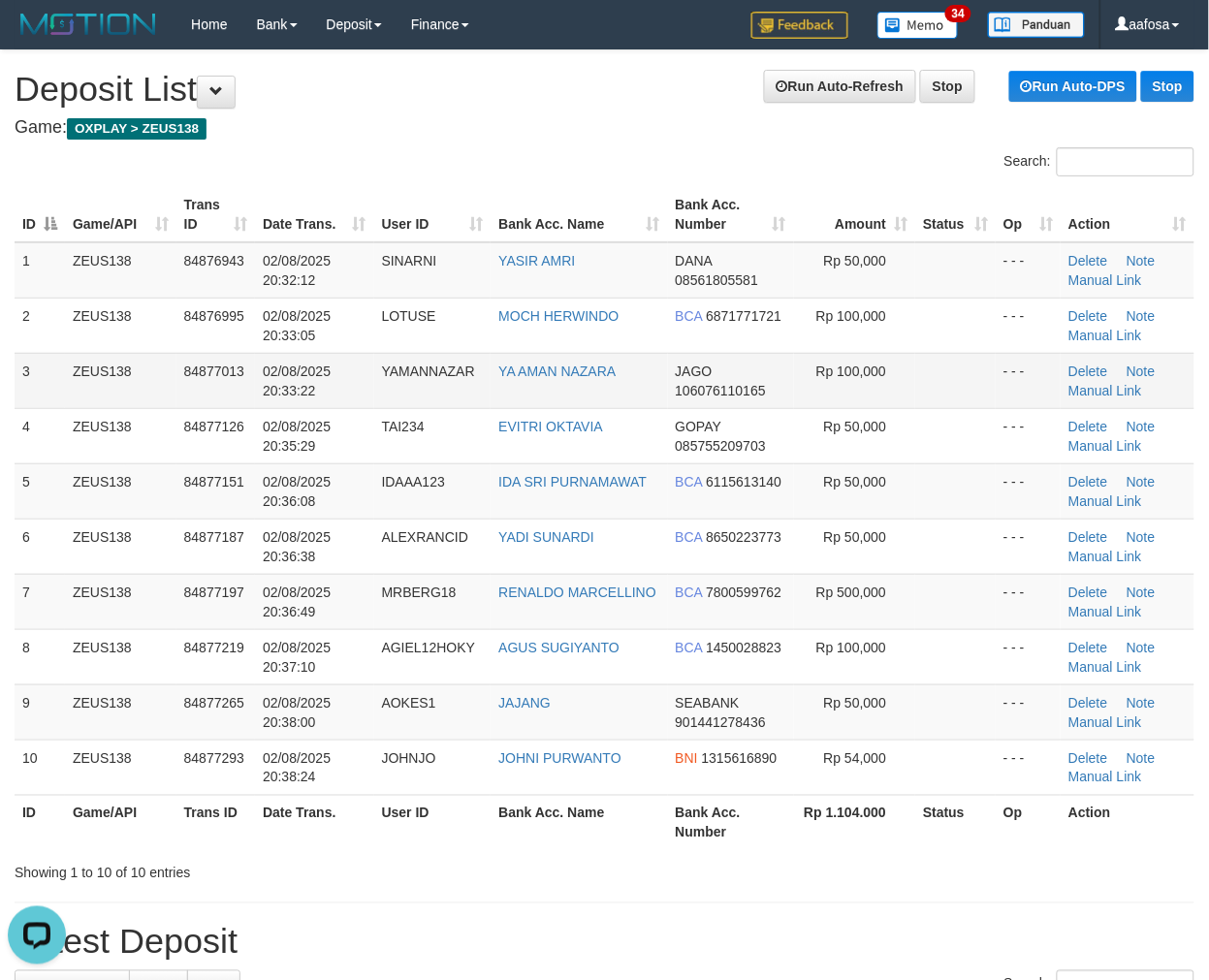 drag, startPoint x: 242, startPoint y: 350, endPoint x: 257, endPoint y: 366, distance: 21.931712 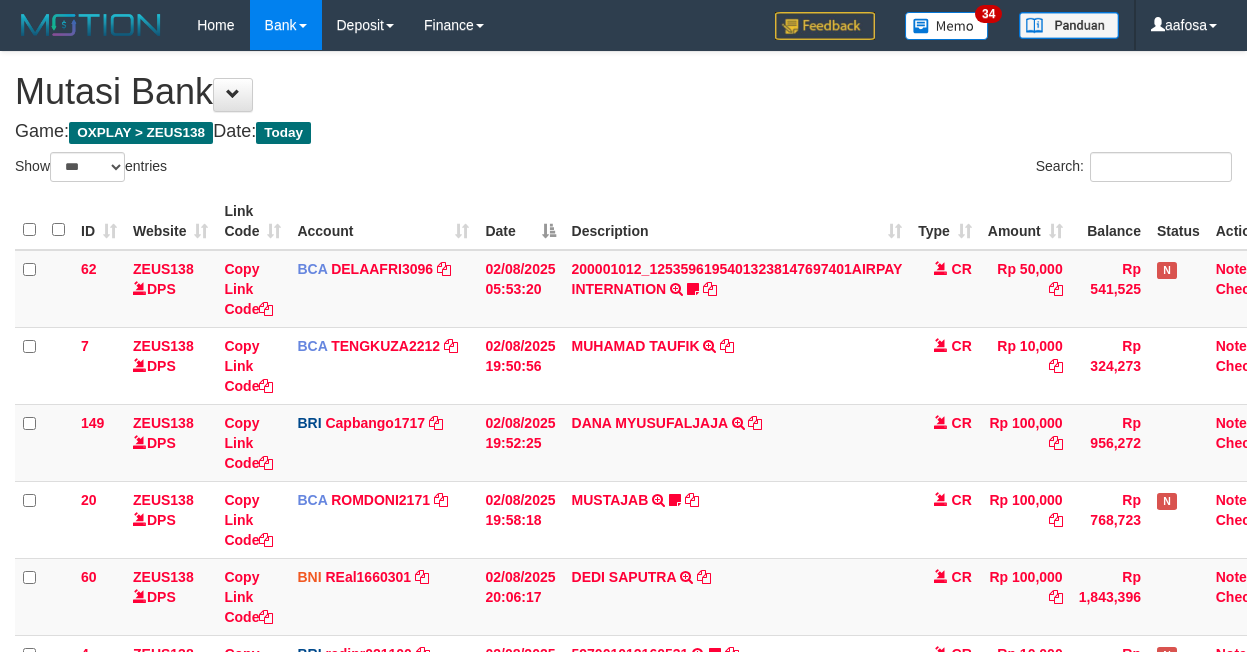 select on "***" 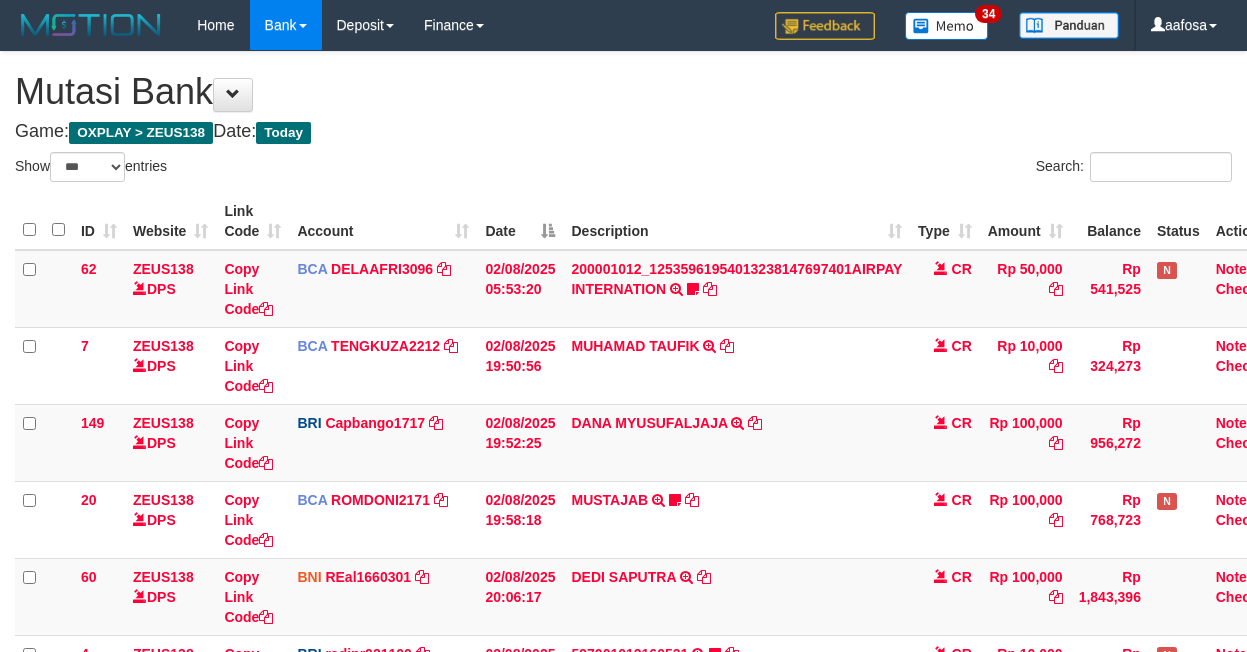 scroll, scrollTop: 377, scrollLeft: 0, axis: vertical 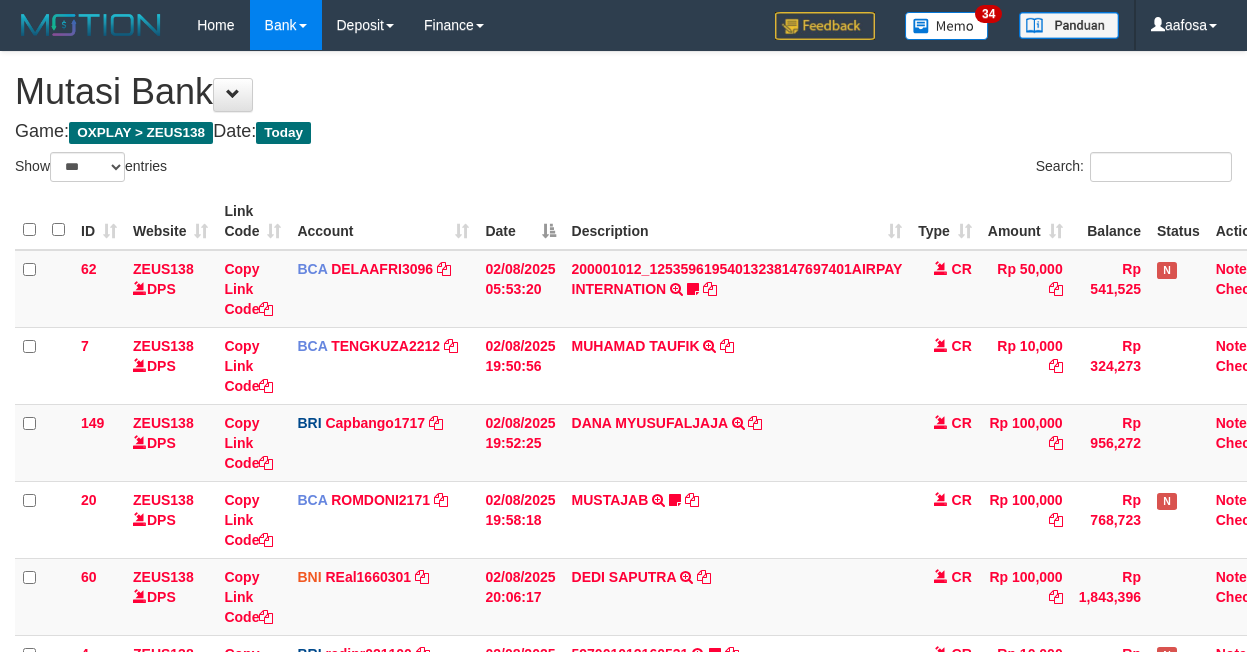 select on "***" 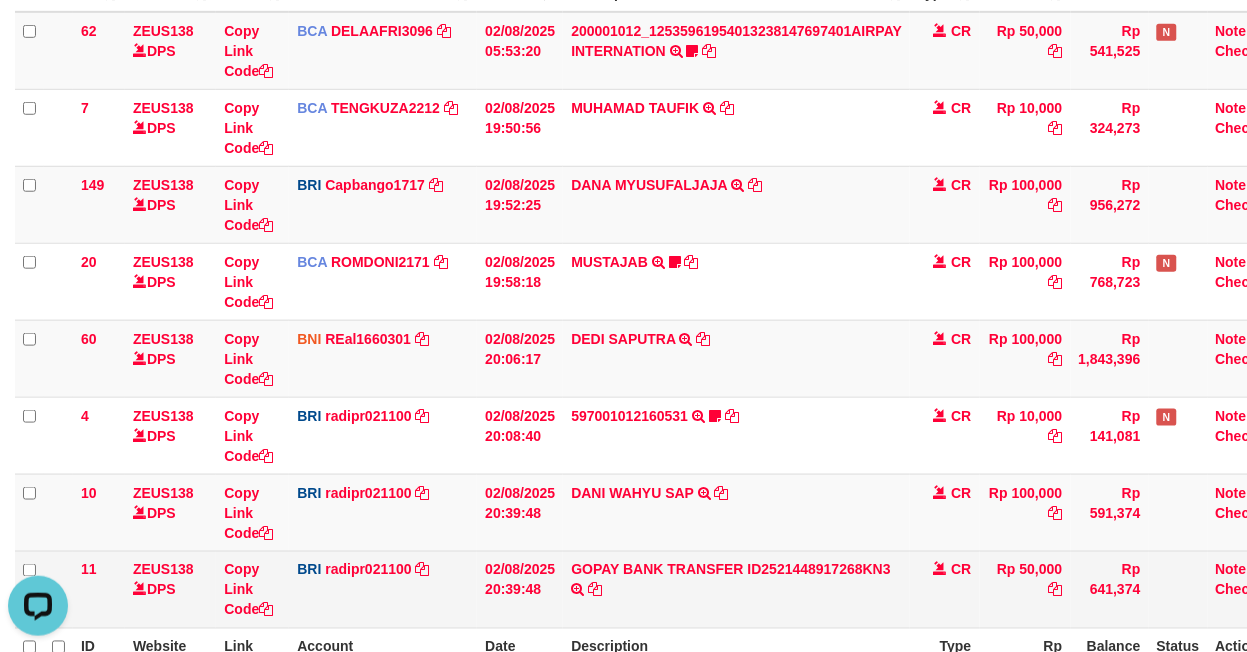 scroll, scrollTop: 0, scrollLeft: 0, axis: both 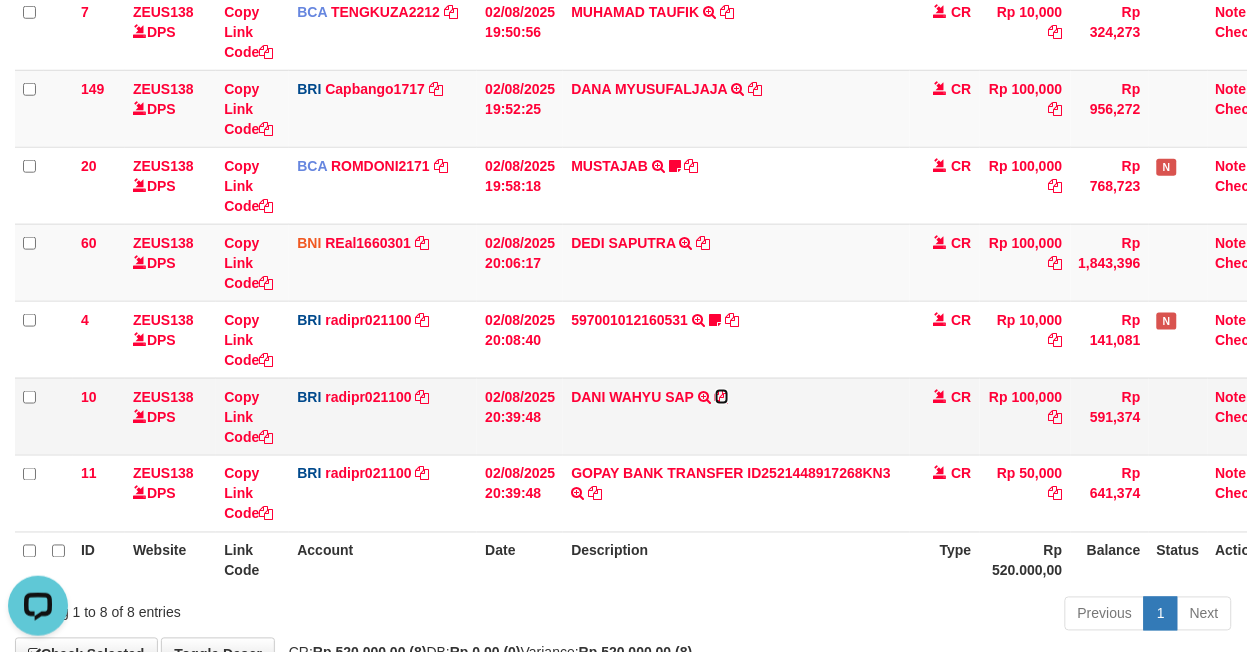 click at bounding box center [722, 397] 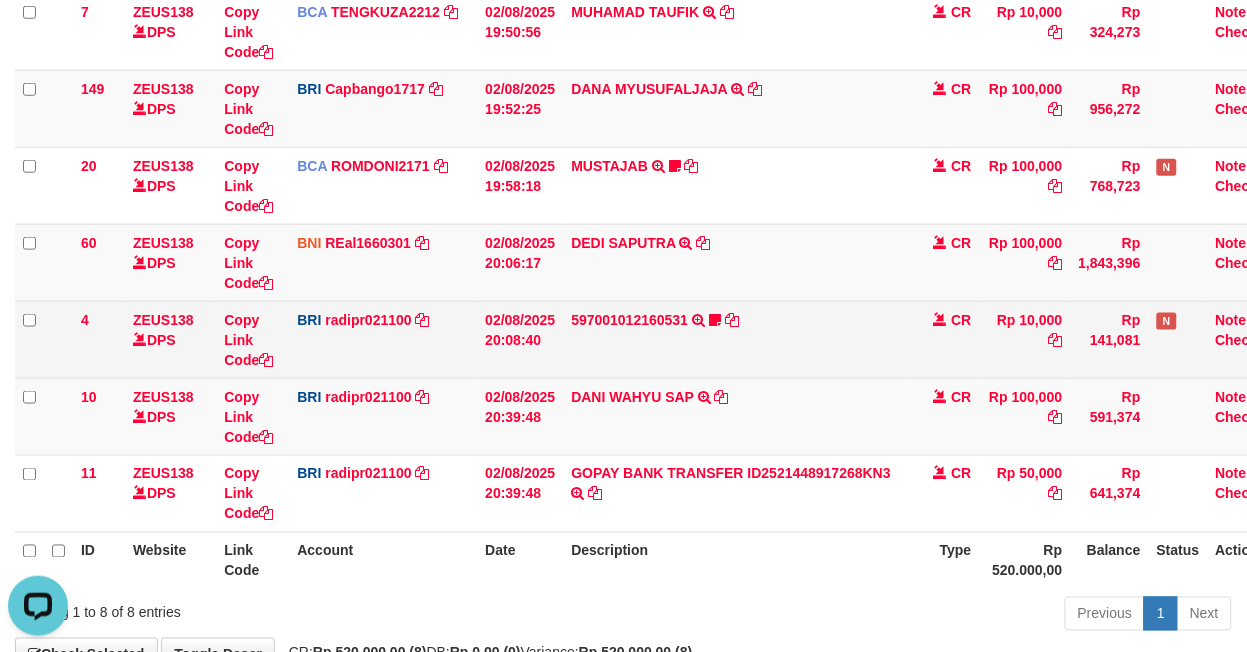 click on "597001012160531            TRANSFER NBMB 597001012160531 TO REYNALDI ADI PRATAMA    Cewekcancer83" at bounding box center (736, 339) 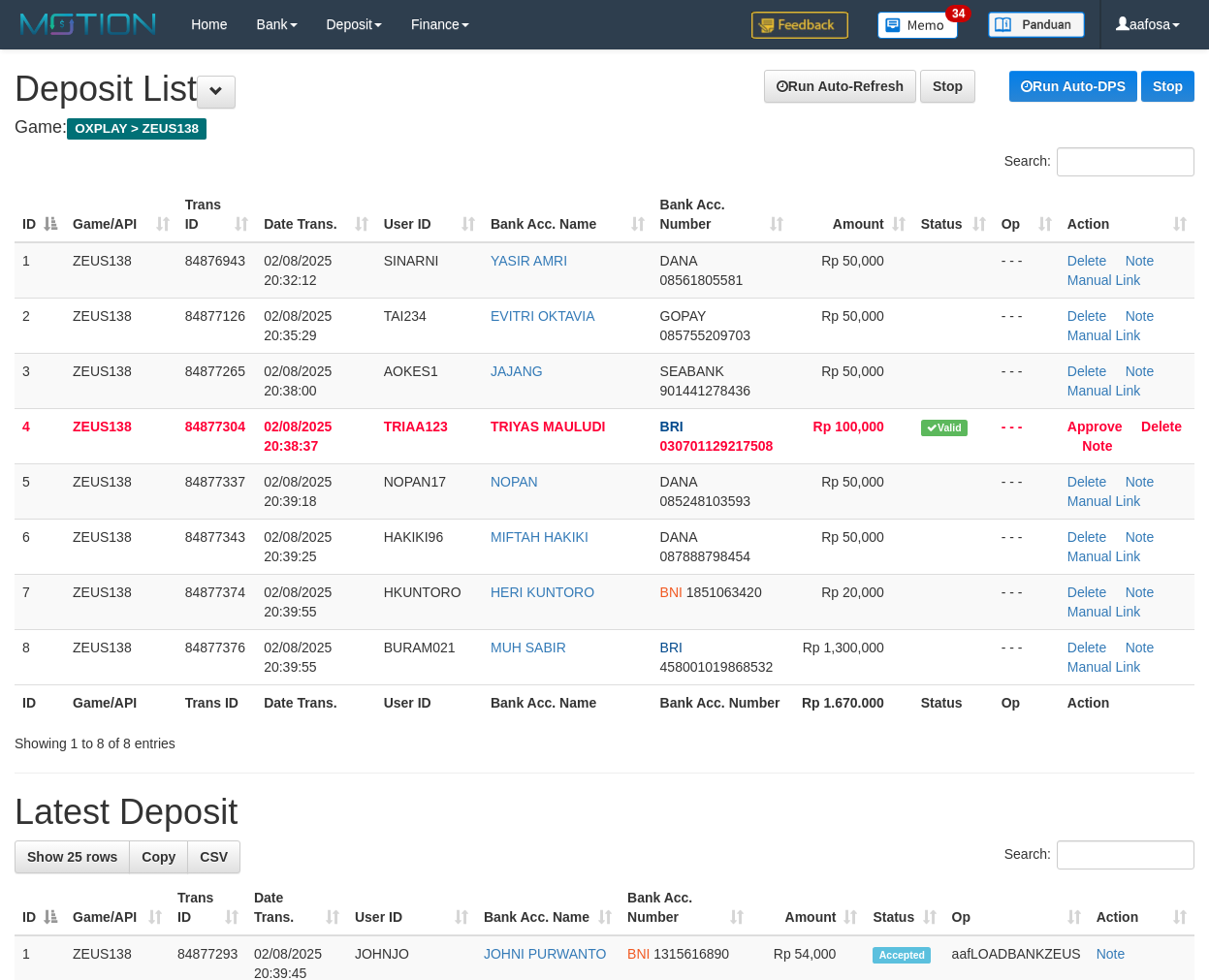 scroll, scrollTop: 0, scrollLeft: 0, axis: both 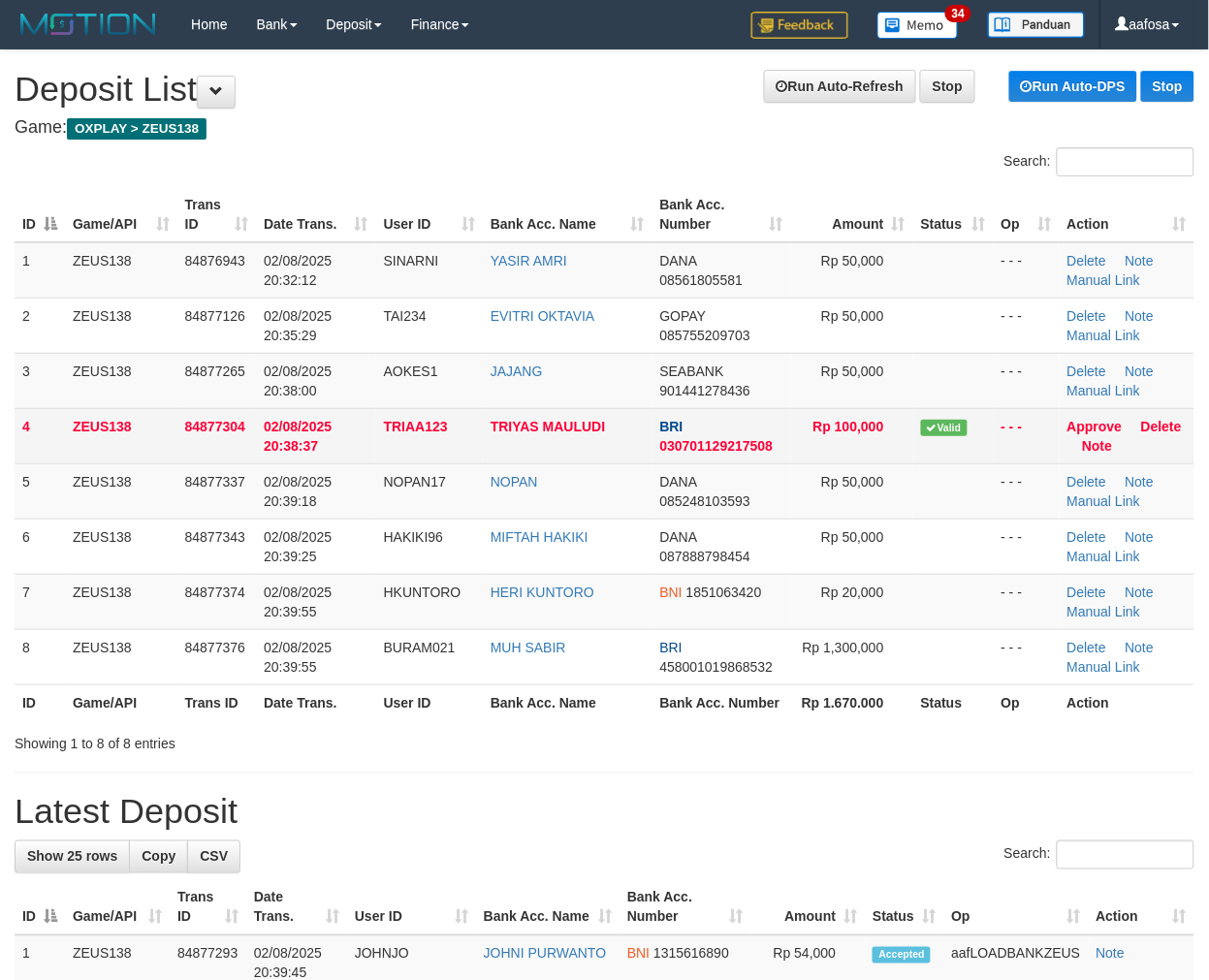 drag, startPoint x: 753, startPoint y: 438, endPoint x: 557, endPoint y: 488, distance: 202.27704 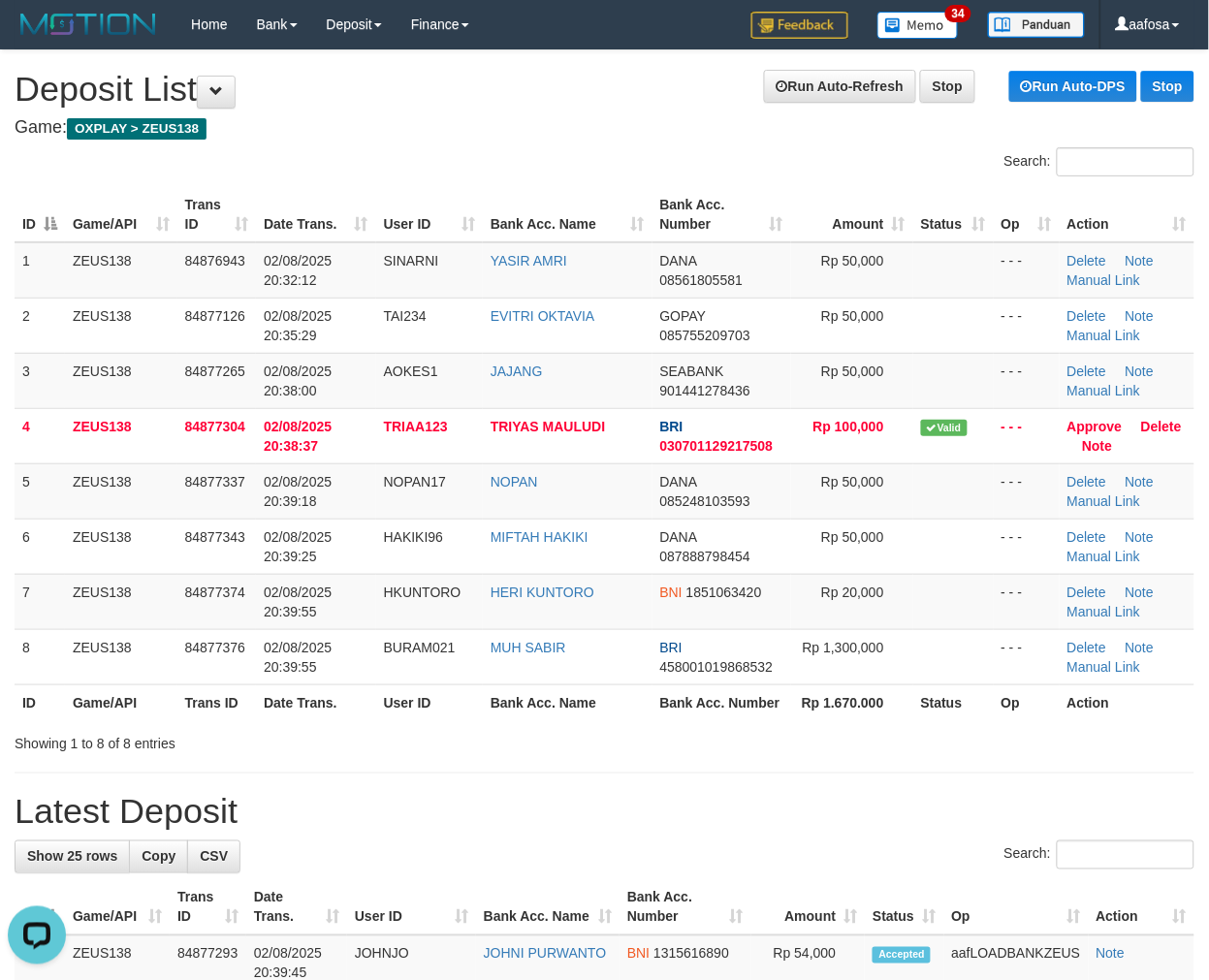 scroll, scrollTop: 0, scrollLeft: 0, axis: both 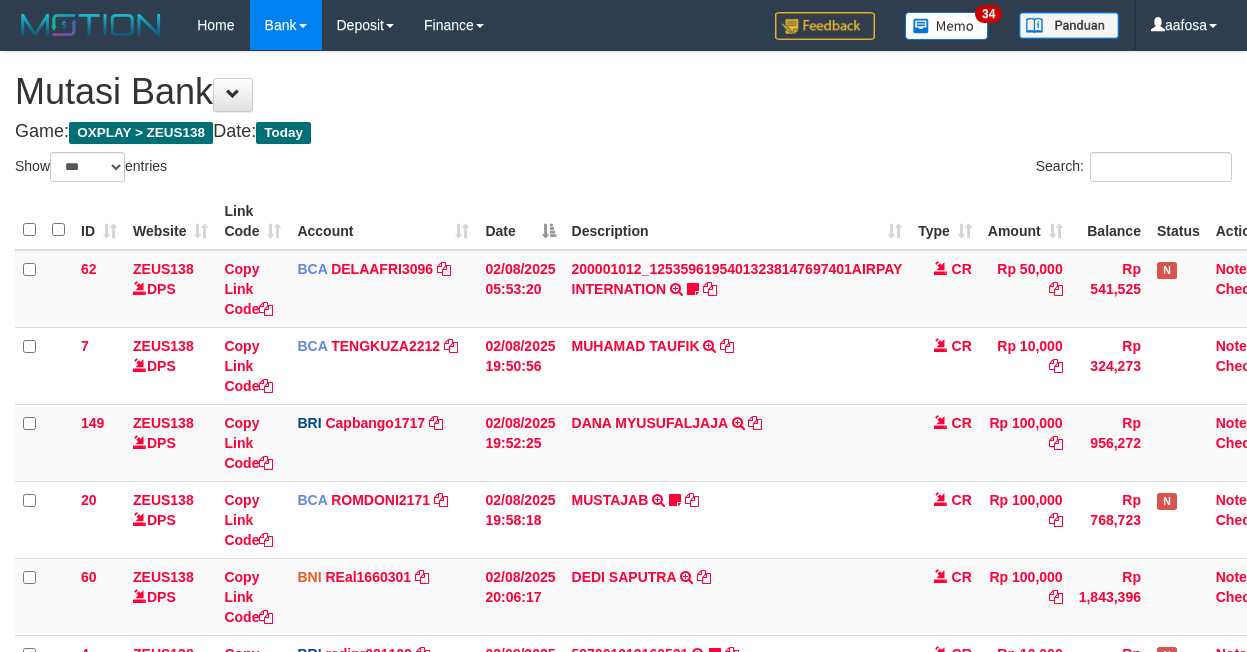 select on "***" 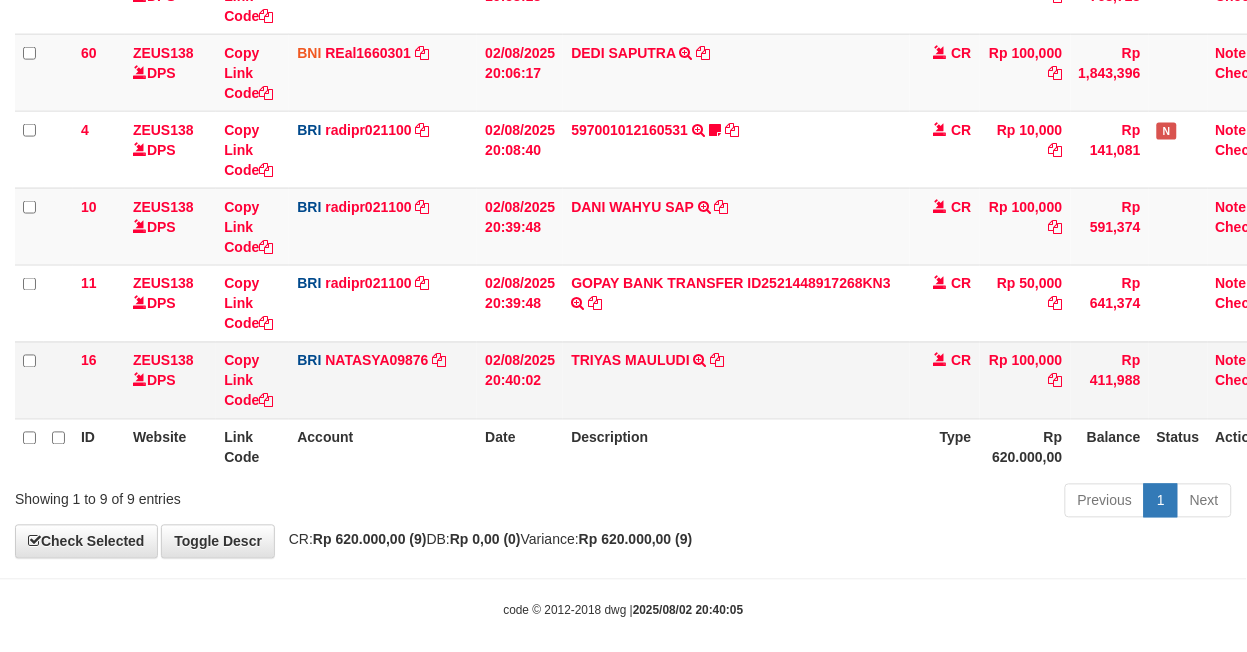 scroll, scrollTop: 543, scrollLeft: 0, axis: vertical 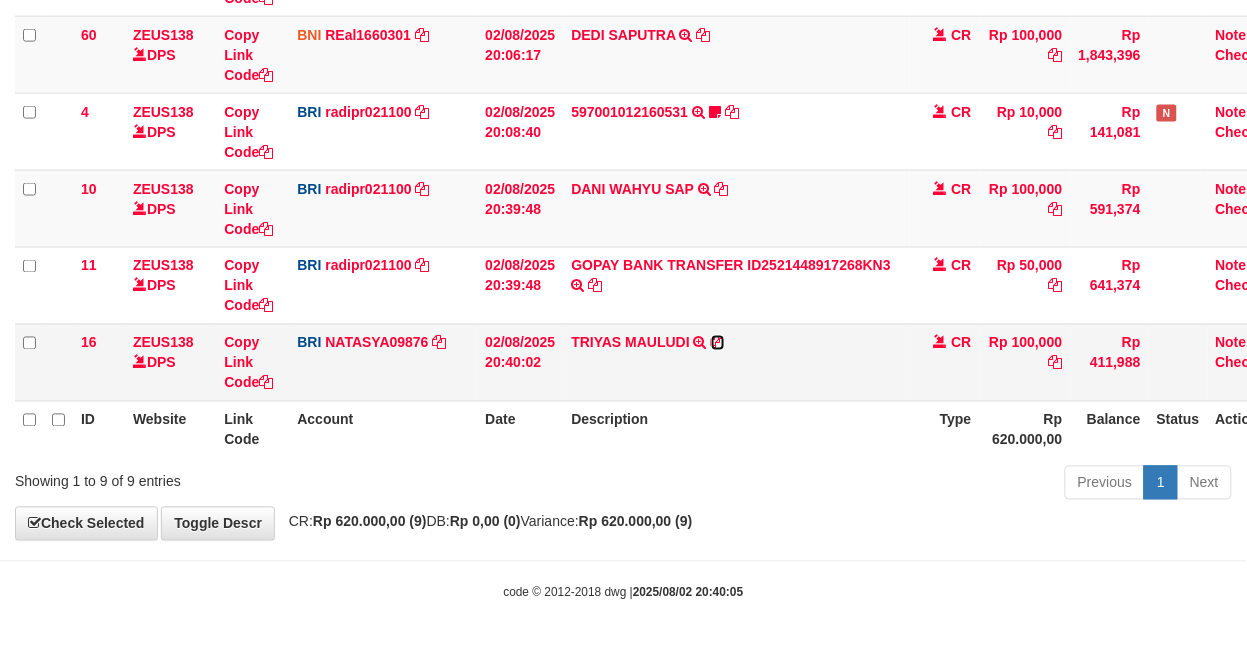 click at bounding box center [718, 343] 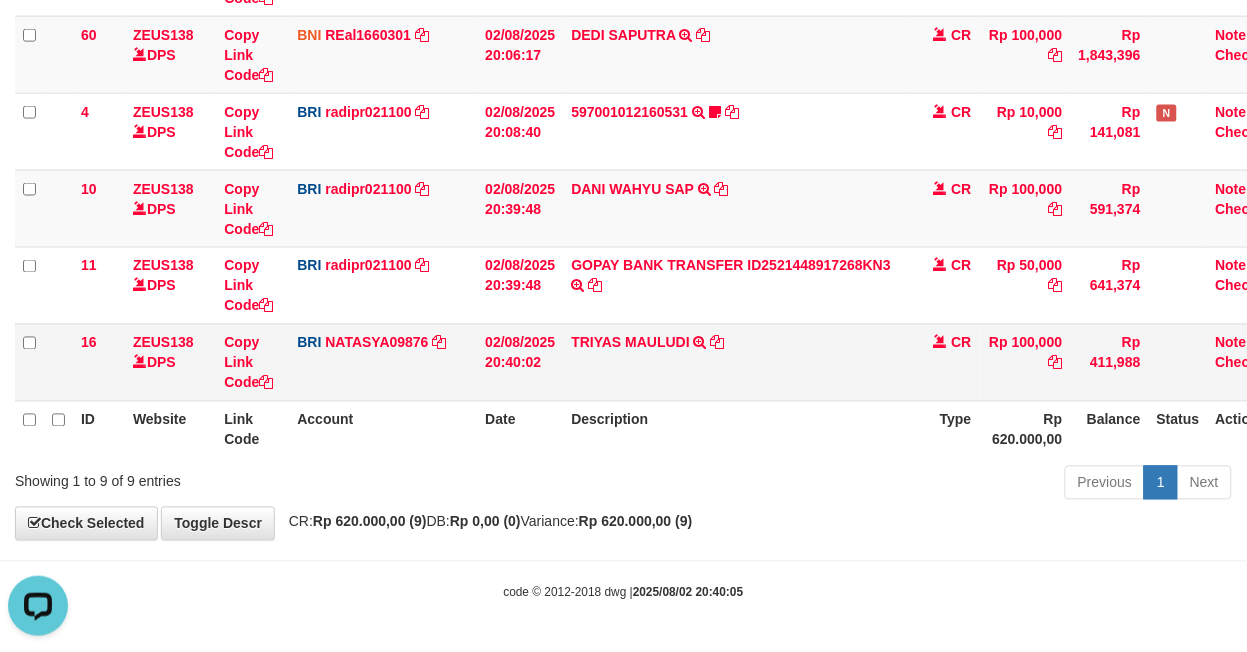scroll, scrollTop: 0, scrollLeft: 0, axis: both 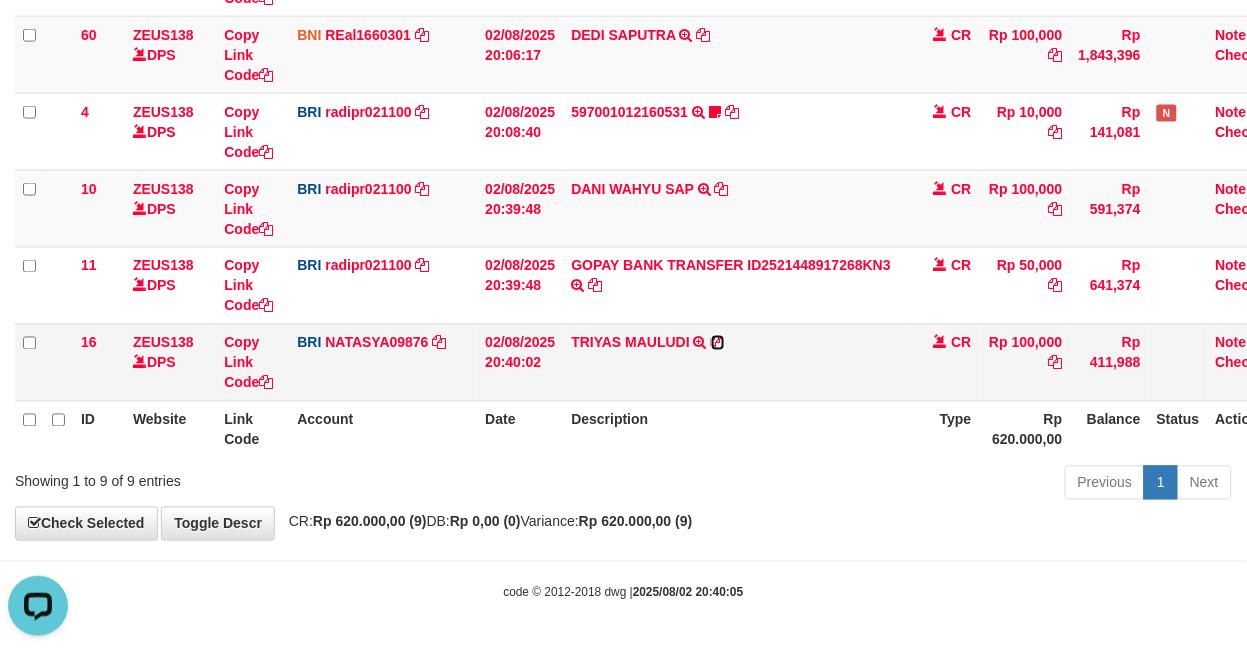 click at bounding box center [718, 343] 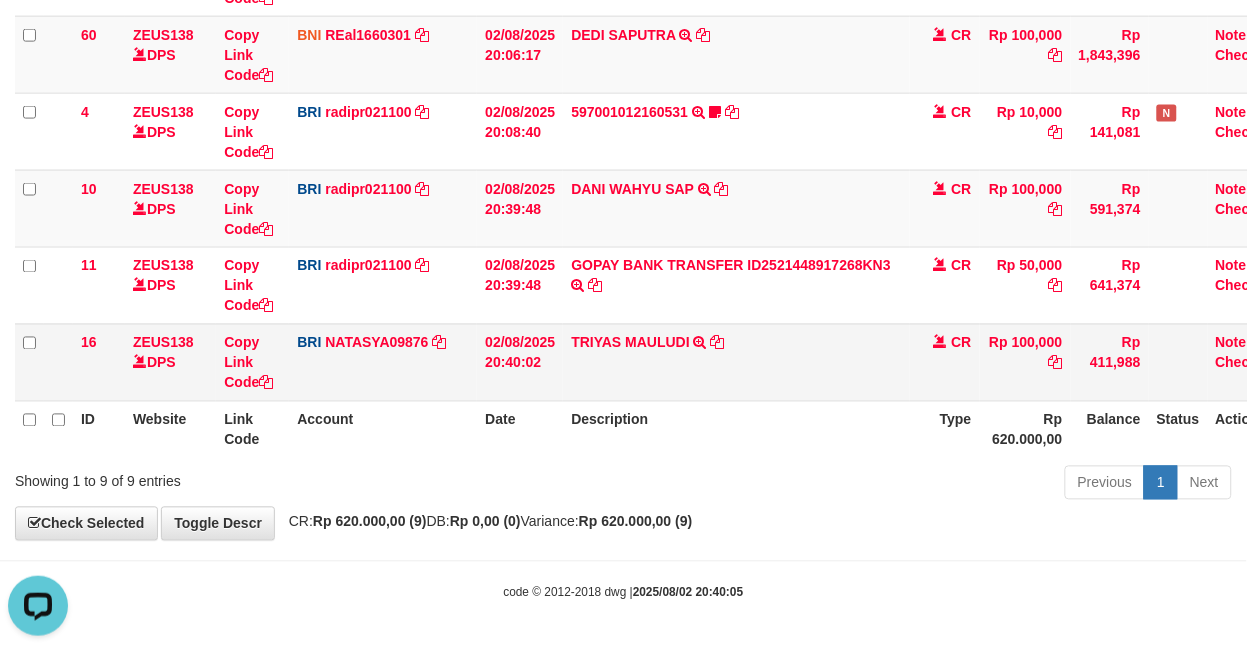 click on "TRIYAS MAULUDI         TRANSFER NBMB TRIYAS MAULUDI TO SITI NURLITA SAPITRI" at bounding box center [736, 362] 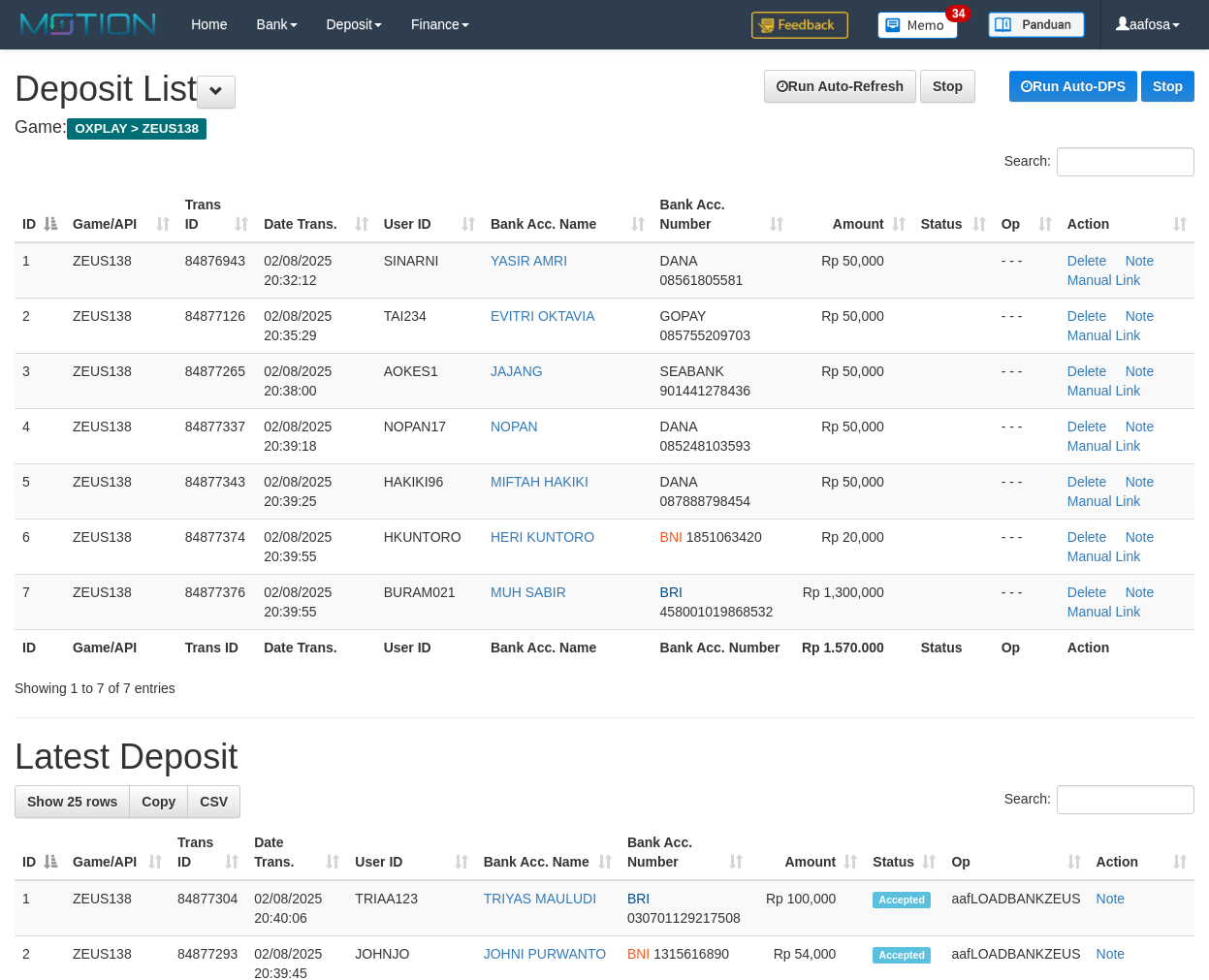 scroll, scrollTop: 0, scrollLeft: 0, axis: both 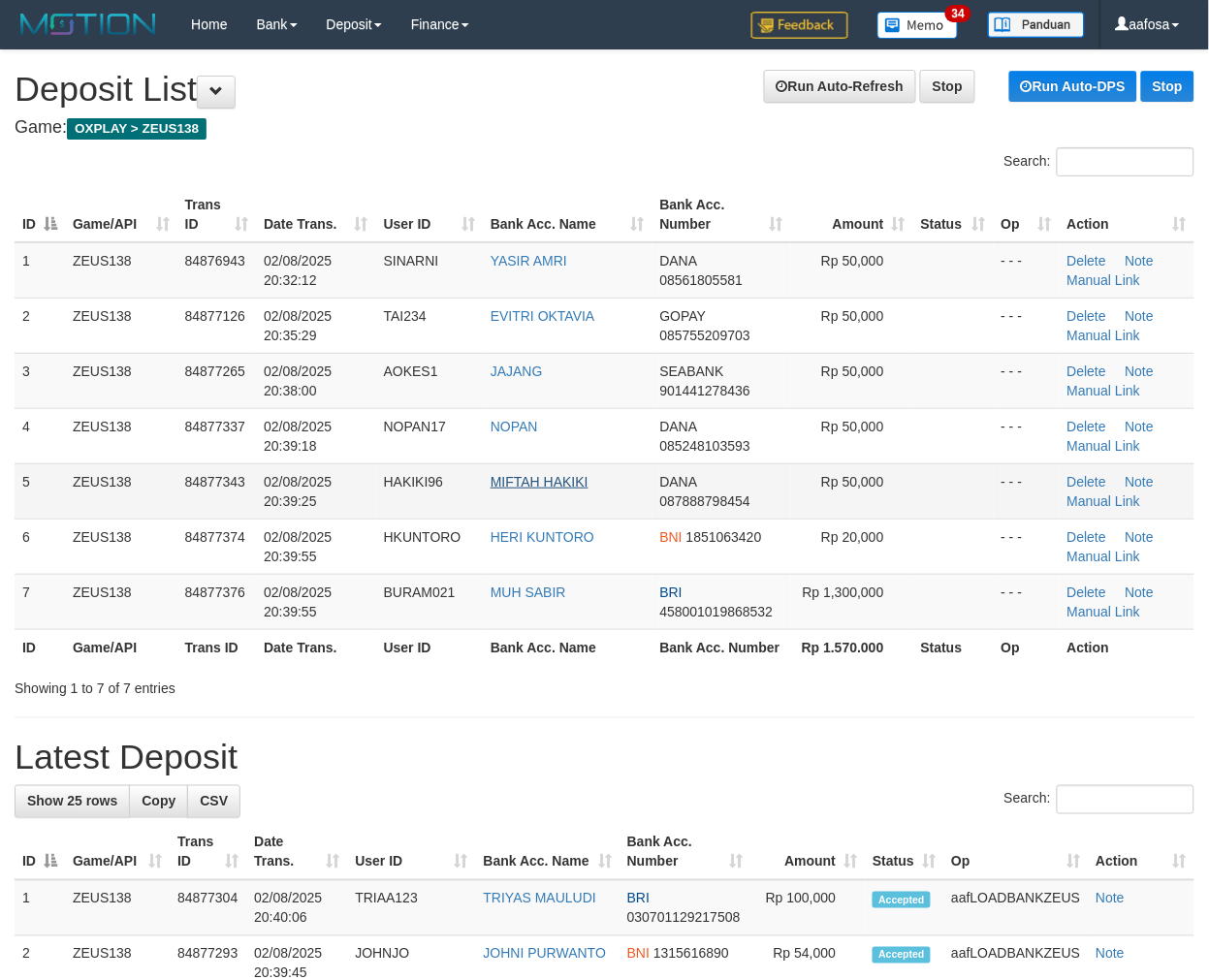 click on "MIFTAH HAKIKI" at bounding box center [539, 482] 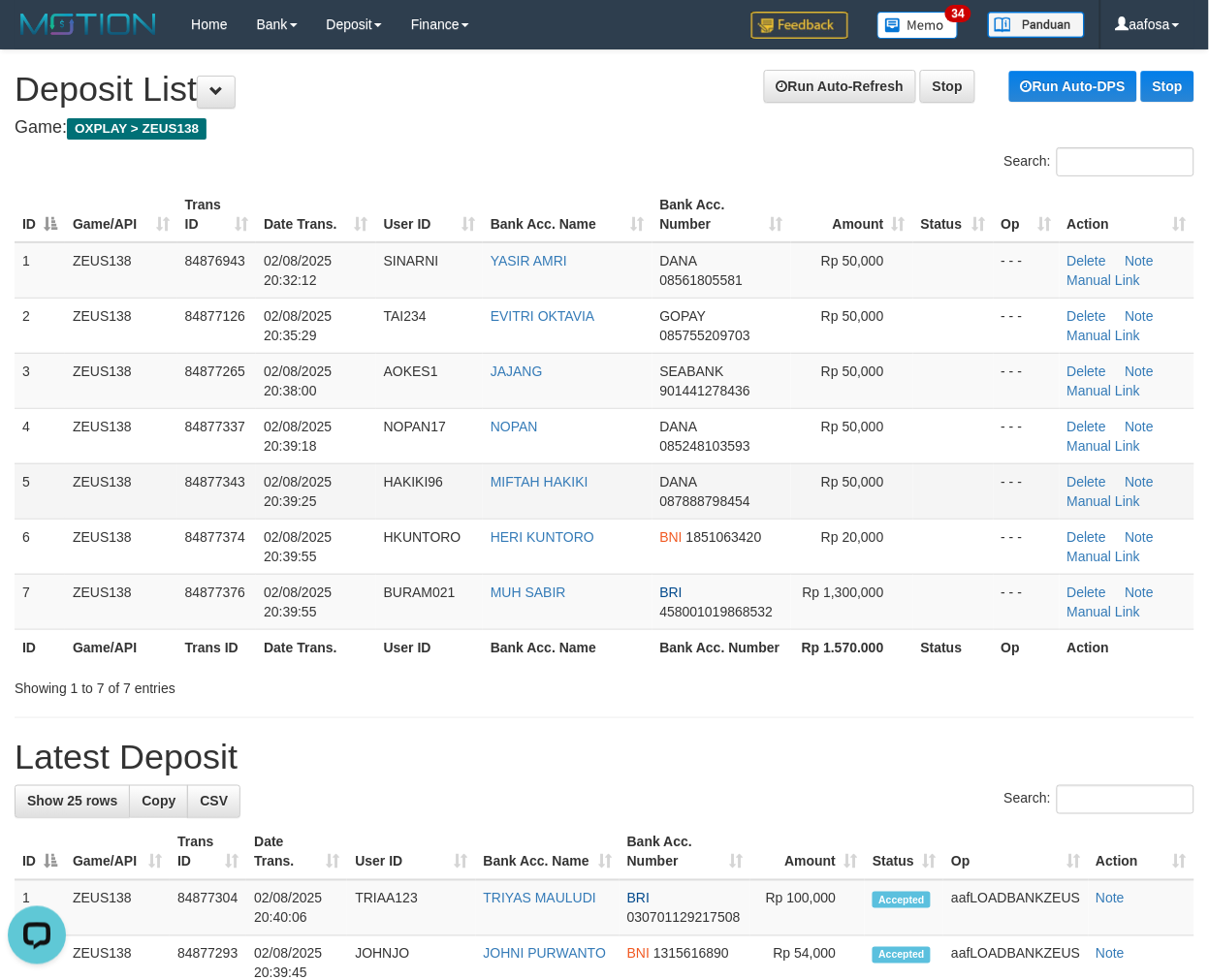 scroll, scrollTop: 0, scrollLeft: 0, axis: both 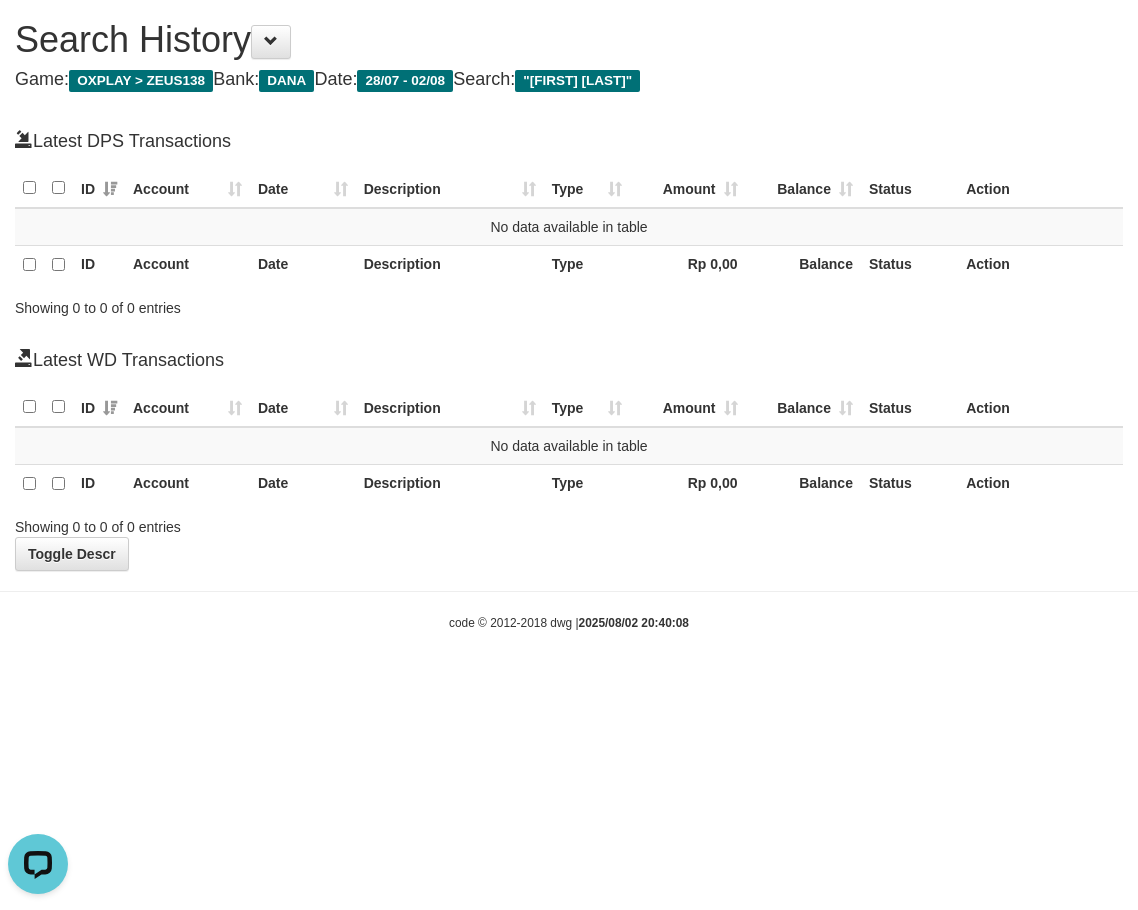 click on "**********" at bounding box center [569, 285] 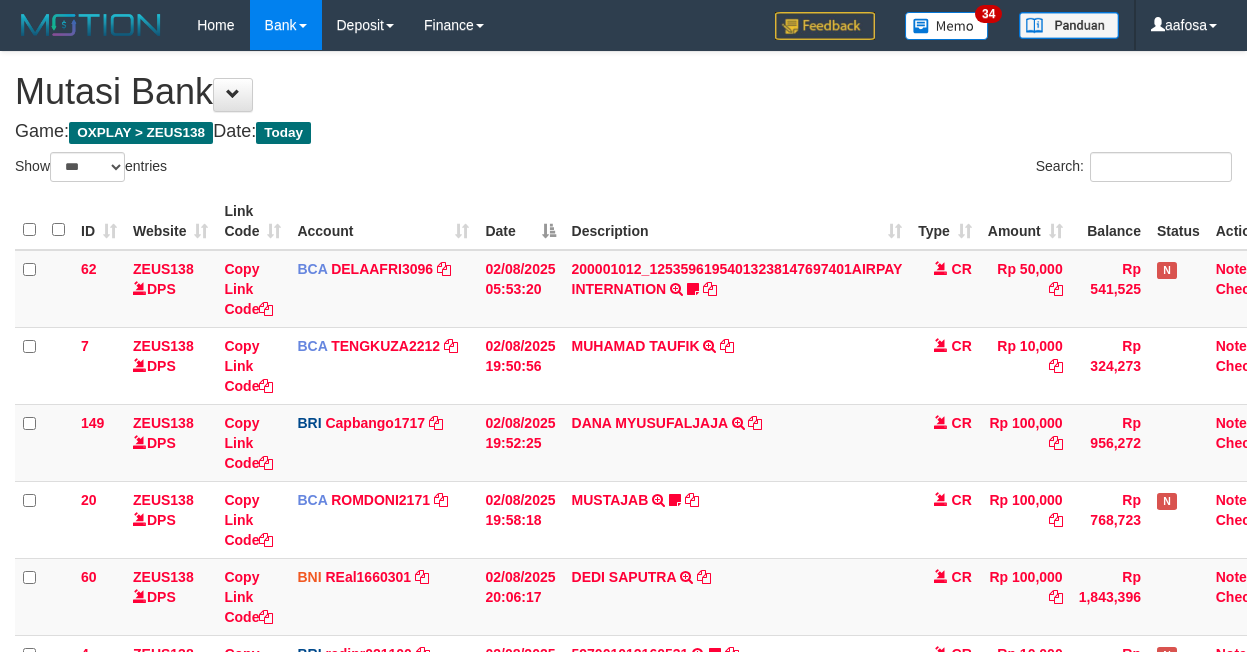 select on "***" 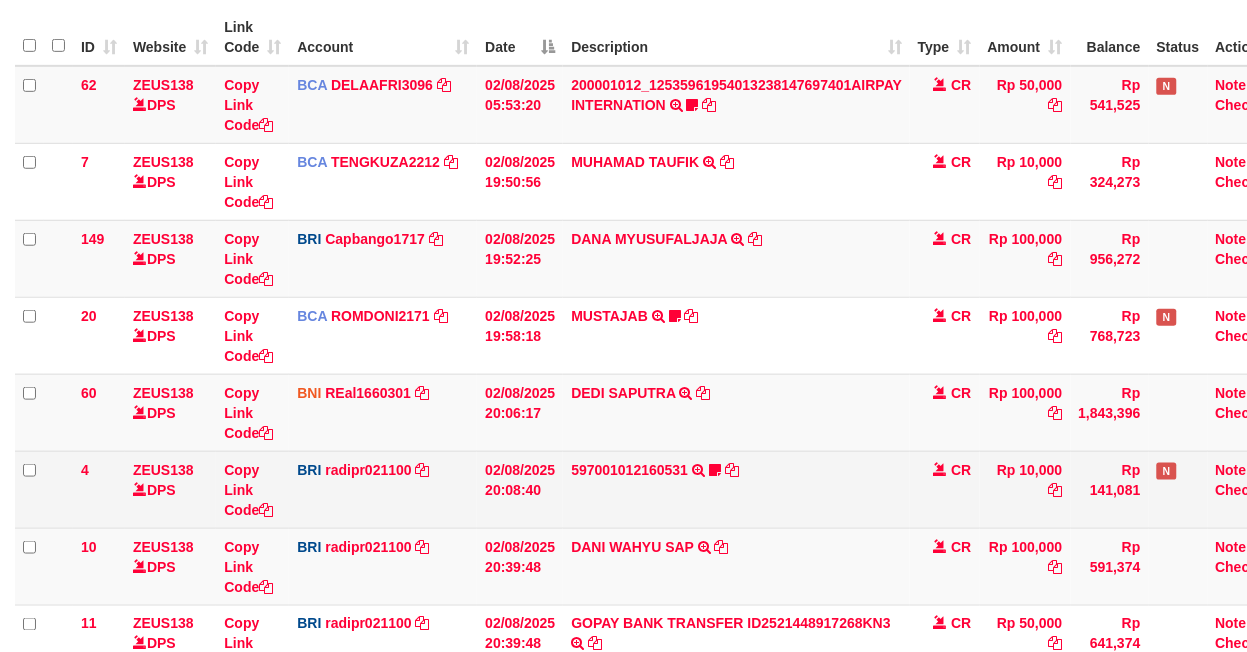 scroll, scrollTop: 465, scrollLeft: 0, axis: vertical 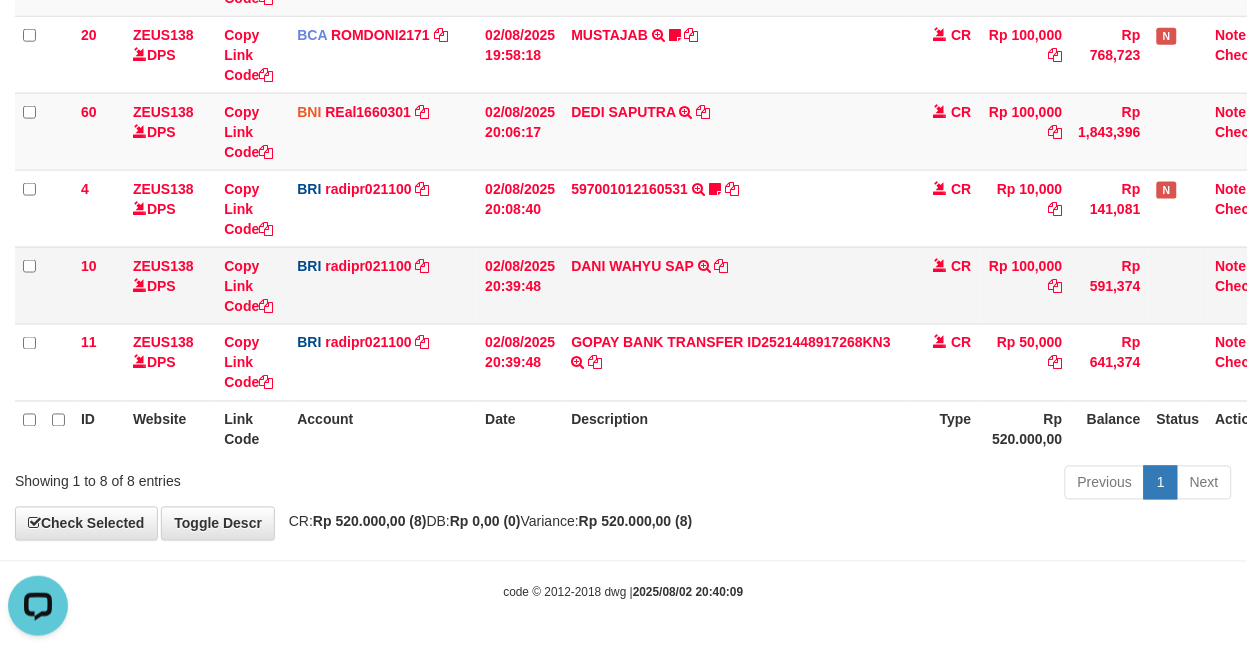 click on "DANI WAHYU SAP         TRANSFER NBMB DANI WAHYU SAP TO REYNALDI ADI PRATAMA" at bounding box center [736, 285] 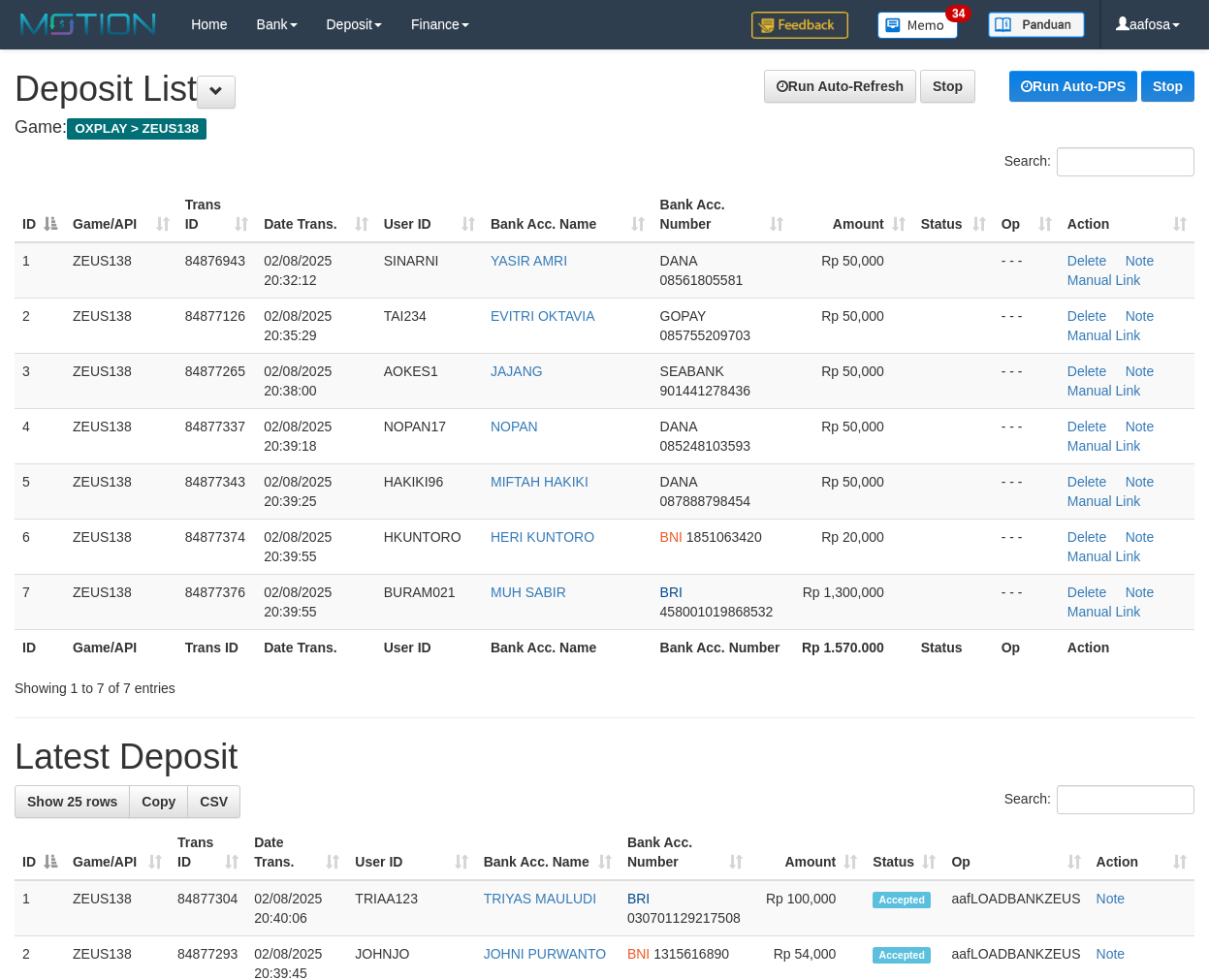 scroll, scrollTop: 0, scrollLeft: 0, axis: both 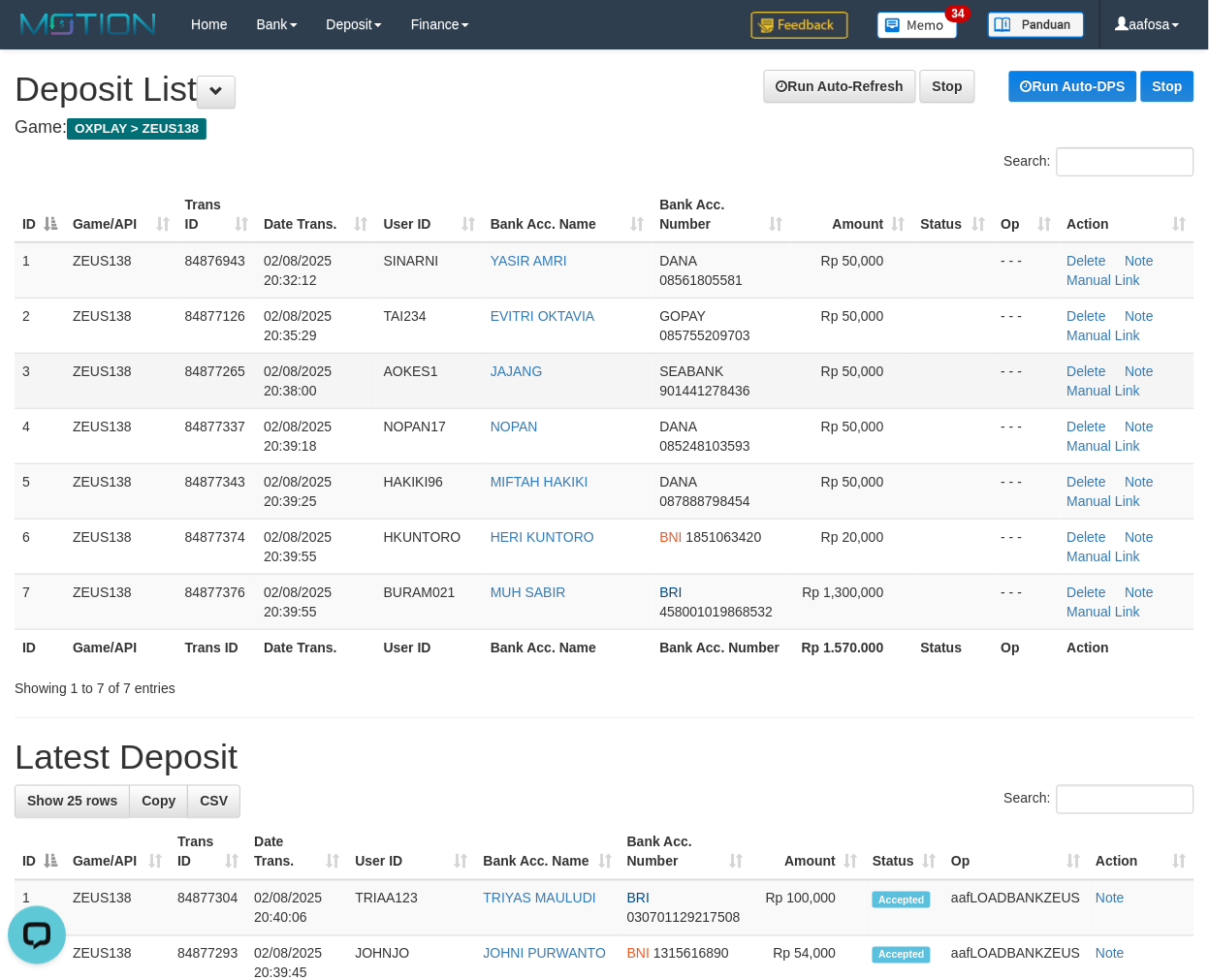 click on "Rp 50,000" at bounding box center (852, 380) 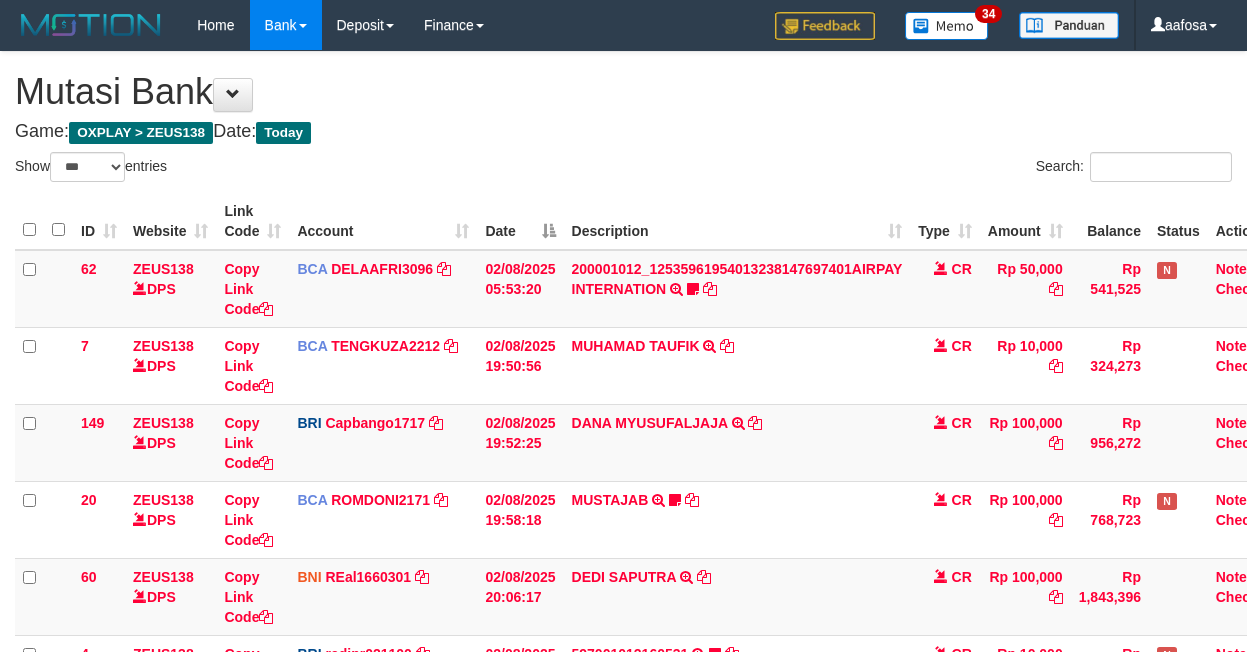 select on "***" 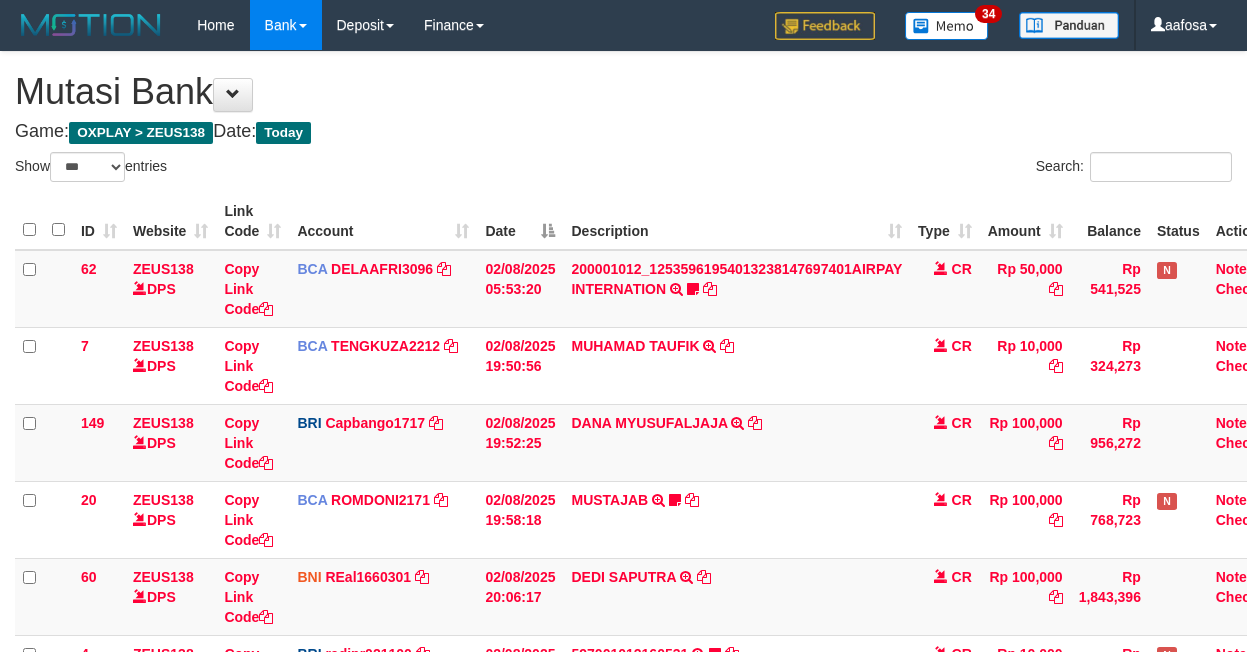 scroll, scrollTop: 376, scrollLeft: 0, axis: vertical 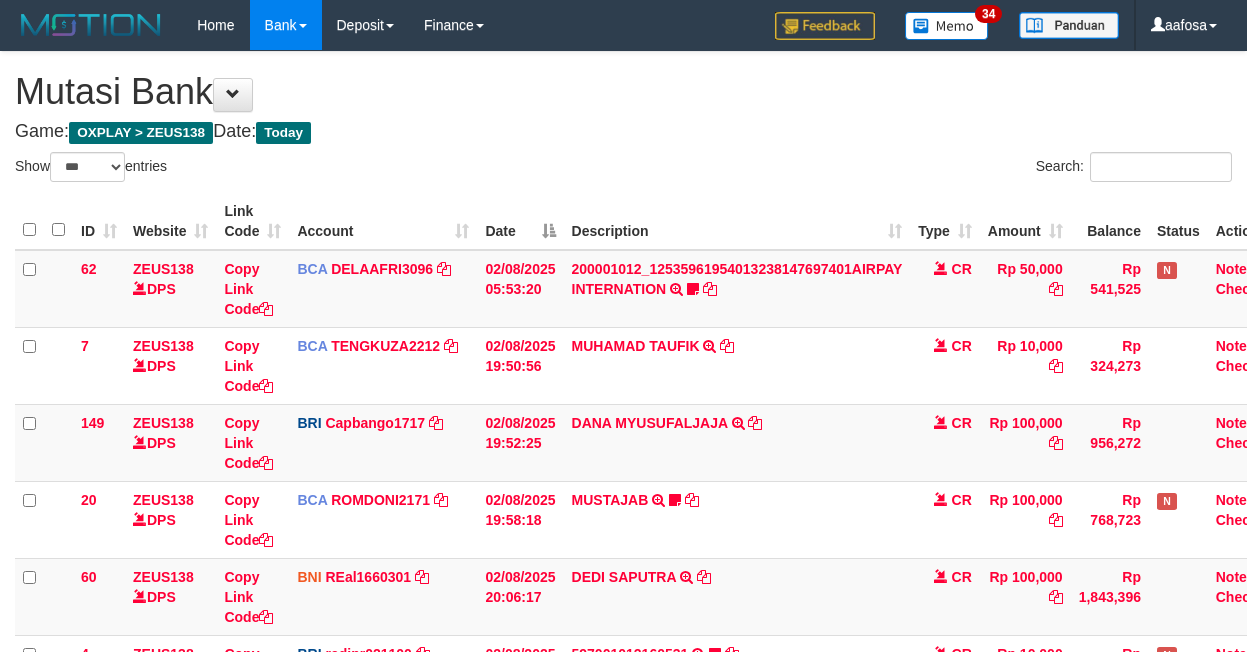 select on "***" 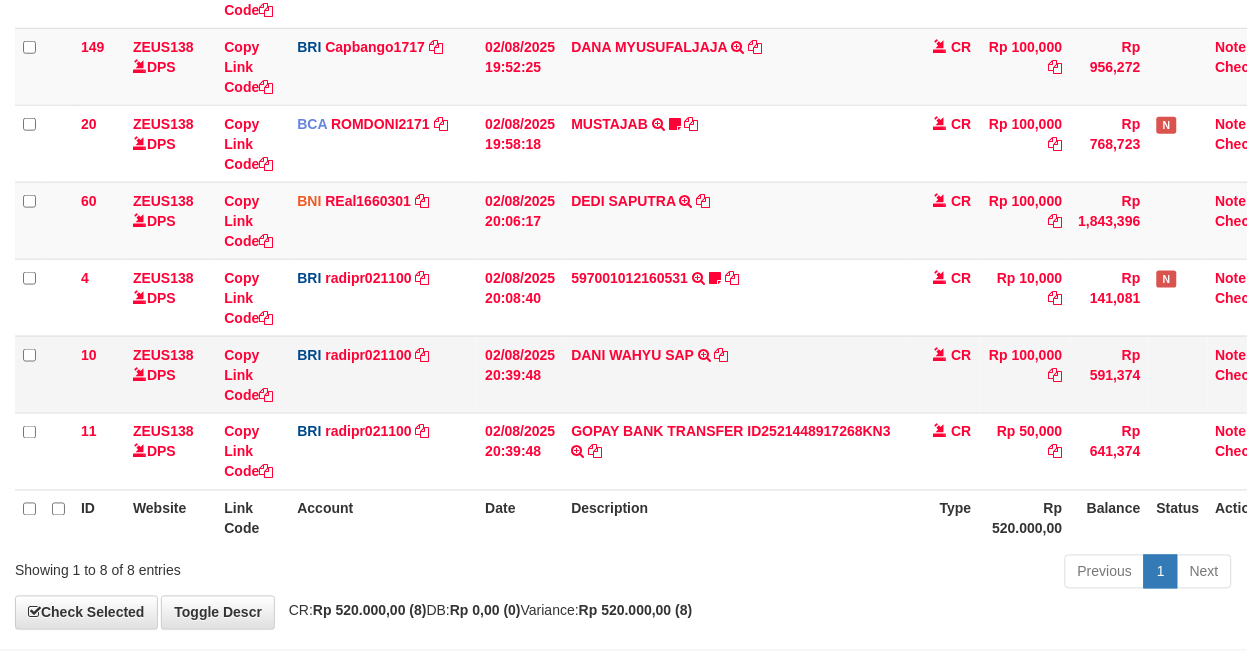 scroll, scrollTop: 465, scrollLeft: 0, axis: vertical 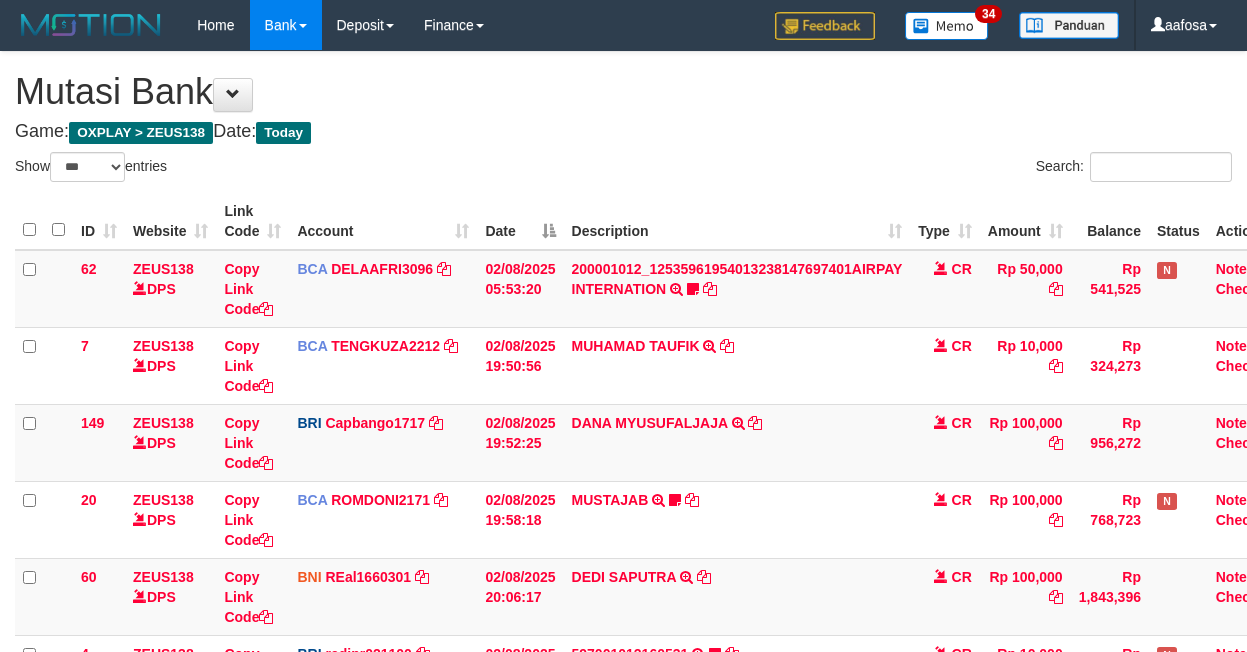 select on "***" 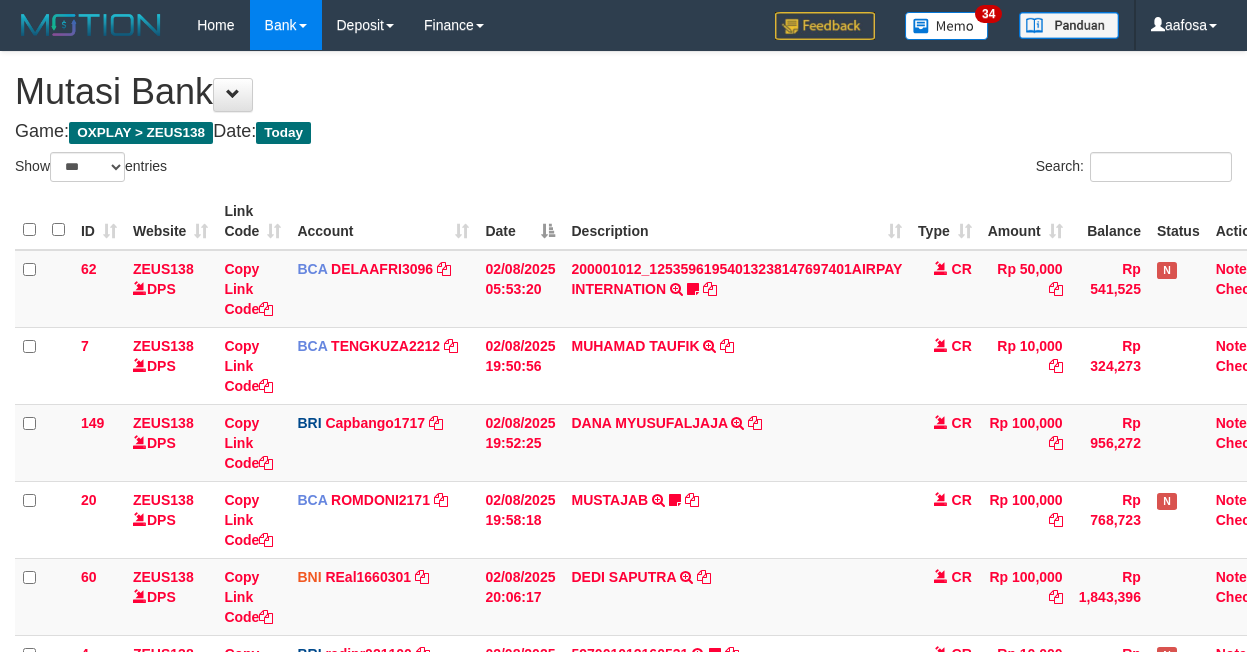 scroll, scrollTop: 376, scrollLeft: 0, axis: vertical 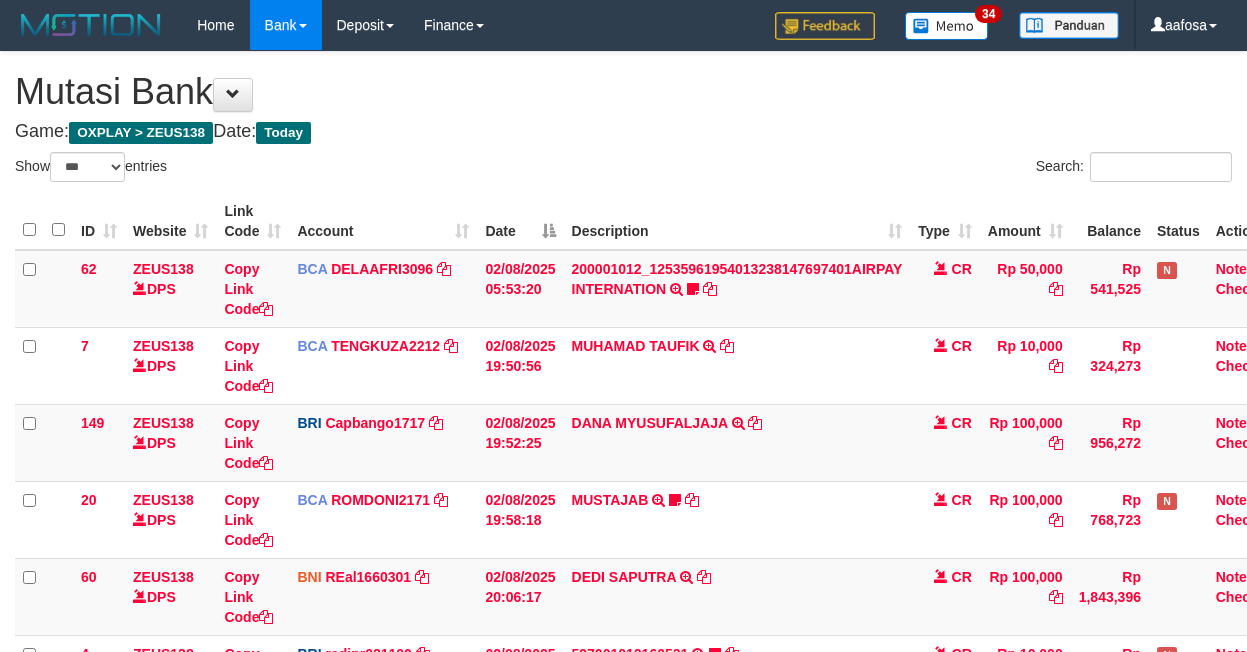 select on "***" 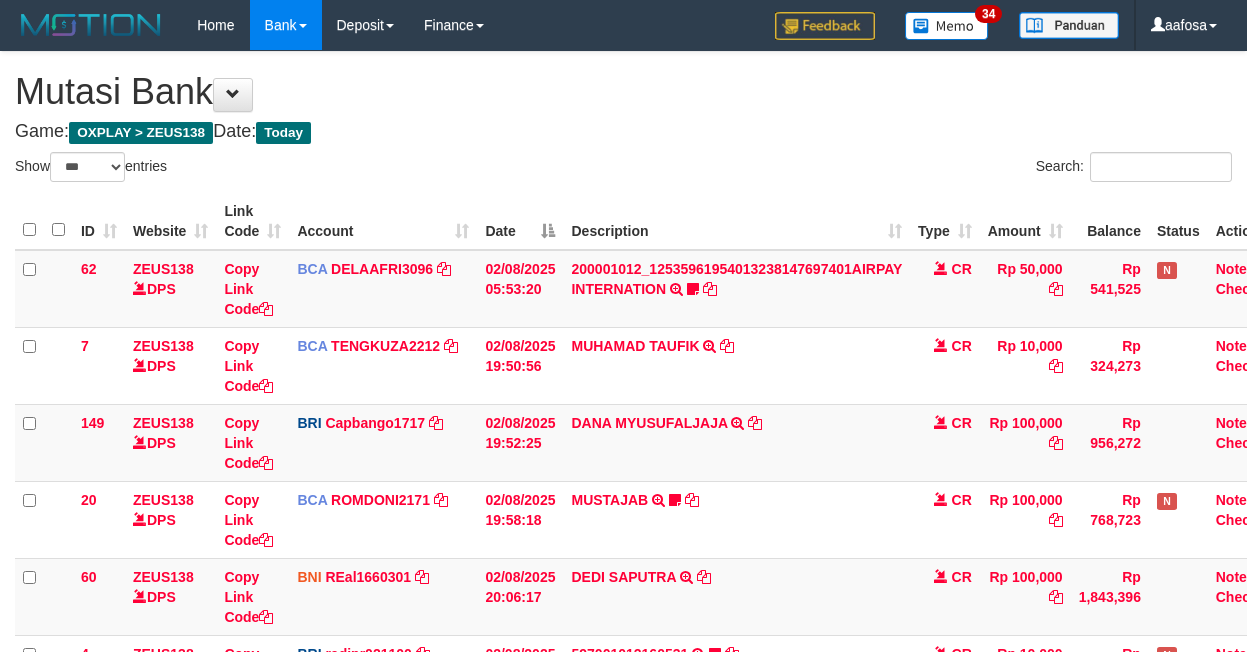 scroll, scrollTop: 376, scrollLeft: 0, axis: vertical 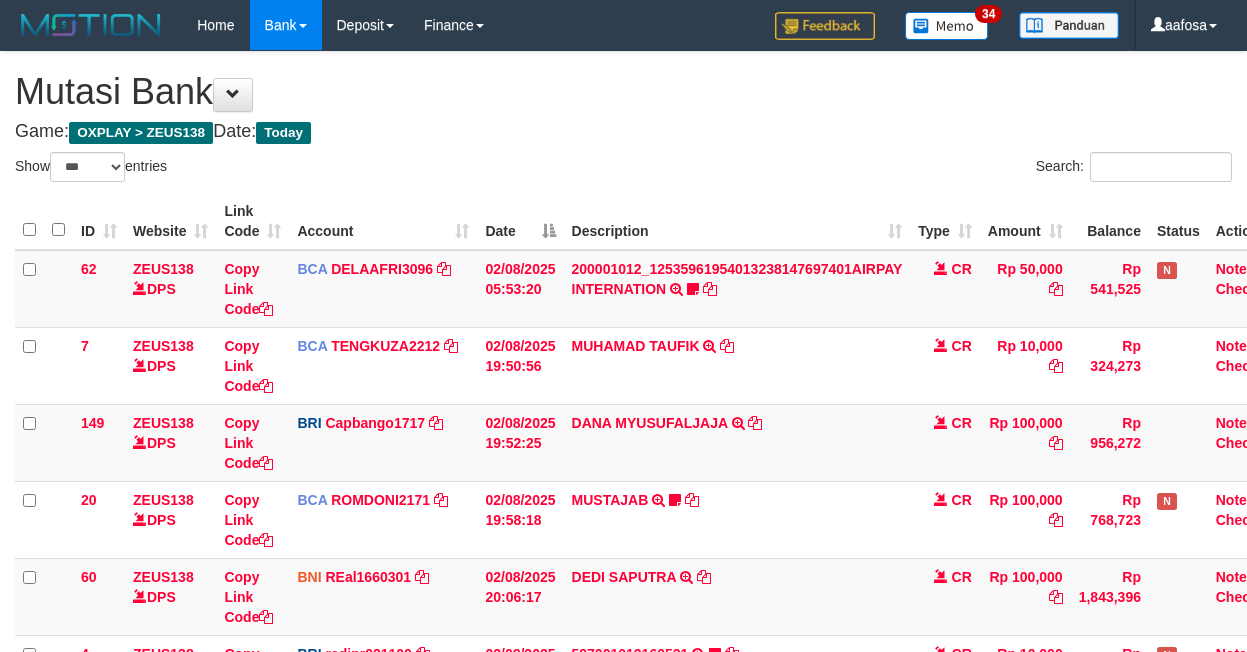 select on "***" 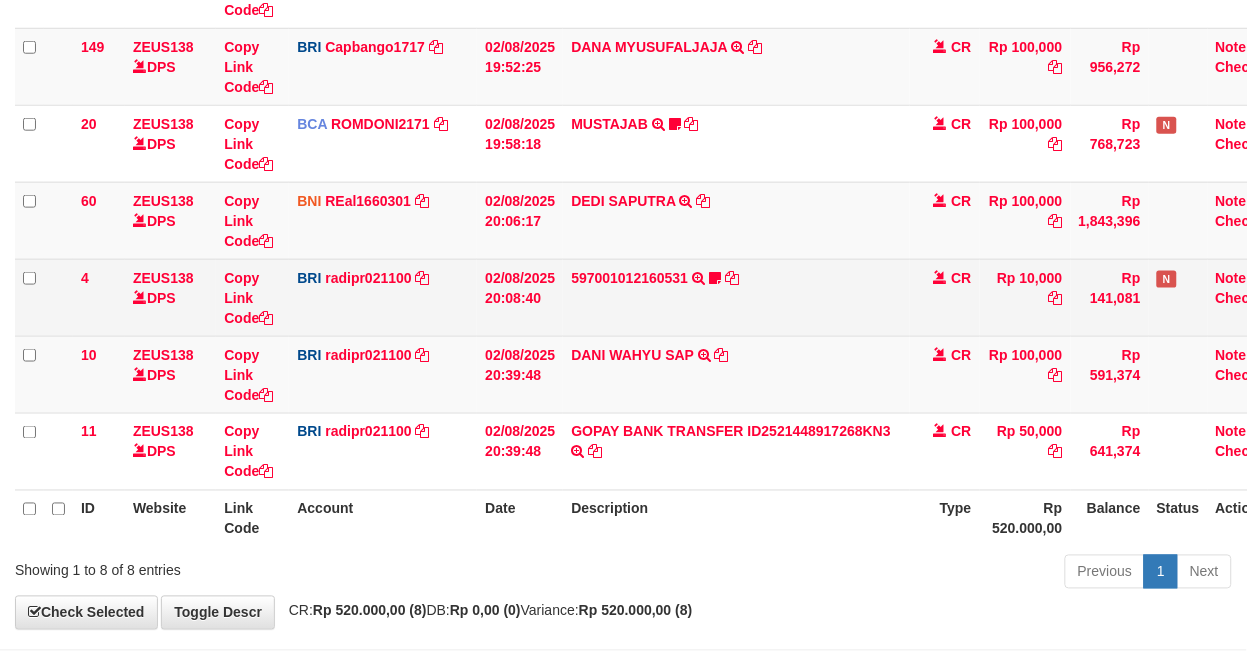 scroll, scrollTop: 465, scrollLeft: 0, axis: vertical 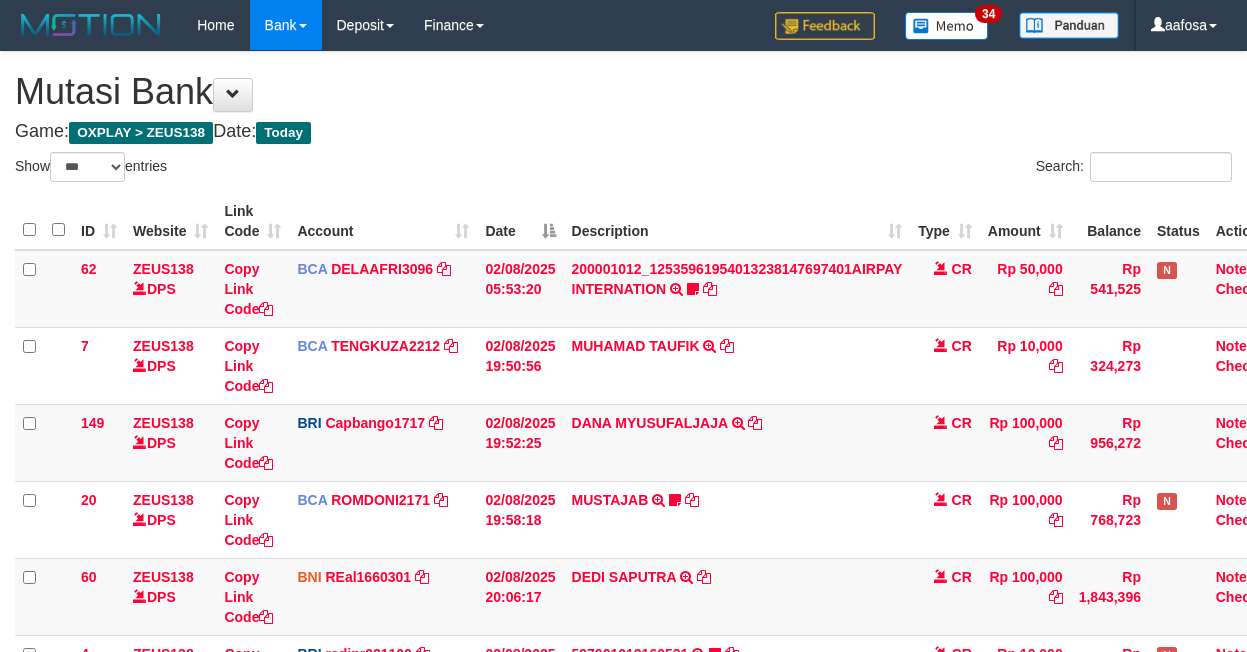 select on "***" 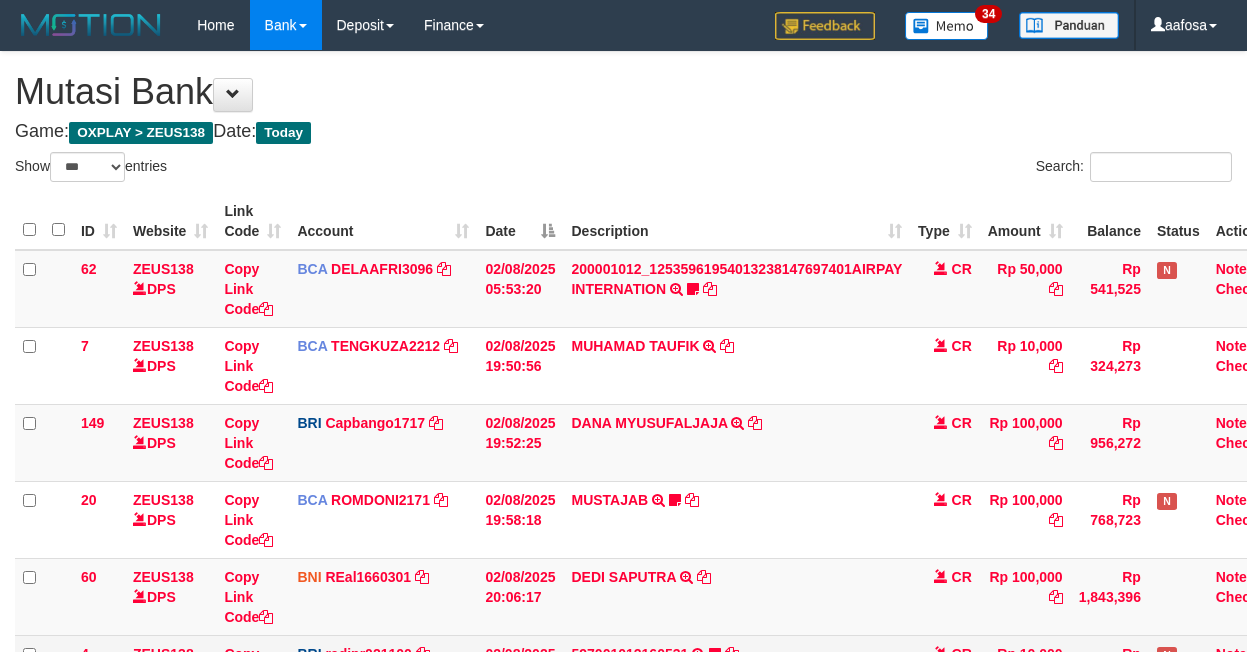 scroll, scrollTop: 376, scrollLeft: 0, axis: vertical 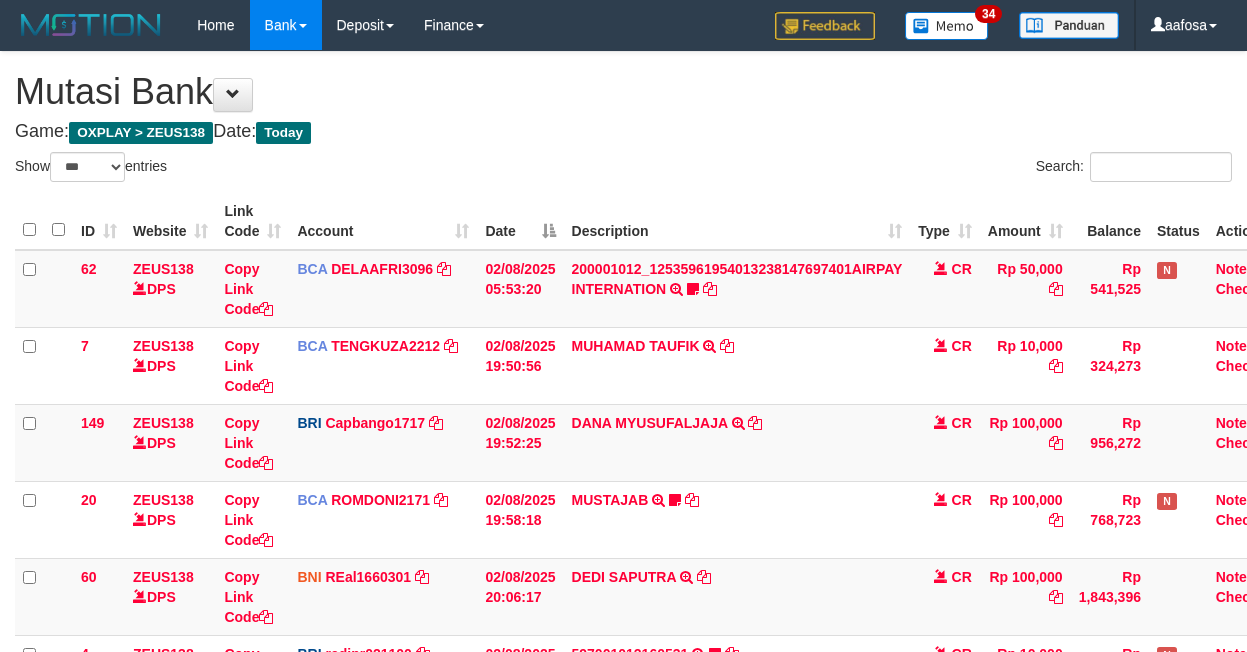 select on "***" 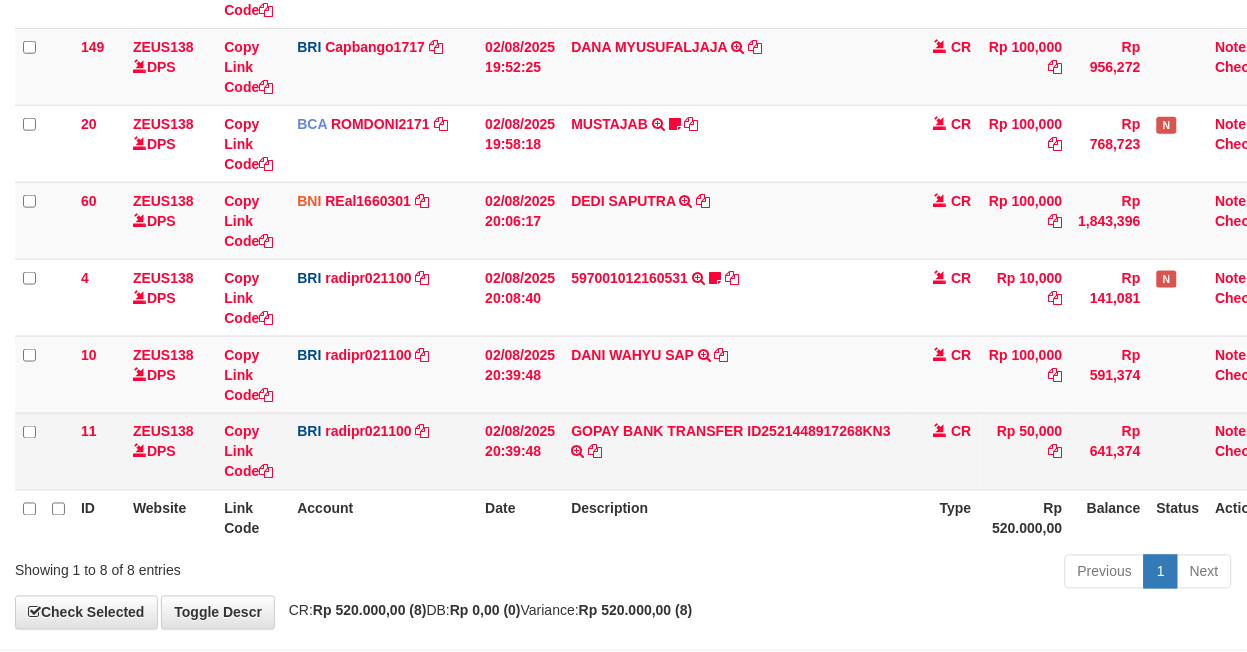 scroll, scrollTop: 465, scrollLeft: 0, axis: vertical 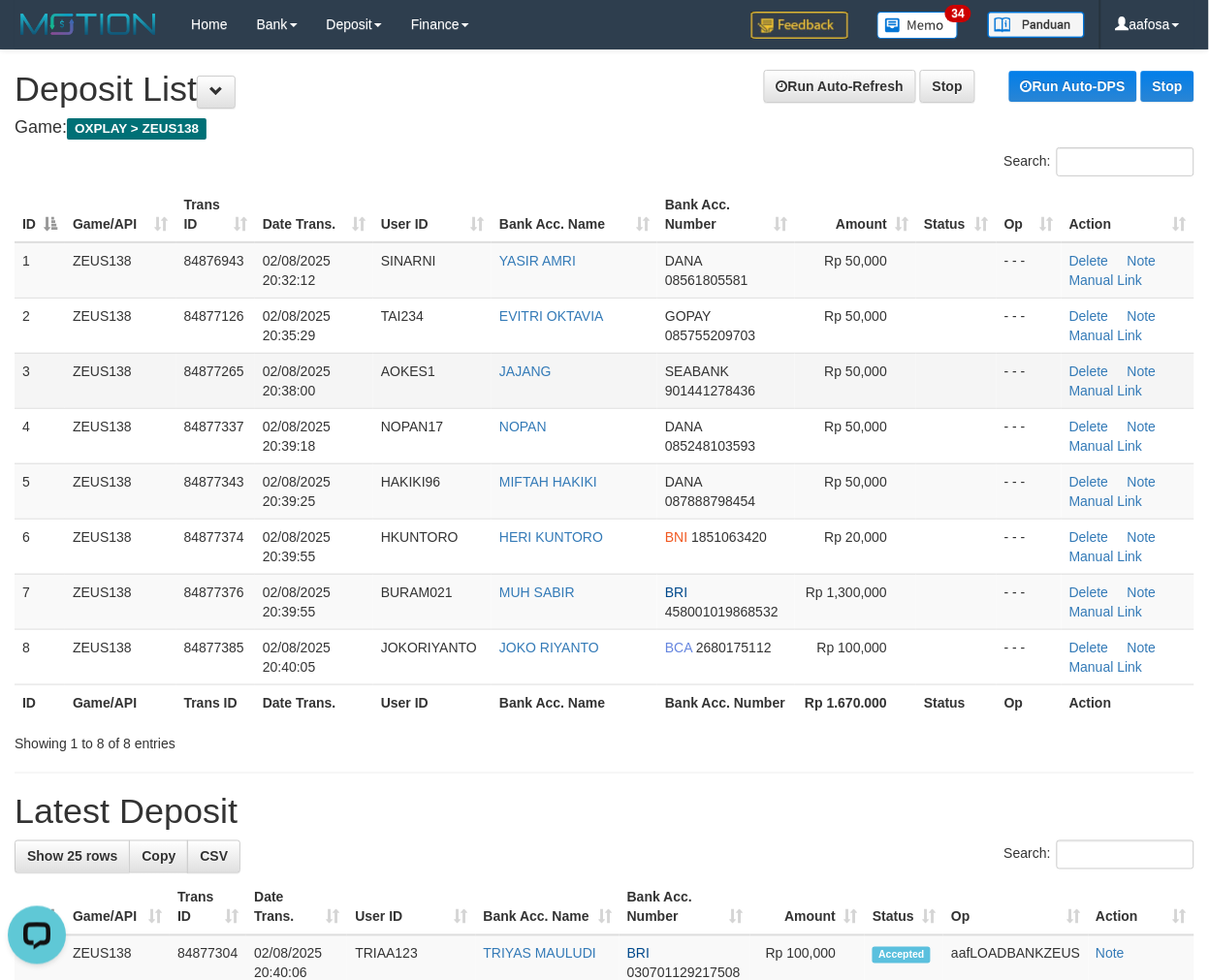 drag, startPoint x: 758, startPoint y: 399, endPoint x: 675, endPoint y: 401, distance: 83.024093 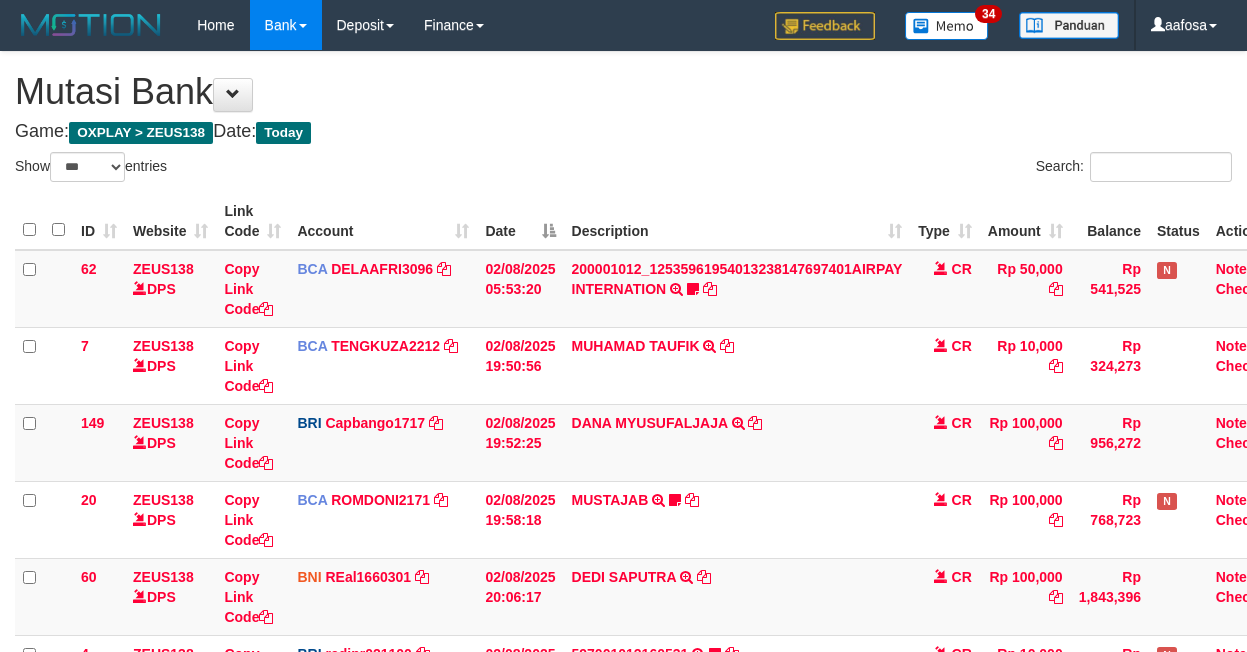 select on "***" 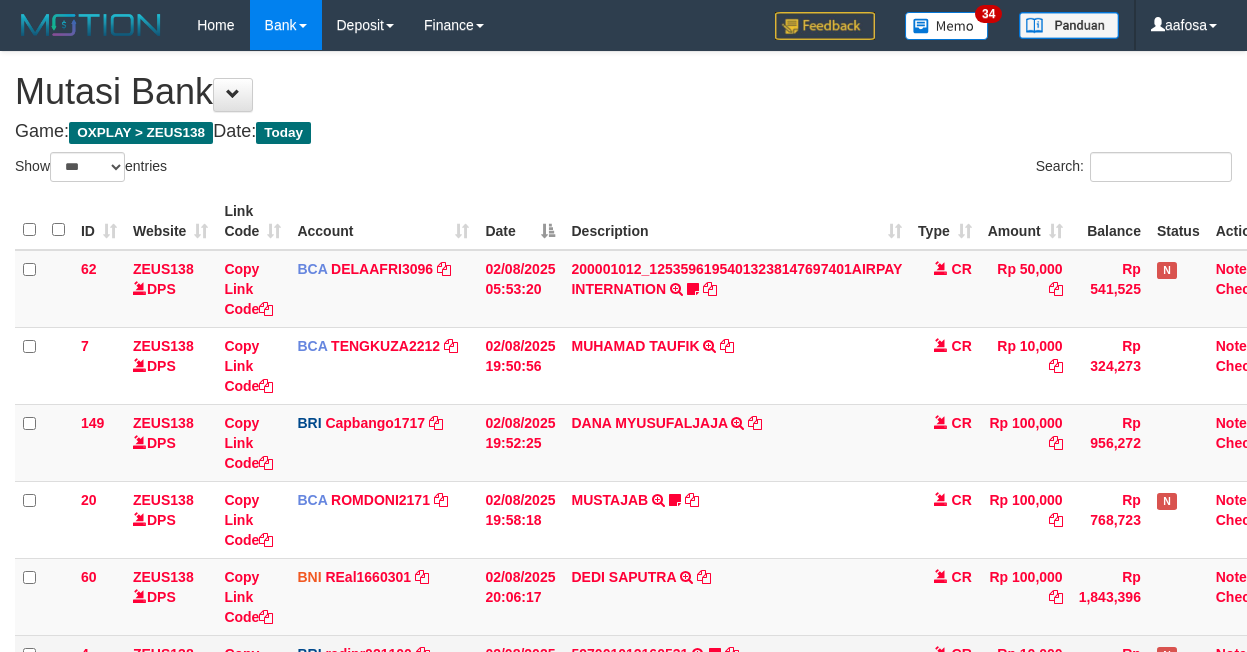 scroll, scrollTop: 376, scrollLeft: 0, axis: vertical 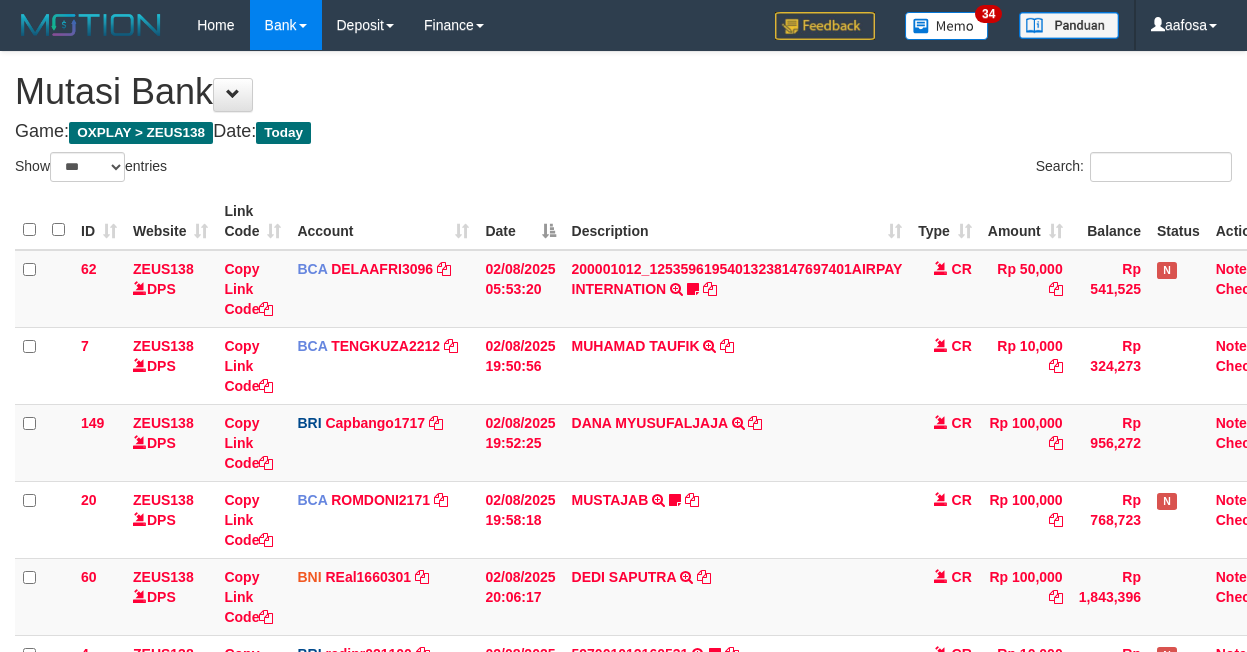 select on "***" 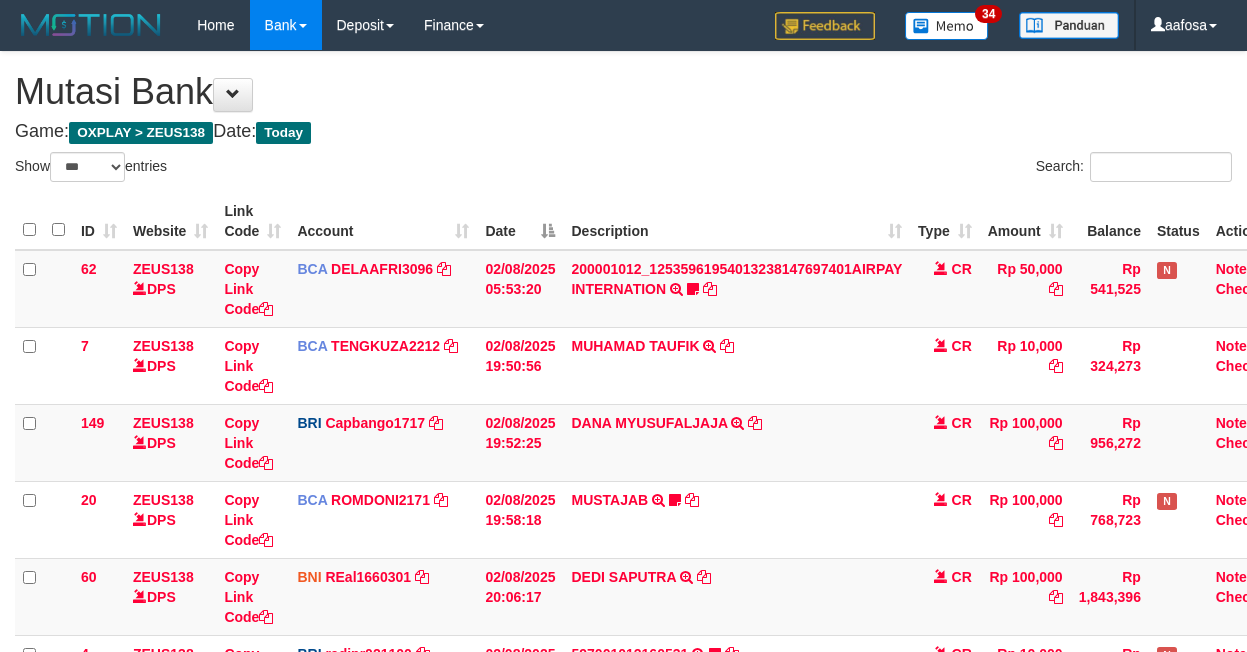 scroll, scrollTop: 376, scrollLeft: 0, axis: vertical 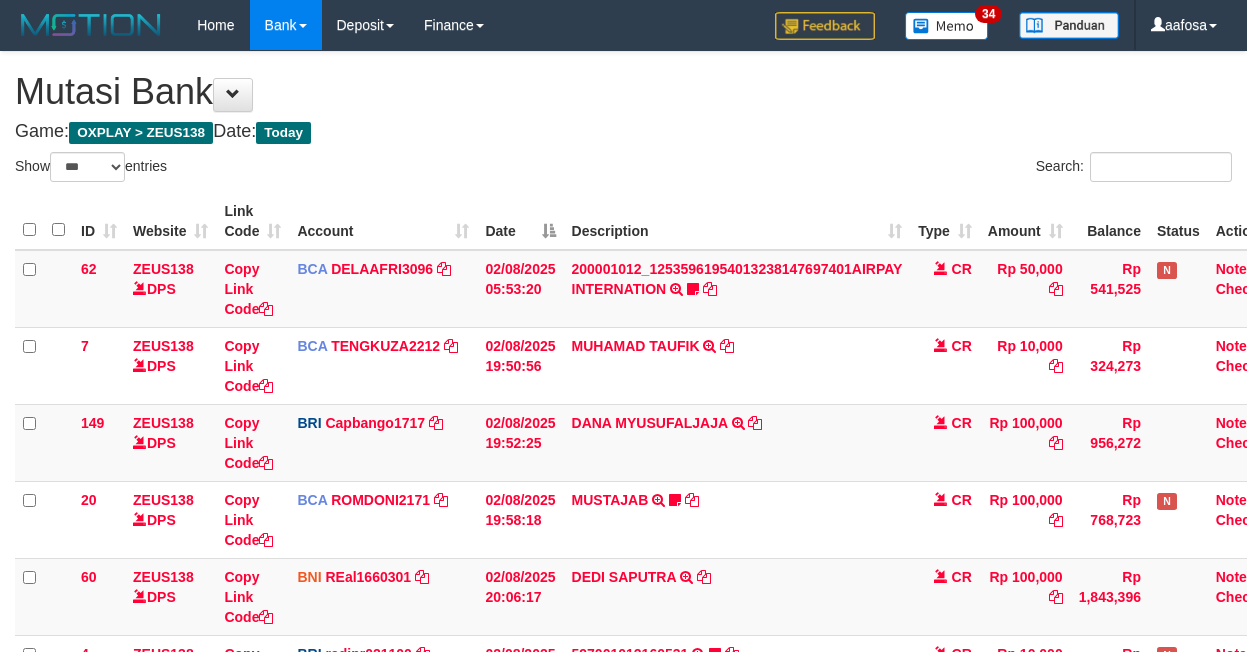 select on "***" 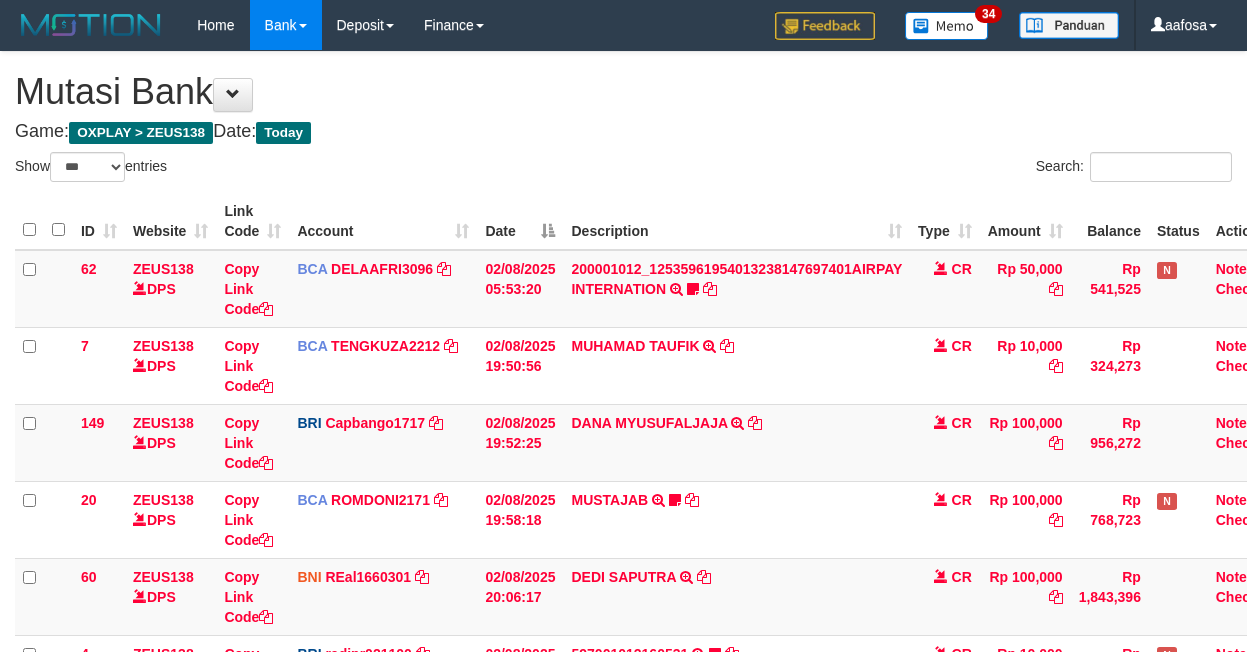 scroll, scrollTop: 376, scrollLeft: 0, axis: vertical 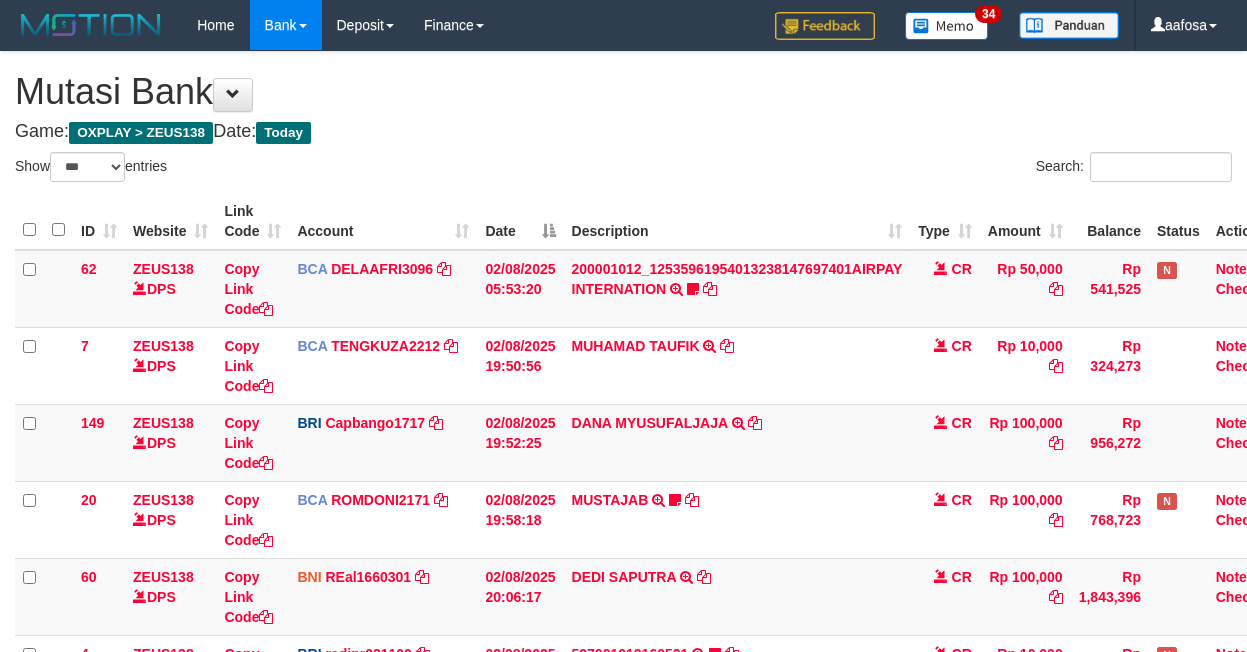 select on "***" 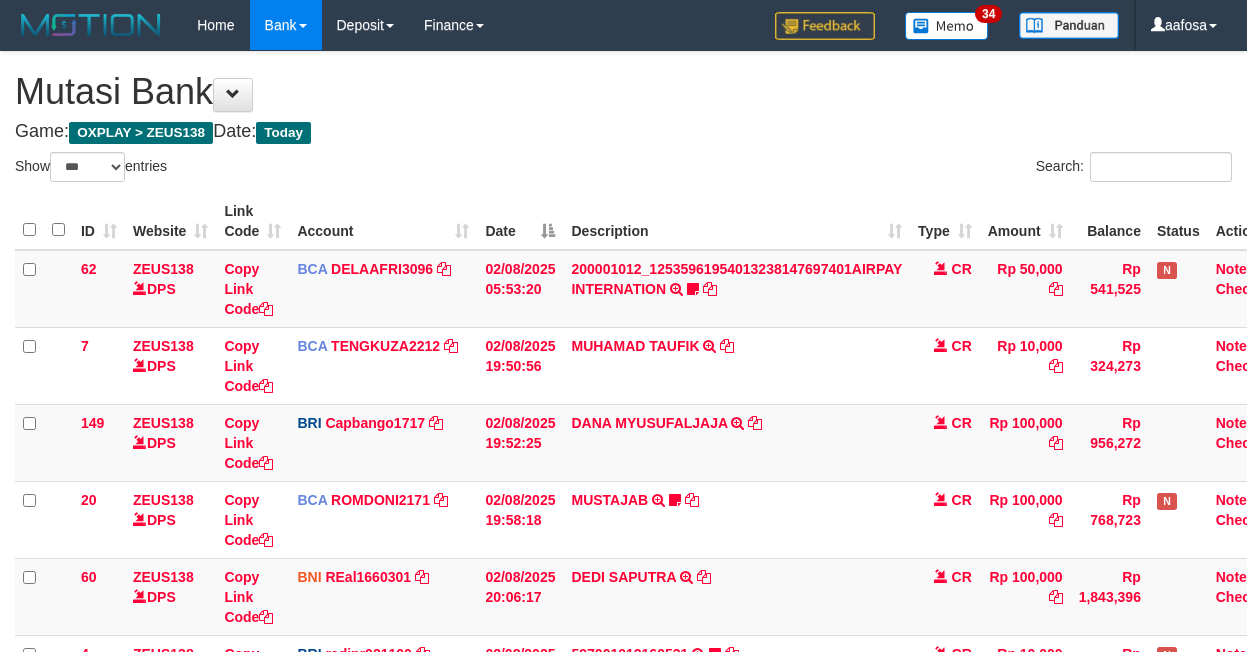 scroll, scrollTop: 376, scrollLeft: 0, axis: vertical 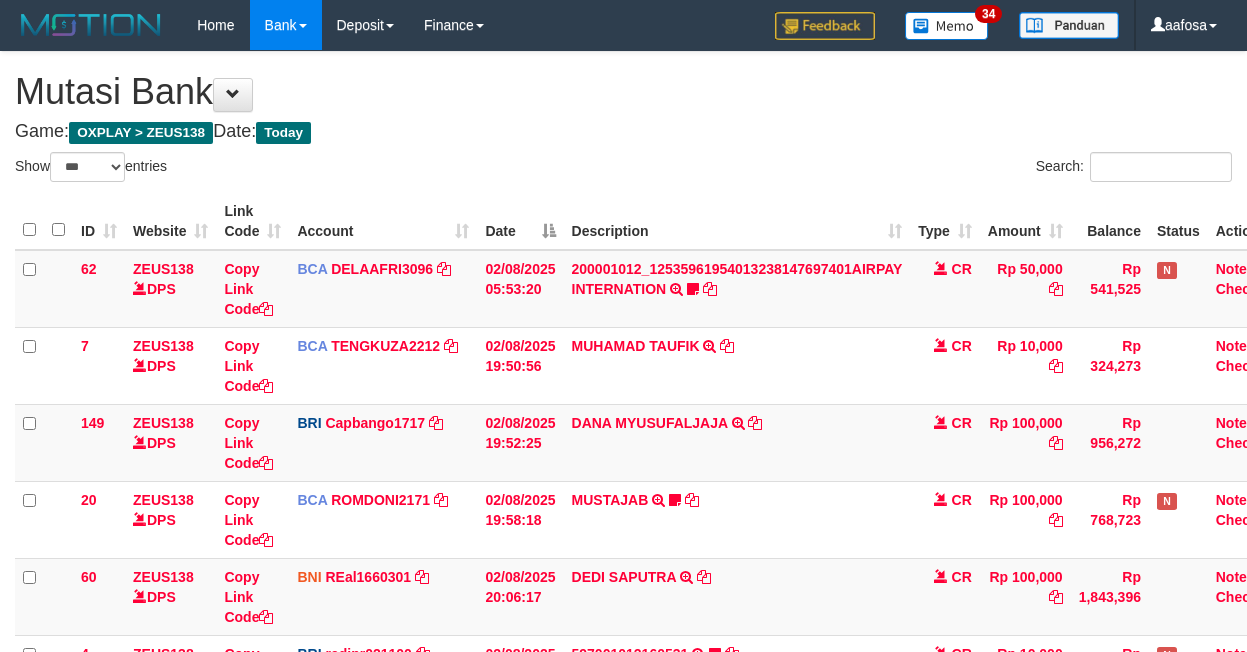 select on "***" 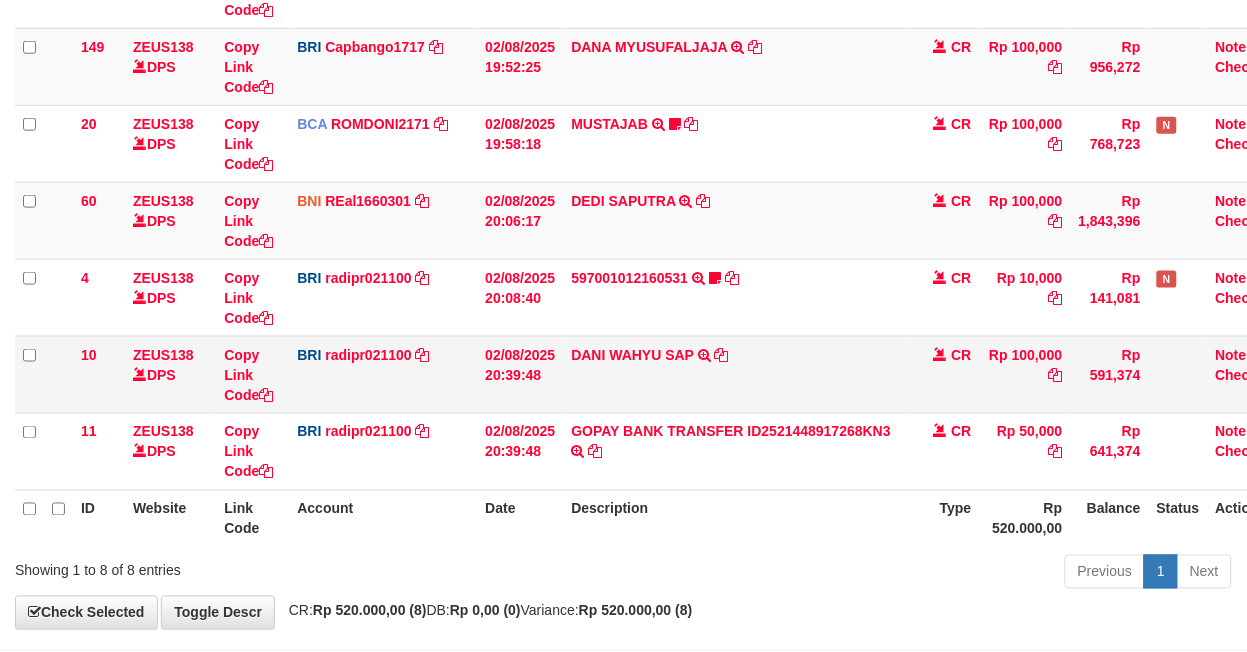 scroll, scrollTop: 465, scrollLeft: 0, axis: vertical 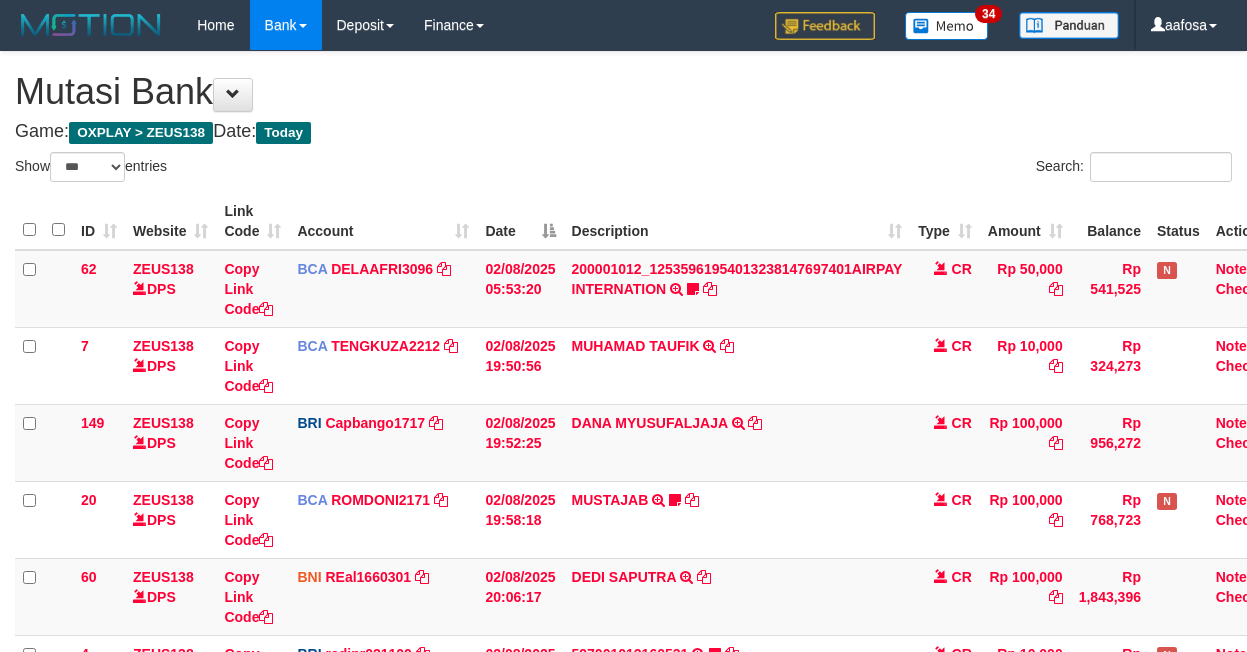 select on "***" 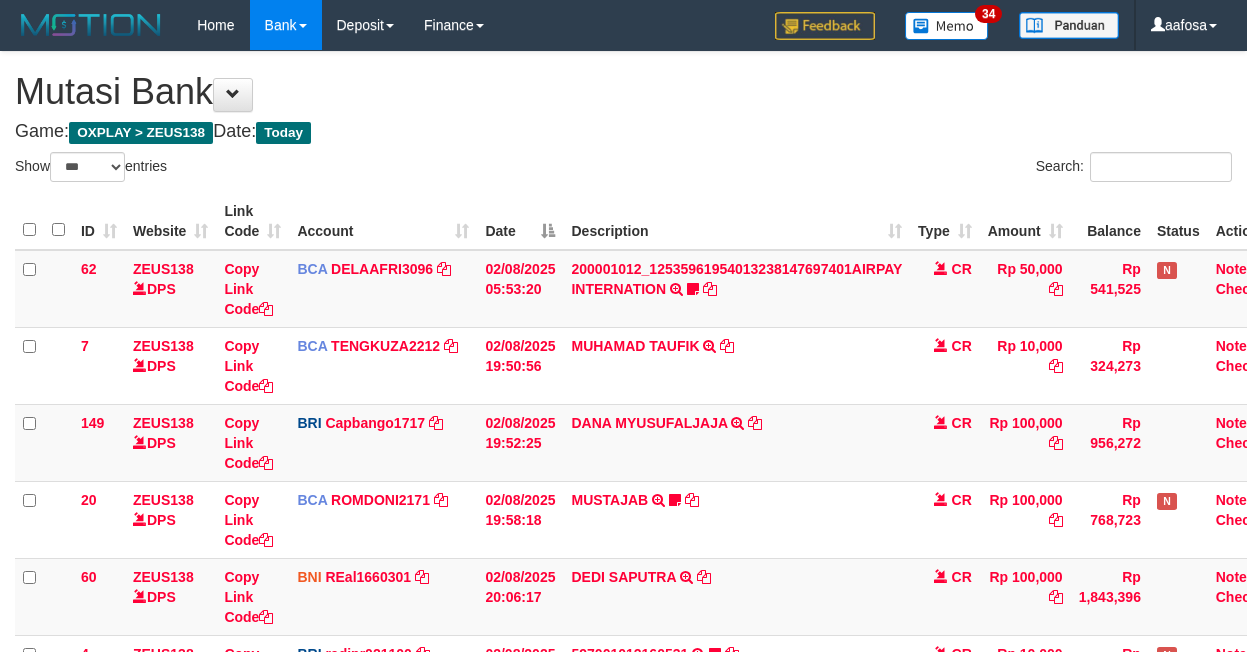 scroll, scrollTop: 464, scrollLeft: 0, axis: vertical 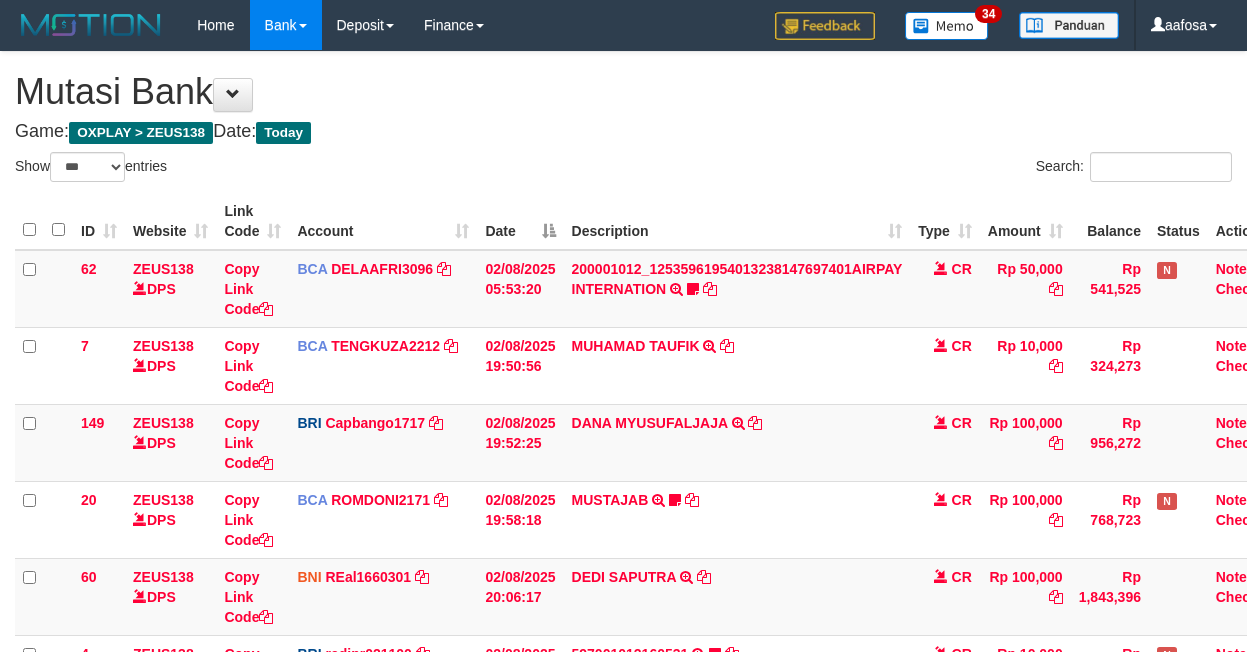 select on "***" 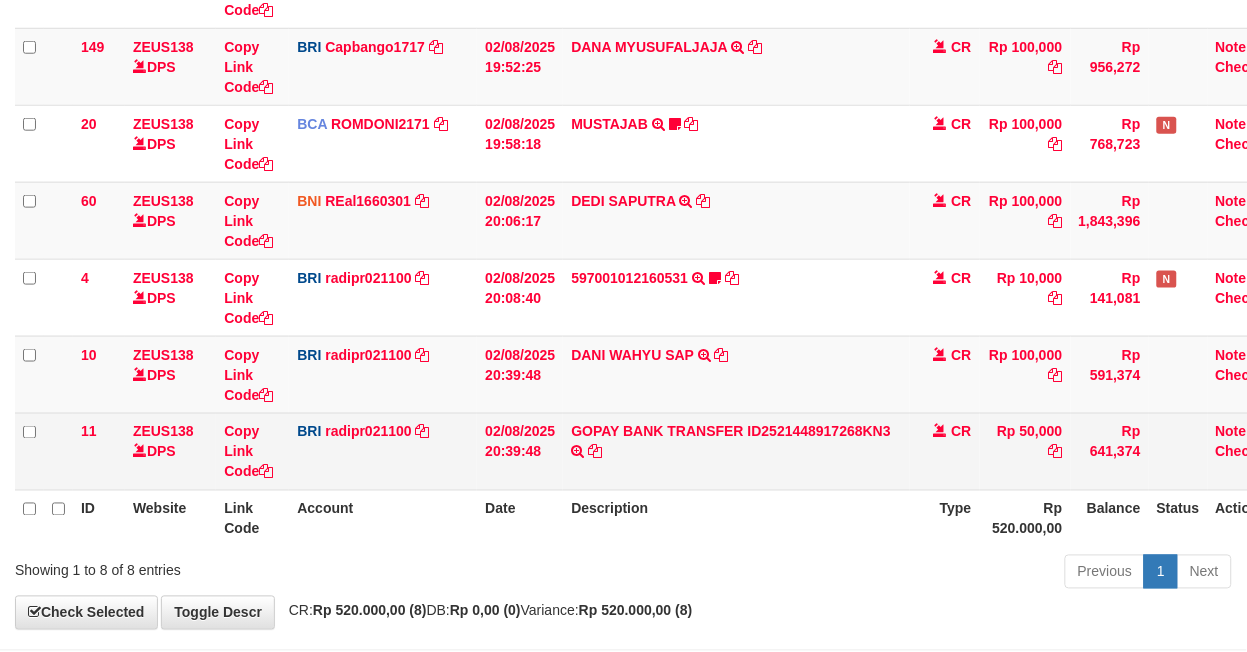 scroll, scrollTop: 465, scrollLeft: 0, axis: vertical 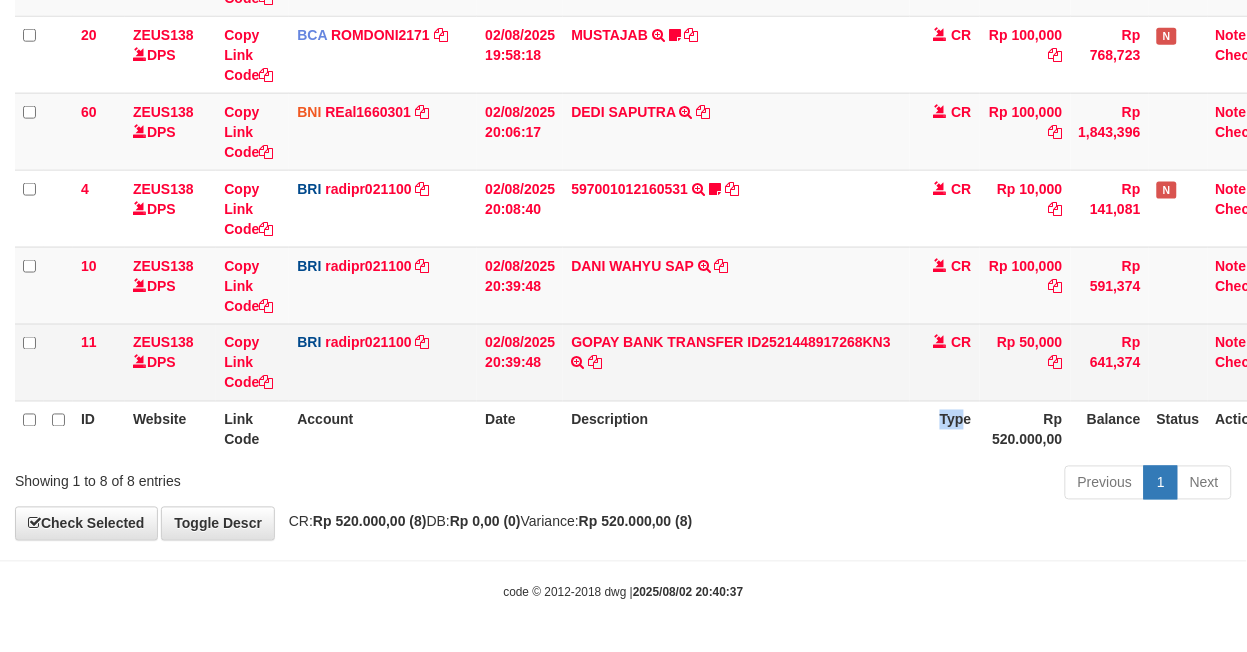 click on "ID Website Link Code Account Date Description Type Amount Balance Status Action
62
ZEUS138    DPS
Copy Link Code
BCA
DELAAFRI3096
DPS
DELA AFRIANI
mutasi_20250802_3552 | 62
mutasi_20250802_3552 | 62
02/08/2025 05:53:20
200001012_12535961954013238147697401AIRPAY INTERNATION            TRSF E-BANKING CR 0208/FTSCY/WS95051
50000.00200001012_12535961954013238147697401AIRPAY INTERNATION    Labubutaiki
https://prnt.sc/l7T6Eus7w_Qi
CR
Rp 50,000
Rp 541,525
N
Note
Check
7
DPS" at bounding box center (652, 93) 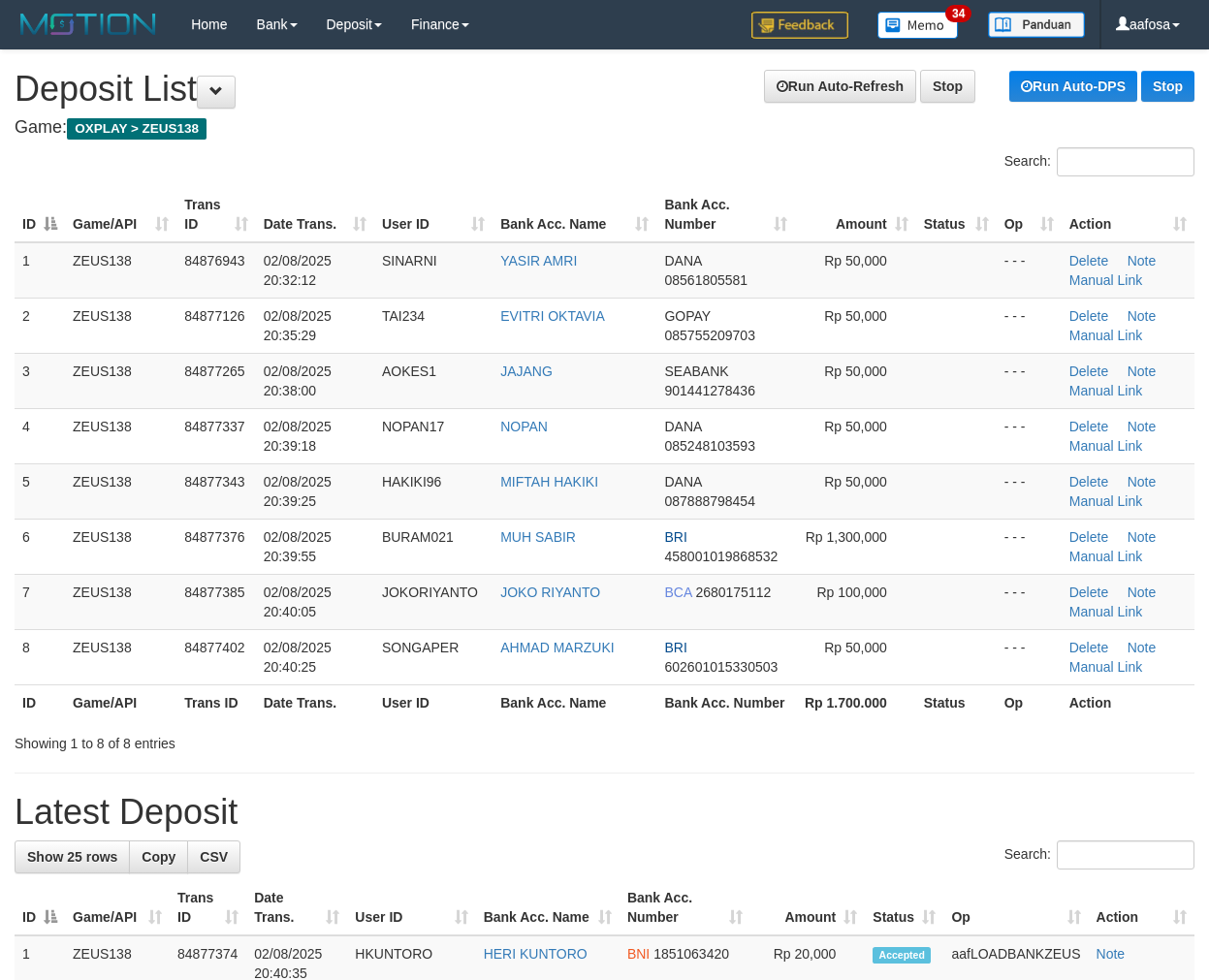 scroll, scrollTop: 0, scrollLeft: 0, axis: both 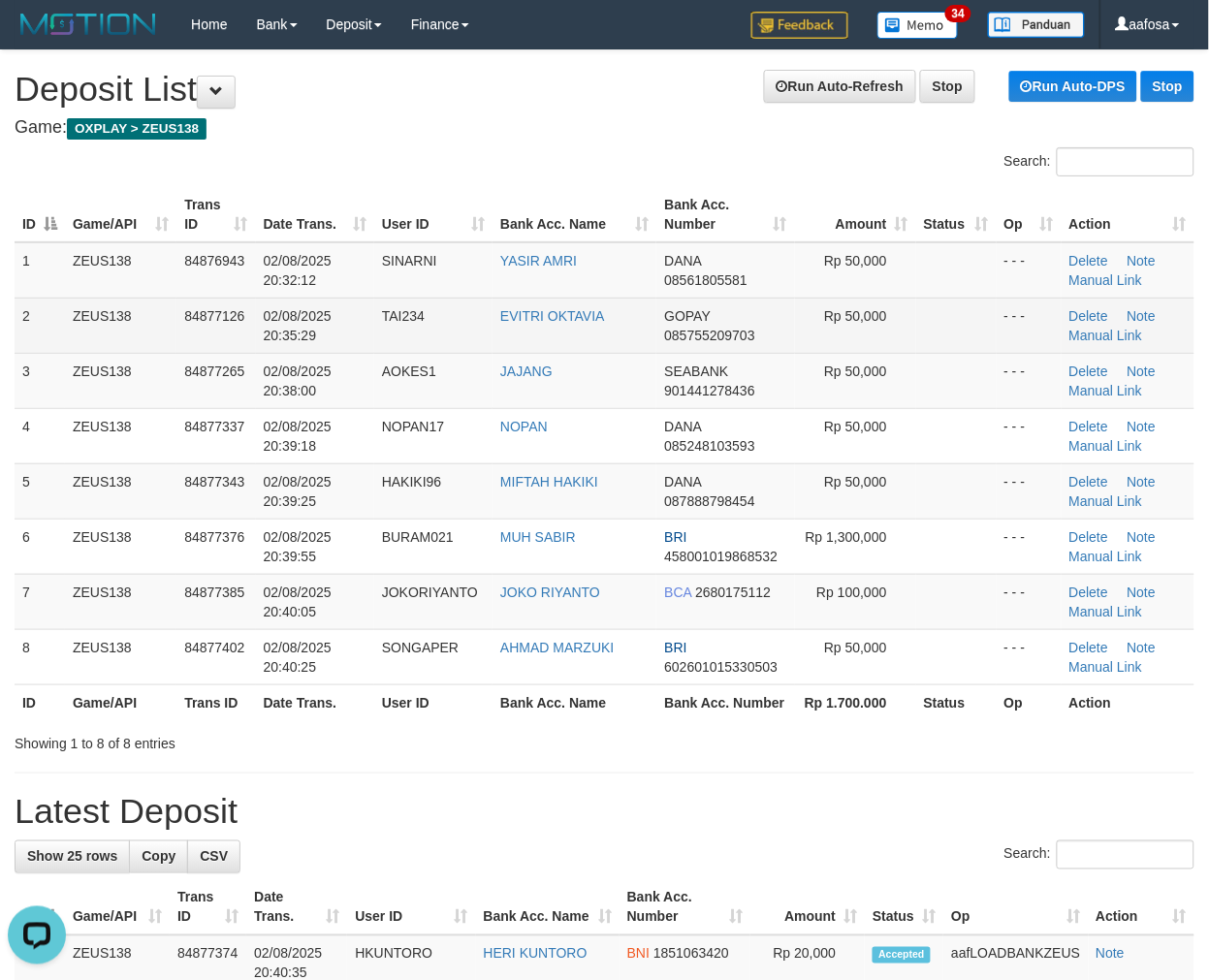 drag, startPoint x: 322, startPoint y: 288, endPoint x: 327, endPoint y: 303, distance: 15.811388 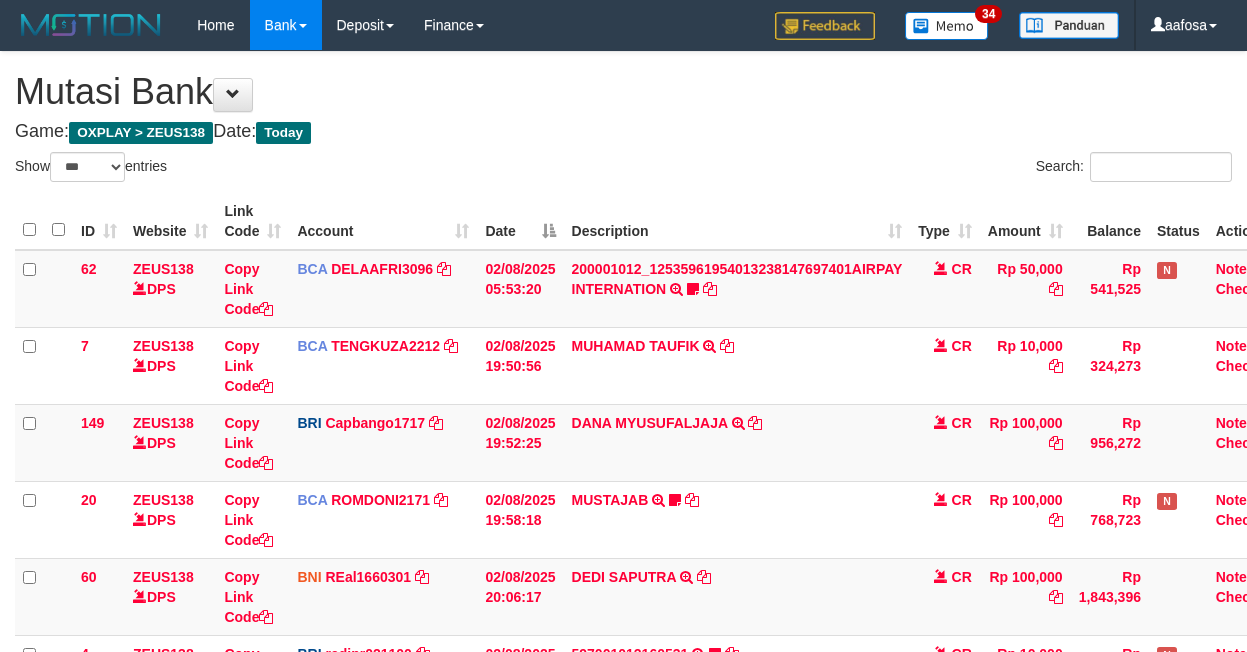select on "***" 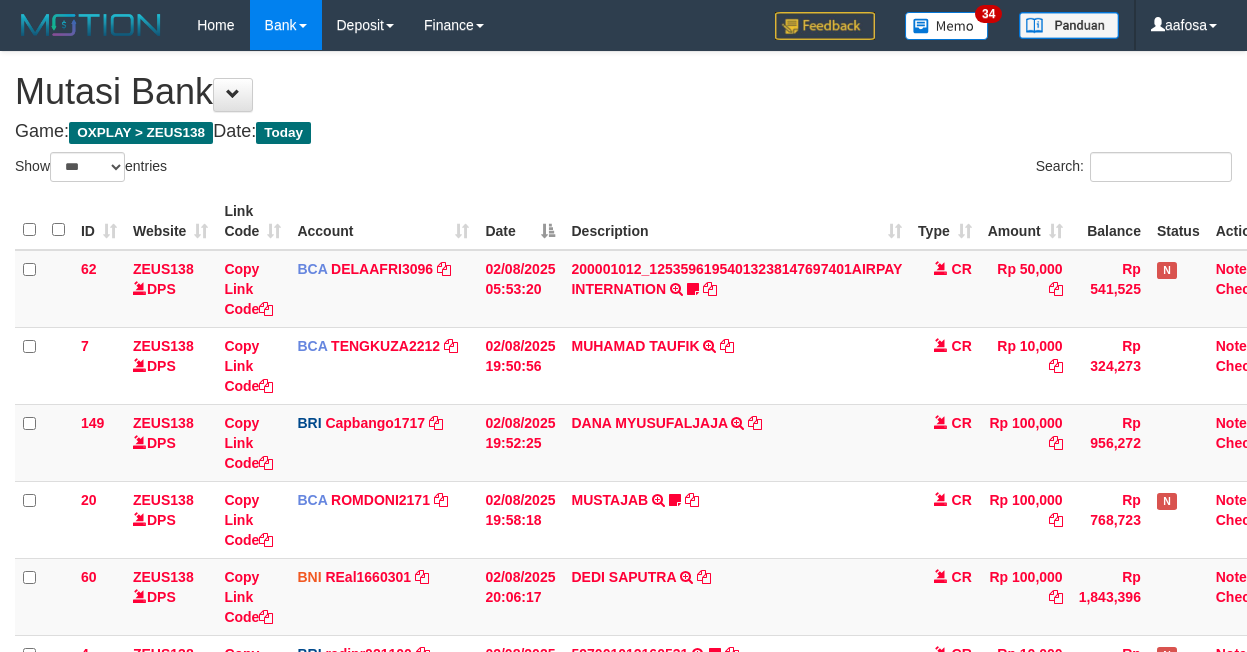 scroll, scrollTop: 376, scrollLeft: 0, axis: vertical 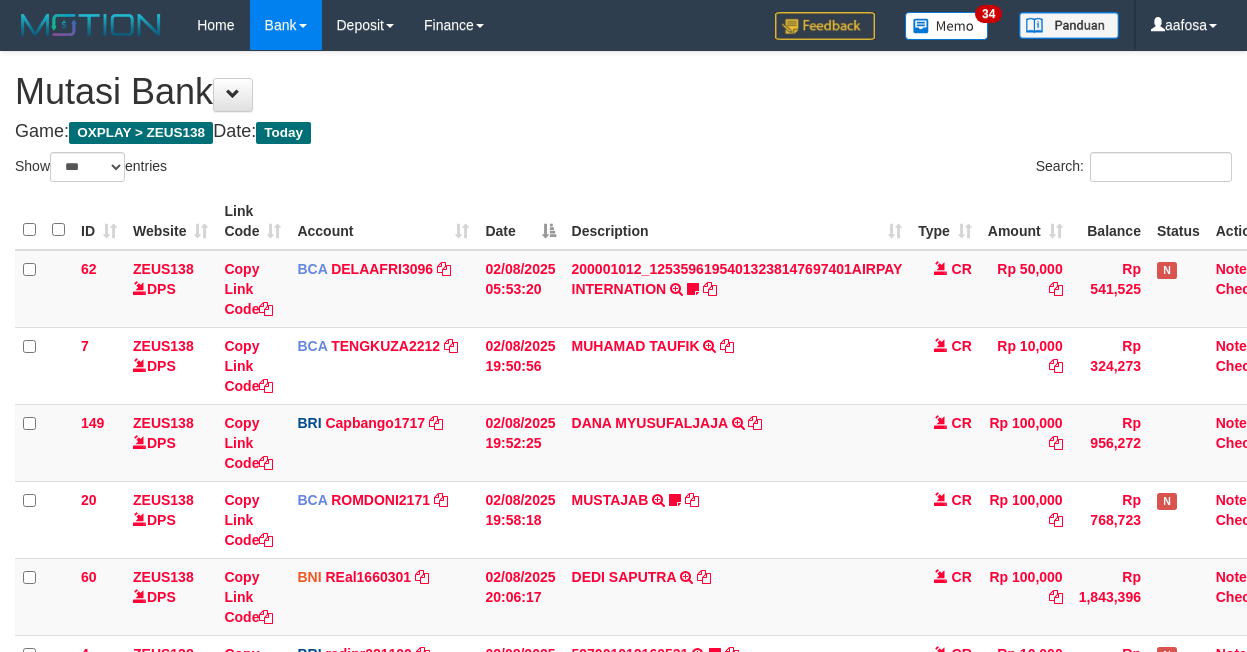 select on "***" 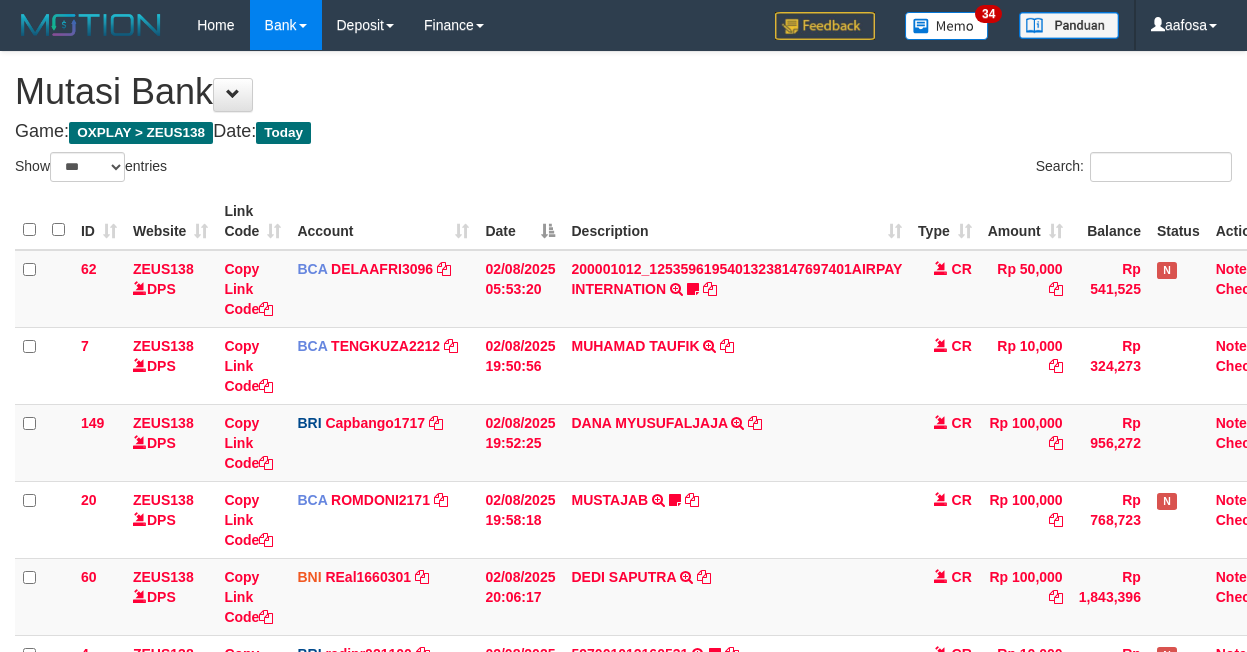 scroll, scrollTop: 376, scrollLeft: 0, axis: vertical 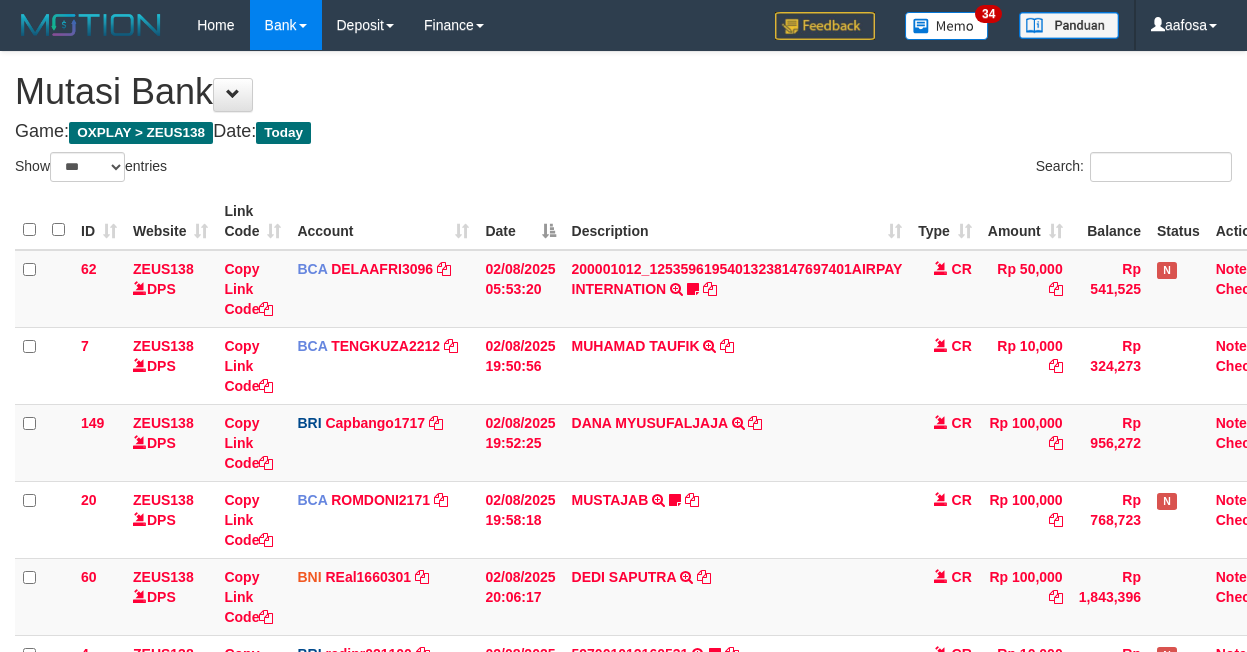 select on "***" 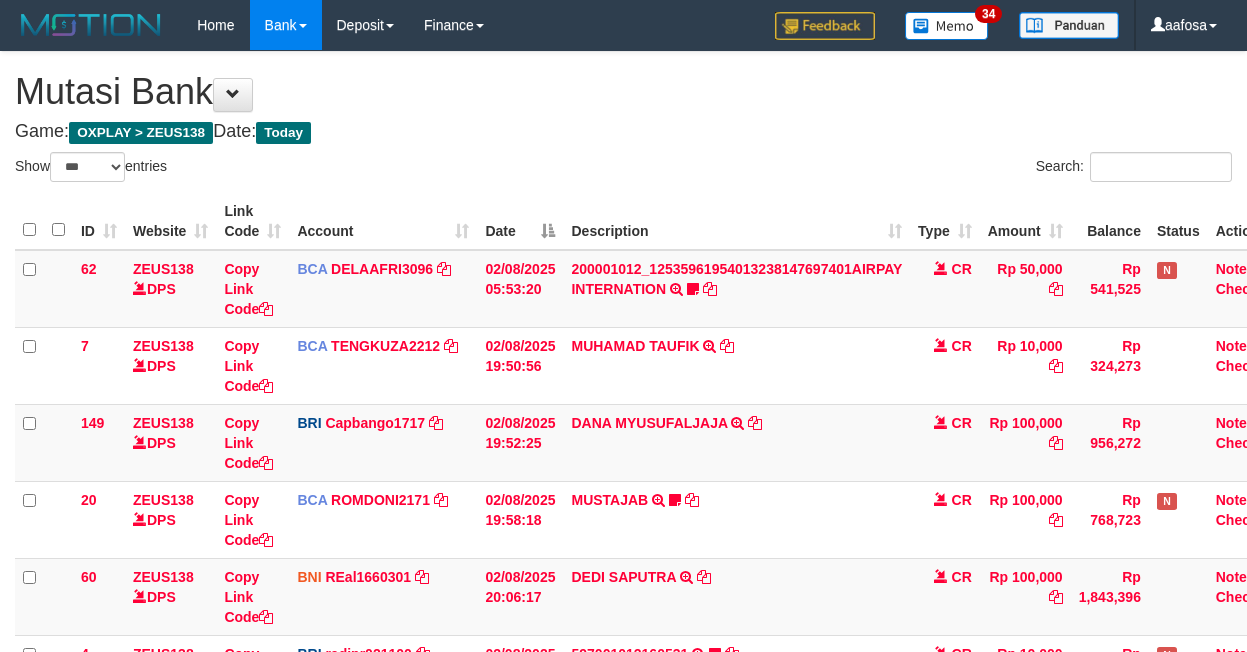 click on "DANI WAHYU SAP         TRANSFER NBMB DANI WAHYU SAP TO REYNALDI ADI PRATAMA" at bounding box center (736, 750) 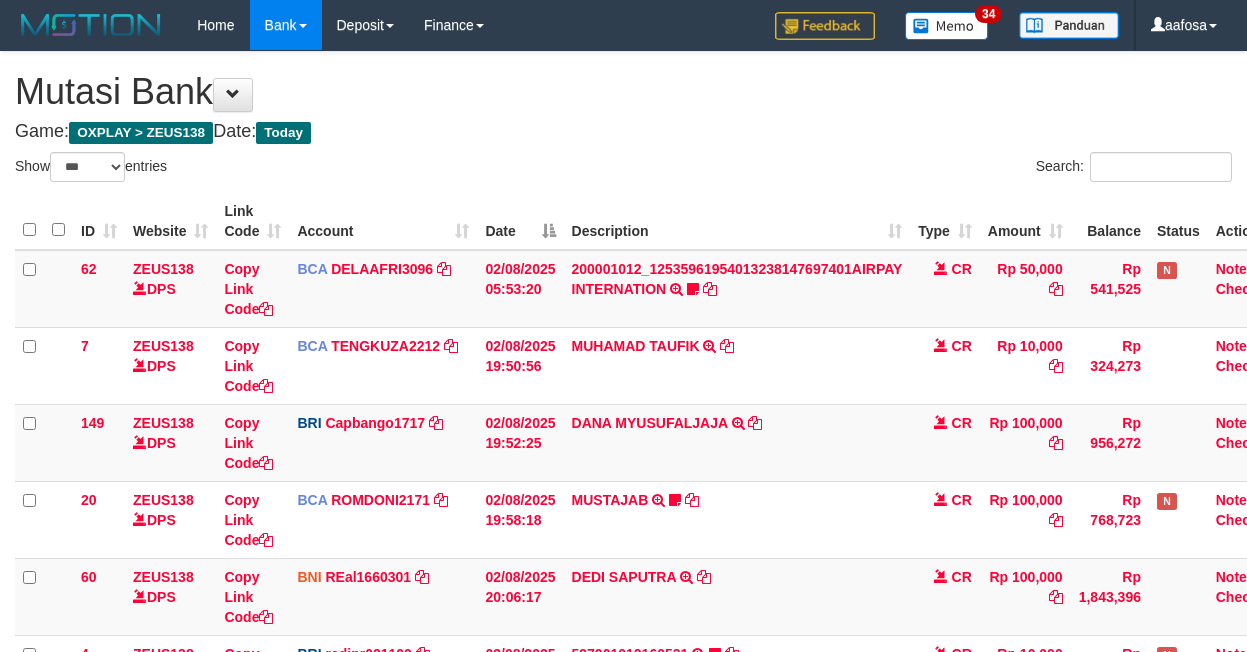 select on "***" 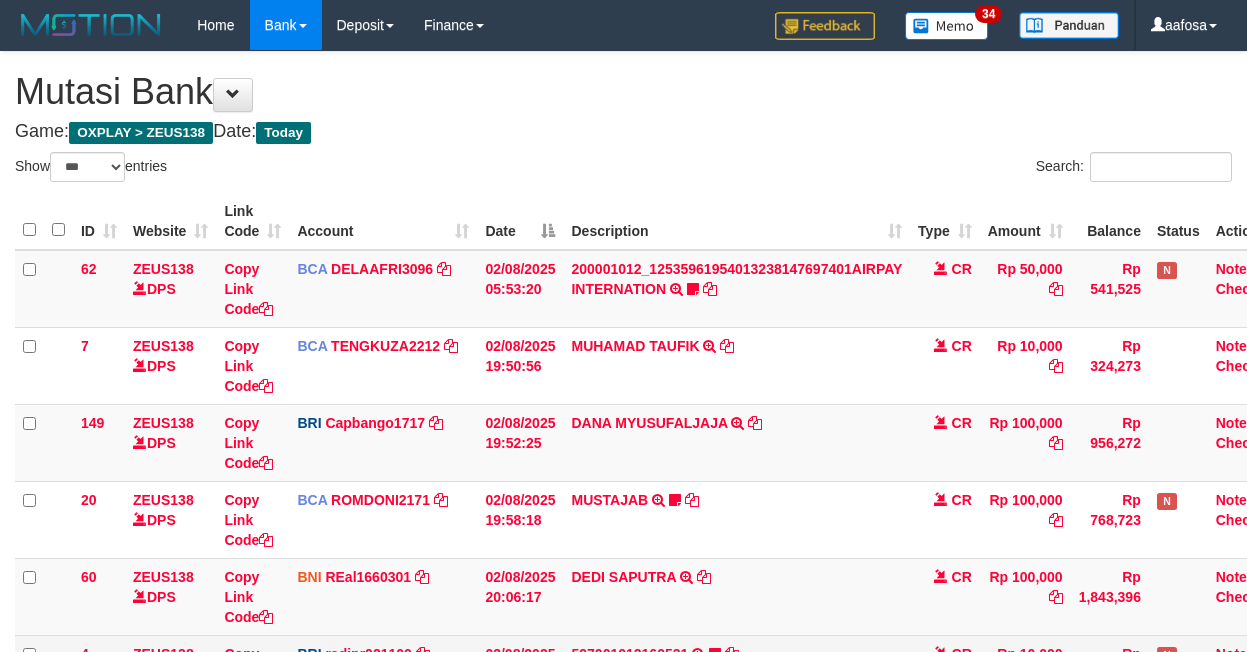 scroll, scrollTop: 376, scrollLeft: 0, axis: vertical 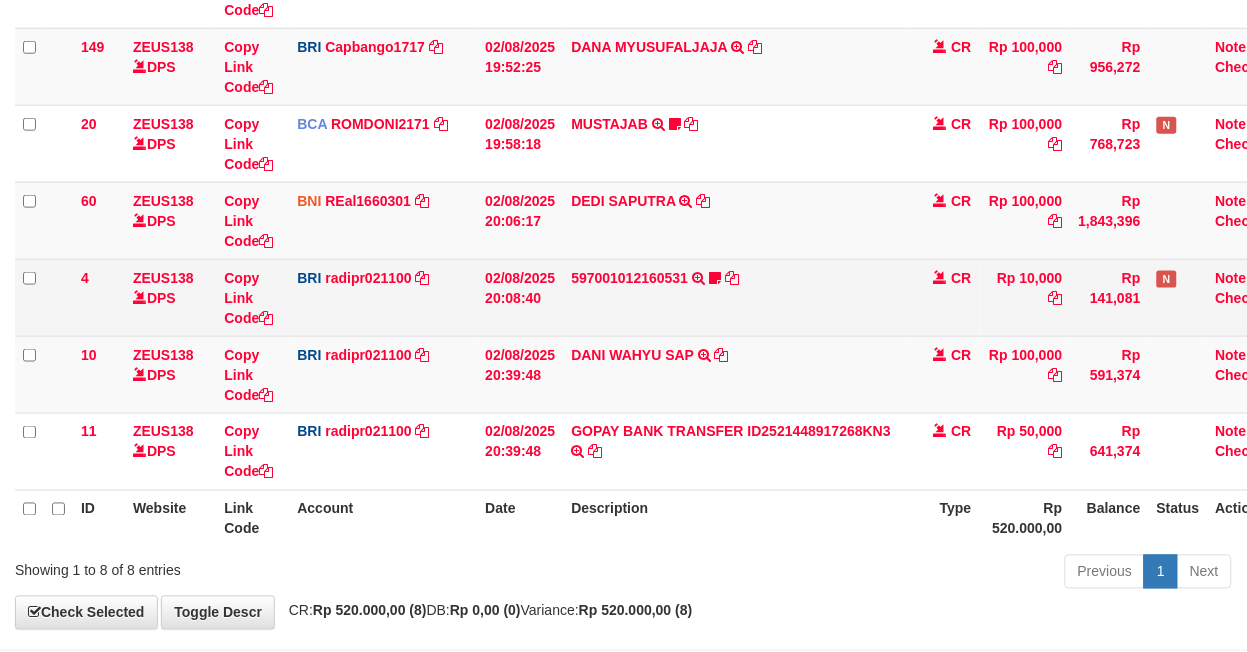 click on "597001012160531            TRANSFER NBMB 597001012160531 TO REYNALDI ADI PRATAMA    Cewekcancer83" at bounding box center [736, 297] 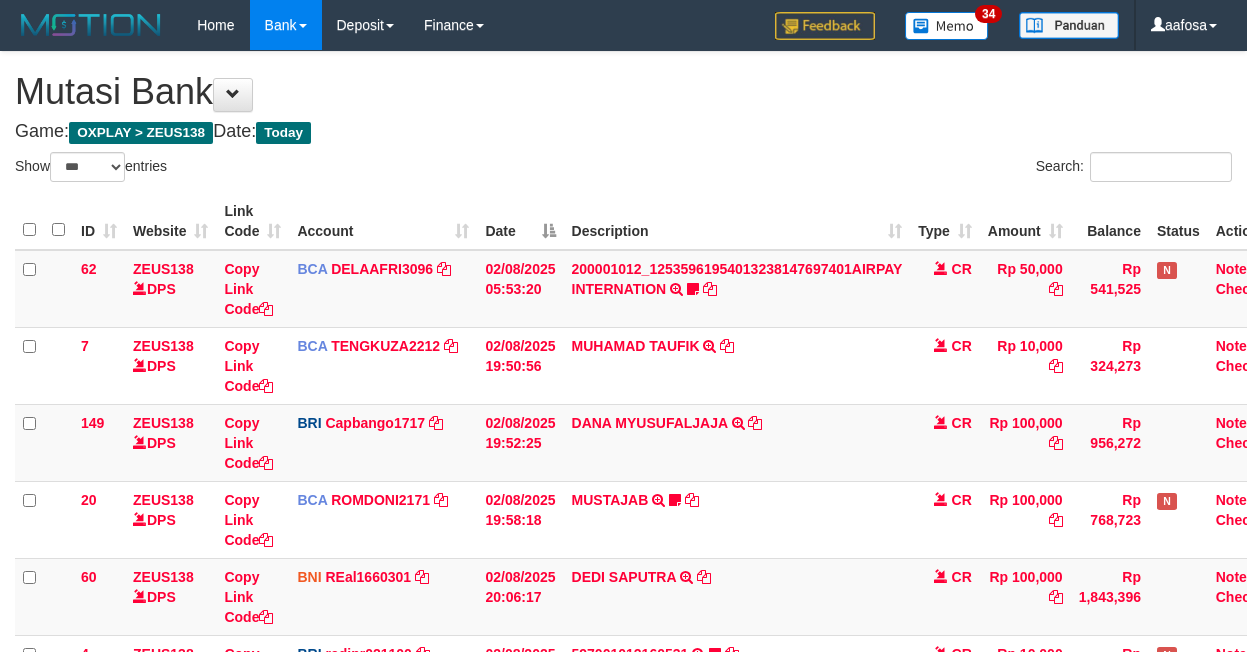 select on "***" 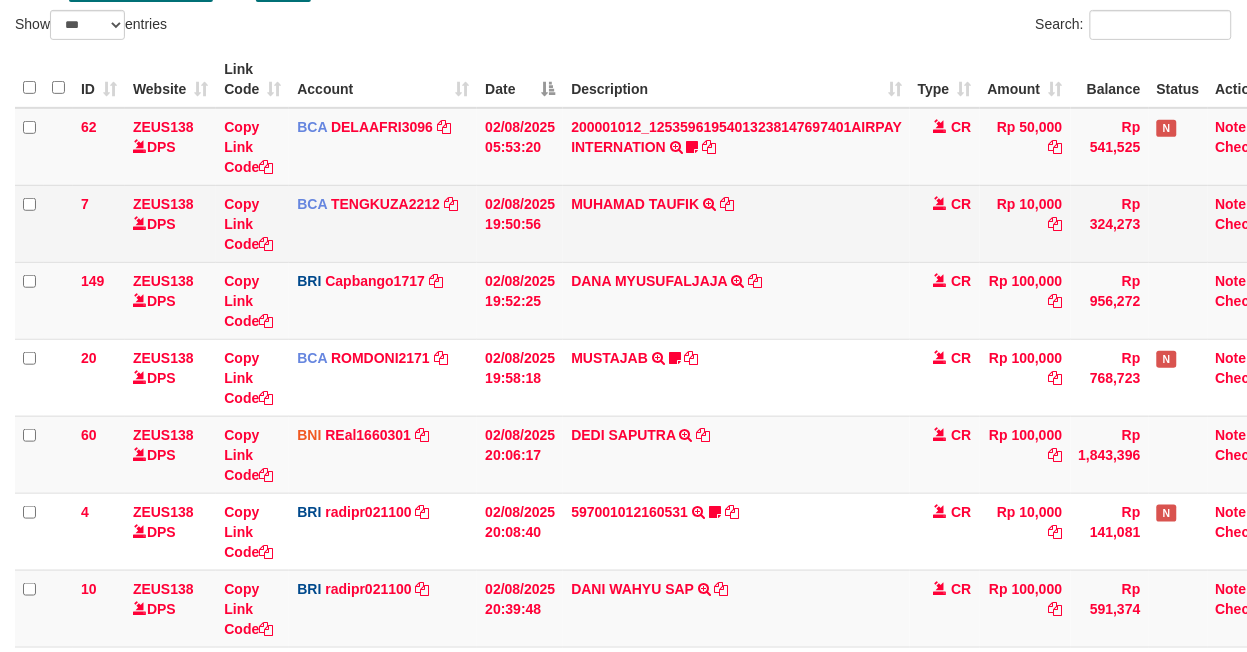 scroll, scrollTop: 43, scrollLeft: 0, axis: vertical 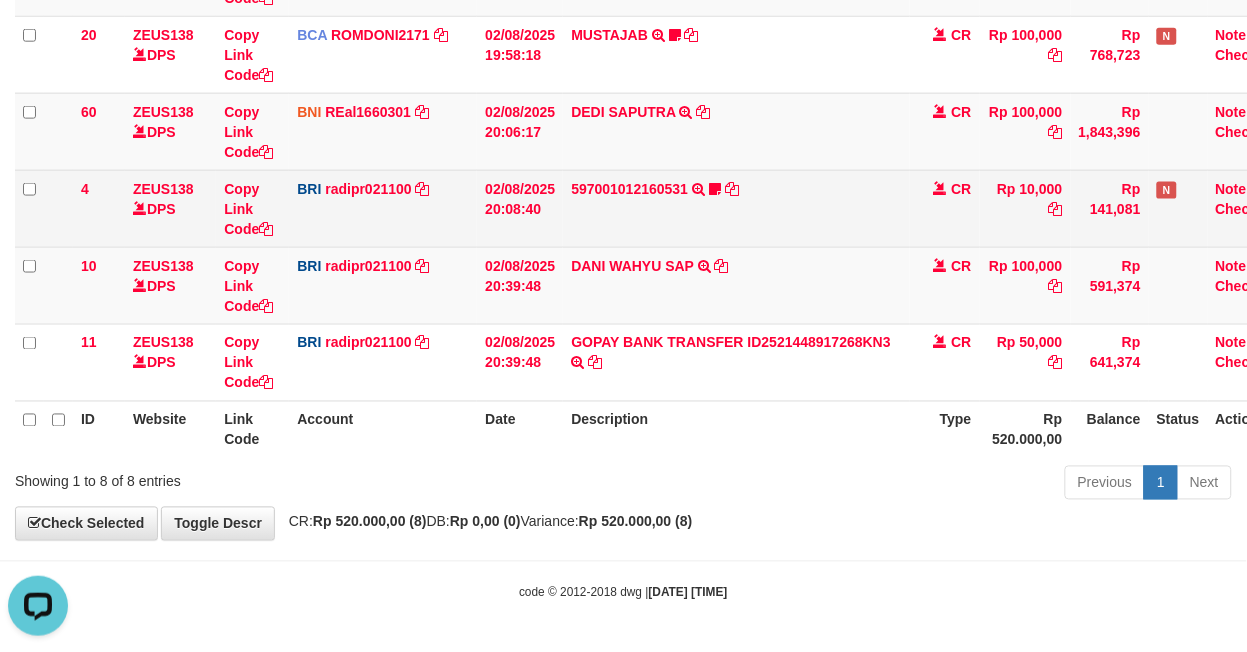 click on "597001012160531            TRANSFER NBMB 597001012160531 TO REYNALDI ADI PRATAMA    Cewekcancer83" at bounding box center [736, 208] 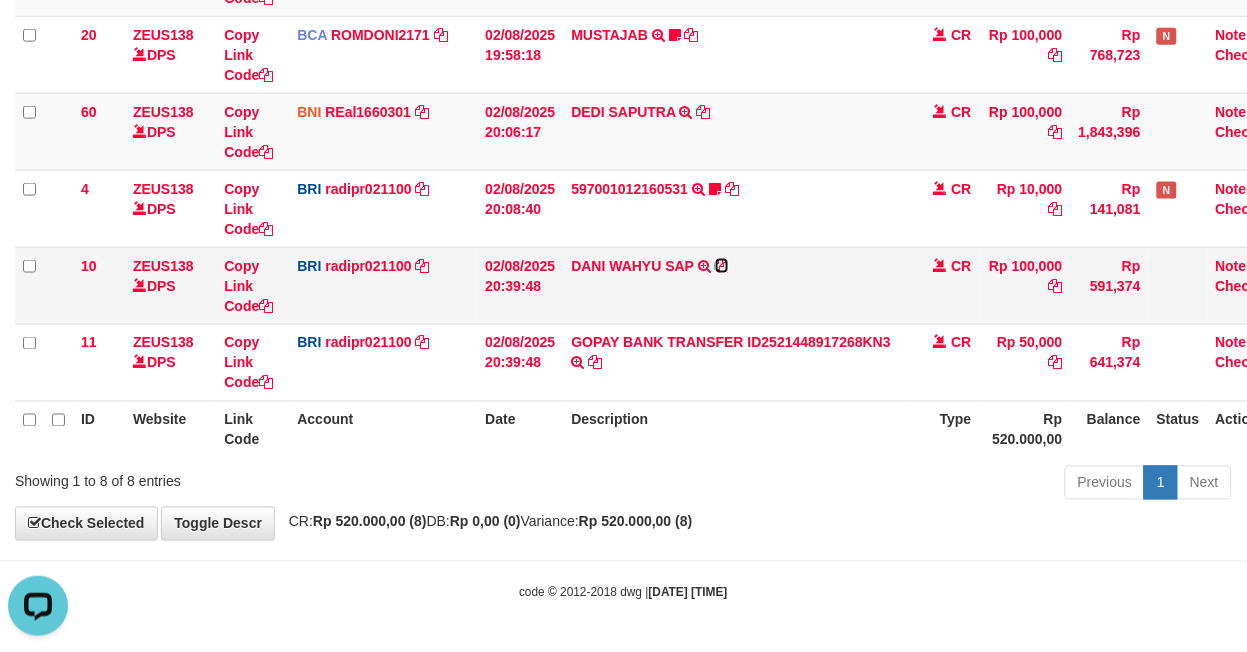 click at bounding box center [722, 266] 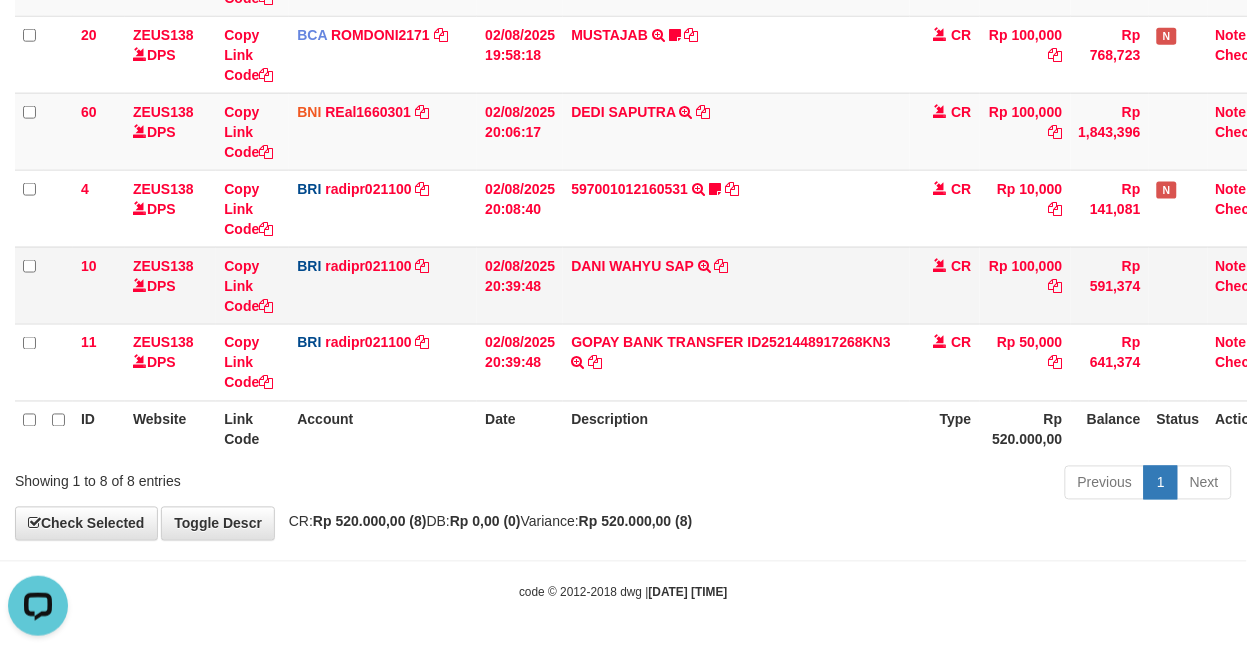 drag, startPoint x: 700, startPoint y: 227, endPoint x: 728, endPoint y: 245, distance: 33.286633 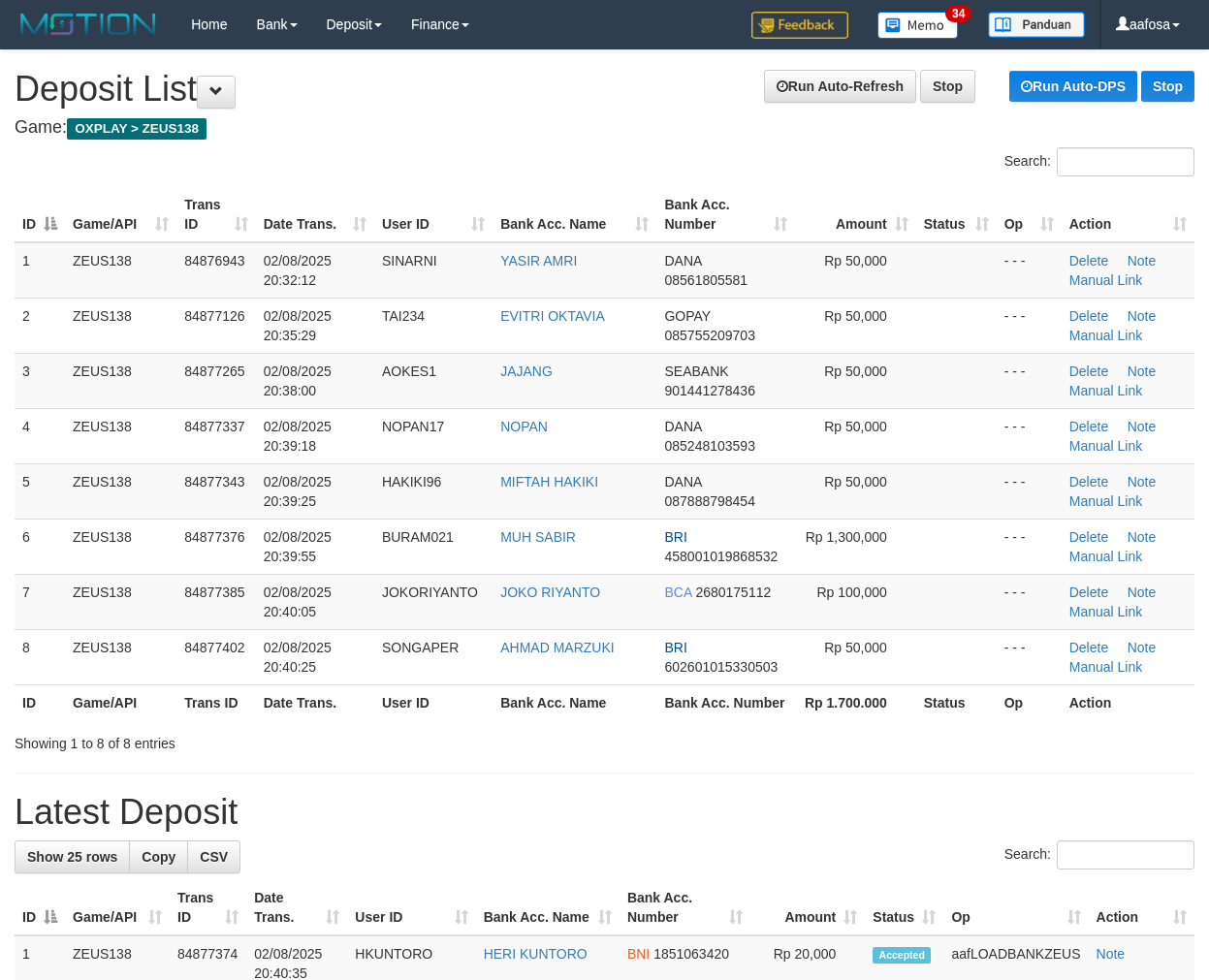 scroll, scrollTop: 0, scrollLeft: 0, axis: both 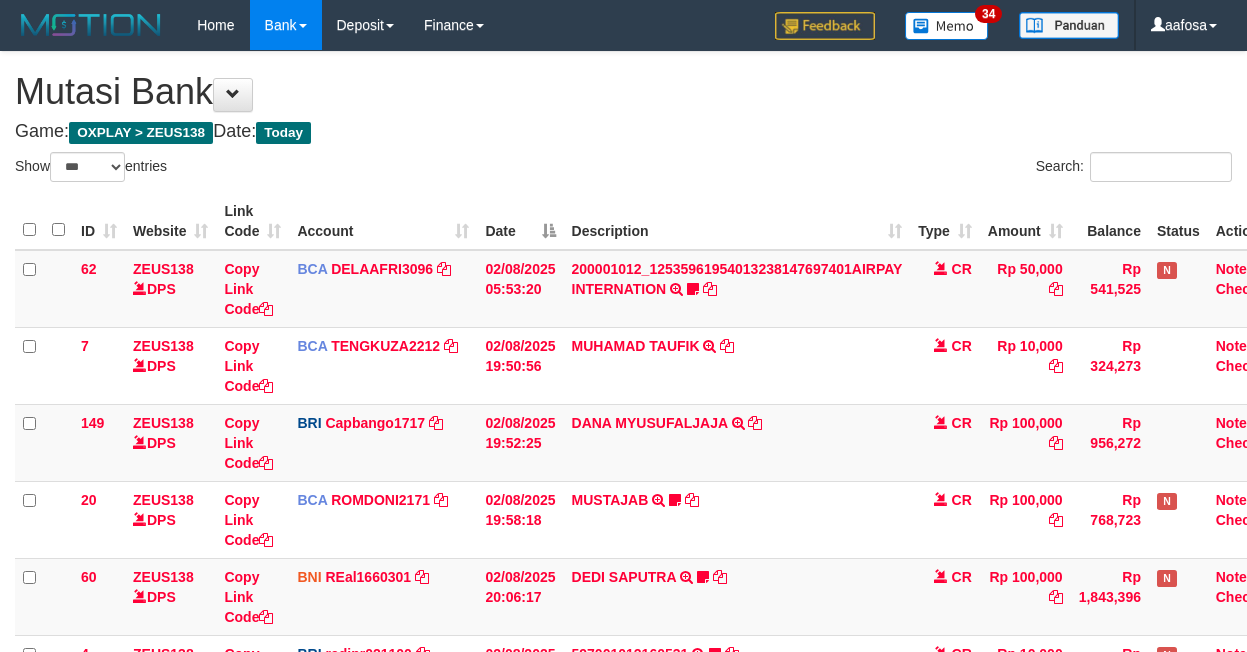 select on "***" 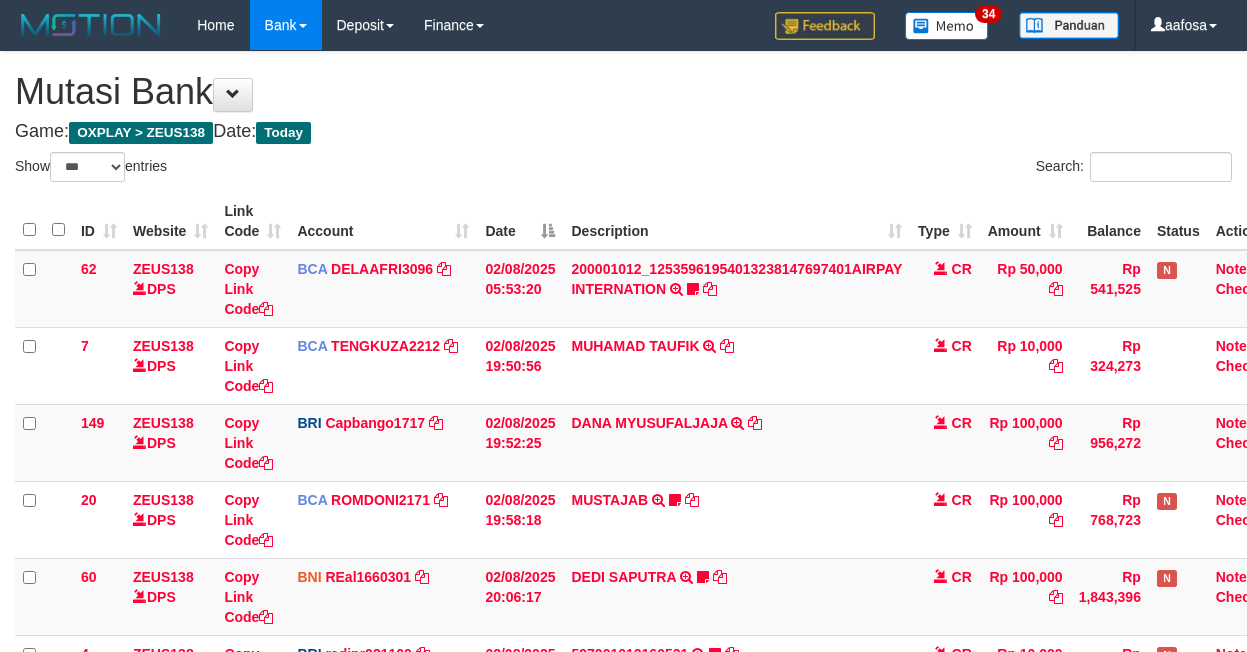scroll, scrollTop: 464, scrollLeft: 0, axis: vertical 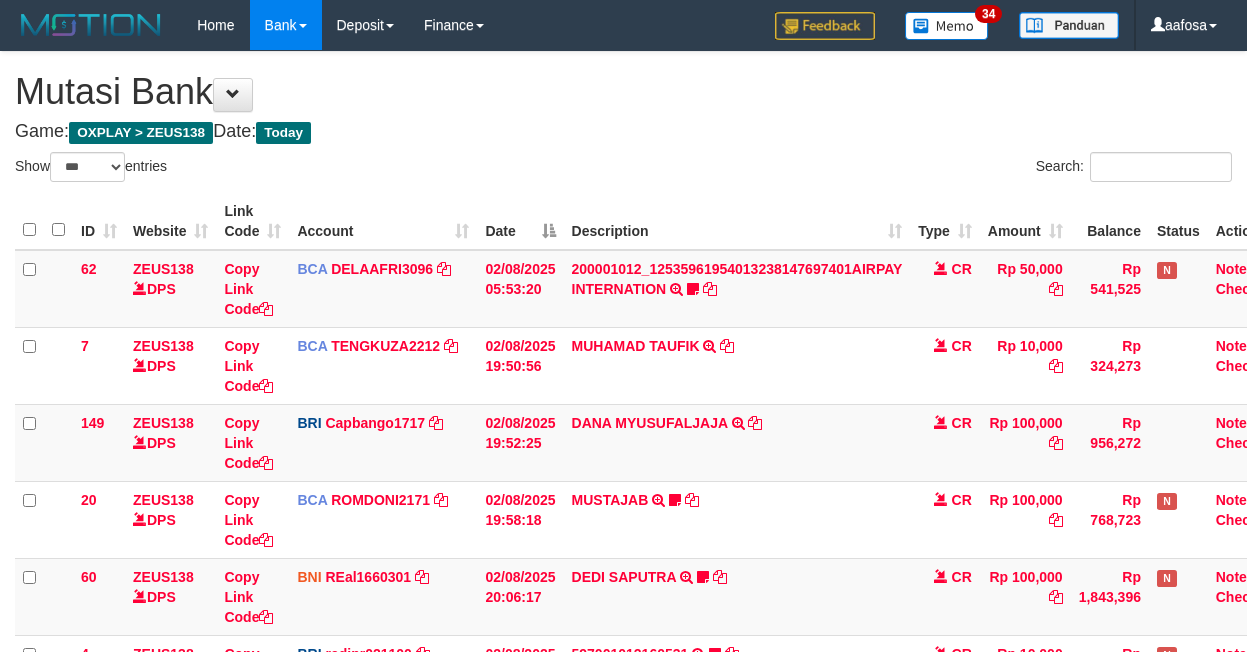 select on "***" 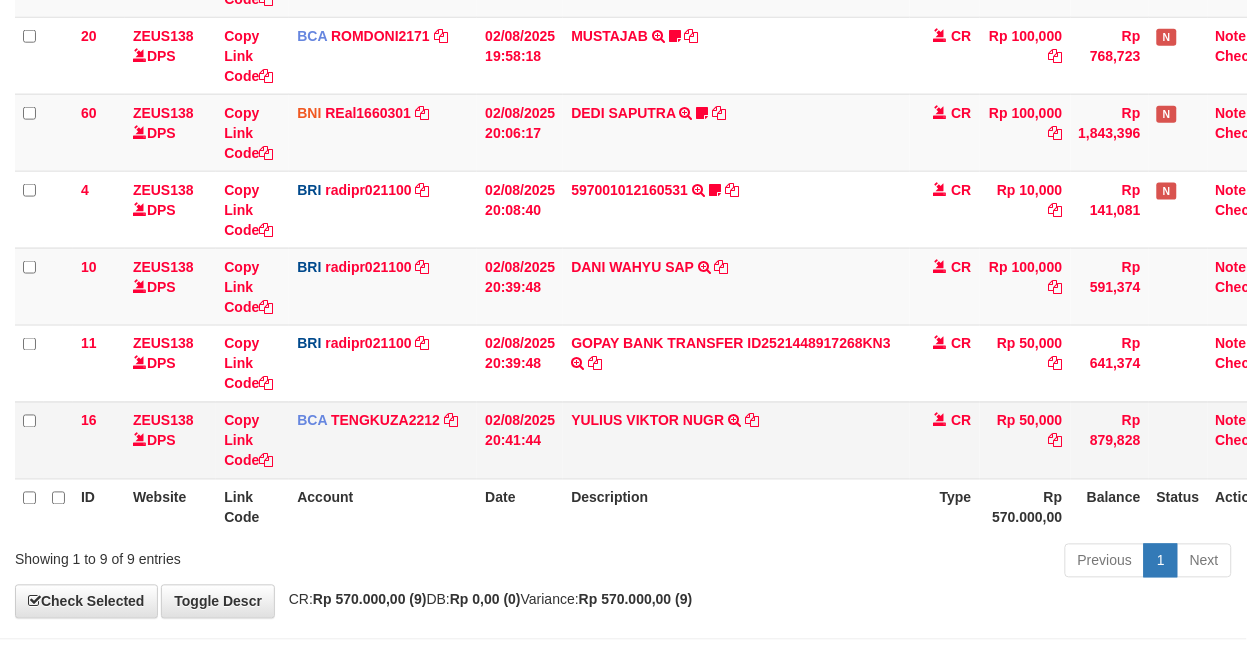 scroll, scrollTop: 465, scrollLeft: 0, axis: vertical 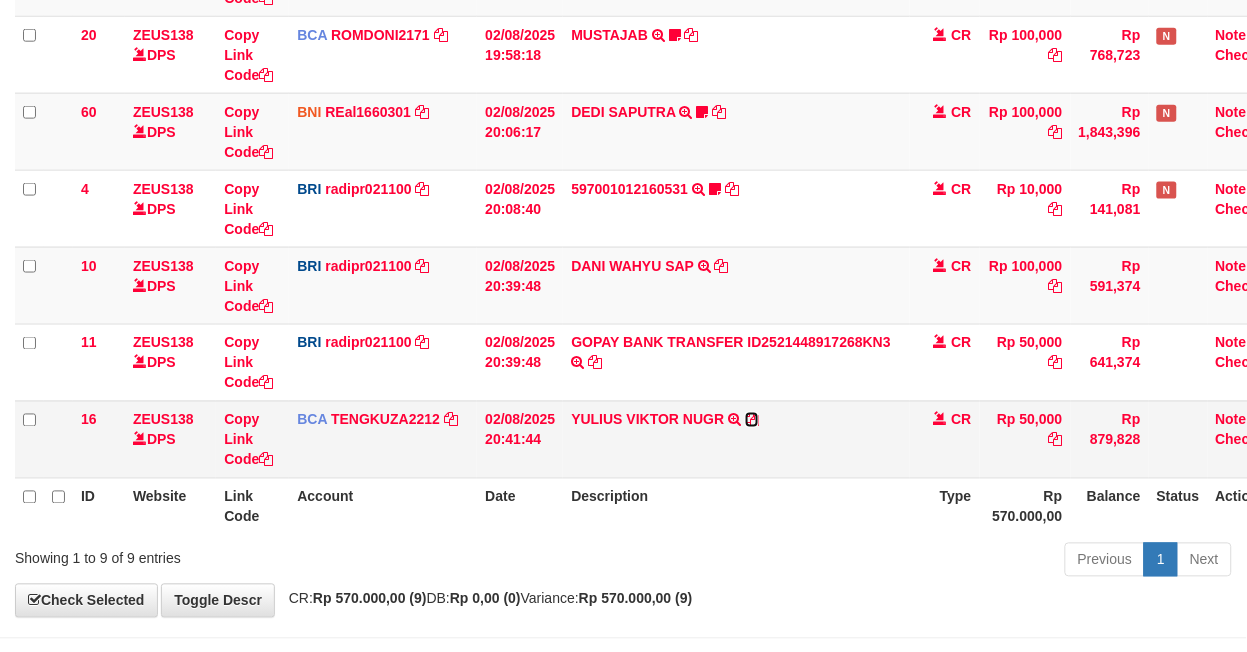 click at bounding box center (752, 420) 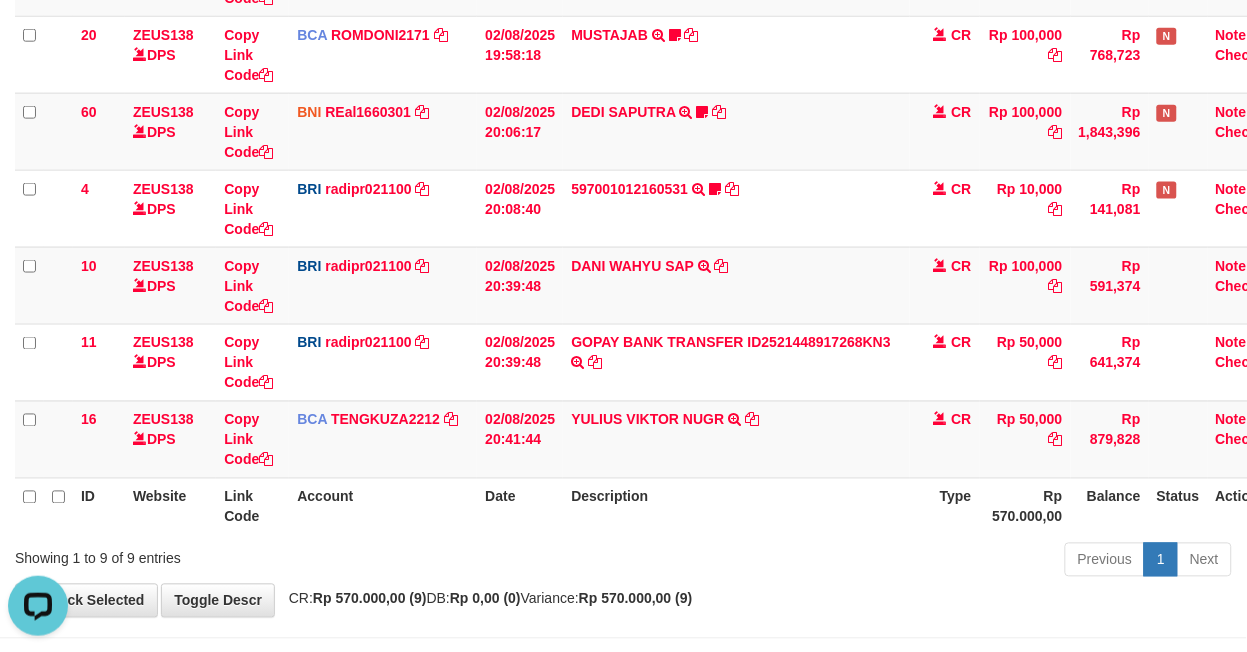 scroll, scrollTop: 0, scrollLeft: 0, axis: both 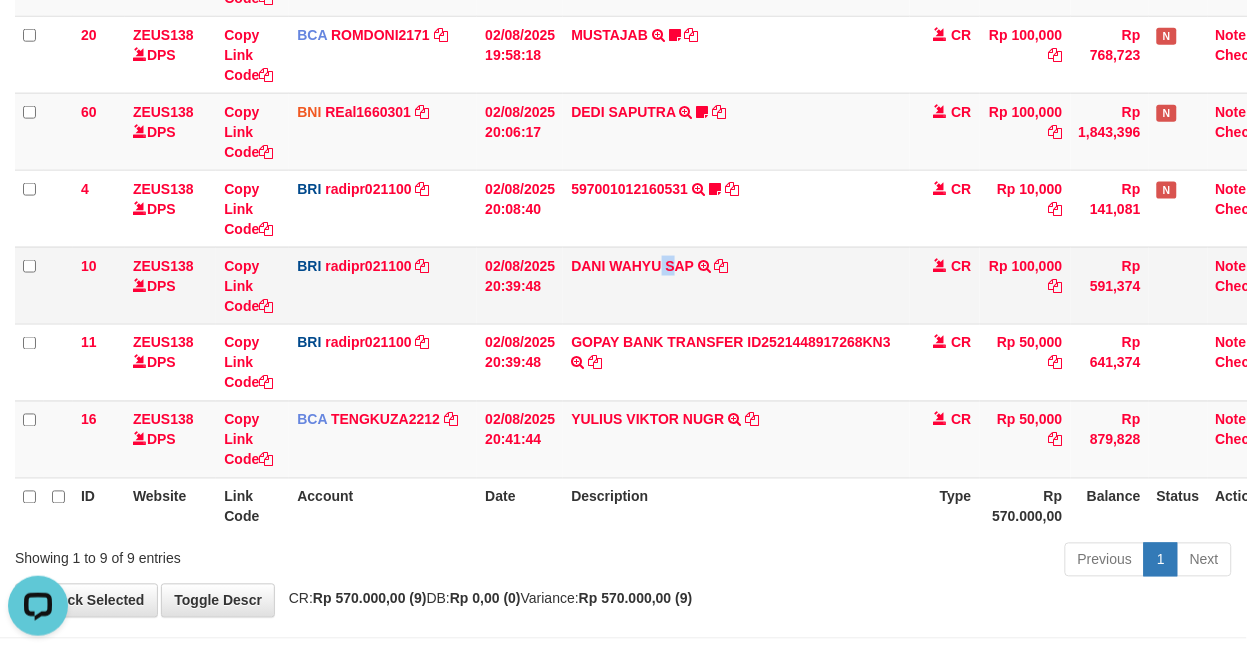 click on "DANI WAHYU SAP         TRANSFER NBMB DANI WAHYU SAP TO REYNALDI ADI PRATAMA" at bounding box center (736, 285) 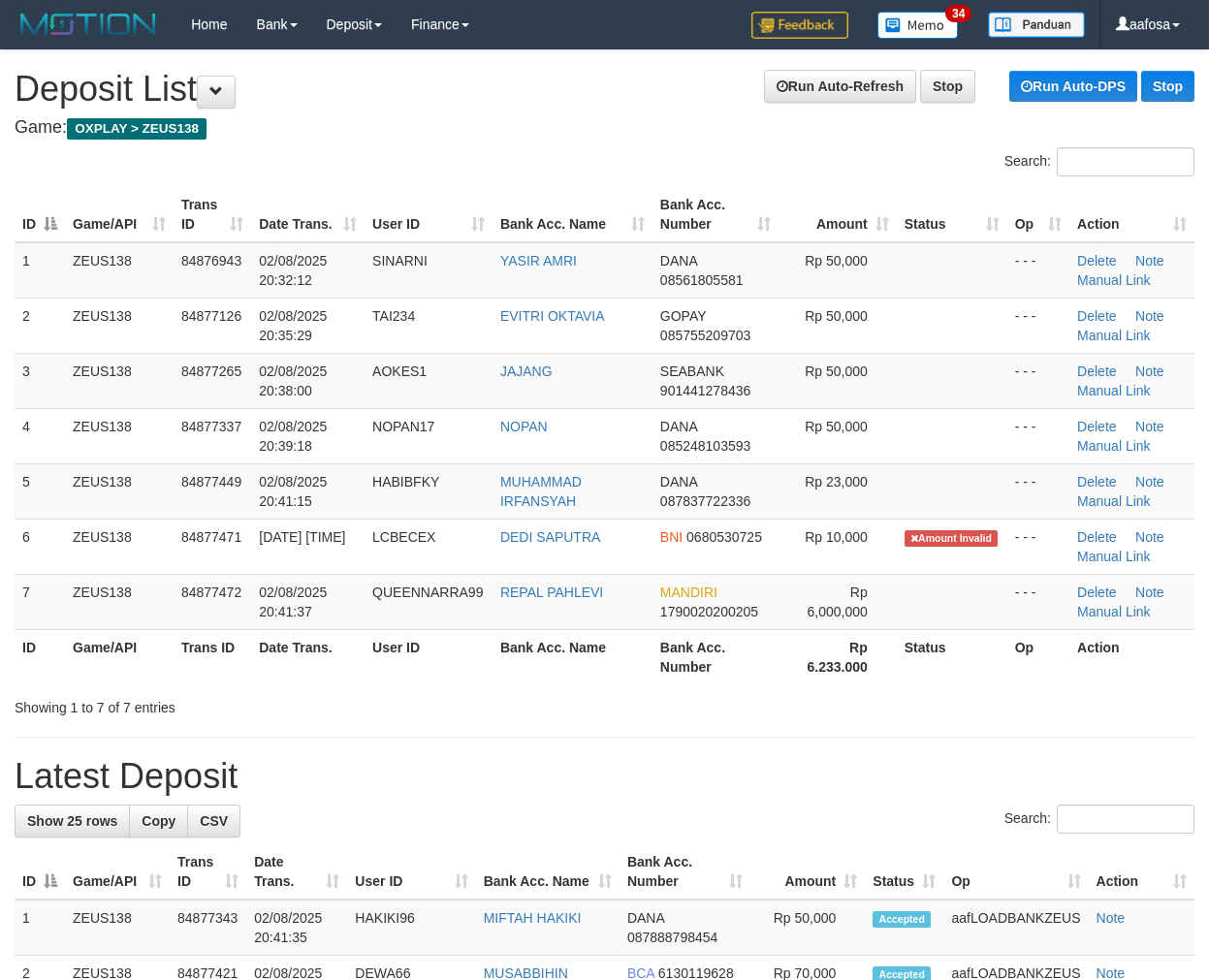 scroll, scrollTop: 0, scrollLeft: 0, axis: both 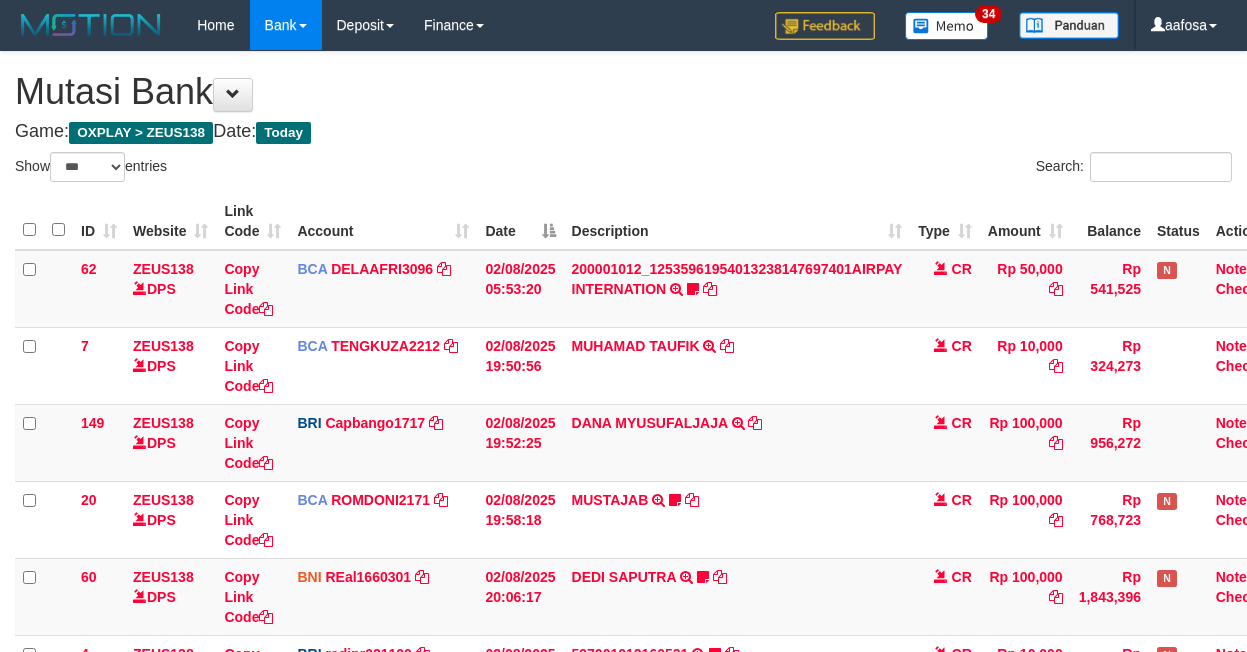 select on "***" 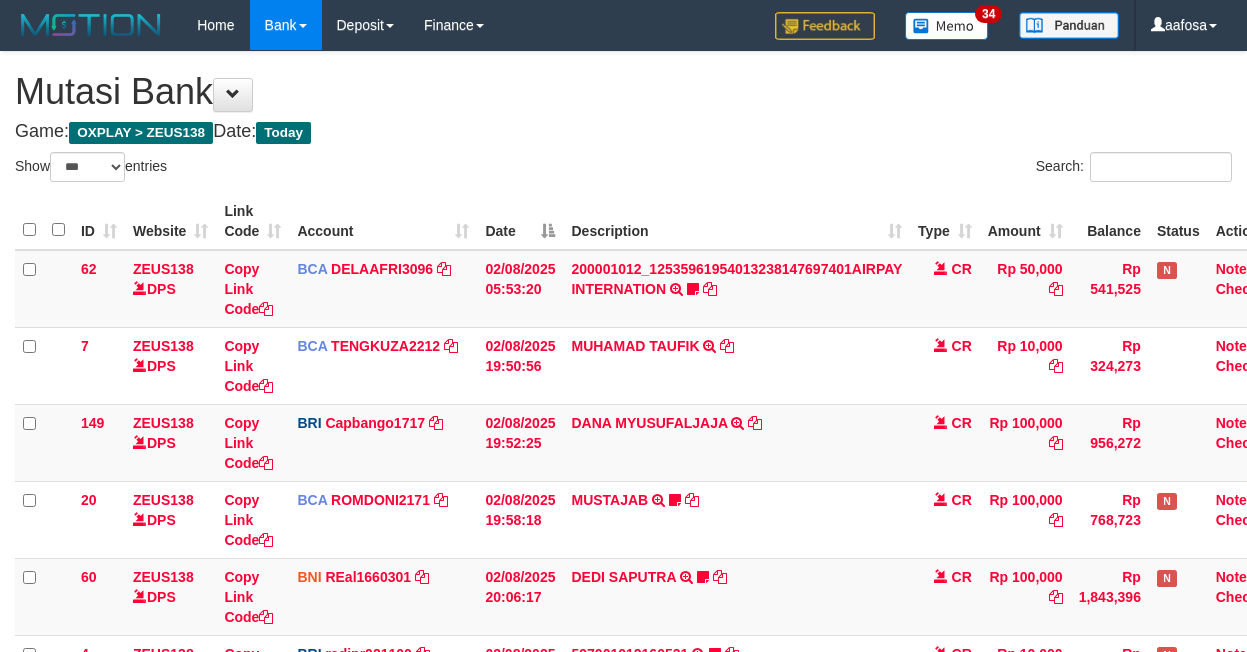 scroll, scrollTop: 464, scrollLeft: 0, axis: vertical 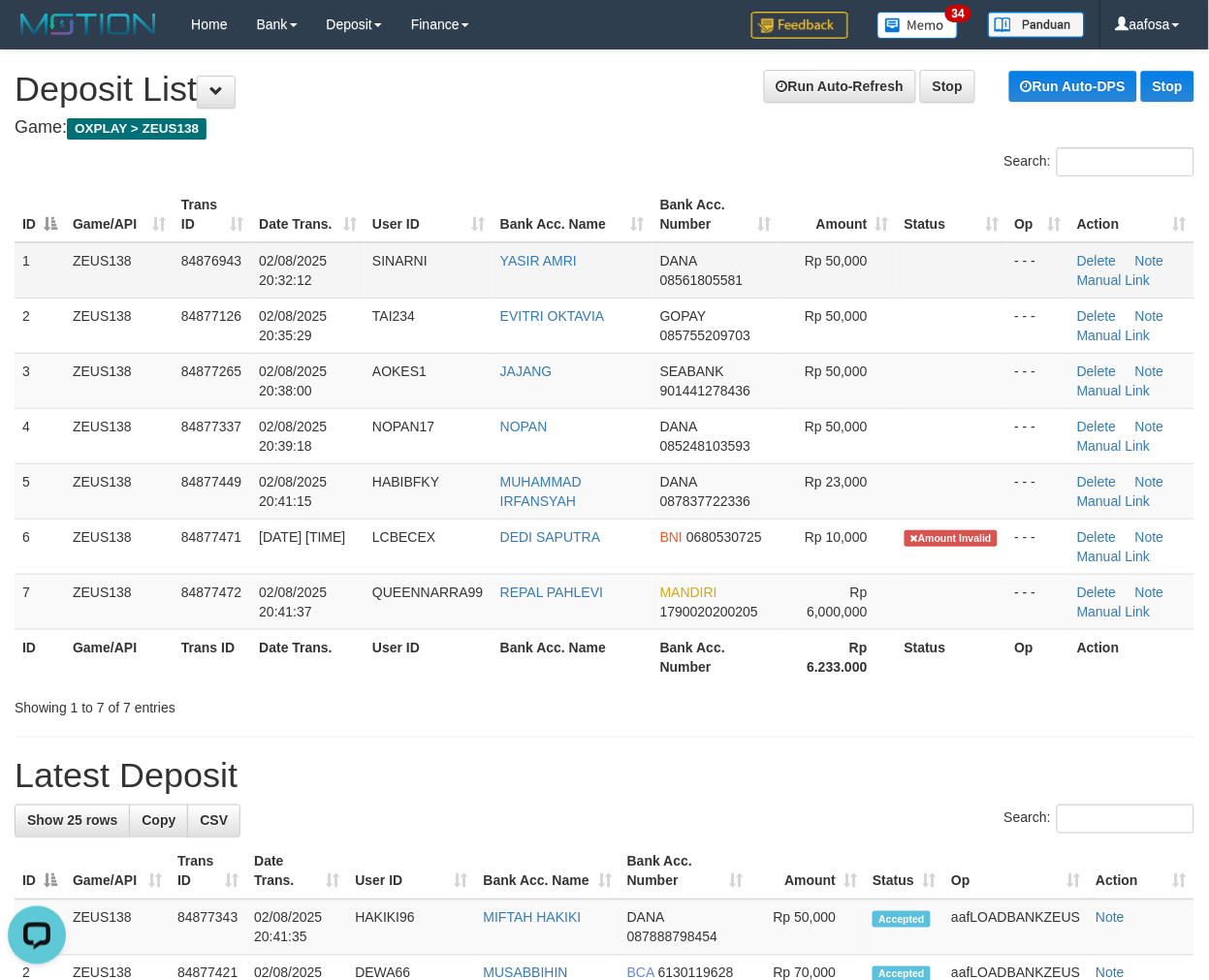drag, startPoint x: 535, startPoint y: 105, endPoint x: 14, endPoint y: 278, distance: 548.97177 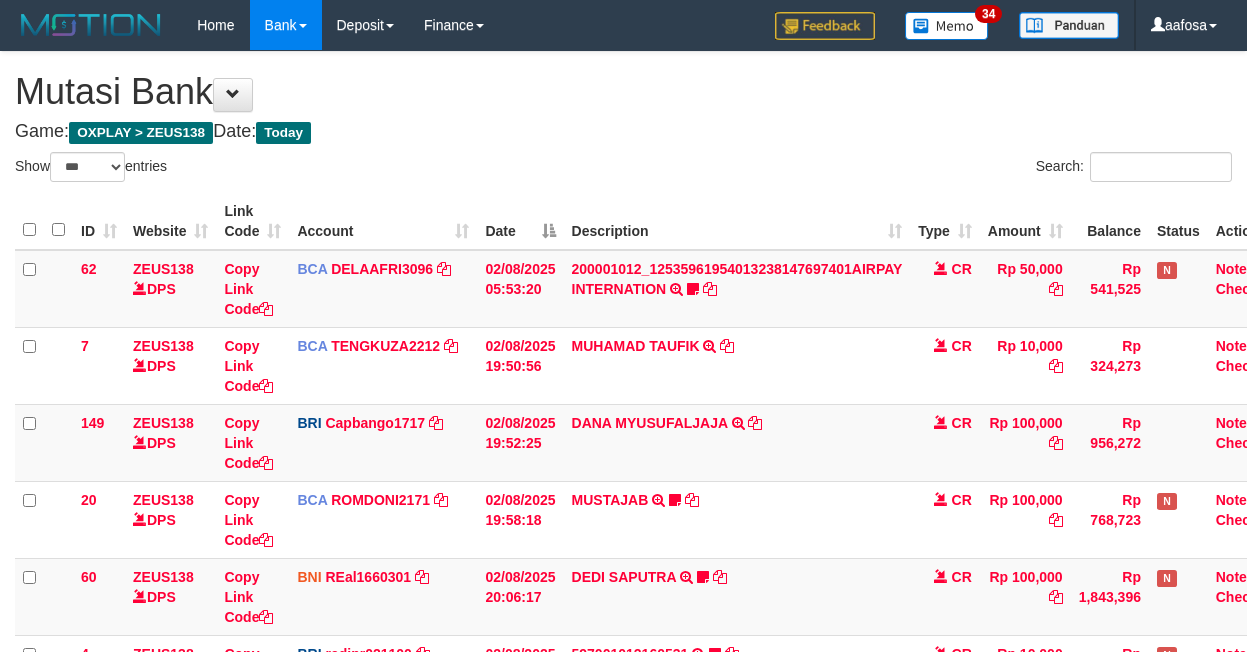 select on "***" 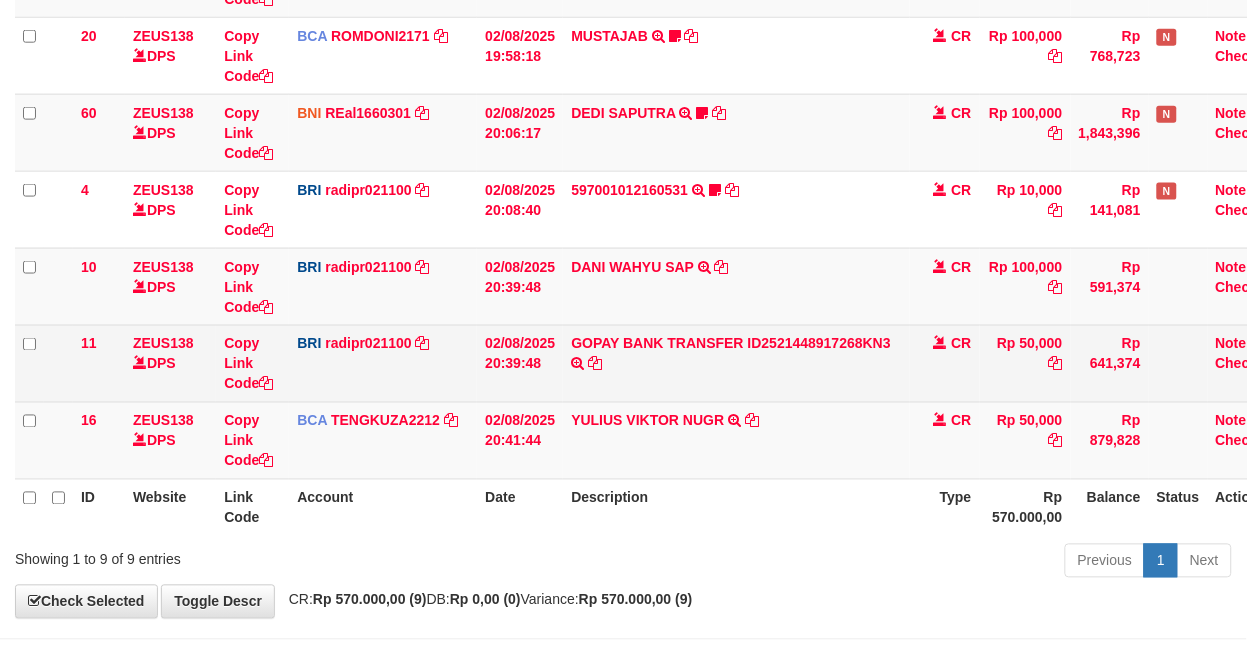 scroll, scrollTop: 465, scrollLeft: 0, axis: vertical 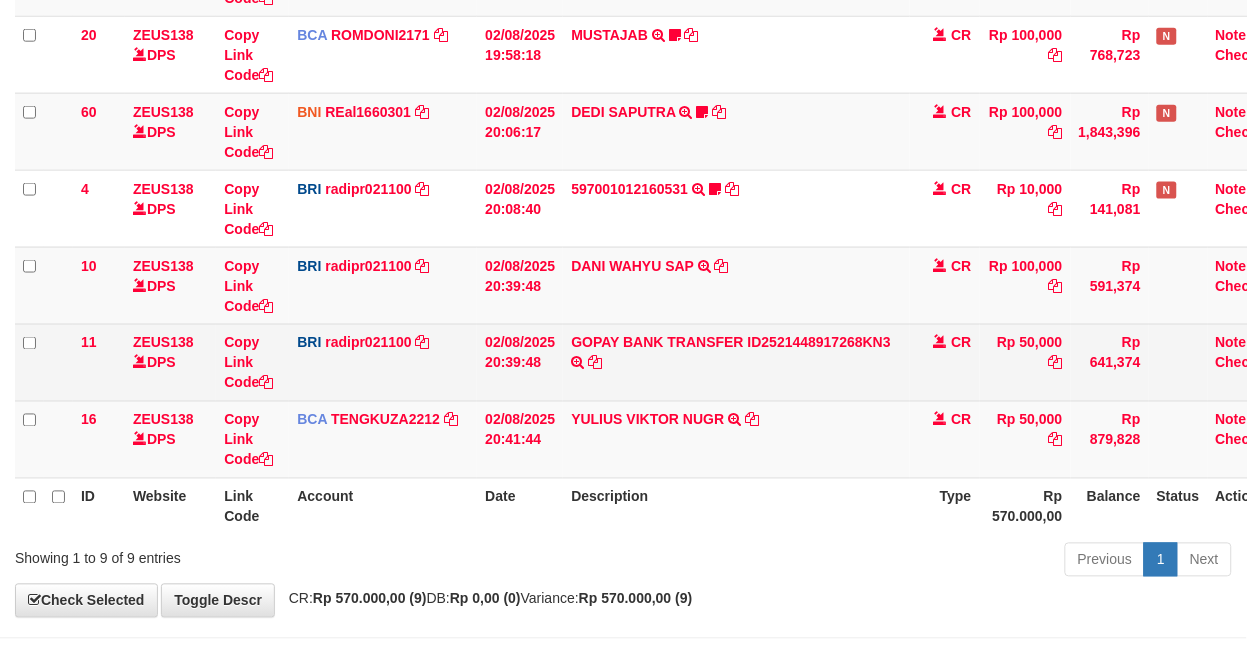 click on "GOPAY BANK TRANSFER ID2521448917268KN3         TRANSAKSI KREDIT DARI BANK LAIN GOPAY BANK TRANSFER ID2521448917268KN3" at bounding box center [736, 362] 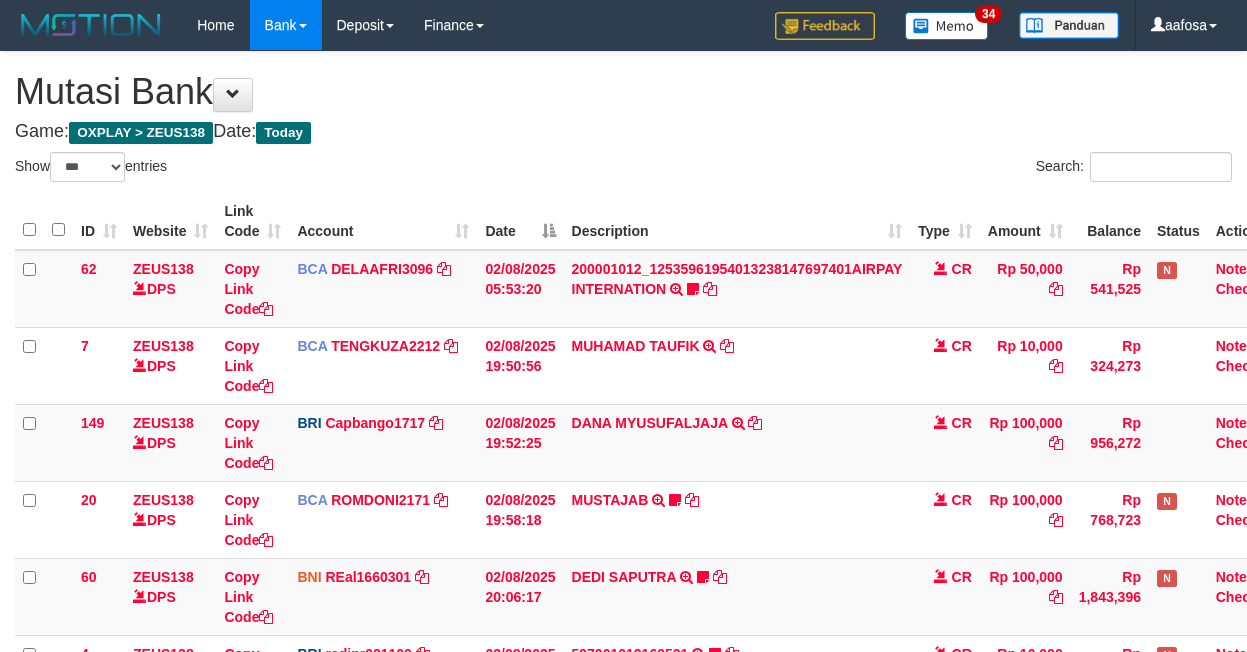 select on "***" 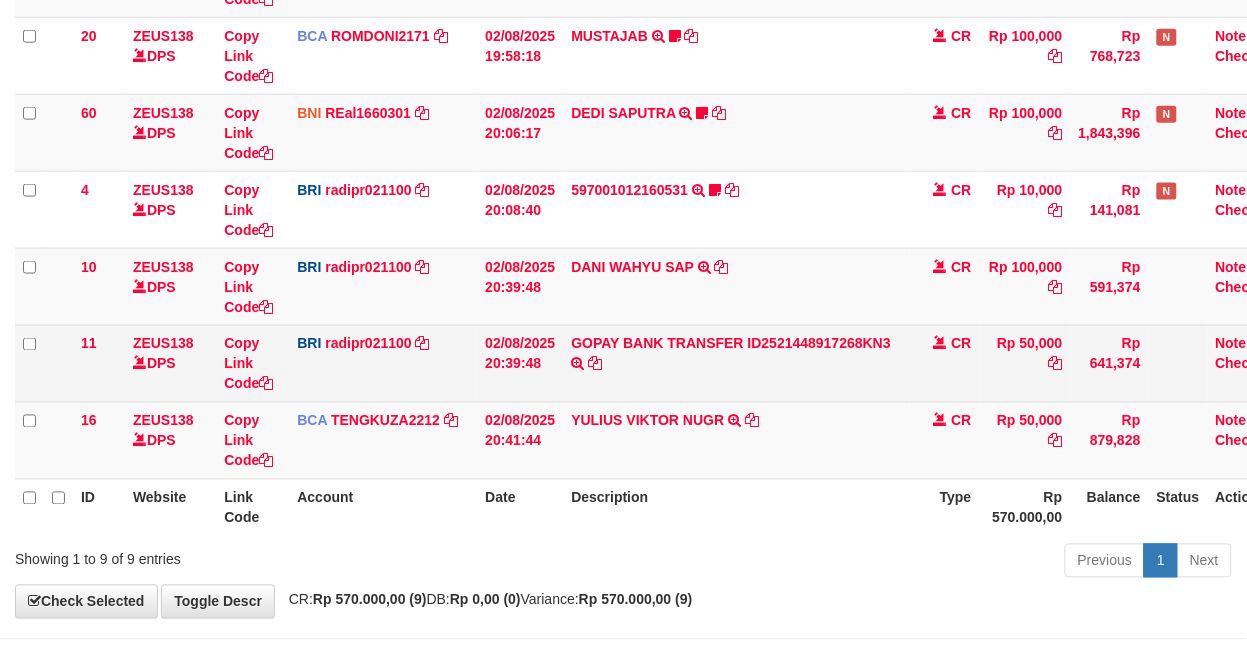 scroll, scrollTop: 465, scrollLeft: 0, axis: vertical 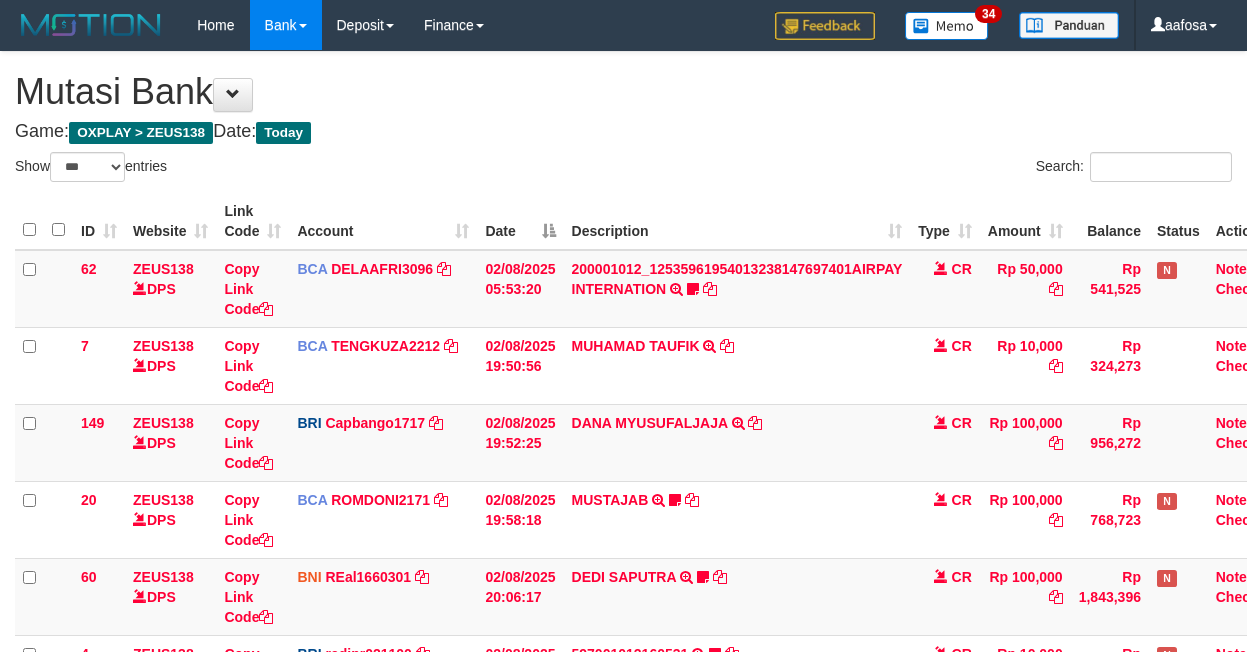select on "***" 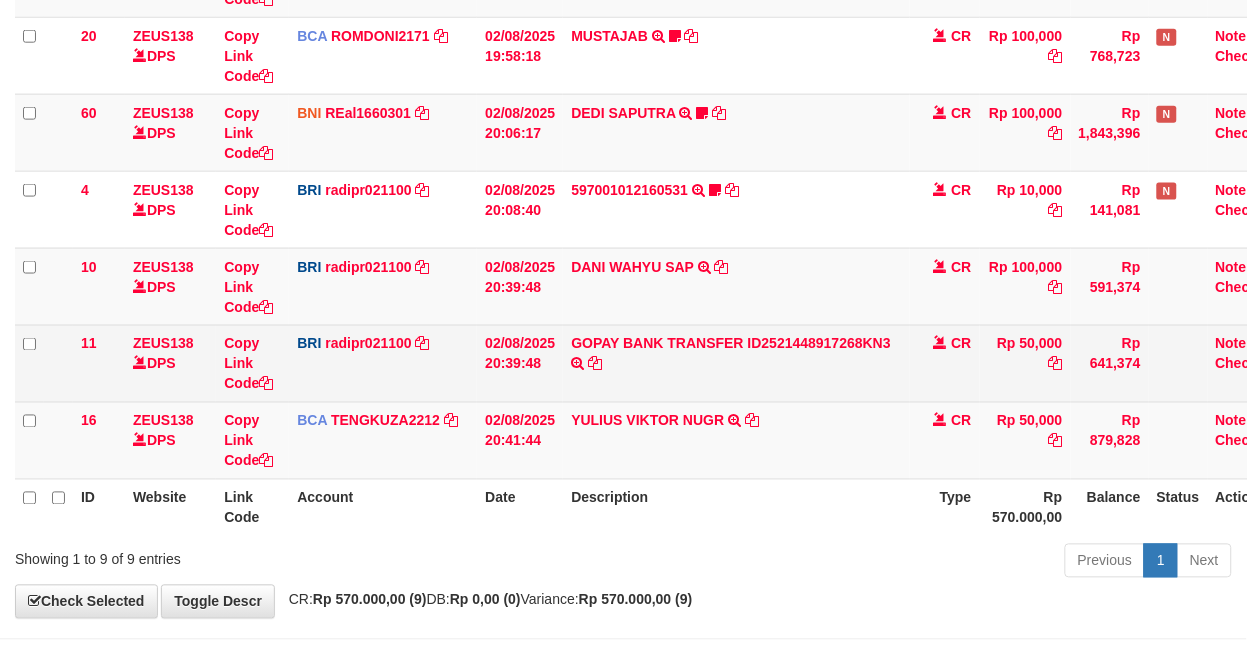 scroll, scrollTop: 465, scrollLeft: 0, axis: vertical 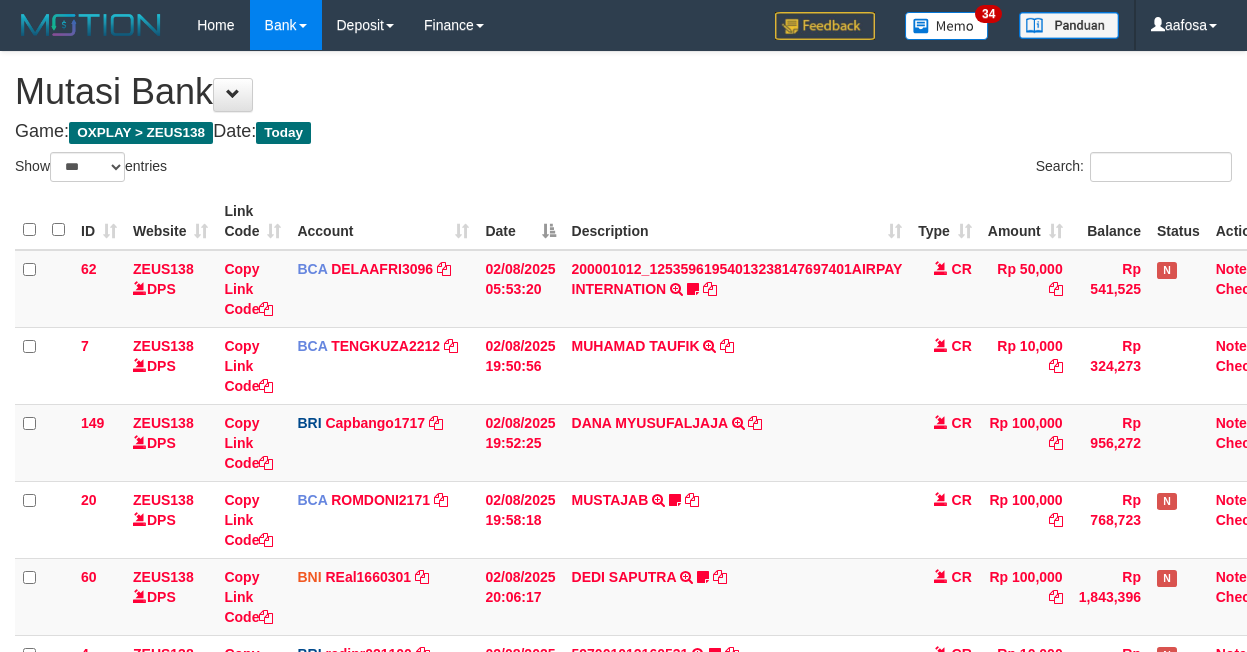 select on "***" 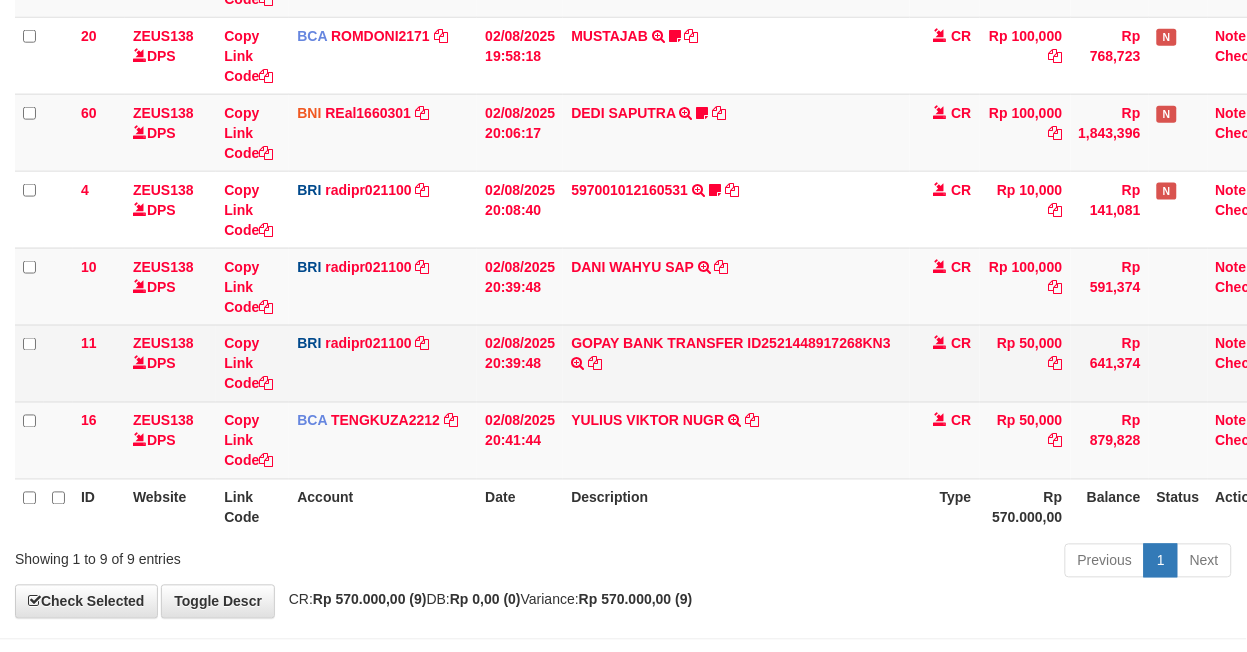 scroll, scrollTop: 465, scrollLeft: 0, axis: vertical 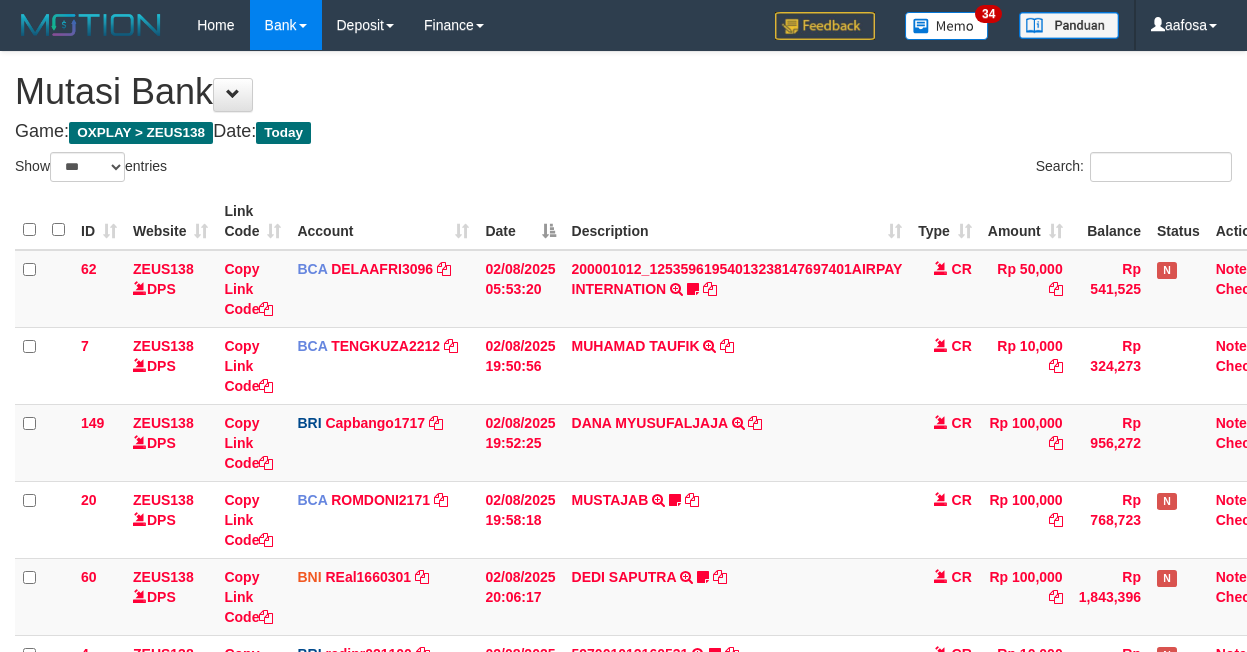 select on "***" 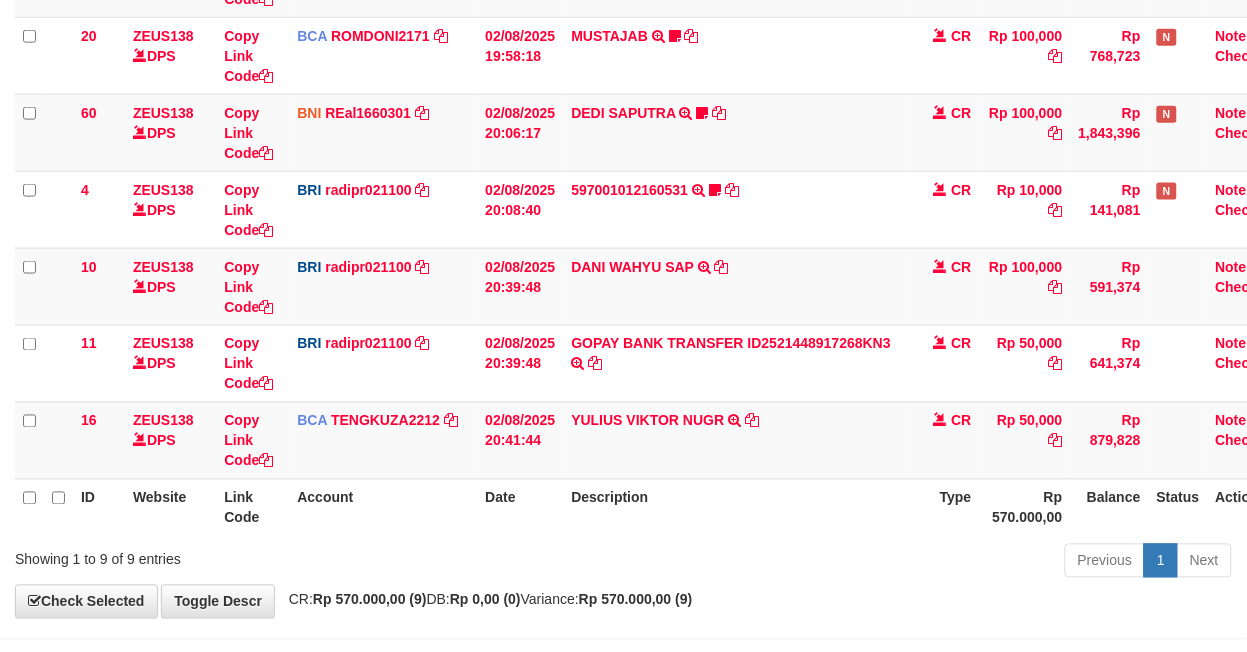 scroll, scrollTop: 465, scrollLeft: 0, axis: vertical 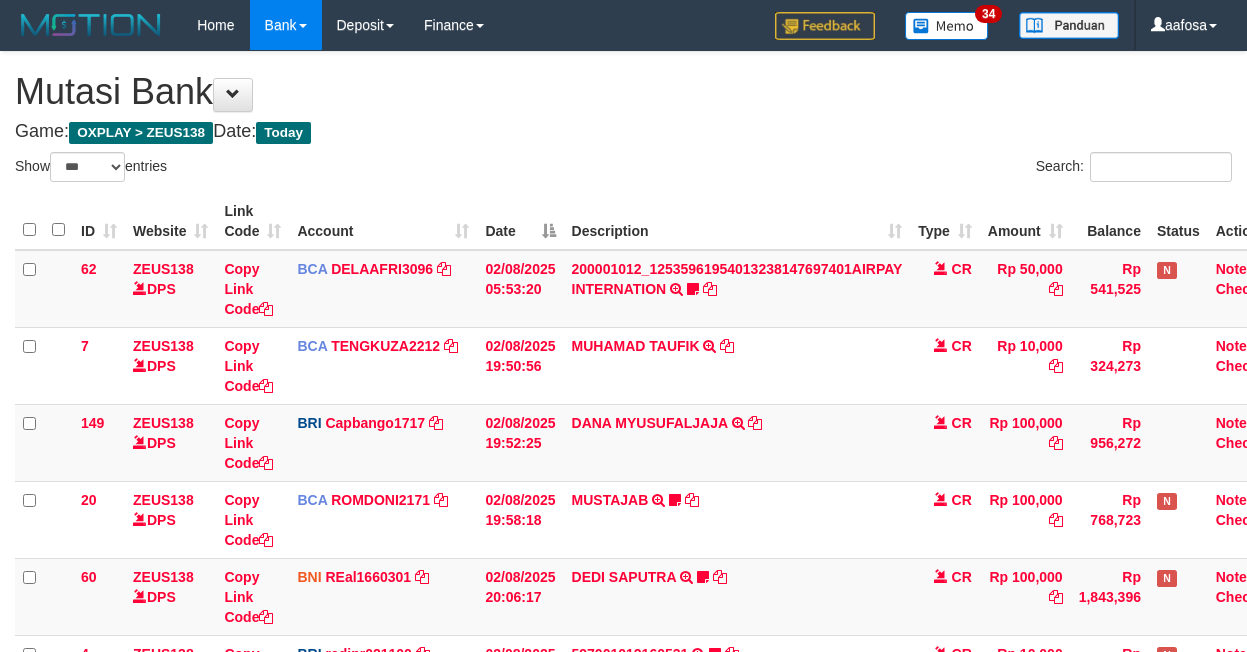 select on "***" 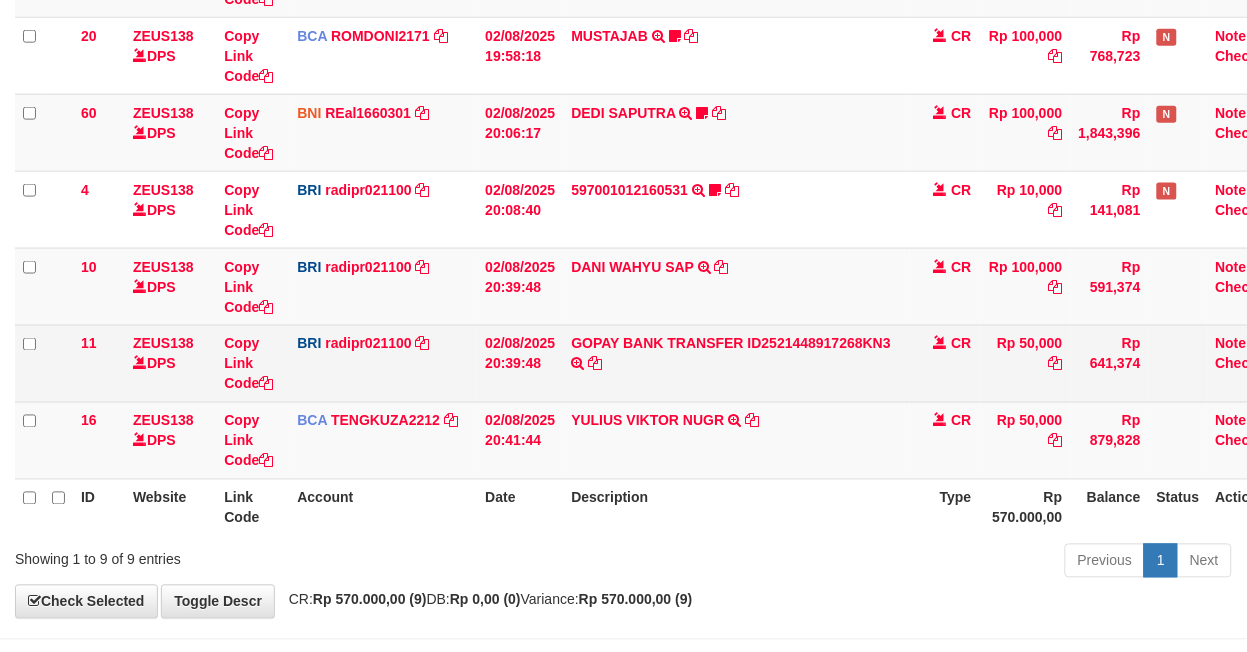 scroll, scrollTop: 465, scrollLeft: 0, axis: vertical 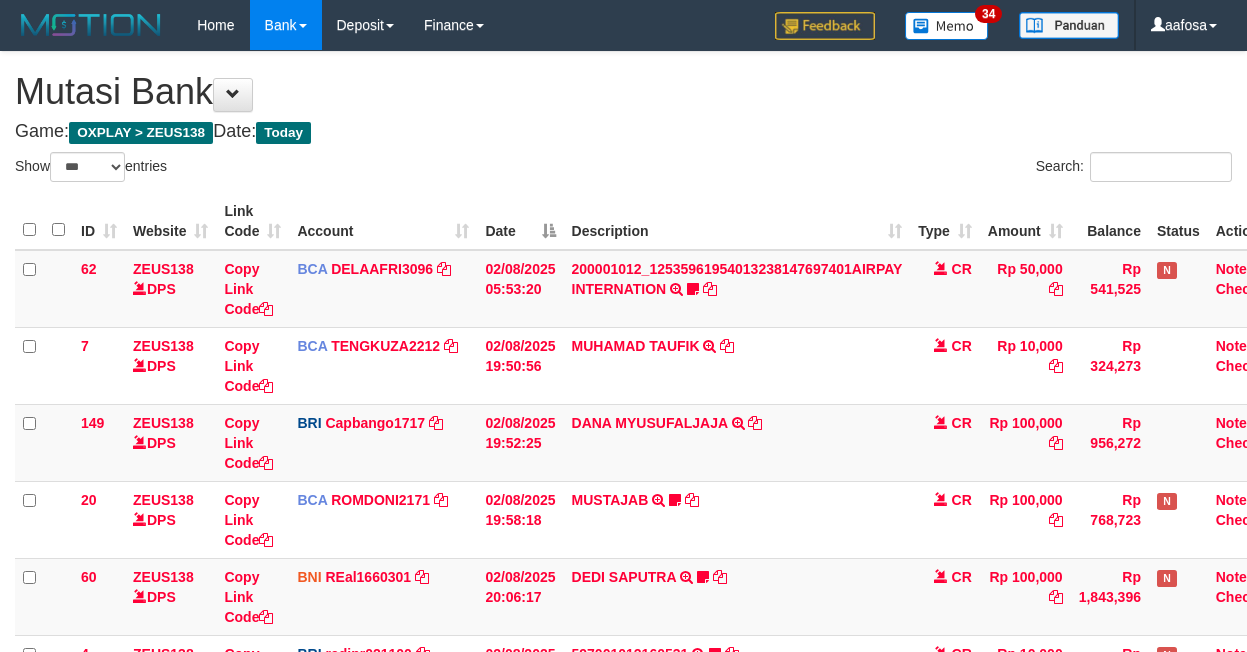 select on "***" 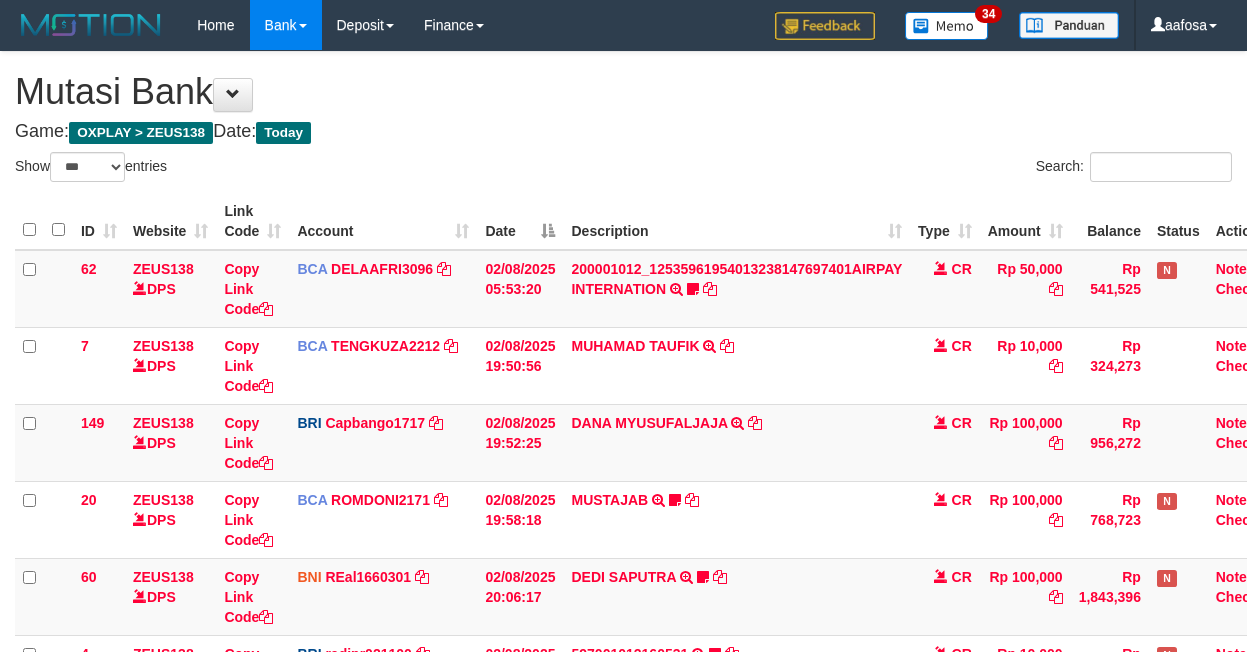 scroll, scrollTop: 464, scrollLeft: 0, axis: vertical 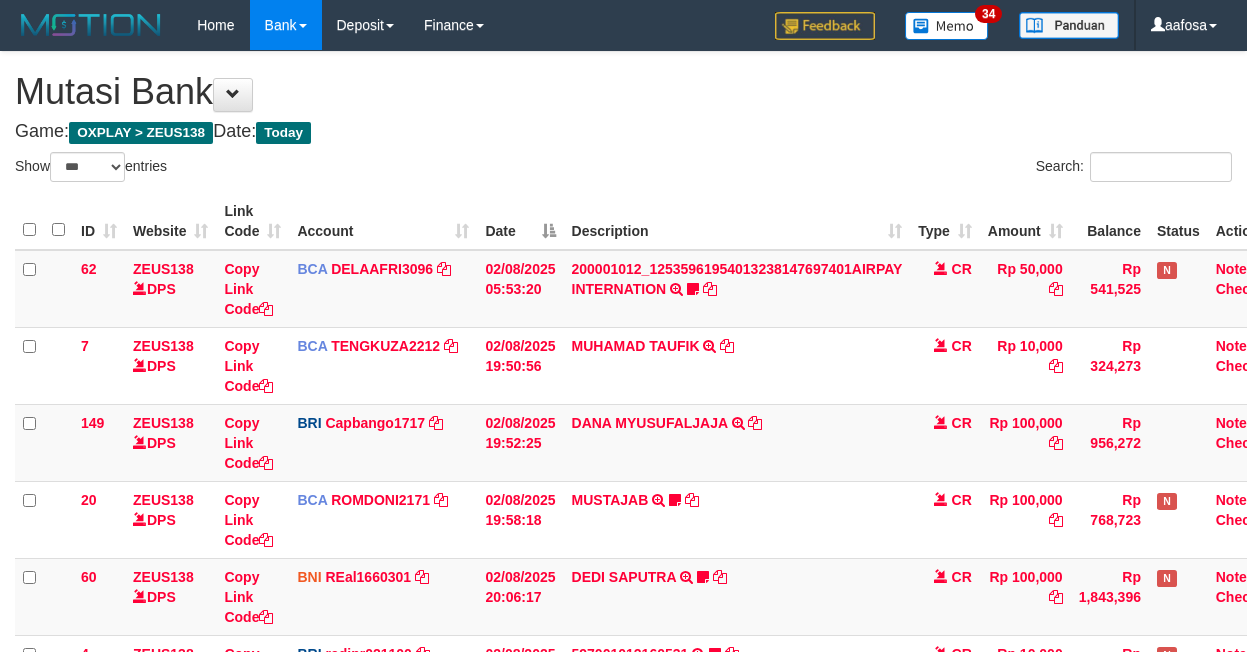 select on "***" 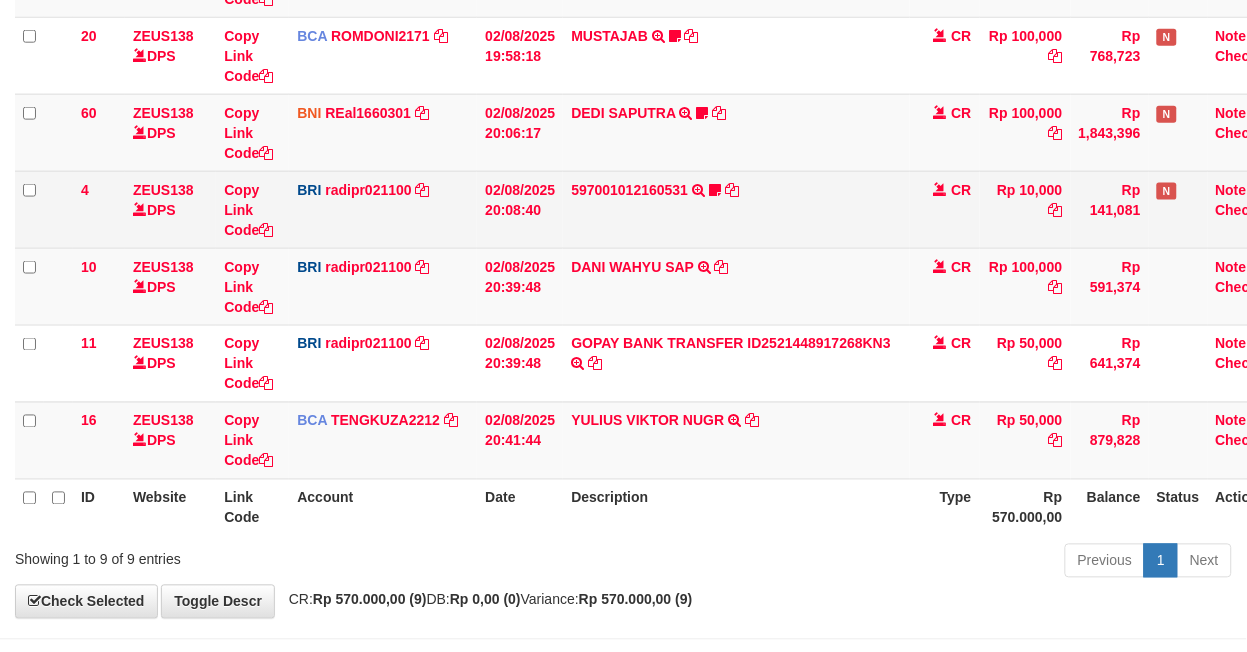 scroll, scrollTop: 465, scrollLeft: 0, axis: vertical 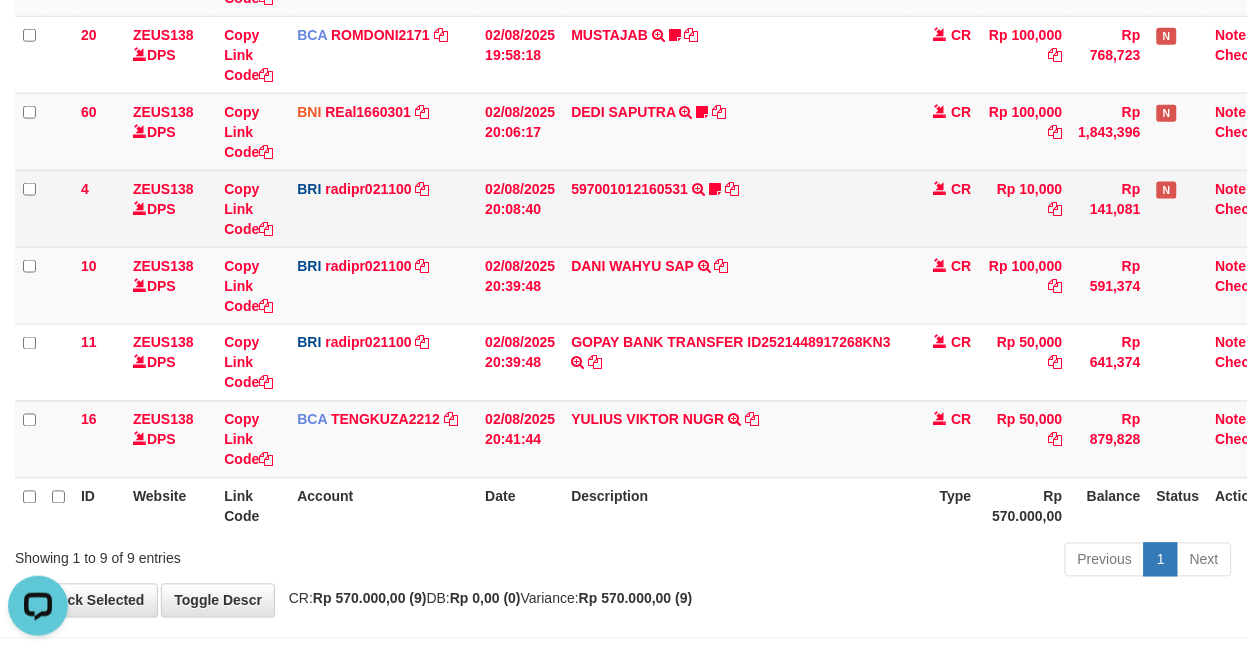 click on "597001012160531            TRANSFER NBMB 597001012160531 TO REYNALDI ADI PRATAMA    Cewekcancer83" at bounding box center [736, 208] 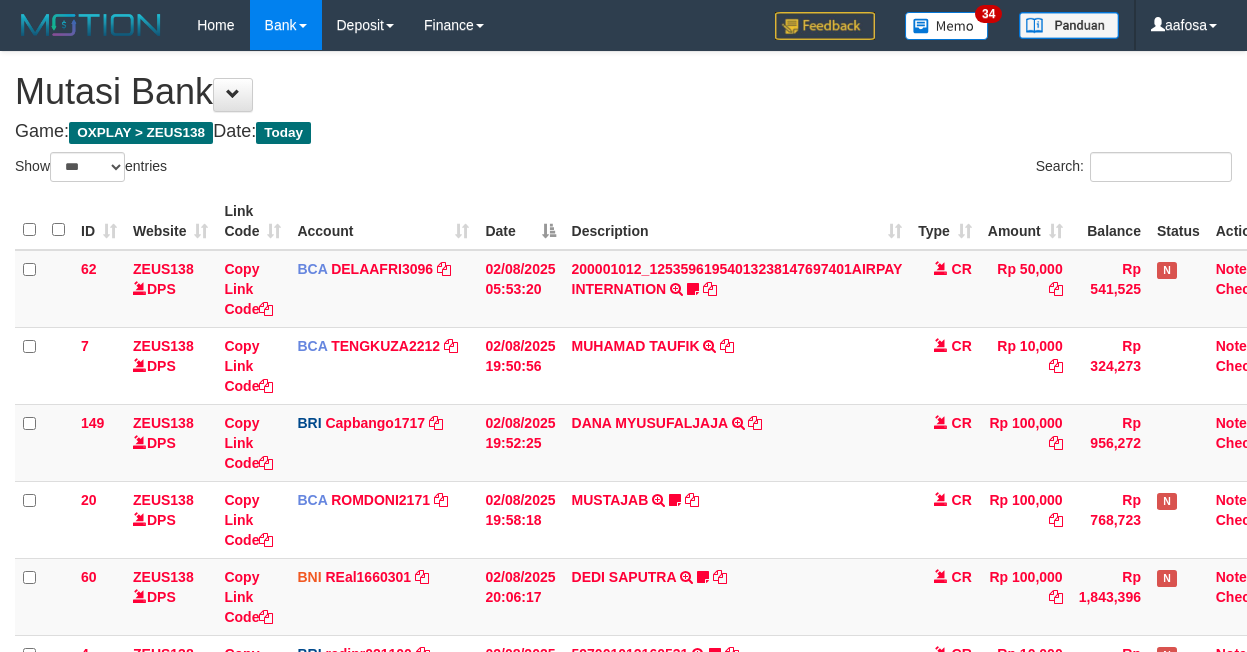 select on "***" 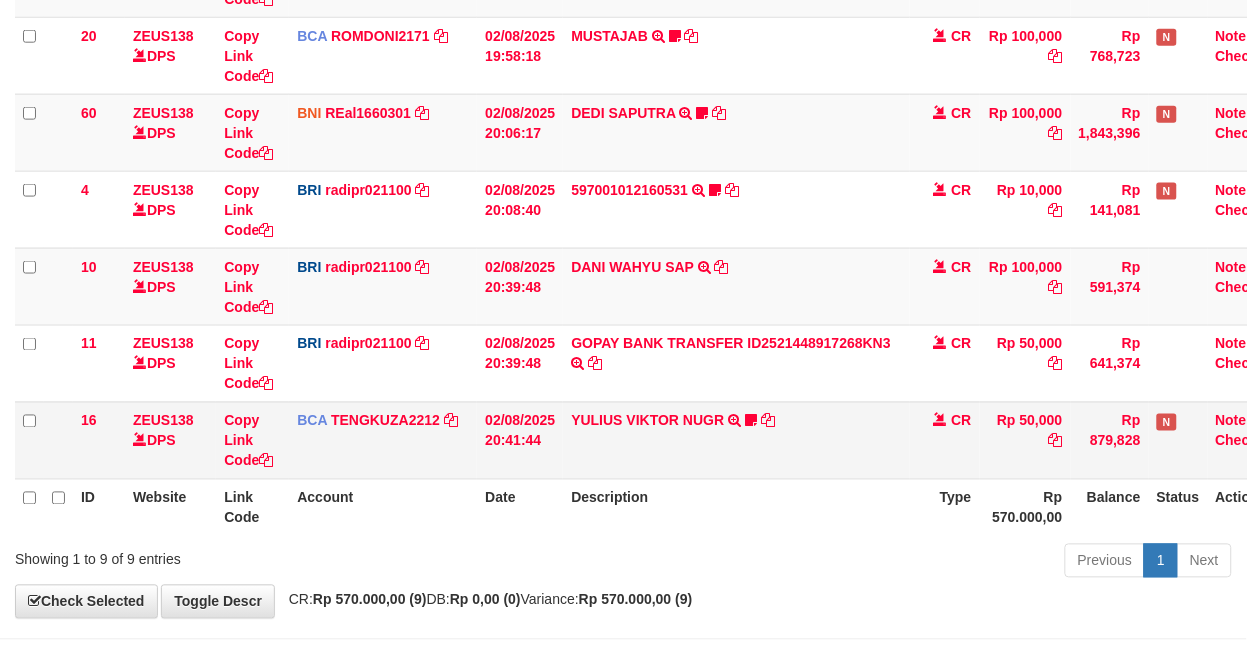 scroll, scrollTop: 465, scrollLeft: 0, axis: vertical 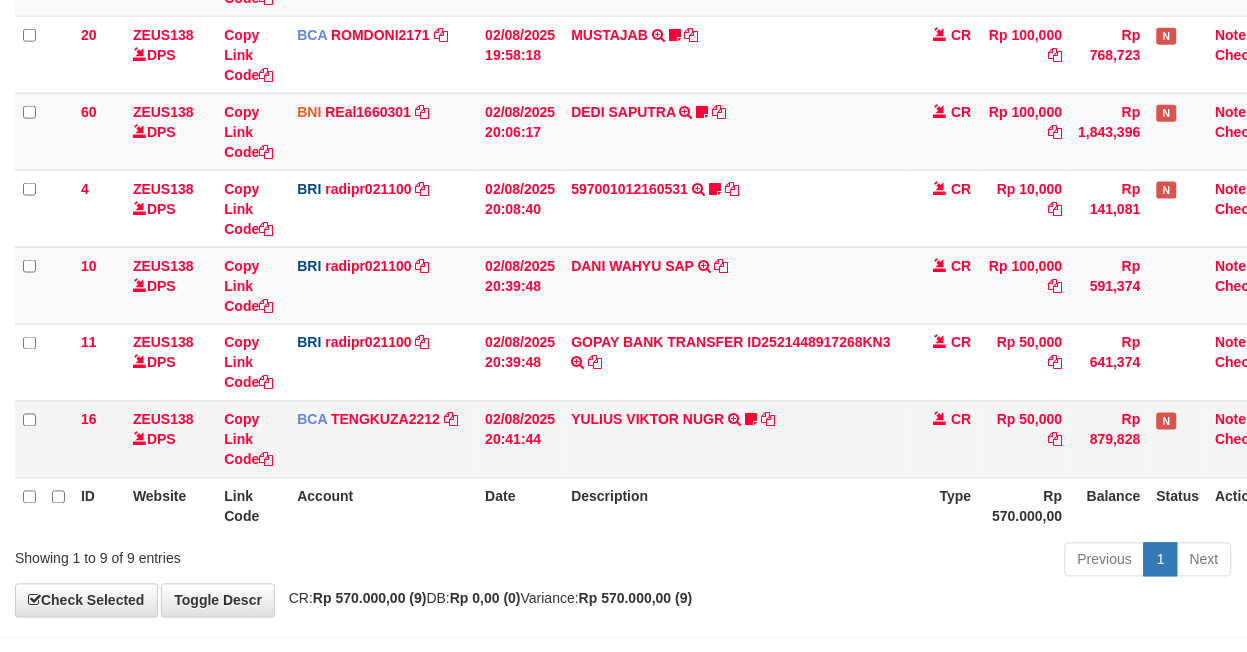 click on "YULIUS VIKTOR NUGR            TRSF E-BANKING CR 0208/FTSCY/WS95031
50000.00YULIUS VIKTOR NUGR    King1986" at bounding box center (736, 439) 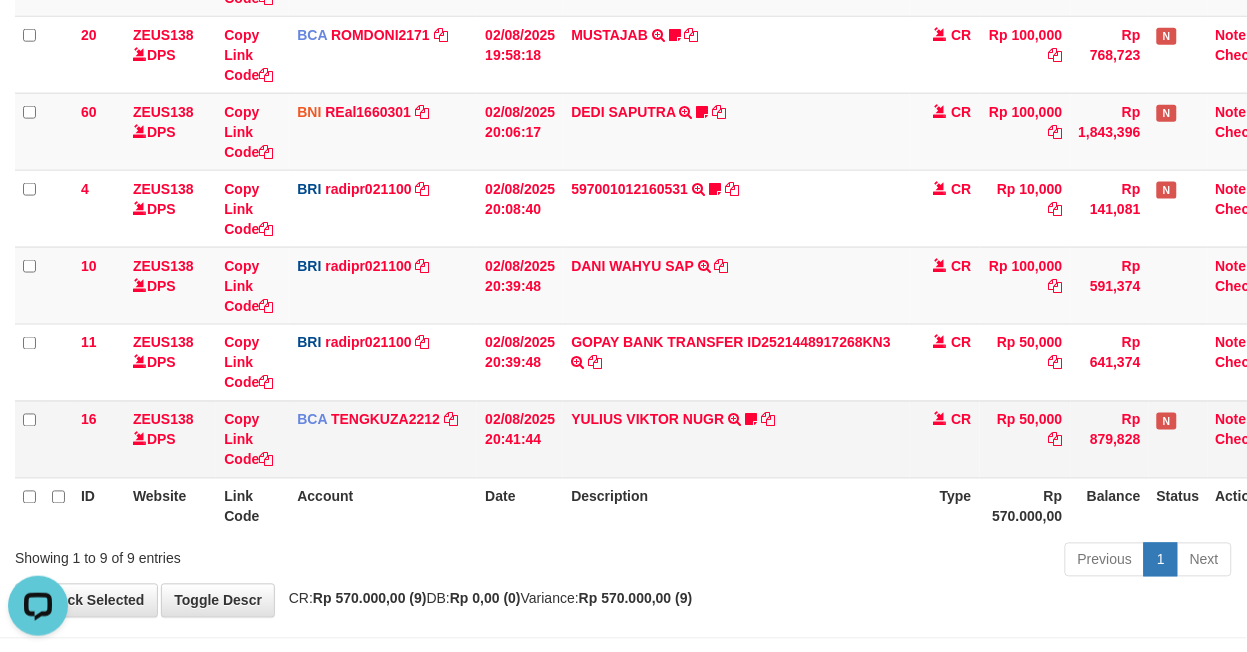 scroll, scrollTop: 0, scrollLeft: 0, axis: both 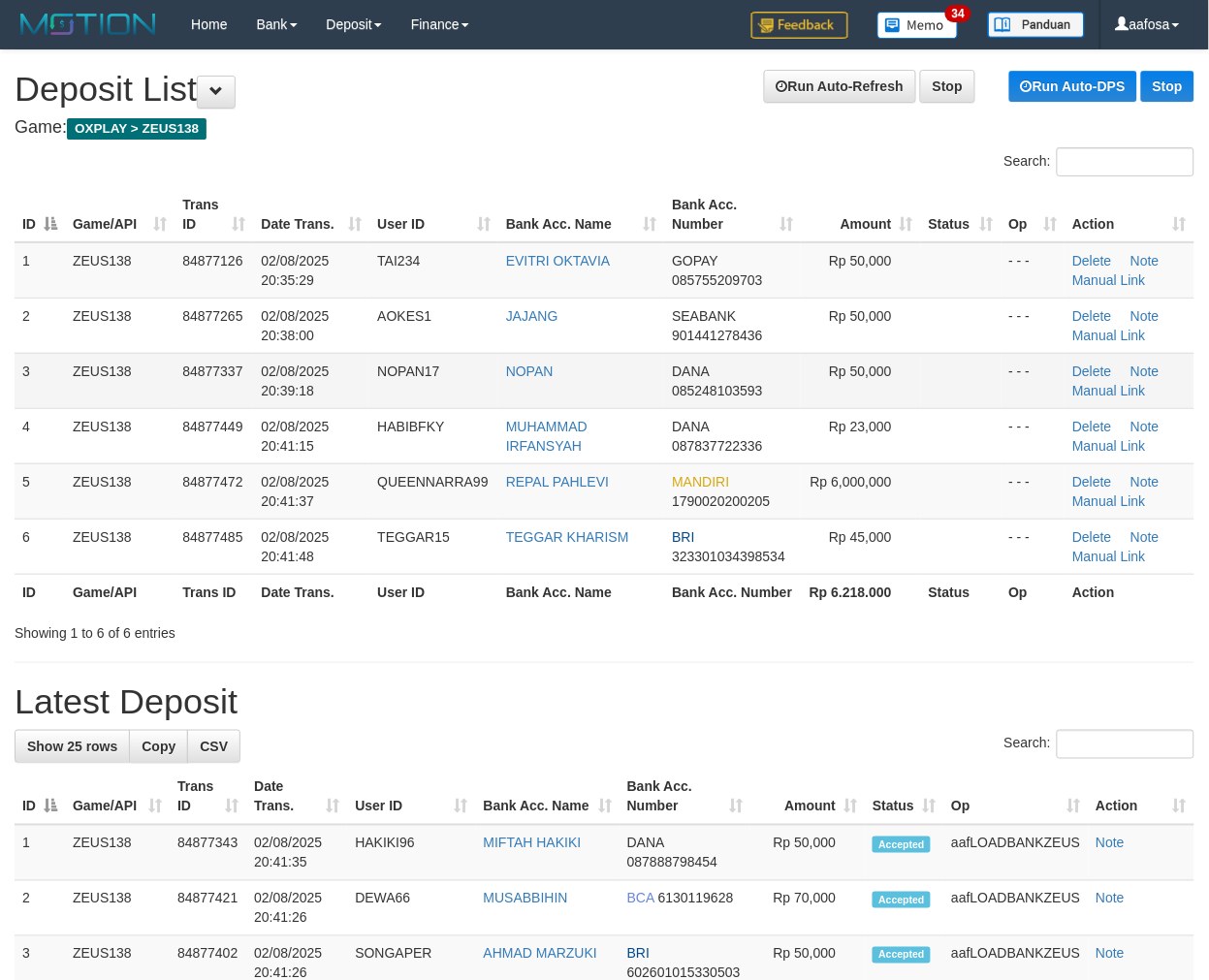 drag, startPoint x: 596, startPoint y: 354, endPoint x: 218, endPoint y: 372, distance: 378.42833 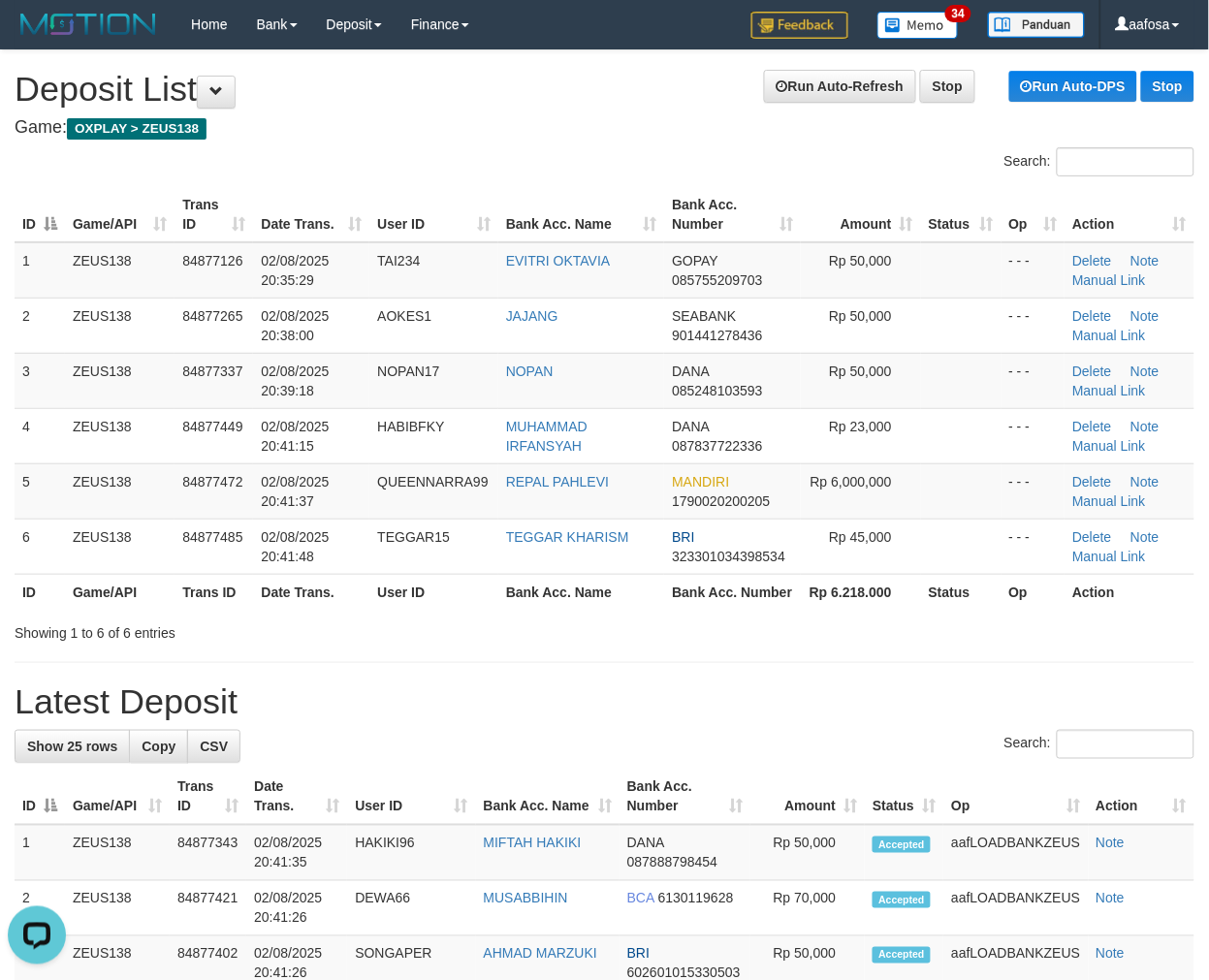 scroll, scrollTop: 0, scrollLeft: 0, axis: both 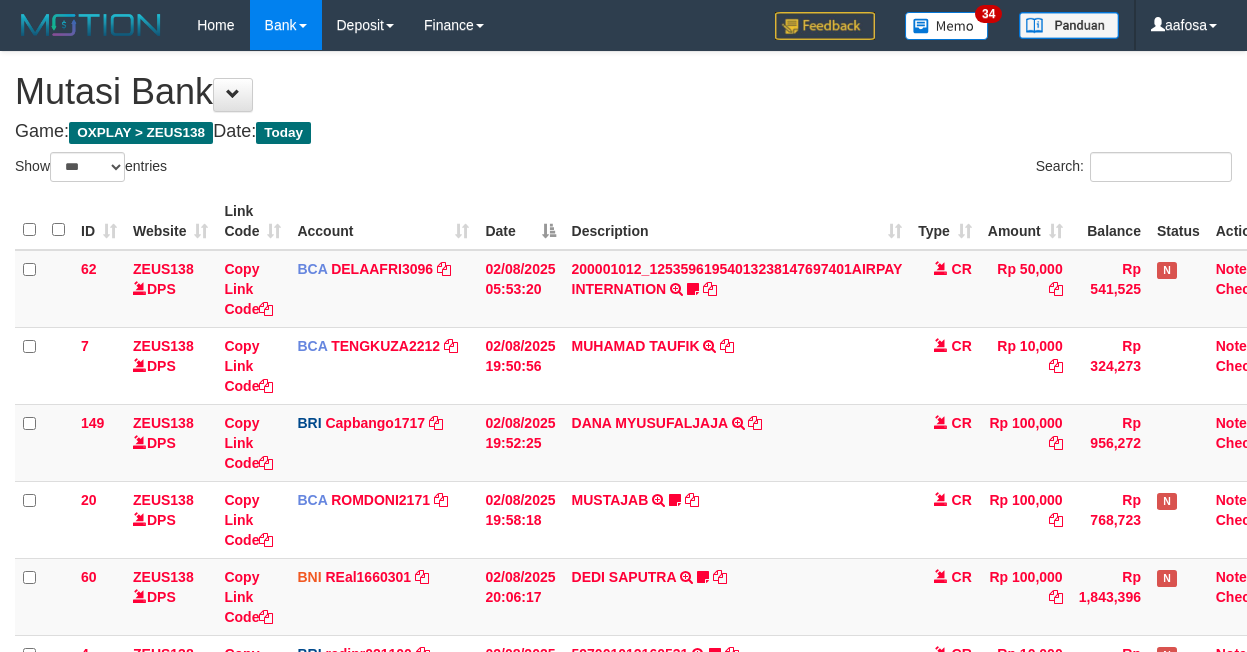 select on "***" 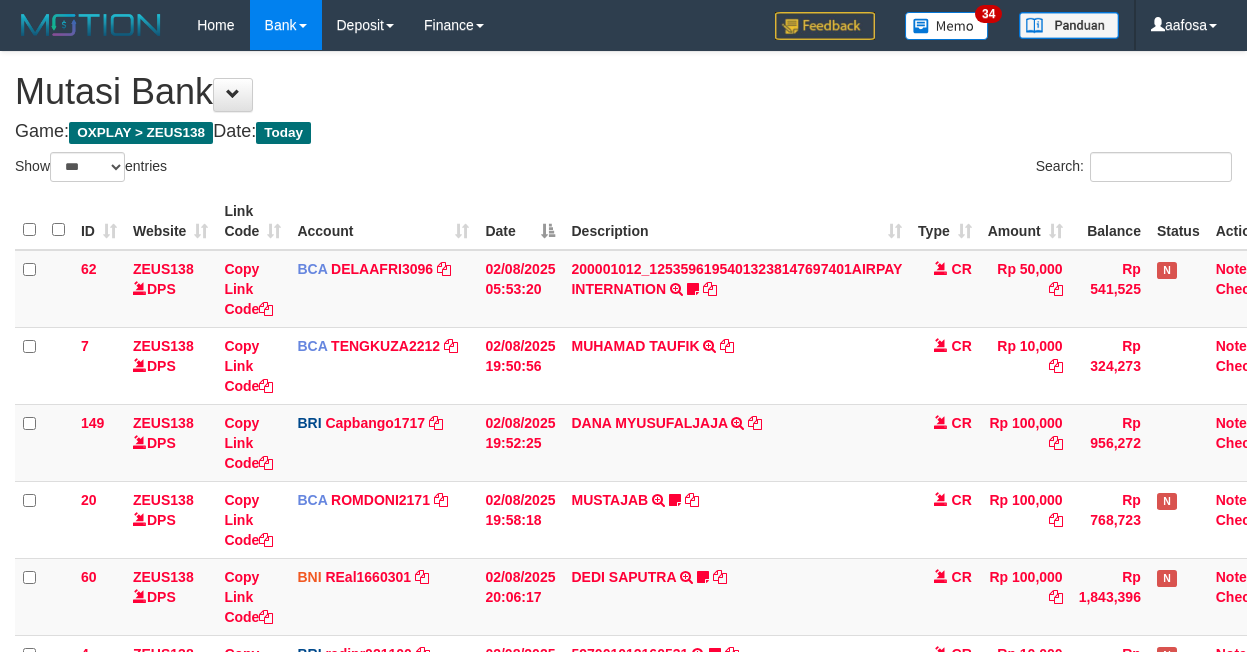 scroll, scrollTop: 464, scrollLeft: 0, axis: vertical 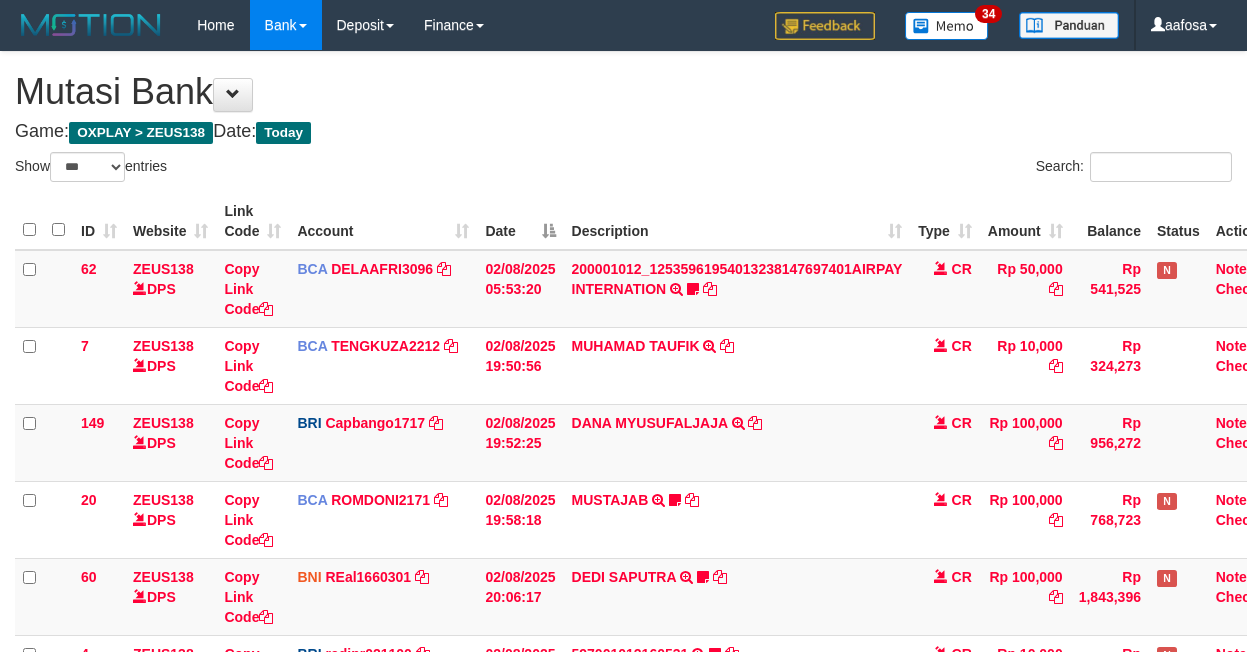 select on "***" 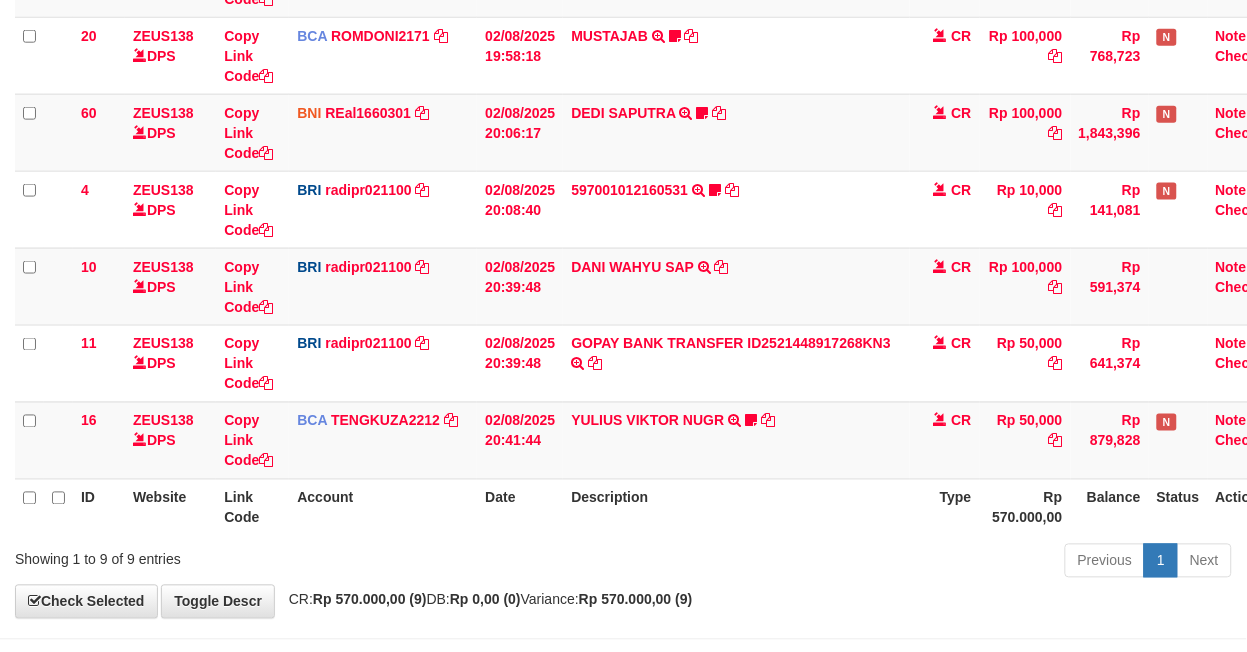 scroll, scrollTop: 465, scrollLeft: 0, axis: vertical 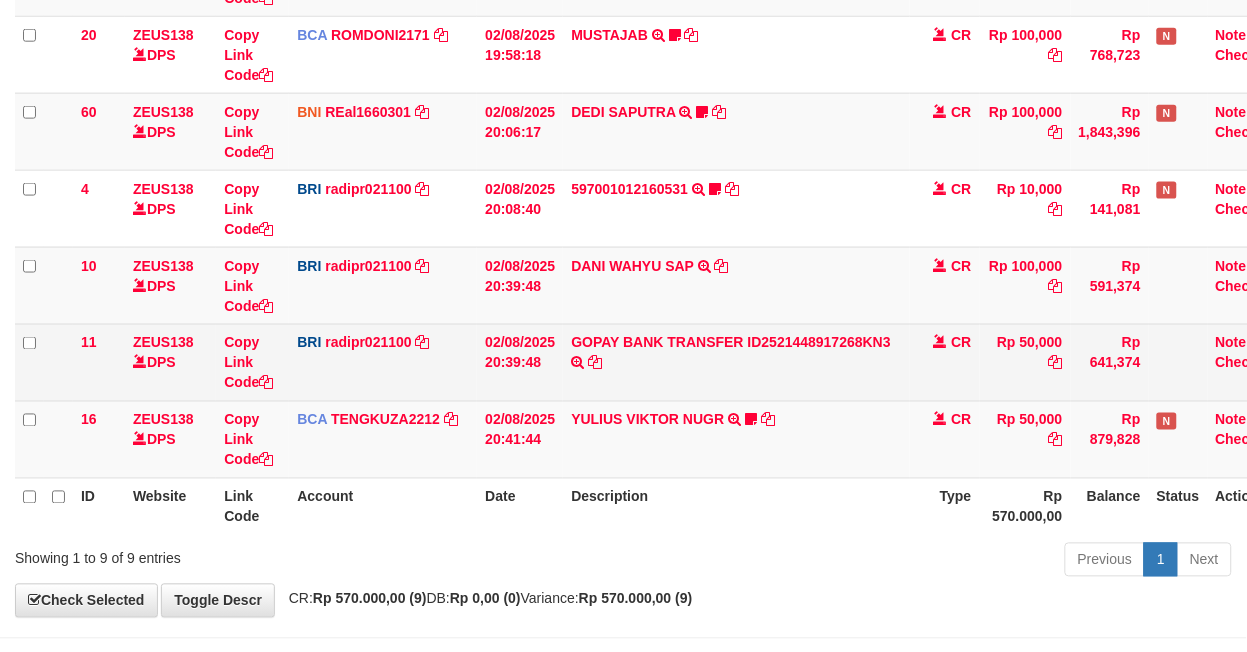 click on "GOPAY BANK TRANSFER ID2521448917268KN3         TRANSAKSI KREDIT DARI BANK LAIN GOPAY BANK TRANSFER ID2521448917268KN3" at bounding box center [736, 362] 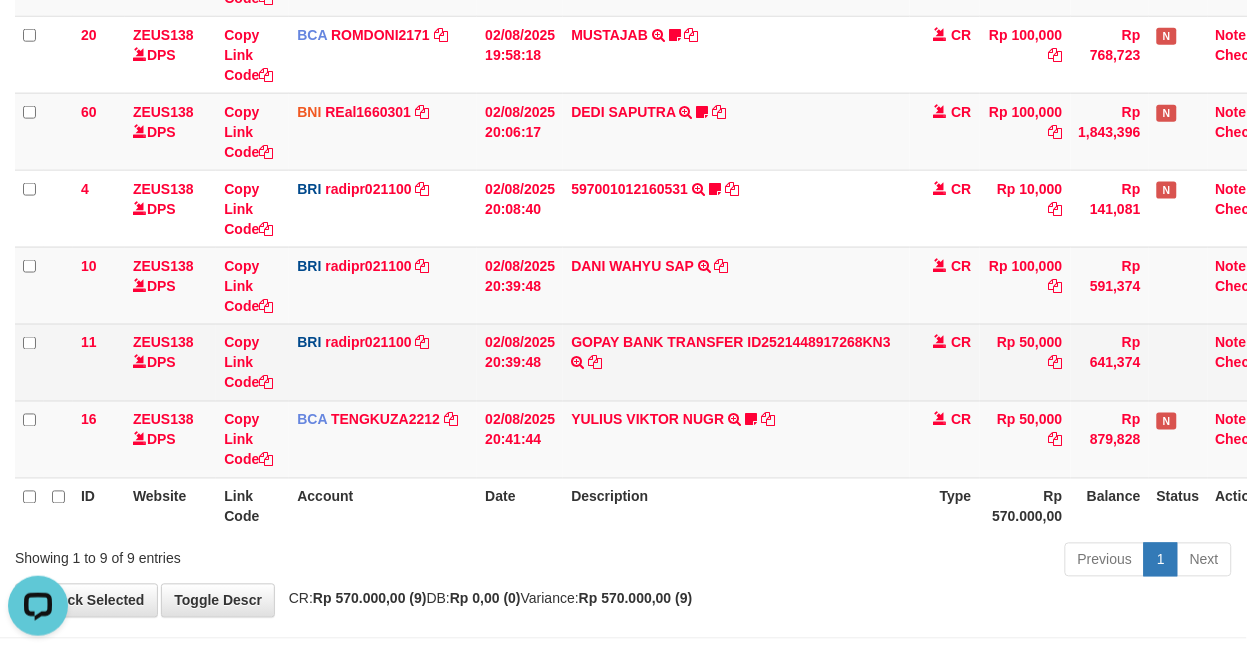 scroll, scrollTop: 0, scrollLeft: 0, axis: both 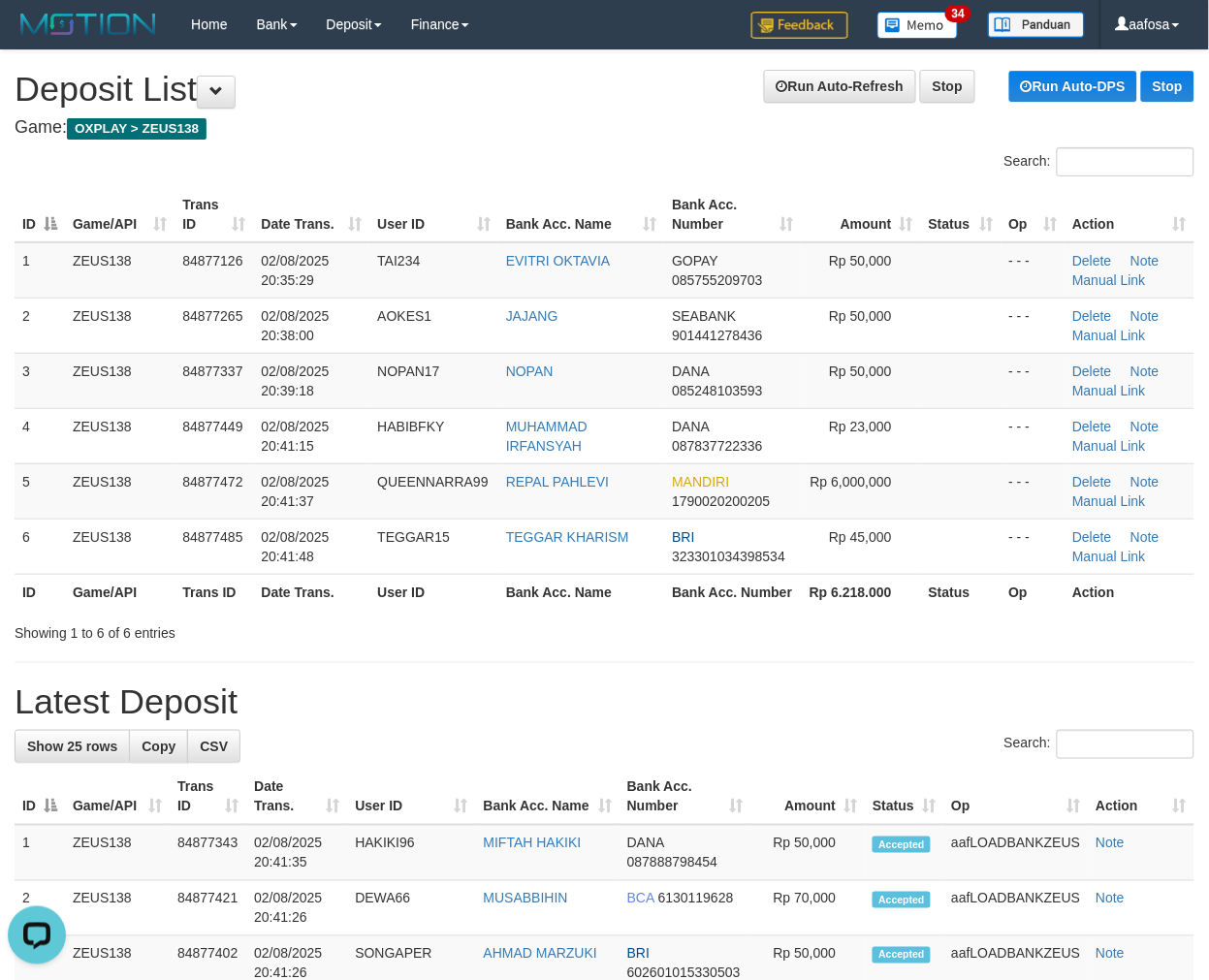 click on "**********" at bounding box center [604, 1193] 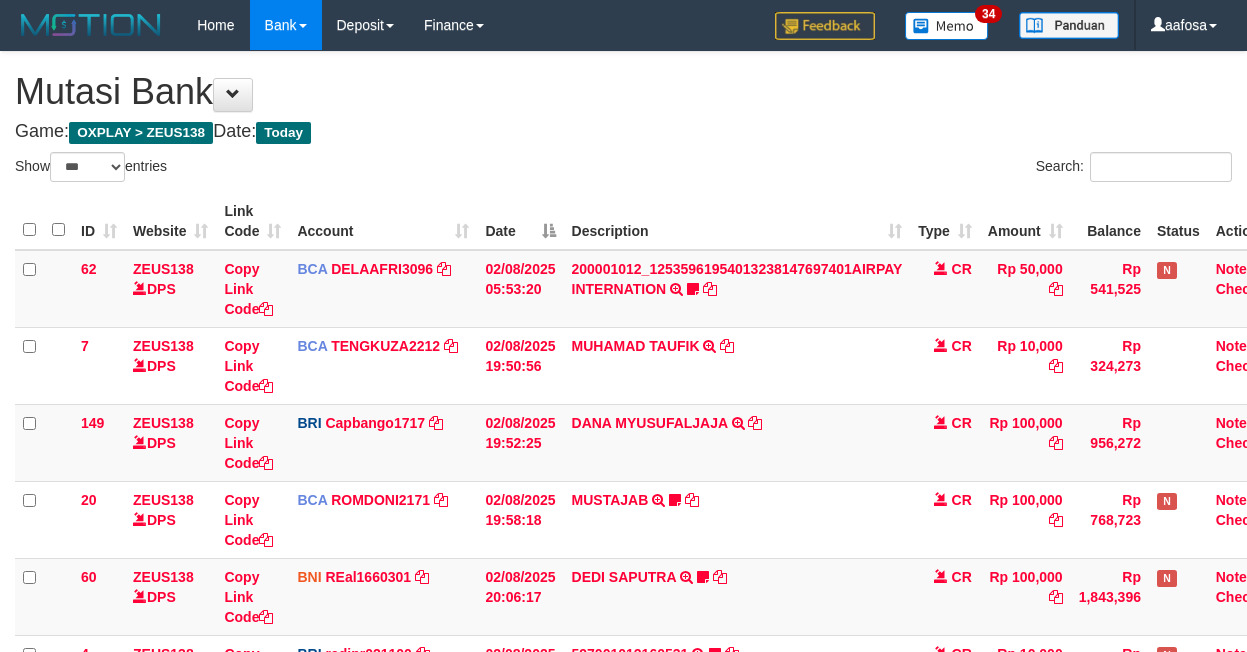 select on "***" 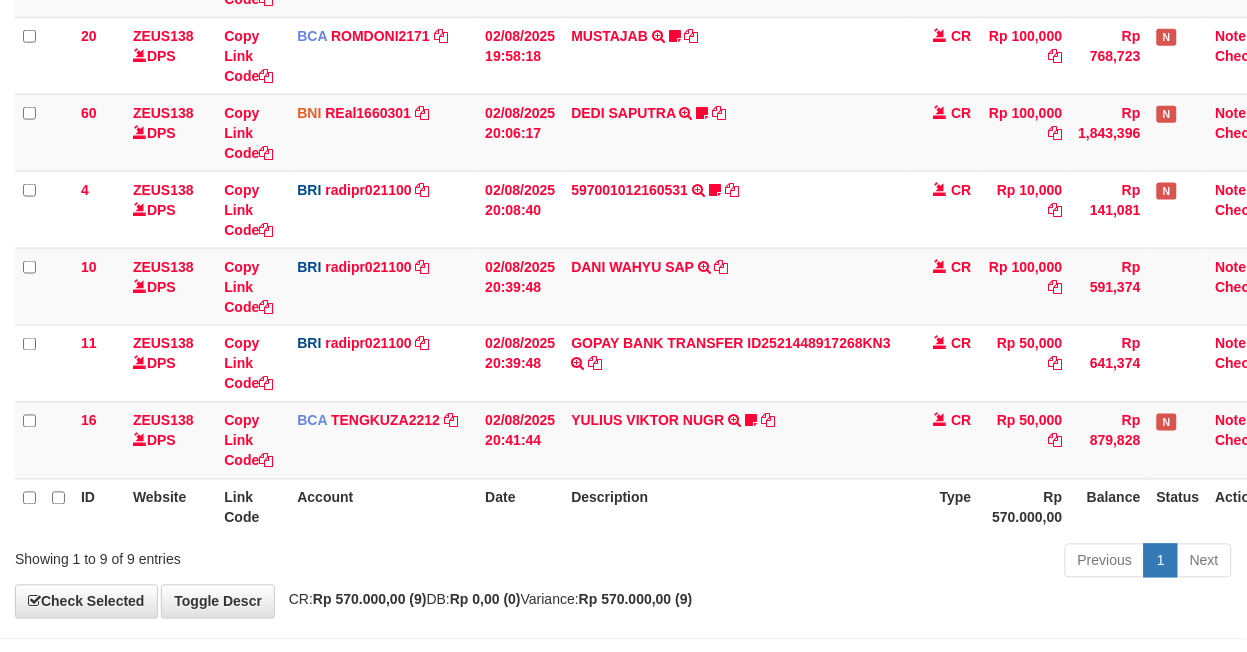 scroll, scrollTop: 465, scrollLeft: 0, axis: vertical 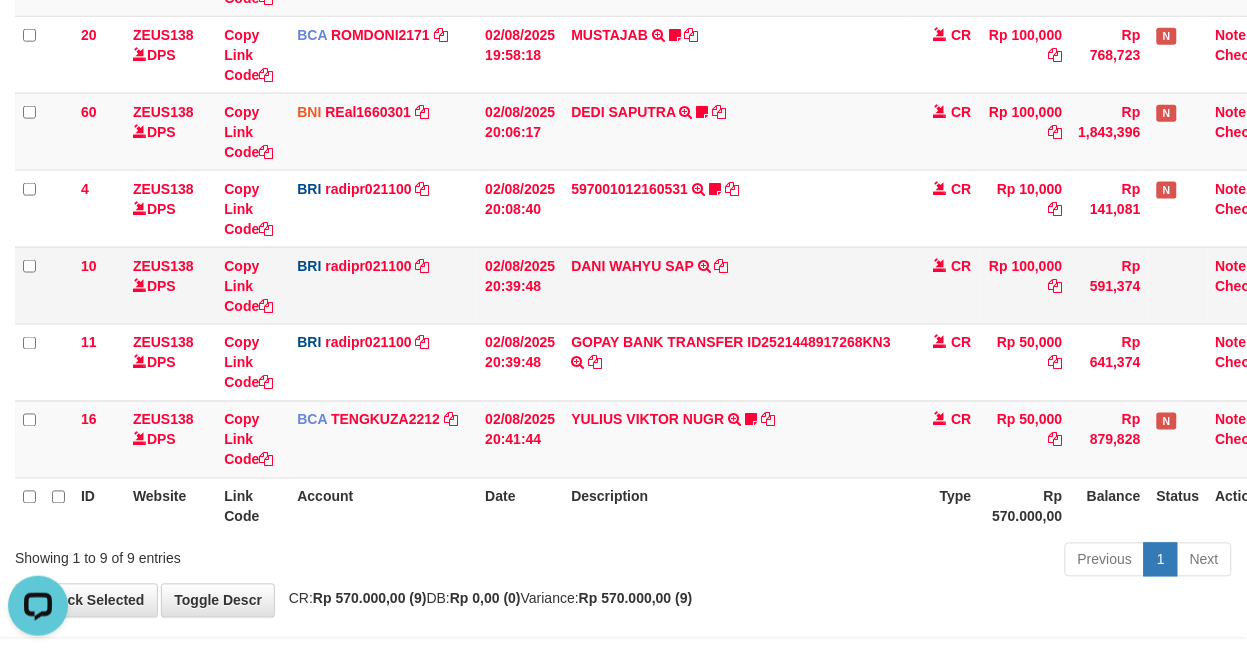 click on "DANI WAHYU SAP         TRANSFER NBMB DANI WAHYU SAP TO REYNALDI ADI PRATAMA" at bounding box center (736, 285) 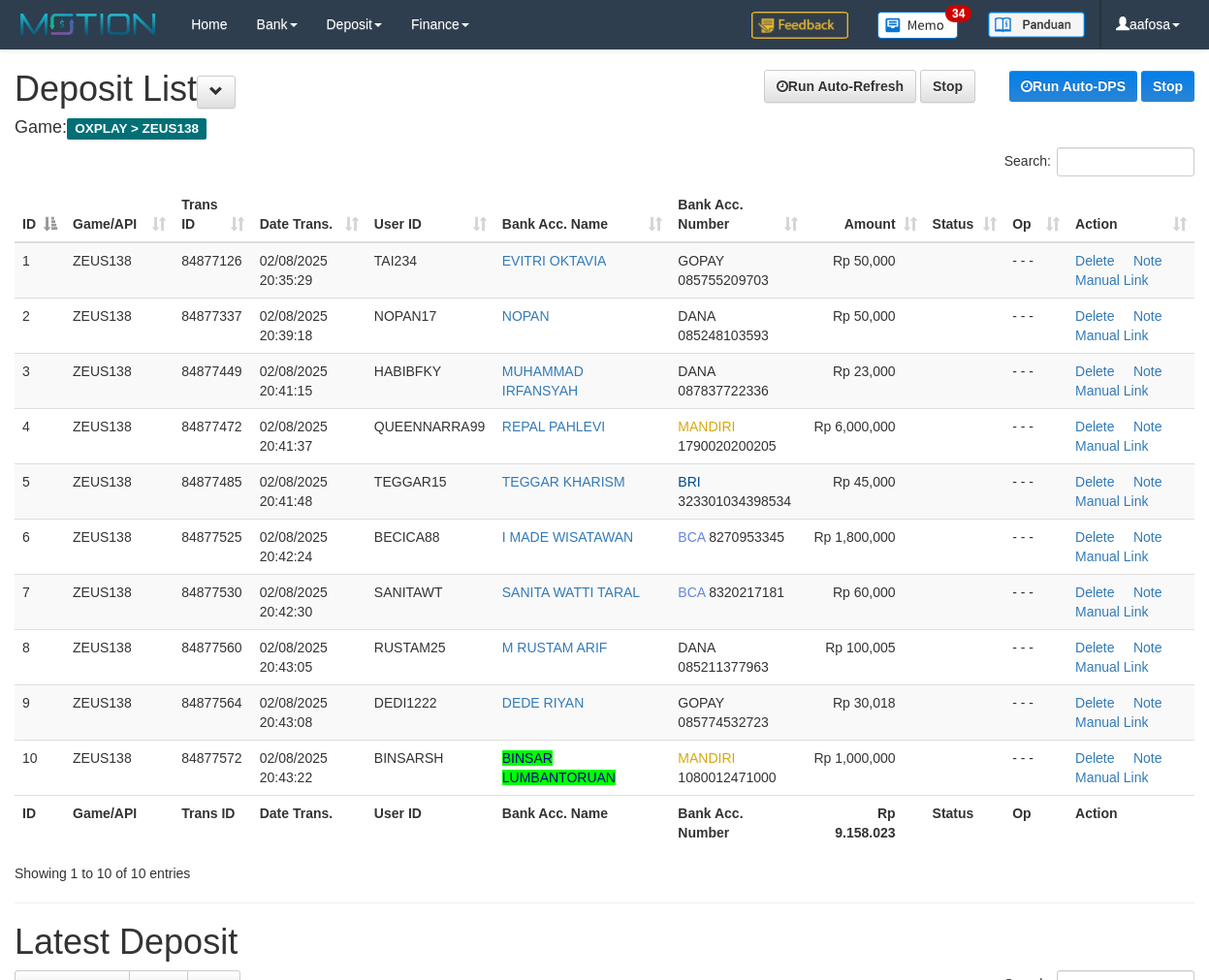 scroll, scrollTop: 0, scrollLeft: 0, axis: both 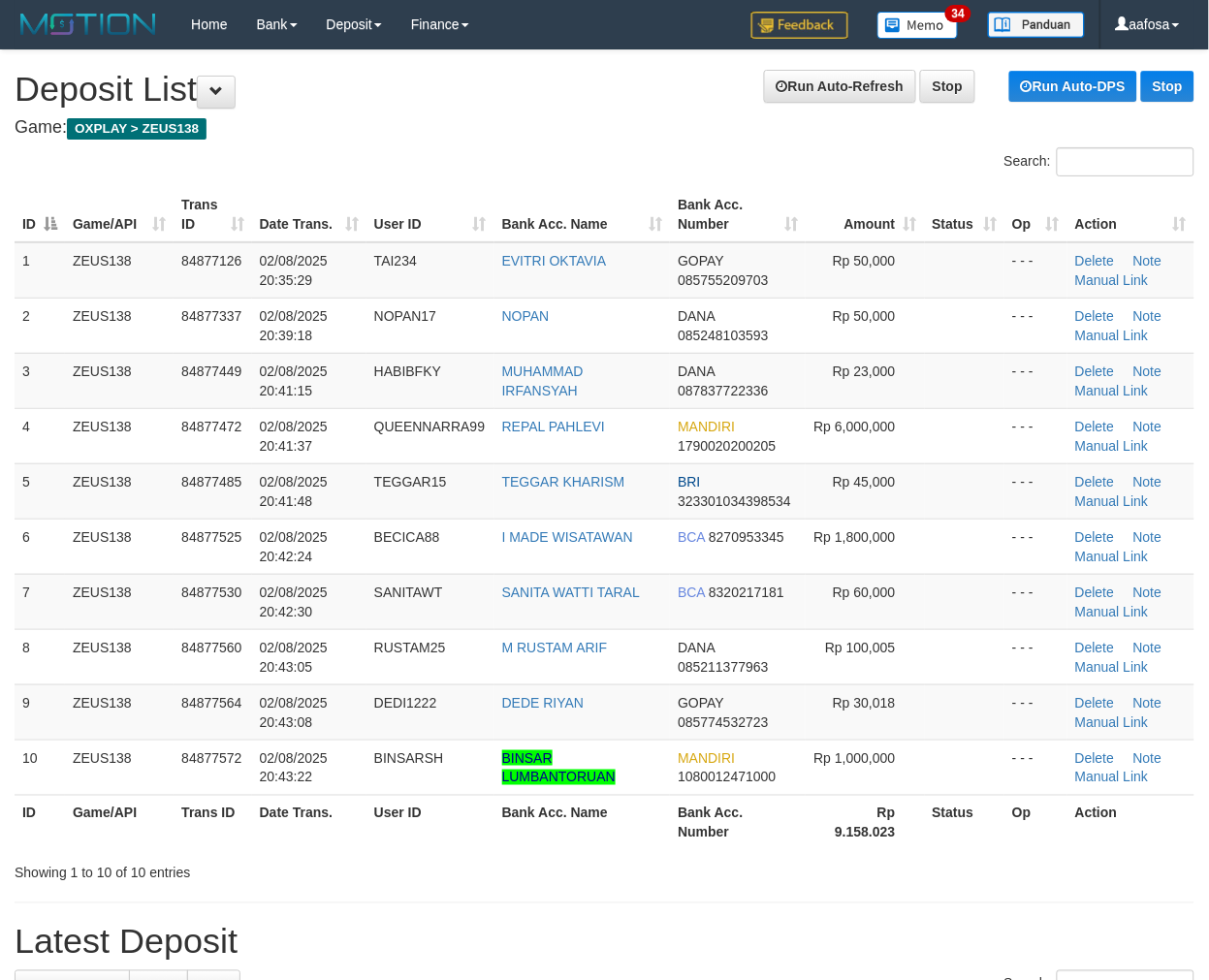 drag, startPoint x: 470, startPoint y: 97, endPoint x: 425, endPoint y: 140, distance: 62.241465 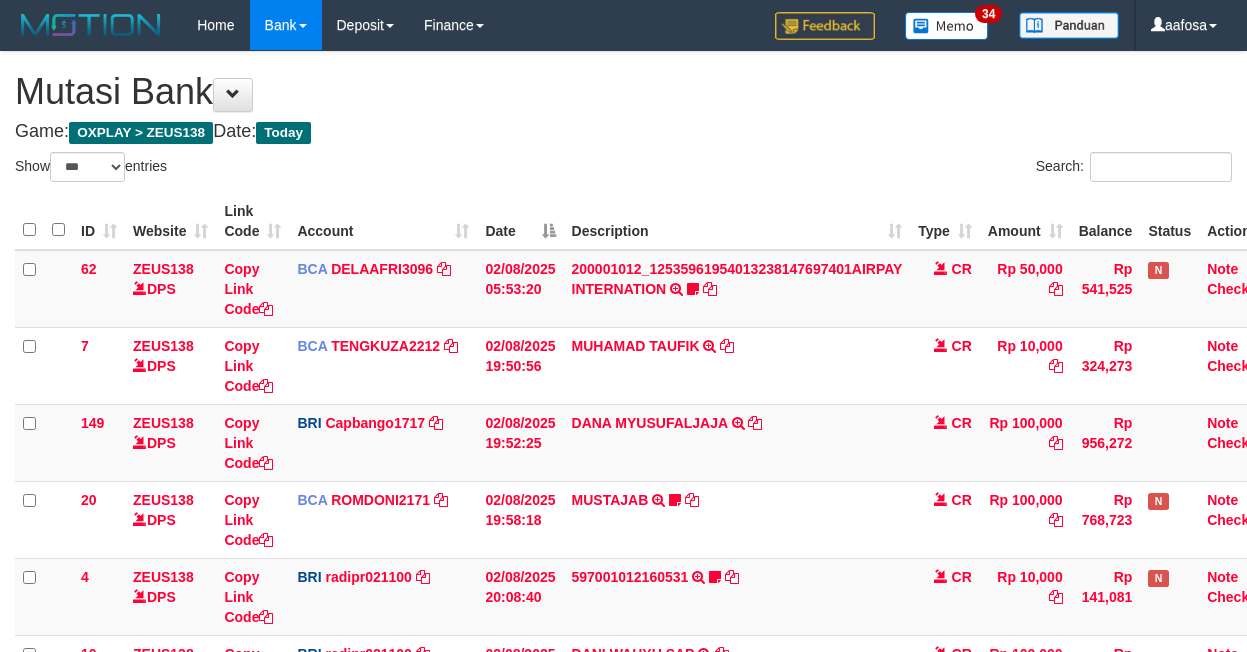 select on "***" 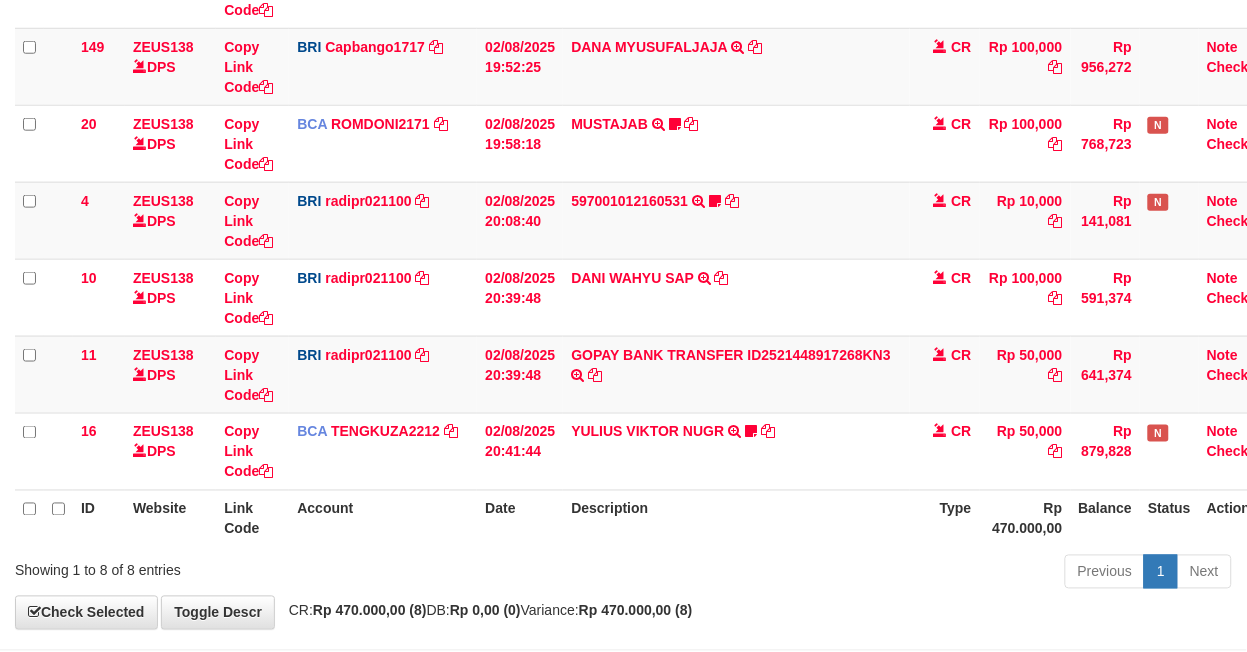 scroll, scrollTop: 465, scrollLeft: 0, axis: vertical 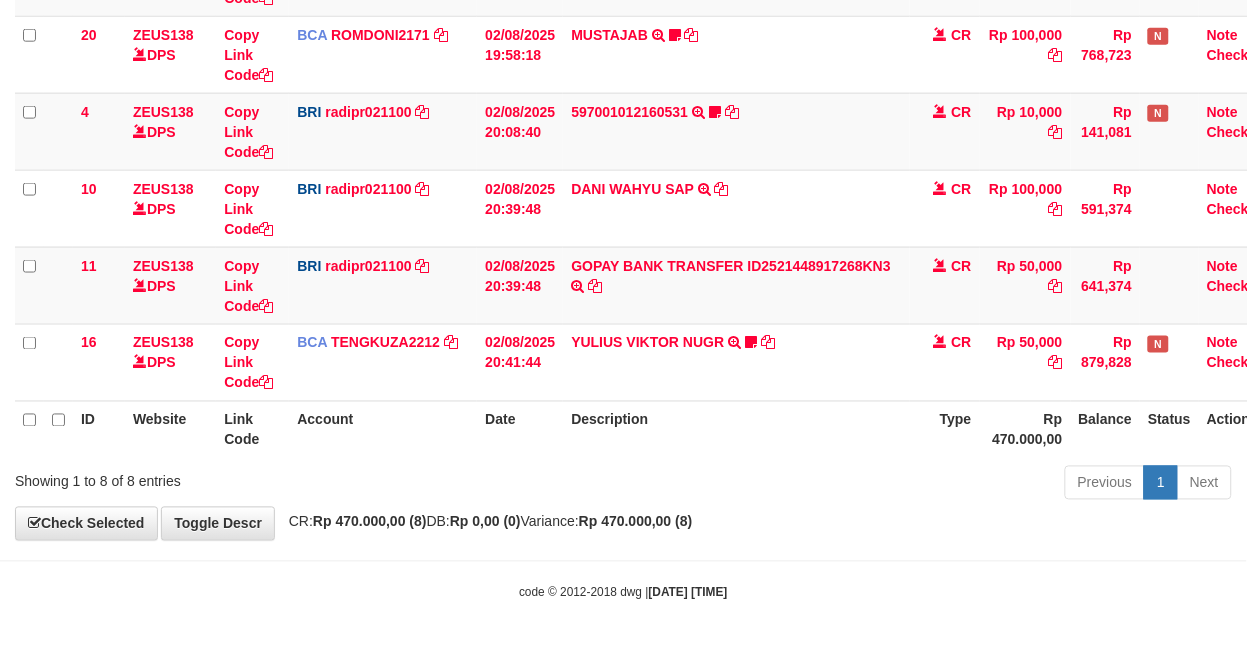 click on "Description" at bounding box center [736, 429] 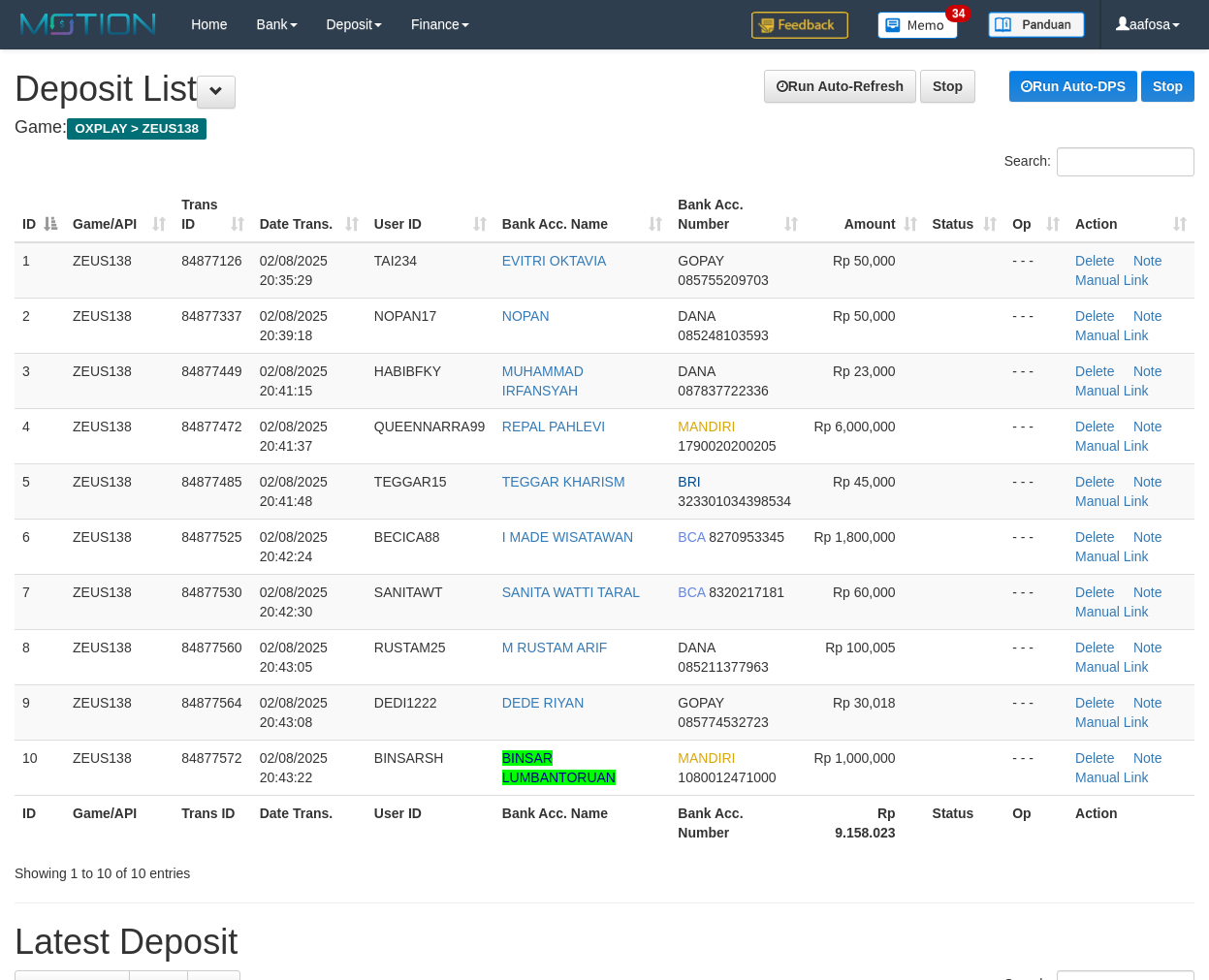 scroll, scrollTop: 0, scrollLeft: 0, axis: both 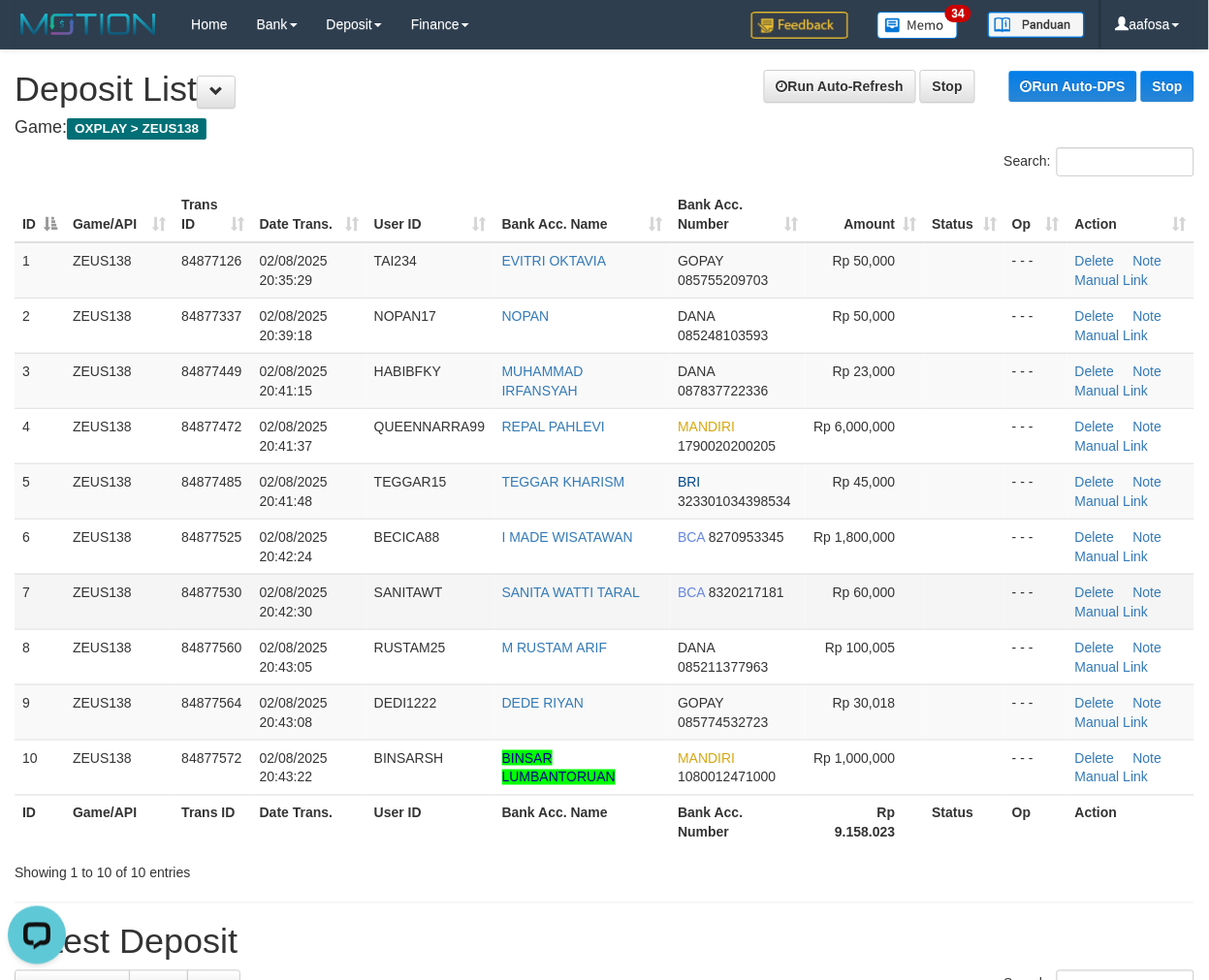 drag, startPoint x: 754, startPoint y: 591, endPoint x: 729, endPoint y: 594, distance: 25.179357 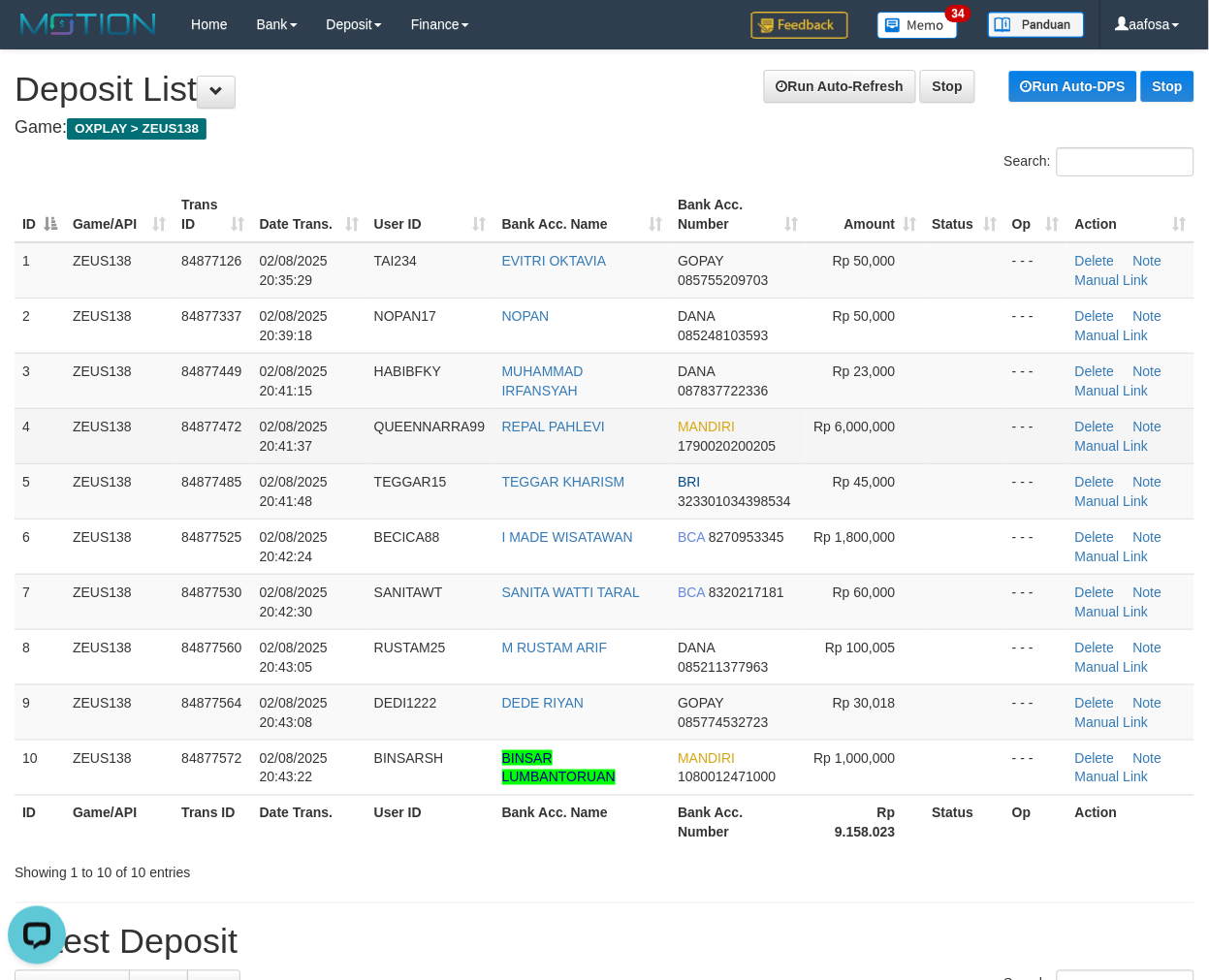 drag, startPoint x: 565, startPoint y: 413, endPoint x: 539, endPoint y: 414, distance: 26.019224 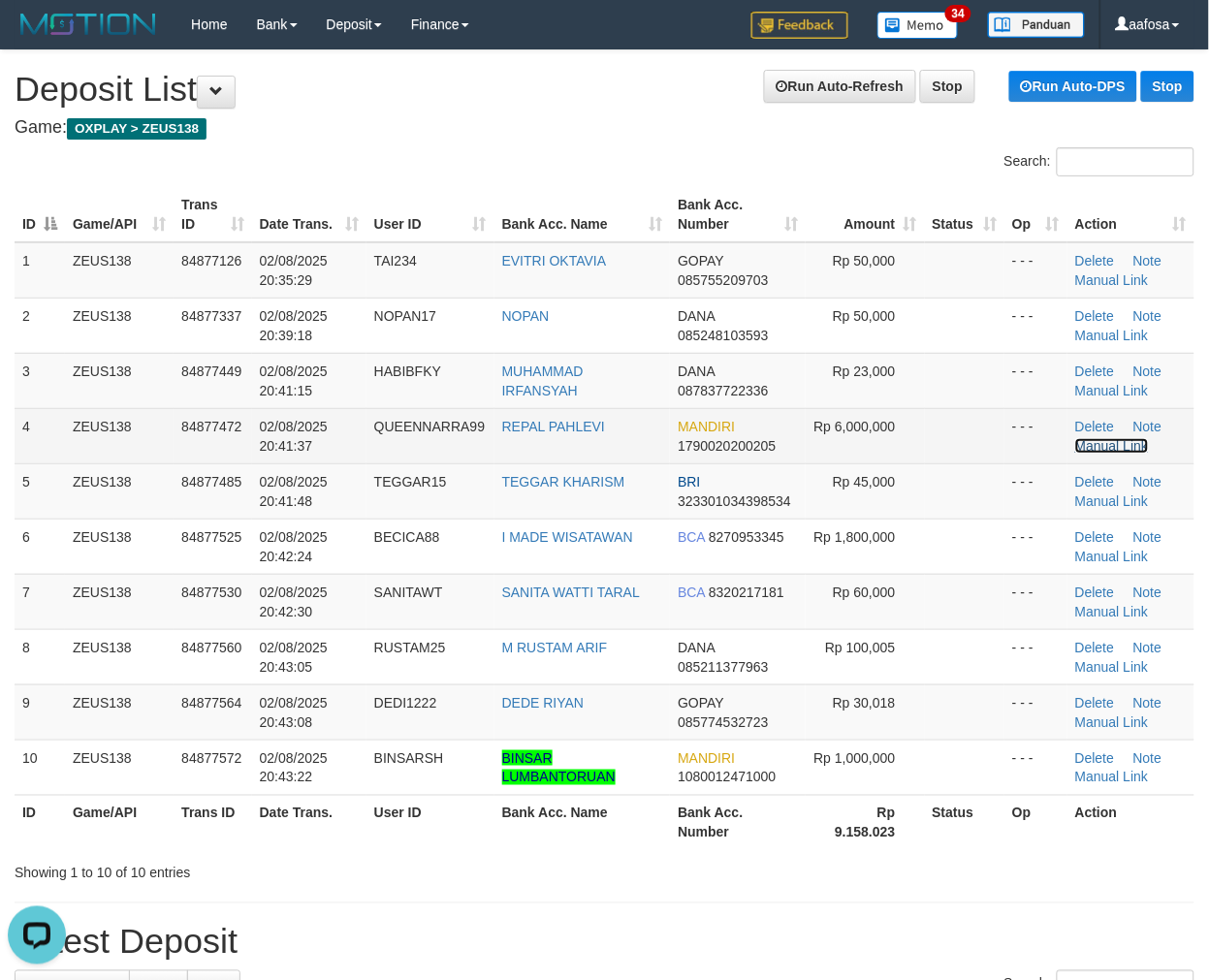 click on "Manual Link" at bounding box center (1112, 446) 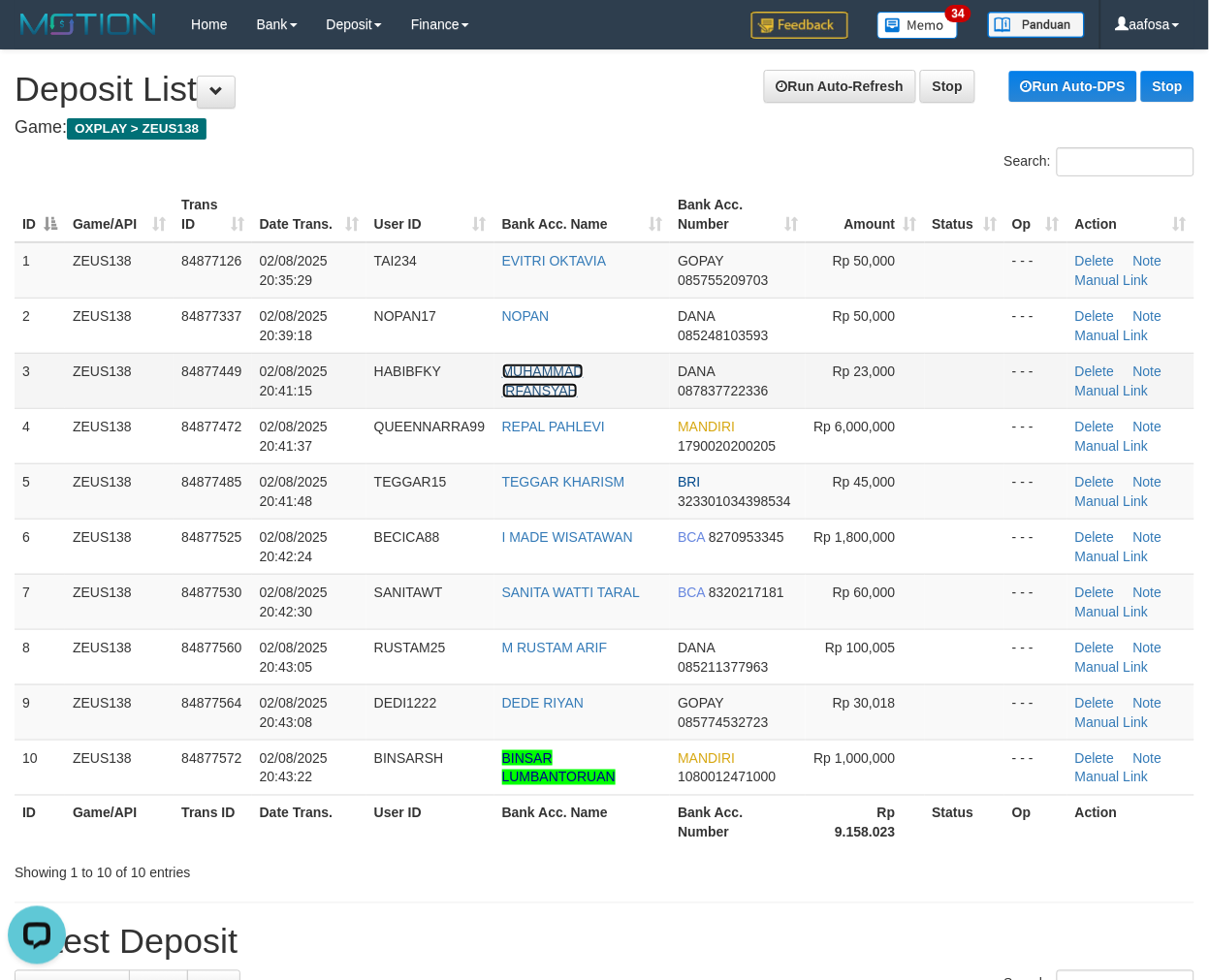 click on "MUHAMMAD IRFANSYAH" at bounding box center (543, 381) 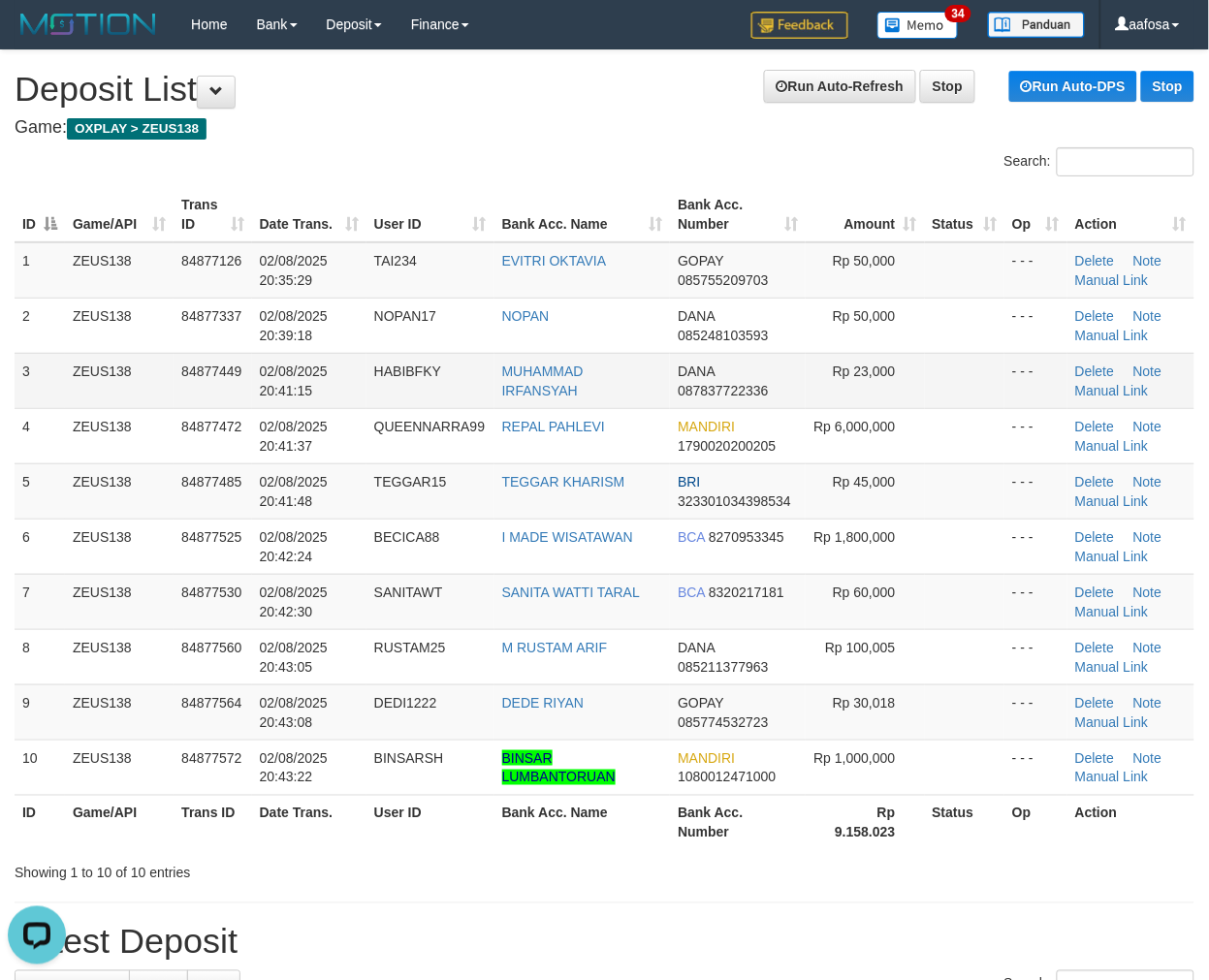 drag, startPoint x: 459, startPoint y: 409, endPoint x: 283, endPoint y: 405, distance: 176.04545 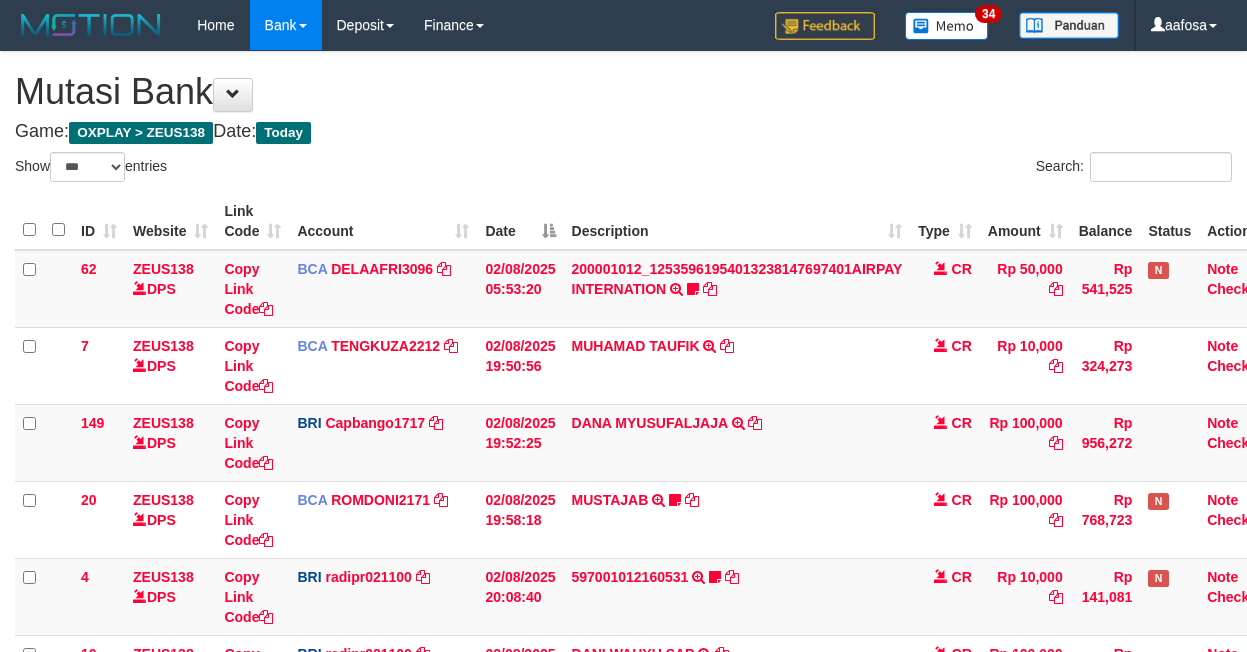 select on "***" 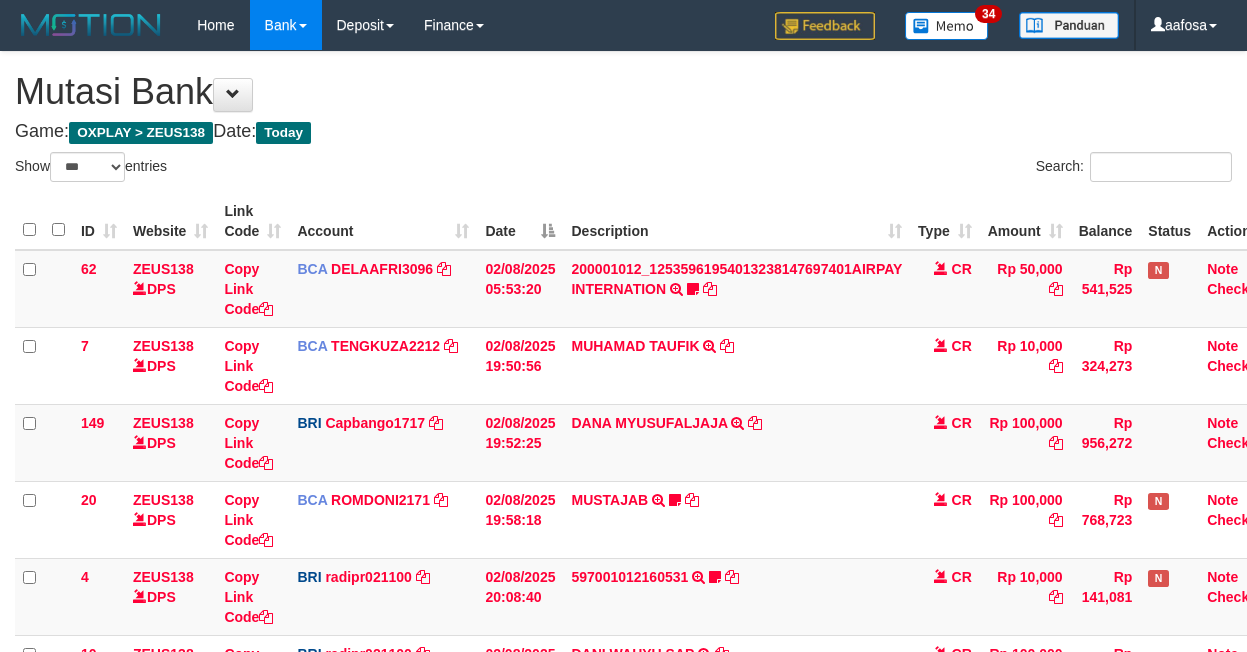 scroll, scrollTop: 376, scrollLeft: 0, axis: vertical 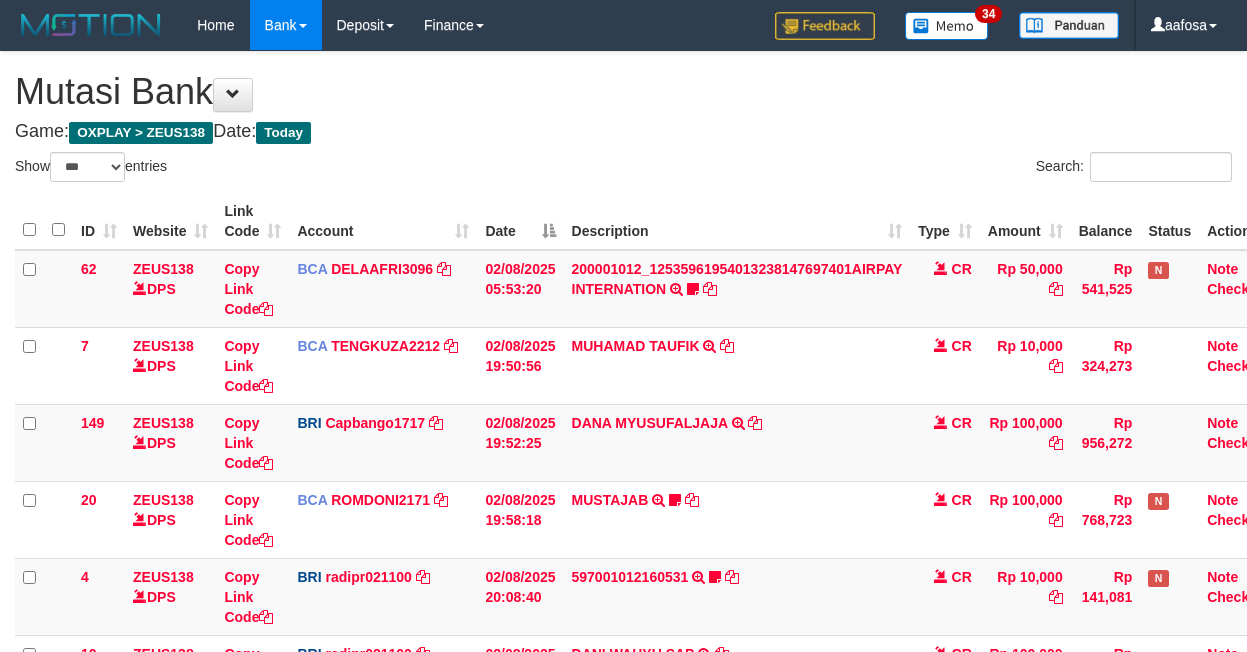 select on "***" 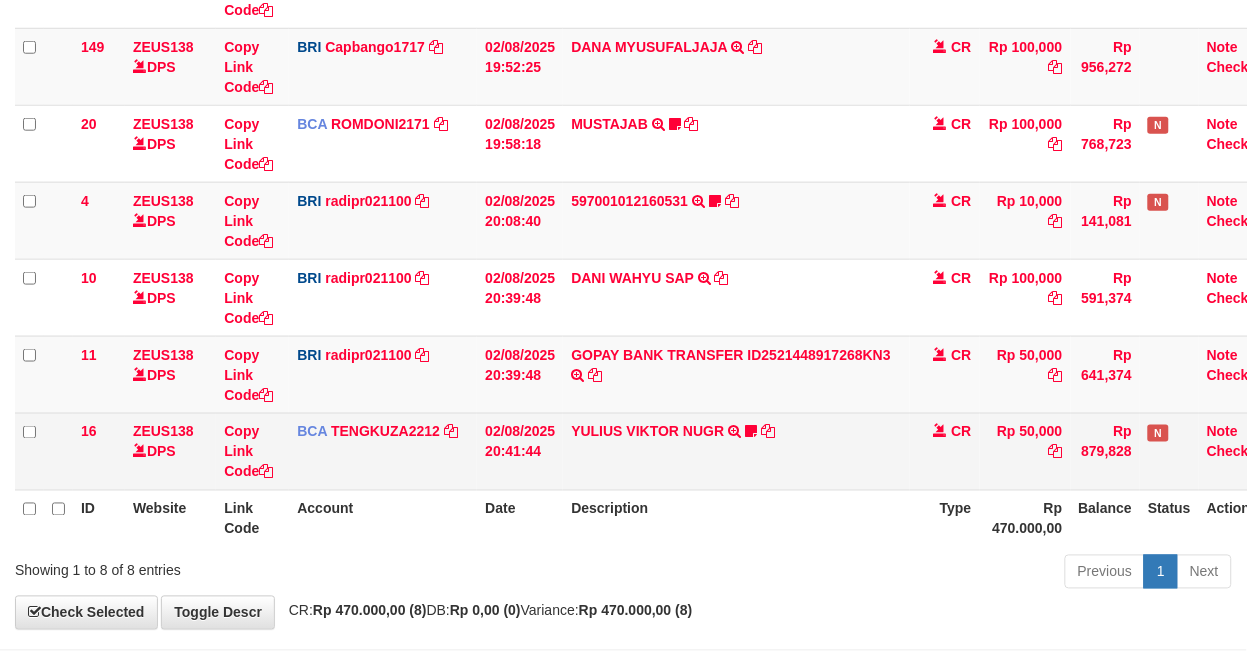 scroll, scrollTop: 465, scrollLeft: 0, axis: vertical 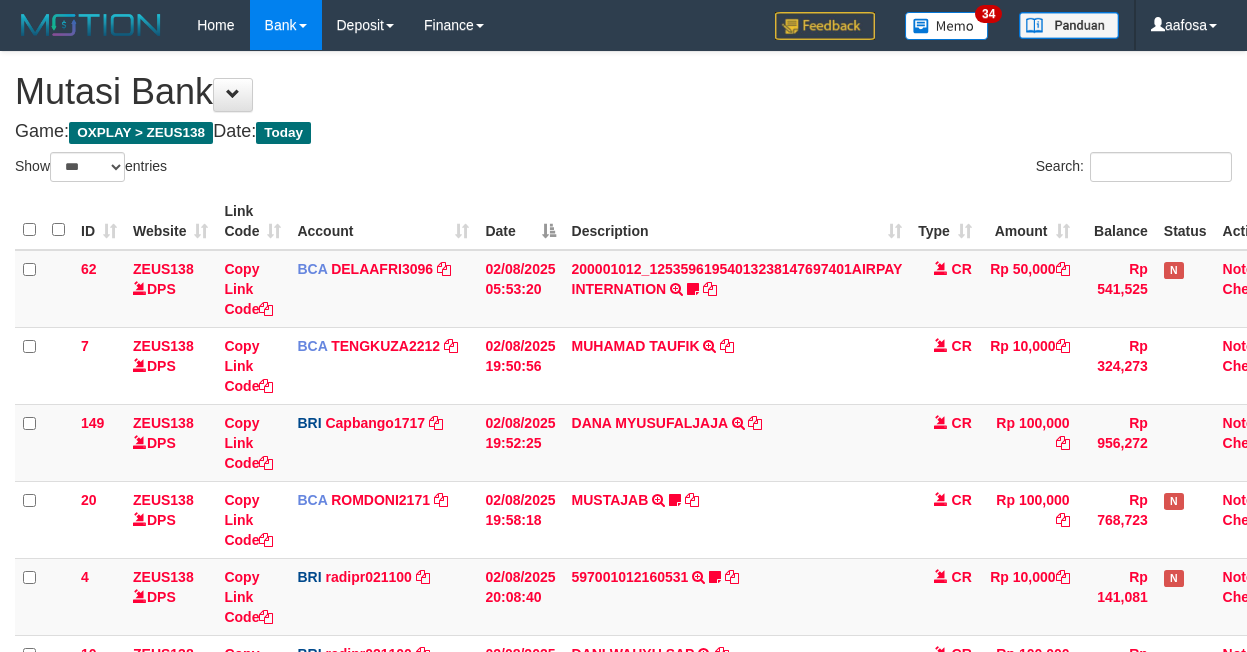 select on "***" 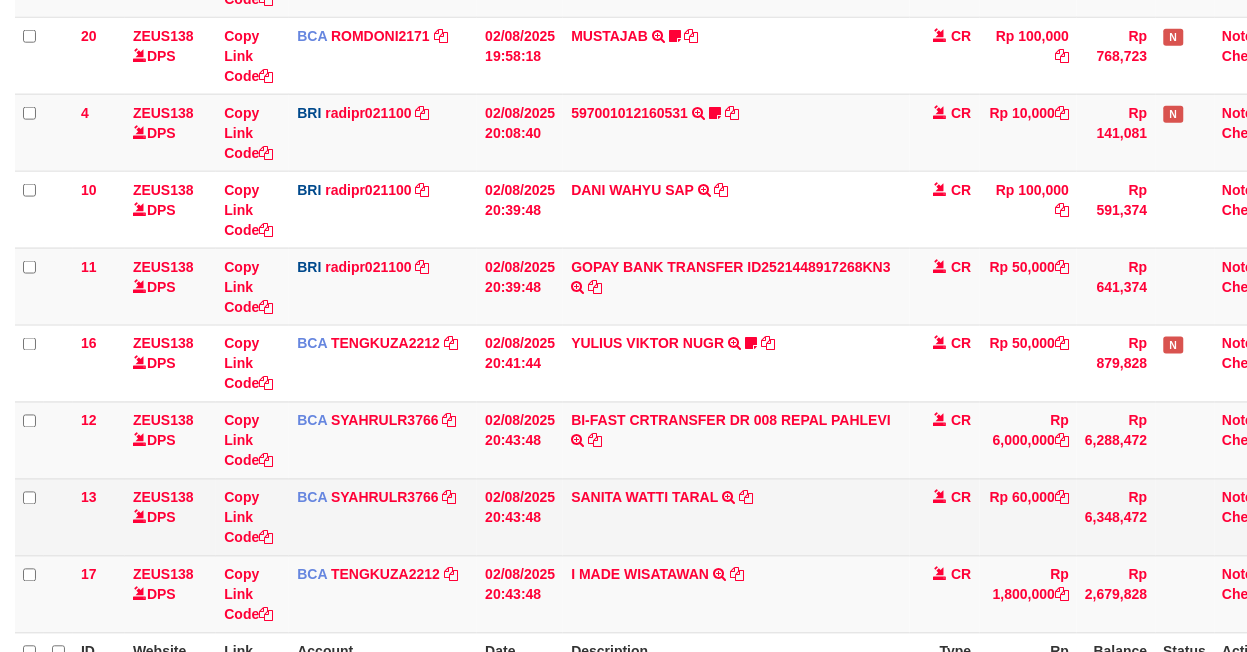 scroll, scrollTop: 465, scrollLeft: 0, axis: vertical 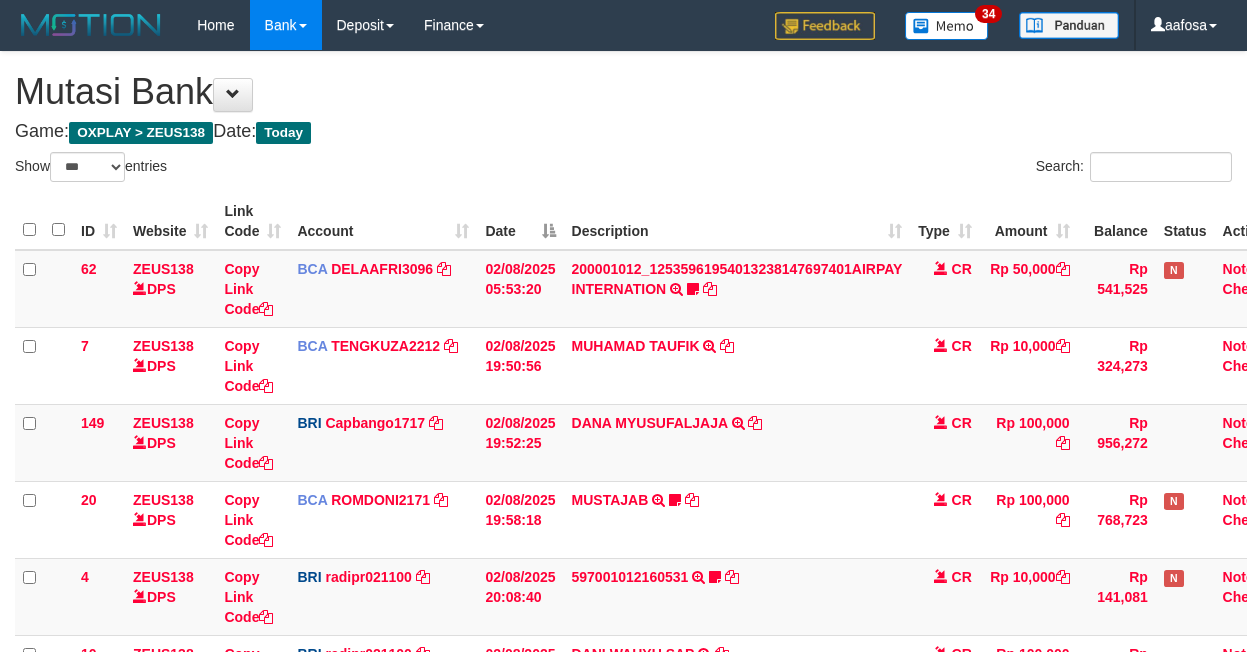 select on "***" 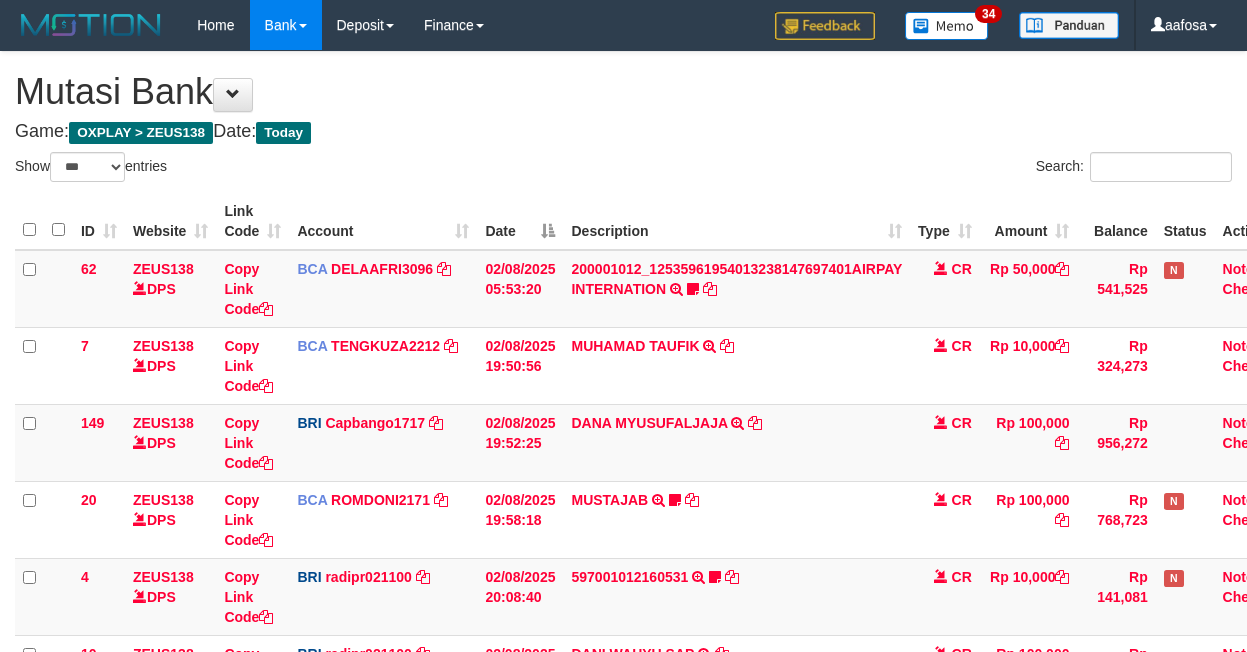 scroll, scrollTop: 575, scrollLeft: 0, axis: vertical 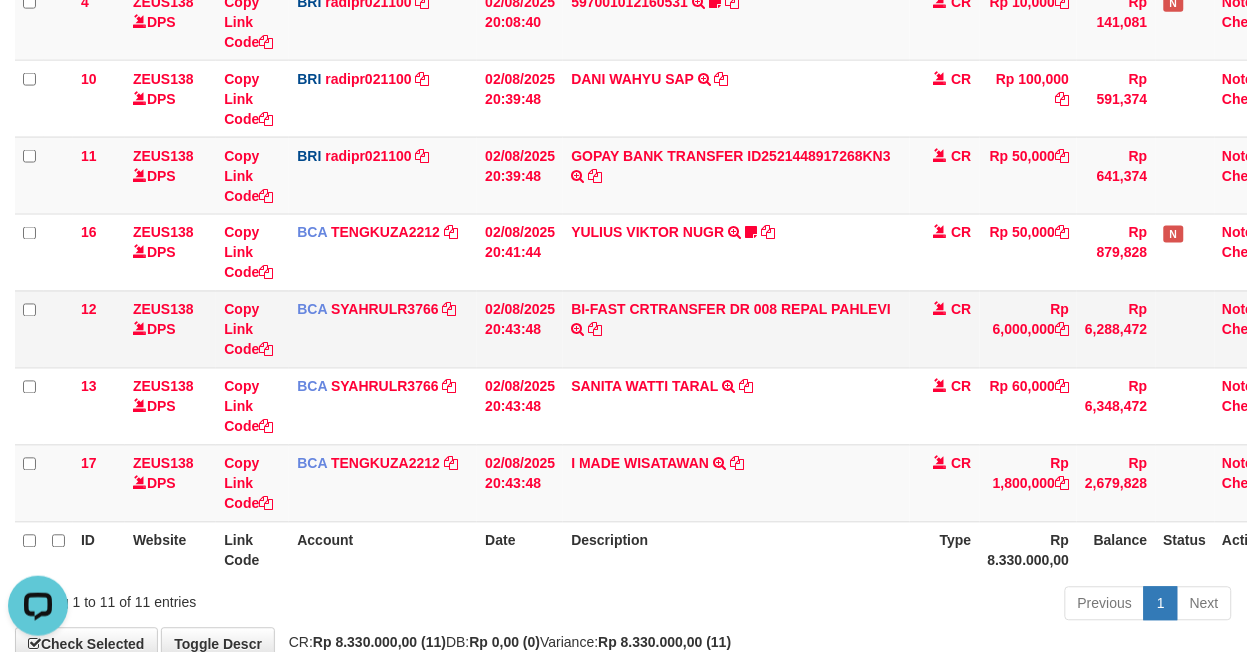 copy on "EPAL PAH" 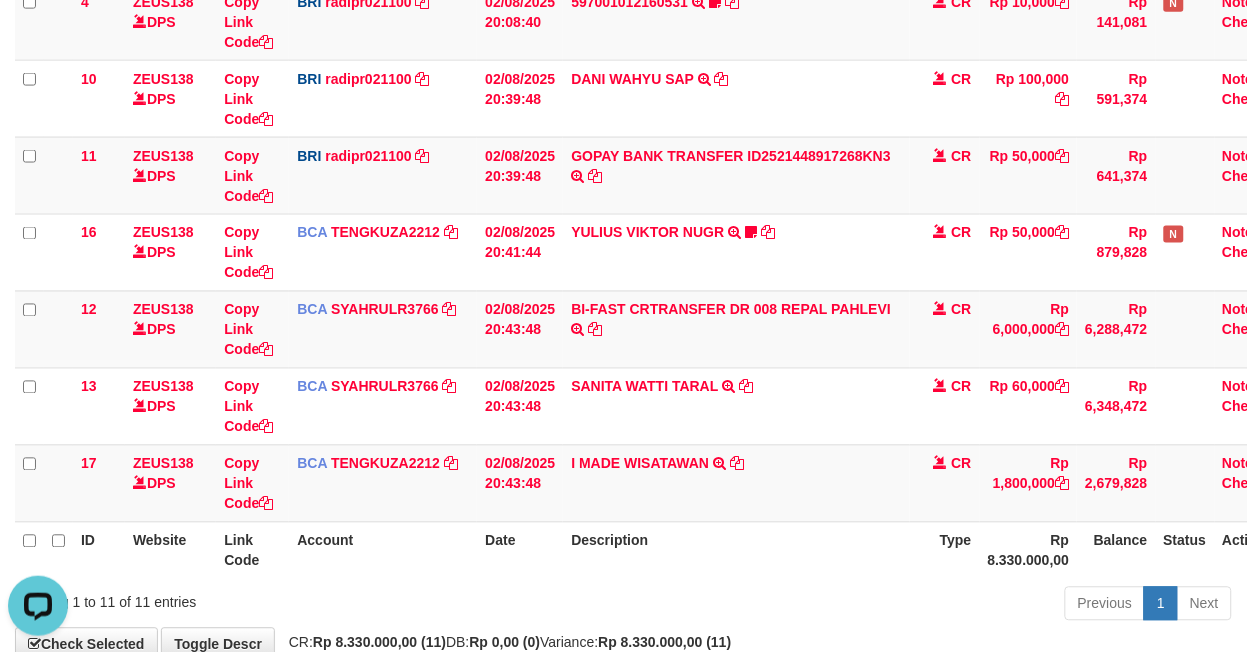 copy on "REPAL PAHLE" 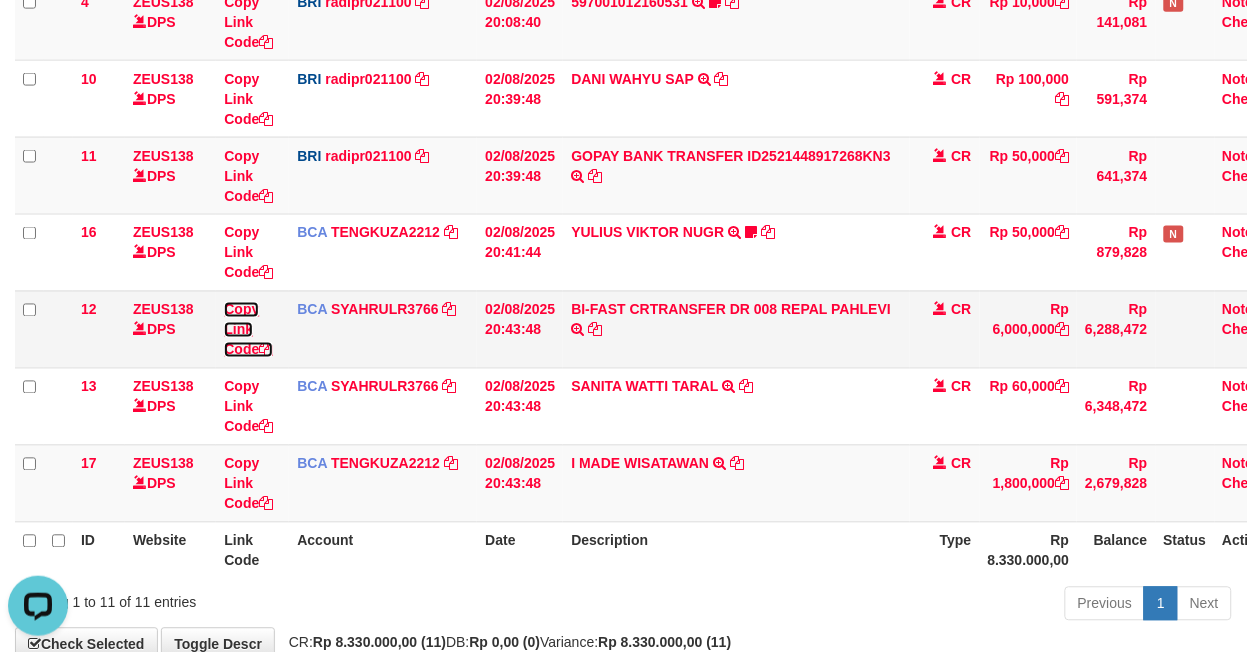 click on "Copy Link Code" at bounding box center [248, 330] 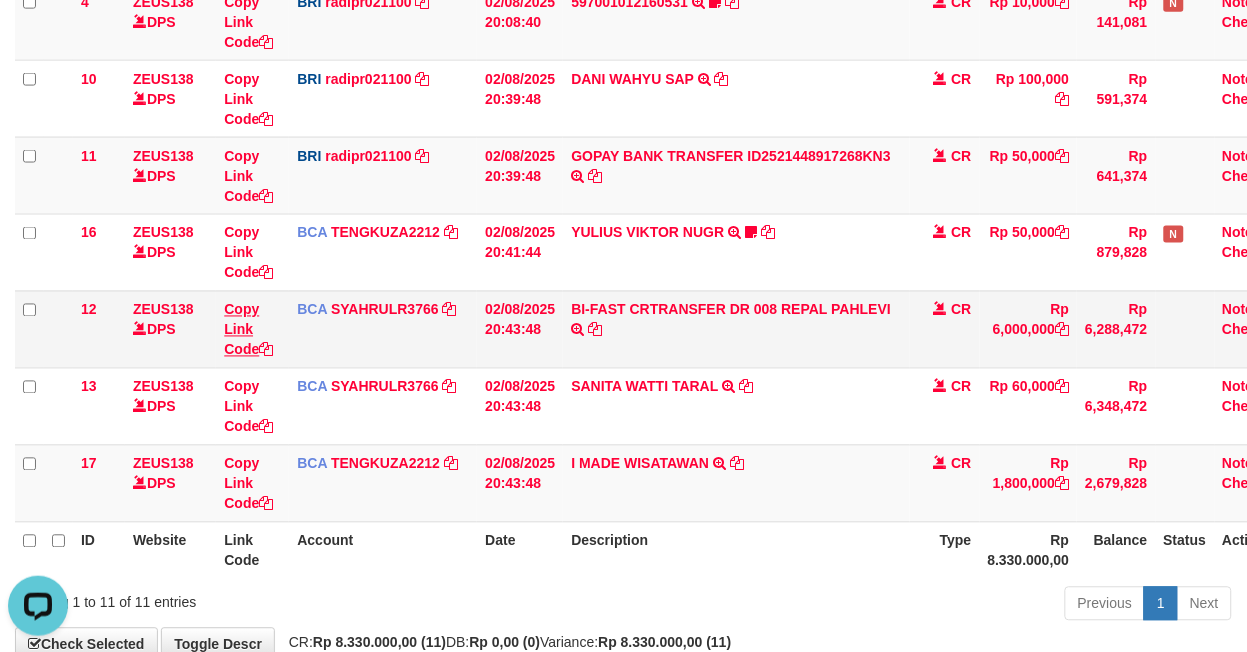 copy on "REPAL PAHLE" 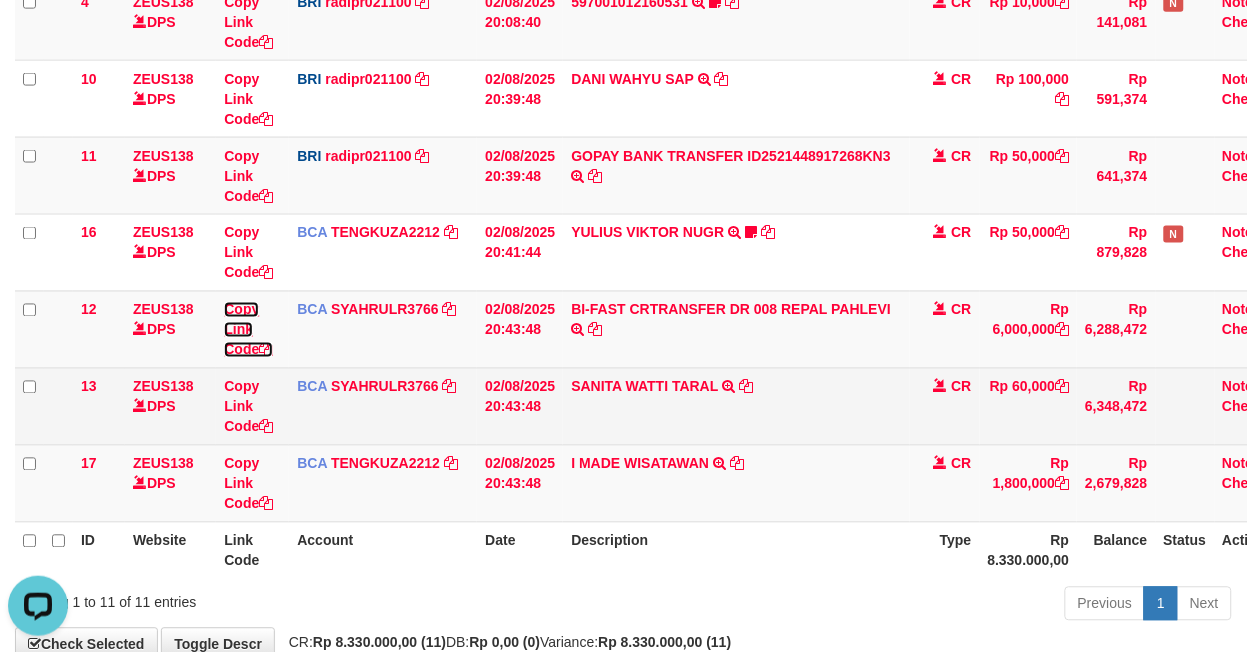 drag, startPoint x: 236, startPoint y: 326, endPoint x: 730, endPoint y: 428, distance: 504.42047 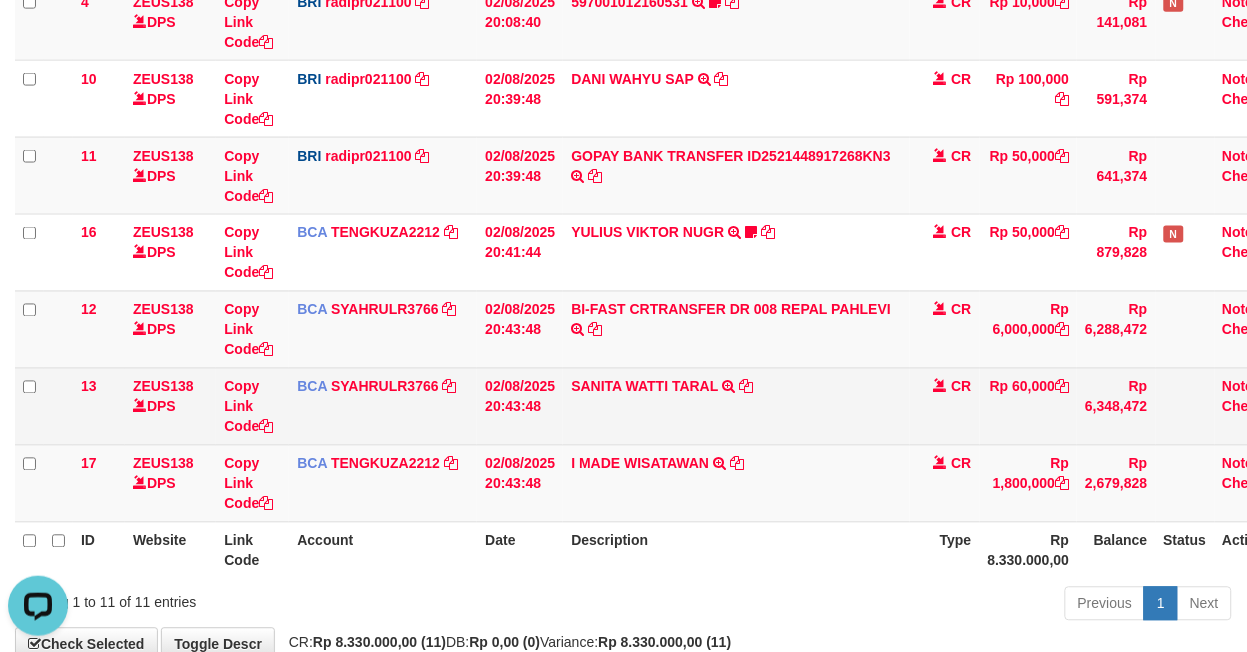 scroll, scrollTop: 0, scrollLeft: 0, axis: both 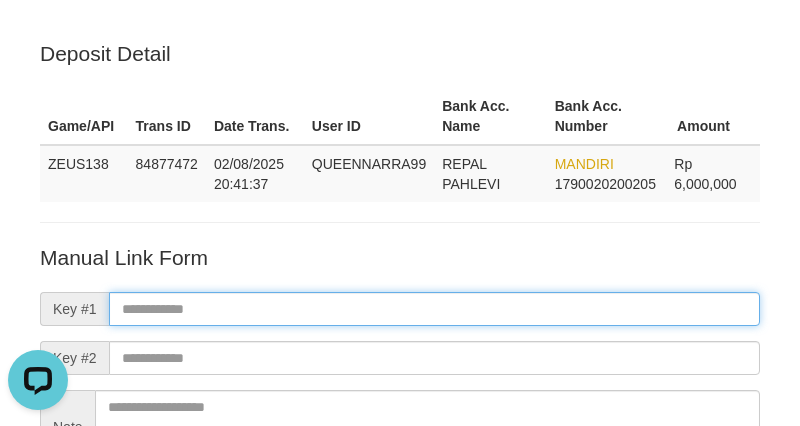 paste on "**********" 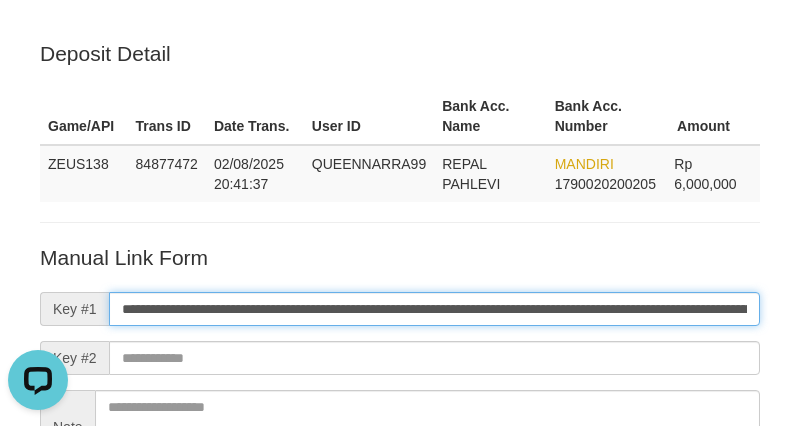 click on "**********" at bounding box center [434, 309] 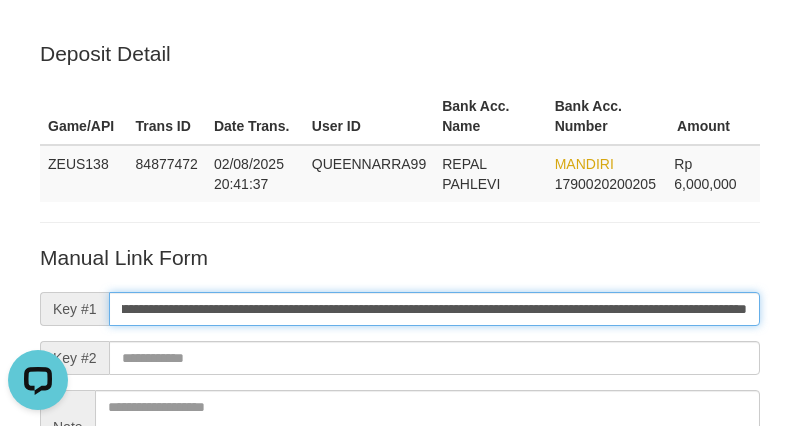 type on "**********" 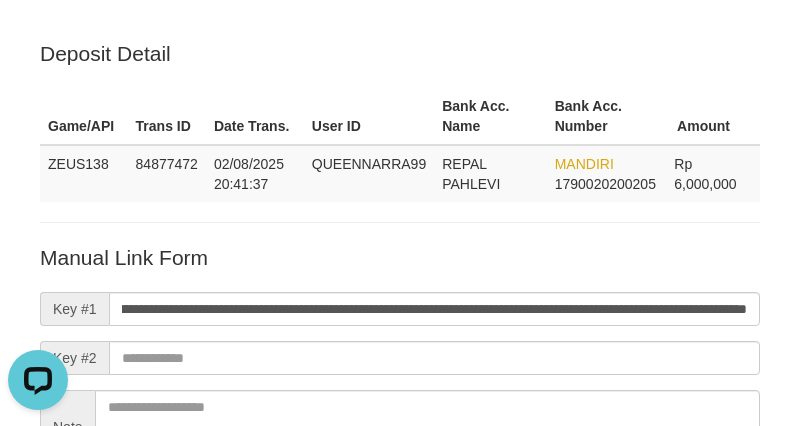 scroll, scrollTop: 242, scrollLeft: 0, axis: vertical 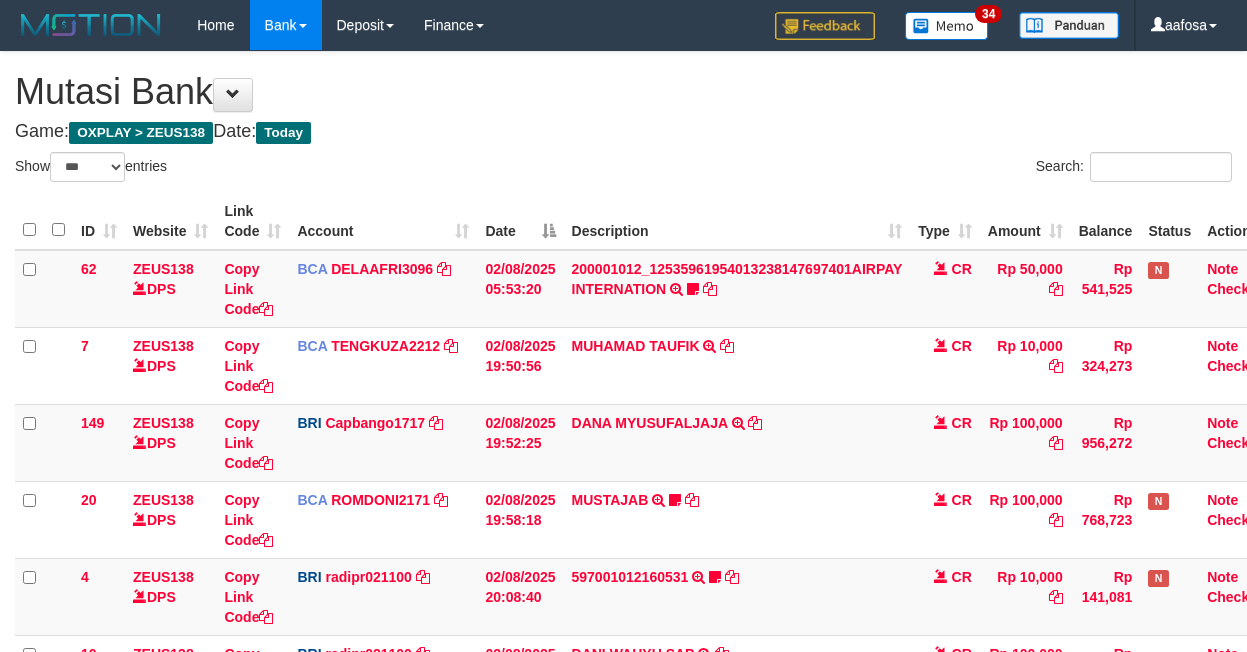 select on "***" 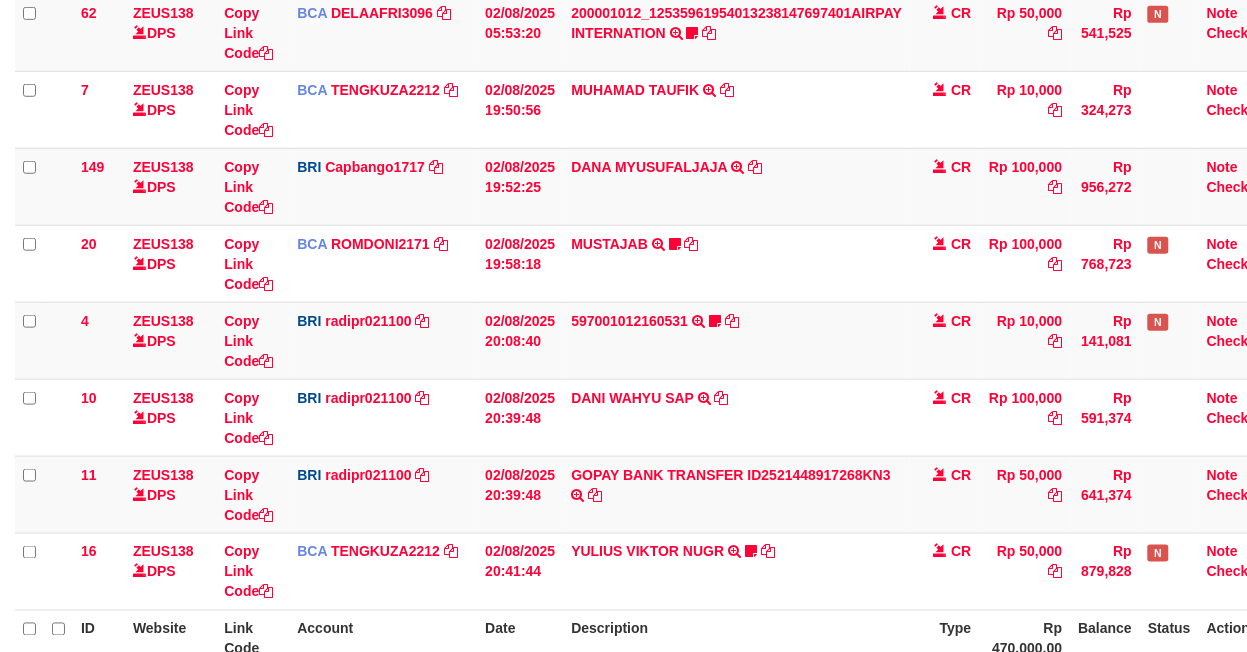 scroll, scrollTop: 465, scrollLeft: 0, axis: vertical 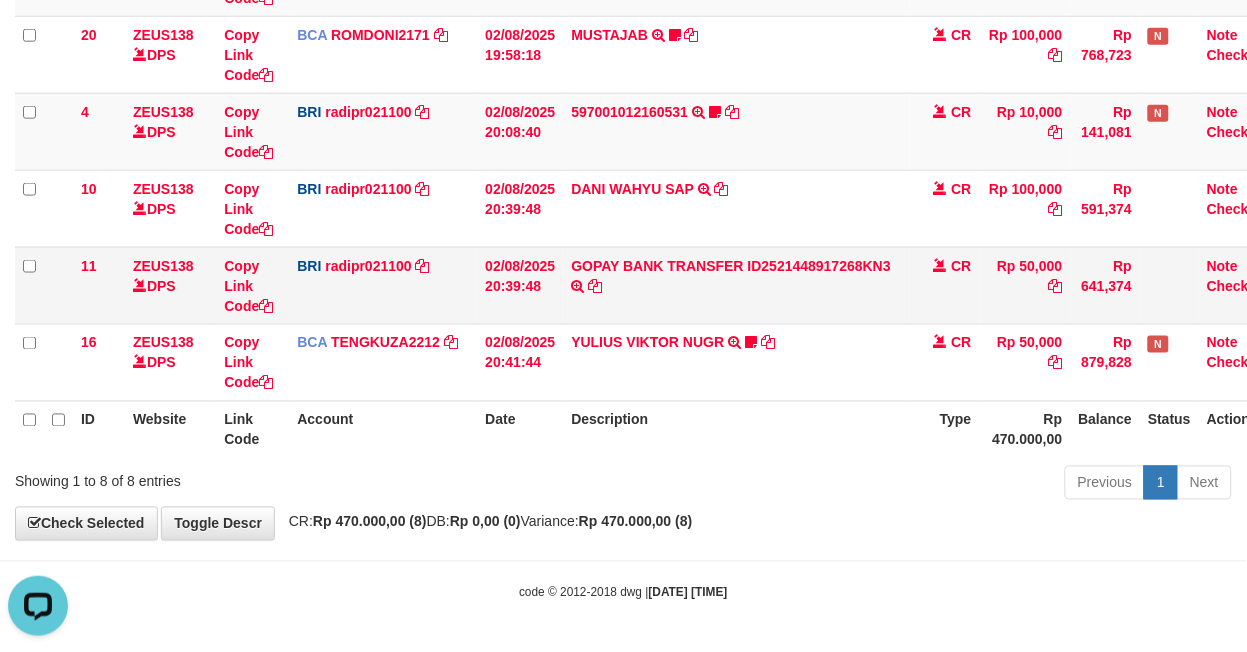 click on "GOPAY BANK TRANSFER ID2521448917268KN3         TRANSAKSI KREDIT DARI BANK LAIN GOPAY BANK TRANSFER ID2521448917268KN3" at bounding box center [736, 285] 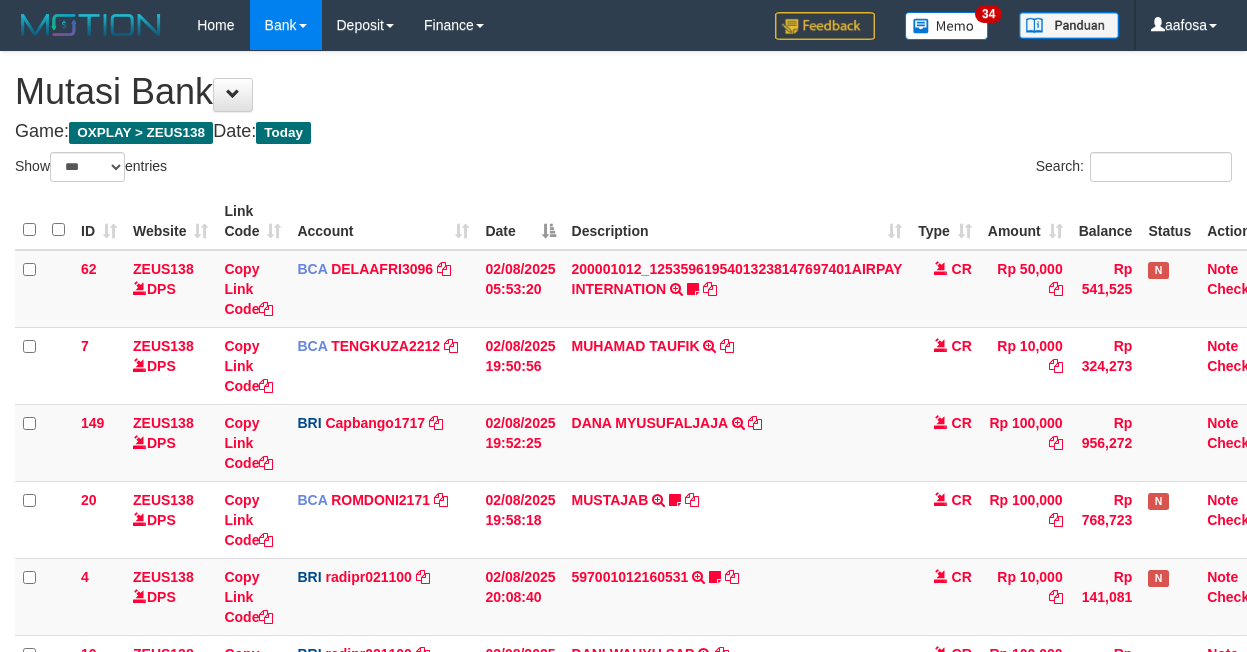 select on "***" 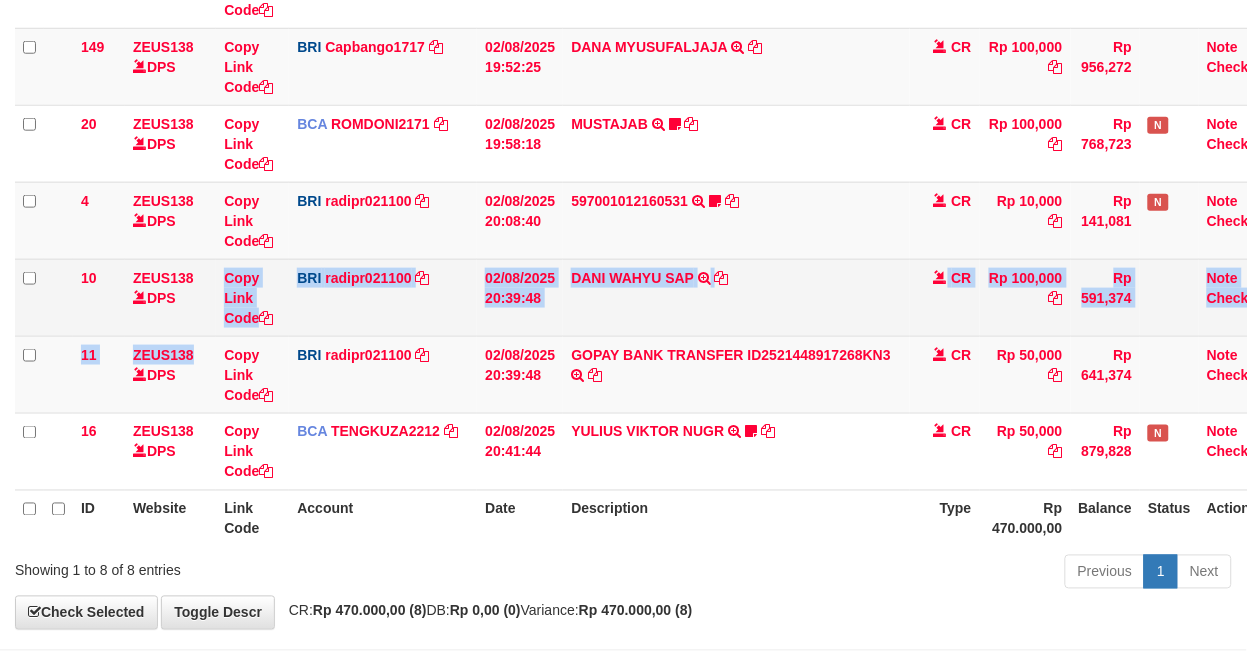 click on "62
ZEUS138    DPS
Copy Link Code
BCA
TENGKUZA2212
DPS
[FIRST] [LAST]
mutasi_20250802_3552 | 62
mutasi_20250802_3552 | 62
02/08/2025 05:53:20
200001012_12535961954013238147697401AIRPAY INTERNATION            TRSF E-BANKING CR 0208/FTSCY/WS95051
50000.00200001012_12535961954013238147697401AIRPAY INTERNATION    Labubutaiki
https://prnt.sc/l7T6Eus7w_Qi
CR
Rp 50,000
Rp 541,525
N
Note
Check
7
ZEUS138    DPS
Copy Link Code
BCA
TENGKUZA2212" at bounding box center (648, 182) 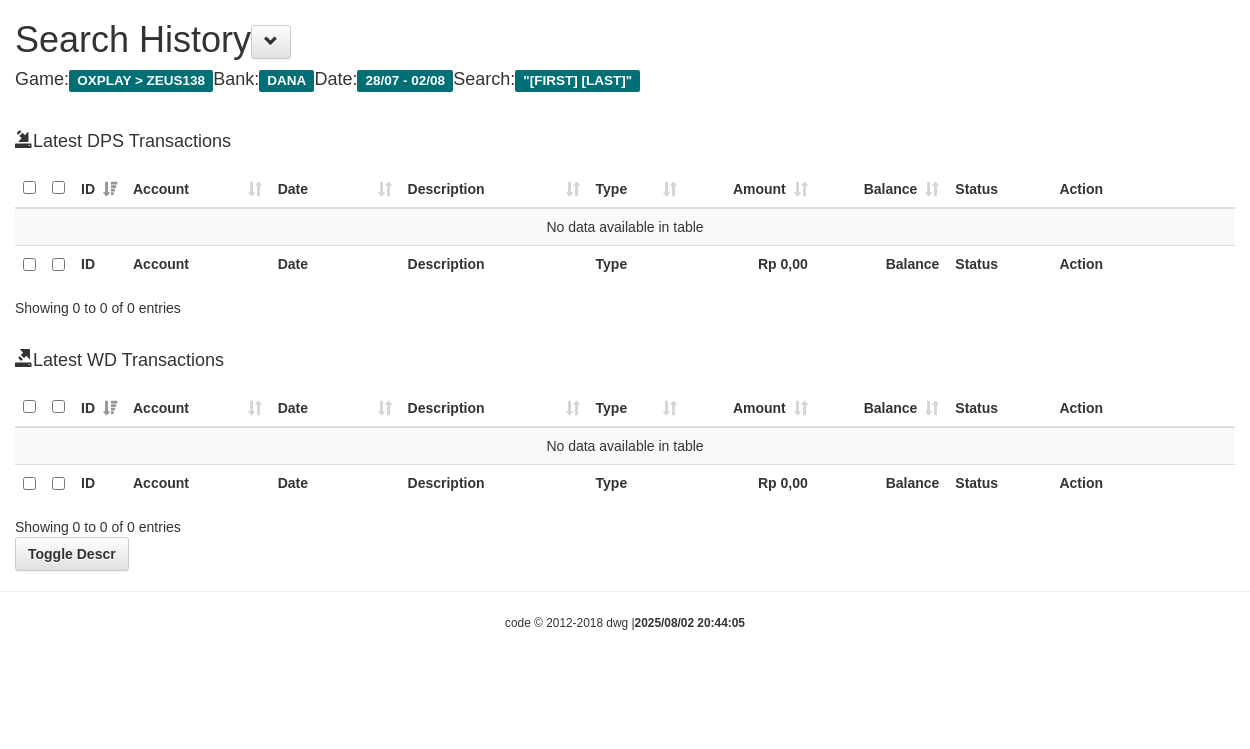 scroll, scrollTop: 0, scrollLeft: 0, axis: both 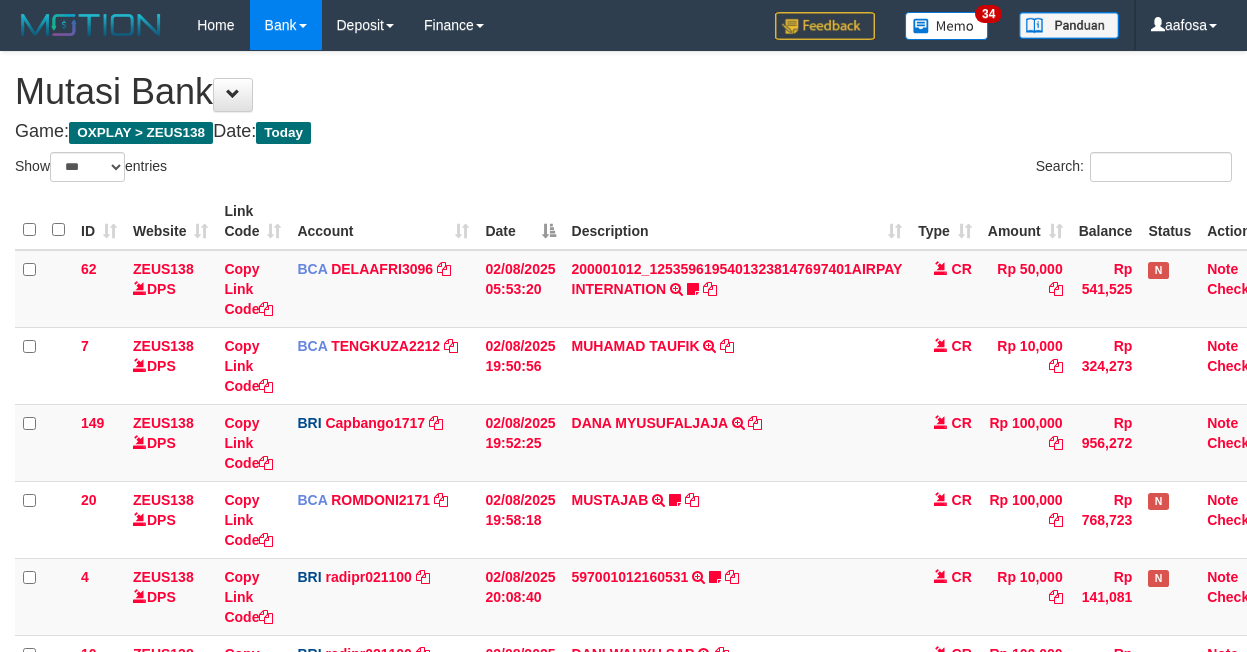 select on "***" 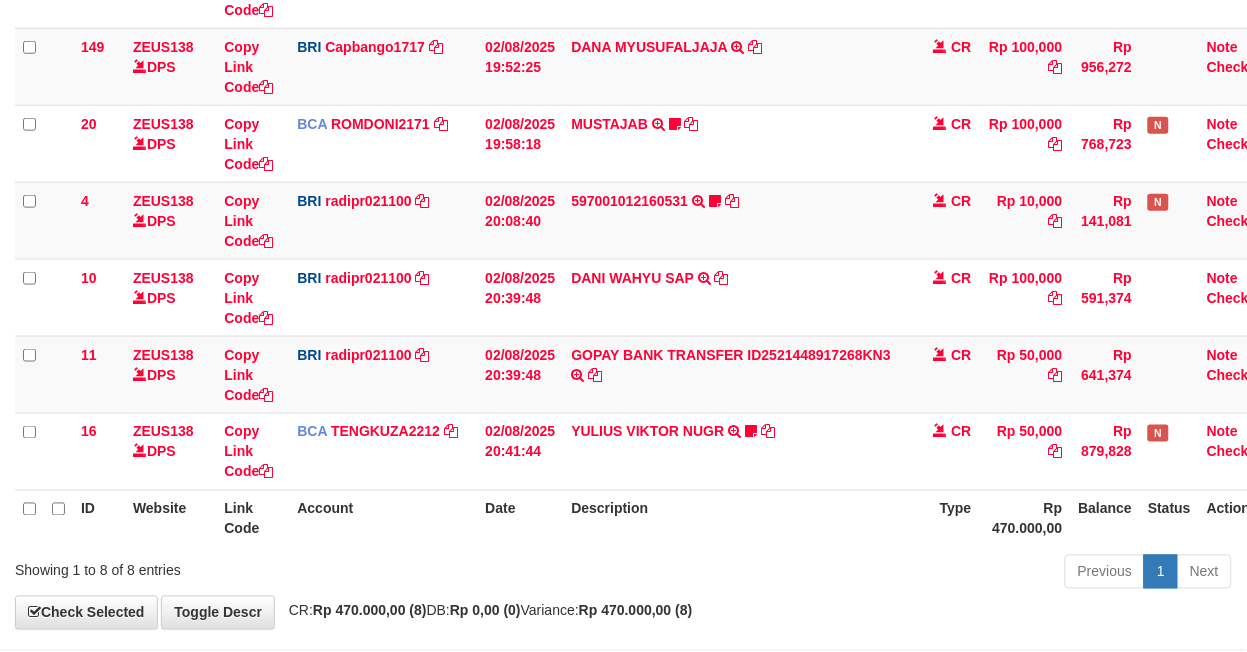 scroll, scrollTop: 465, scrollLeft: 0, axis: vertical 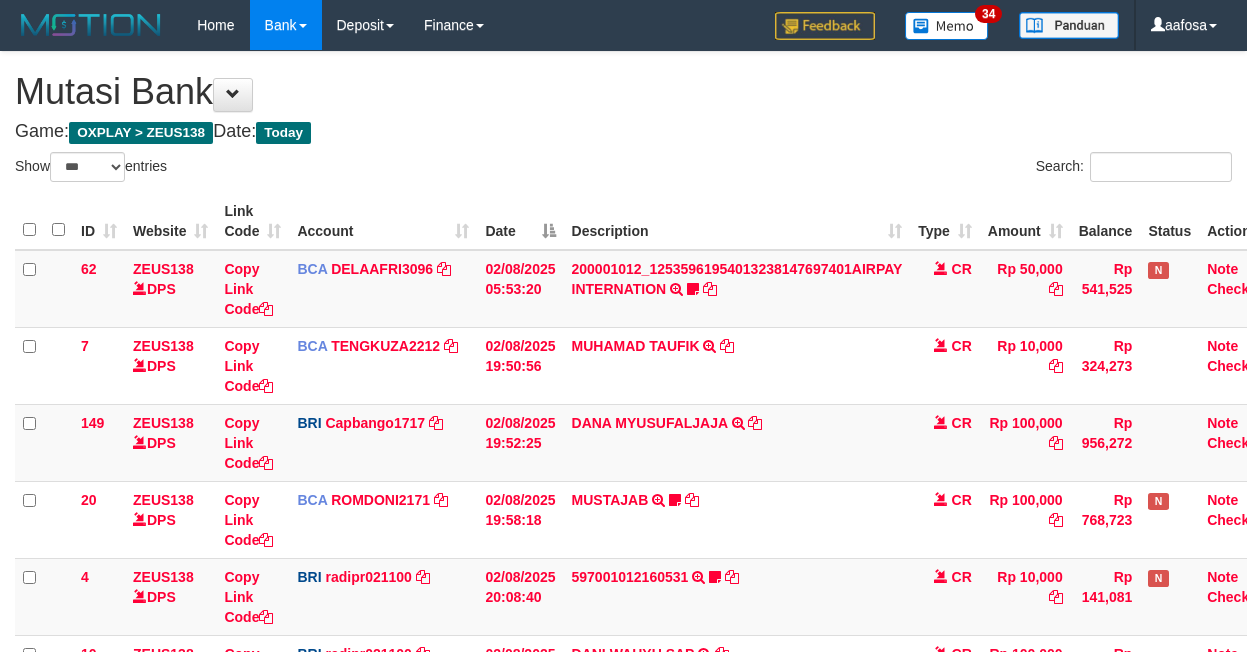 select on "***" 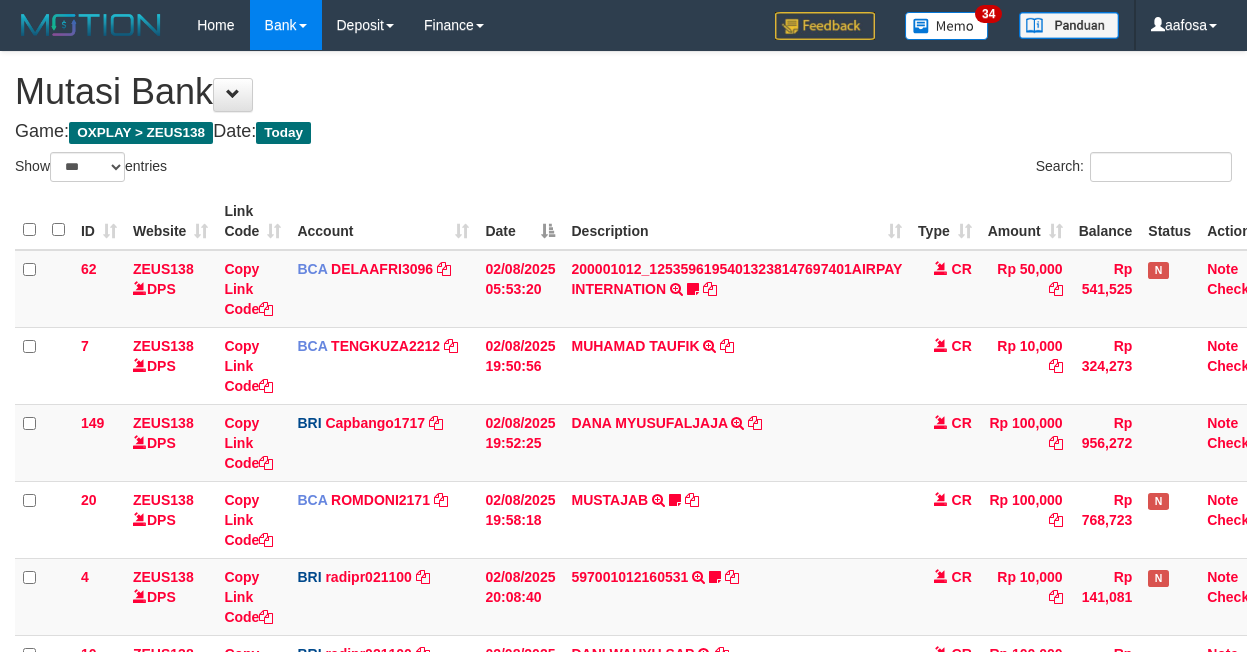 scroll, scrollTop: 376, scrollLeft: 0, axis: vertical 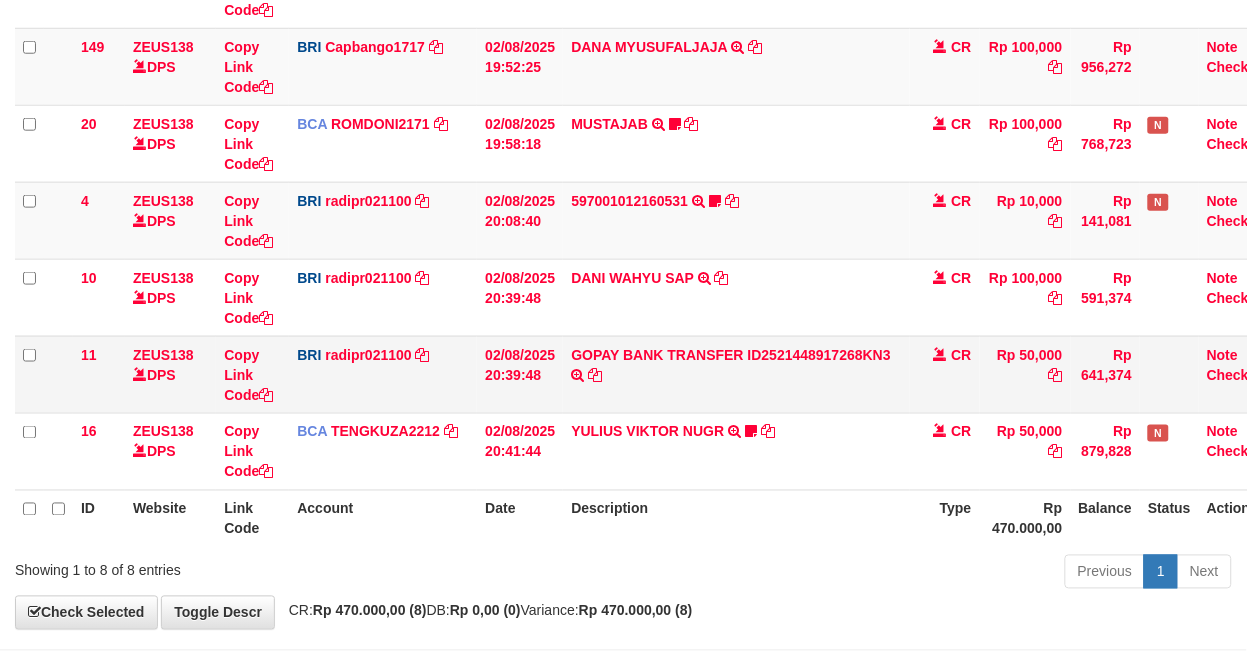 click on "GOPAY BANK TRANSFER ID2521448917268KN3         TRANSAKSI KREDIT DARI BANK LAIN GOPAY BANK TRANSFER ID2521448917268KN3" at bounding box center [736, 374] 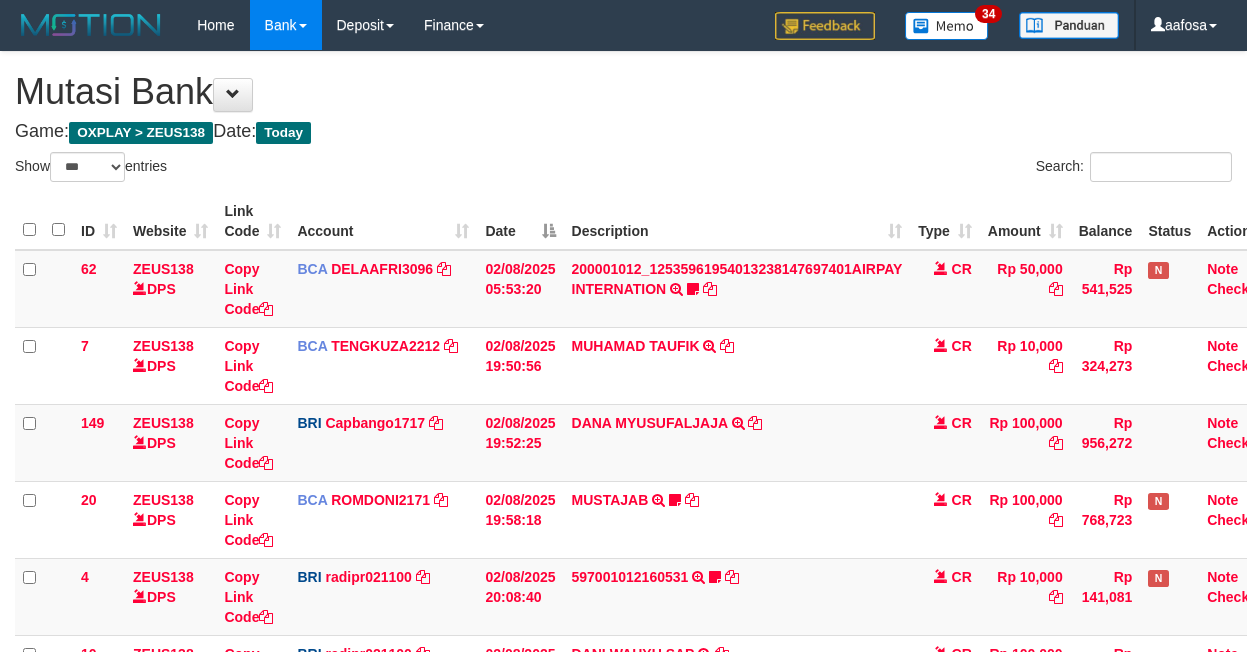 select on "***" 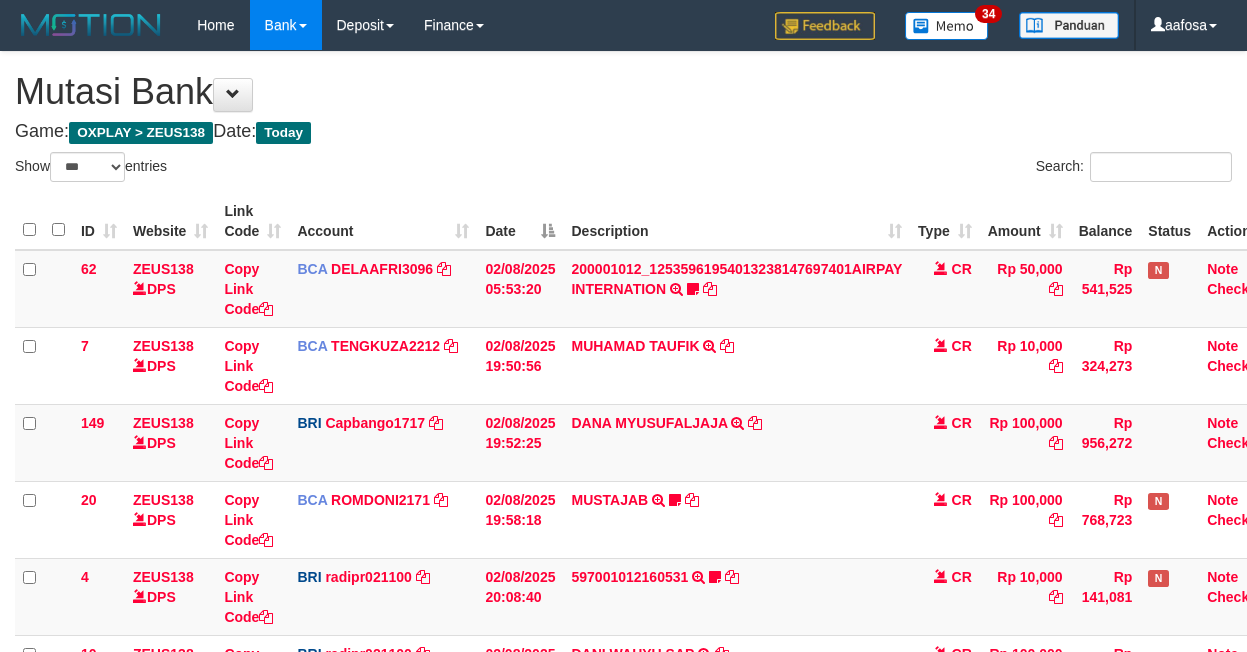 scroll, scrollTop: 376, scrollLeft: 0, axis: vertical 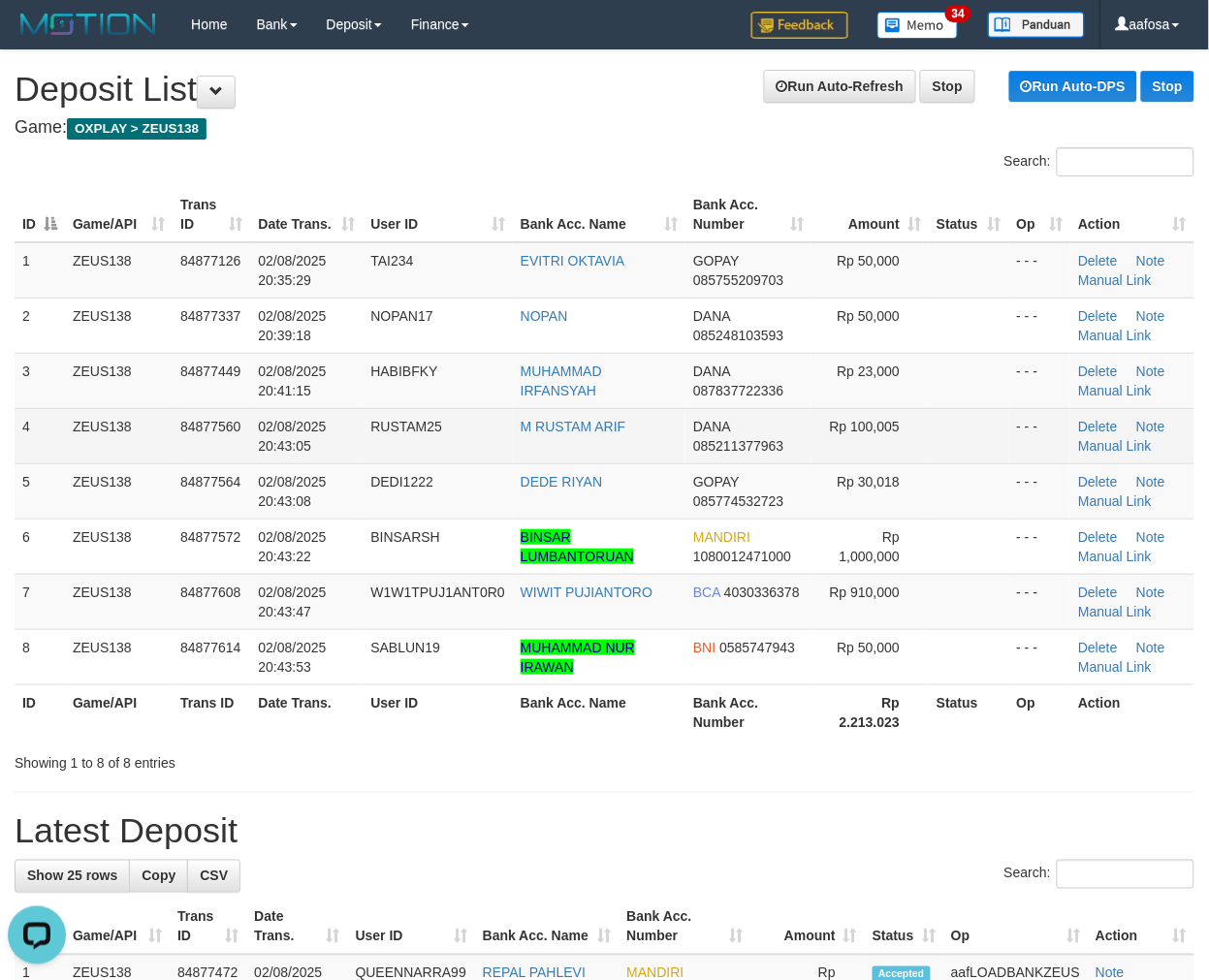 drag, startPoint x: 333, startPoint y: 395, endPoint x: 339, endPoint y: 408, distance: 14.317821 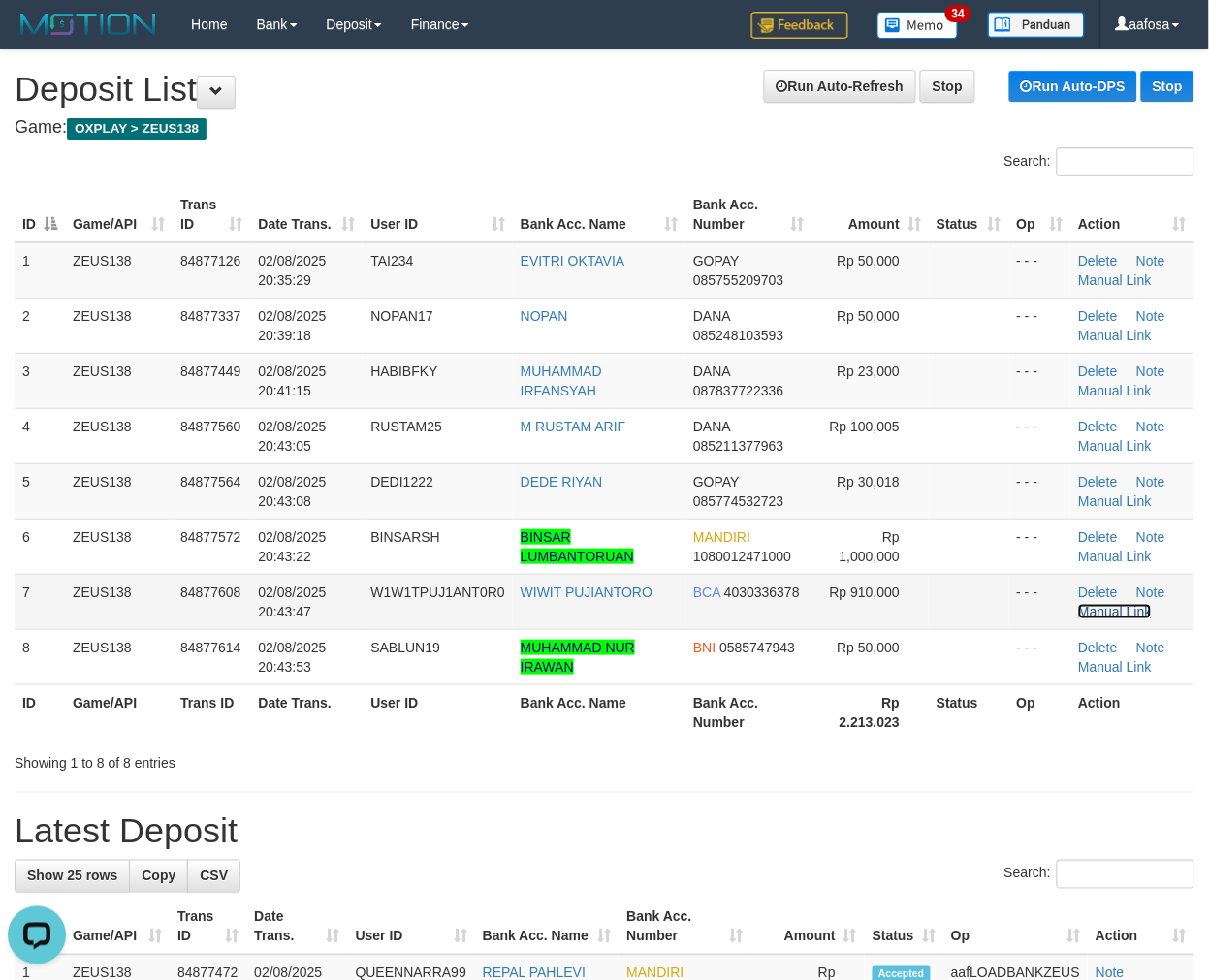 drag, startPoint x: 1106, startPoint y: 608, endPoint x: 979, endPoint y: 608, distance: 127 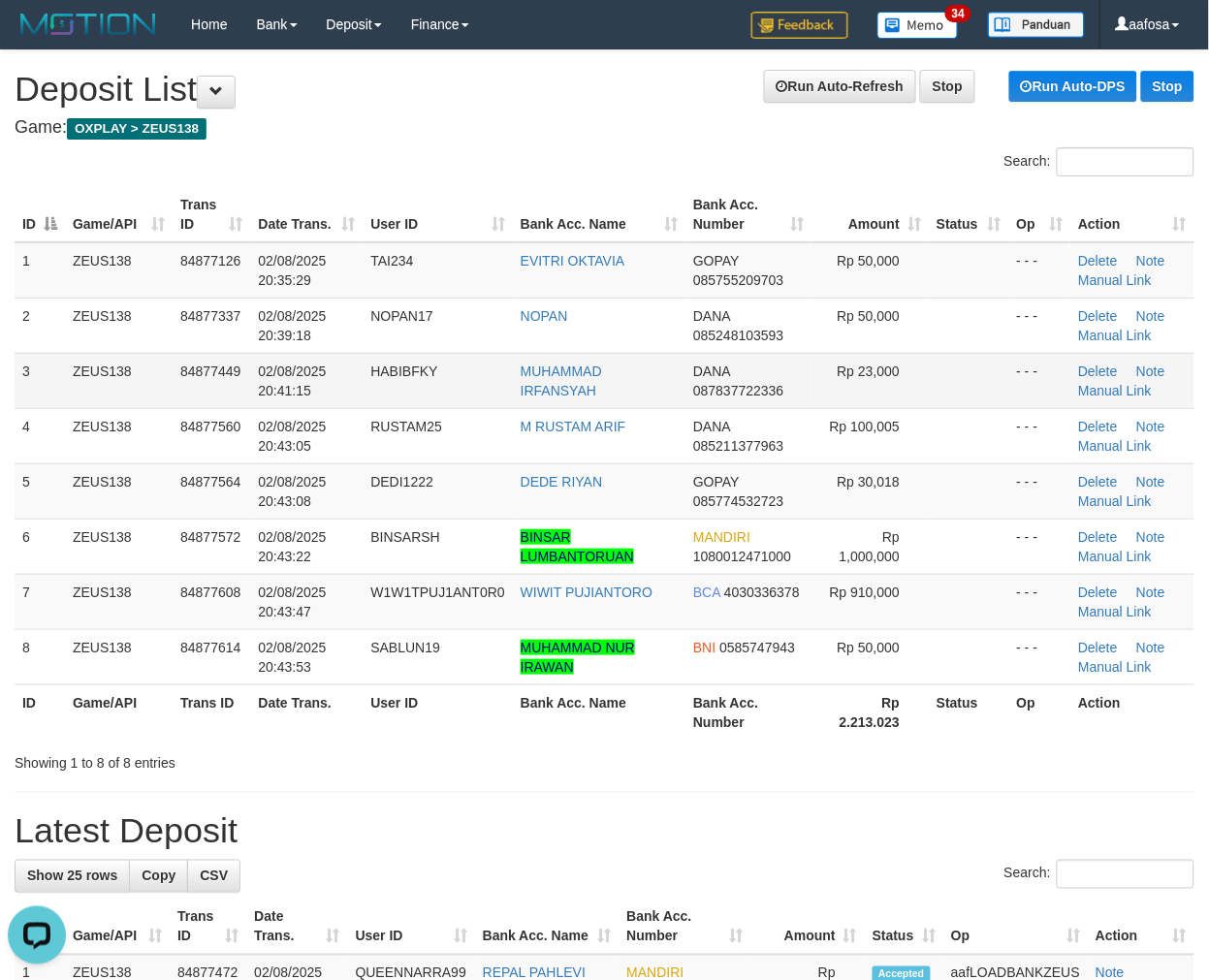 drag, startPoint x: 508, startPoint y: 364, endPoint x: 384, endPoint y: 371, distance: 124.19742 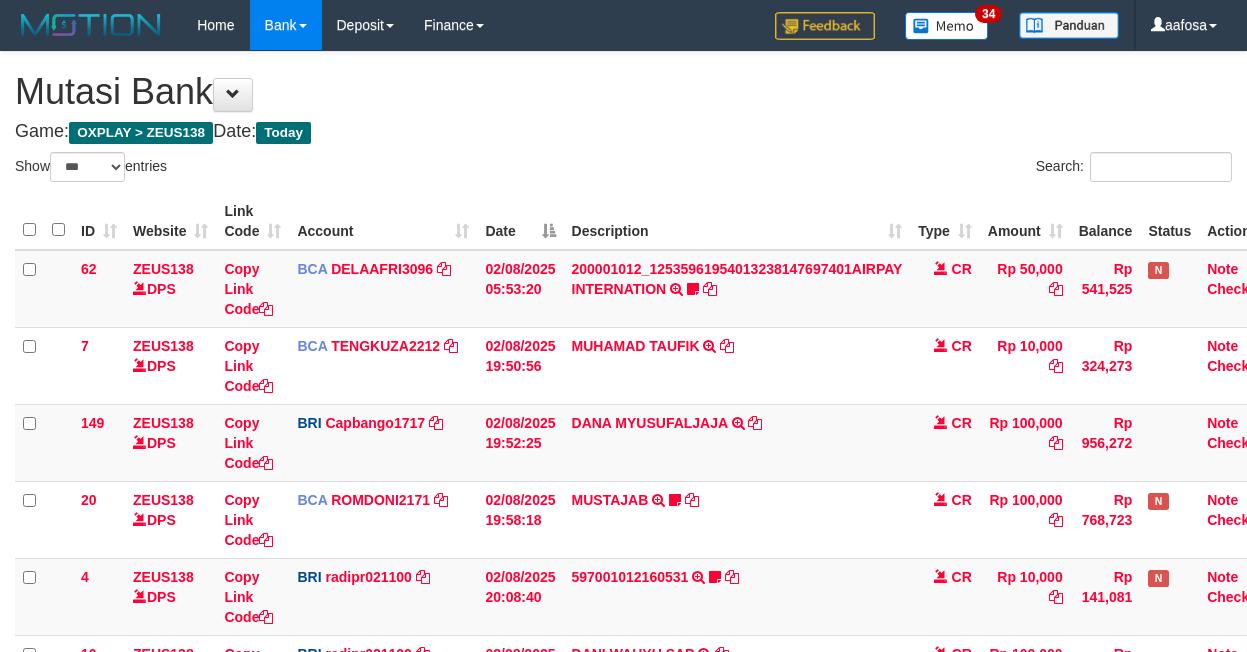 select on "***" 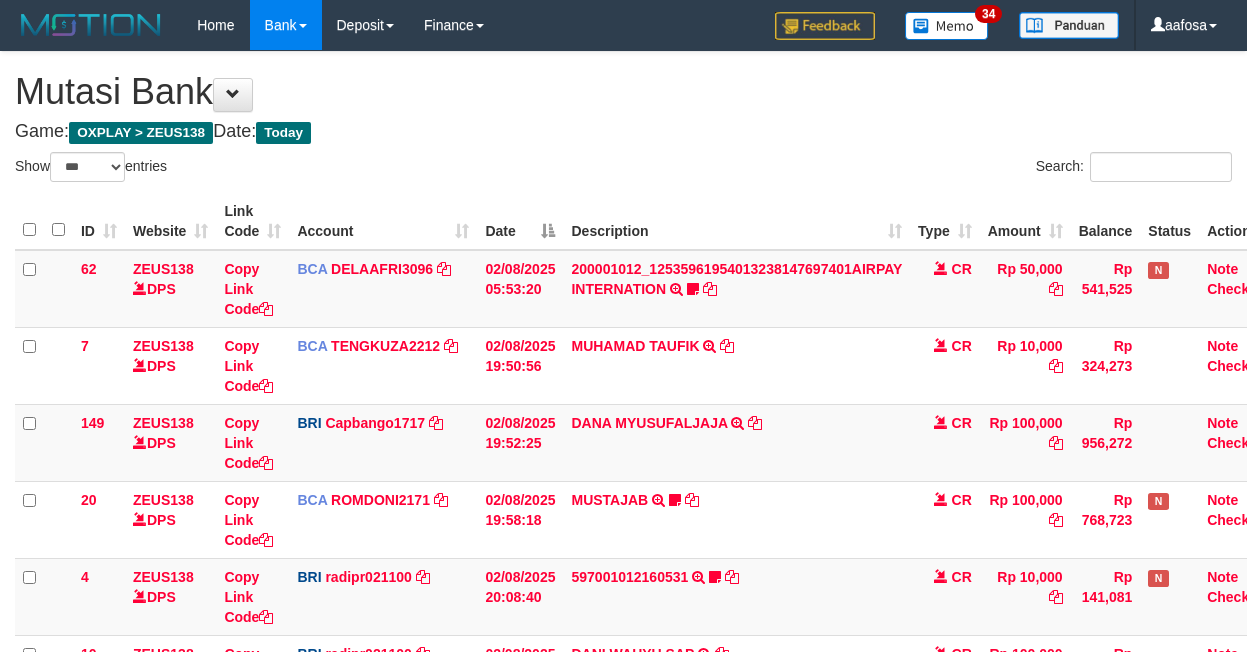 scroll, scrollTop: 376, scrollLeft: 0, axis: vertical 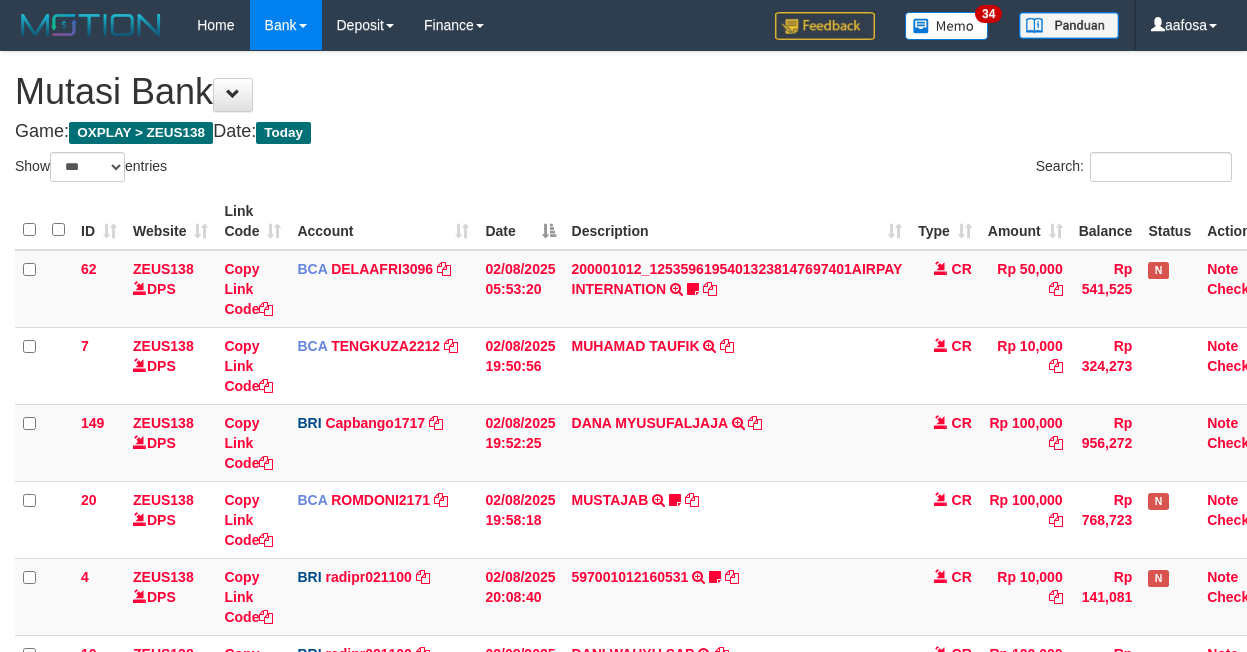 select on "***" 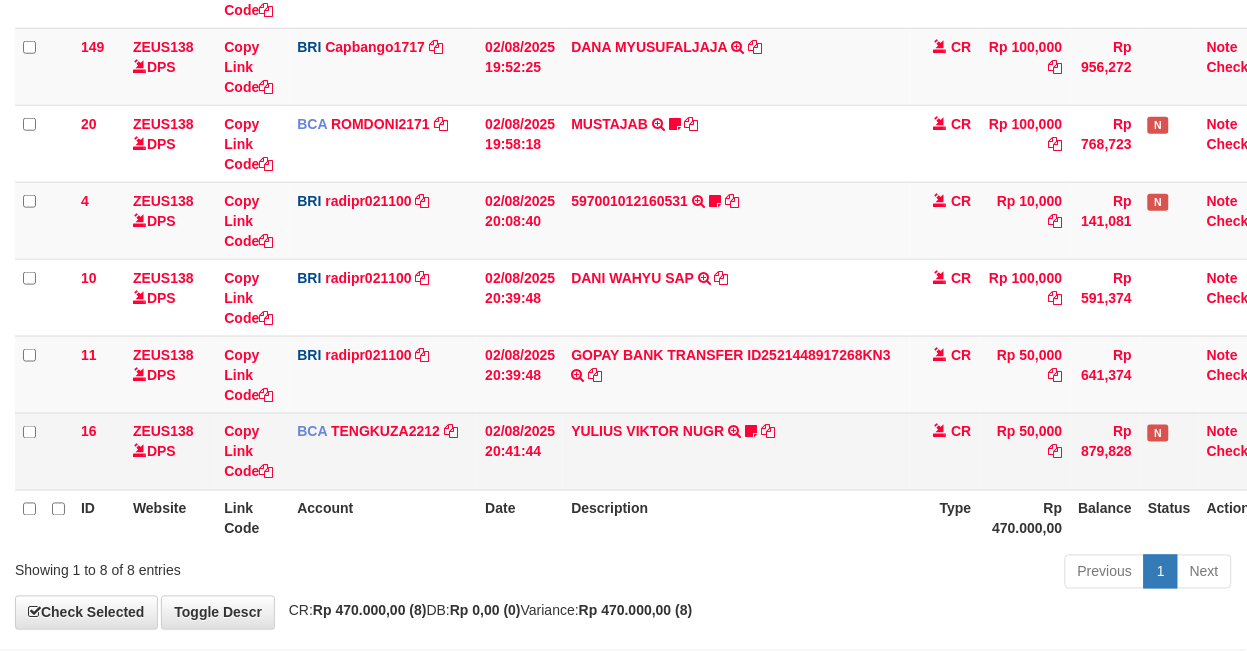 scroll, scrollTop: 465, scrollLeft: 0, axis: vertical 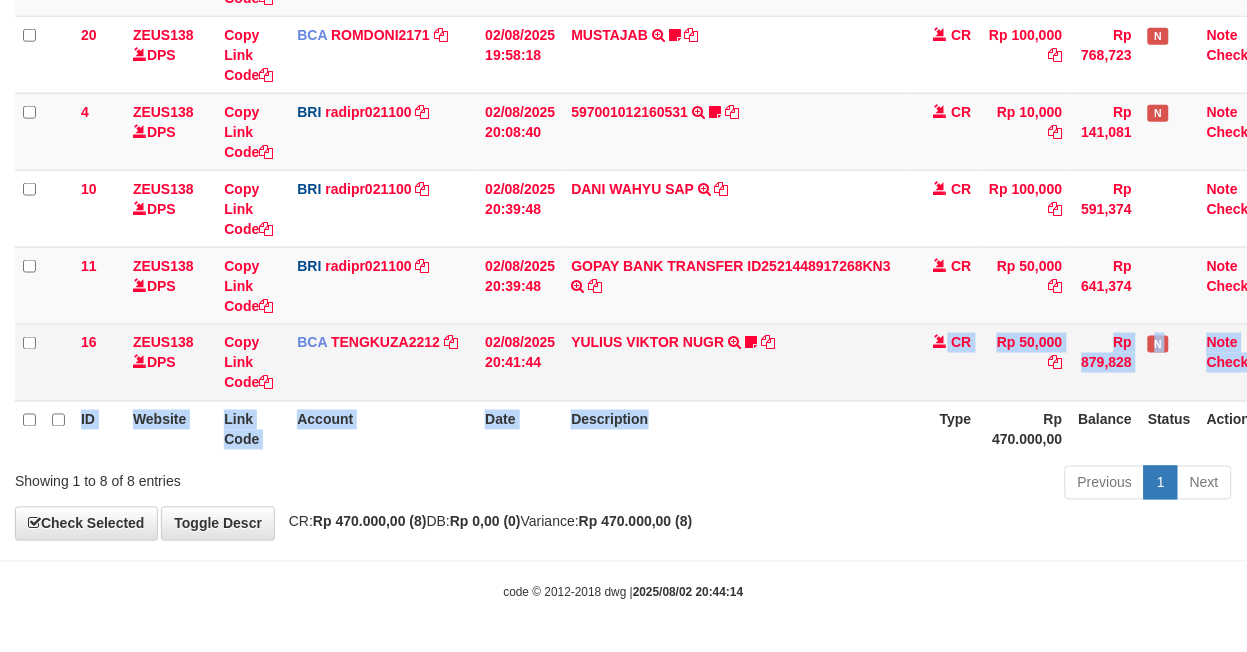 drag, startPoint x: 787, startPoint y: 401, endPoint x: 771, endPoint y: 390, distance: 19.416489 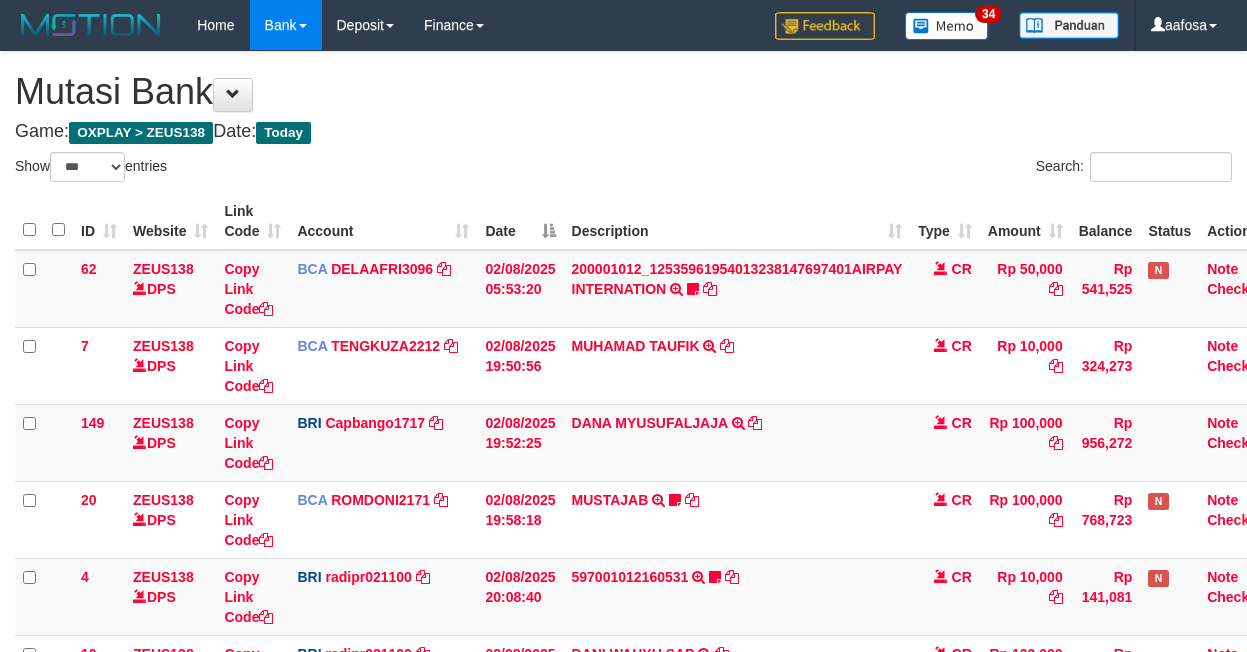 select on "***" 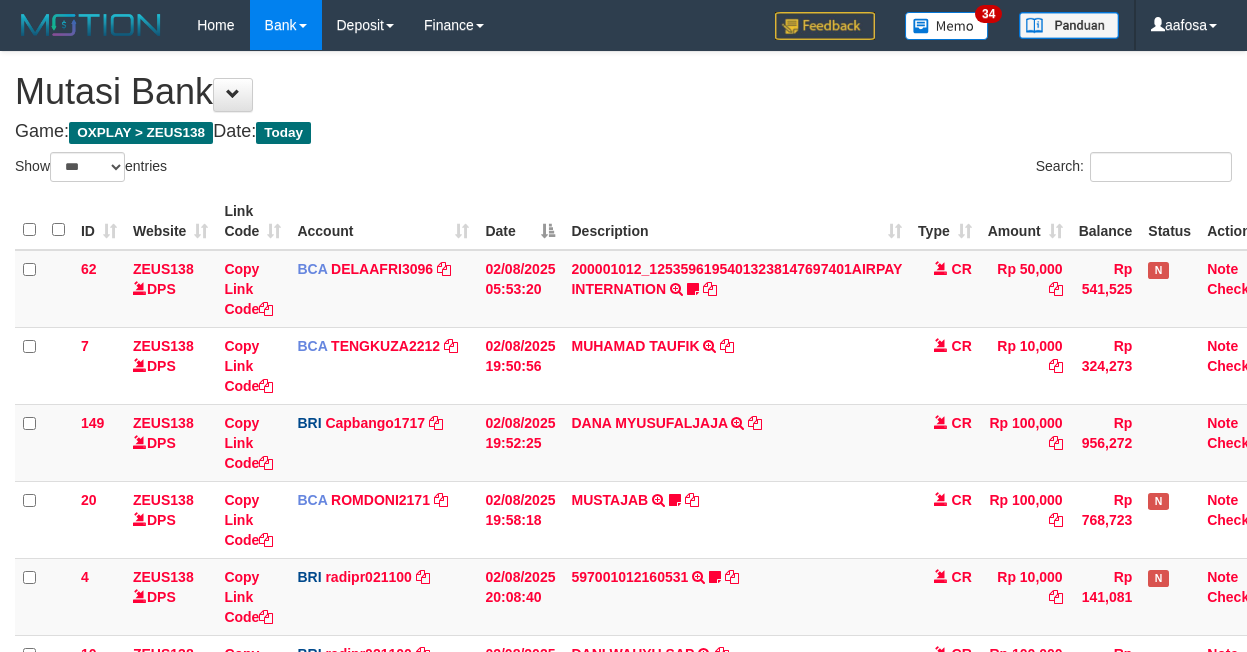 click on "GOPAY BANK TRANSFER ID2521448917268KN3         TRANSAKSI KREDIT DARI BANK LAIN GOPAY BANK TRANSFER ID2521448917268KN3" at bounding box center [736, 750] 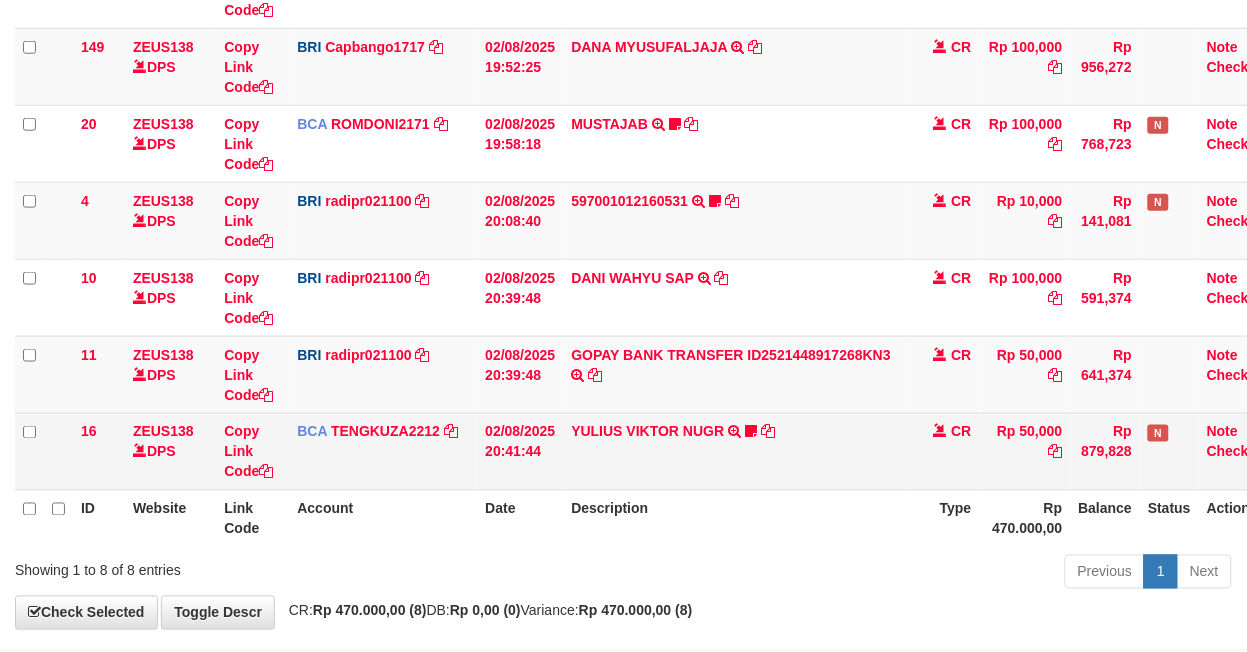 scroll, scrollTop: 465, scrollLeft: 0, axis: vertical 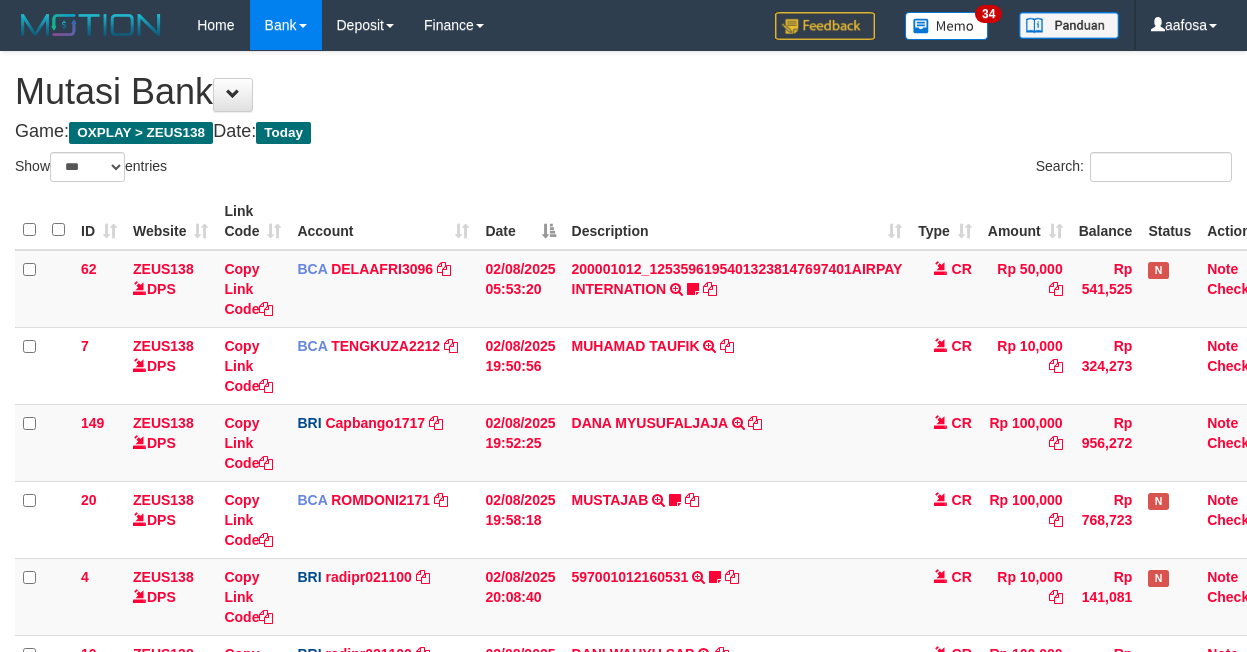select on "***" 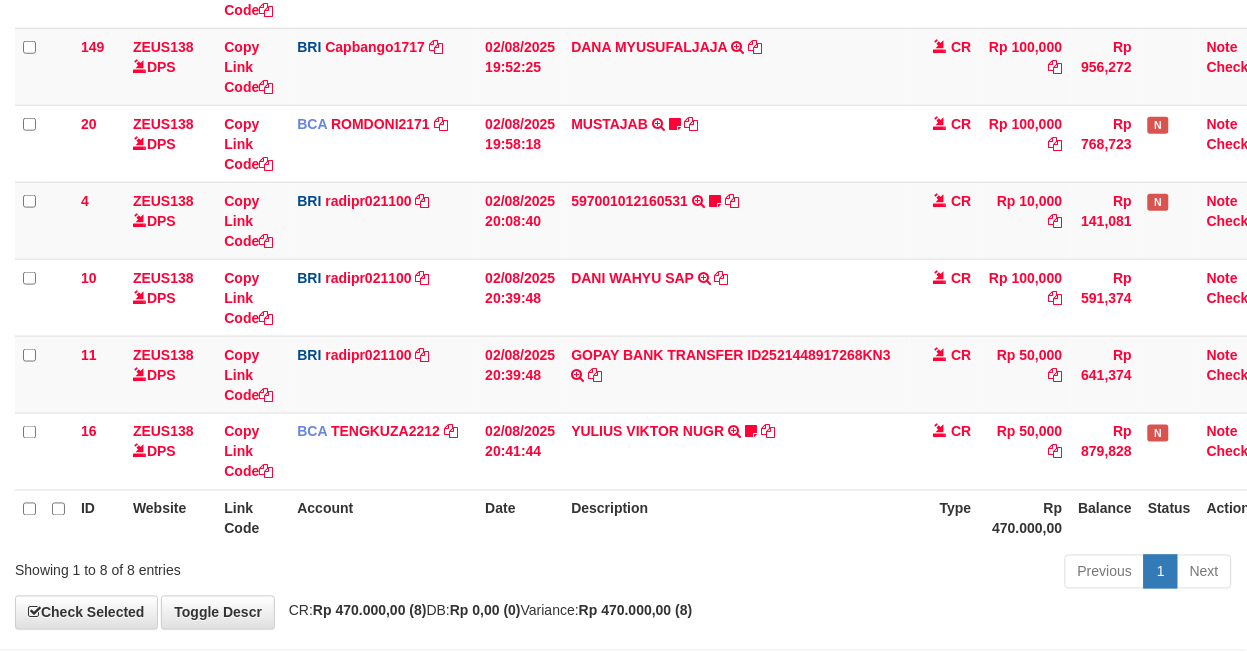 scroll, scrollTop: 465, scrollLeft: 0, axis: vertical 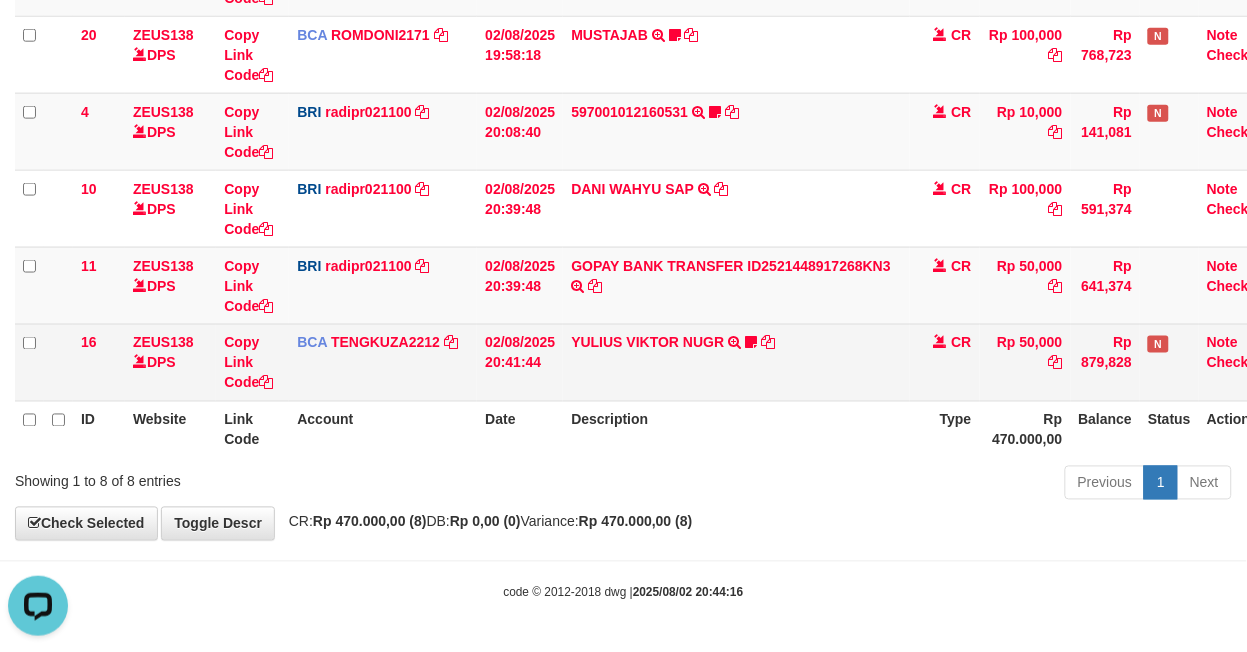 click on "YULIUS VIKTOR NUGR            TRSF E-BANKING CR 0208/FTSCY/WS95031
50000.00YULIUS VIKTOR NUGR    King1986" at bounding box center (736, 362) 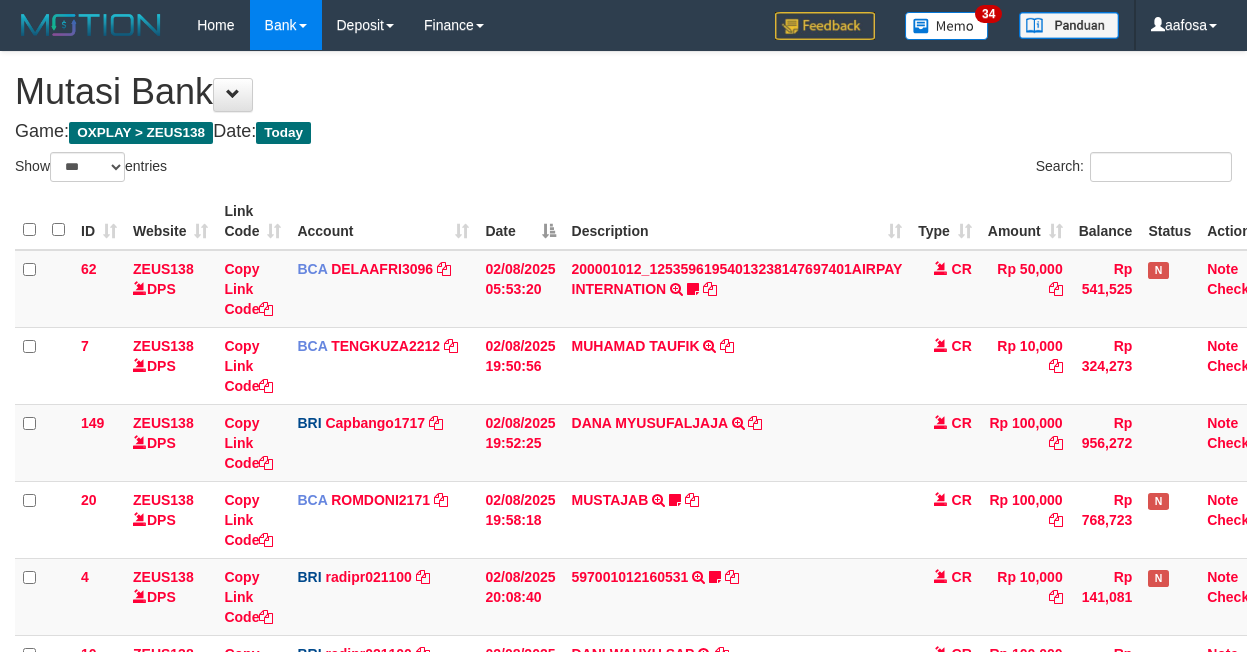 select on "***" 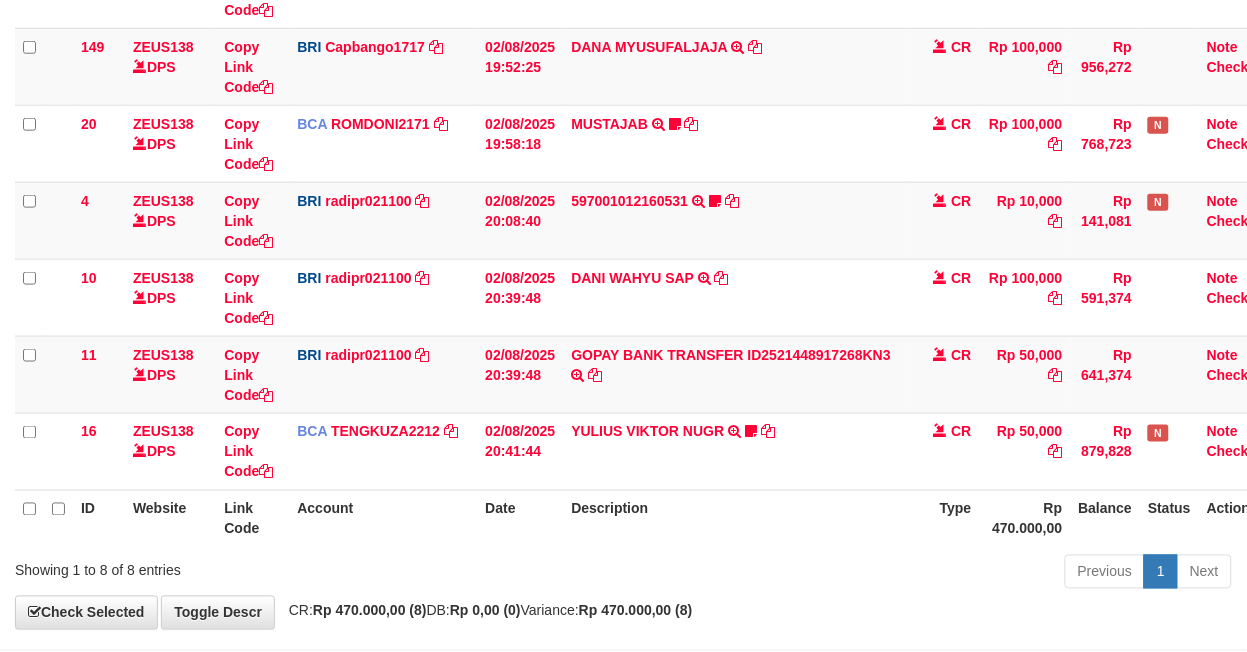 scroll, scrollTop: 465, scrollLeft: 0, axis: vertical 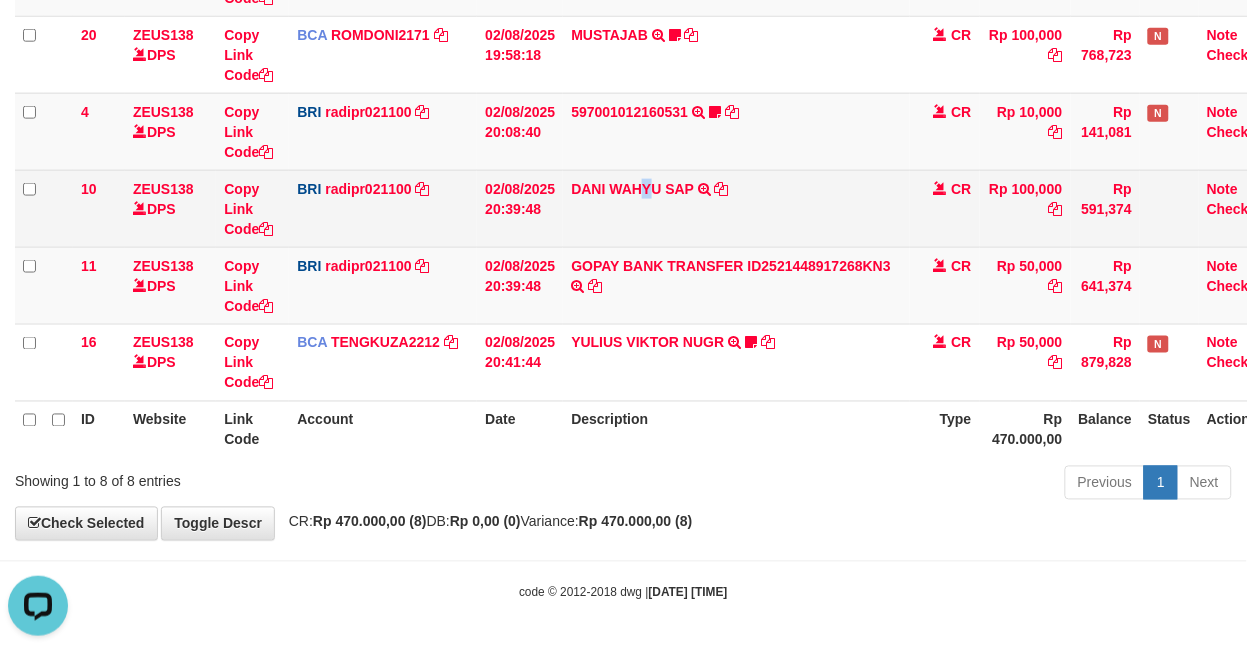 click on "DANI WAHYU SAP         TRANSFER NBMB DANI WAHYU SAP TO REYNALDI ADI PRATAMA" at bounding box center [736, 208] 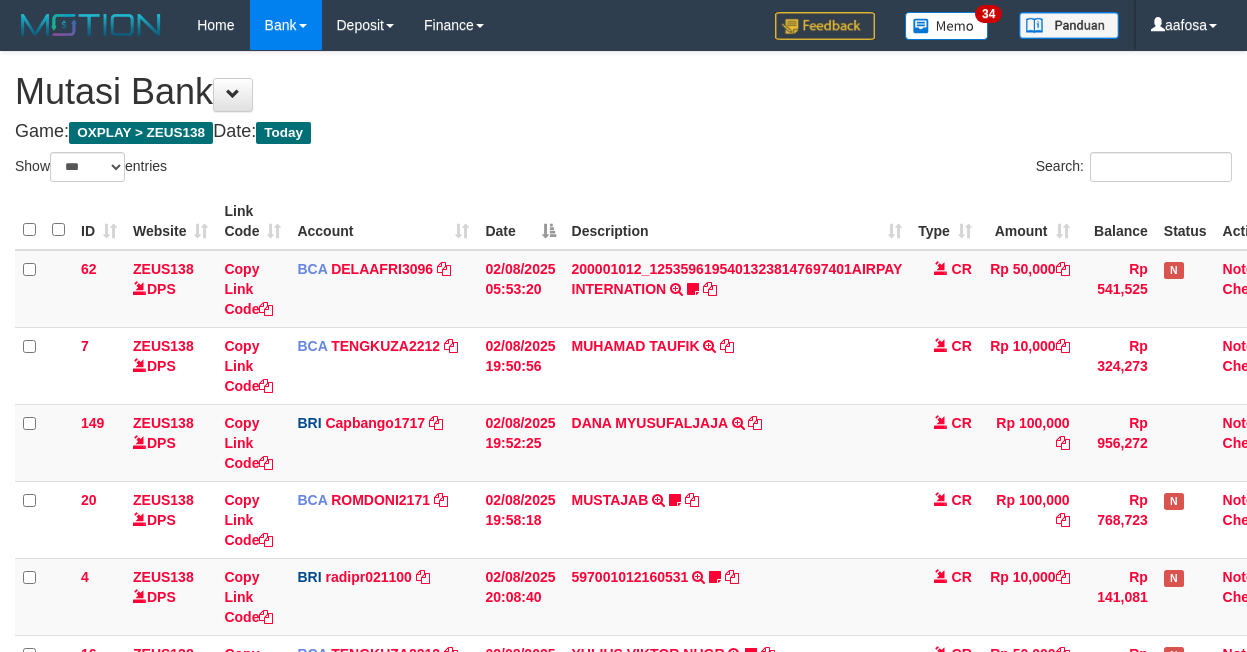 select on "***" 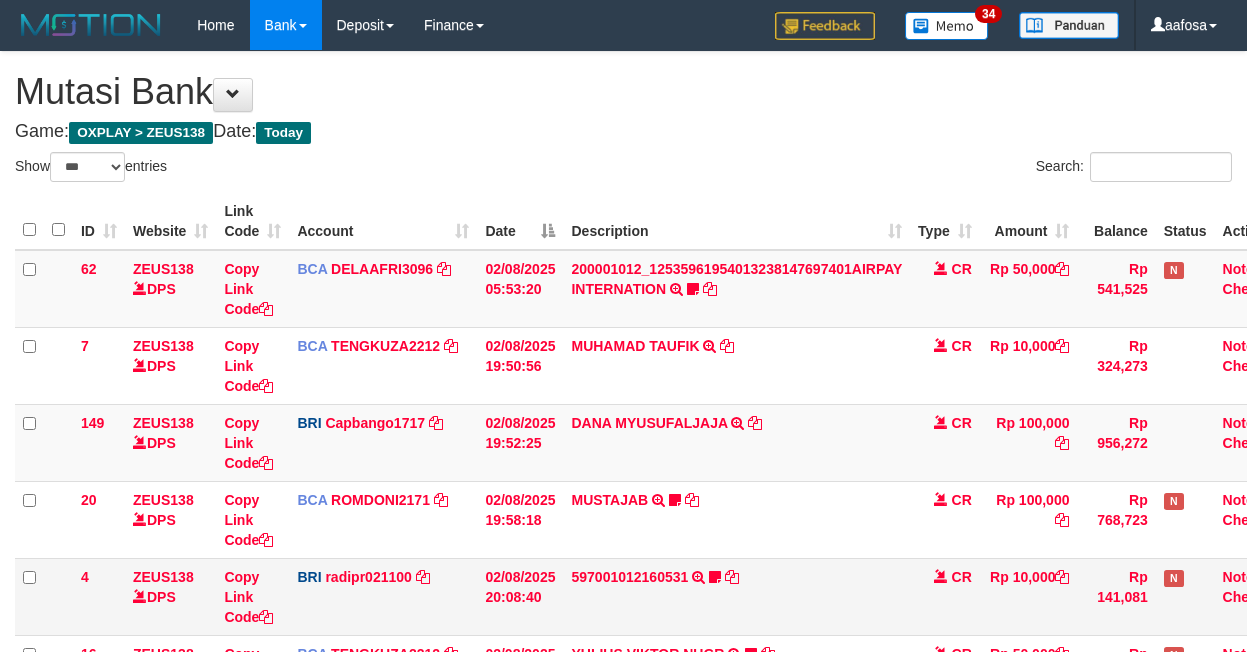 scroll, scrollTop: 376, scrollLeft: 0, axis: vertical 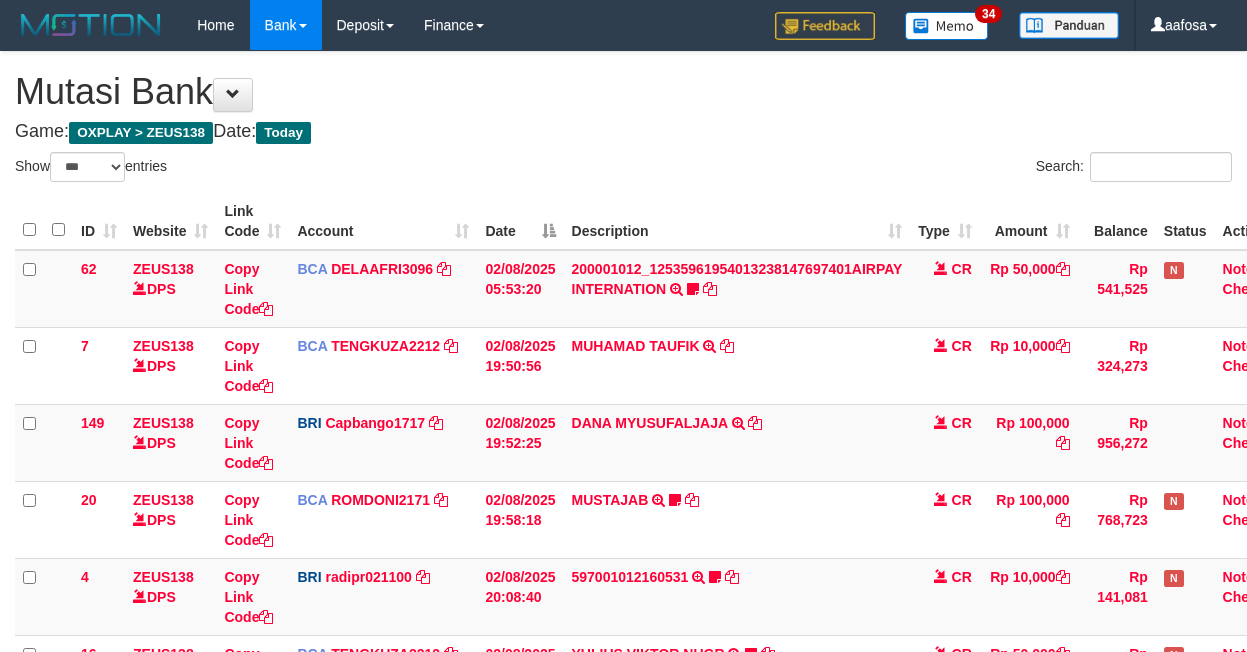 select on "***" 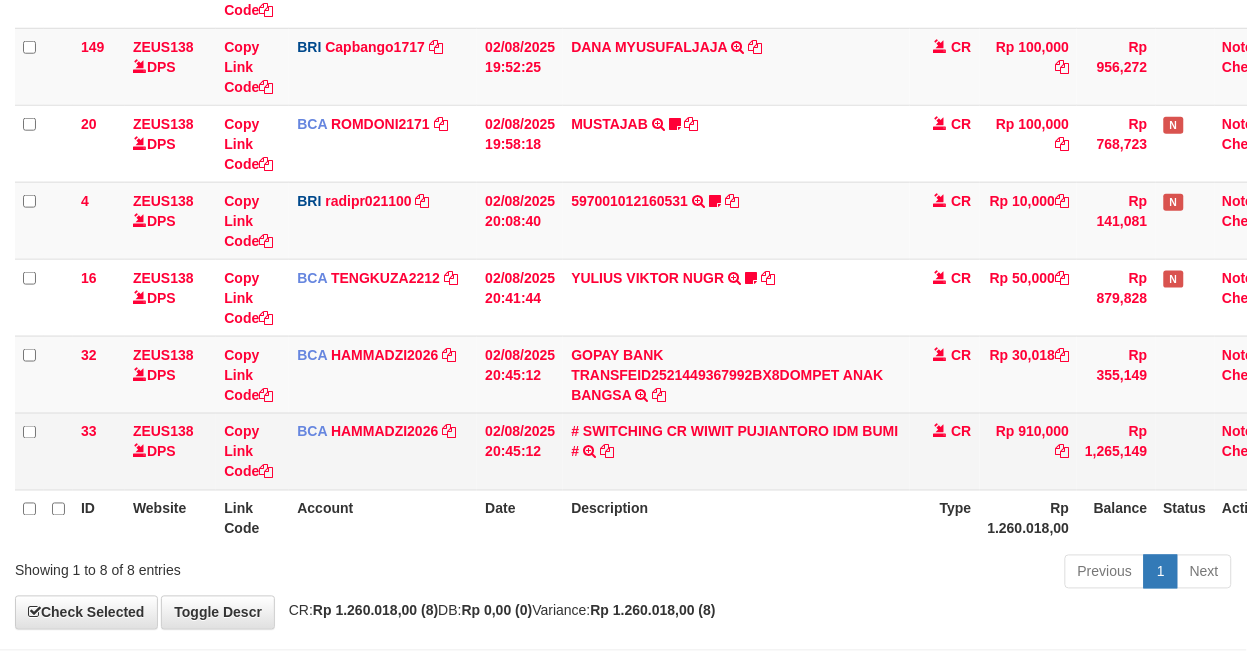 scroll, scrollTop: 465, scrollLeft: 0, axis: vertical 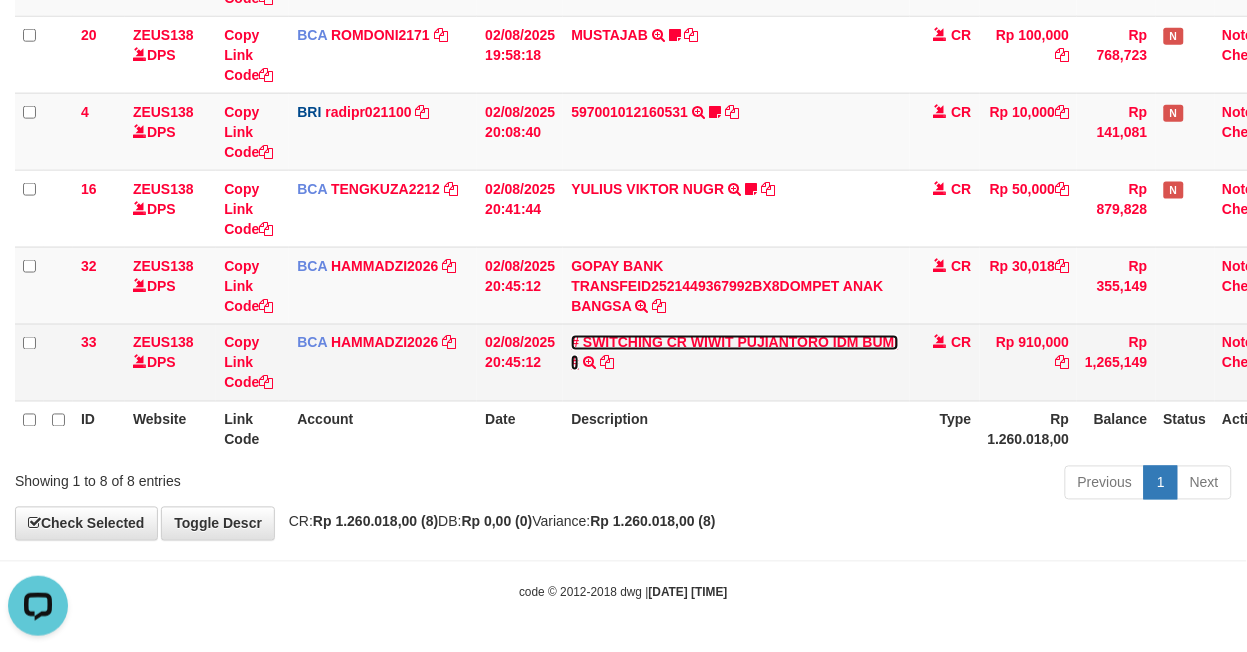 click on "# SWITCHING CR WIWIT PUJIANTORO IDM BUMI #" at bounding box center (734, 353) 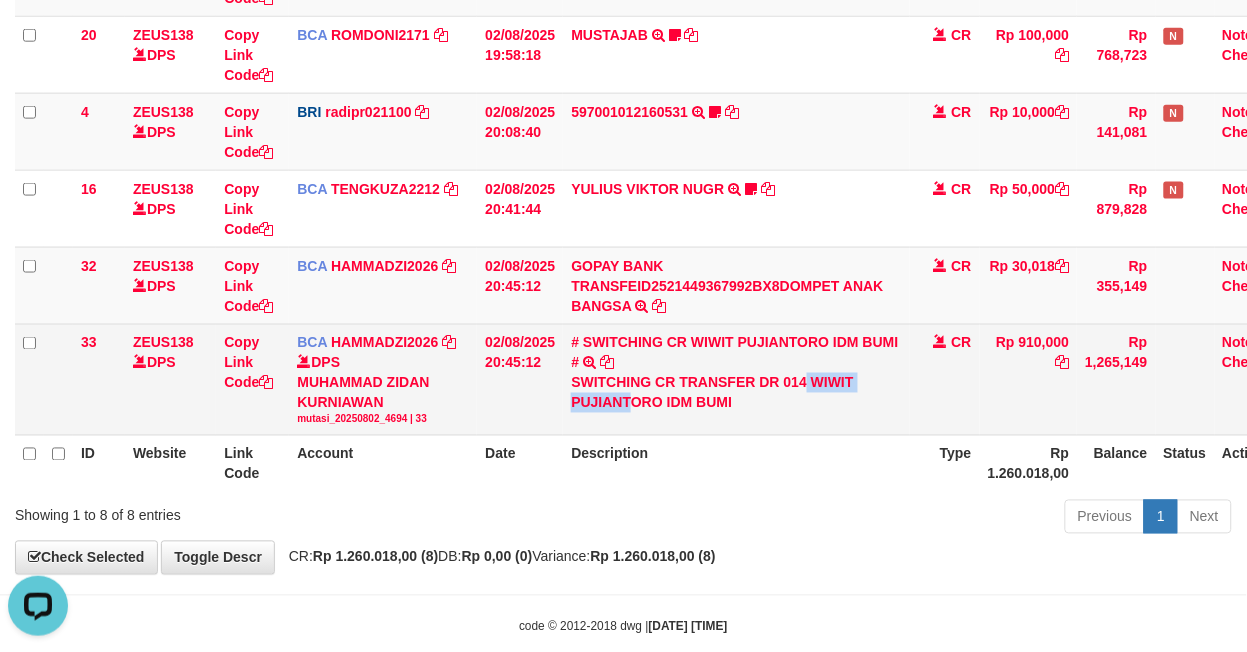 copy on "WIWIT PUJIANT" 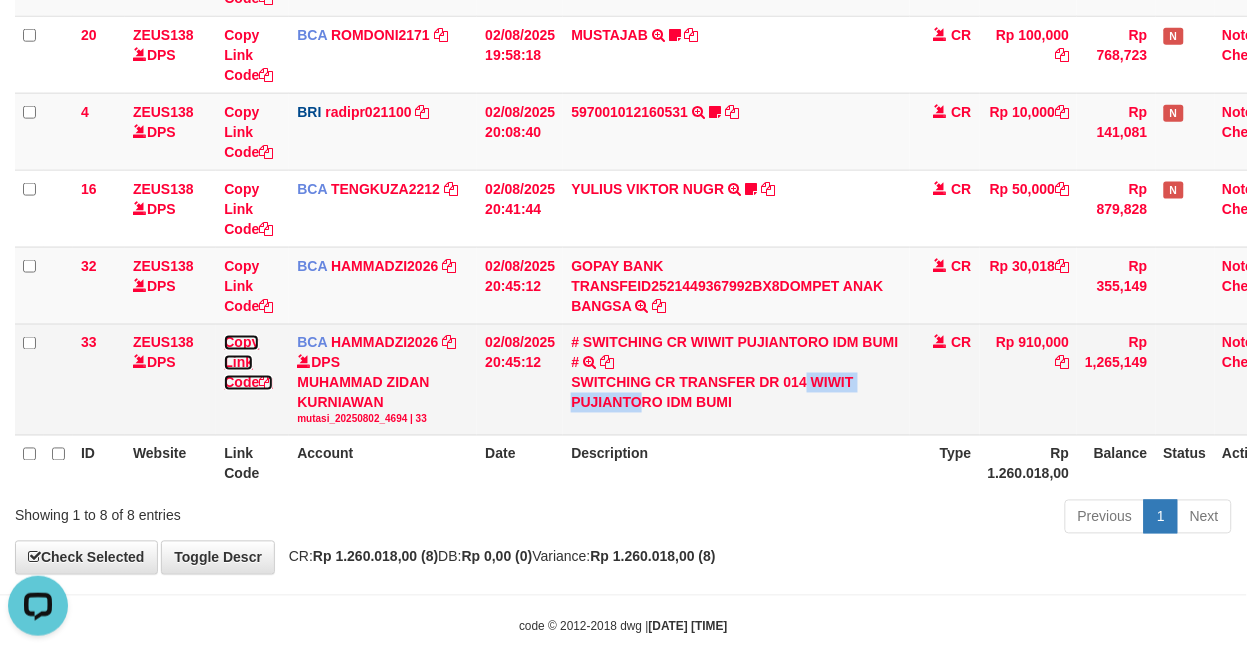click on "Copy Link Code" at bounding box center [248, 363] 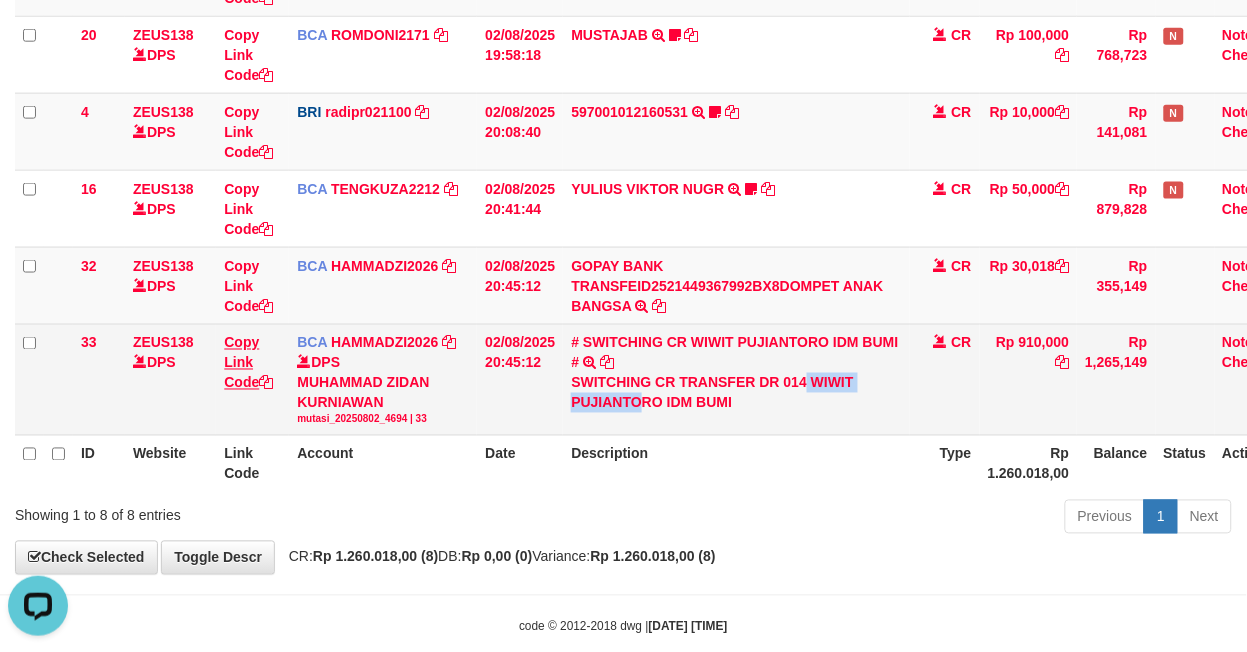 copy on "WIWIT PUJIANTO" 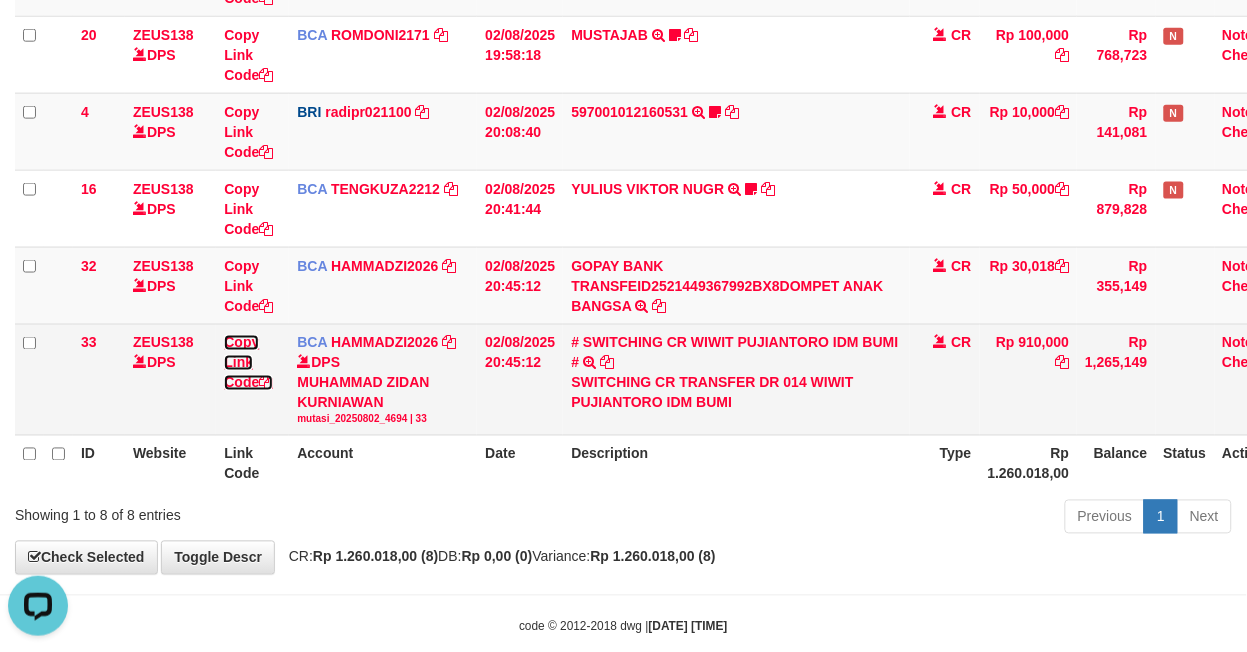 drag, startPoint x: 244, startPoint y: 358, endPoint x: 280, endPoint y: 365, distance: 36.67424 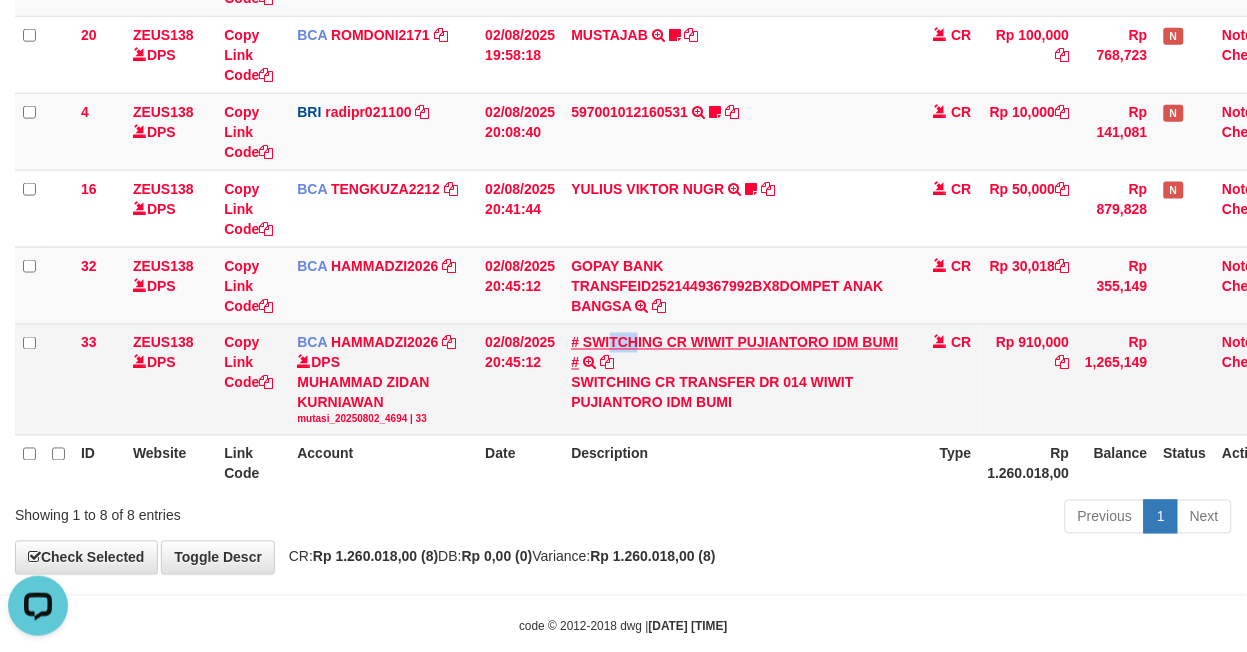 drag, startPoint x: 611, startPoint y: 347, endPoint x: 625, endPoint y: 343, distance: 14.56022 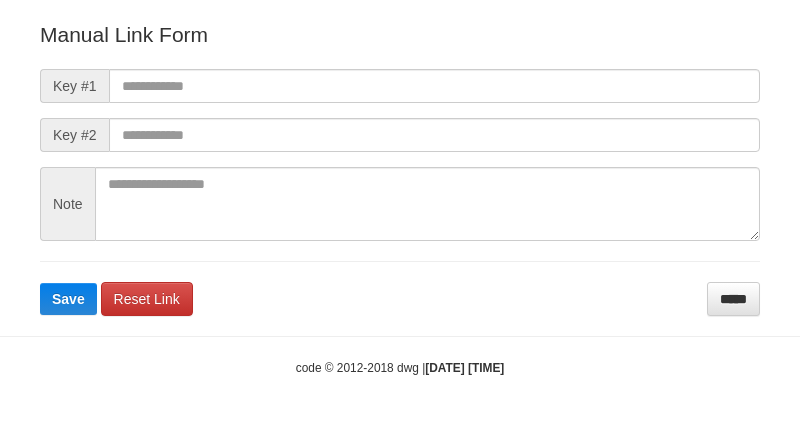 scroll, scrollTop: 0, scrollLeft: 0, axis: both 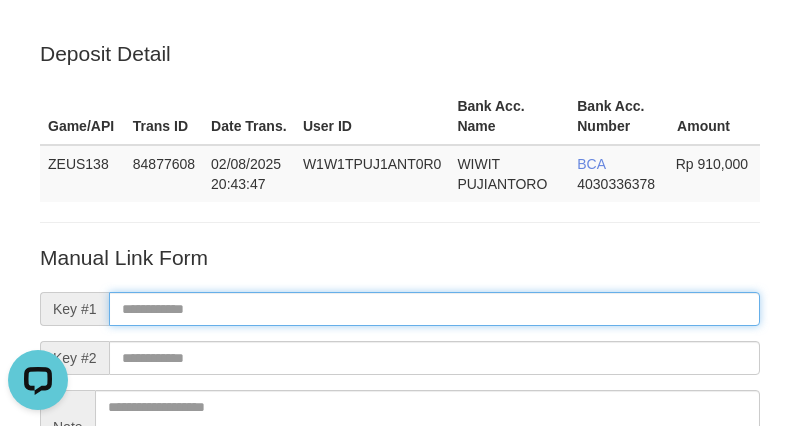 paste on "**********" 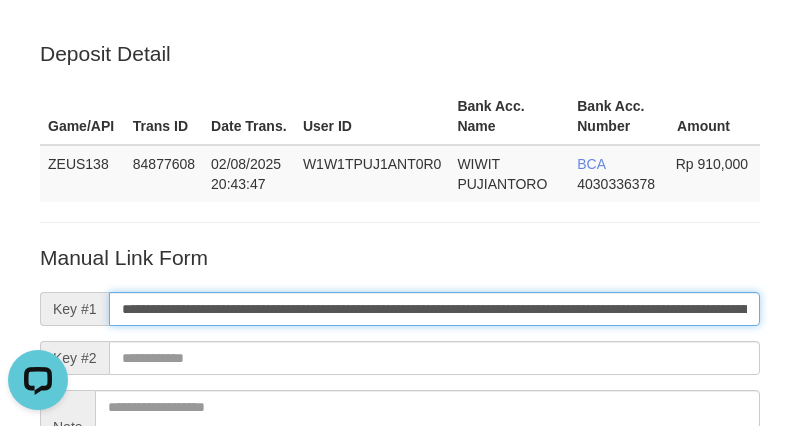 click on "**********" at bounding box center [434, 309] 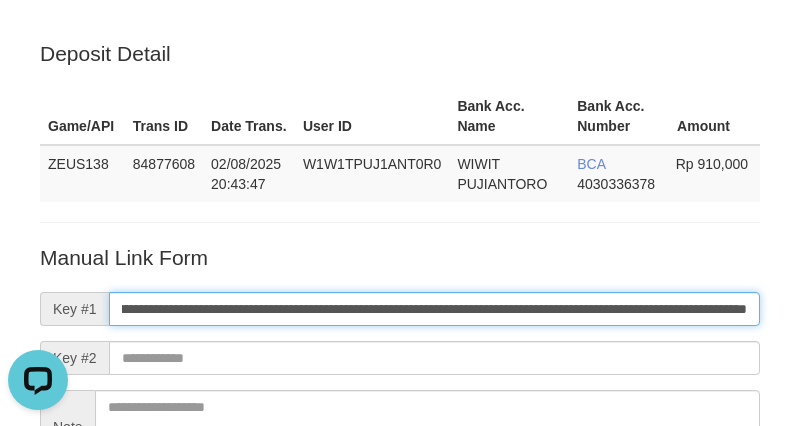 type on "**********" 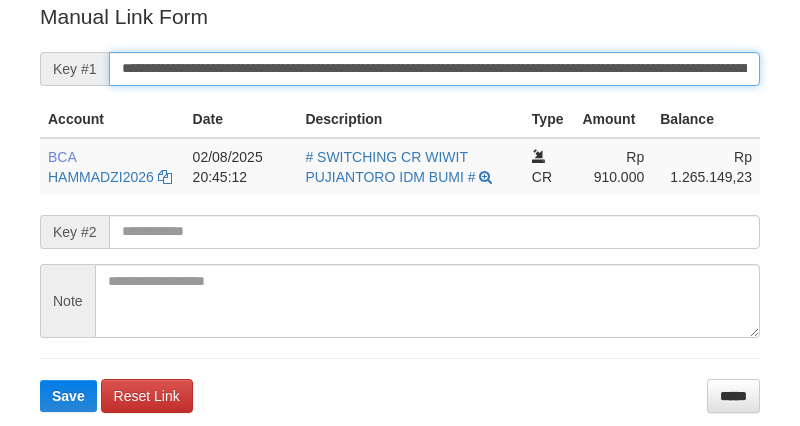 click on "**********" at bounding box center [434, 69] 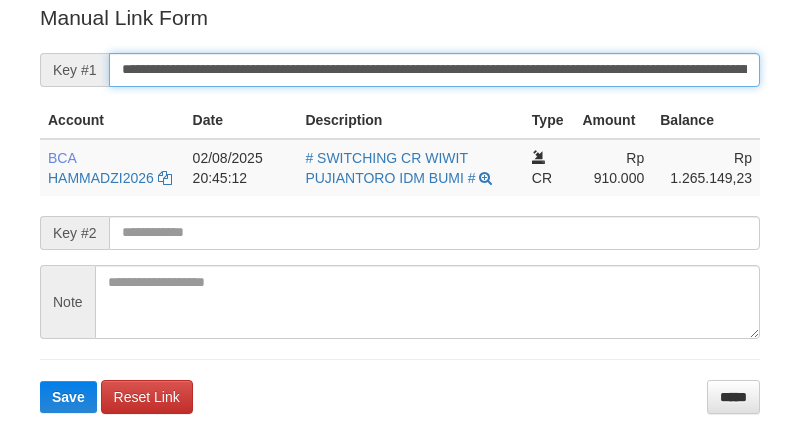 click on "Save" at bounding box center [68, 397] 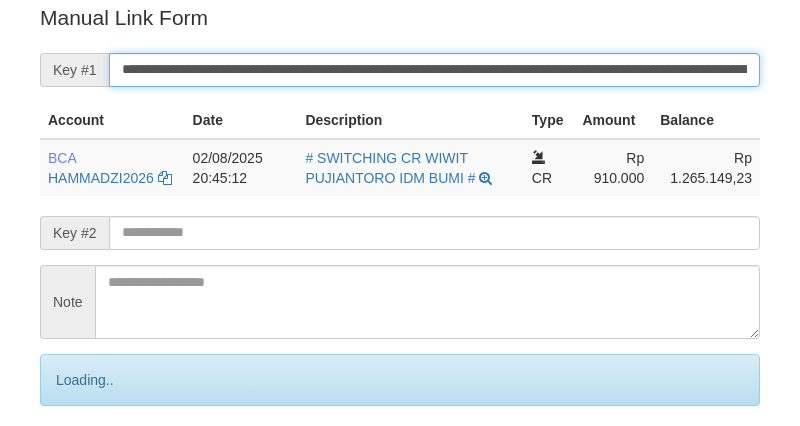 click on "Save" at bounding box center [90, 464] 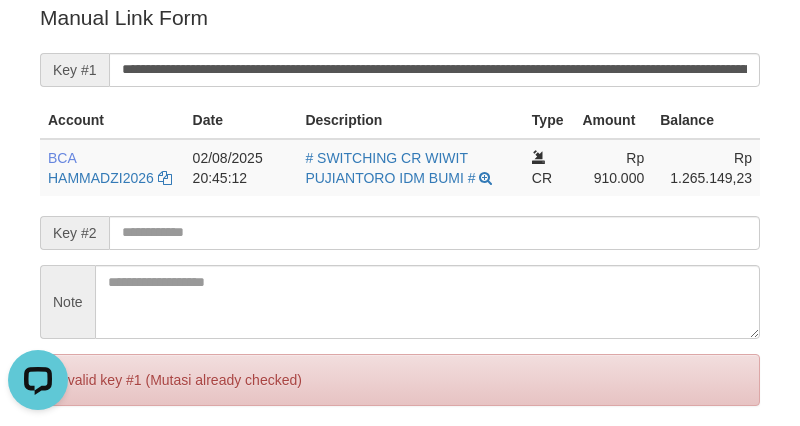 scroll, scrollTop: 0, scrollLeft: 0, axis: both 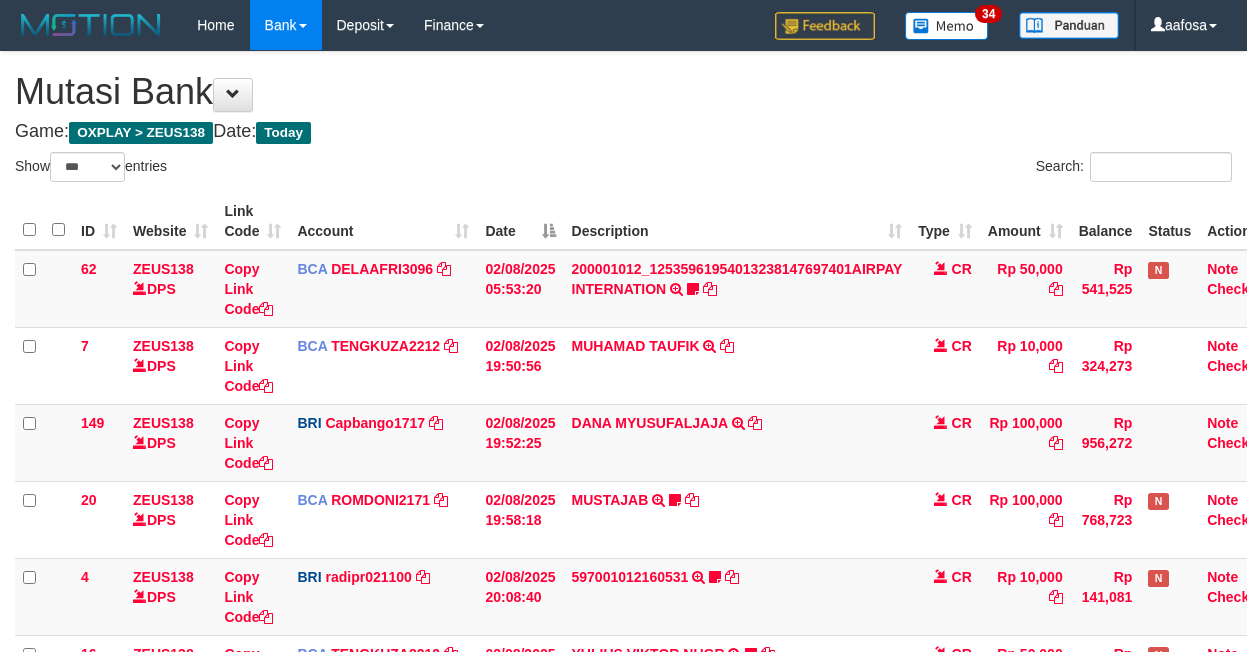 select on "***" 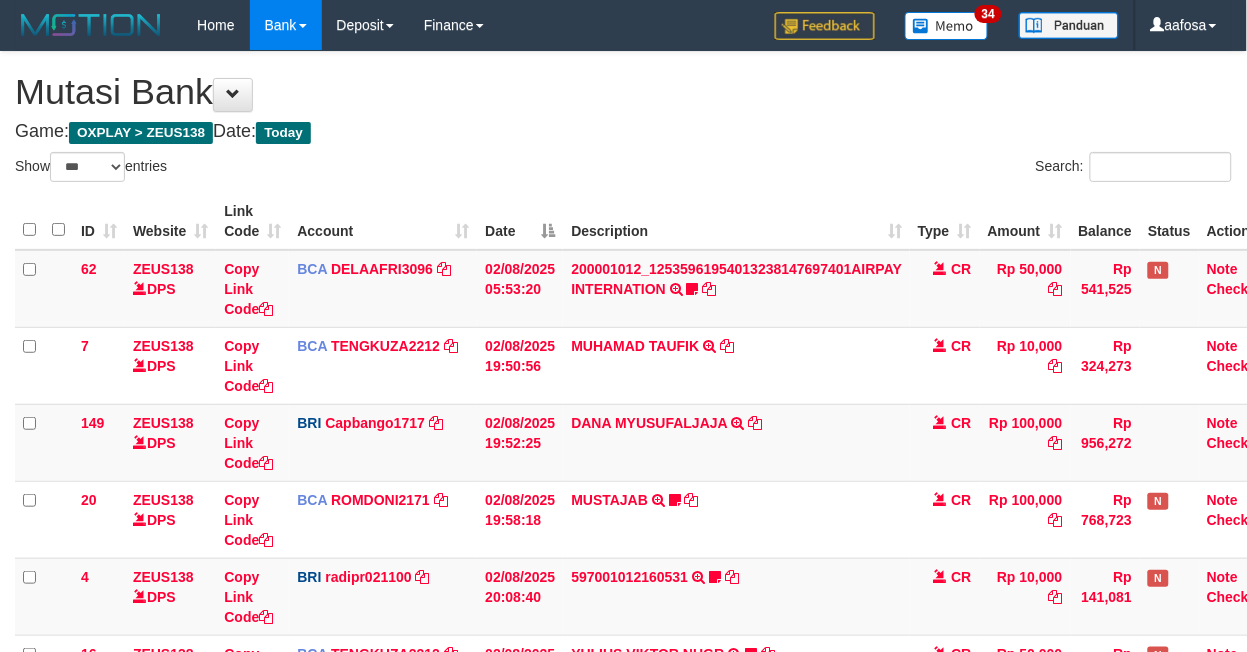 scroll, scrollTop: 388, scrollLeft: 0, axis: vertical 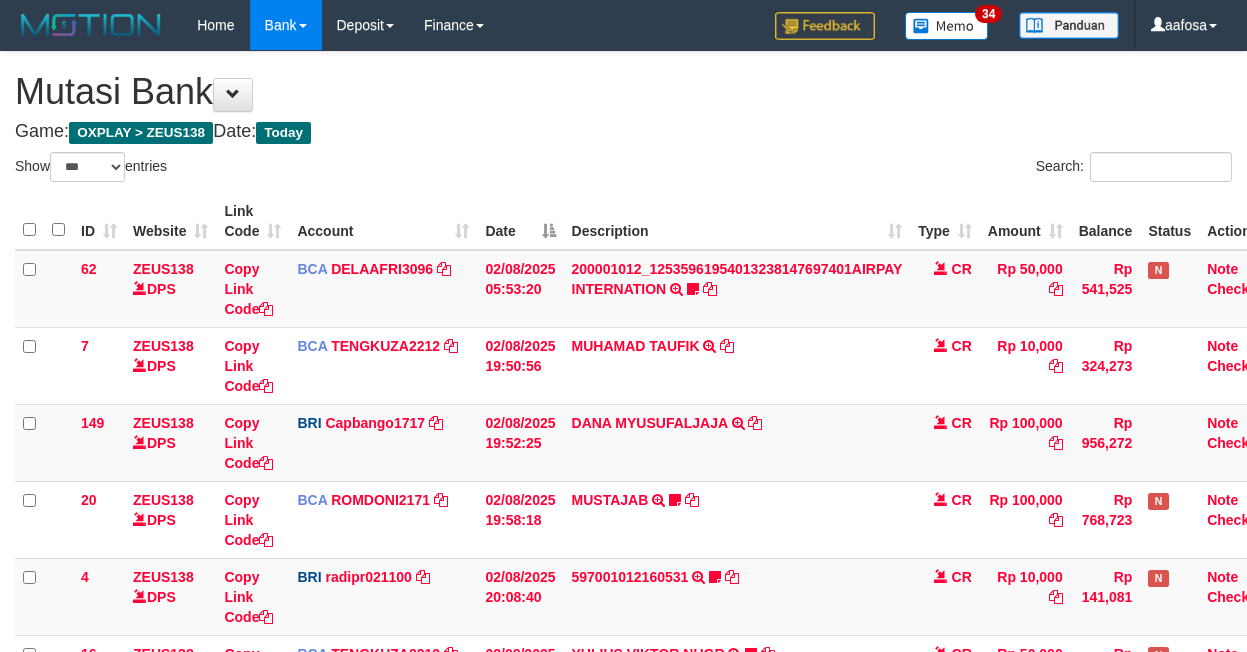select on "***" 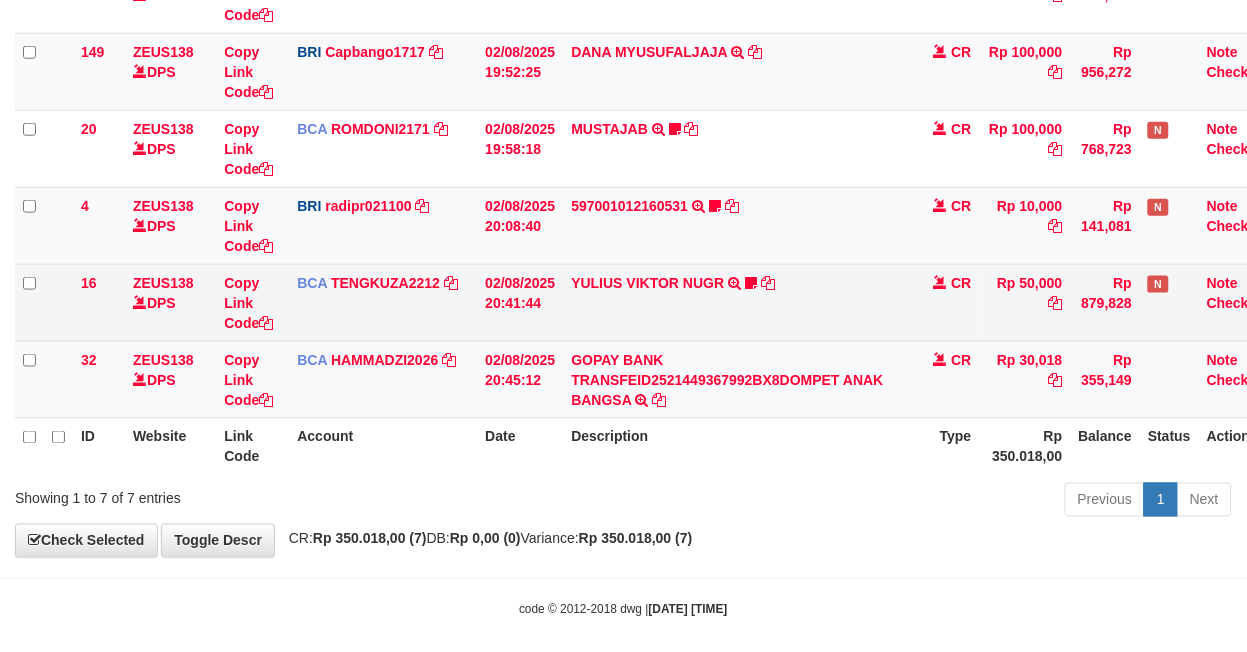 click on "[NAME] [NAME]            TRSF E-BANKING CR [NUMBER]/FTSCY/WS[NUMBER]
[CURRENCY][NUMBER][NAME]    [NAME]" at bounding box center [736, 302] 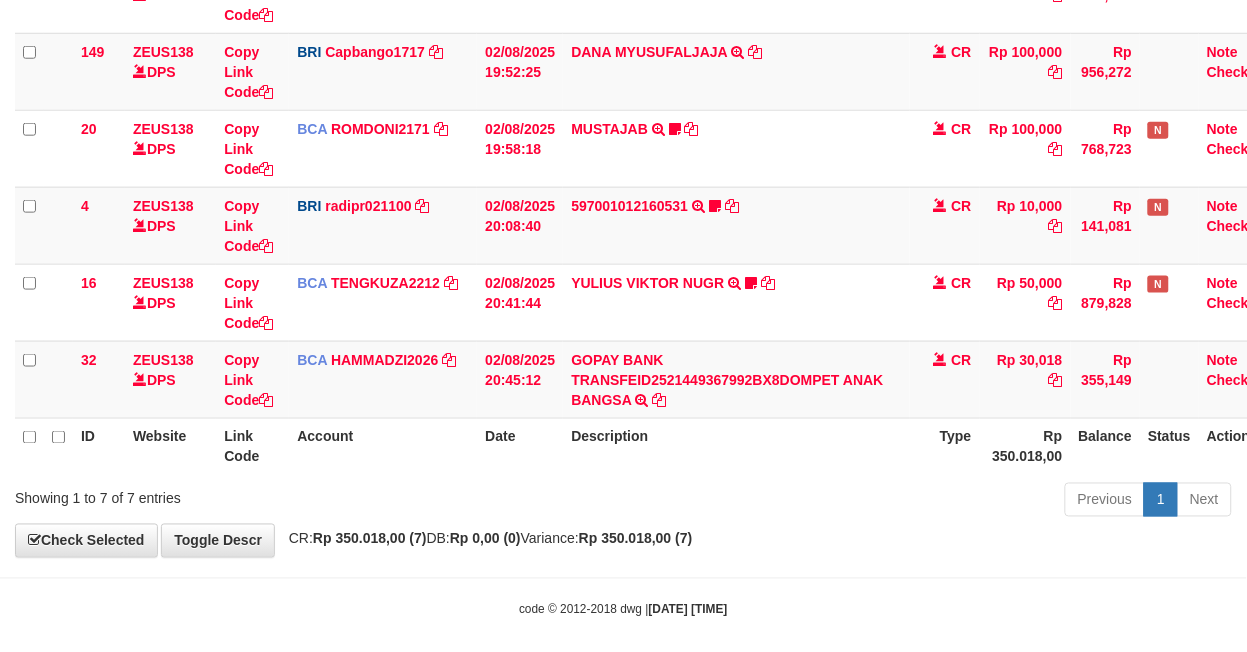 scroll, scrollTop: 388, scrollLeft: 0, axis: vertical 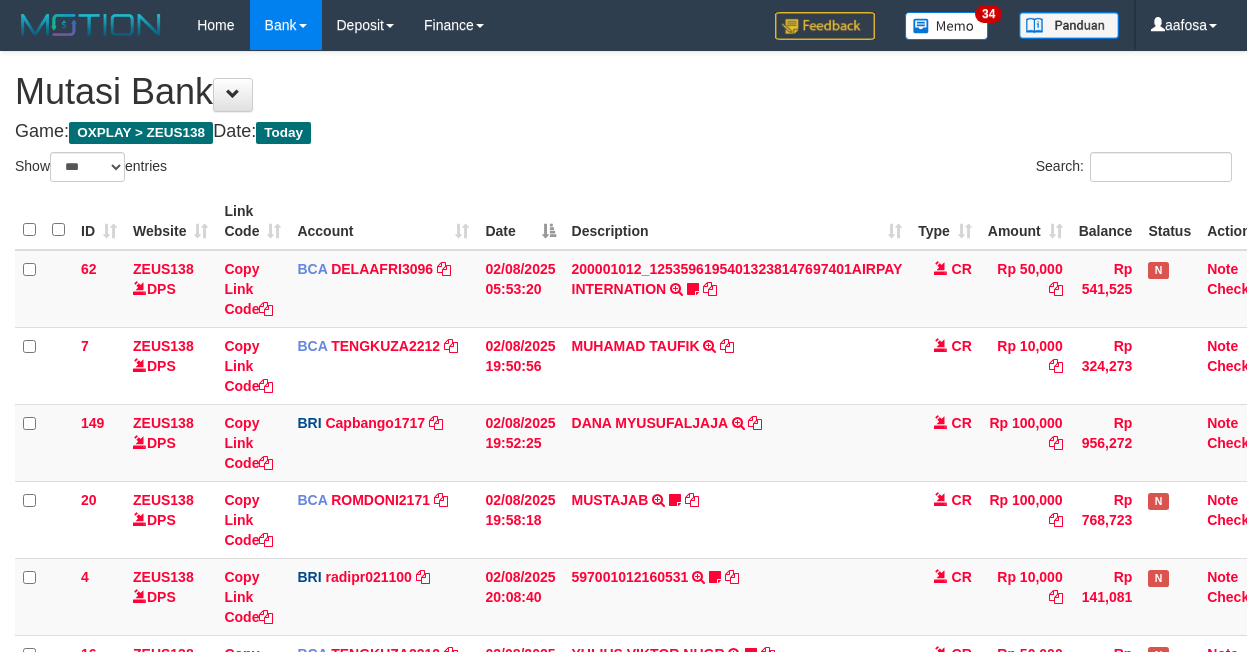 select on "***" 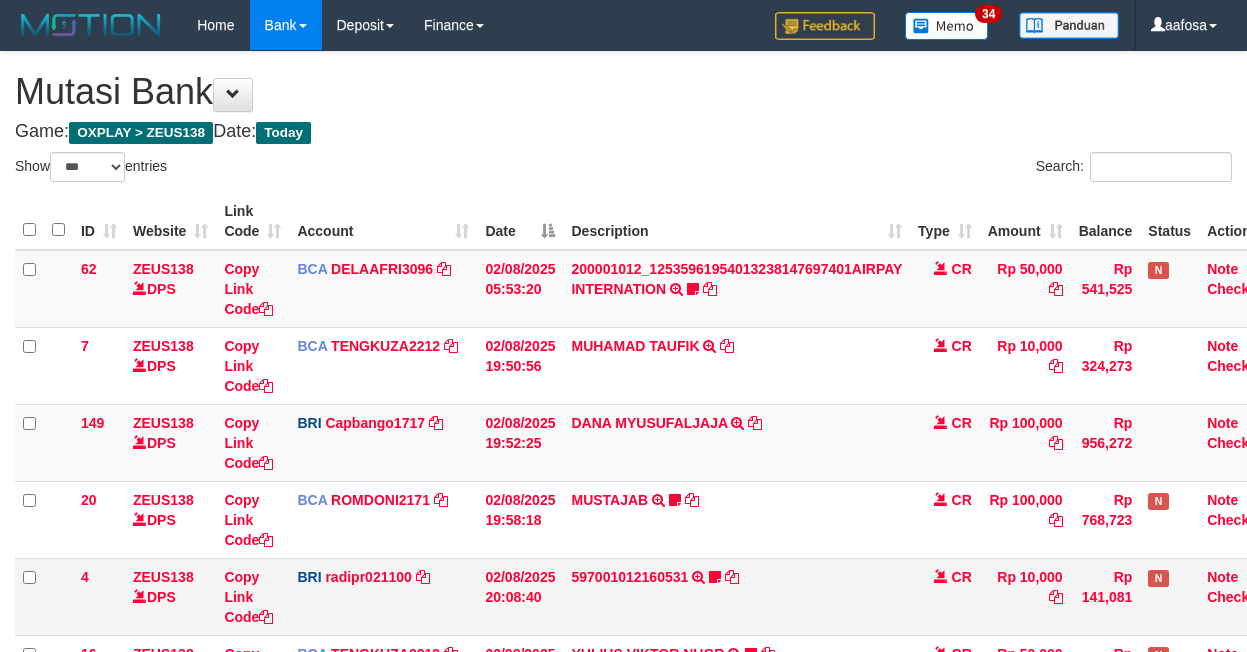 scroll, scrollTop: 298, scrollLeft: 0, axis: vertical 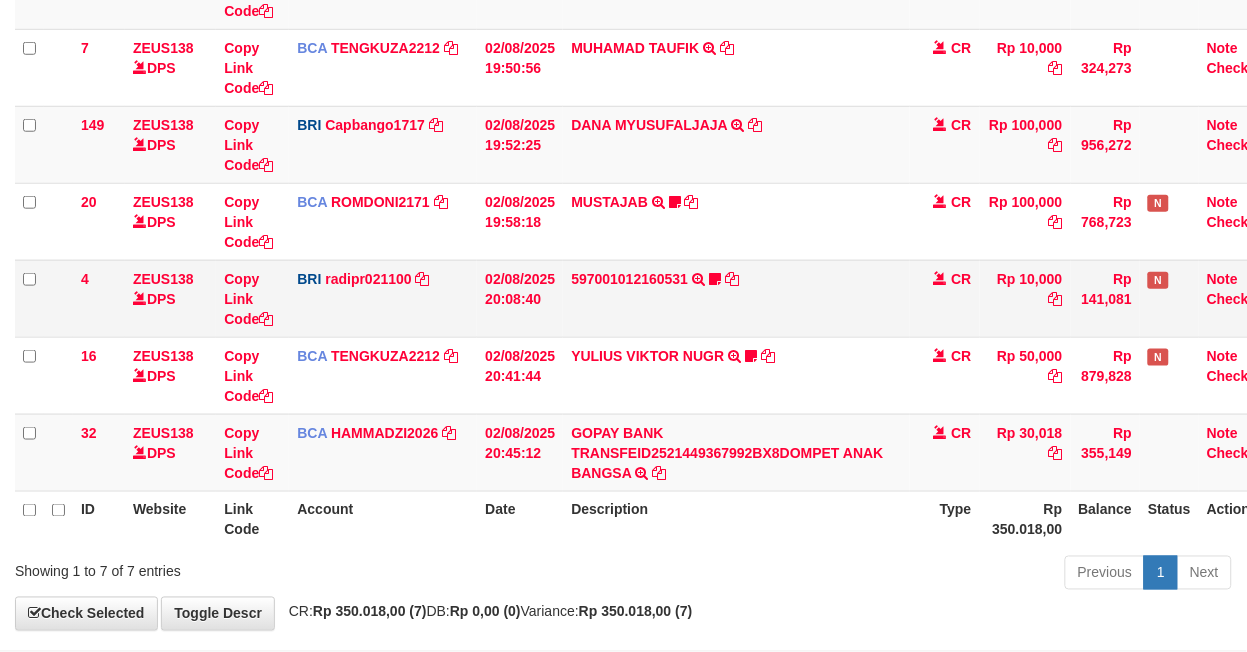 click on "BRI
radipr021100
DPS
REYNALDI ADI PRATAMA
mutasi_20250802_3774 | 4
mutasi_20250802_3774 | 4" at bounding box center (383, 298) 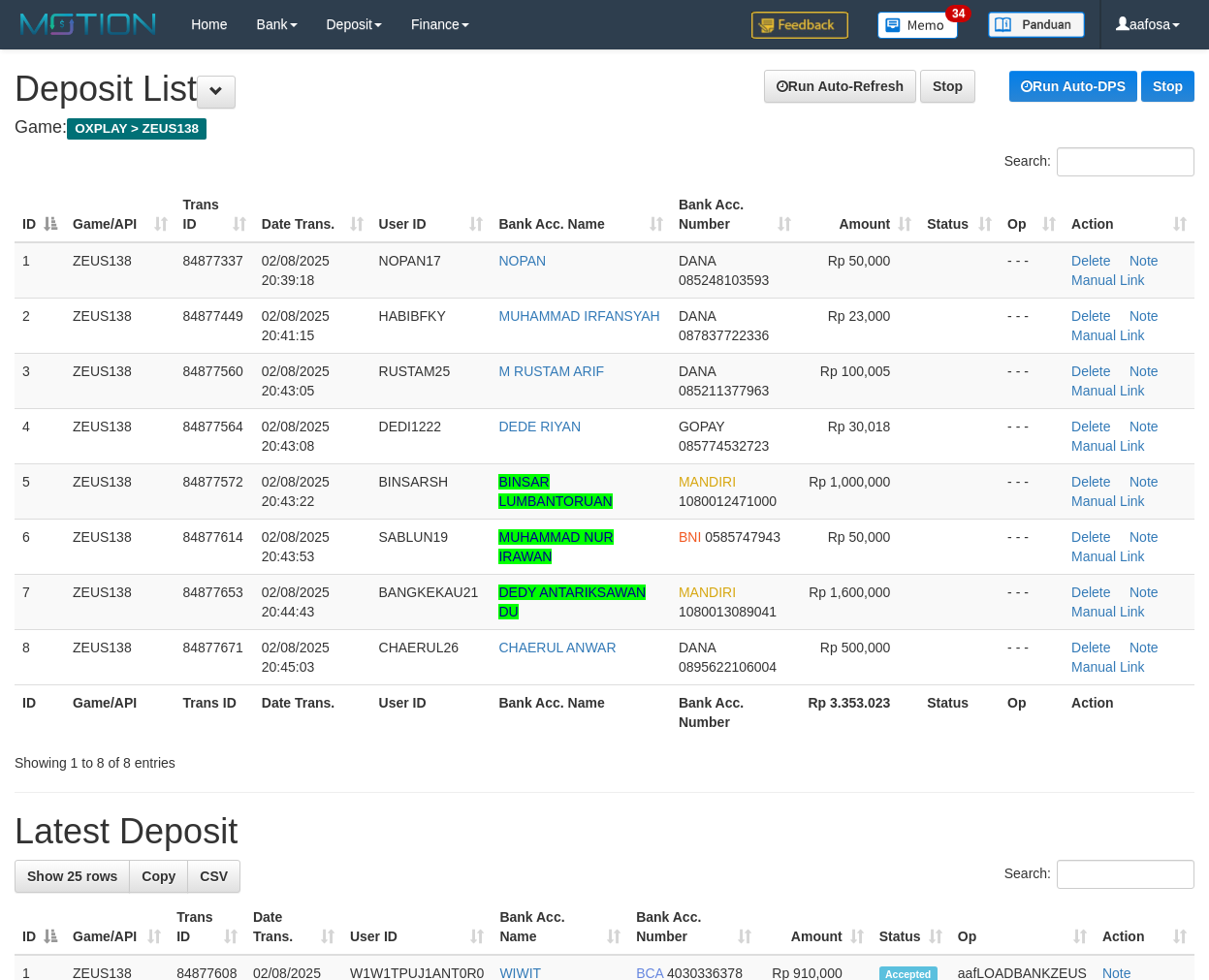 scroll, scrollTop: 0, scrollLeft: 0, axis: both 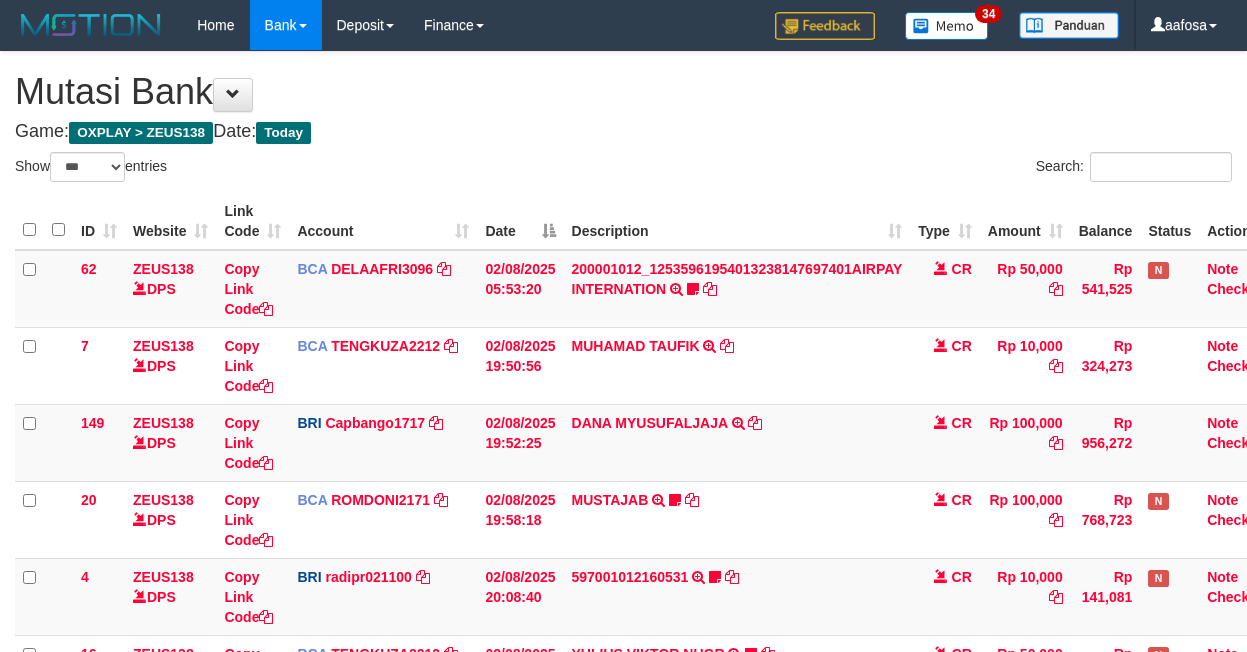 select on "***" 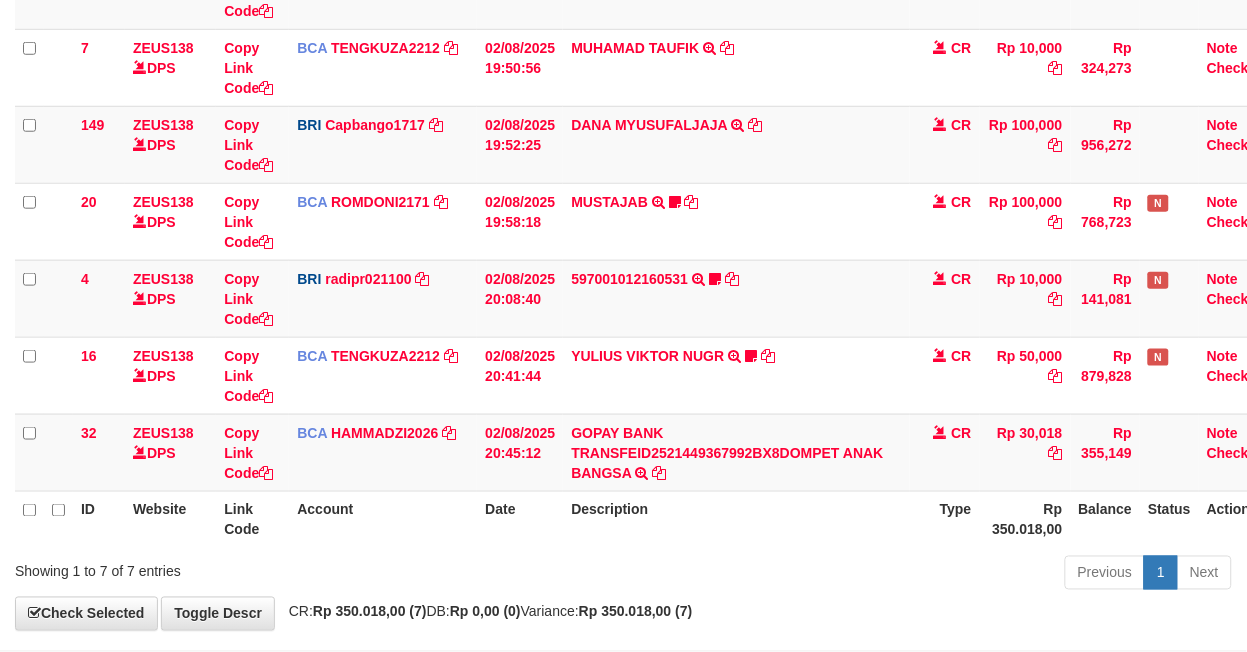 scroll, scrollTop: 388, scrollLeft: 0, axis: vertical 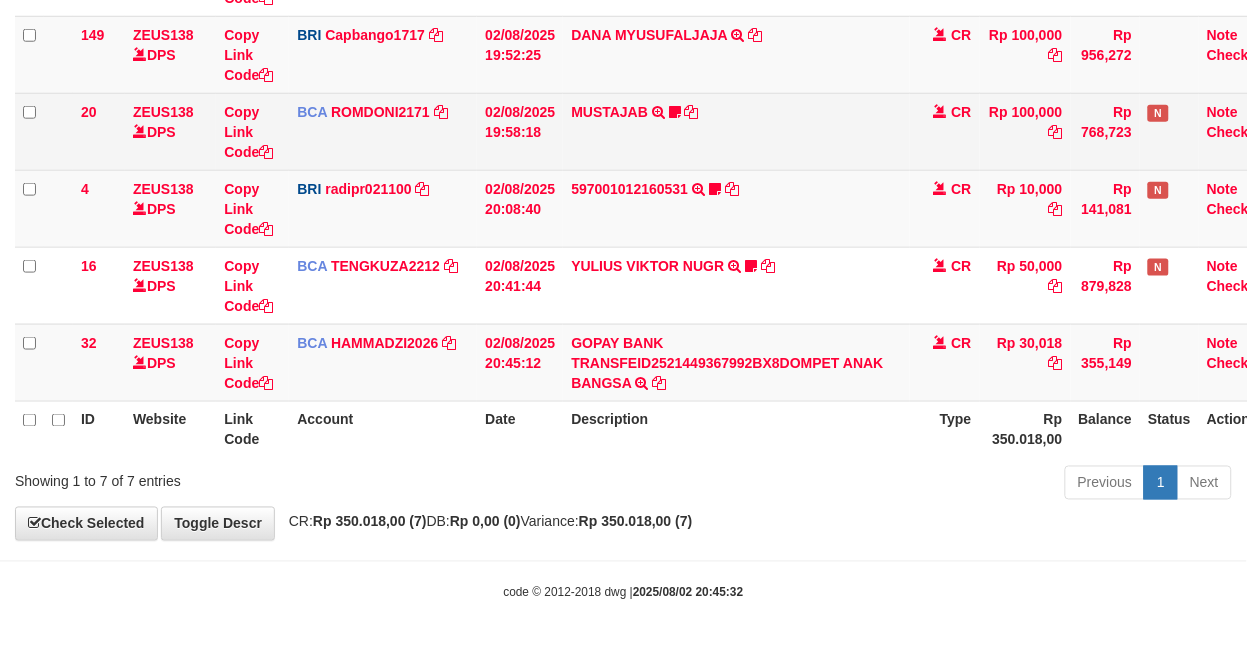 click on "MUSTAJAB            TRSF E-BANKING CR 0208/FTSCY/WS95271
100000.00MUSTAJAB    Almajelita7" at bounding box center (736, 131) 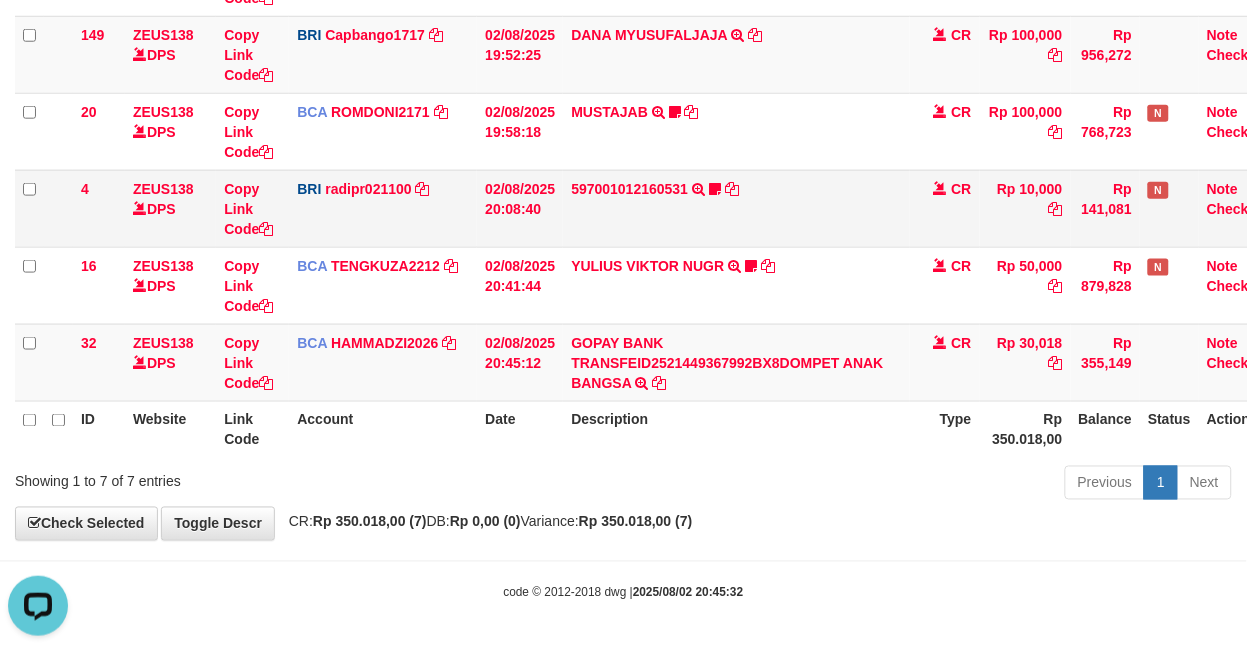 scroll, scrollTop: 0, scrollLeft: 0, axis: both 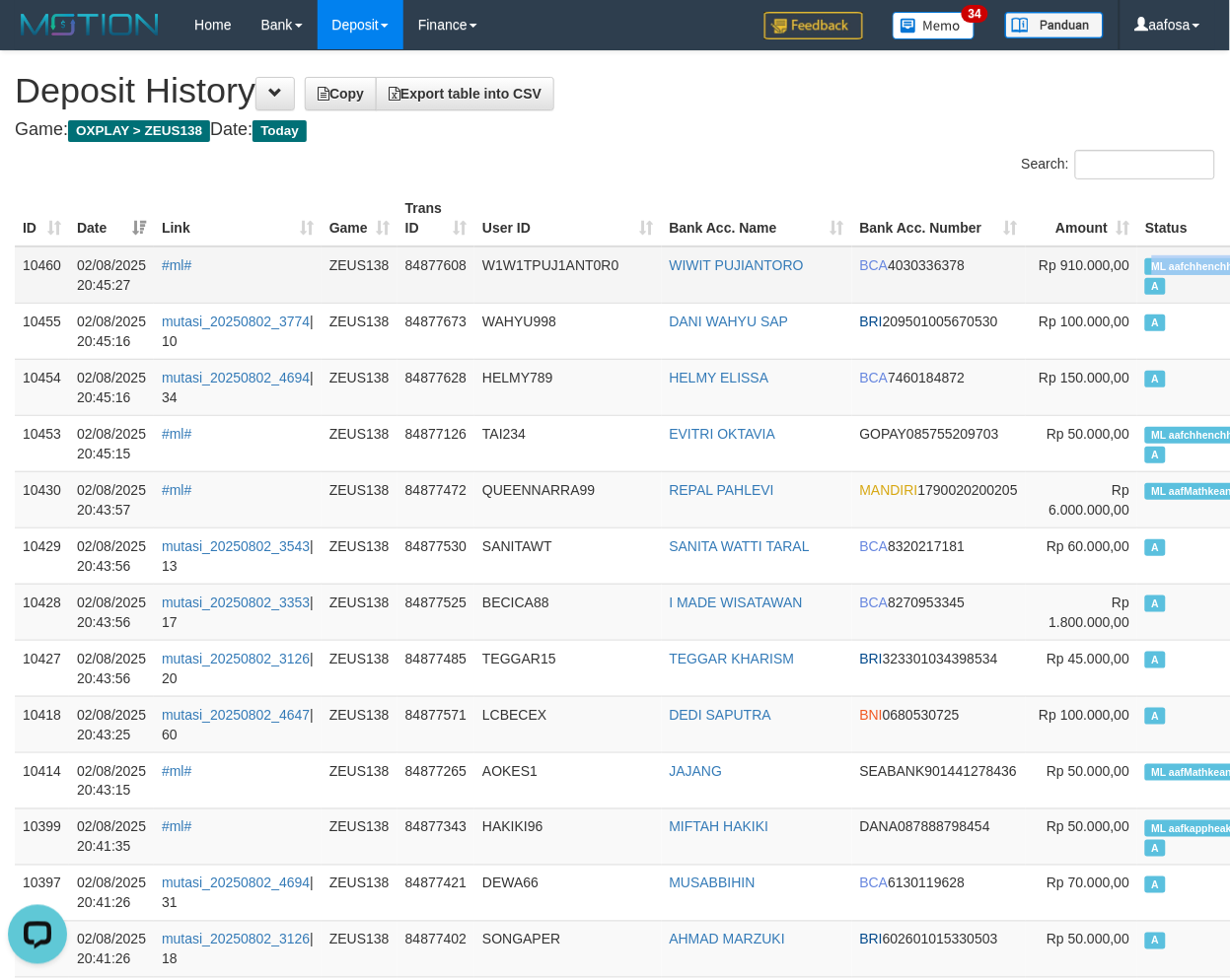 copy on "ML aafchhenchho" 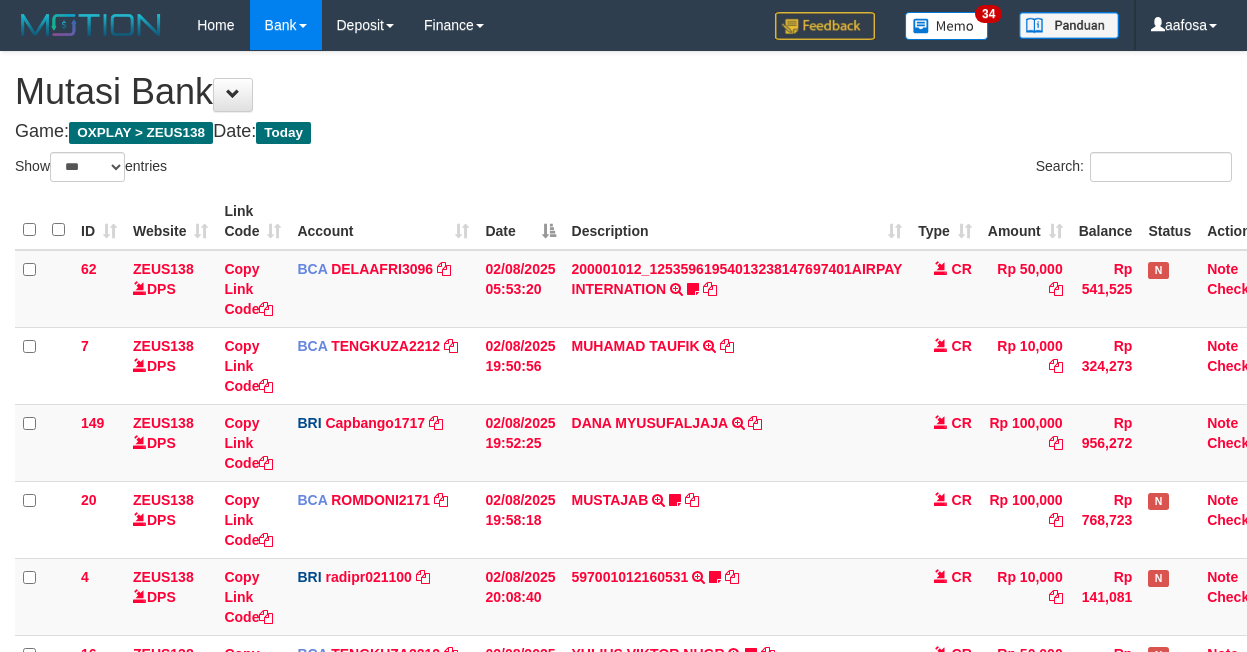 select on "***" 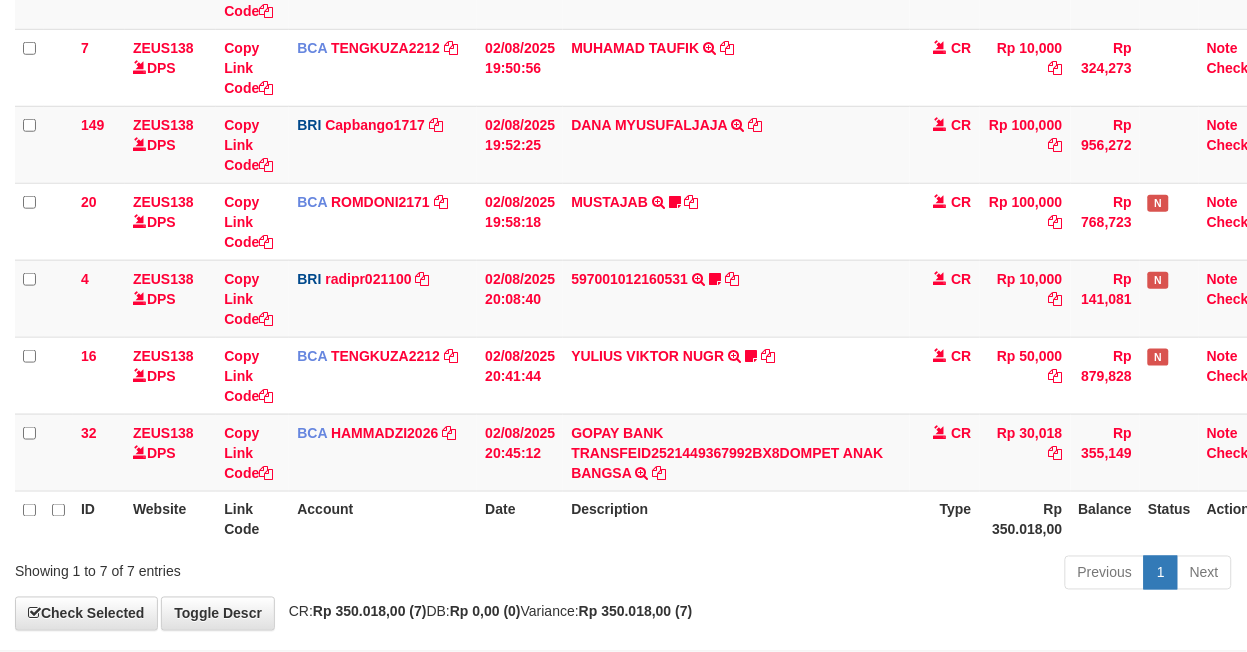 scroll, scrollTop: 388, scrollLeft: 0, axis: vertical 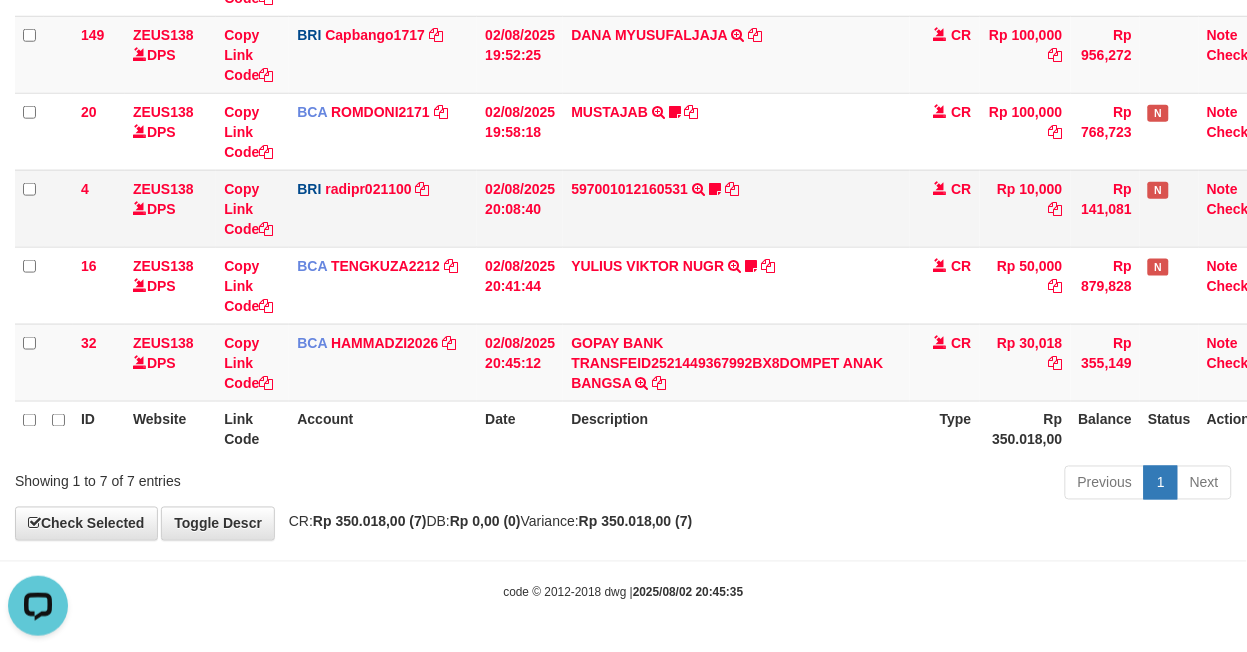 click on "597001012160531            TRANSFER NBMB 597001012160531 TO REYNALDI ADI PRATAMA    Cewekcancer83" at bounding box center [736, 208] 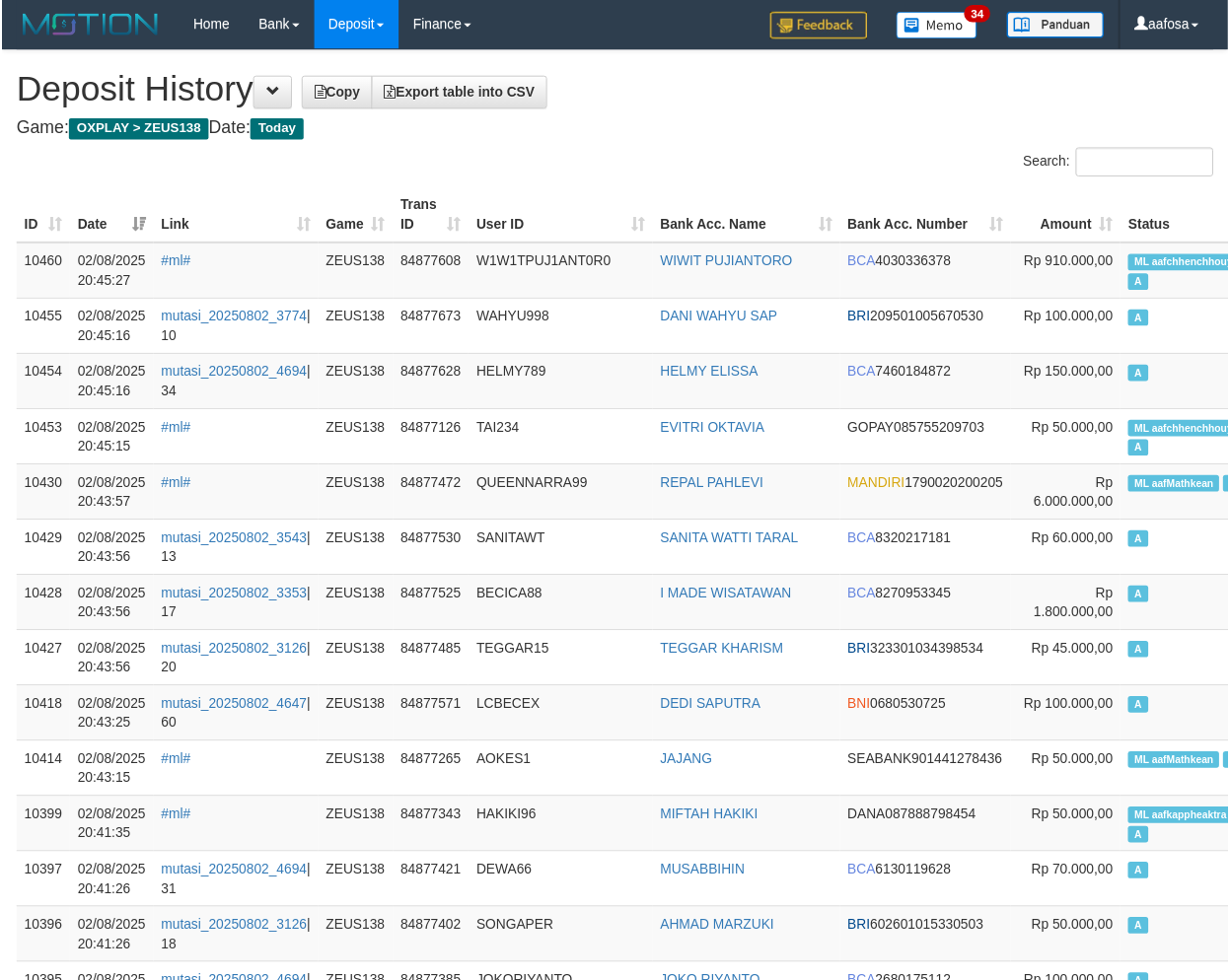 scroll, scrollTop: 0, scrollLeft: 0, axis: both 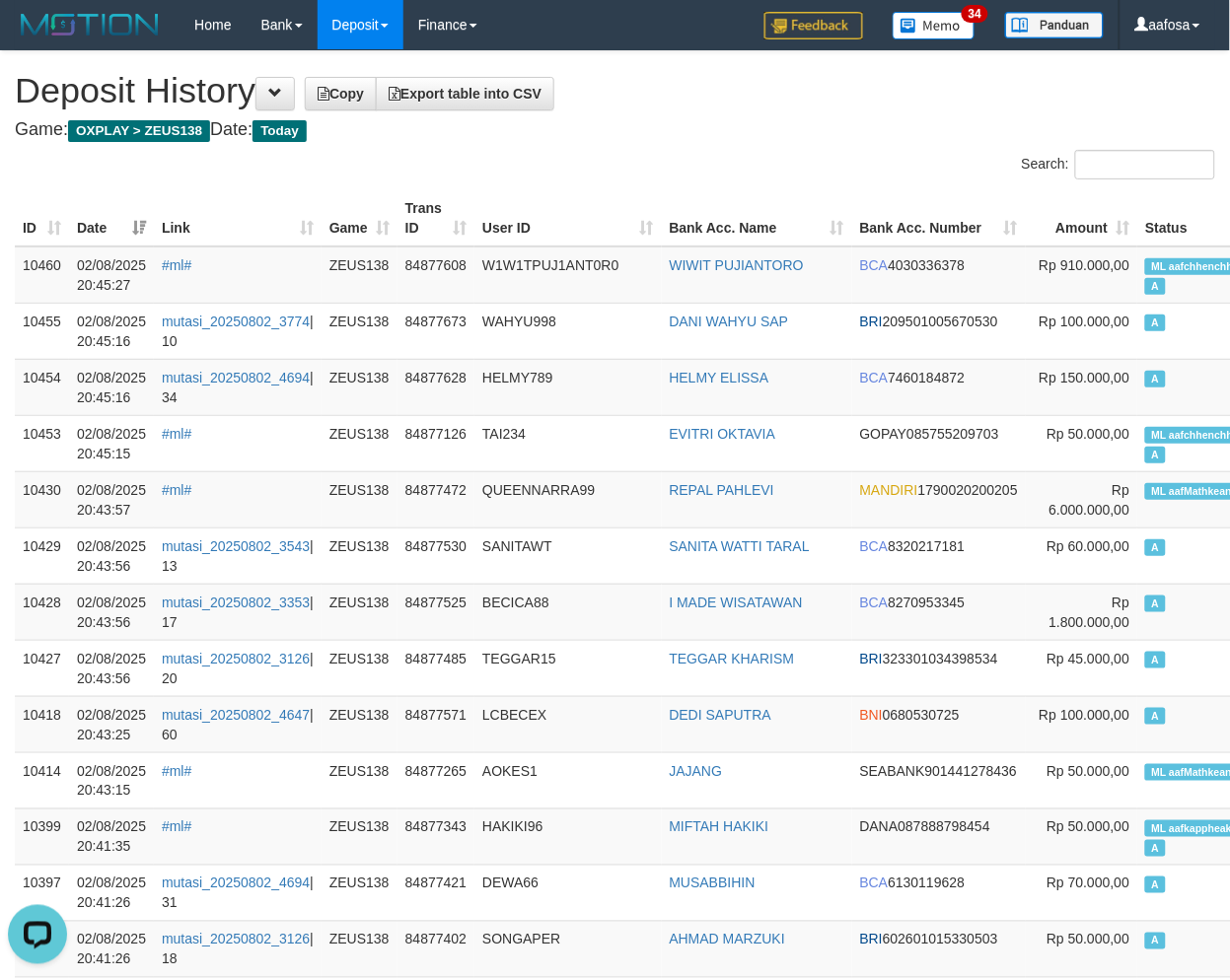 drag, startPoint x: 736, startPoint y: 164, endPoint x: 721, endPoint y: 177, distance: 19.849433 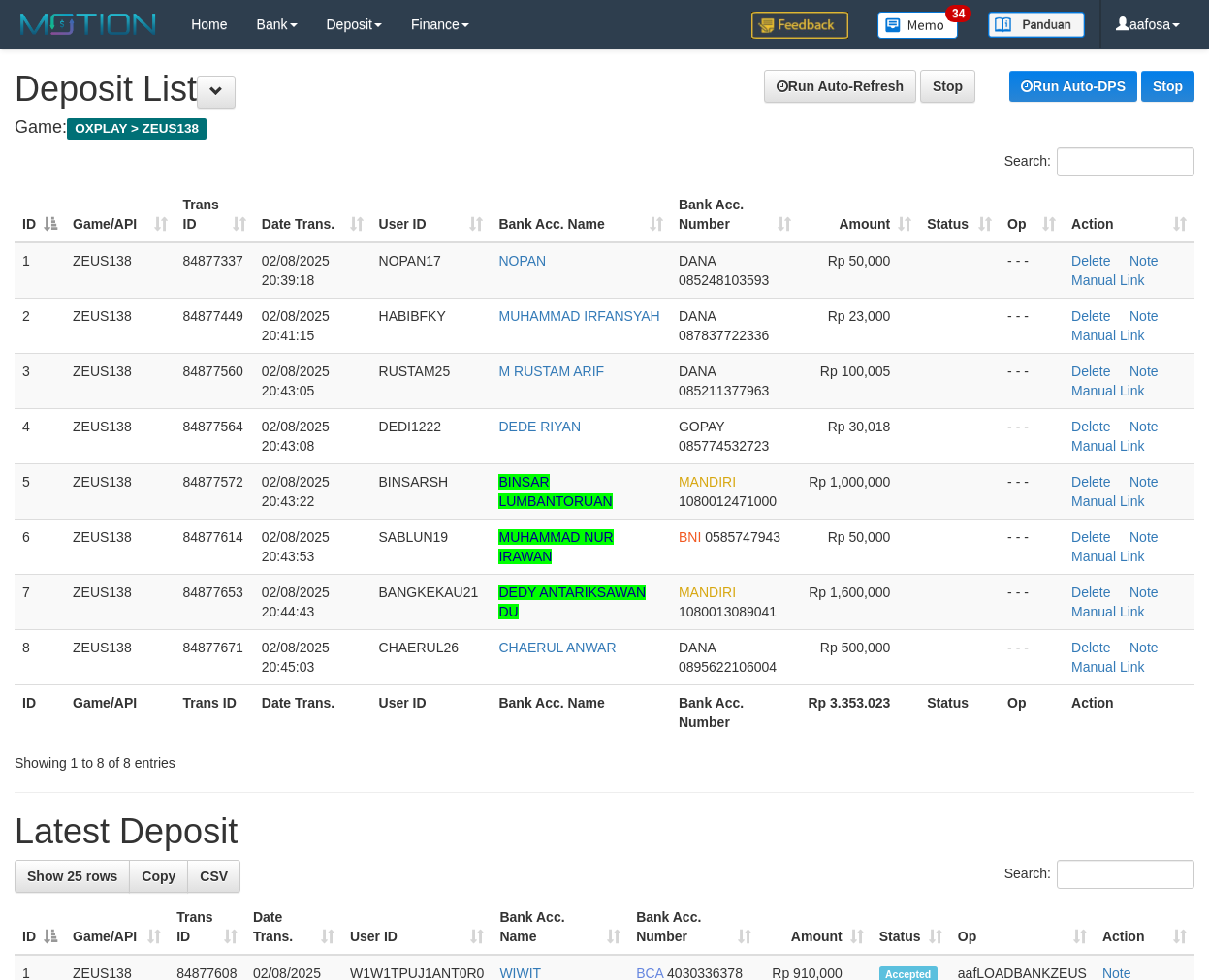 scroll, scrollTop: 0, scrollLeft: 0, axis: both 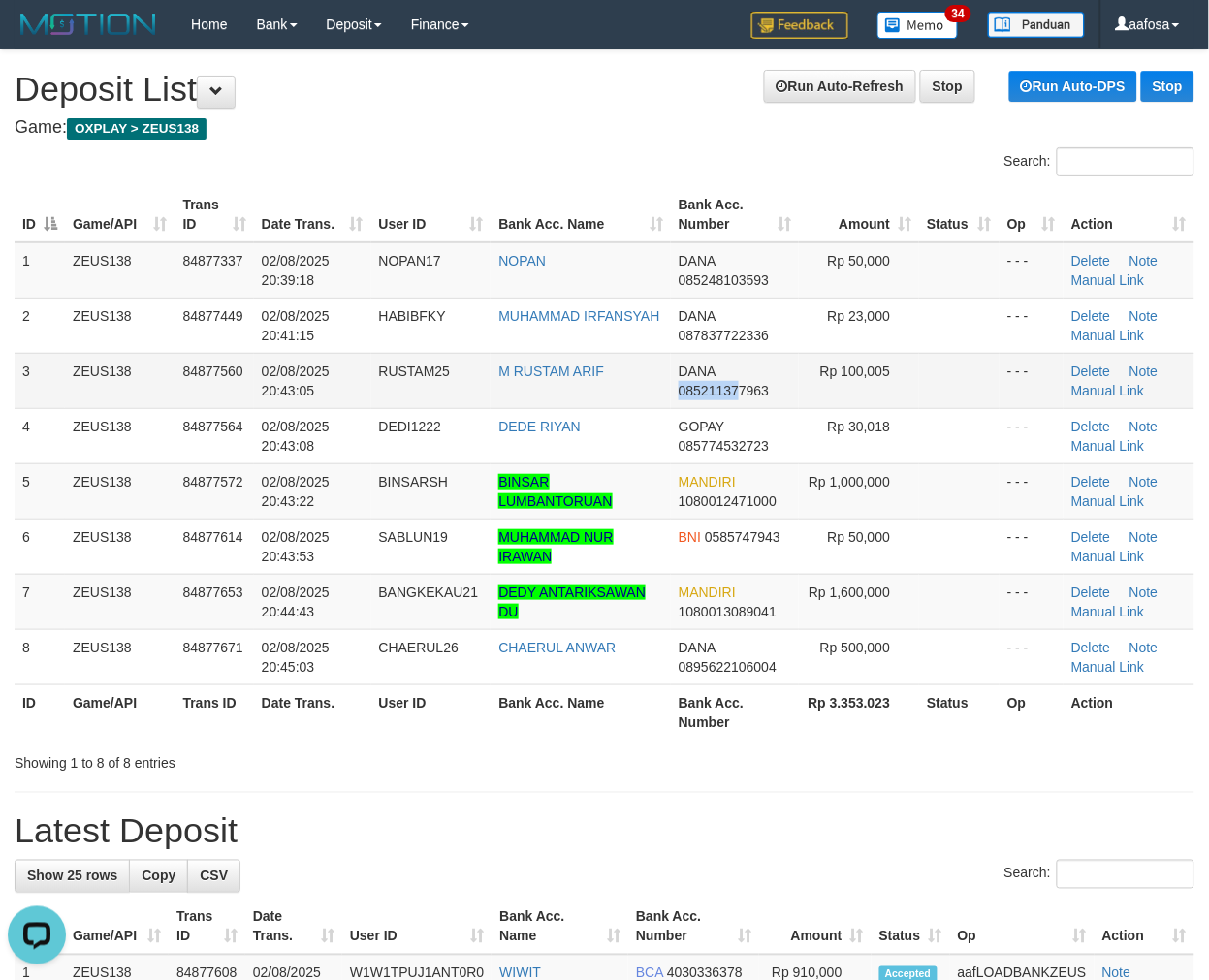 click on "[NAME]
[PHONE]" at bounding box center [735, 380] 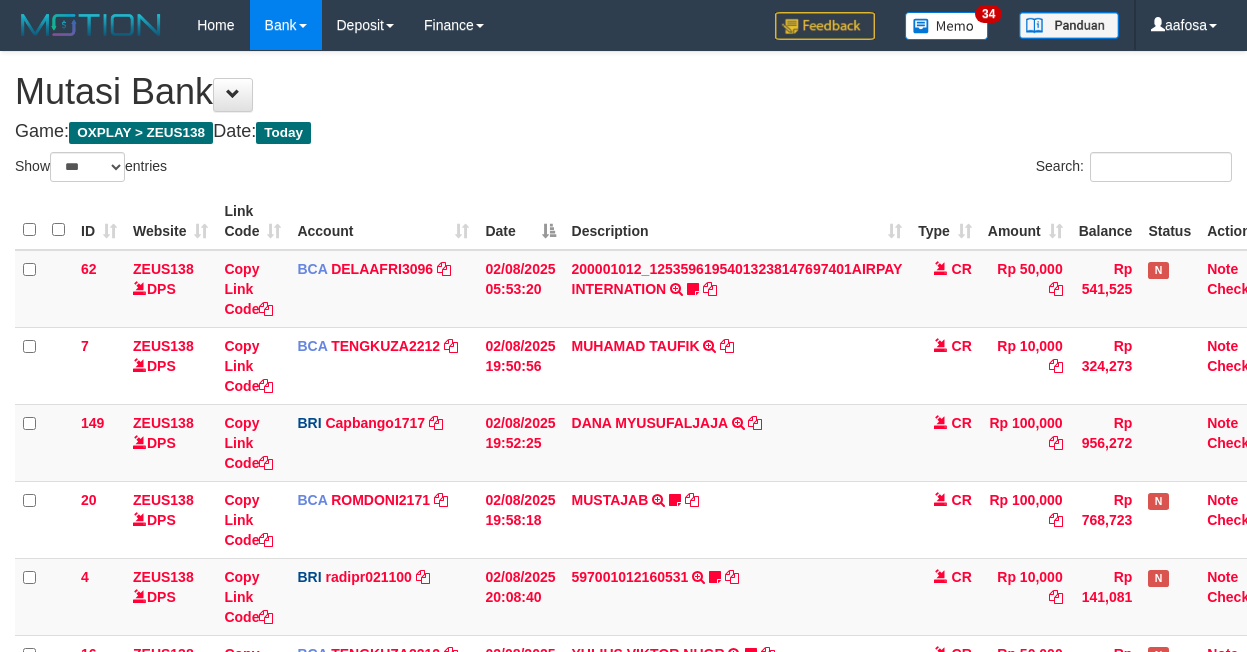 select on "***" 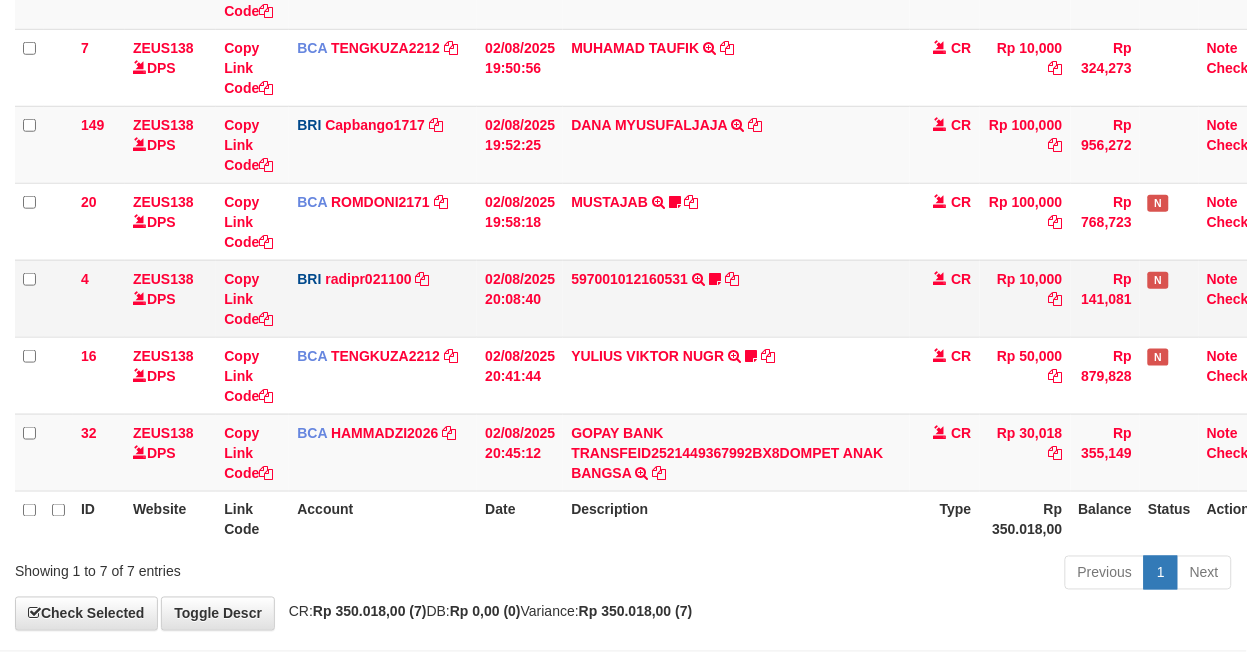 click on "597001012160531            TRANSFER NBMB 597001012160531 TO REYNALDI ADI PRATAMA    Cewekcancer83" at bounding box center [736, 298] 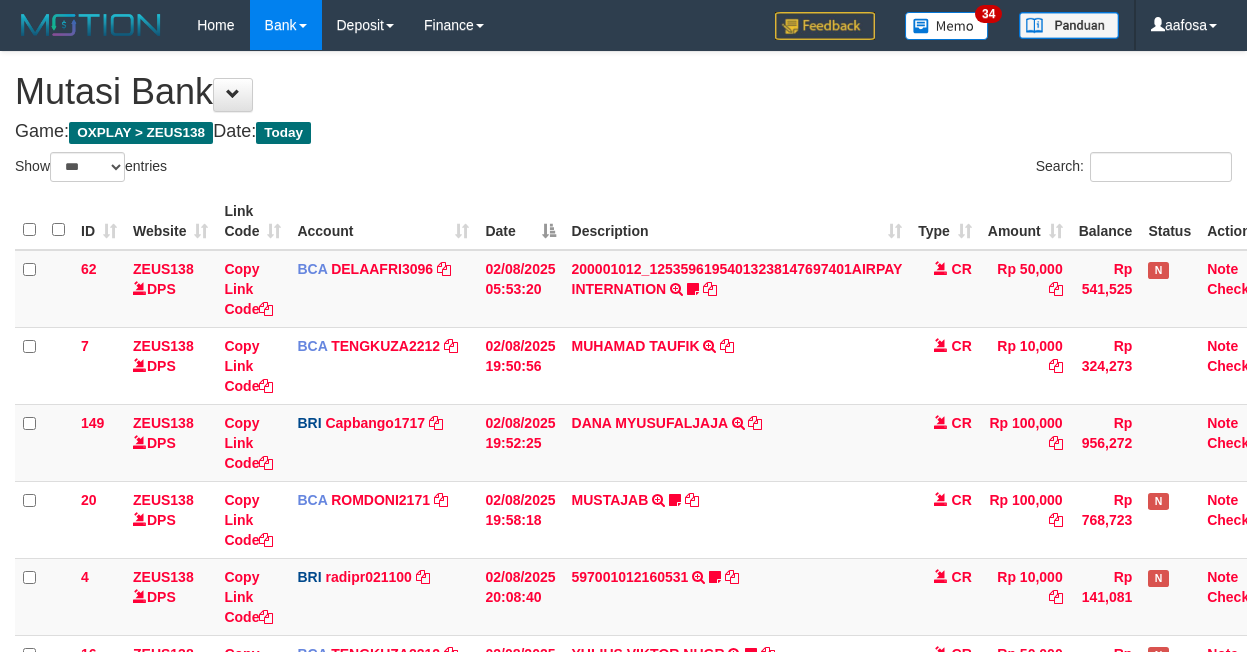select on "***" 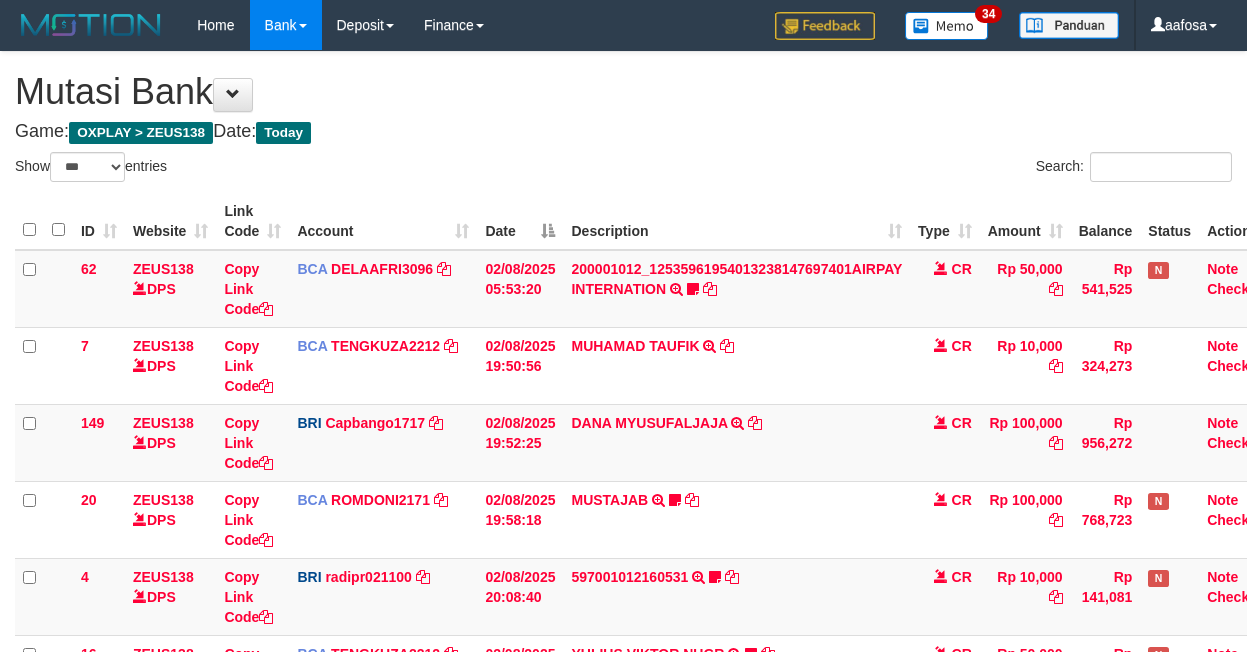 scroll, scrollTop: 298, scrollLeft: 0, axis: vertical 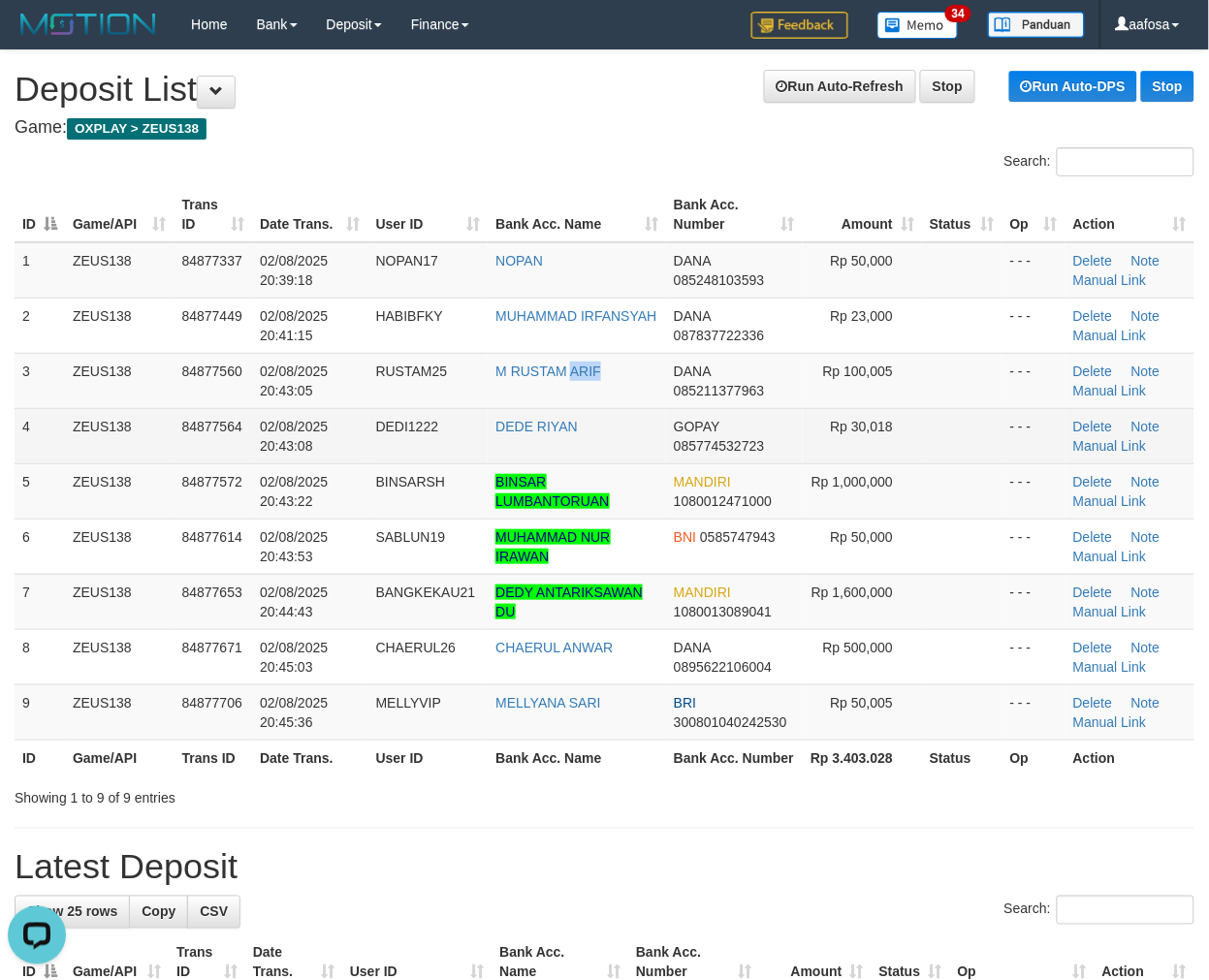 drag, startPoint x: 582, startPoint y: 374, endPoint x: 432, endPoint y: 415, distance: 155.50241 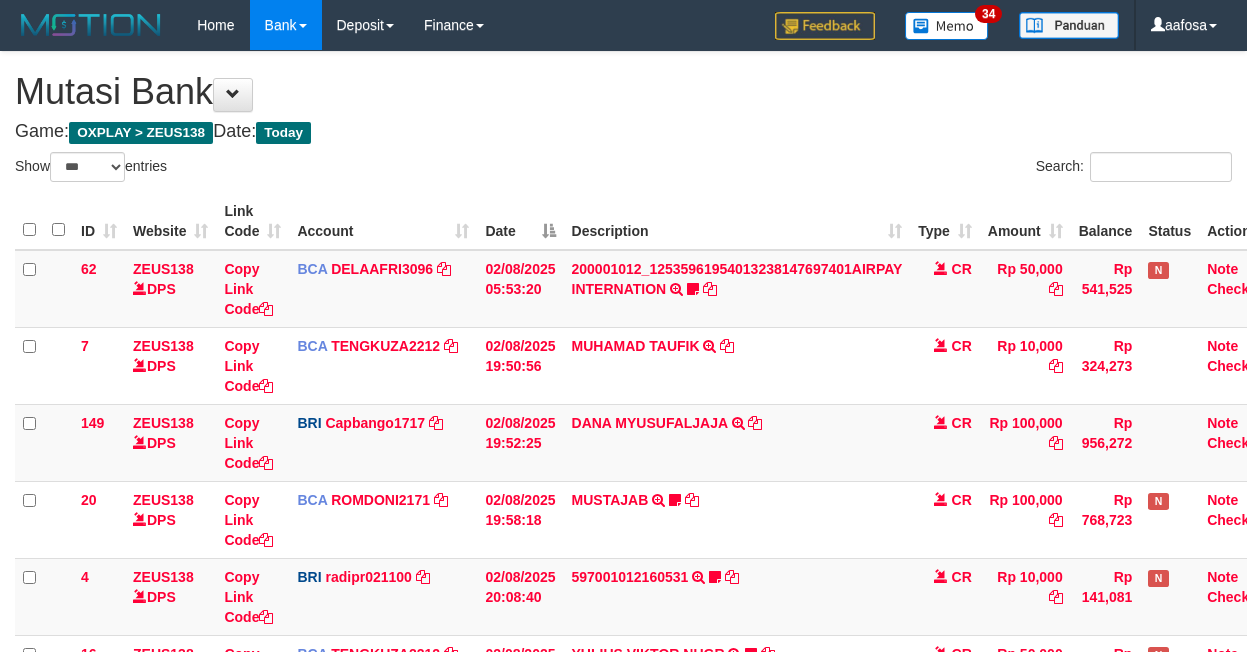 select on "***" 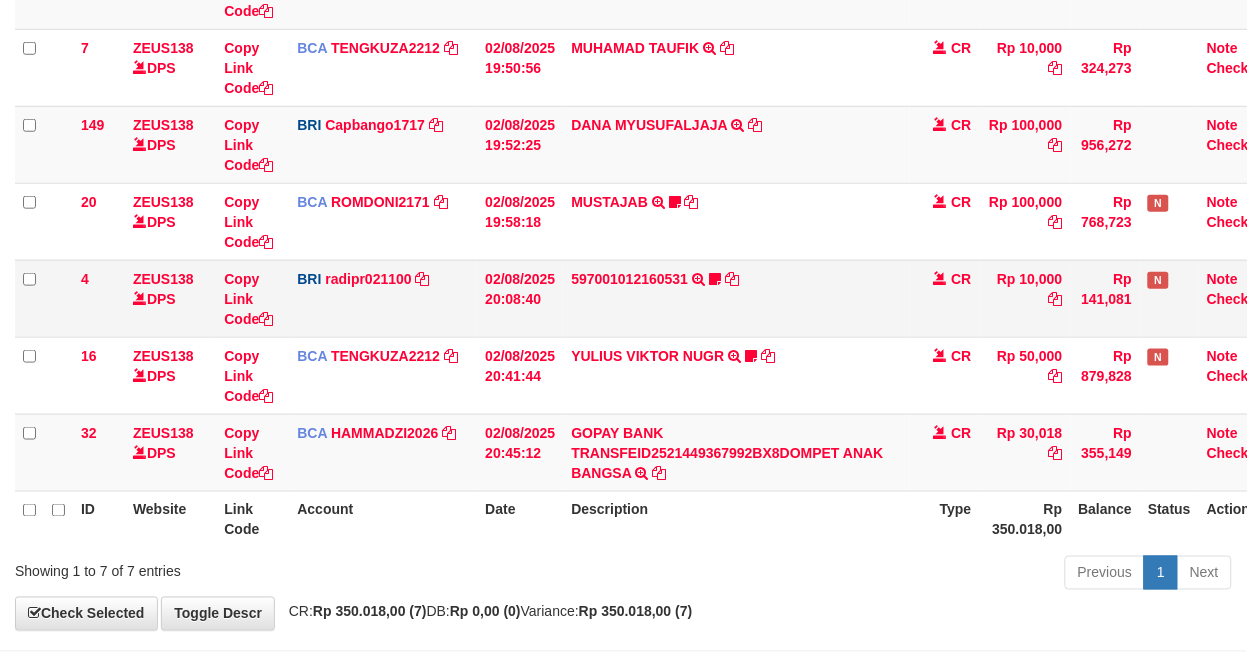 scroll, scrollTop: 388, scrollLeft: 0, axis: vertical 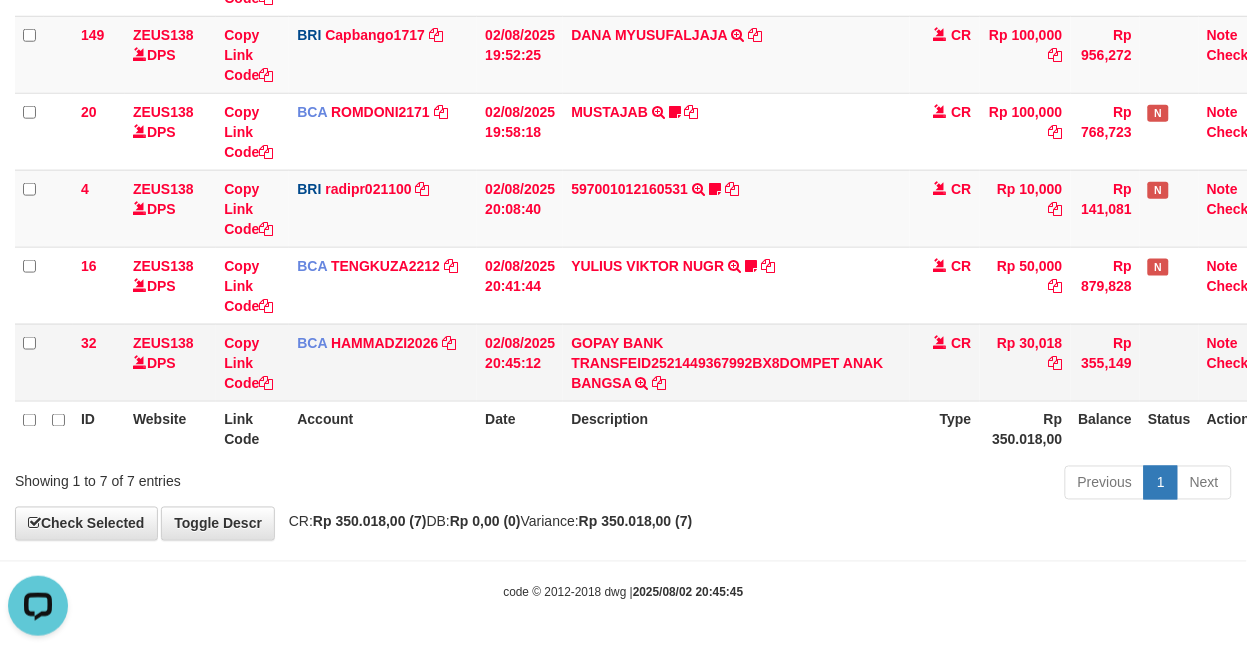 copy on "30,018" 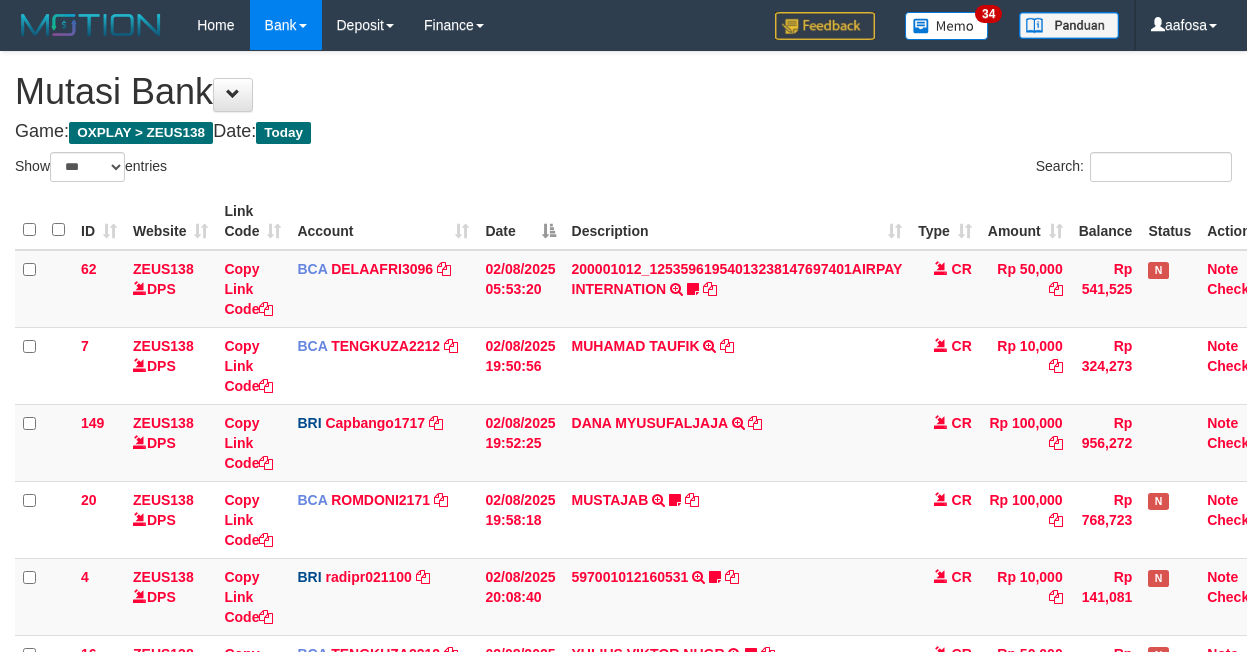 select on "***" 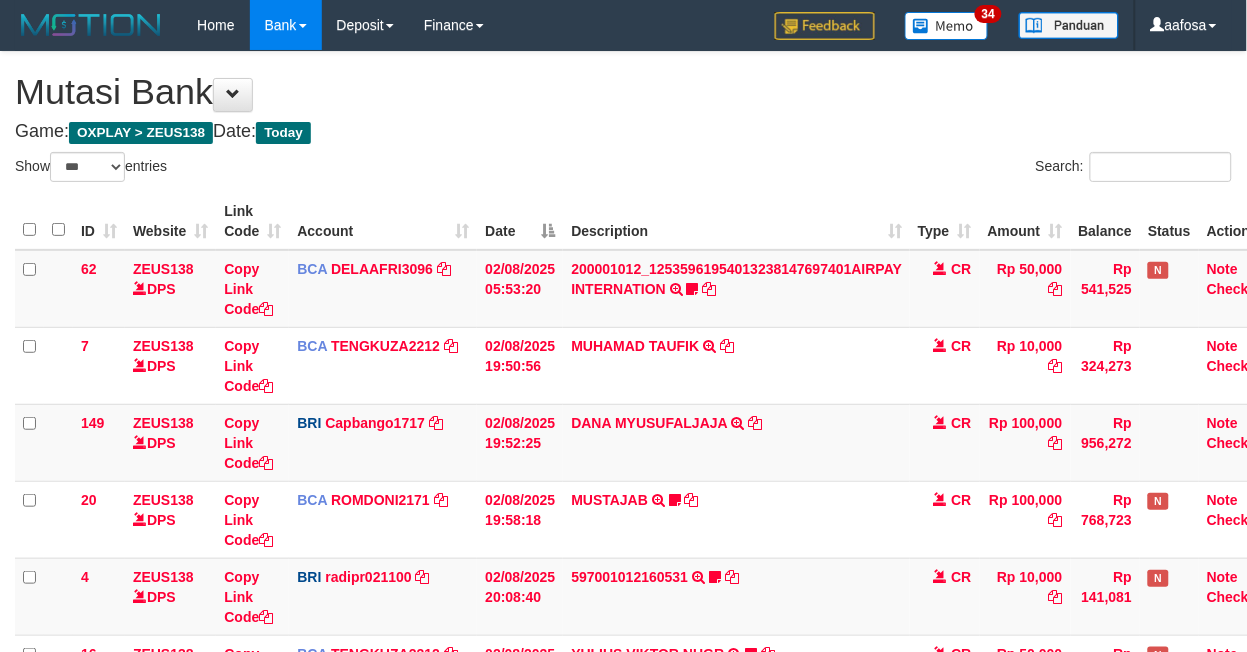 scroll, scrollTop: 312, scrollLeft: 0, axis: vertical 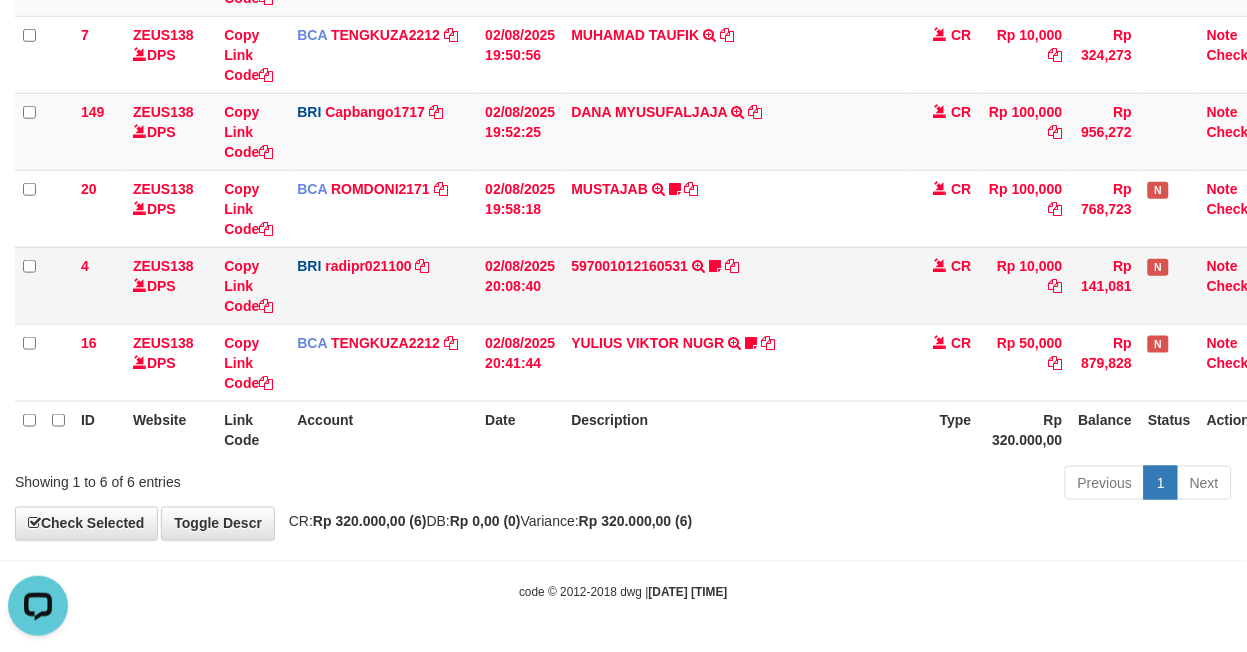 click on "597001012160531            TRANSFER NBMB 597001012160531 TO REYNALDI ADI PRATAMA    Cewekcancer83" at bounding box center (736, 285) 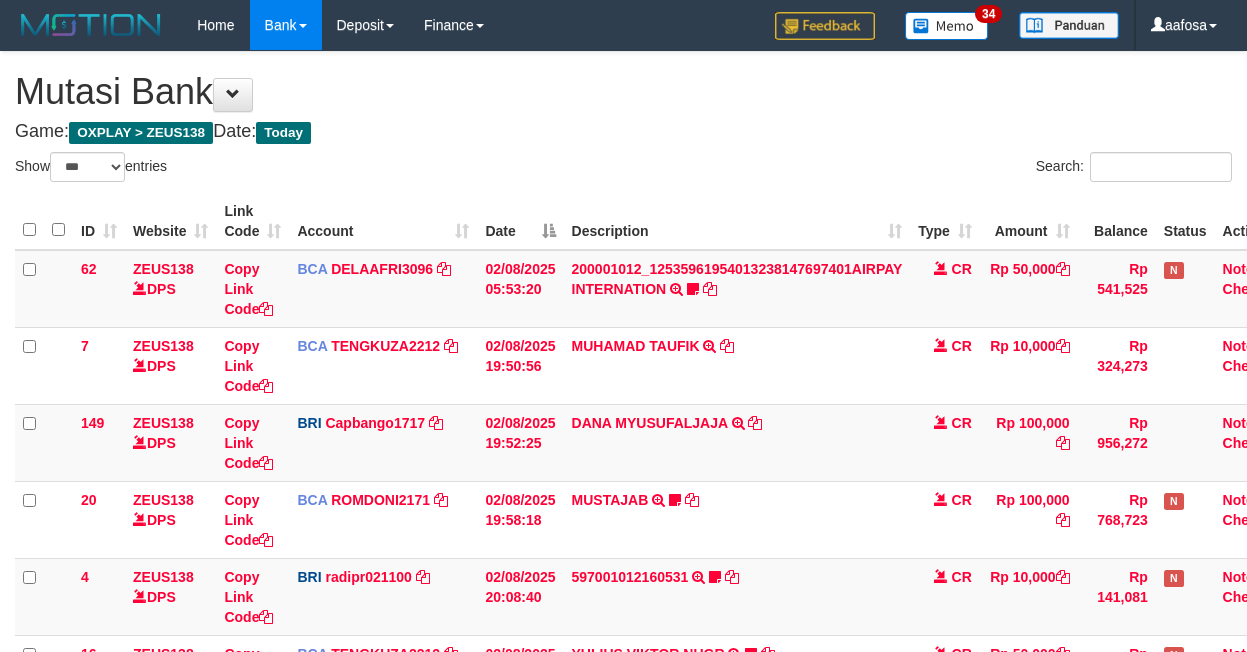 select on "***" 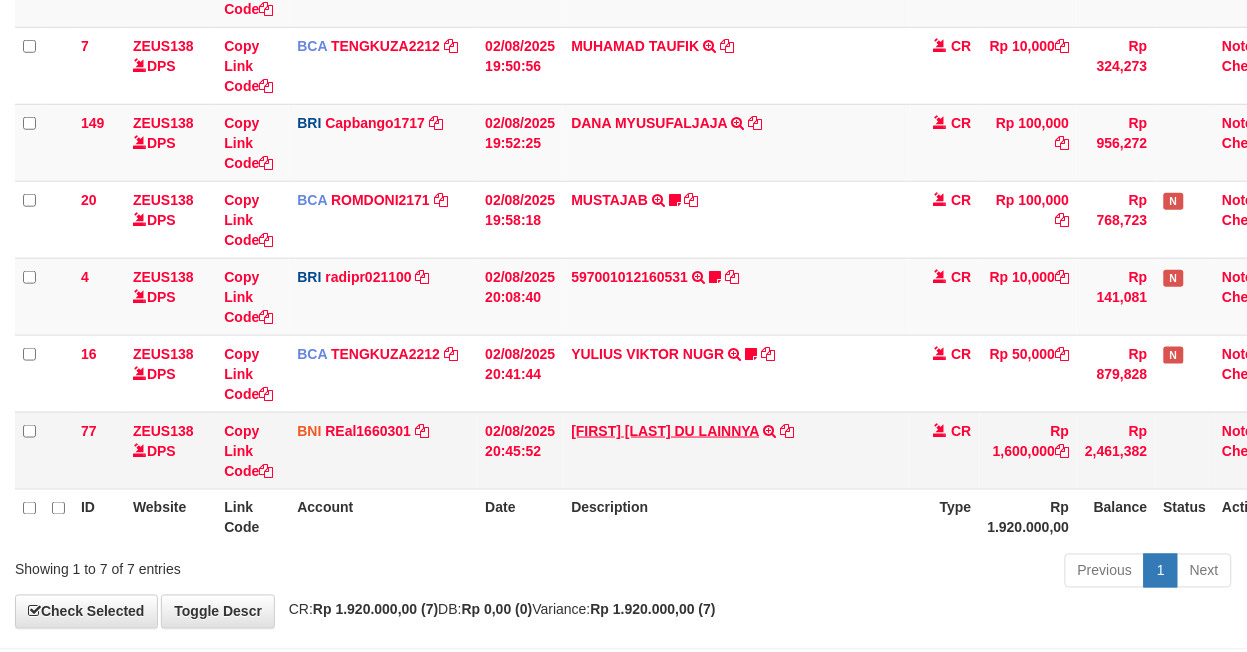 scroll, scrollTop: 312, scrollLeft: 0, axis: vertical 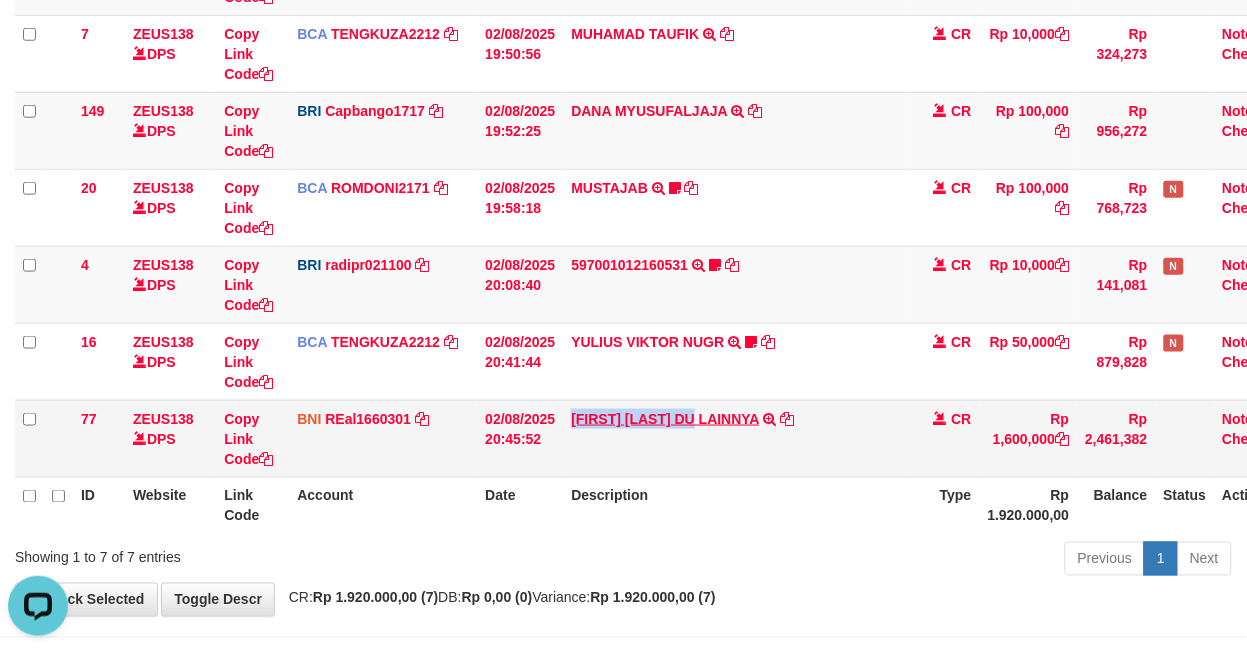 copy on "DEDY ANTARIKSAWAN" 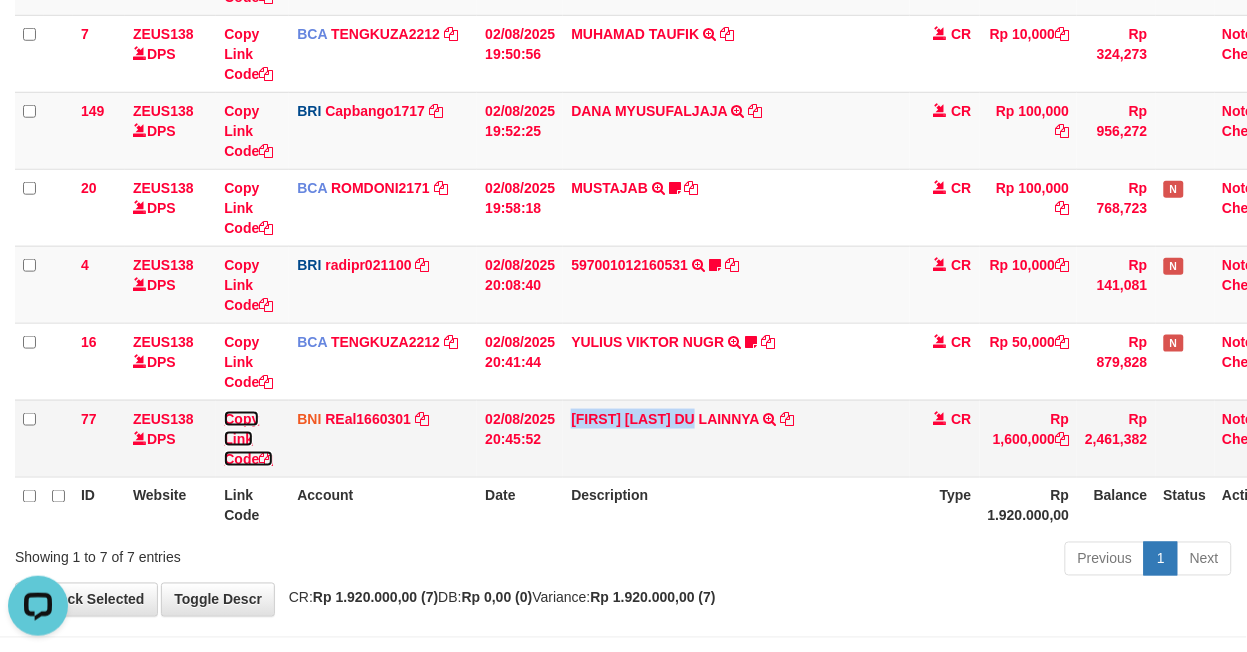 click on "Copy Link Code" at bounding box center [248, 439] 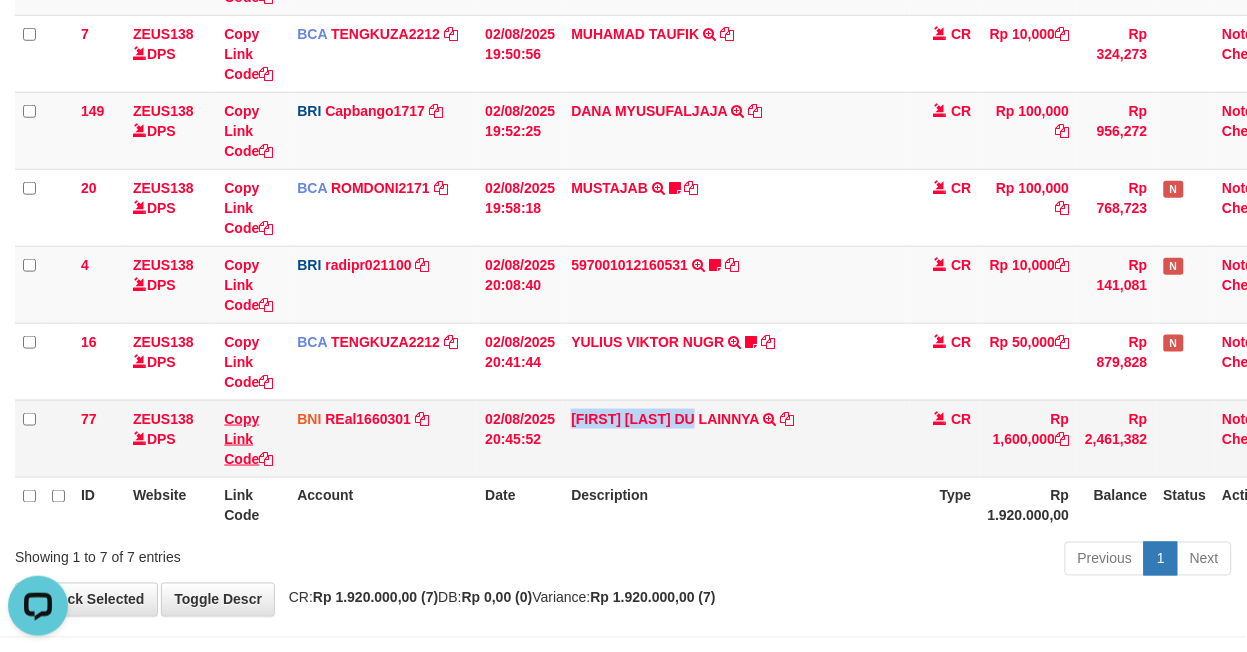 copy on "DEDY ANTARIKSAWAN" 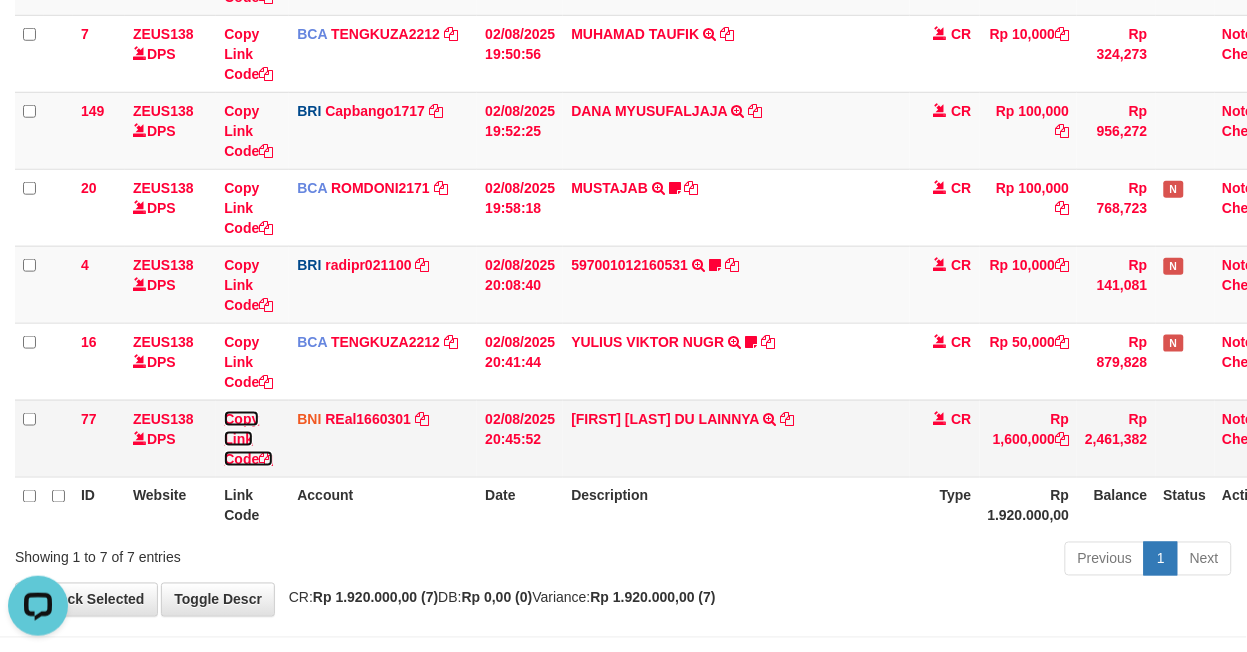 drag, startPoint x: 231, startPoint y: 441, endPoint x: 264, endPoint y: 444, distance: 33.13608 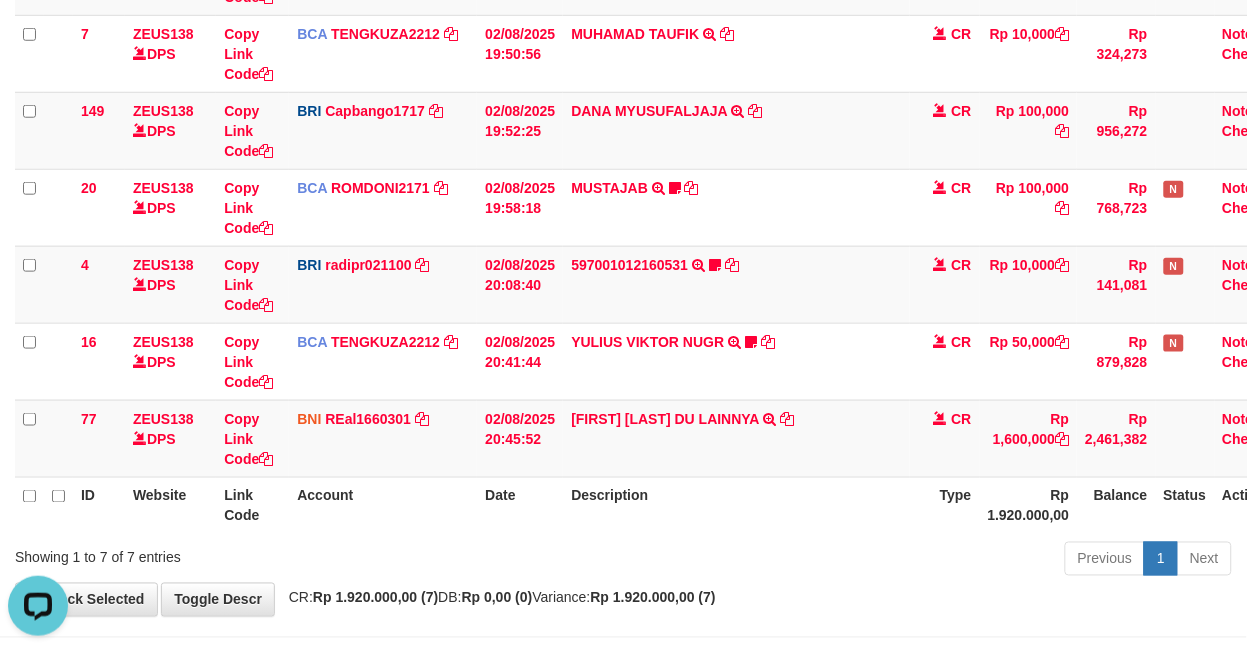 scroll, scrollTop: 274, scrollLeft: 0, axis: vertical 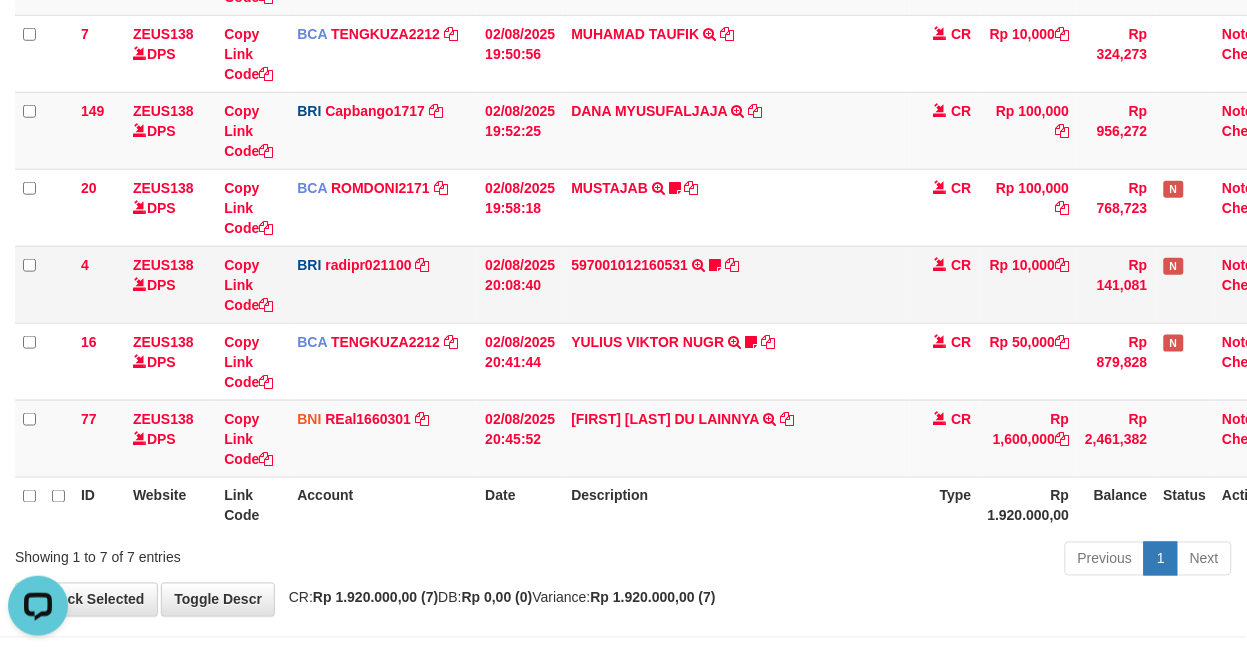 click on "597001012160531            TRANSFER NBMB 597001012160531 TO REYNALDI ADI PRATAMA    Cewekcancer83" at bounding box center (736, 284) 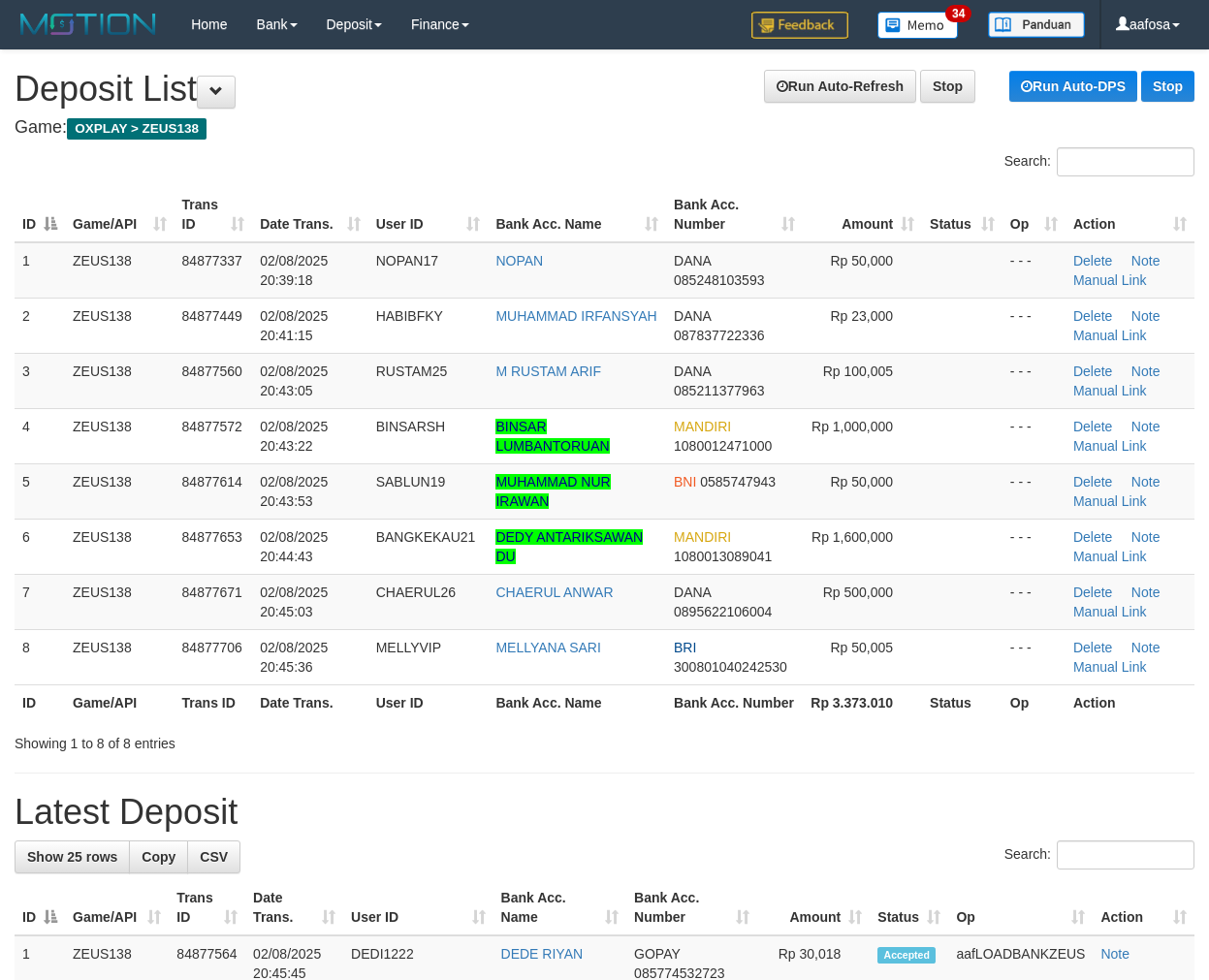 scroll, scrollTop: 0, scrollLeft: 0, axis: both 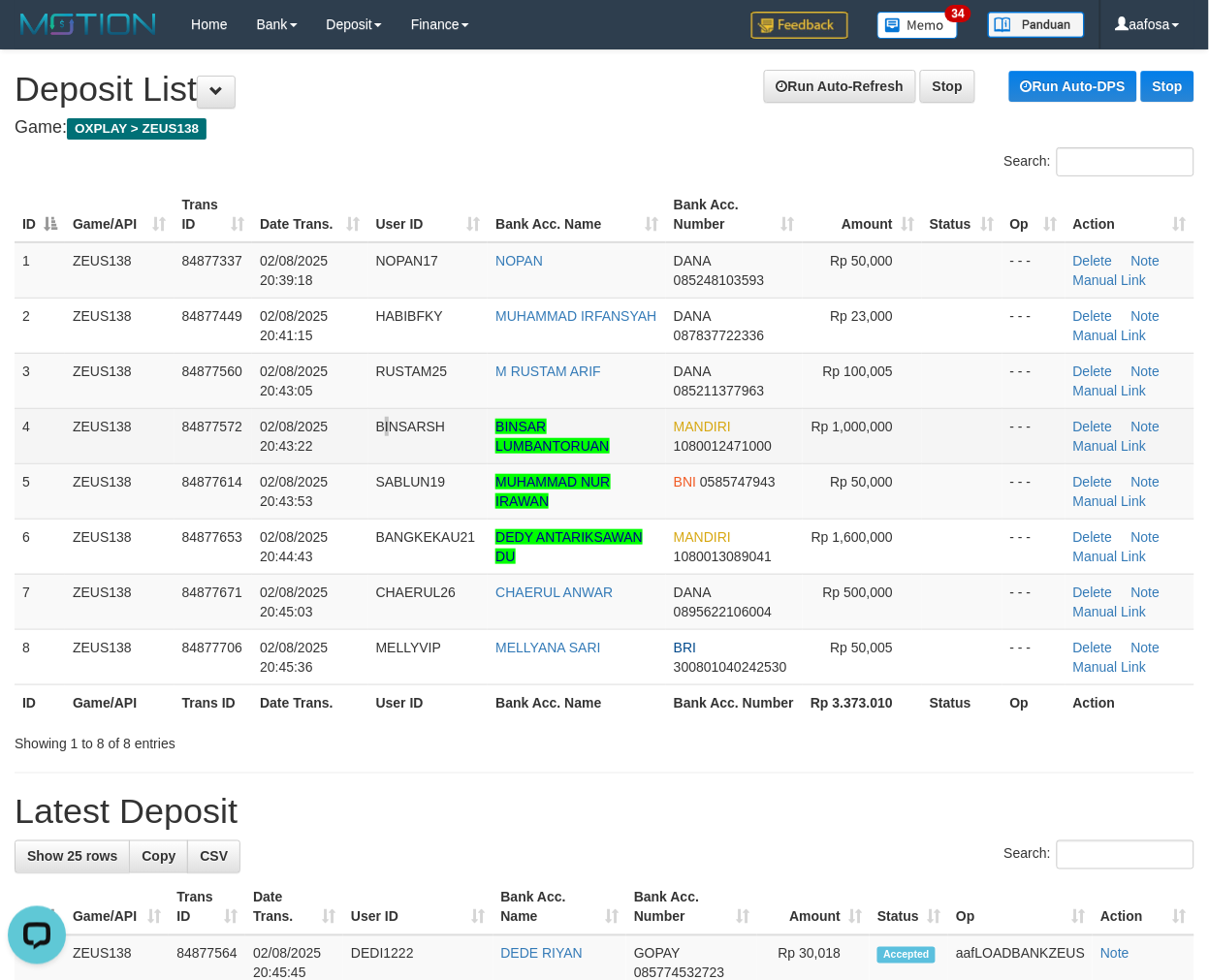 click on "BINSARSH" at bounding box center [429, 435] 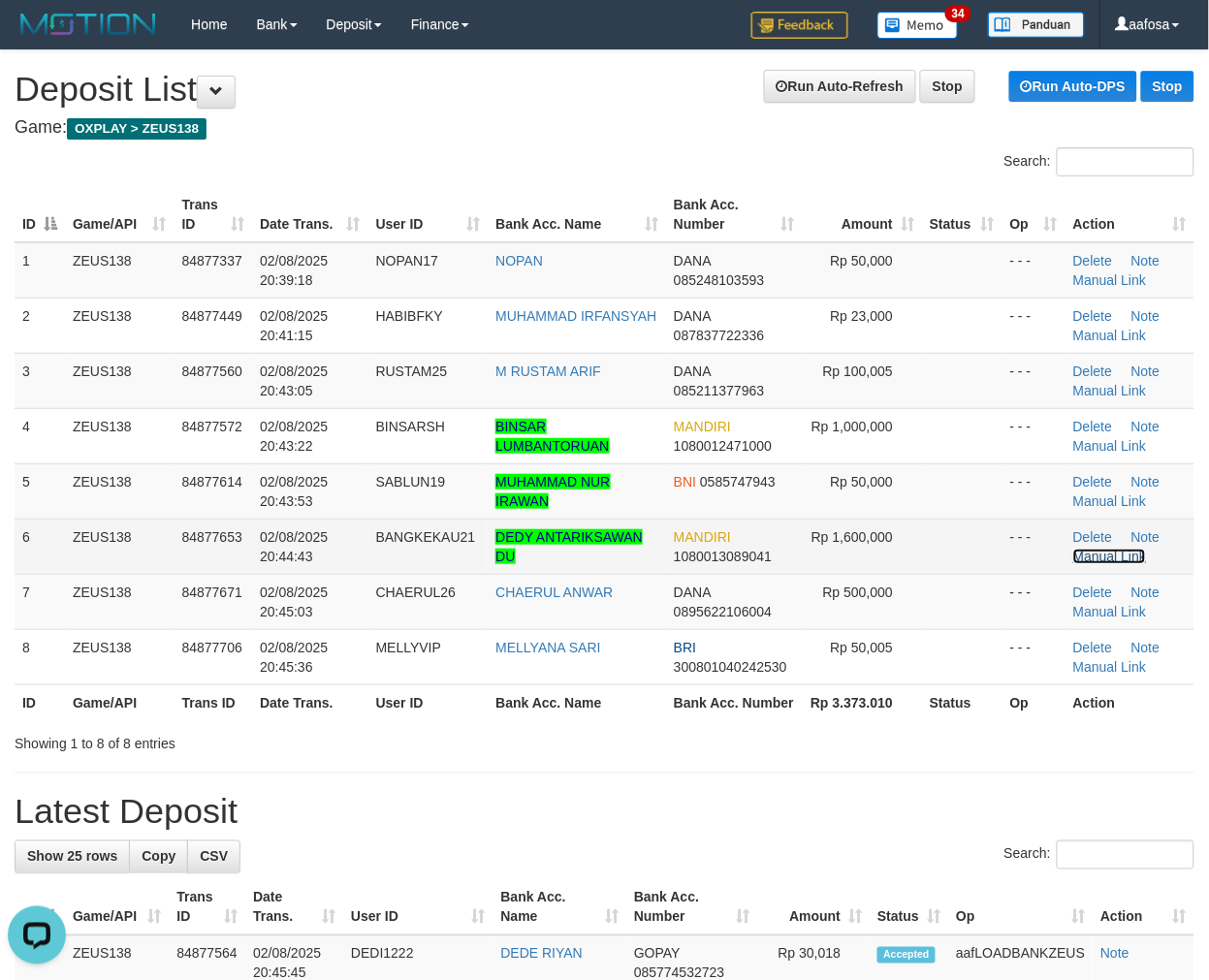 click on "Manual Link" at bounding box center [1110, 556] 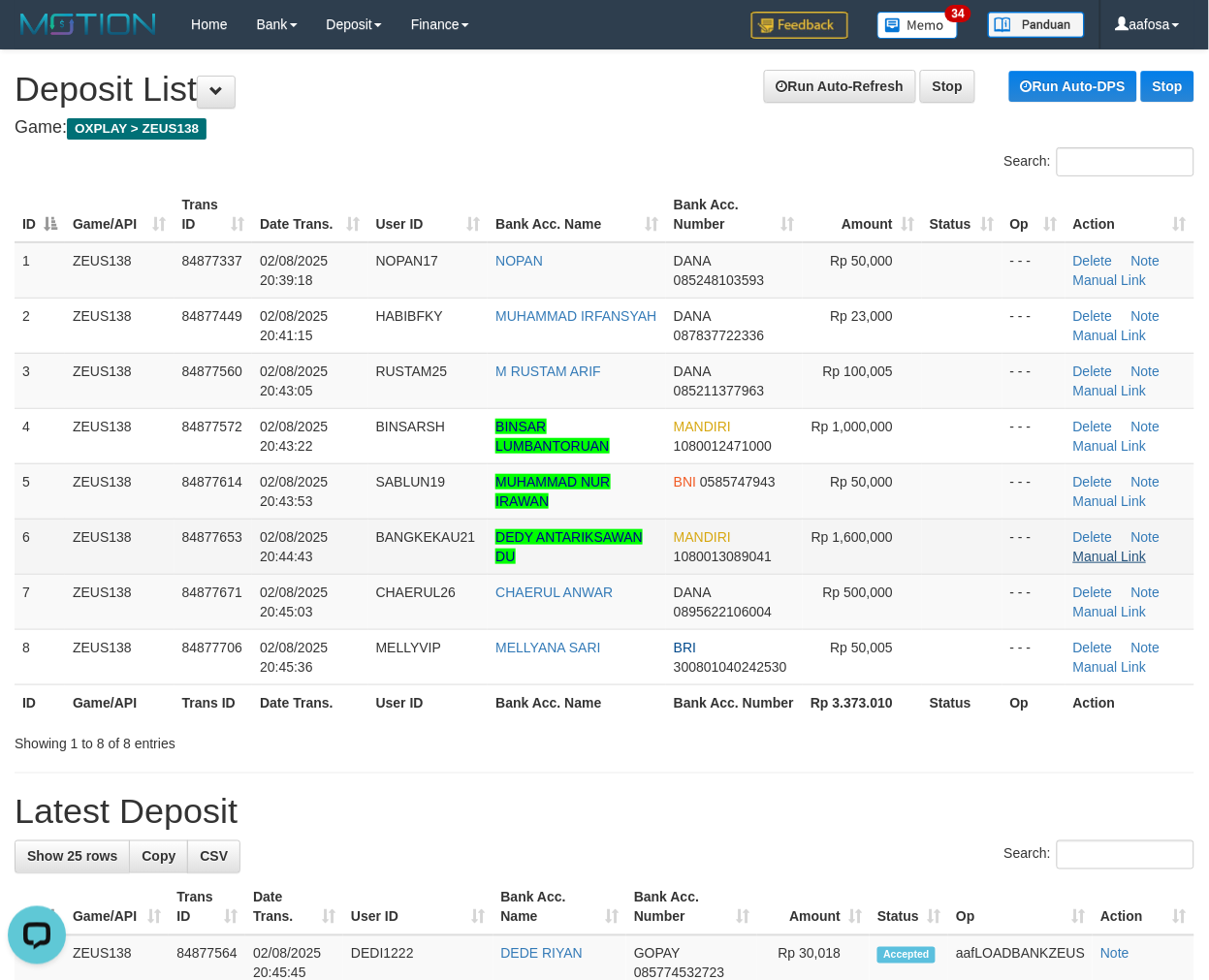 click on "Delete
Note
Manual Link" at bounding box center (1129, 546) 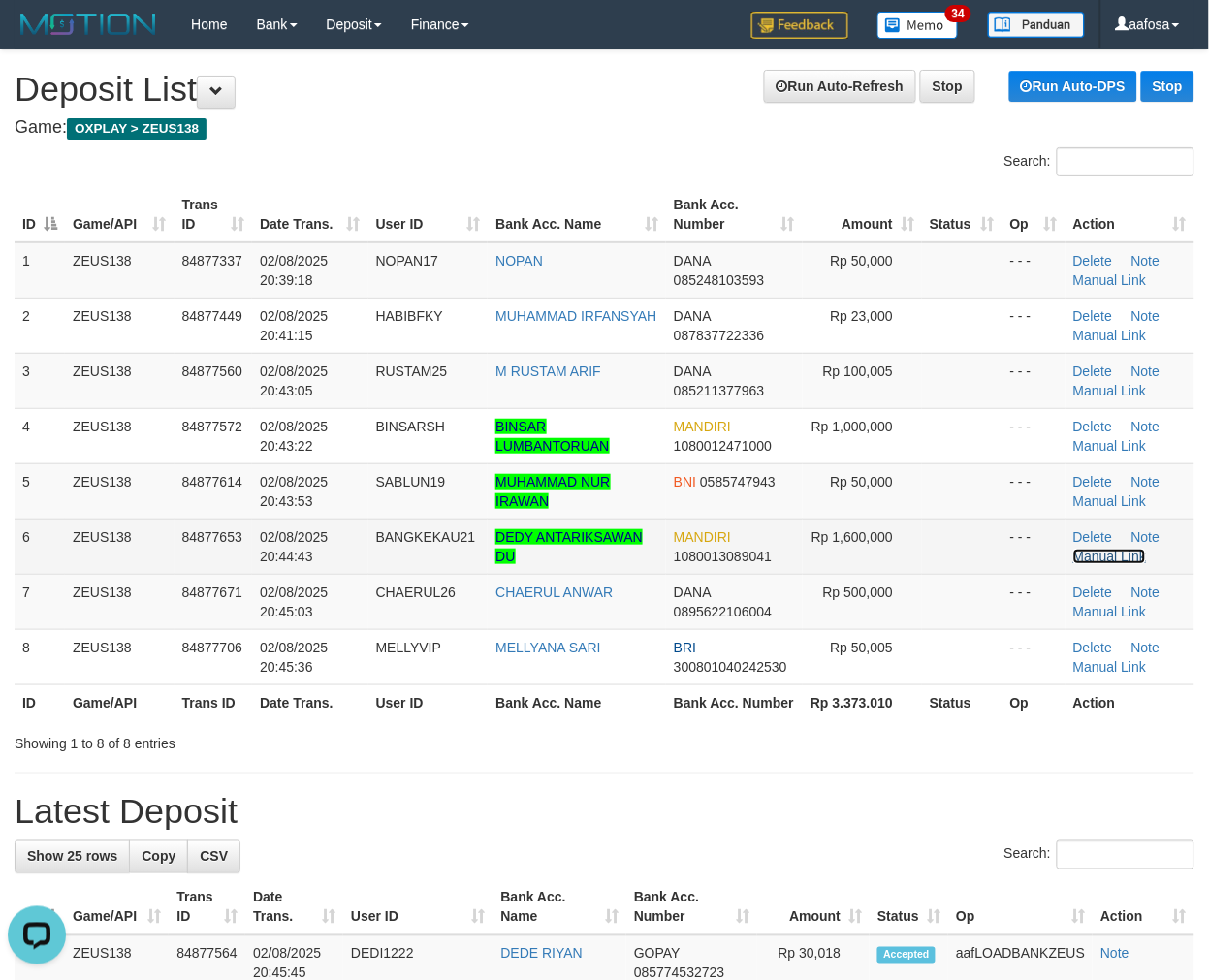 drag, startPoint x: 1098, startPoint y: 554, endPoint x: 1081, endPoint y: 550, distance: 17.464249 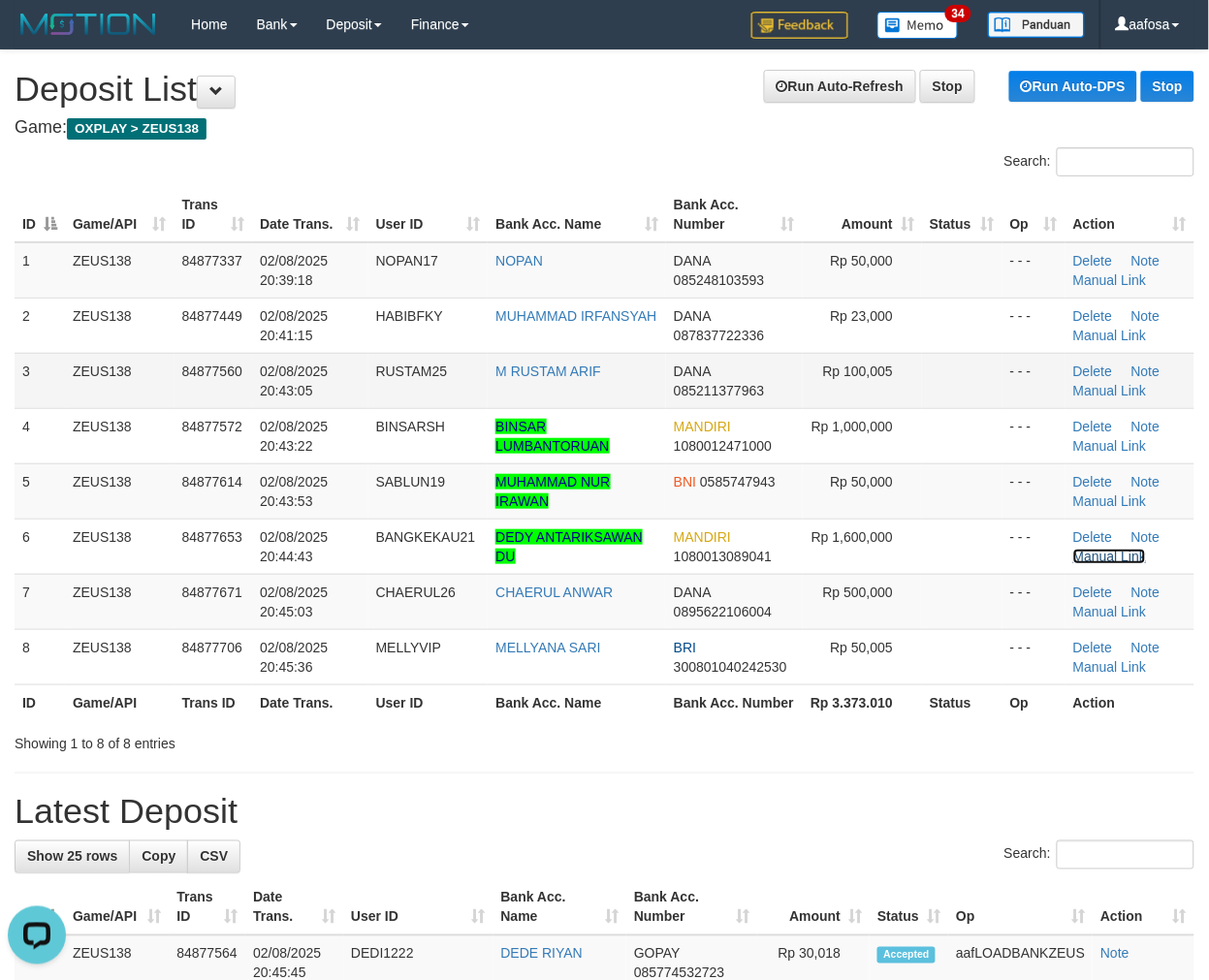 click on "Manual Link" at bounding box center (1110, 556) 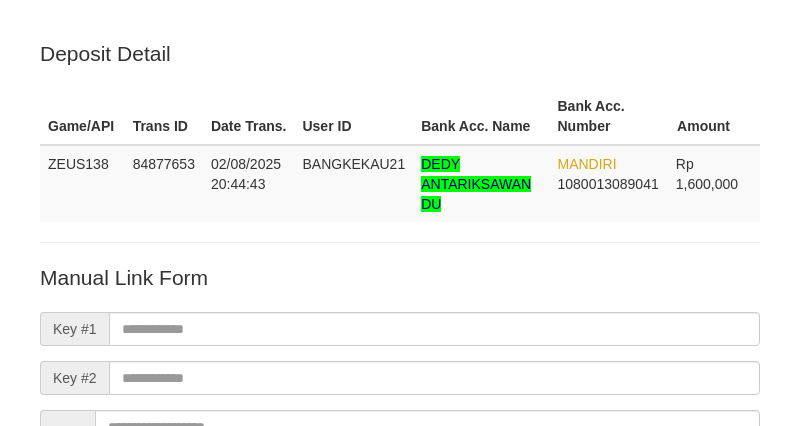 scroll, scrollTop: 0, scrollLeft: 0, axis: both 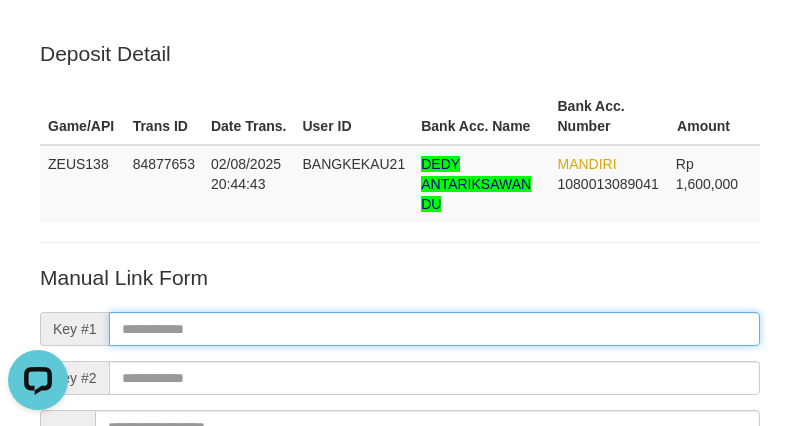 paste on "**********" 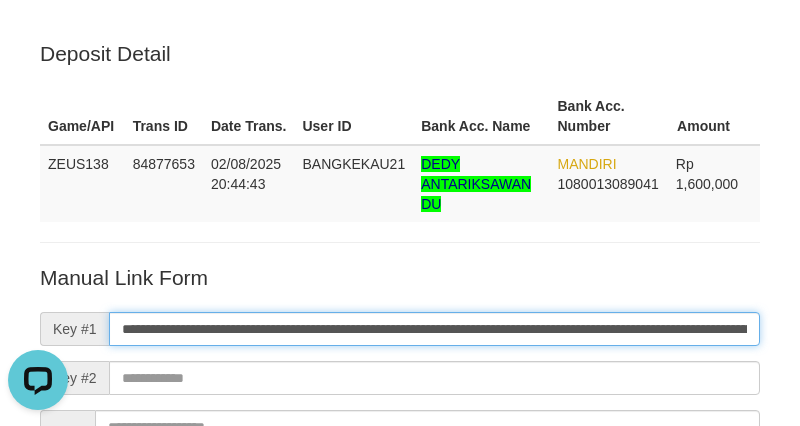 click on "**********" at bounding box center (434, 329) 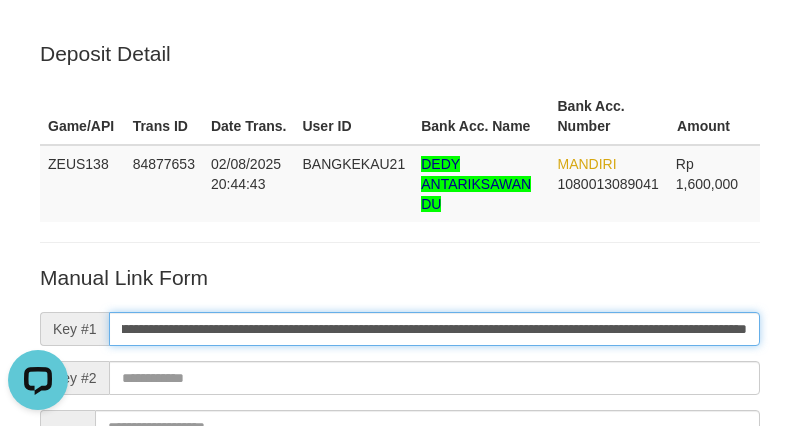 type on "**********" 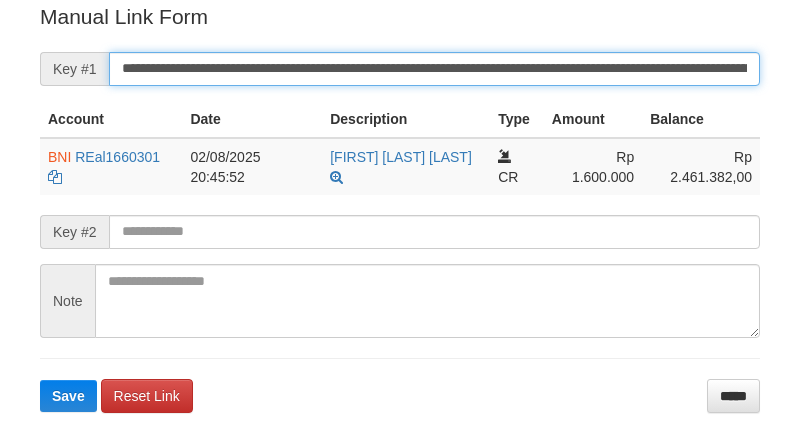 click on "Save" at bounding box center (68, 396) 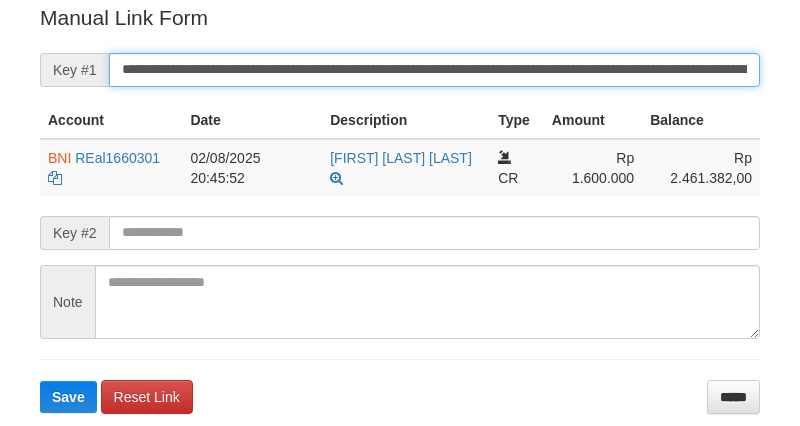 click on "Save" at bounding box center (68, 397) 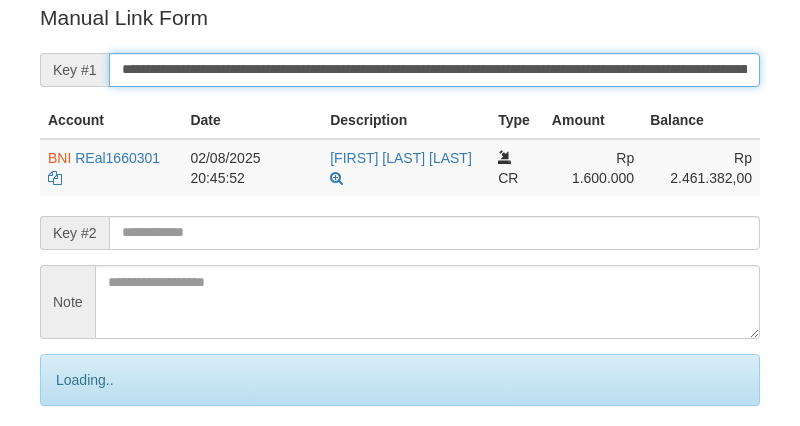 click on "Save" at bounding box center (90, 464) 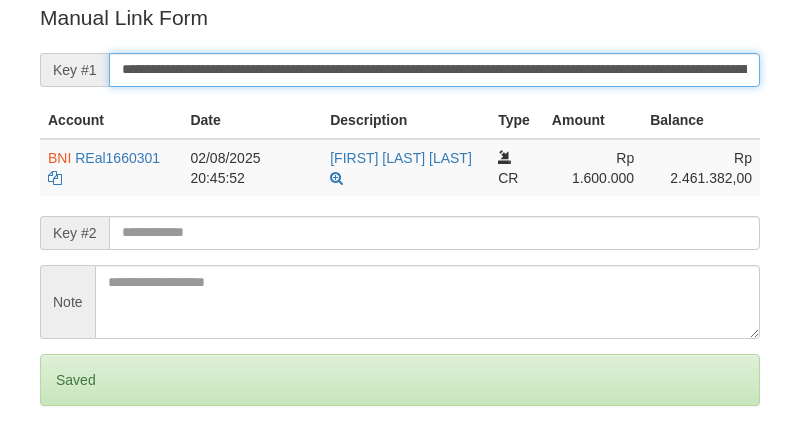 click on "Save" at bounding box center (68, 464) 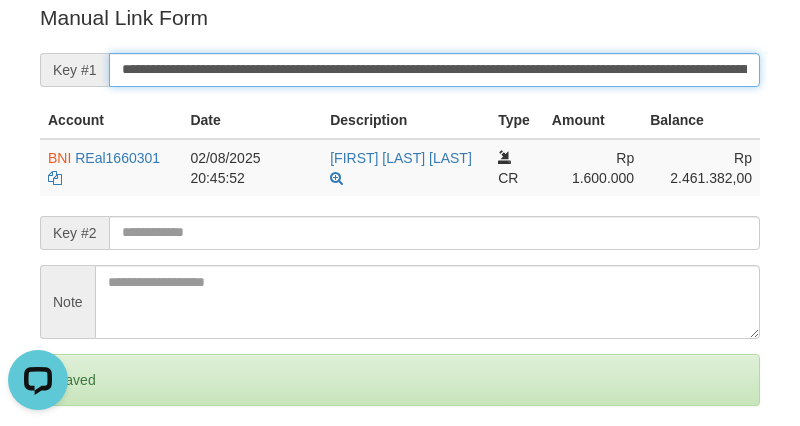 scroll, scrollTop: 0, scrollLeft: 0, axis: both 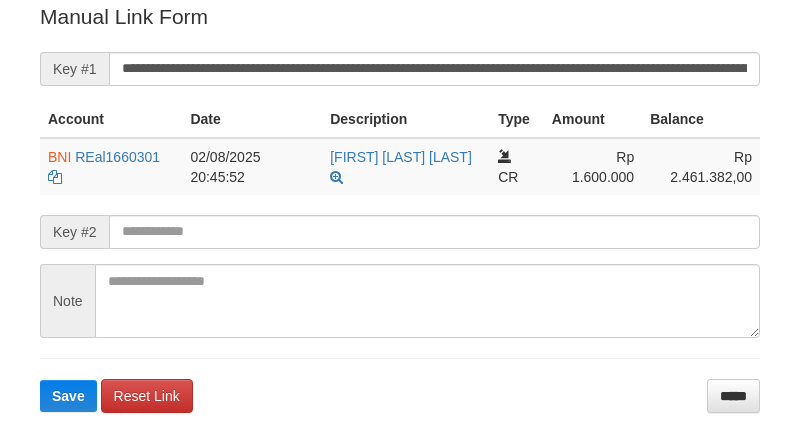 click on "Save" at bounding box center (68, 396) 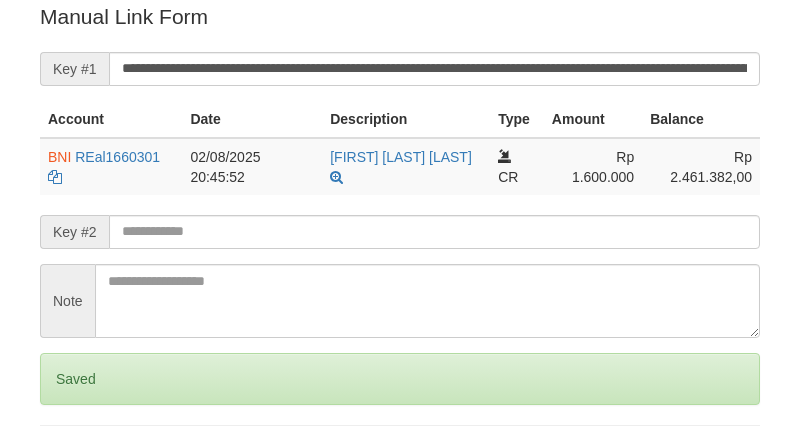 click on "Save" at bounding box center [68, 463] 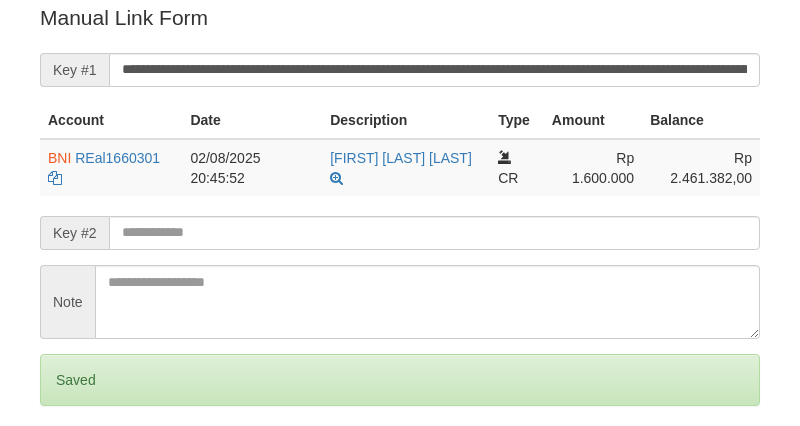 click on "Save" at bounding box center [68, 464] 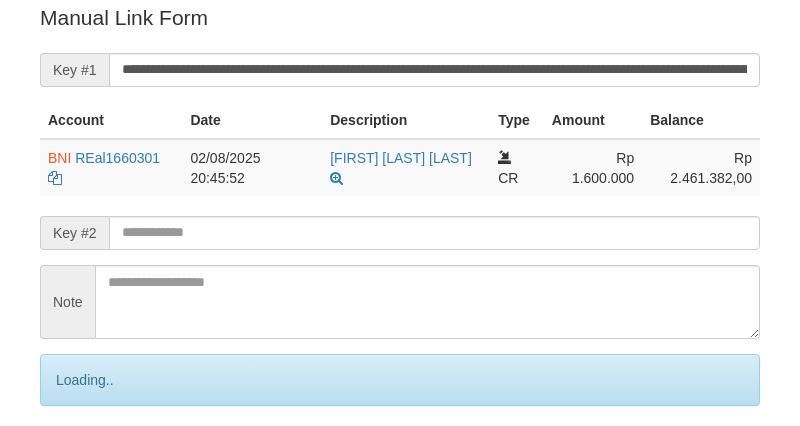 click on "Save" at bounding box center [90, 464] 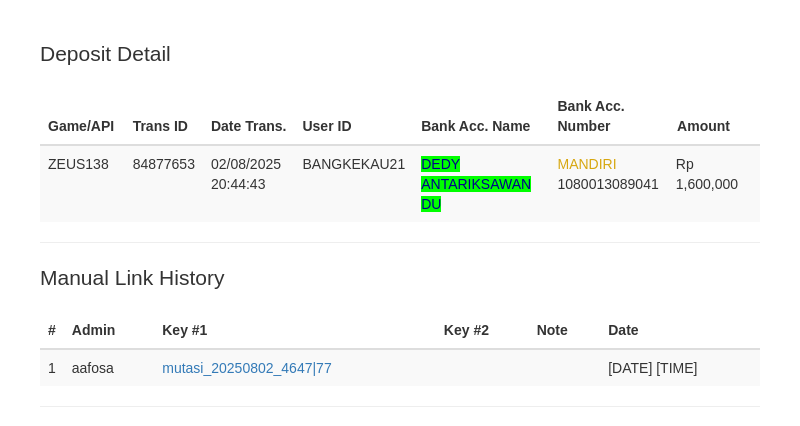 scroll, scrollTop: 425, scrollLeft: 0, axis: vertical 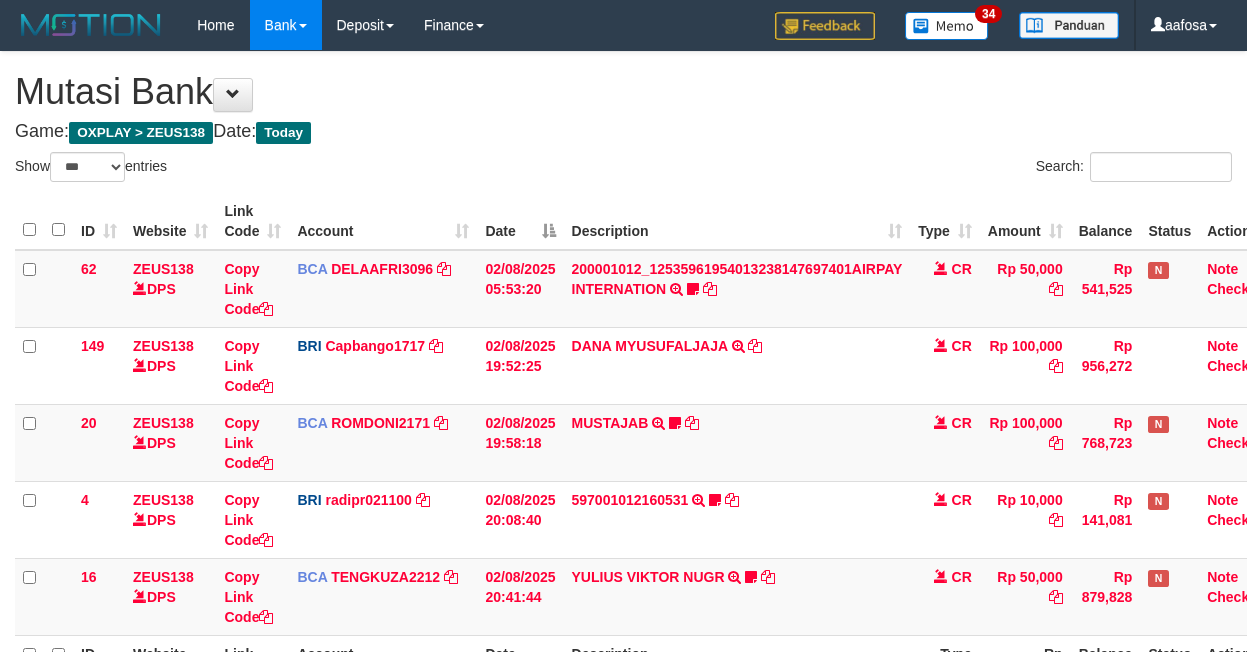 select on "***" 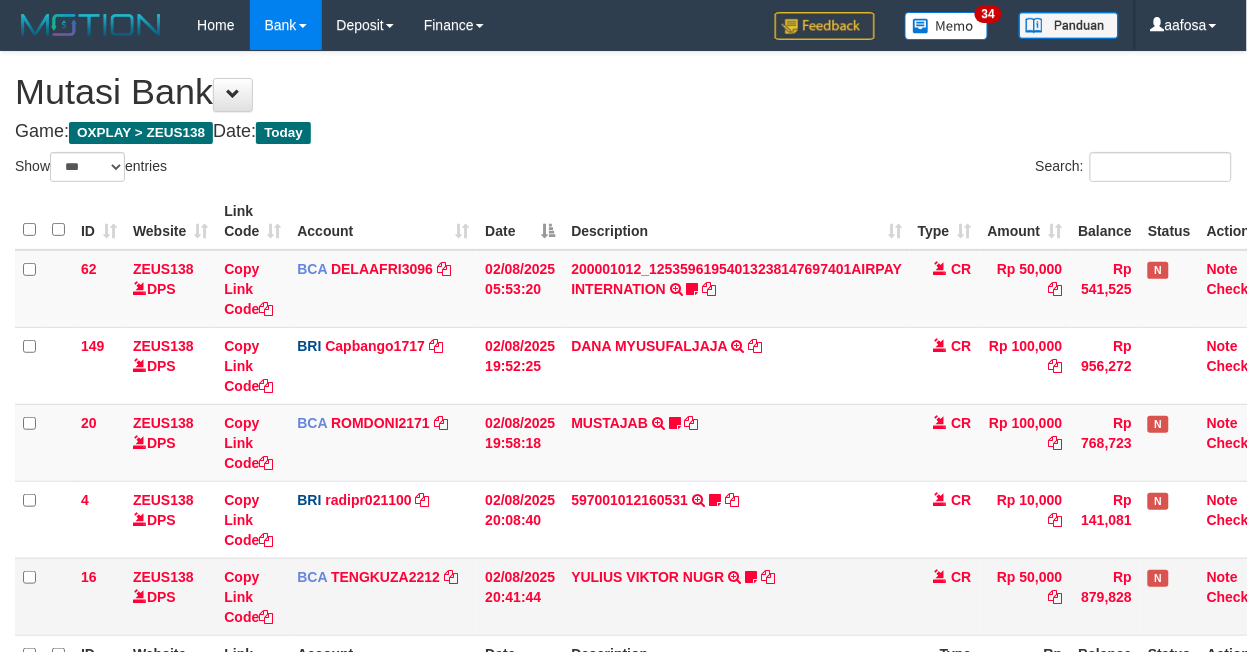 scroll, scrollTop: 234, scrollLeft: 0, axis: vertical 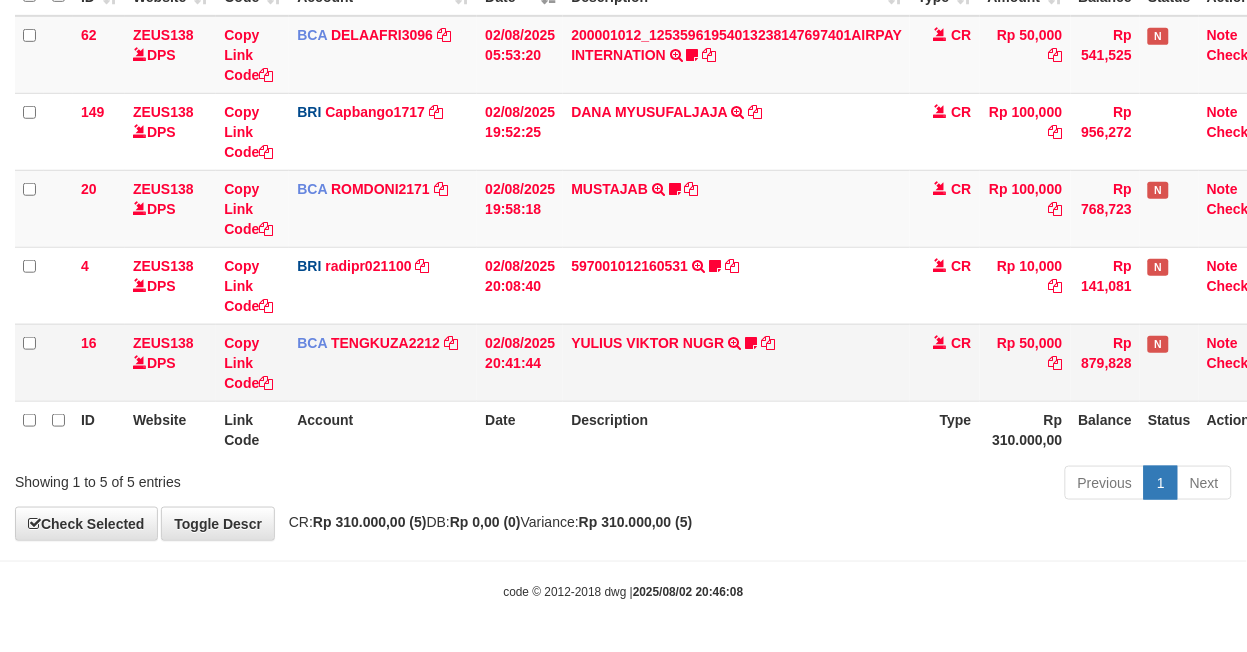 click on "[NAME] [NAME] TRSF E-BANKING CR 0208/FTSCY/WS95031
50000.00[NAME] [NAME] King1986" at bounding box center [736, 362] 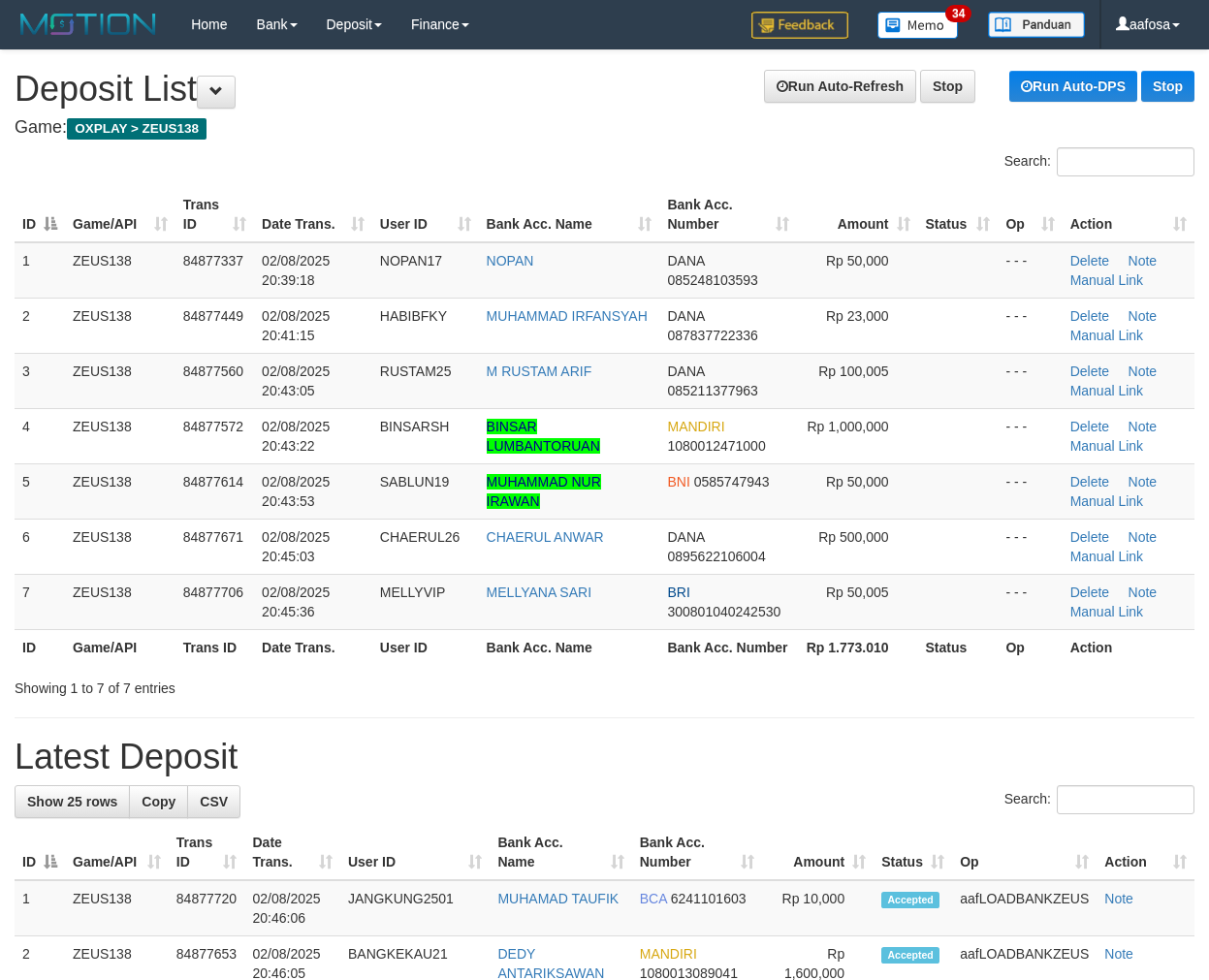 scroll, scrollTop: 0, scrollLeft: 0, axis: both 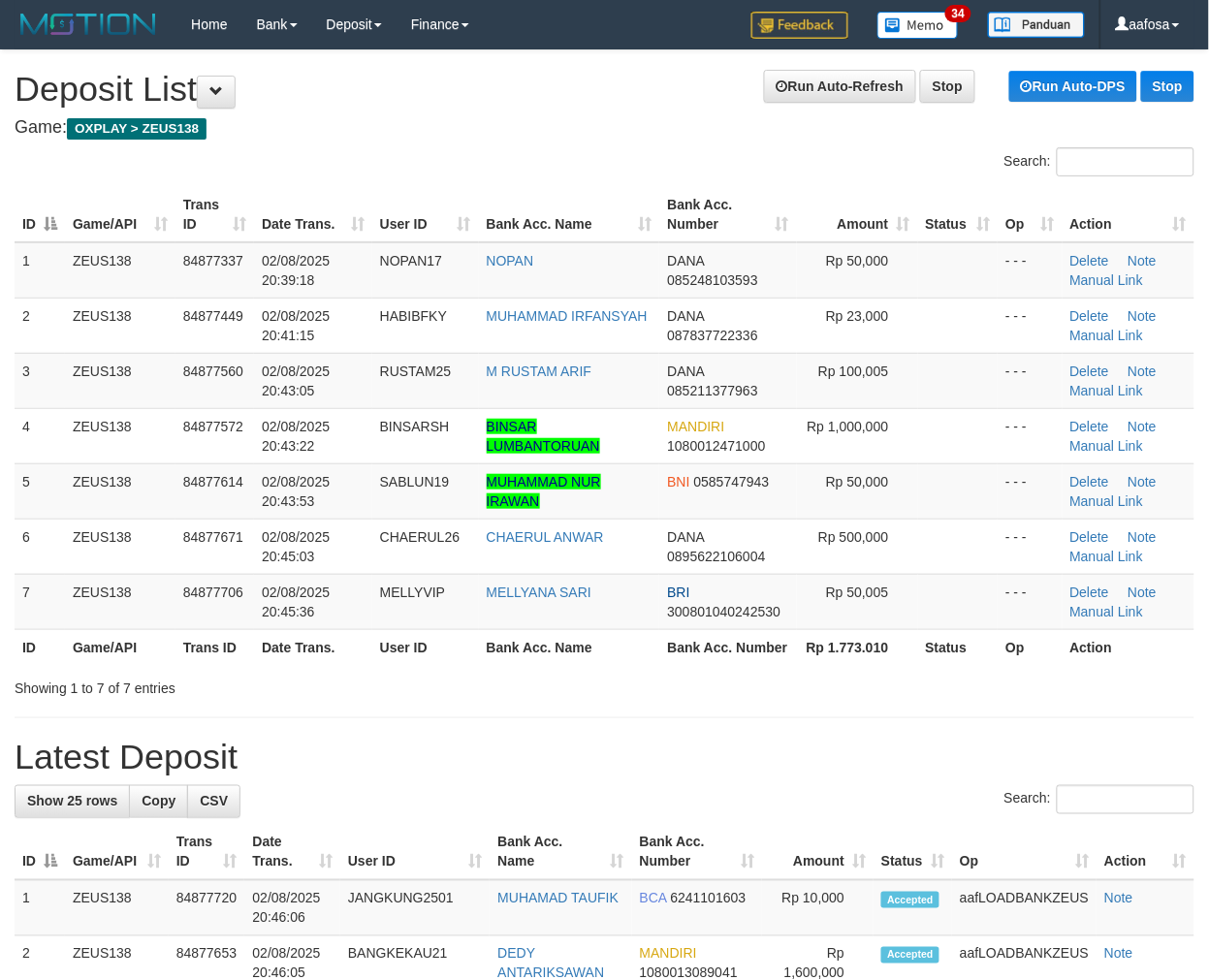 click on "**********" at bounding box center [604, 1230] 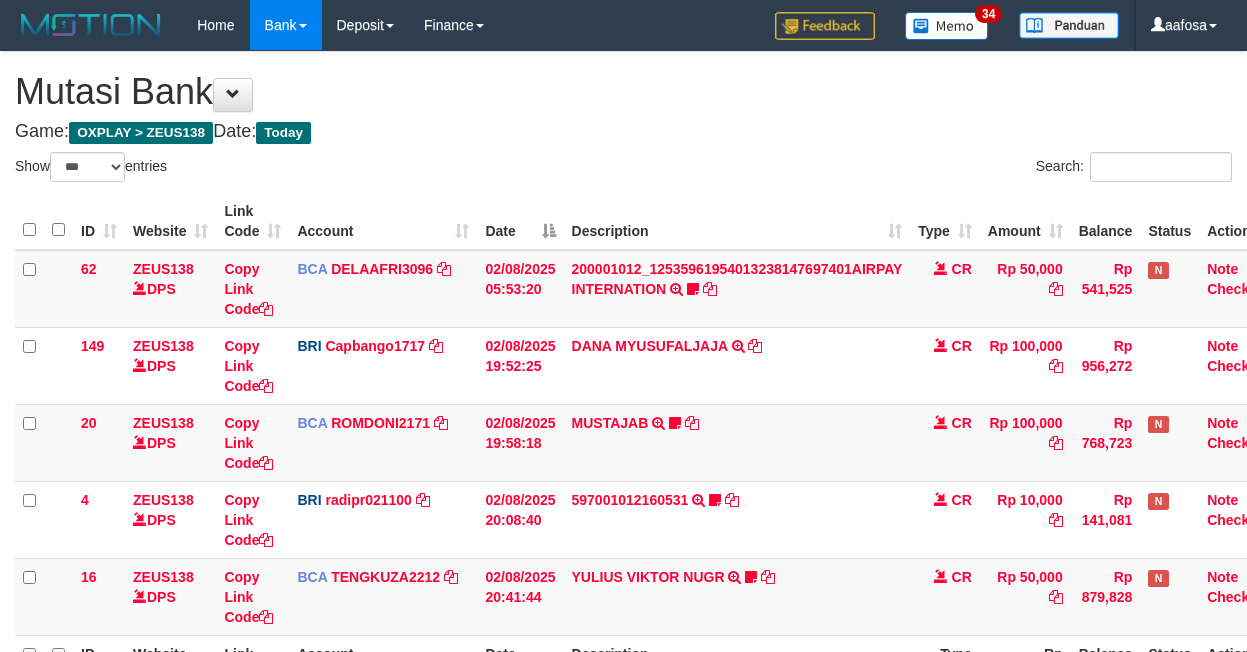 select on "***" 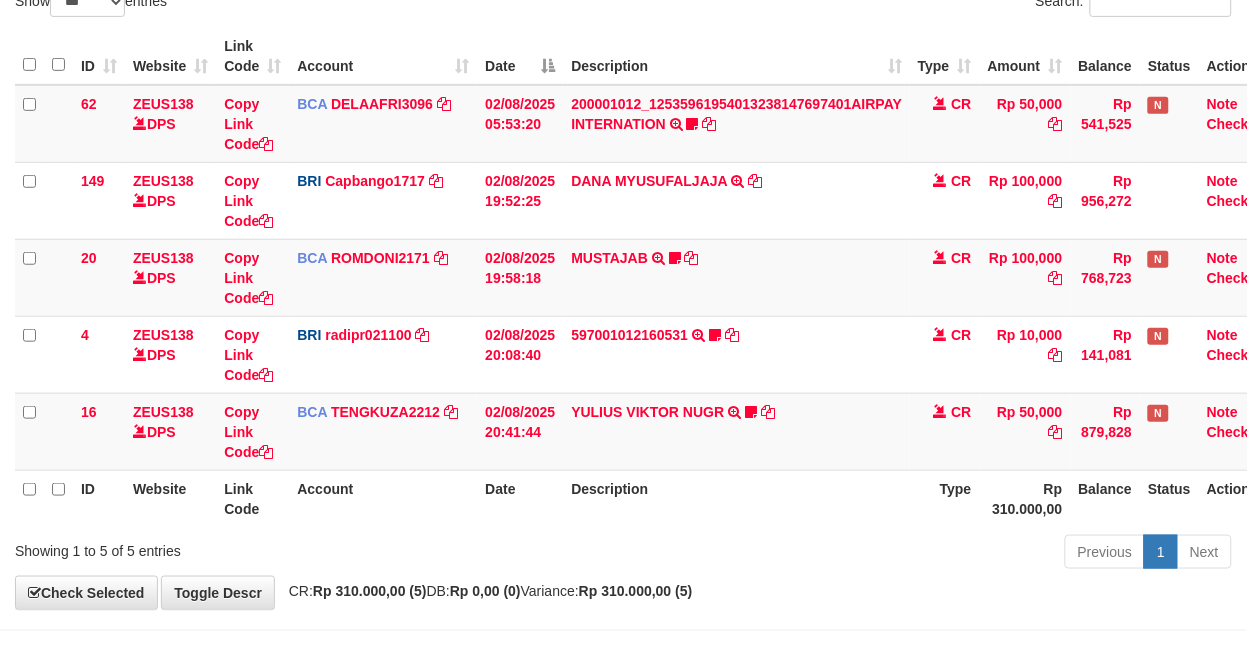 scroll, scrollTop: 234, scrollLeft: 0, axis: vertical 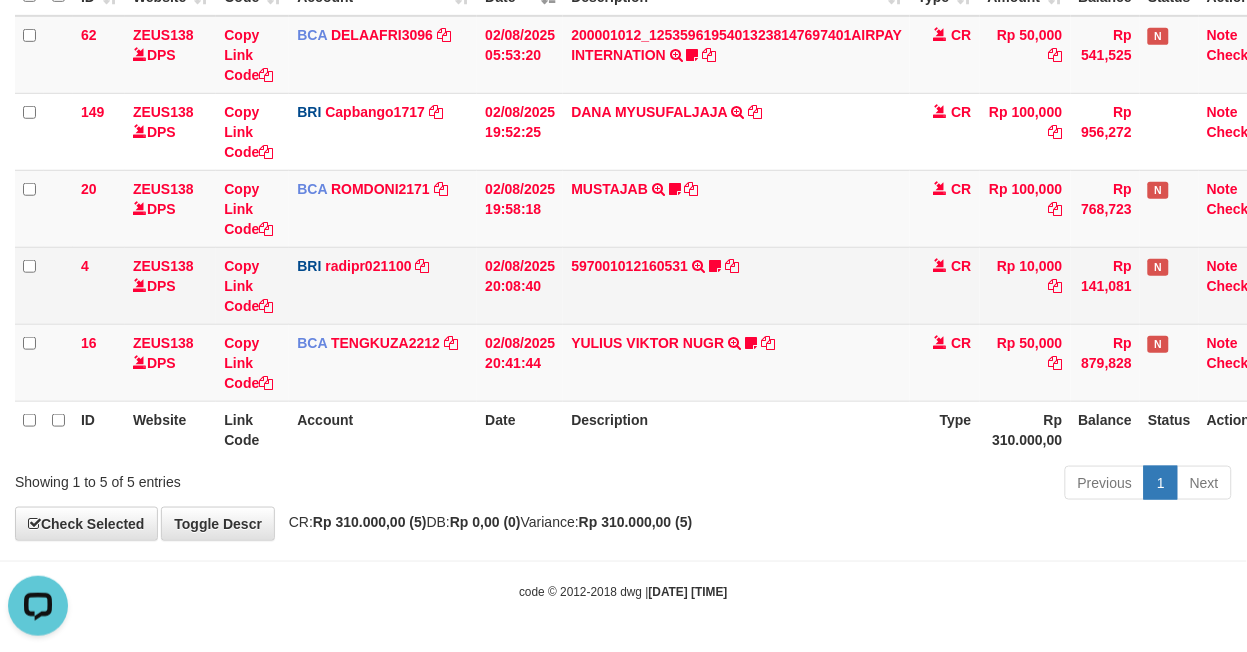 click on "597001012160531            TRANSFER NBMB 597001012160531 TO REYNALDI ADI PRATAMA    Cewekcancer83" at bounding box center [736, 285] 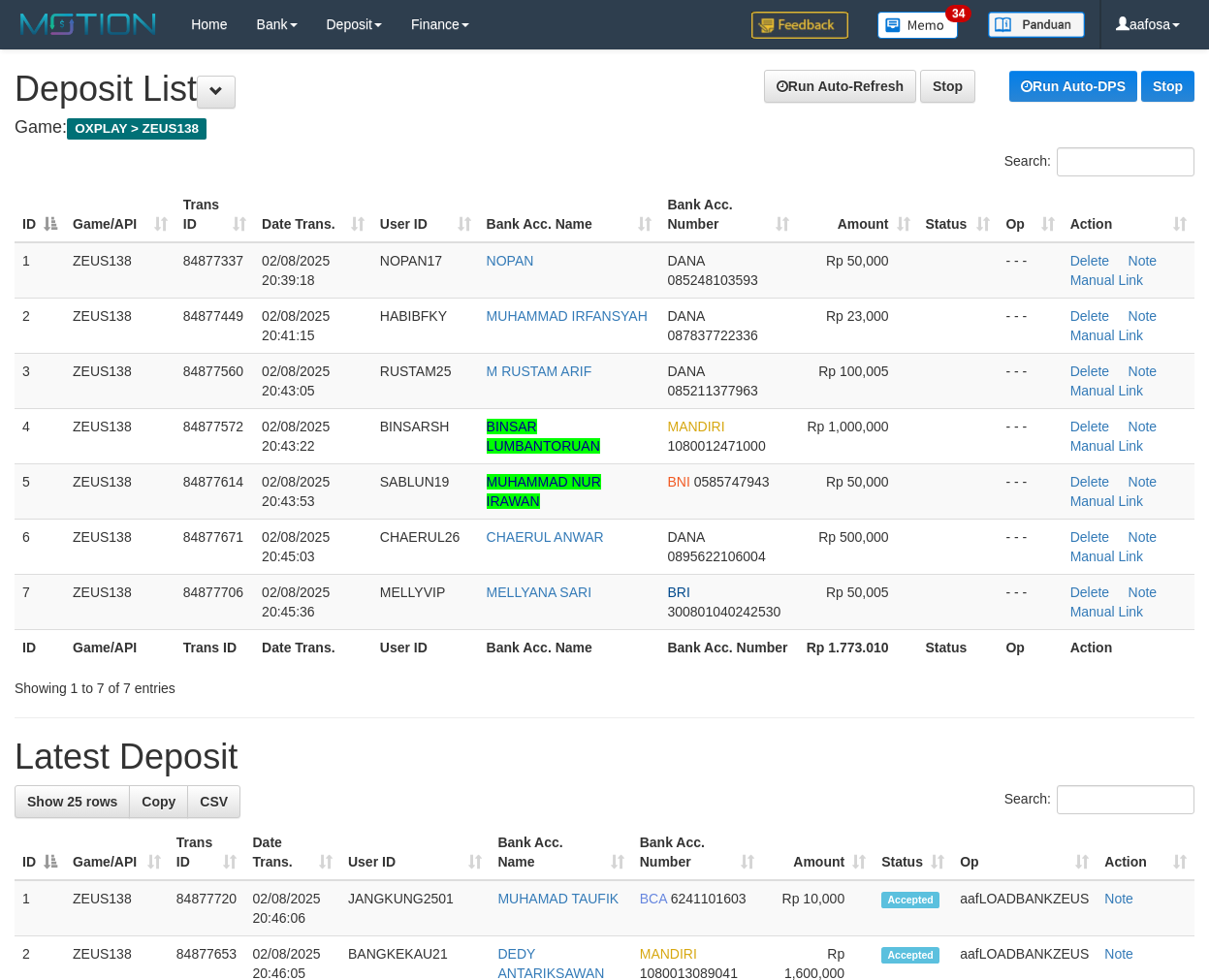 scroll, scrollTop: 0, scrollLeft: 0, axis: both 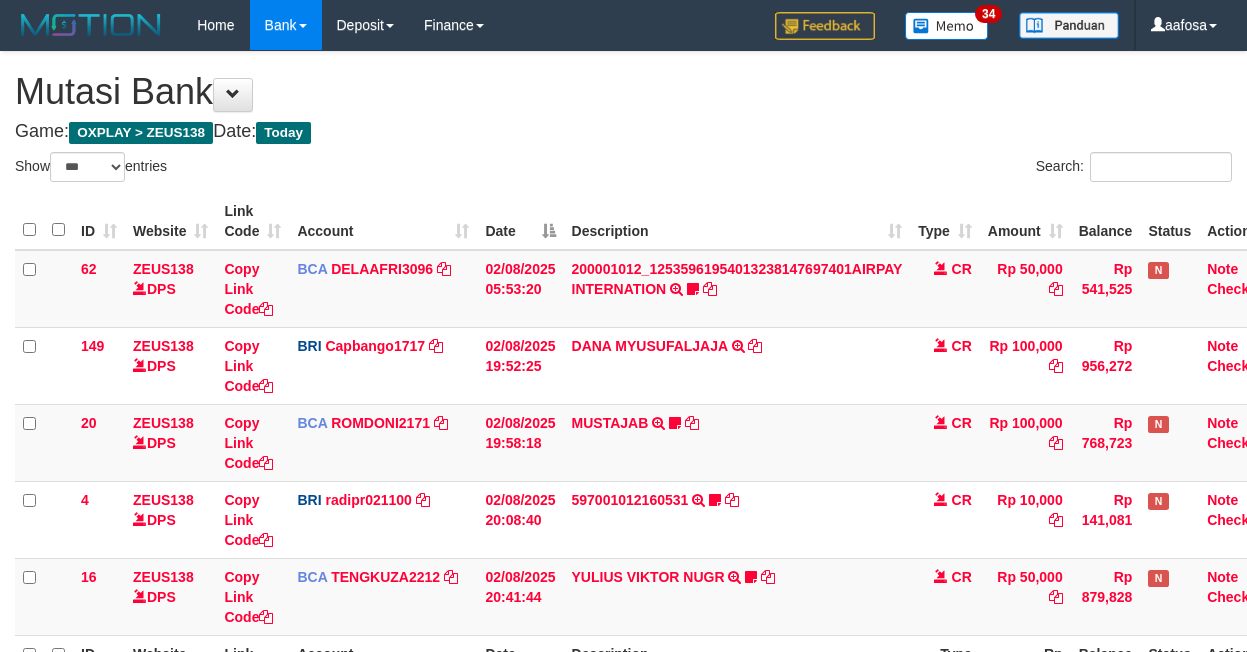 select on "***" 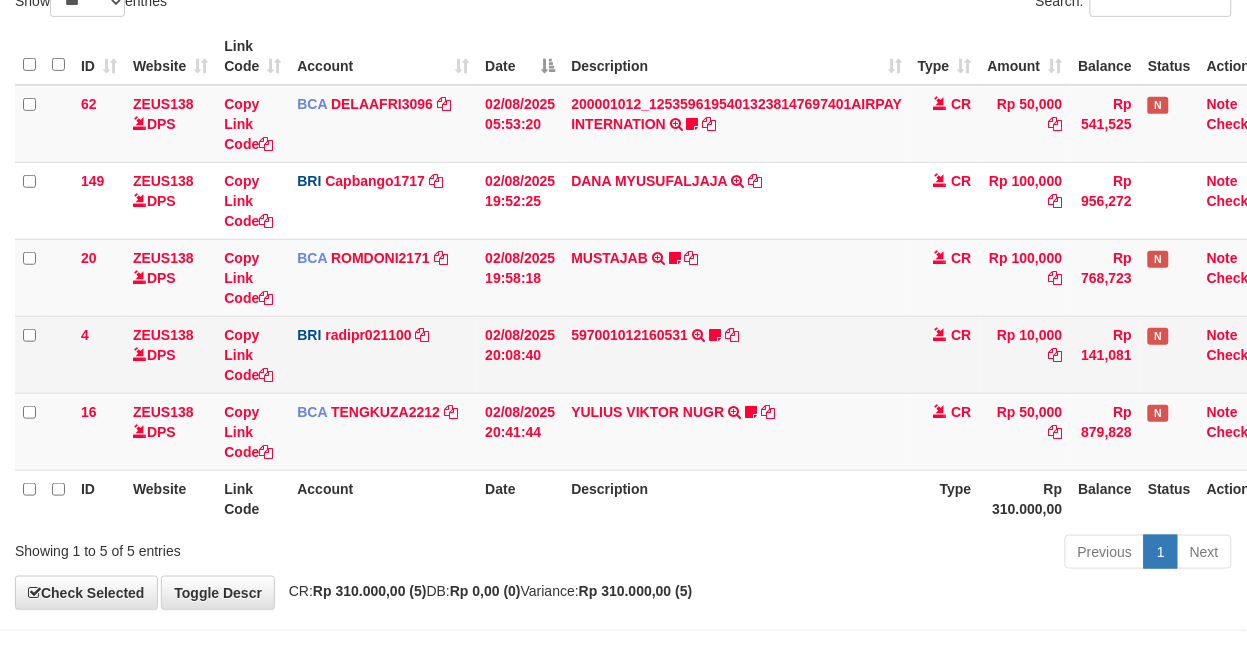 scroll, scrollTop: 234, scrollLeft: 0, axis: vertical 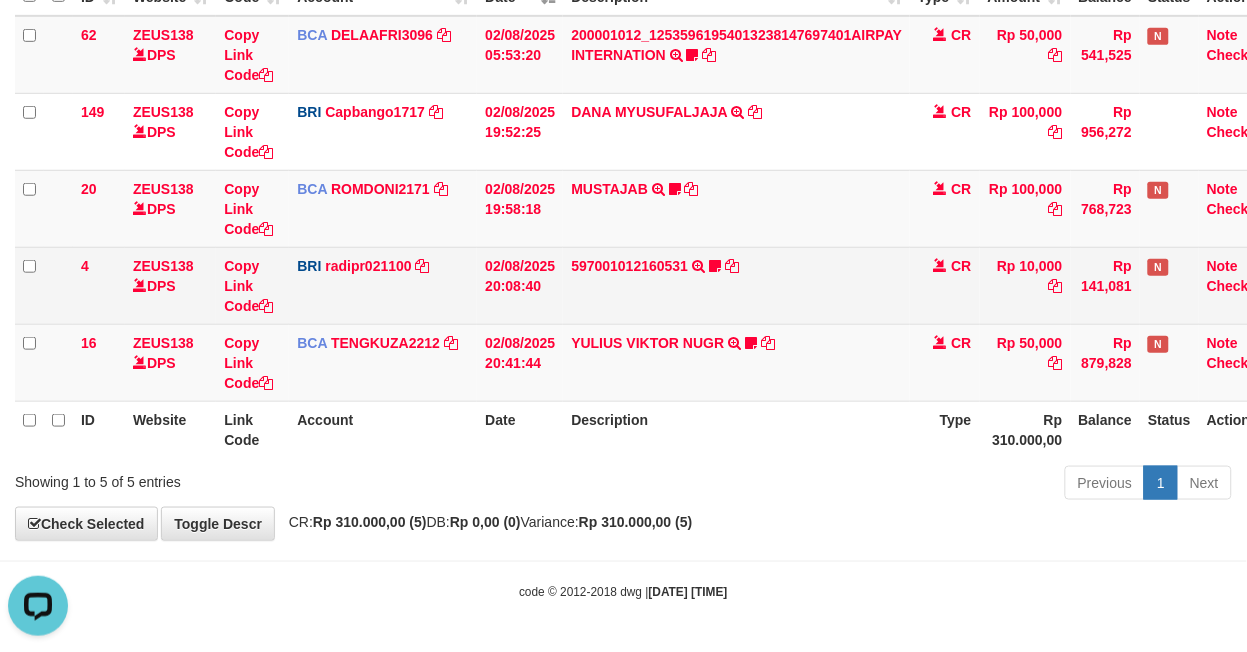 click on "BRI
radipr021100
DPS
REYNALDI ADI PRATAMA
mutasi_20250802_3774 | 4
mutasi_20250802_3774 | 4" at bounding box center (383, 285) 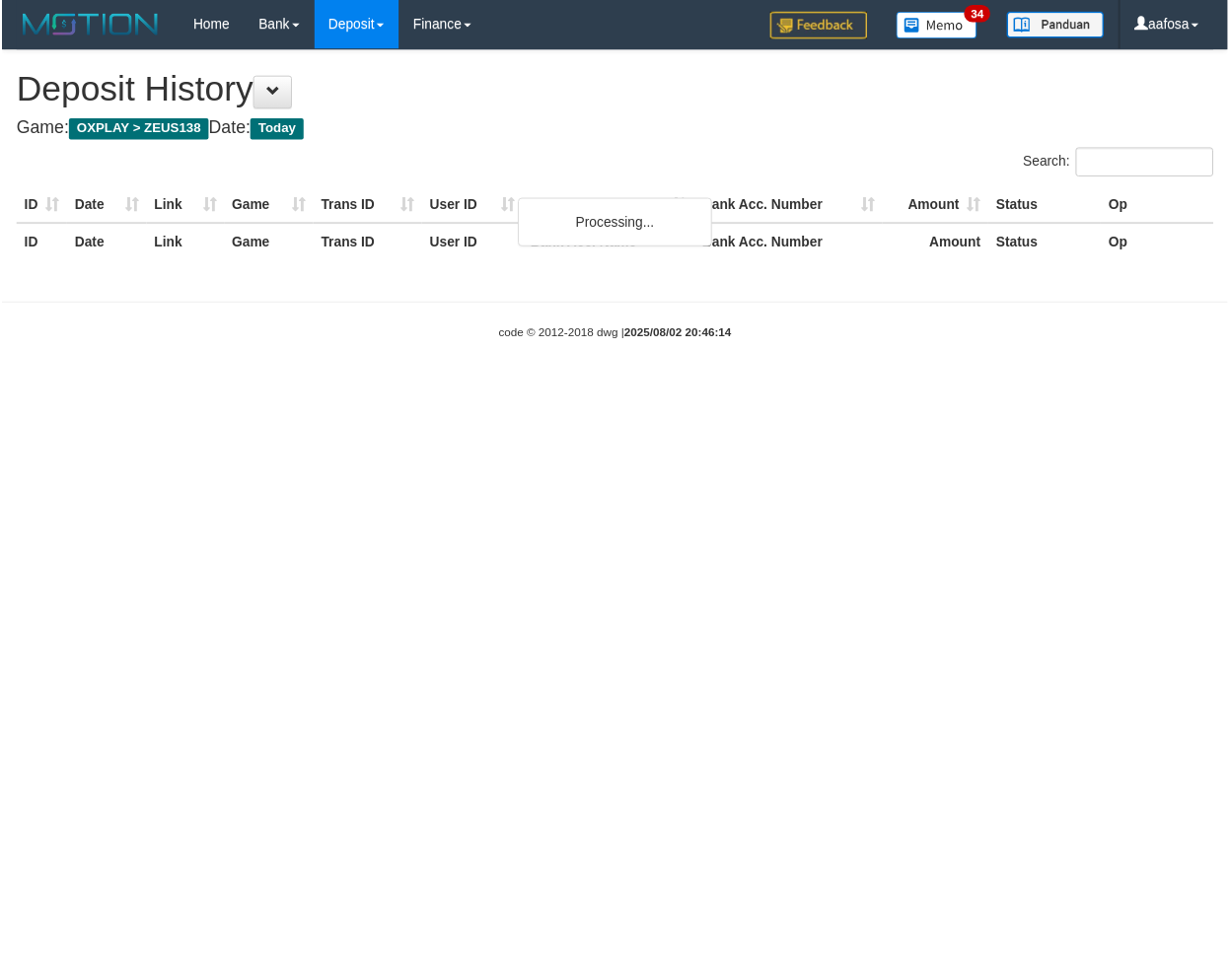 scroll, scrollTop: 0, scrollLeft: 0, axis: both 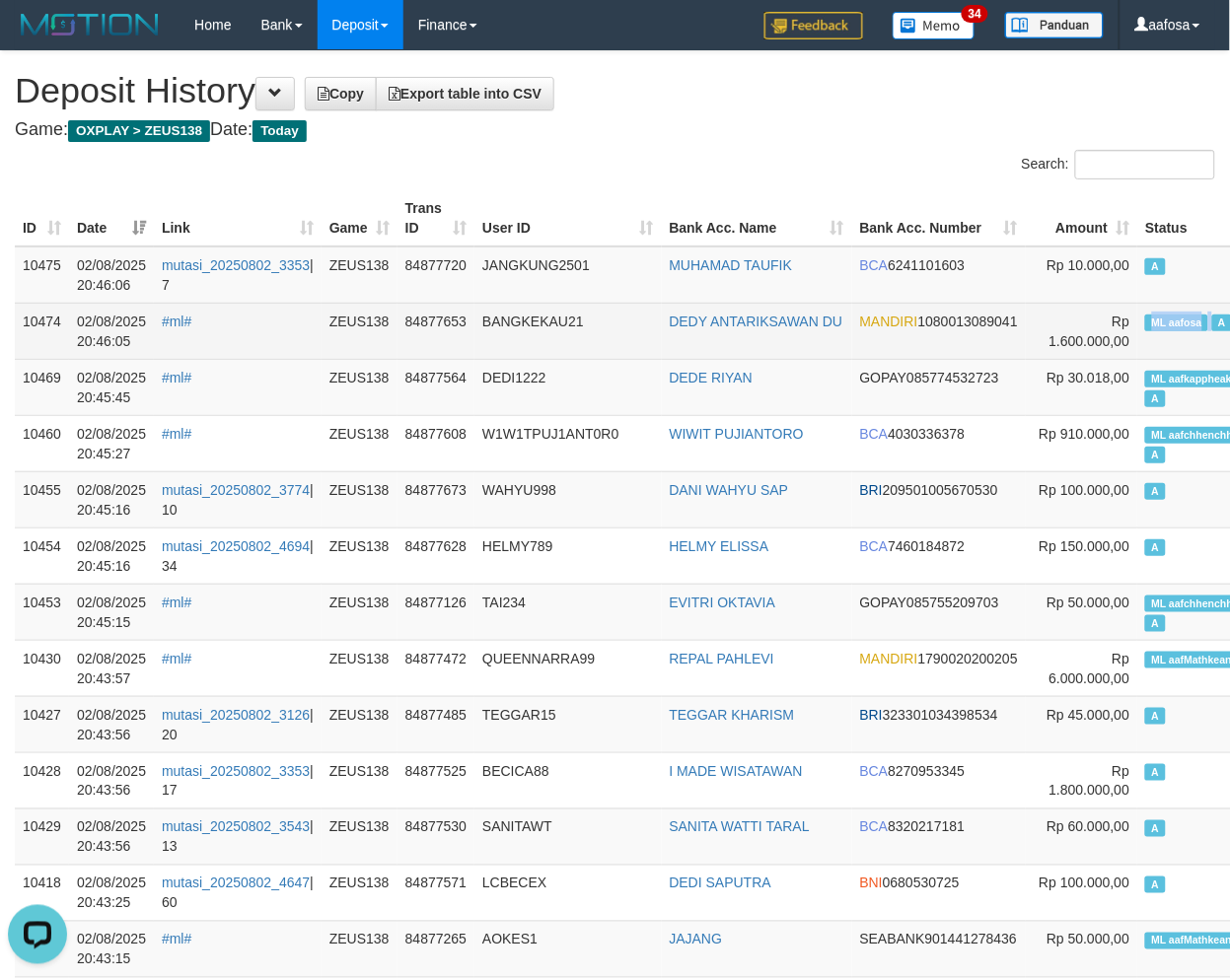 copy on "ML aafosa" 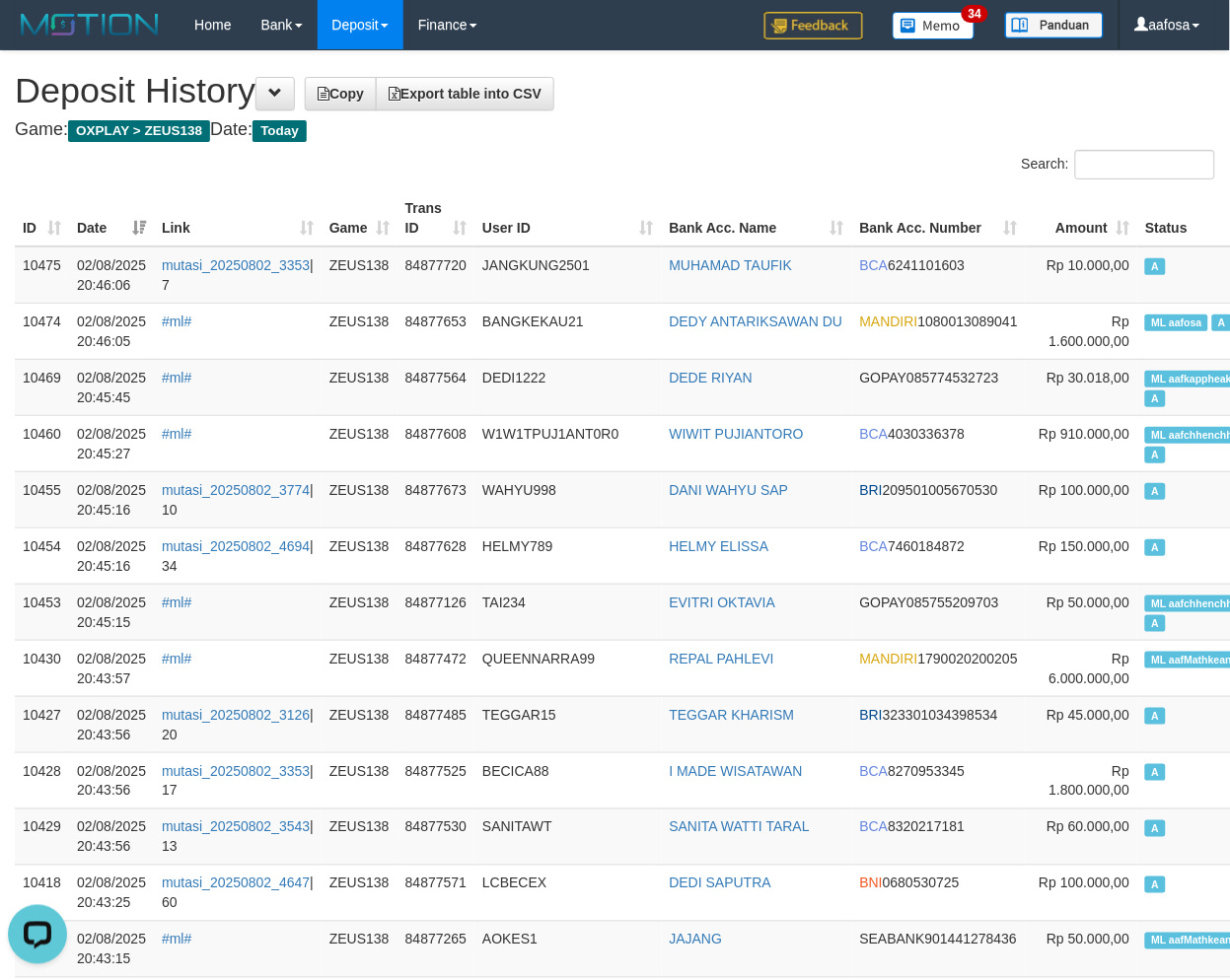 scroll, scrollTop: 6242, scrollLeft: 0, axis: vertical 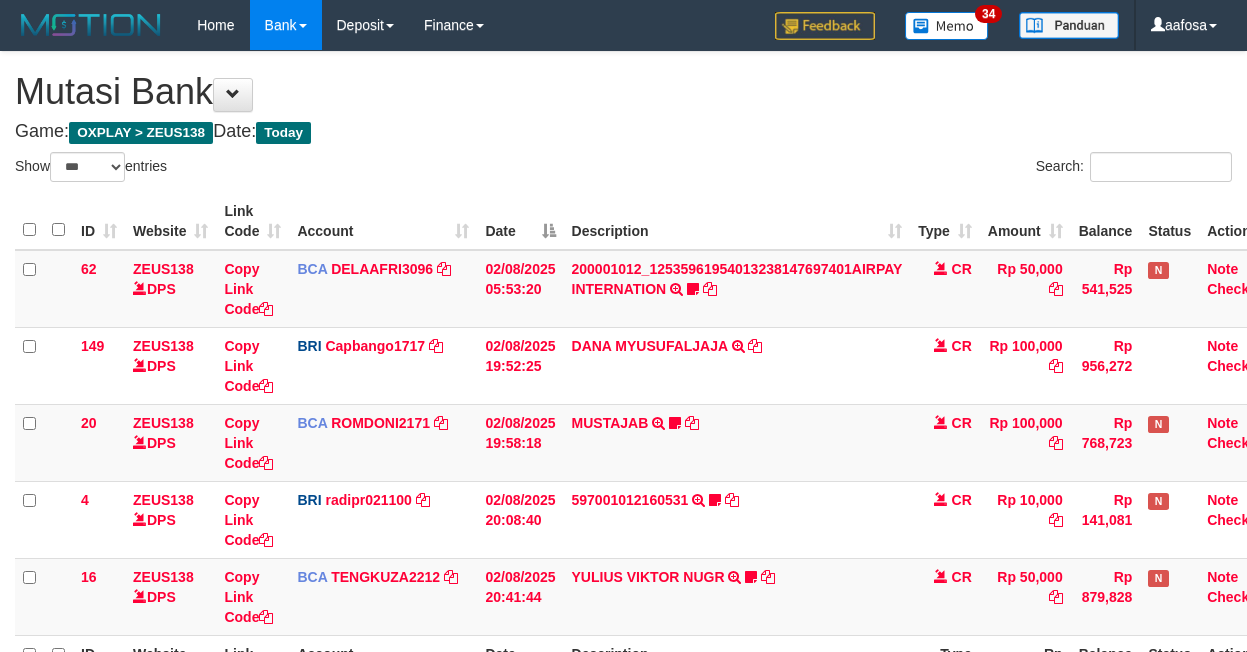 select on "***" 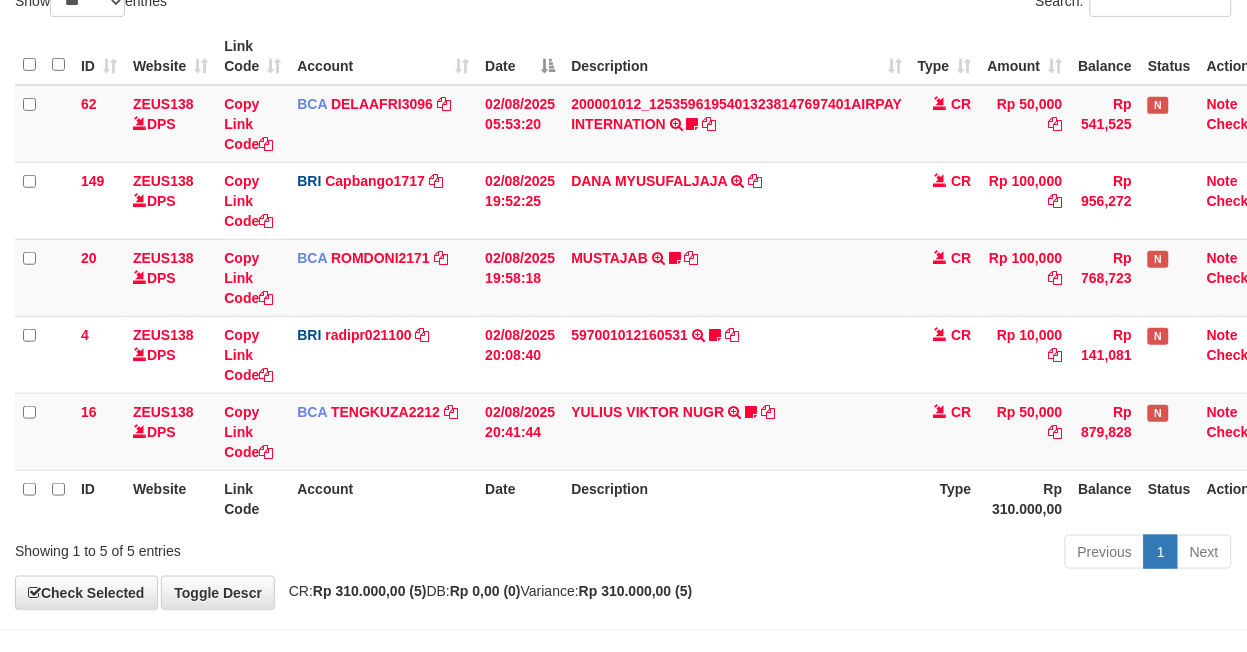 scroll, scrollTop: 234, scrollLeft: 0, axis: vertical 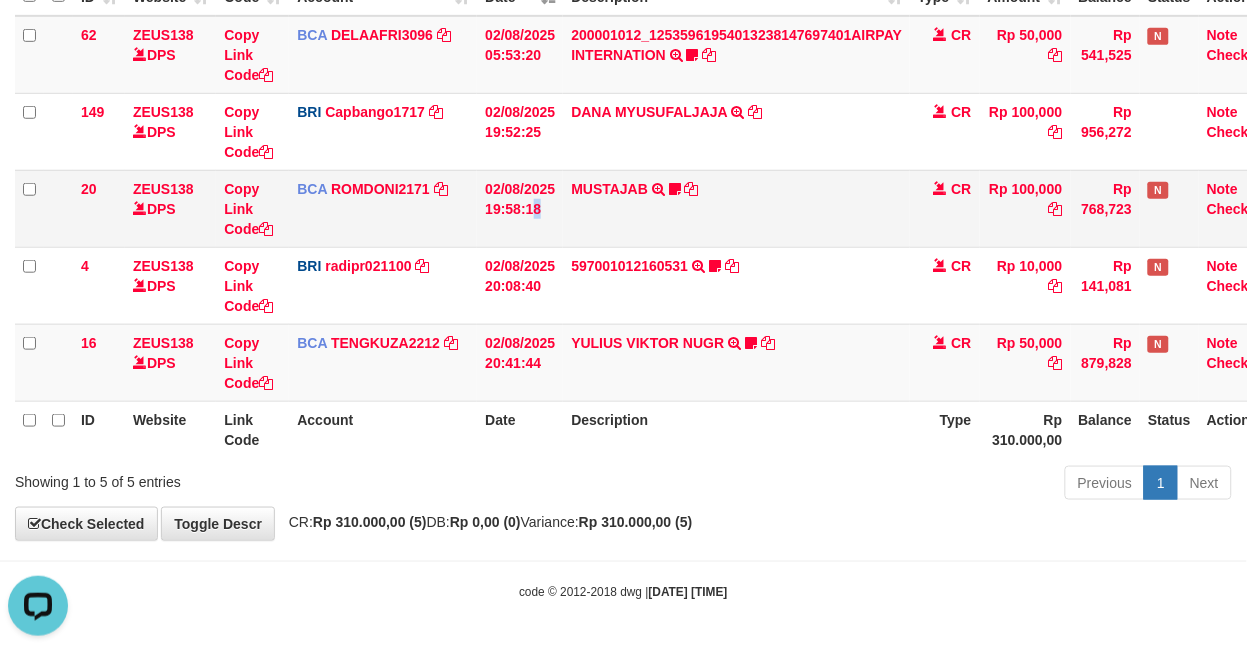 click on "02/08/2025 19:58:18" at bounding box center (520, 208) 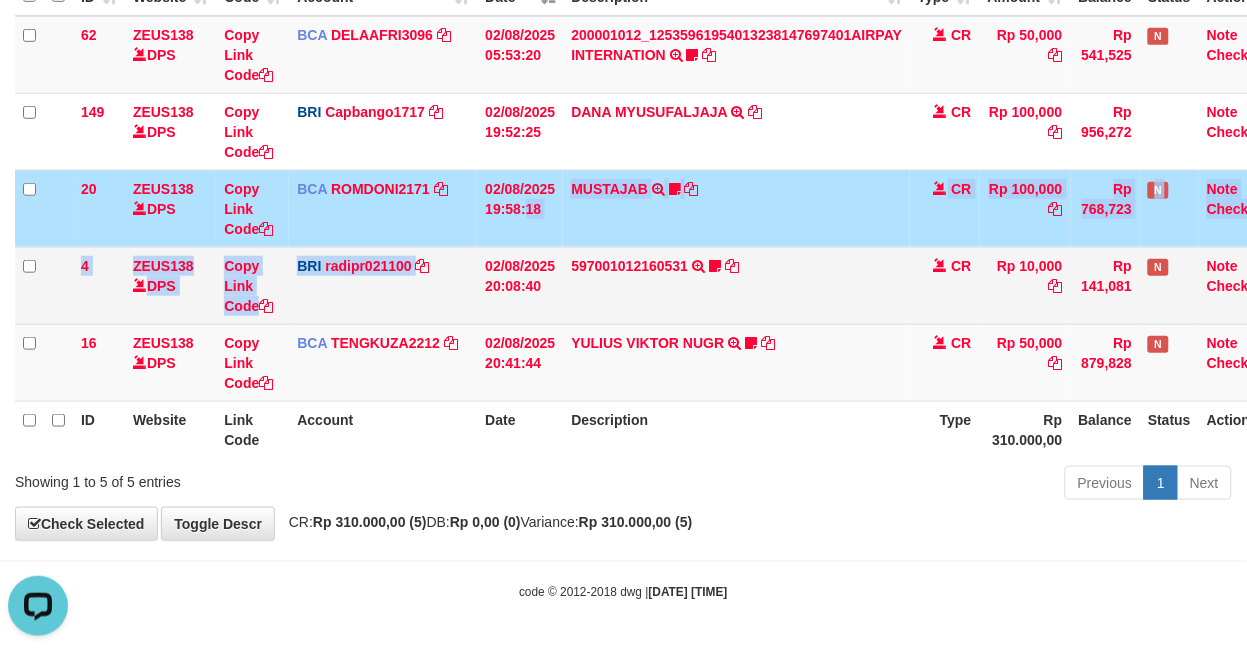 click on "62
ZEUS138    DPS
Copy Link Code
BCA
DELAAFRI3096
DPS
DELA AFRIANI
mutasi_20250802_3552 | 62
mutasi_20250802_3552 | 62
02/08/2025 05:53:20
200001012_12535961954013238147697401AIRPAY INTERNATION            TRSF E-BANKING CR 0208/FTSCY/WS95051
50000.00200001012_12535961954013238147697401AIRPAY INTERNATION    Labubutaiki
https://prnt.sc/l7T6Eus7w_Qi
CR
Rp 50,000
Rp 541,525
N
Note
Check
149
ZEUS138    DPS
Copy Link Code
BRI
Capbango1717" at bounding box center (648, 209) 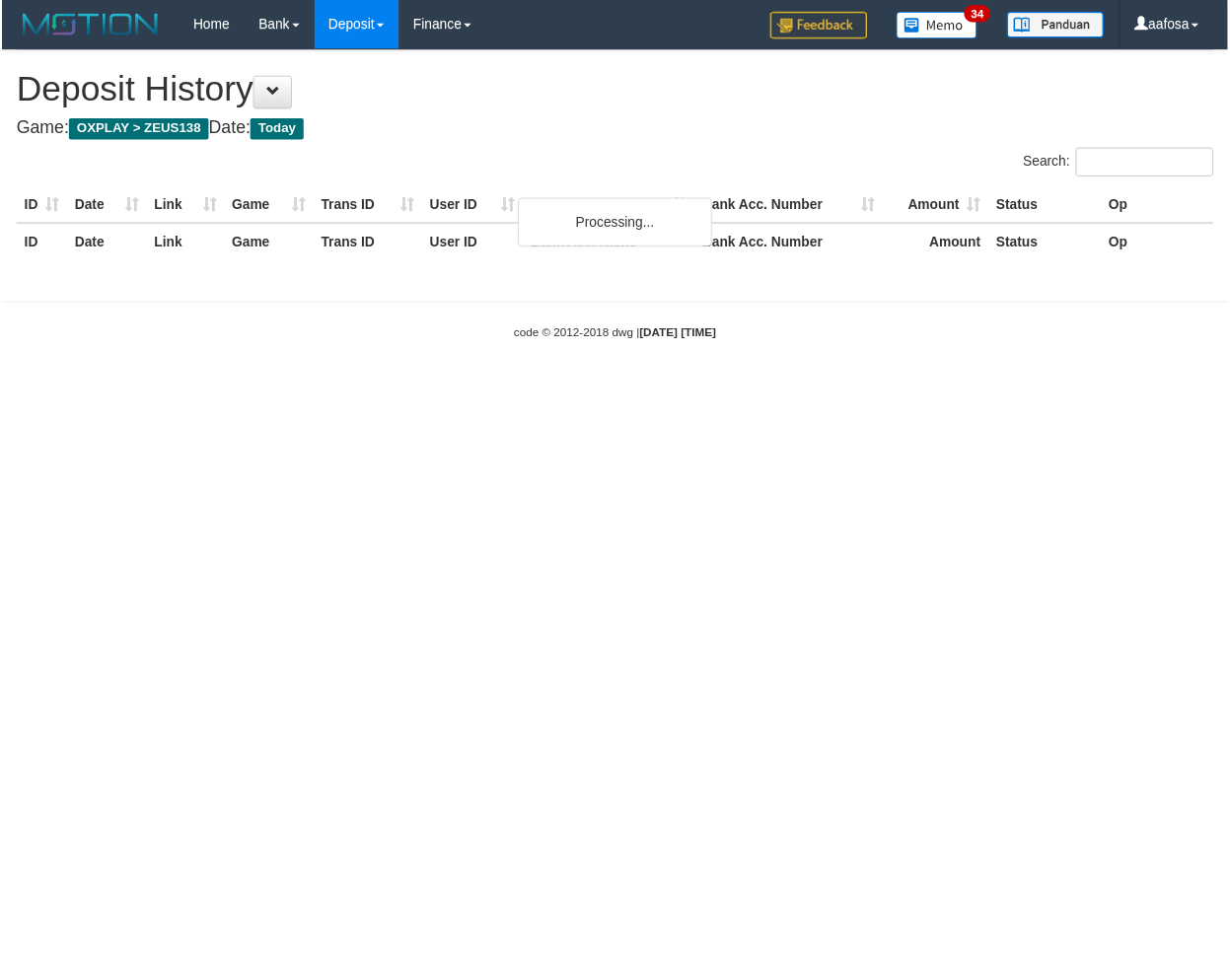 scroll, scrollTop: 0, scrollLeft: 0, axis: both 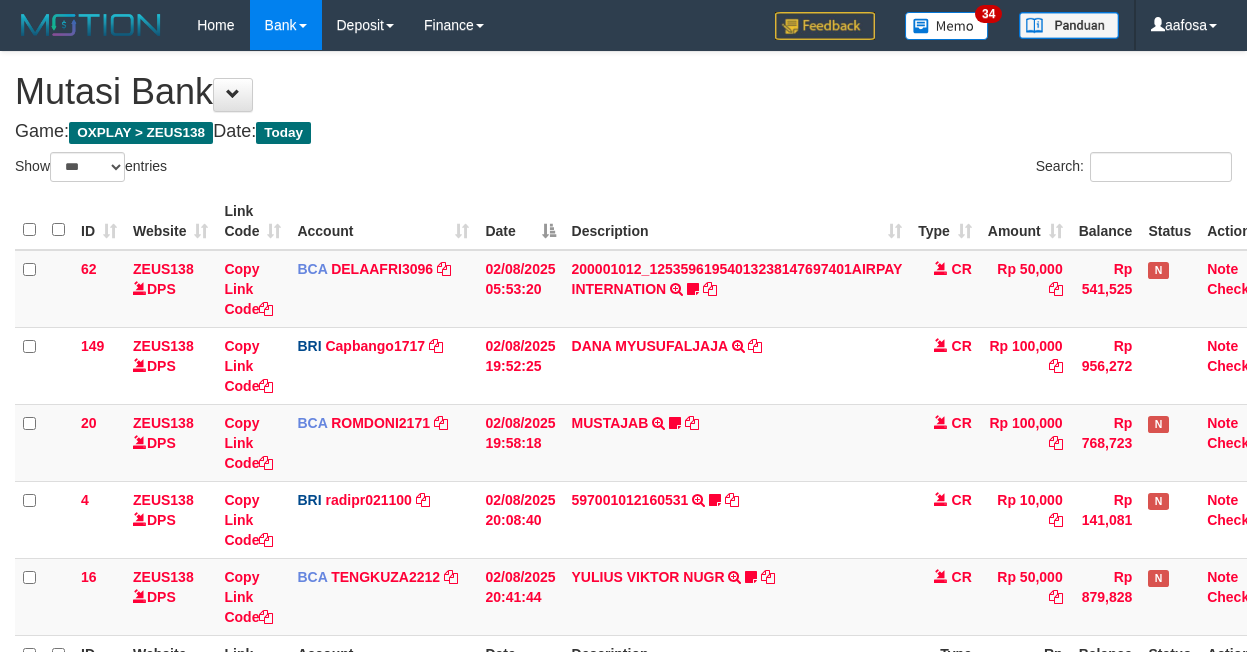 select on "***" 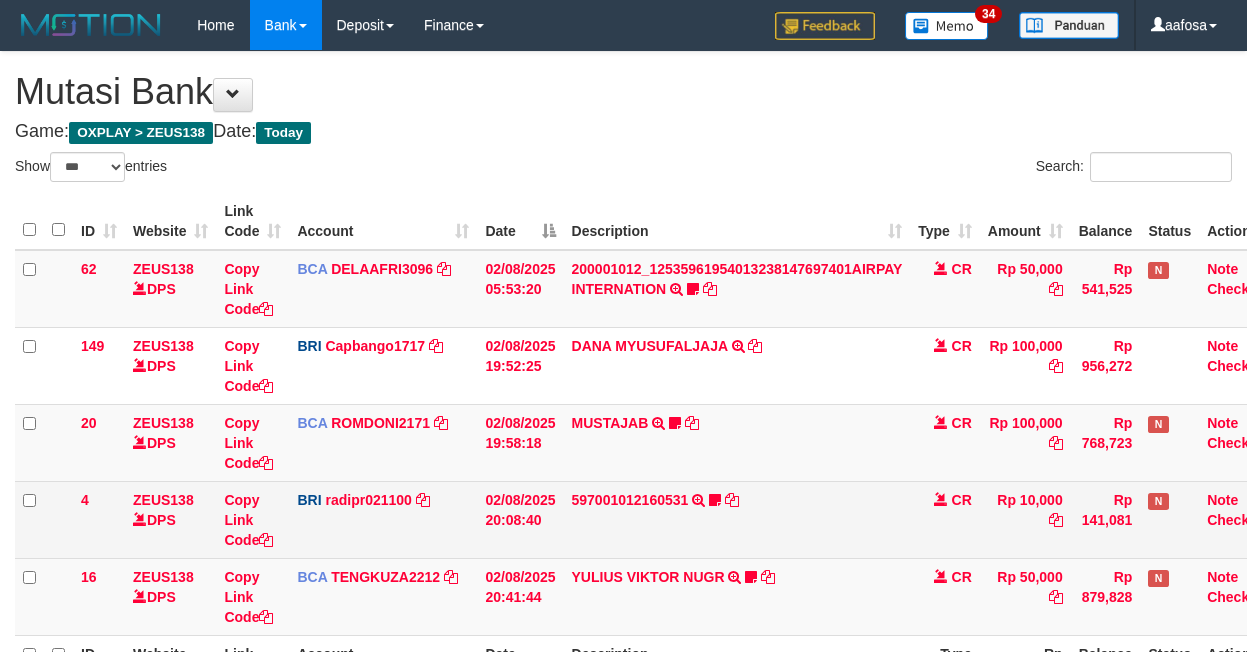 click on "597001012160531            TRANSFER NBMB 597001012160531 TO REYNALDI ADI PRATAMA    Cewekcancer83" at bounding box center (737, 519) 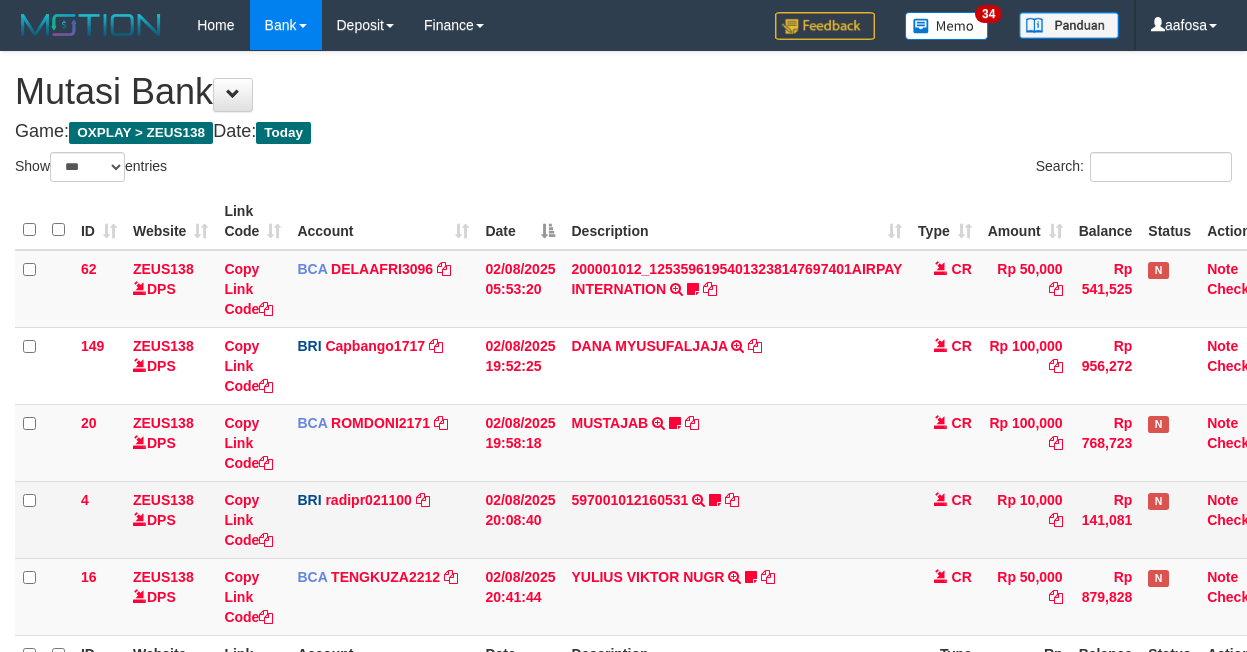 scroll, scrollTop: 165, scrollLeft: 0, axis: vertical 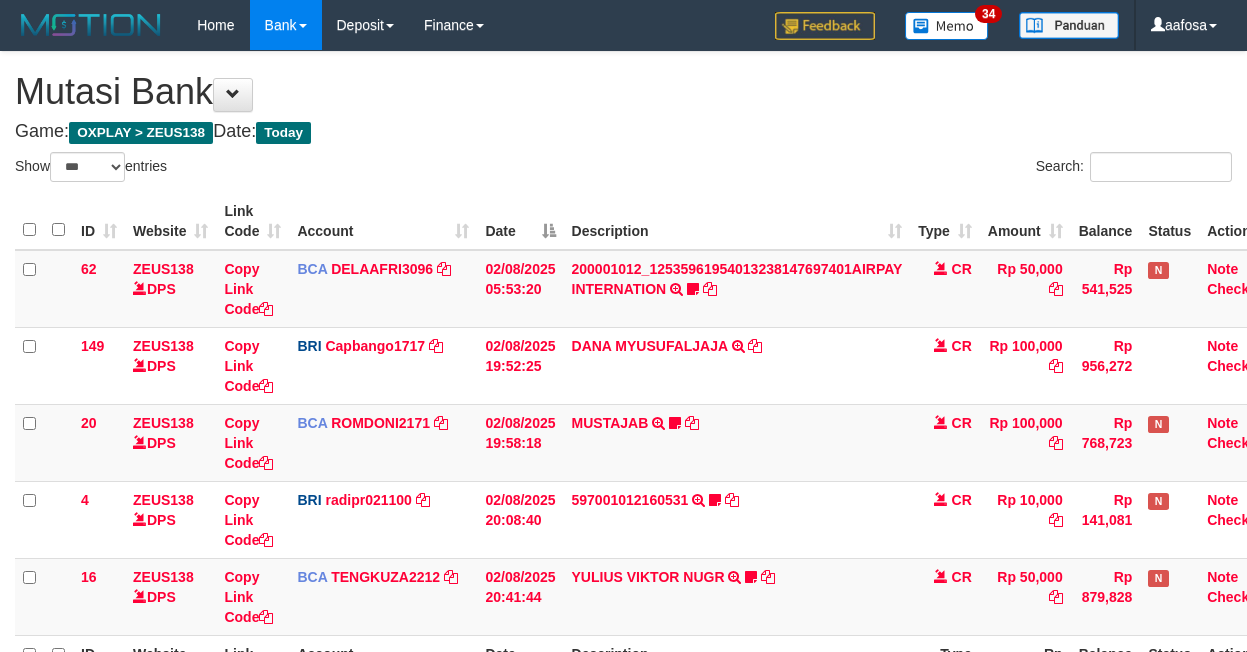 select on "***" 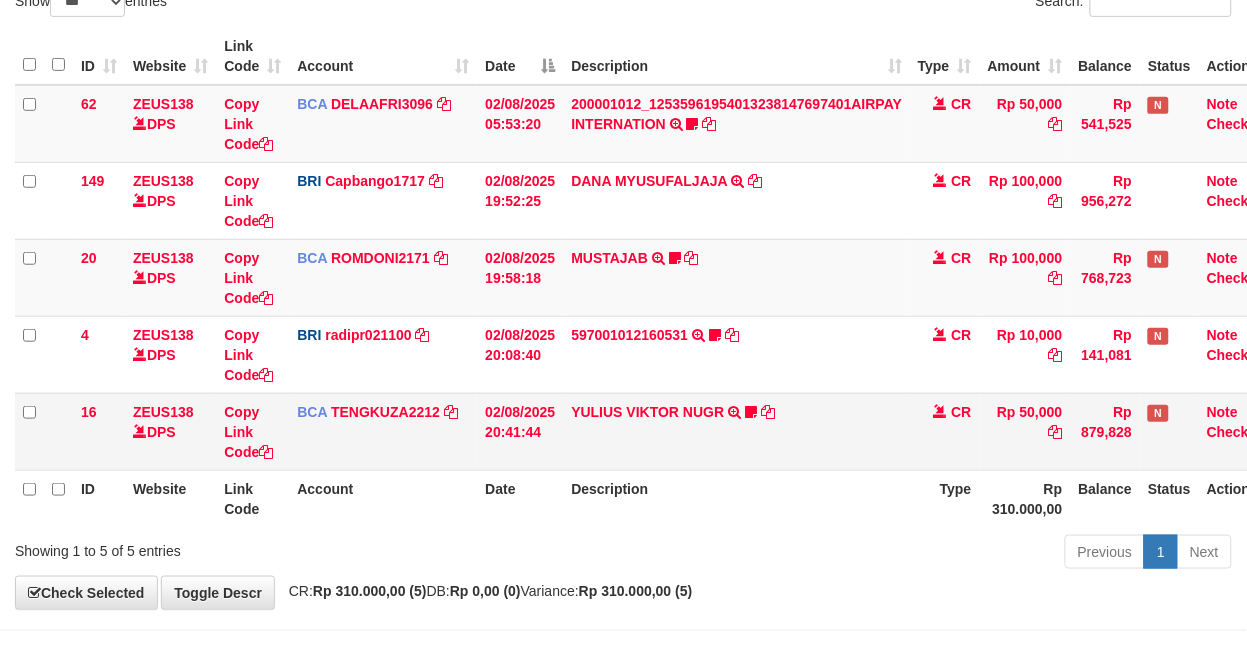 scroll, scrollTop: 234, scrollLeft: 0, axis: vertical 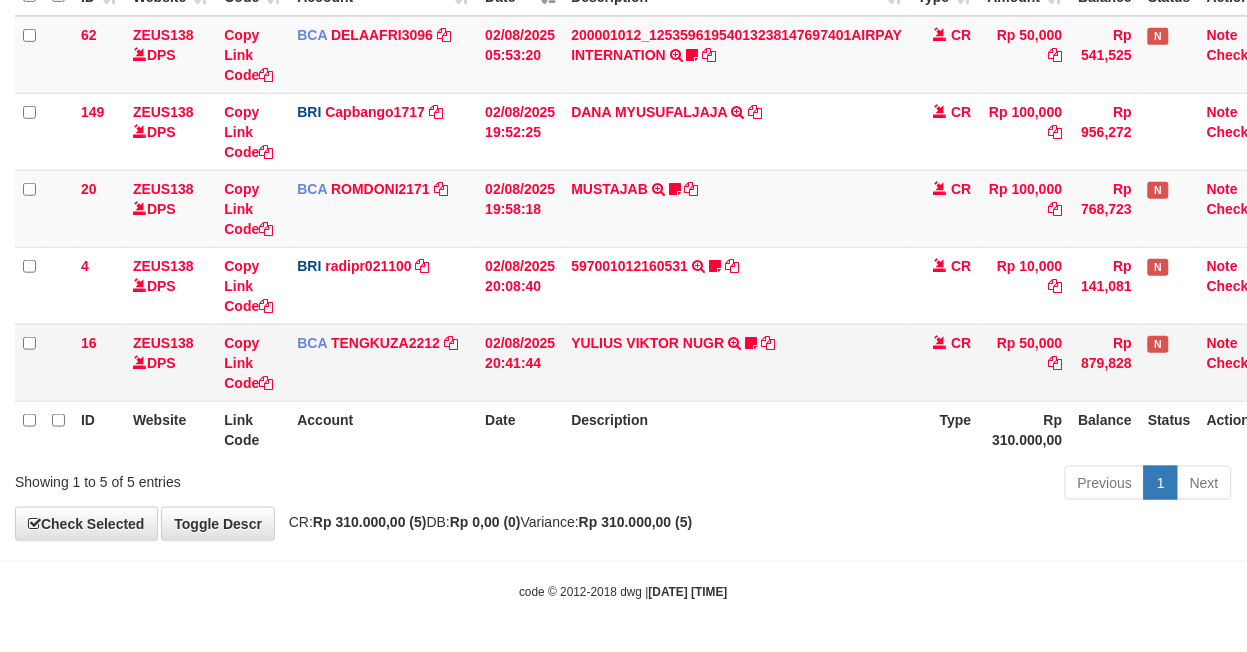 click on "62
ZEUS138    DPS
Copy Link Code
BCA
DELAAFRI3096
DPS
DELA AFRIANI
mutasi_20250802_3552 | 62
mutasi_20250802_3552 | 62
02/08/2025 05:53:20
200001012_12535961954013238147697401AIRPAY INTERNATION            TRSF E-BANKING CR 0208/FTSCY/WS95051
50000.00200001012_12535961954013238147697401AIRPAY INTERNATION    Labubutaiki
https://prnt.sc/l7T6Eus7w_Qi
CR
Rp 50,000
Rp 541,525
N
Note
Check
149
ZEUS138    DPS
Copy Link Code
BRI
Capbango1717" at bounding box center [648, 209] 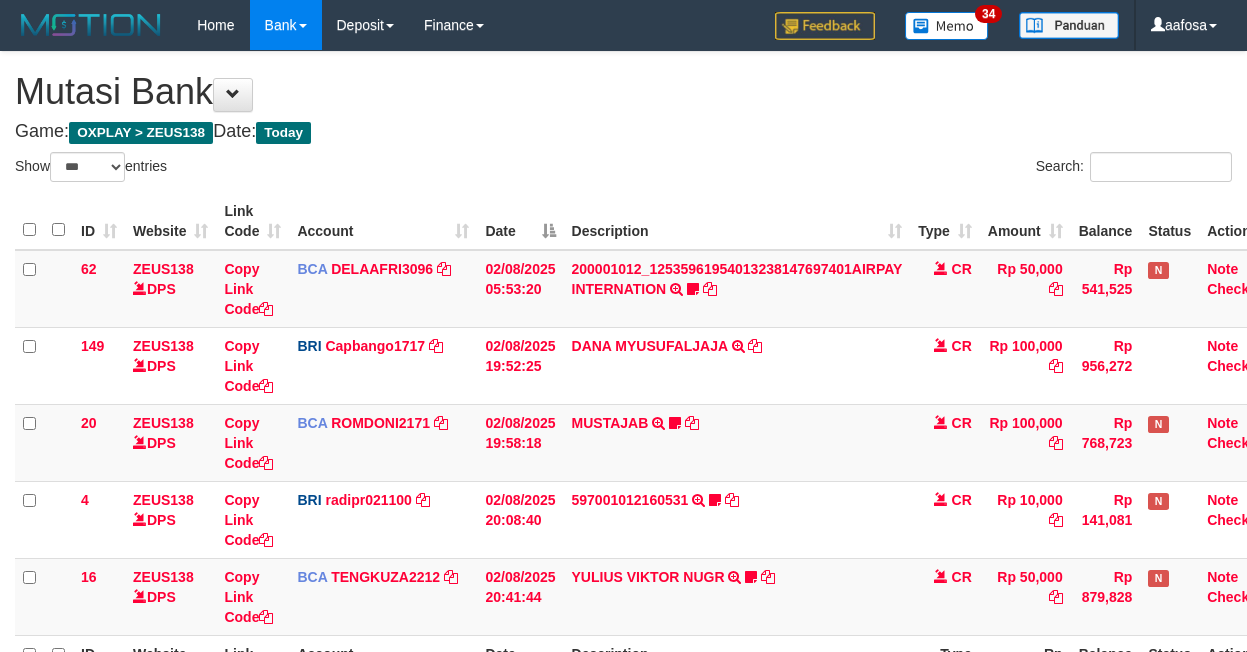 select on "***" 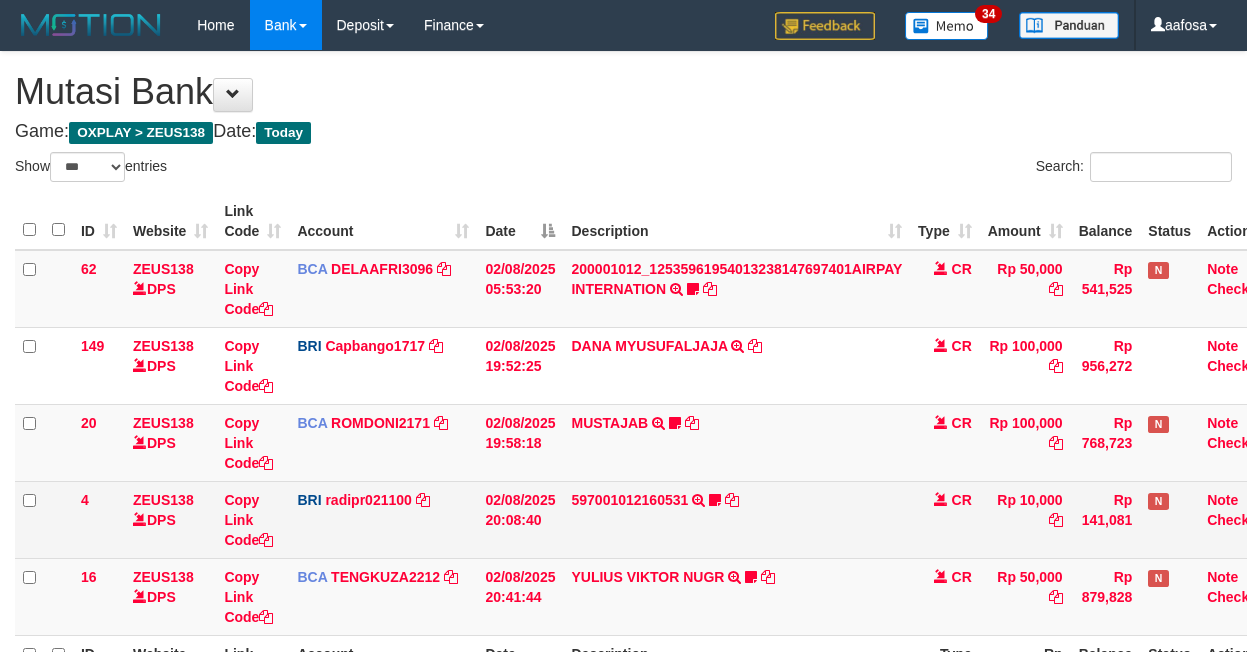 scroll, scrollTop: 165, scrollLeft: 0, axis: vertical 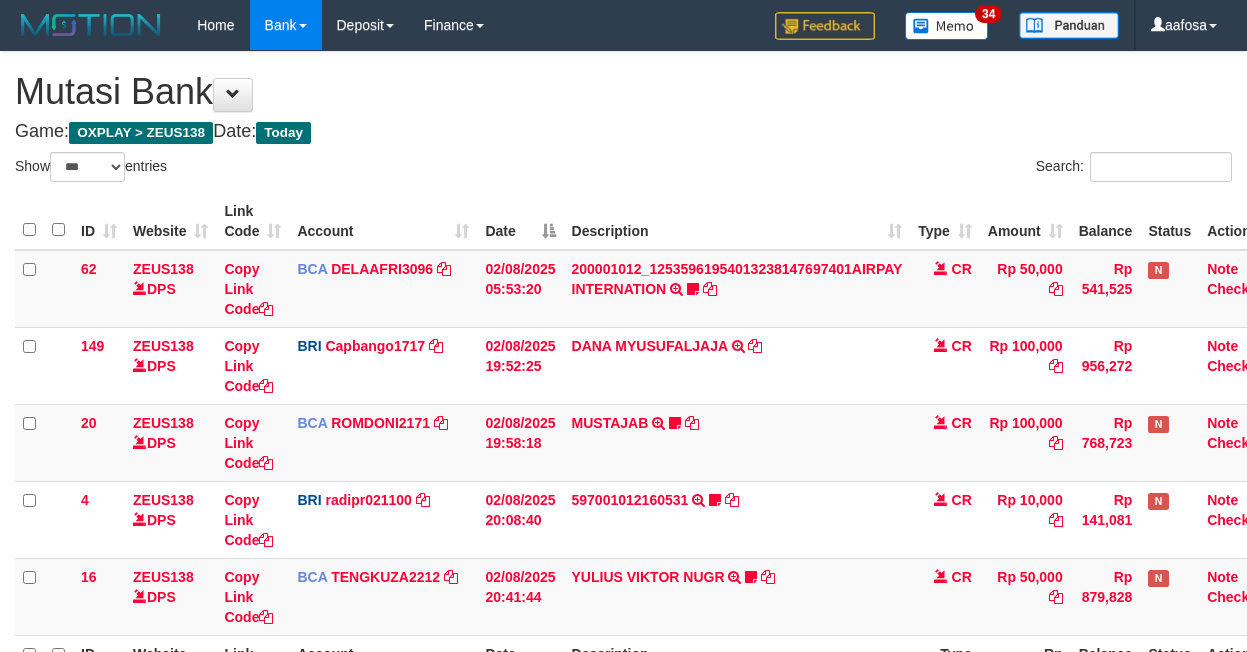 select on "***" 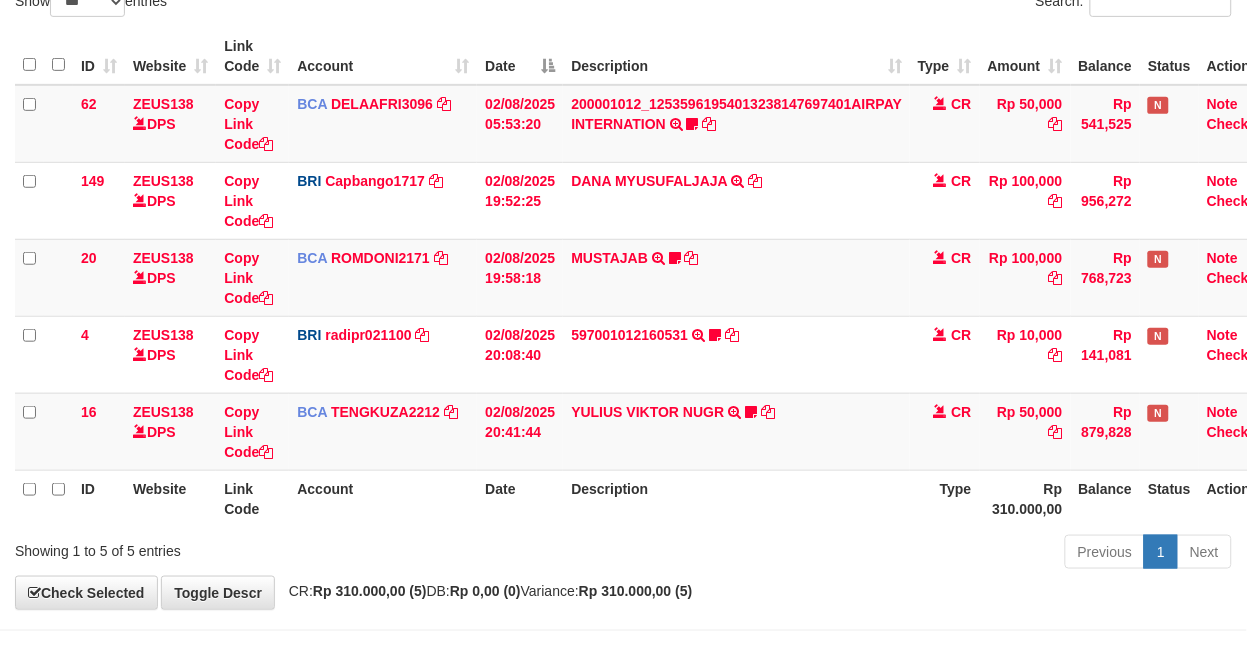 scroll, scrollTop: 234, scrollLeft: 0, axis: vertical 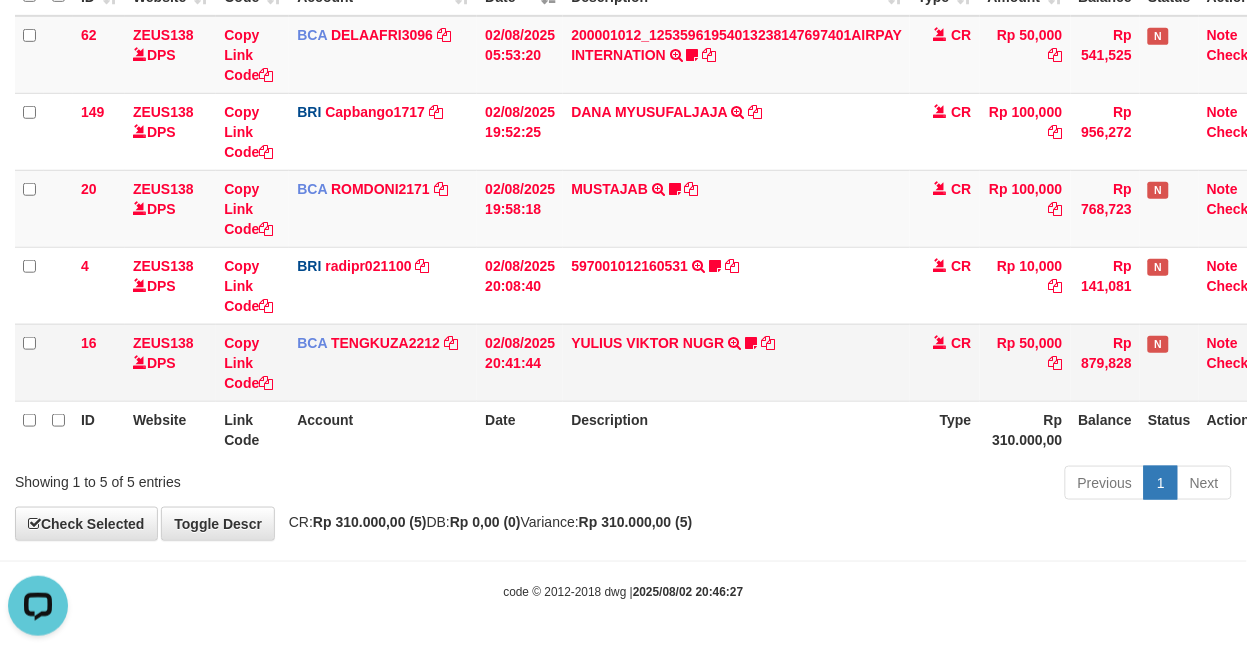 drag, startPoint x: 695, startPoint y: 324, endPoint x: 748, endPoint y: 347, distance: 57.77543 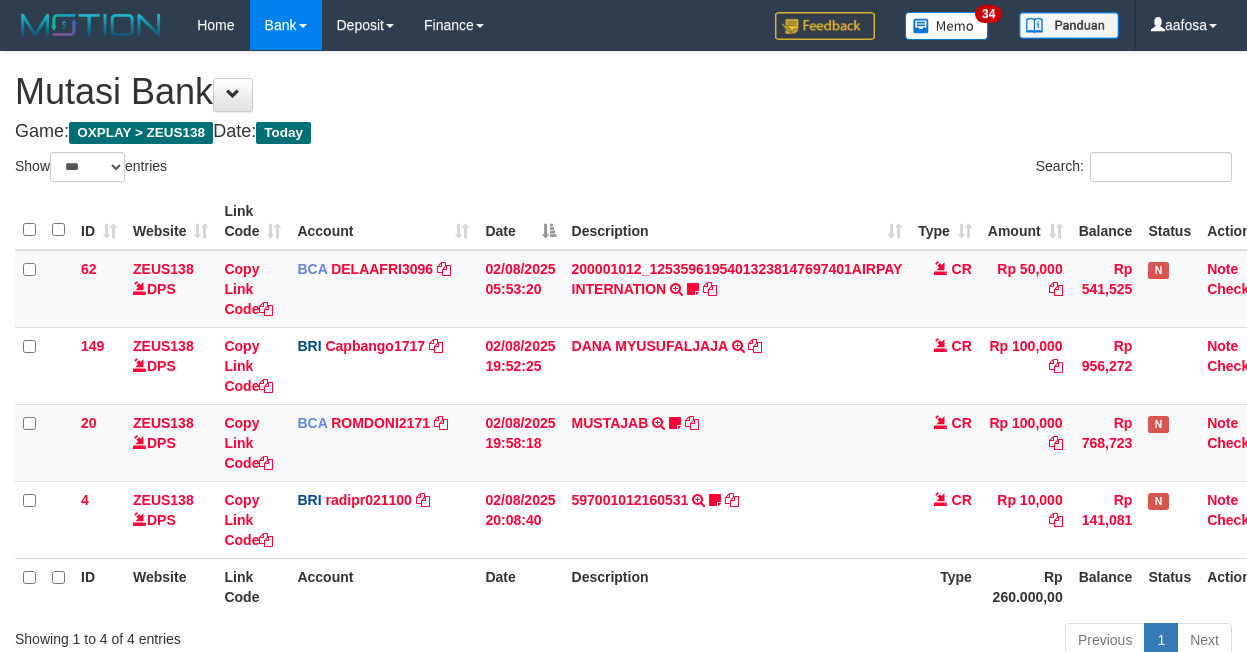 select on "***" 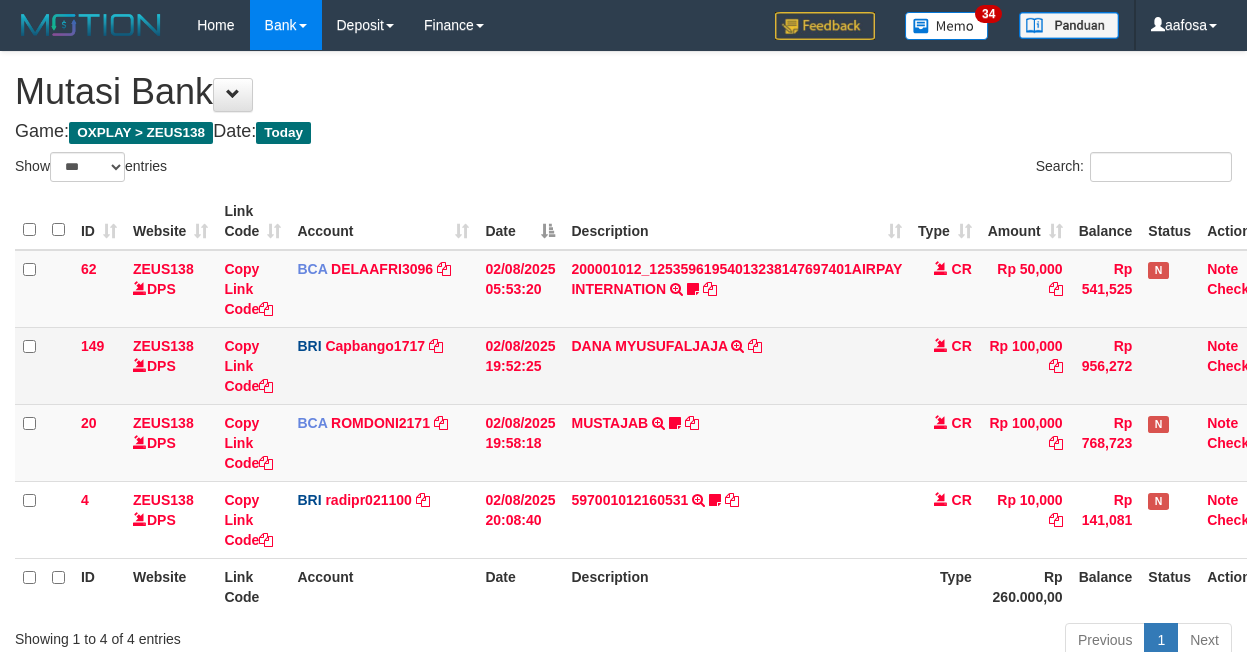 scroll, scrollTop: 0, scrollLeft: 0, axis: both 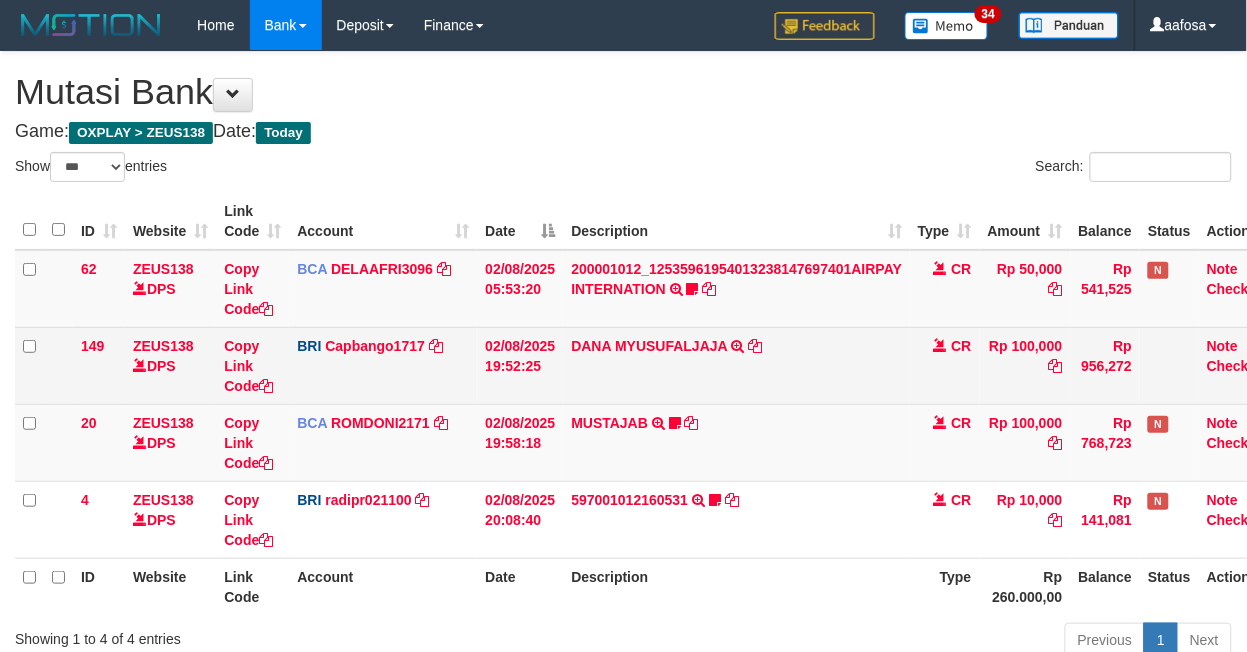 click on "DANA MYUSUFALJAJA         TRANSFER NBMB DANA MYUSUFALJAJA TO HELMI" at bounding box center (736, 365) 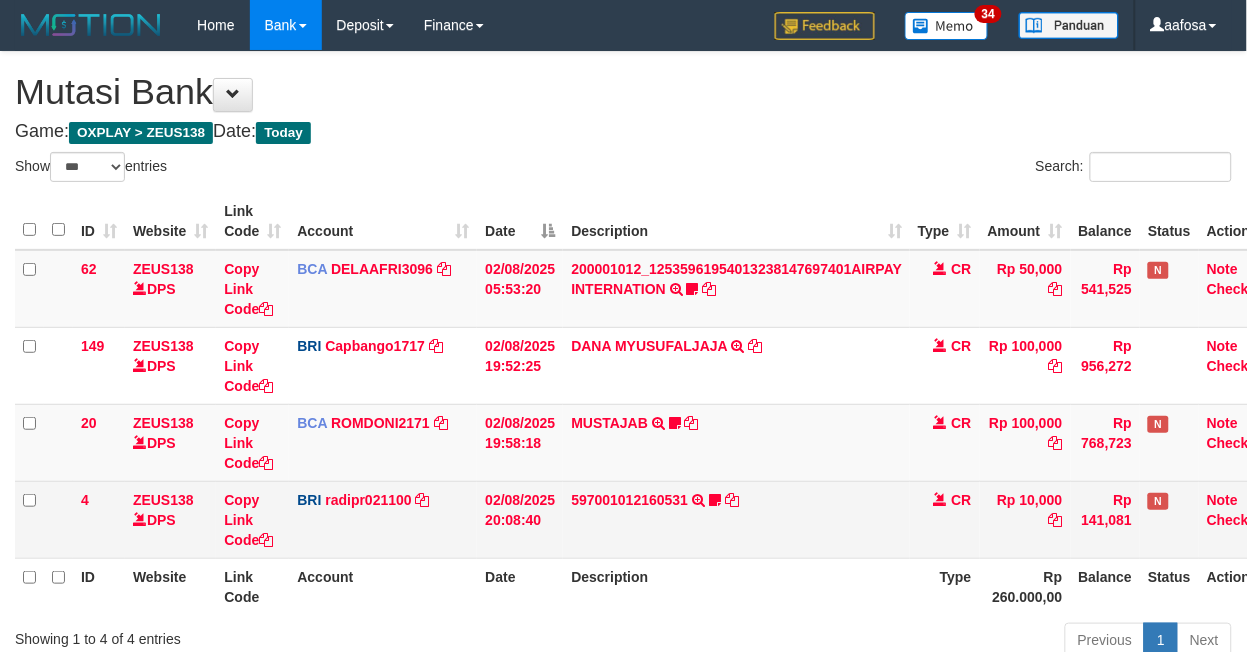 scroll, scrollTop: 157, scrollLeft: 0, axis: vertical 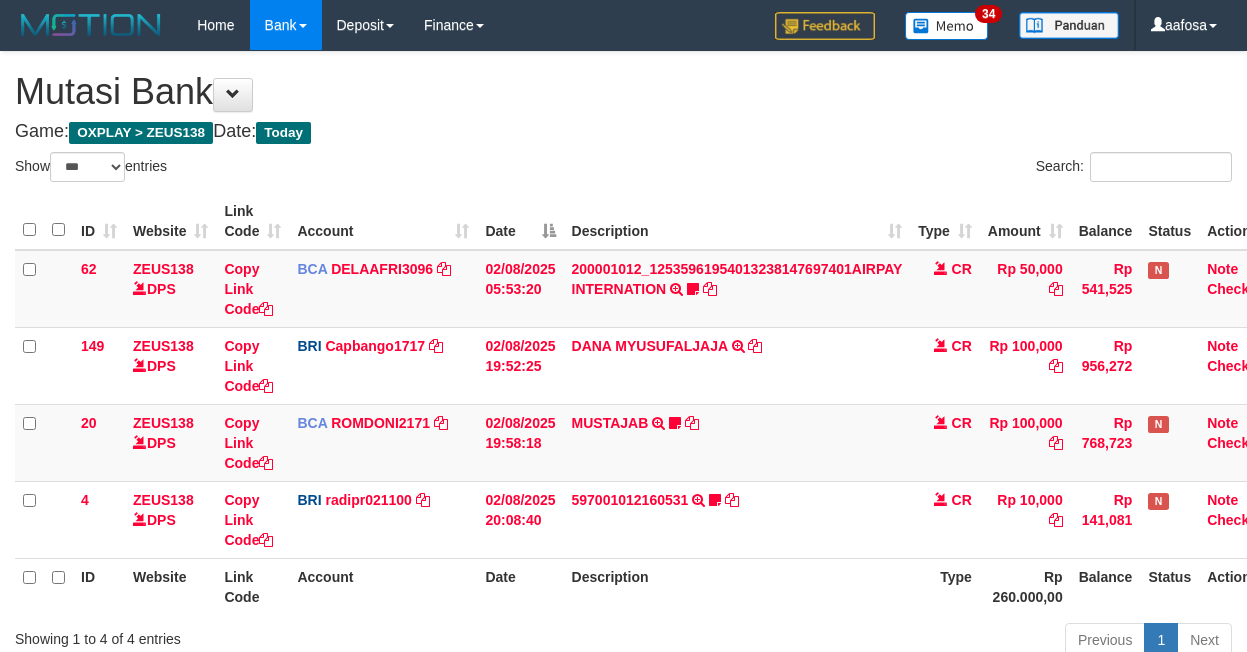 select on "***" 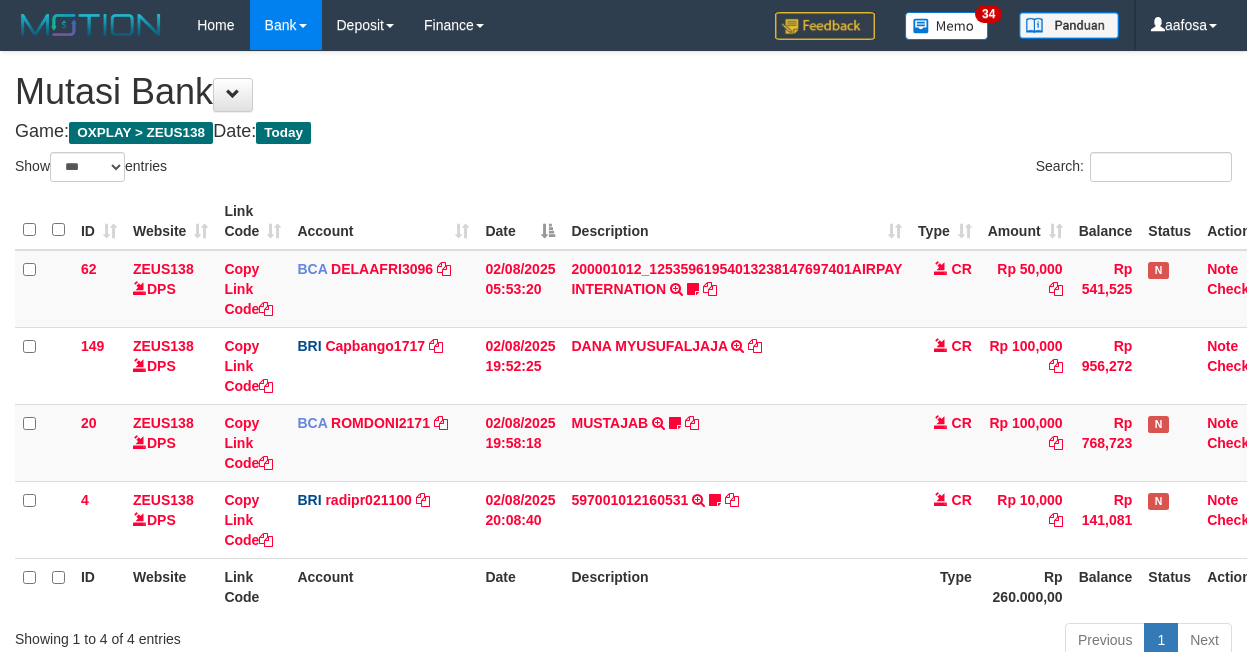 scroll, scrollTop: 157, scrollLeft: 0, axis: vertical 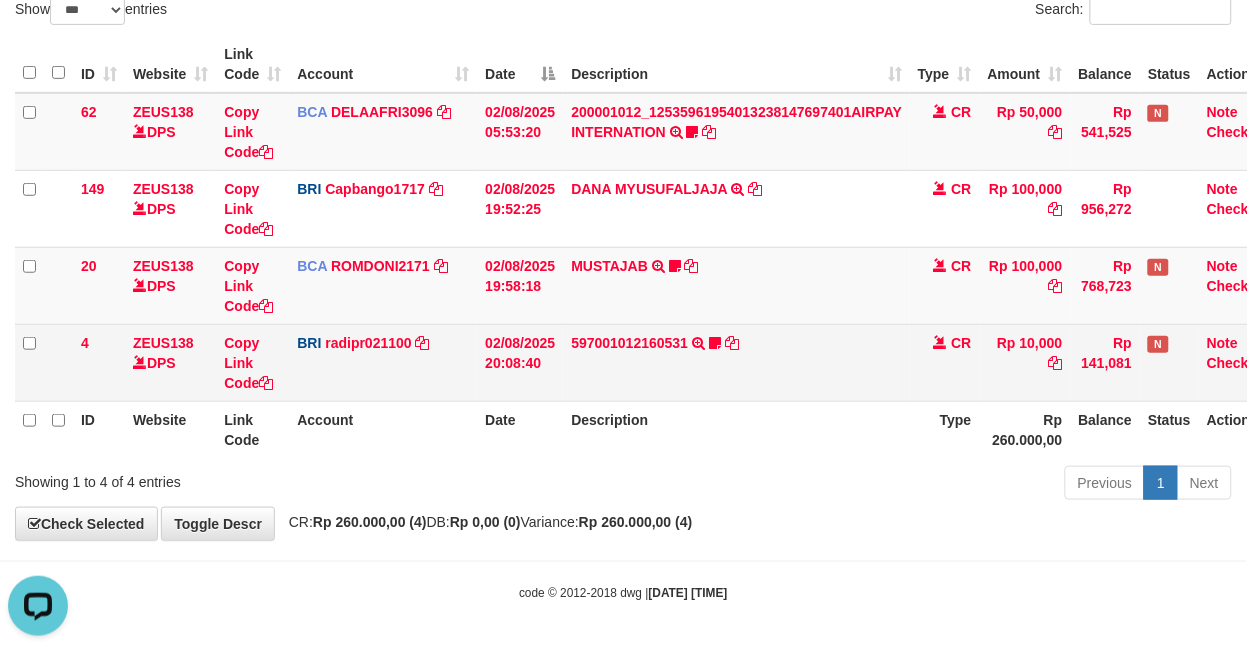 click on "597001012160531            TRANSFER NBMB 597001012160531 TO REYNALDI ADI PRATAMA    Cewekcancer83" at bounding box center [736, 362] 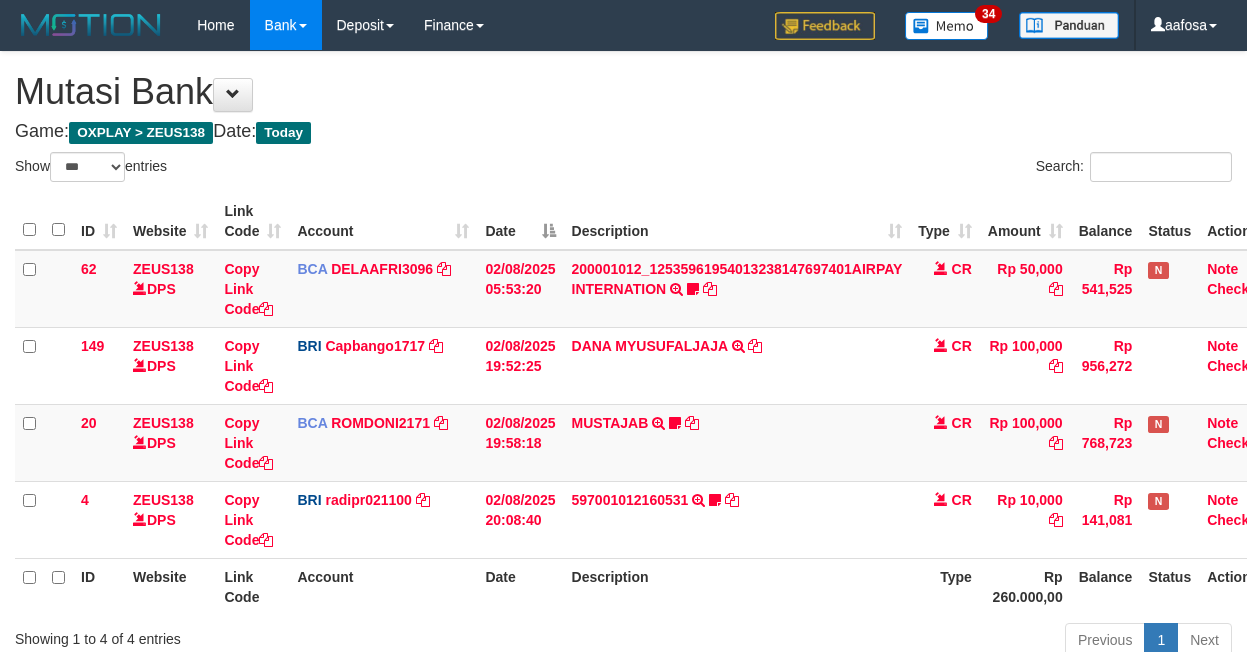 select on "***" 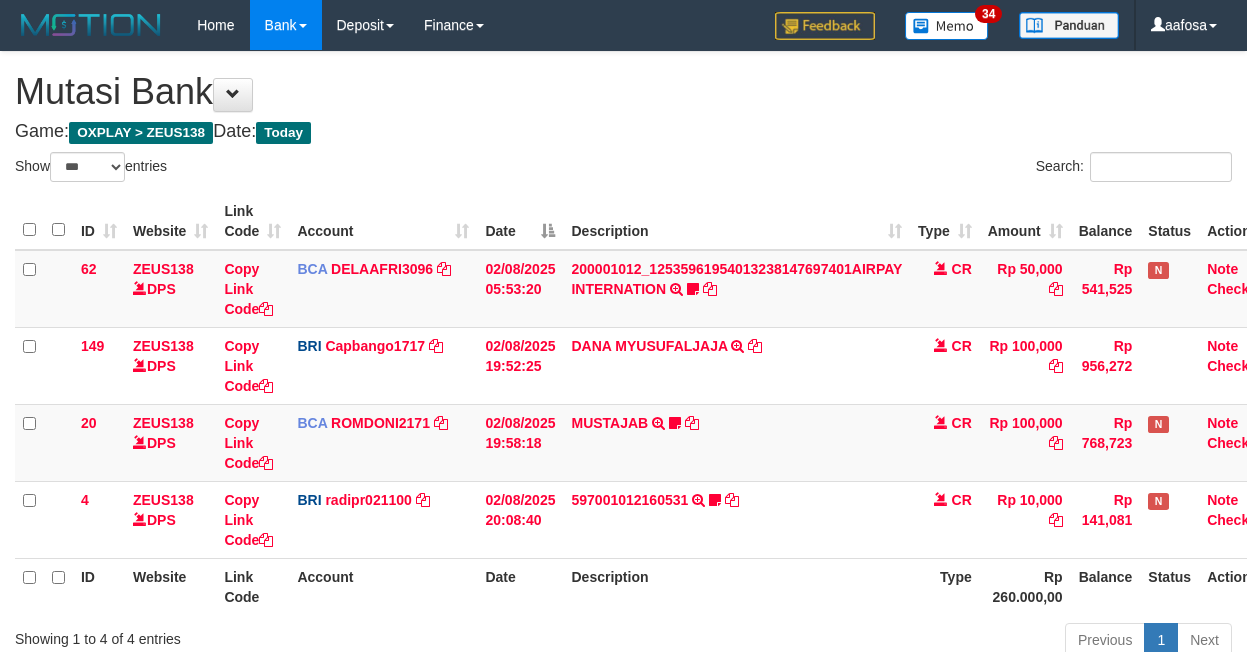 scroll, scrollTop: 157, scrollLeft: 0, axis: vertical 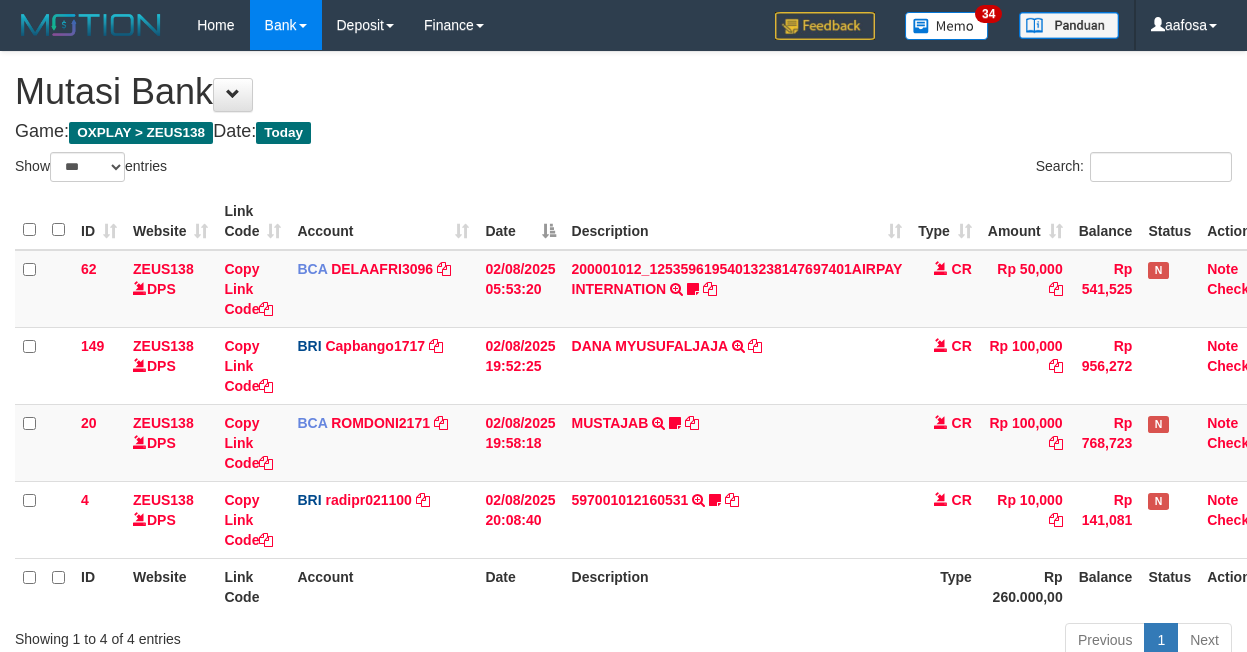 select on "***" 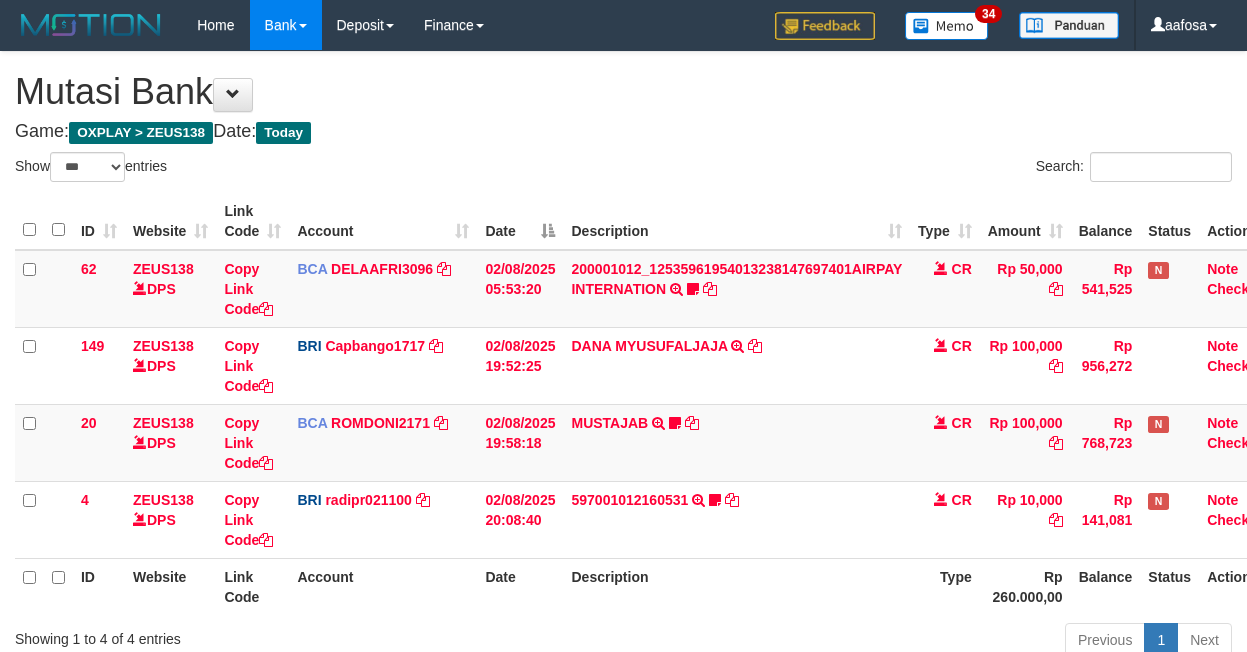 scroll, scrollTop: 157, scrollLeft: 0, axis: vertical 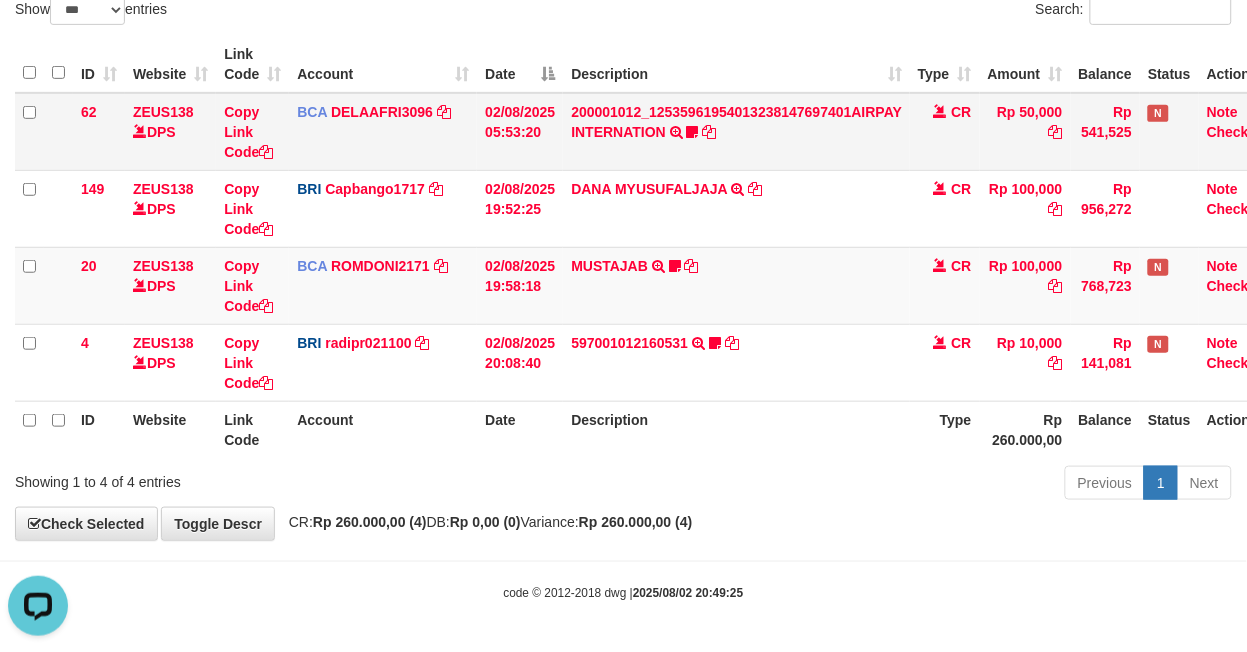click on "200001012_12535961954013238147697401AIRPAY INTERNATION            TRSF E-BANKING CR 0208/FTSCY/WS95051
50000.00200001012_12535961954013238147697401AIRPAY INTERNATION    Labubutaiki
https://prnt.sc/l7T6Eus7w_Qi" at bounding box center [736, 132] 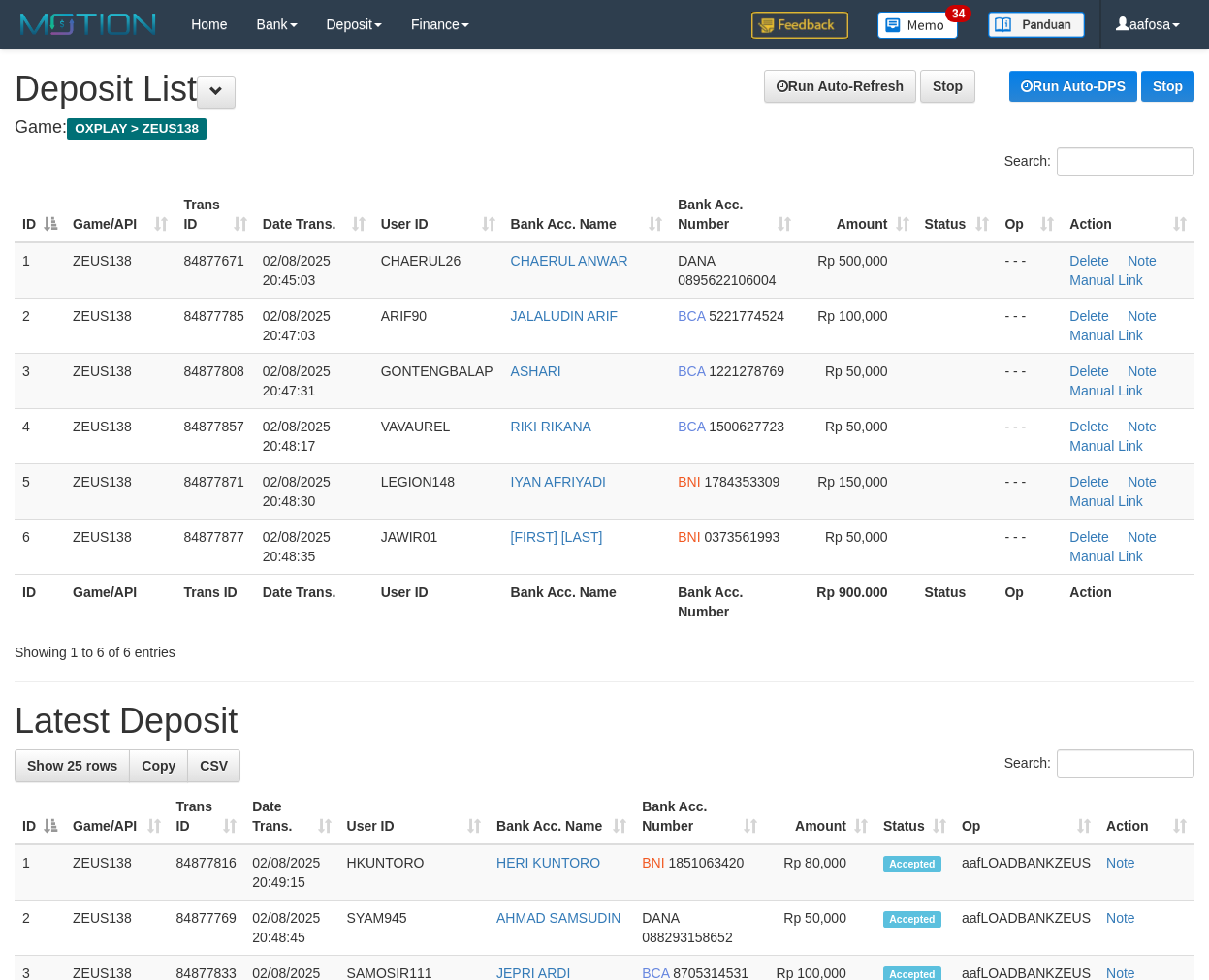 scroll, scrollTop: 0, scrollLeft: 0, axis: both 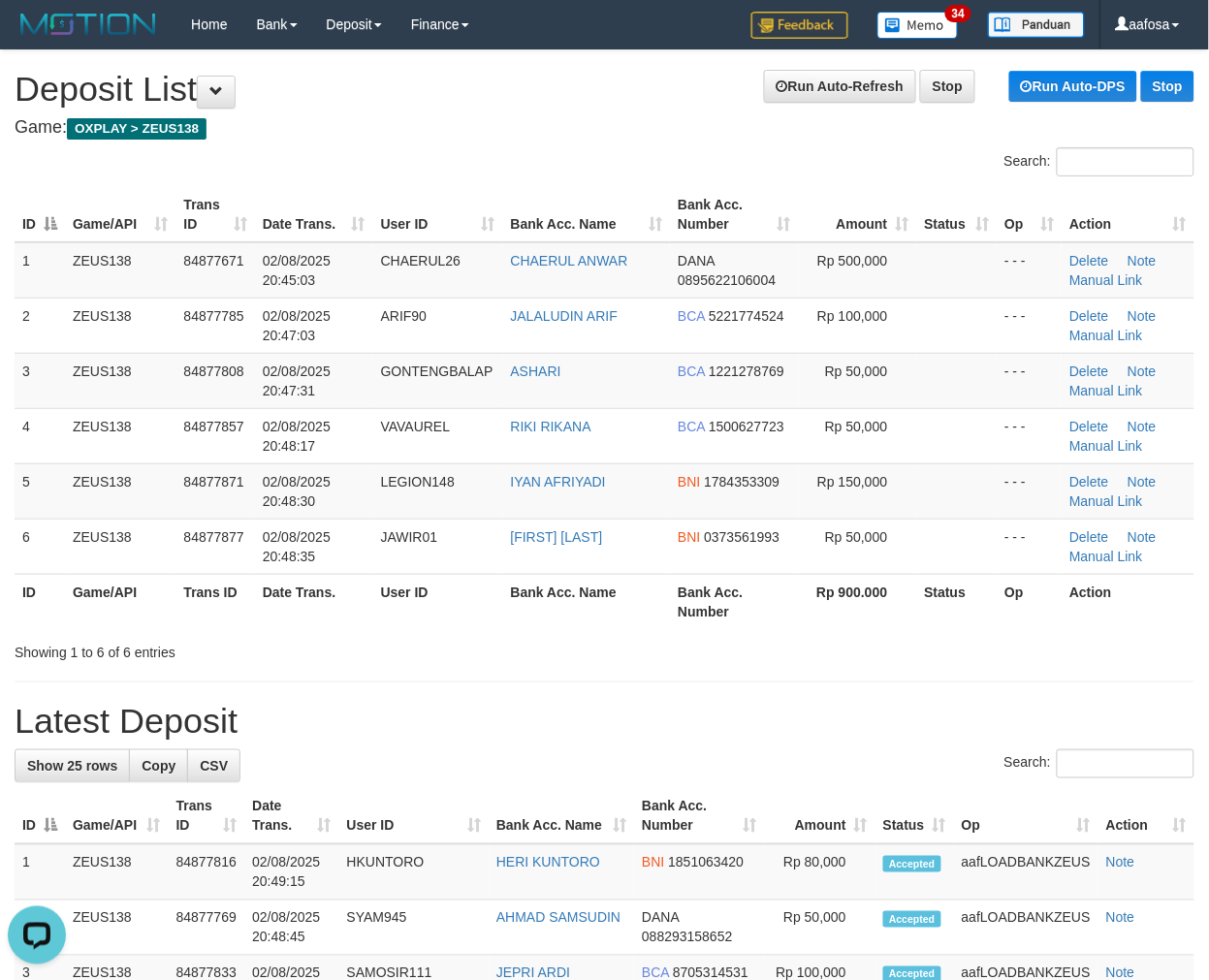 click on "Search:" at bounding box center [604, 164] 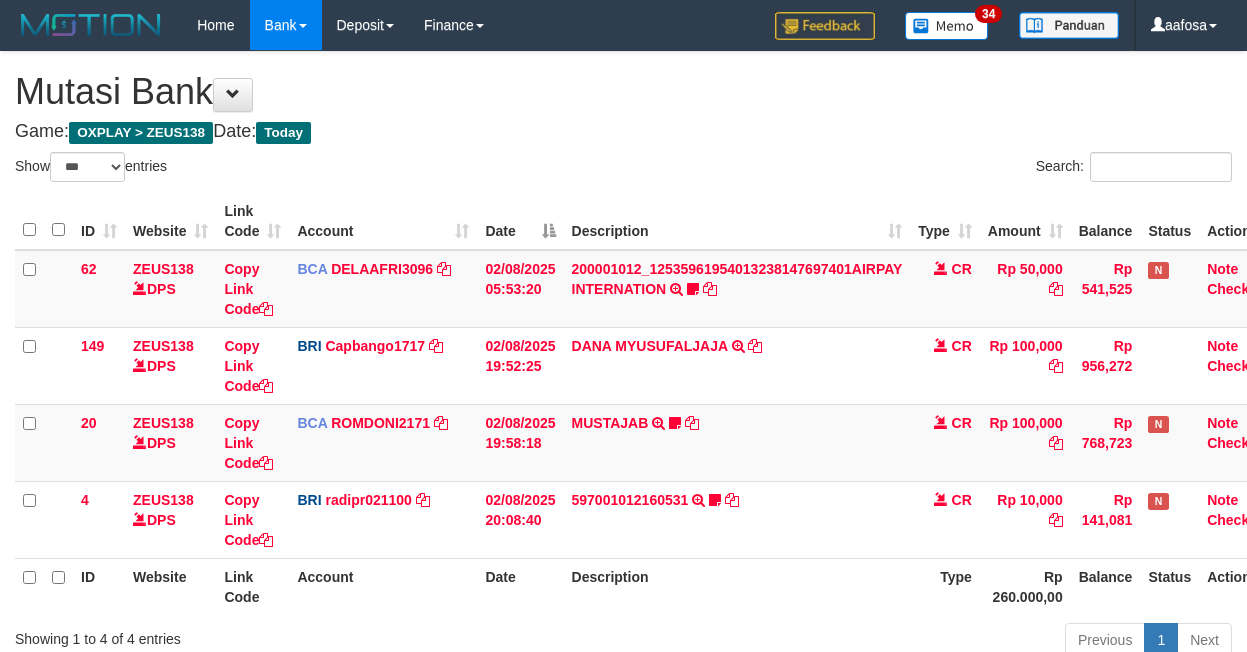 select on "***" 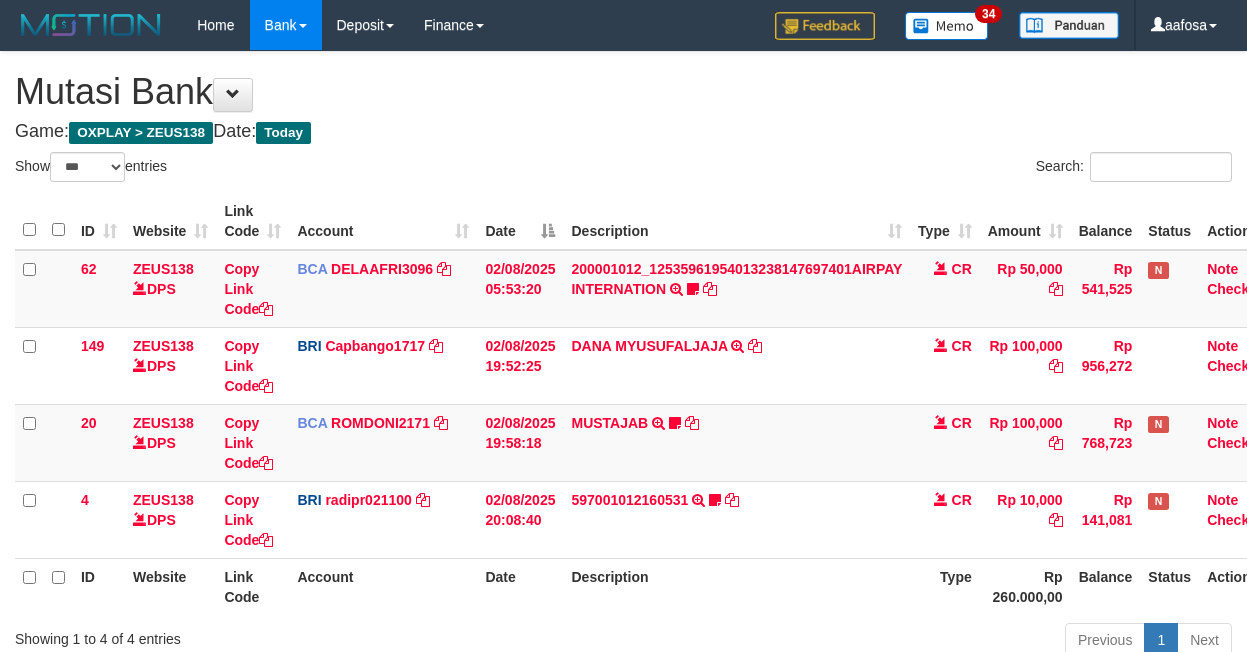 scroll, scrollTop: 157, scrollLeft: 0, axis: vertical 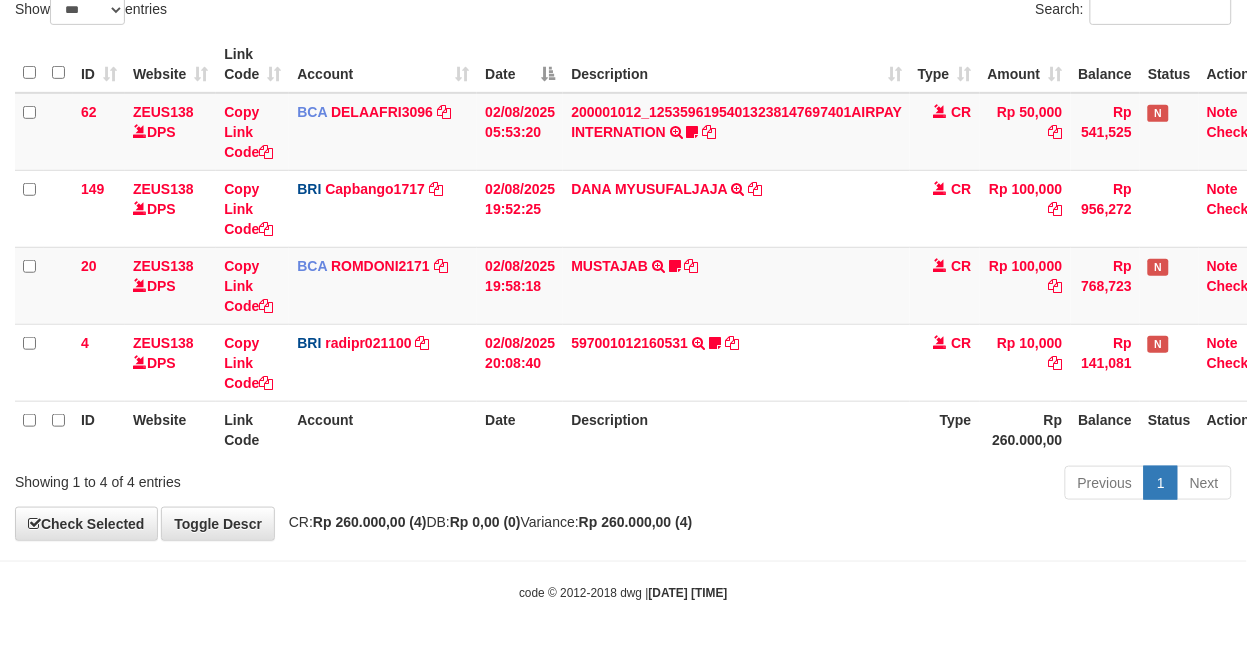 click on "200001012_12535961954013238147697401AIRPAY INTERNATION            TRSF E-BANKING CR 0208/FTSCY/WS95051
50000.00200001012_12535961954013238147697401AIRPAY INTERNATION    Labubutaiki
https://prnt.sc/l7T6Eus7w_Qi" at bounding box center [736, 132] 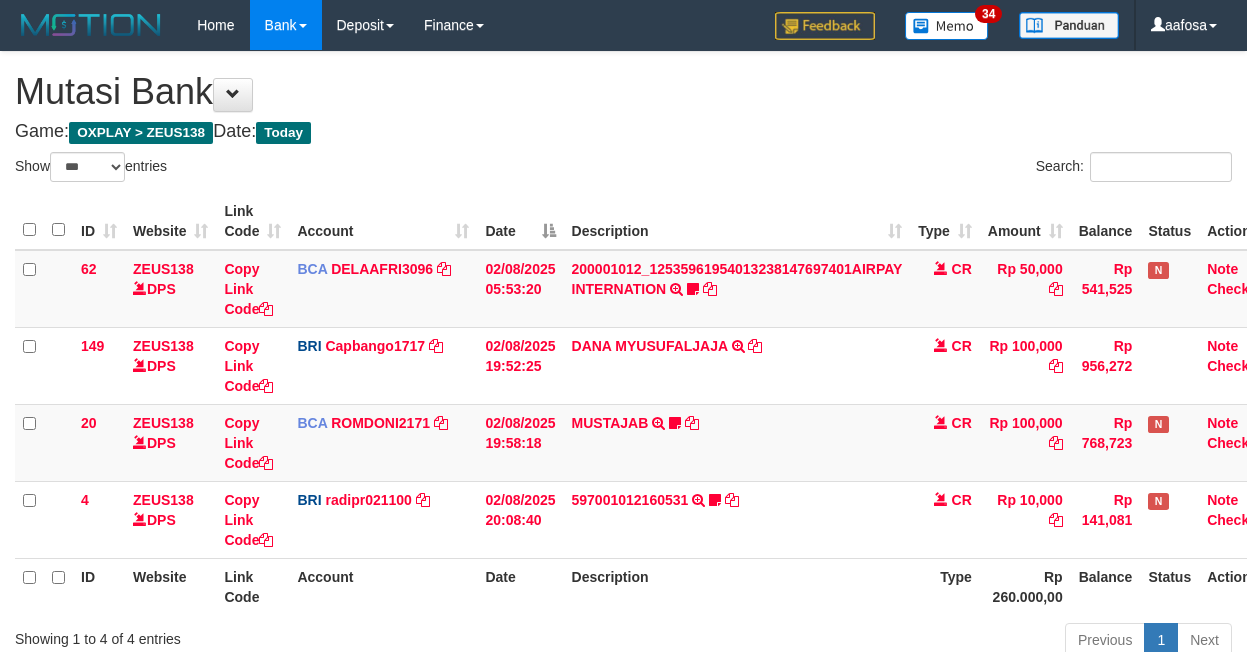 select on "***" 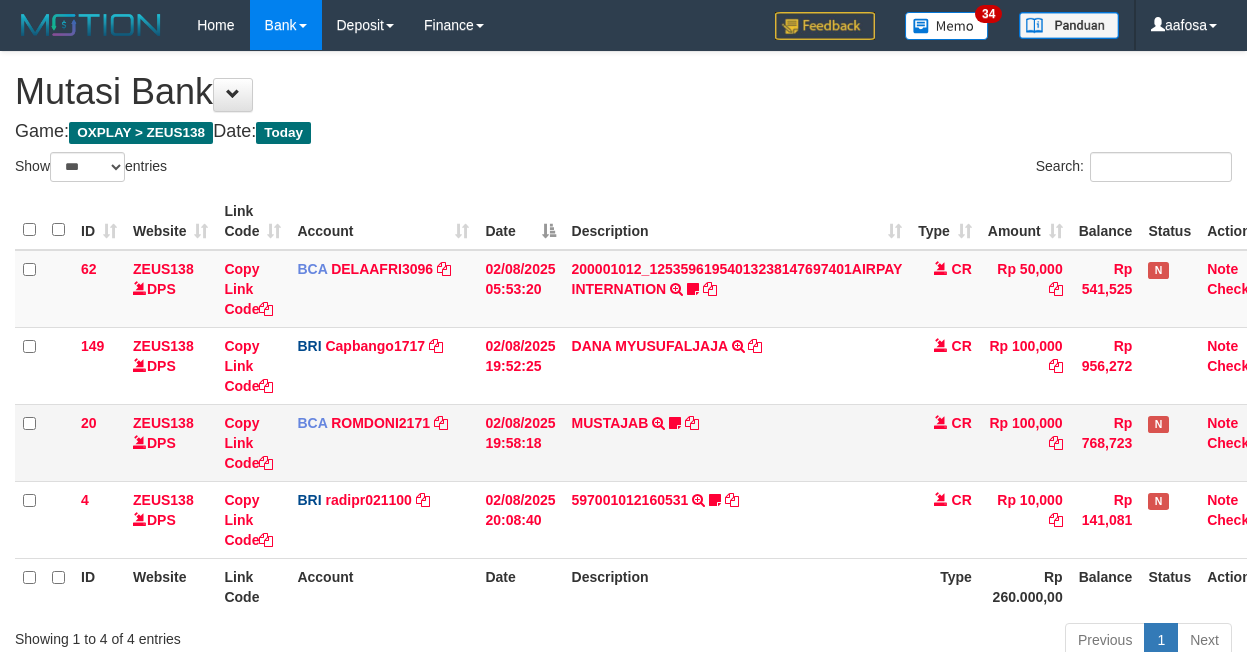 scroll, scrollTop: 157, scrollLeft: 0, axis: vertical 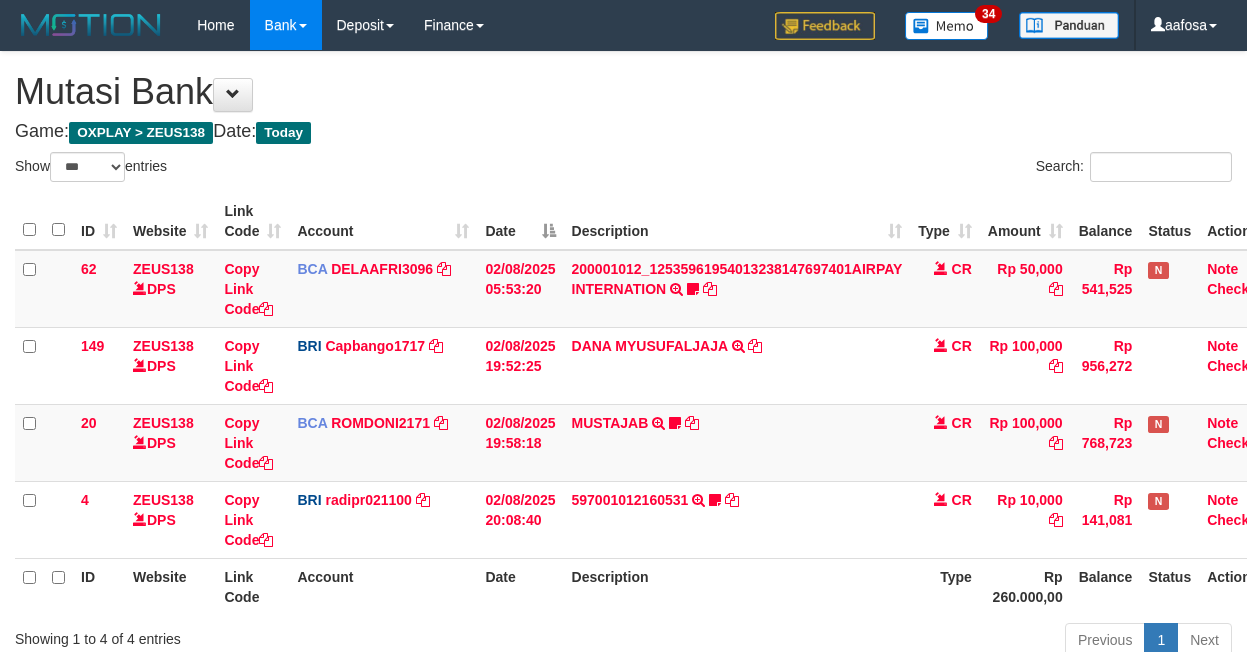 select on "***" 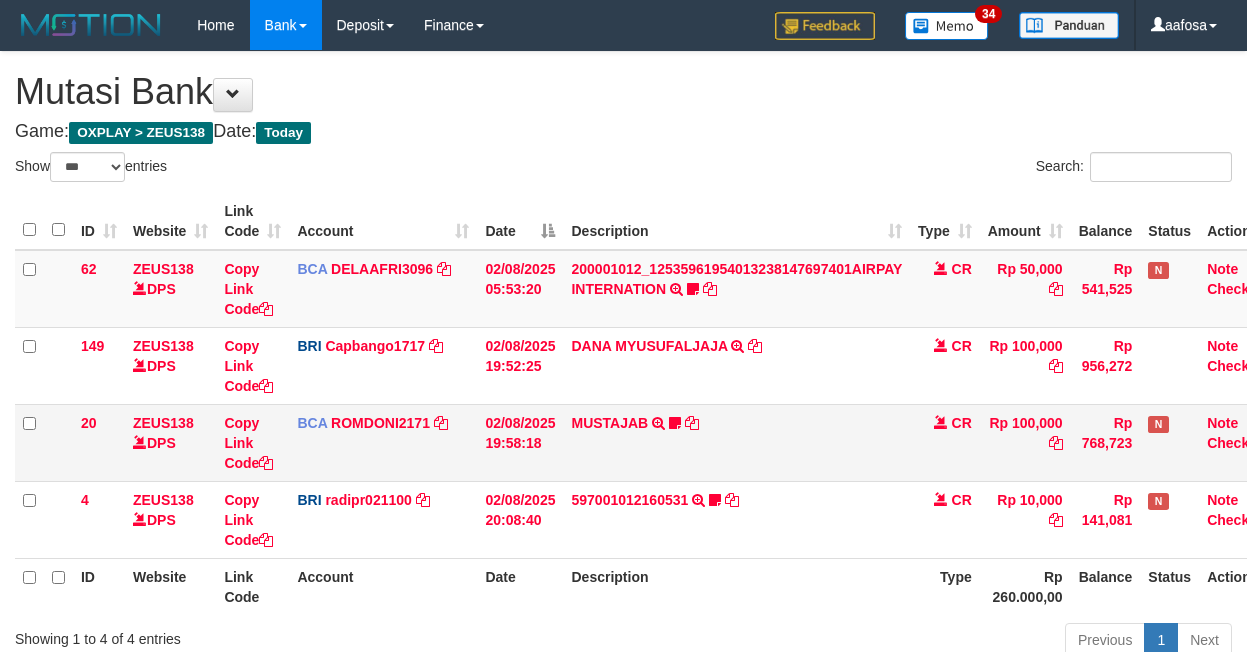 scroll, scrollTop: 157, scrollLeft: 0, axis: vertical 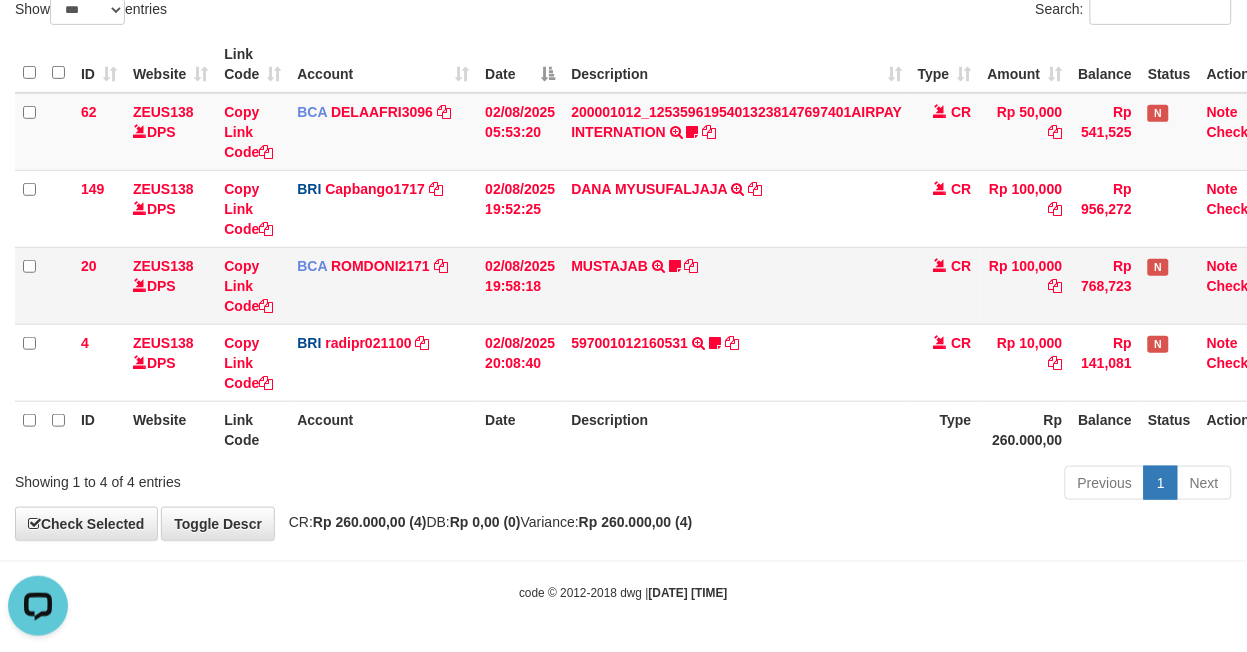 click on "MUSTAJAB            TRSF E-BANKING CR 0208/FTSCY/WS95271
100000.00MUSTAJAB    Almajelita7" at bounding box center [736, 285] 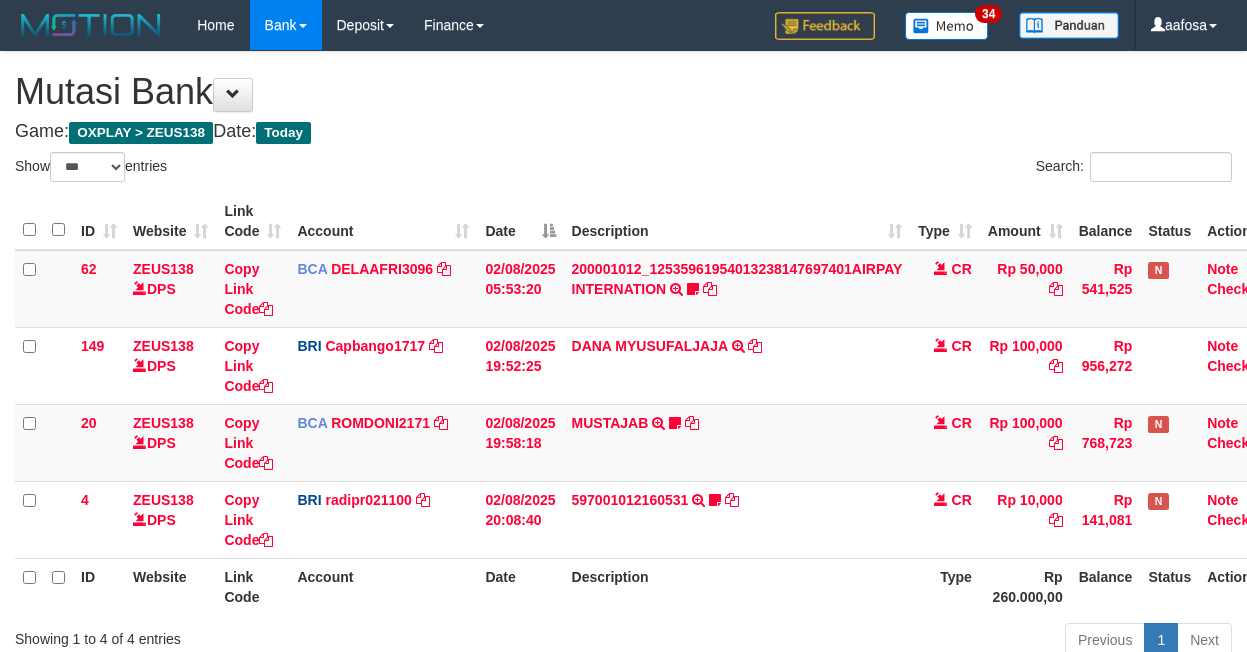 select on "***" 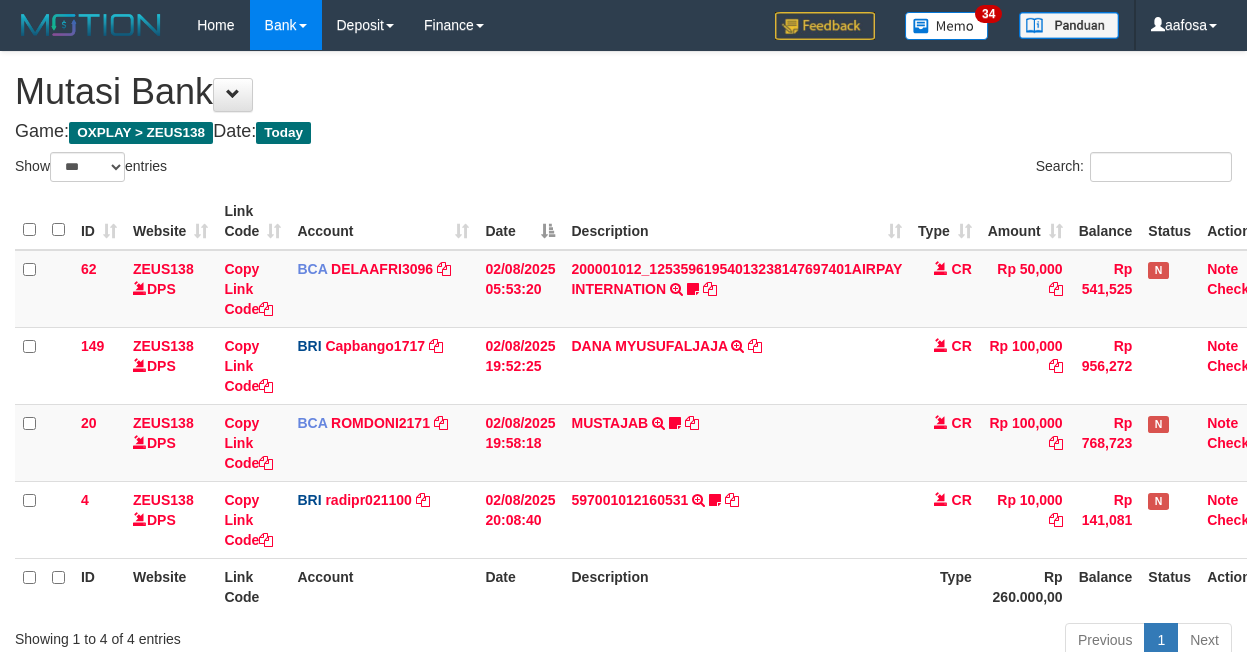 scroll, scrollTop: 157, scrollLeft: 0, axis: vertical 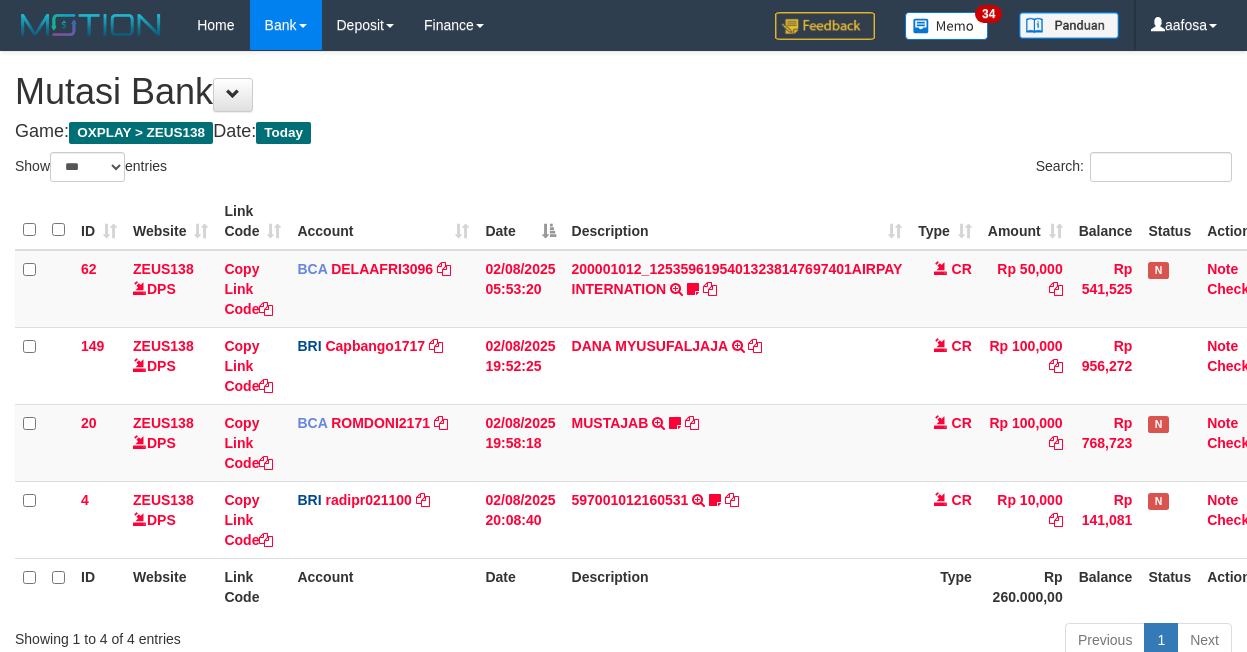 select on "***" 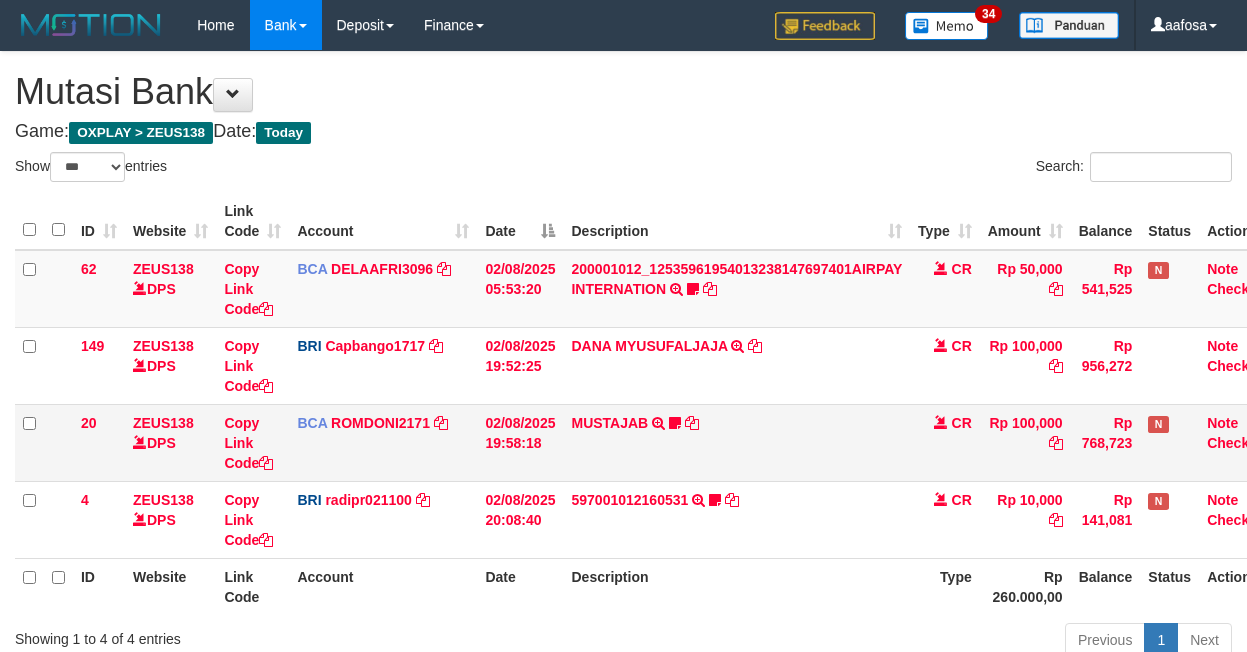 scroll, scrollTop: 157, scrollLeft: 0, axis: vertical 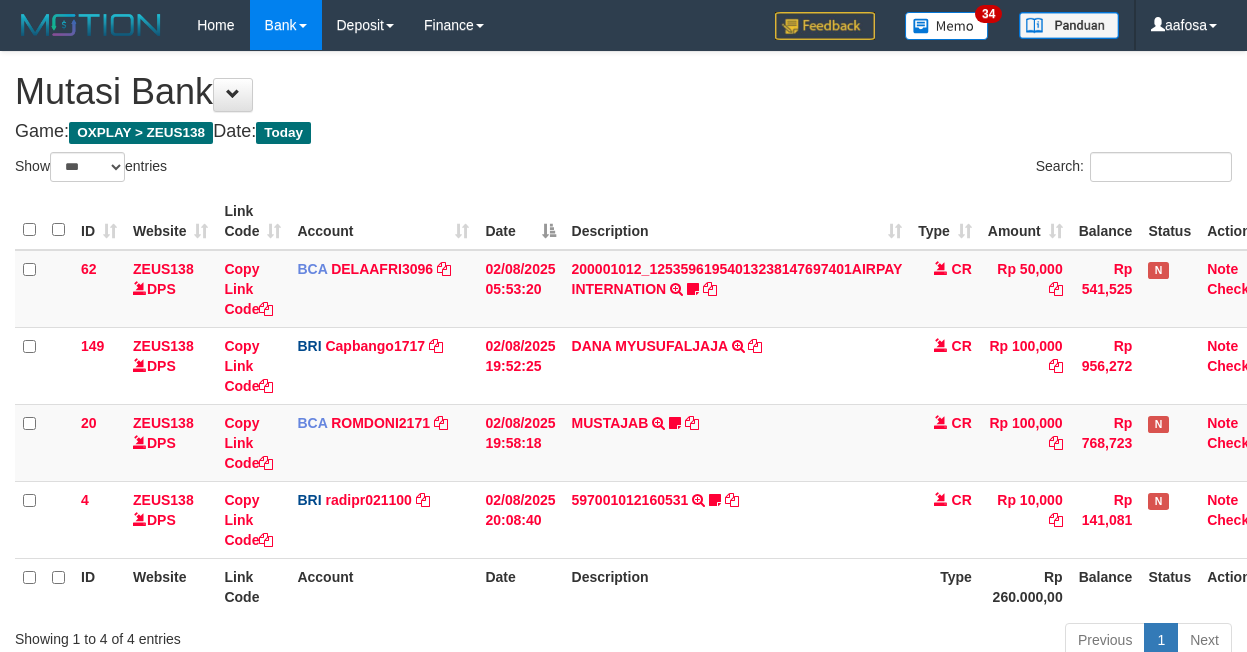 select on "***" 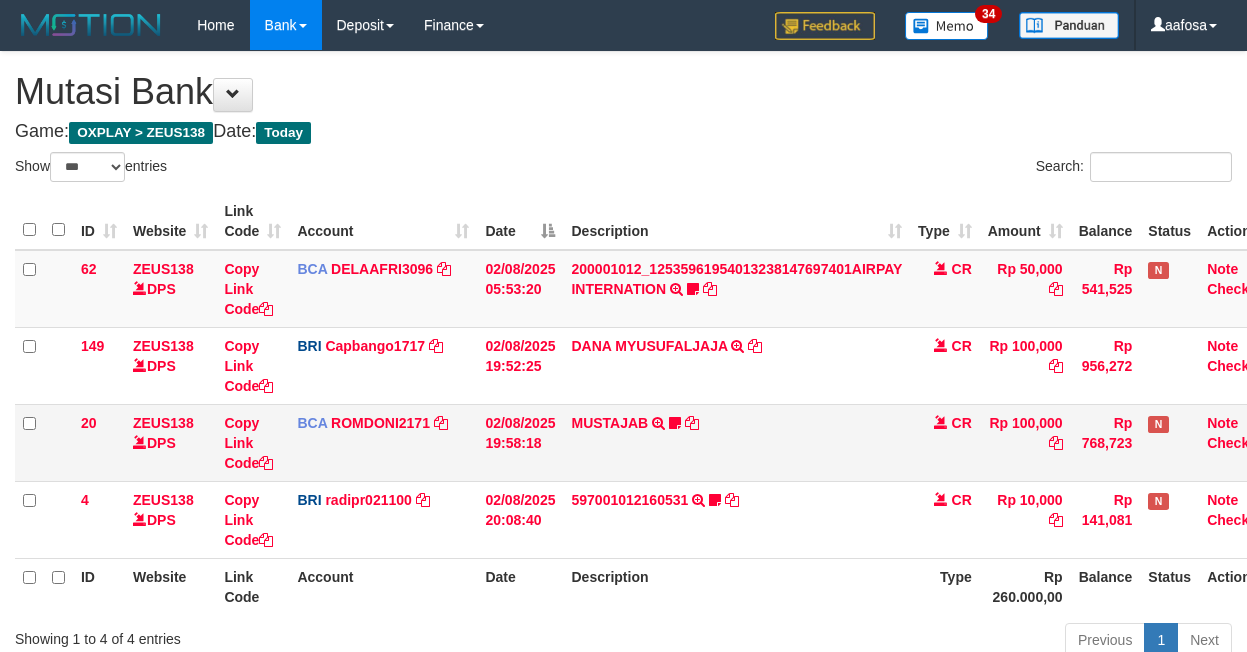 scroll, scrollTop: 157, scrollLeft: 0, axis: vertical 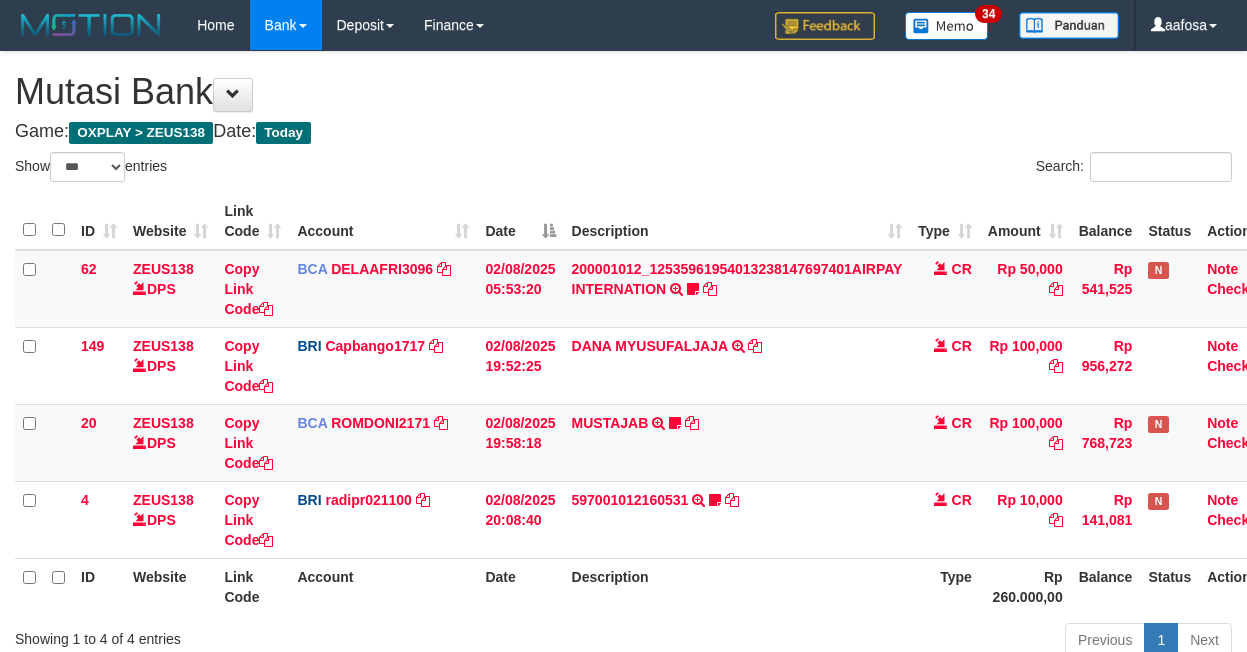 select on "***" 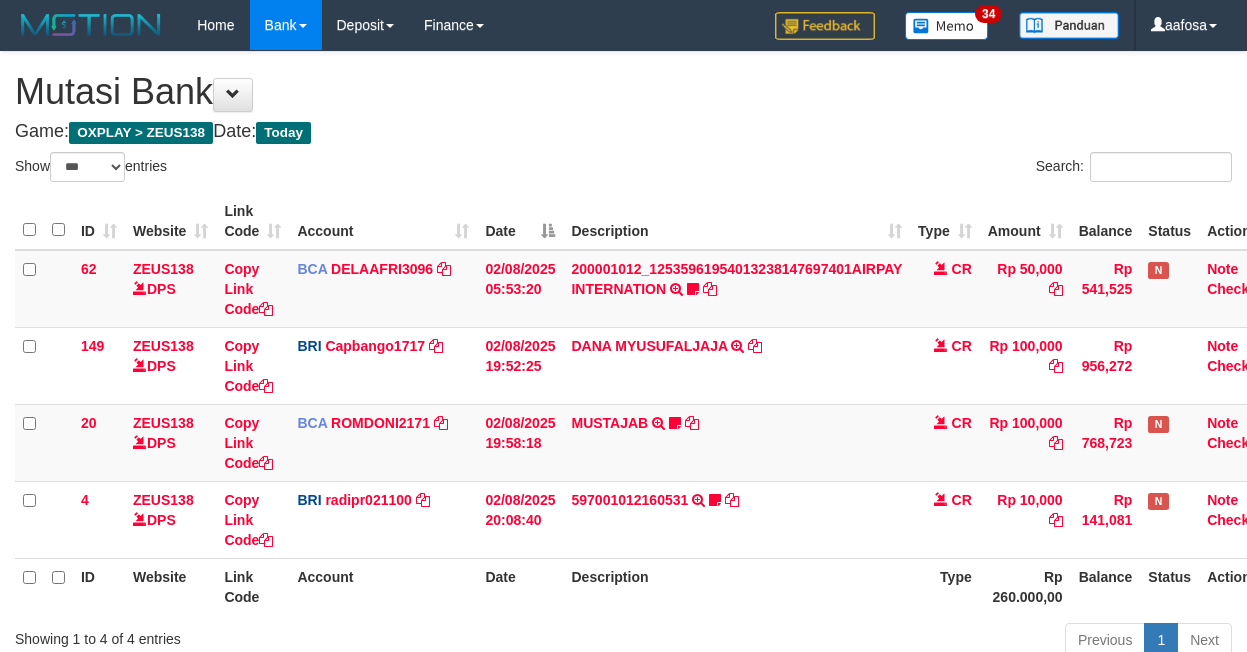 scroll, scrollTop: 157, scrollLeft: 0, axis: vertical 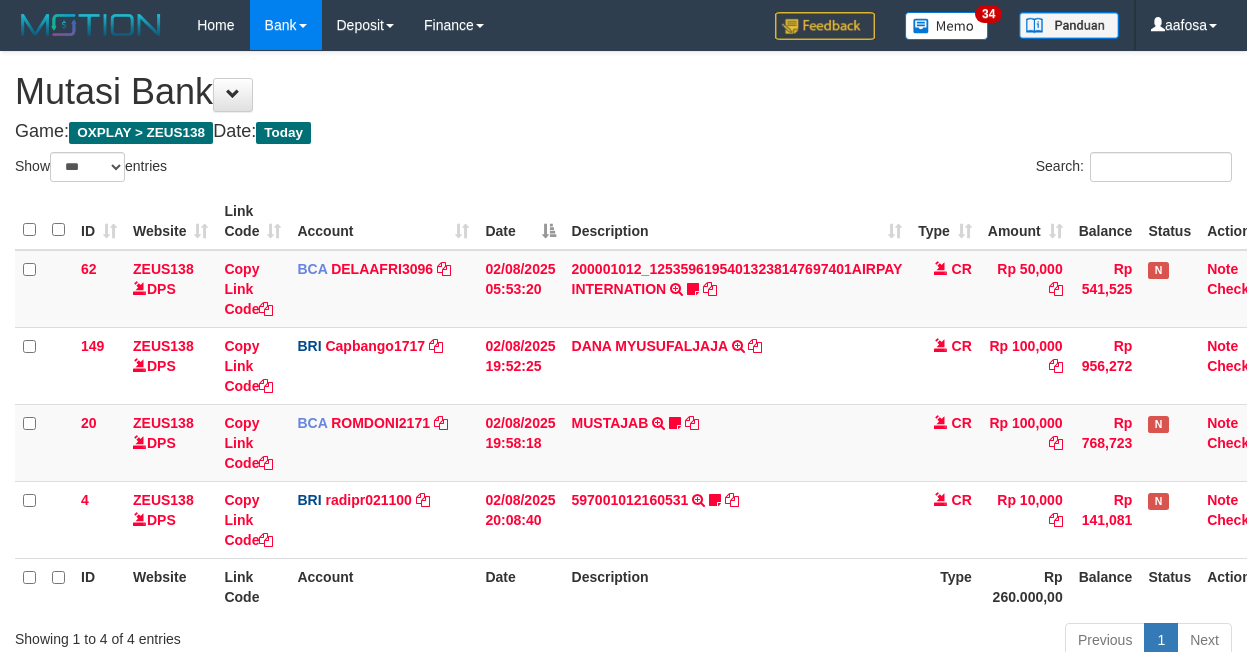 select on "***" 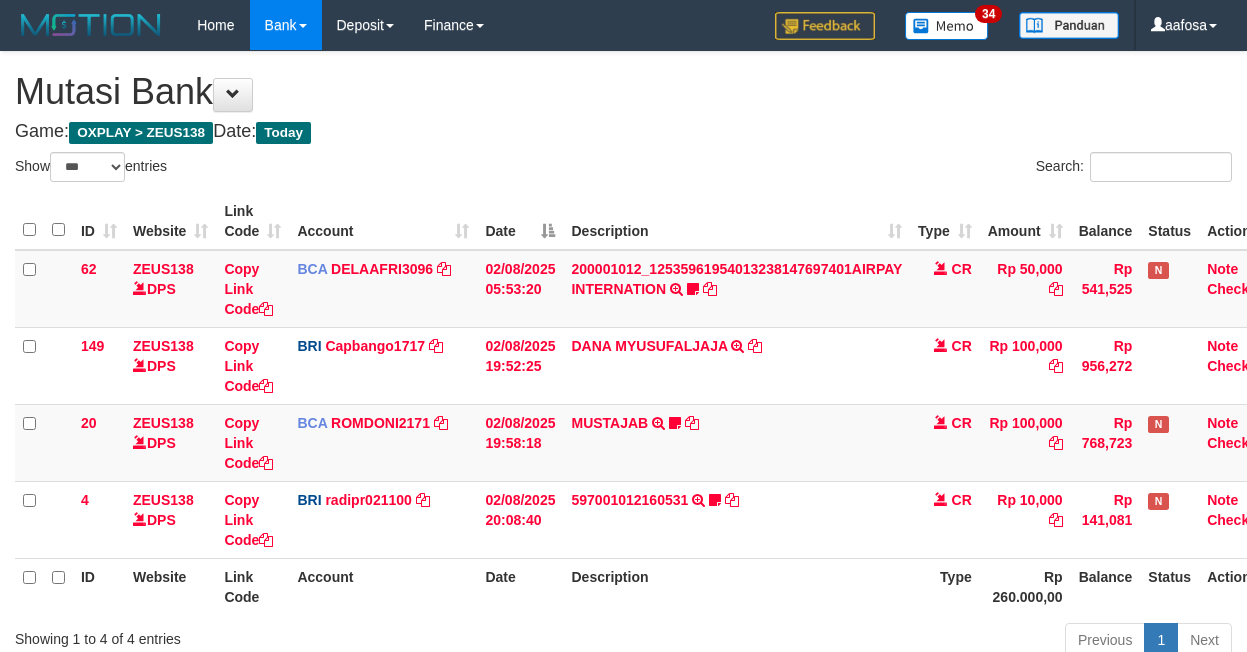 scroll, scrollTop: 157, scrollLeft: 0, axis: vertical 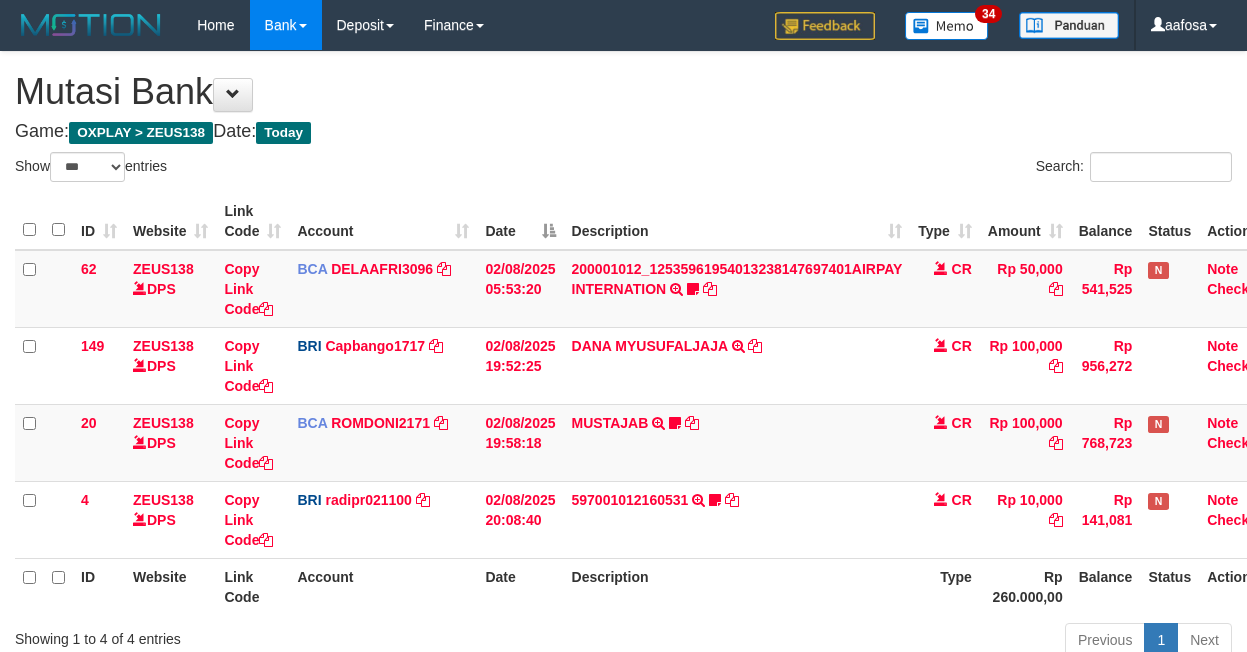 select on "***" 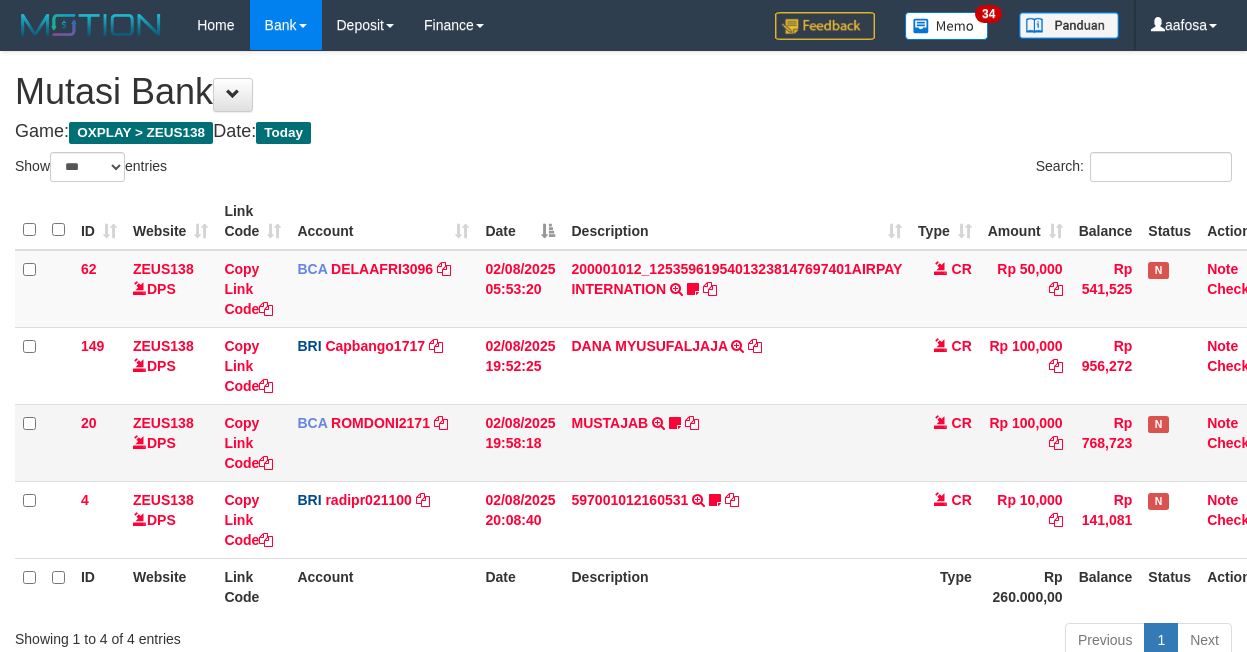scroll, scrollTop: 157, scrollLeft: 0, axis: vertical 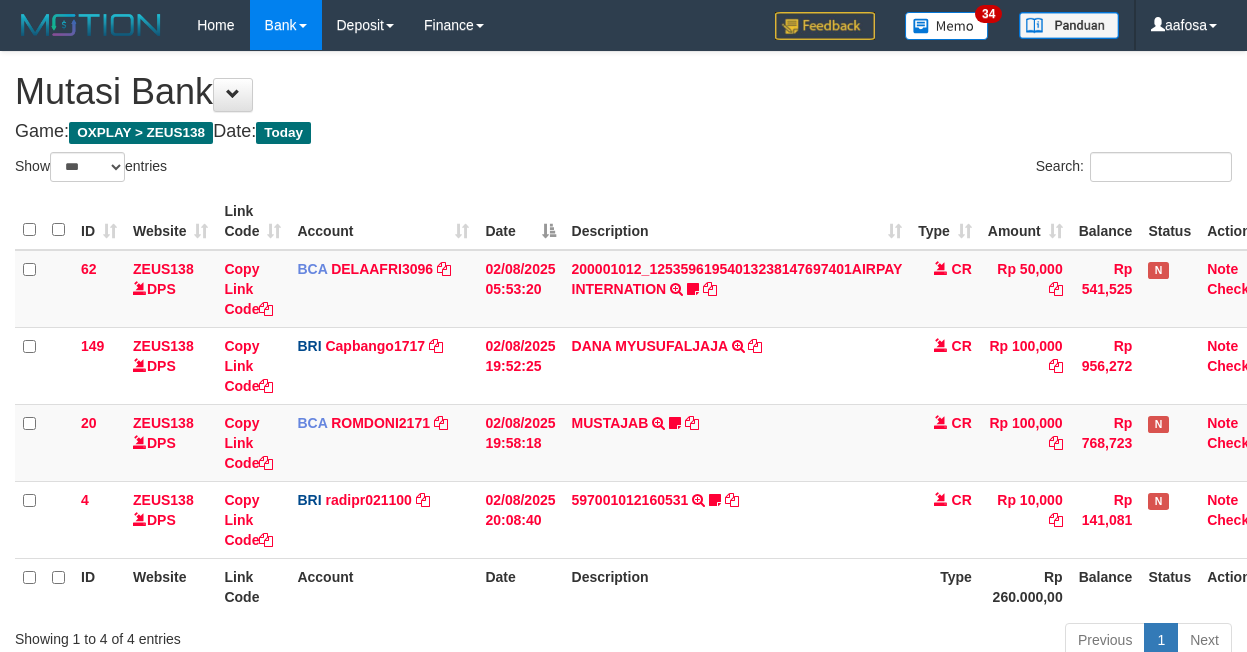select on "***" 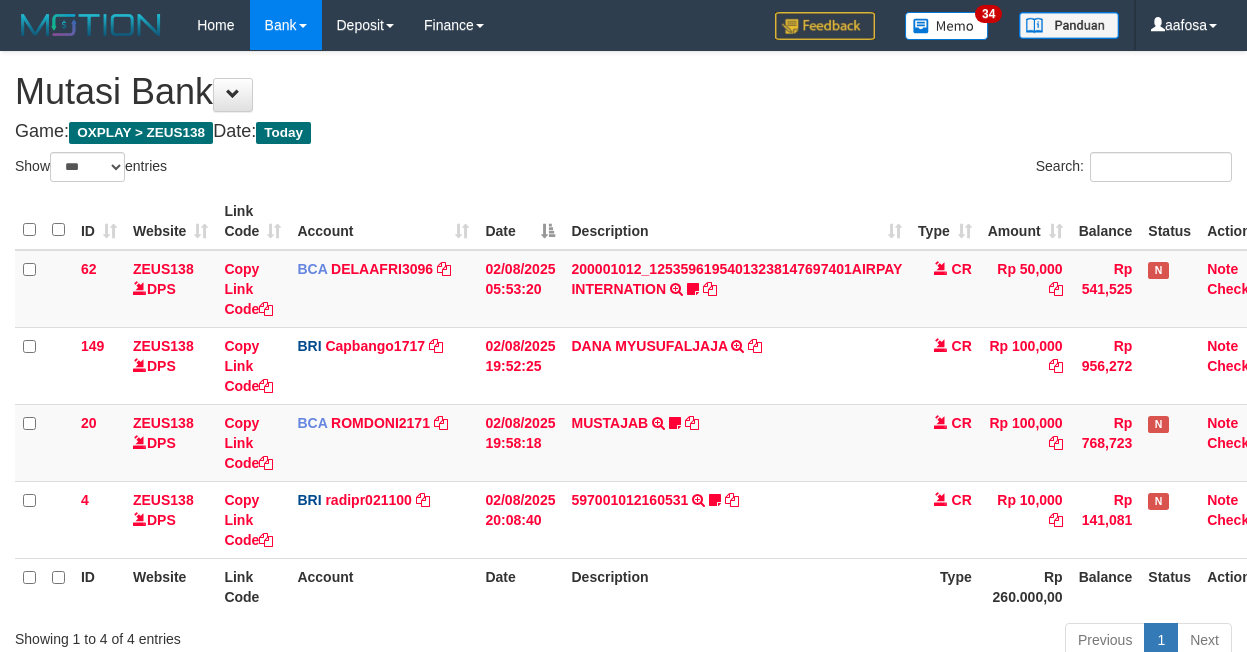 scroll, scrollTop: 157, scrollLeft: 0, axis: vertical 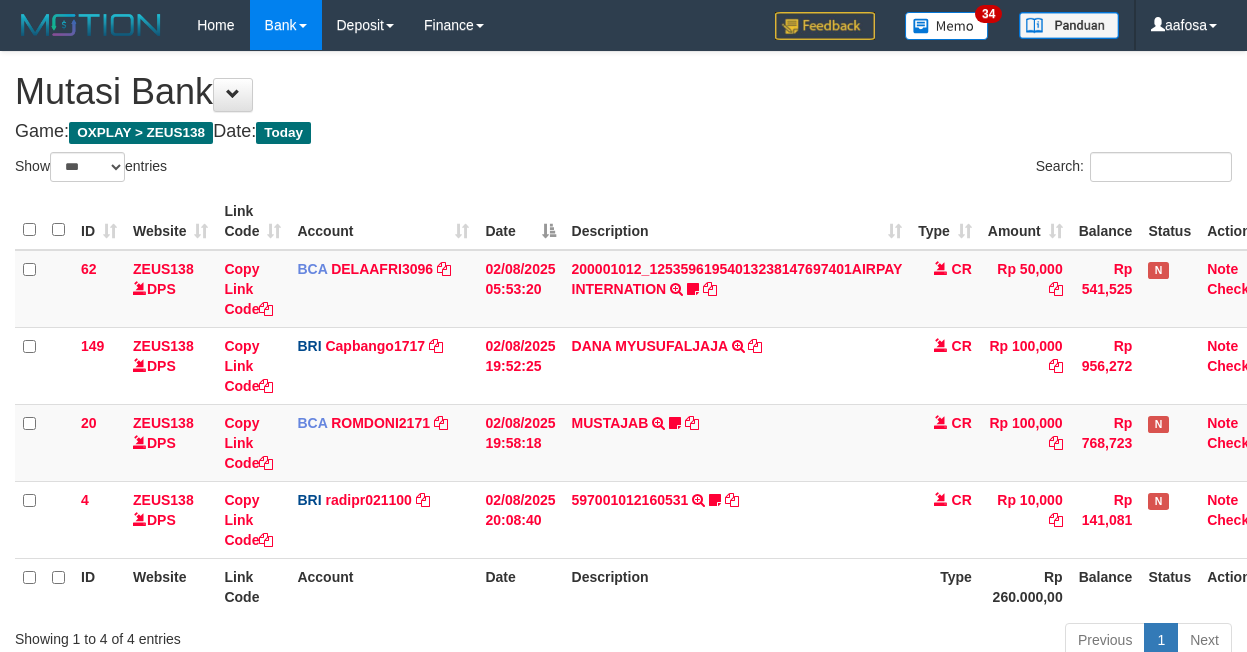 select on "***" 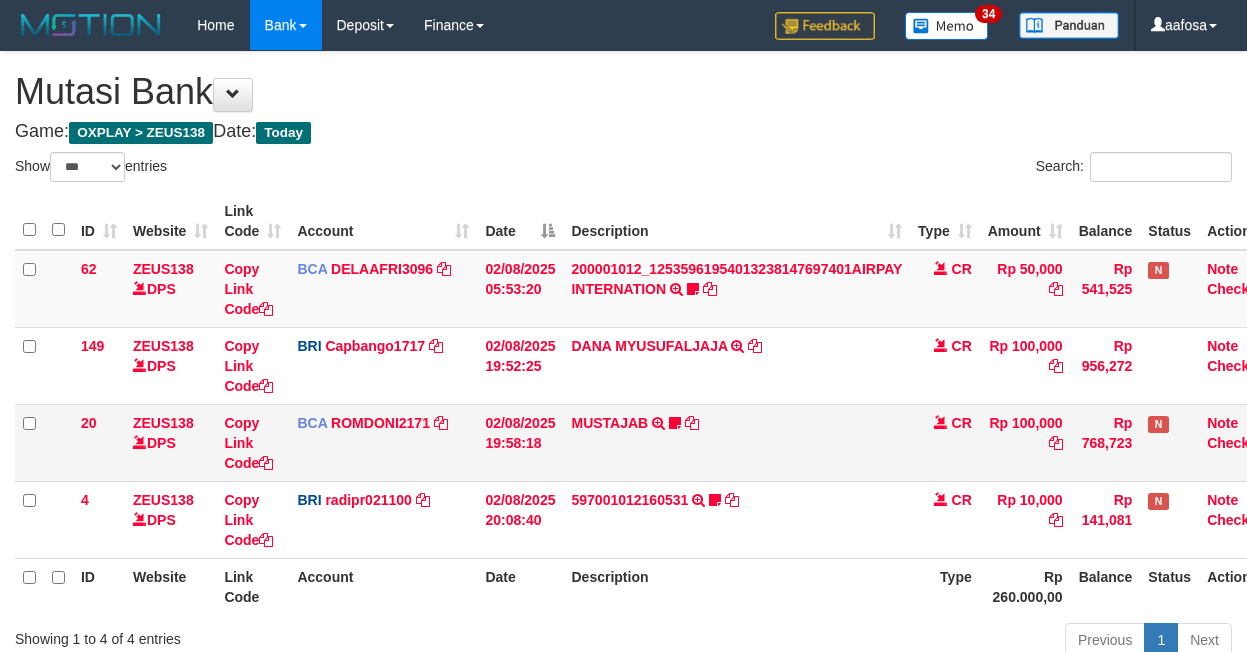 scroll, scrollTop: 157, scrollLeft: 0, axis: vertical 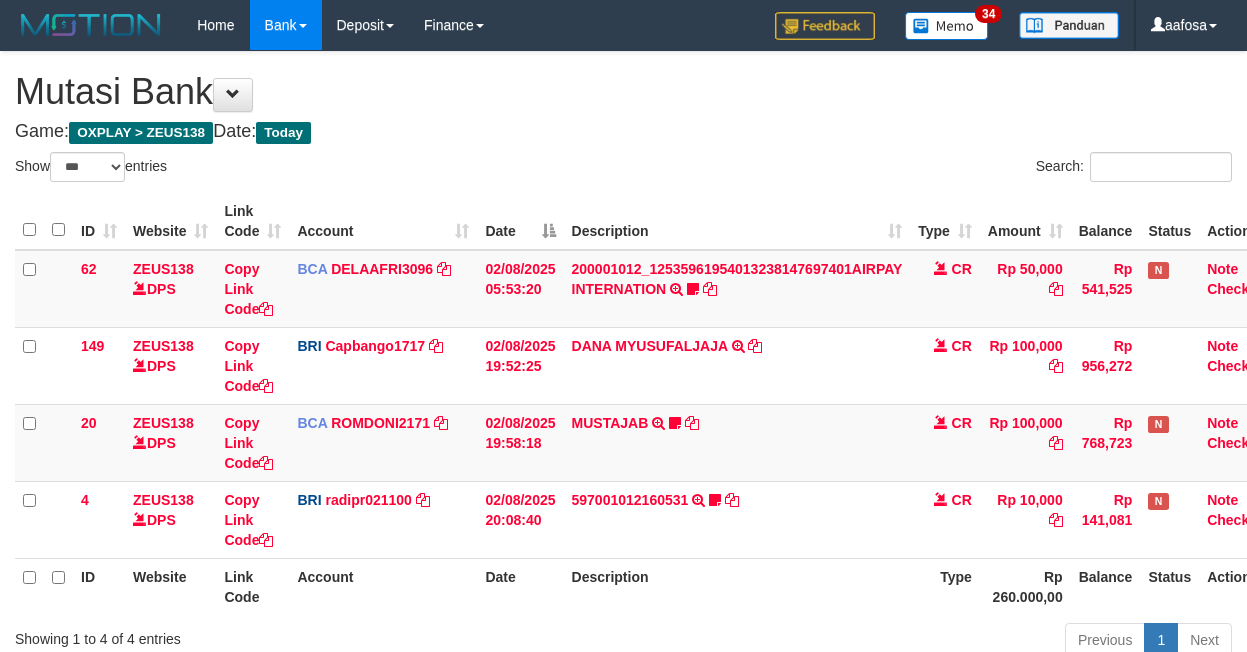 select on "***" 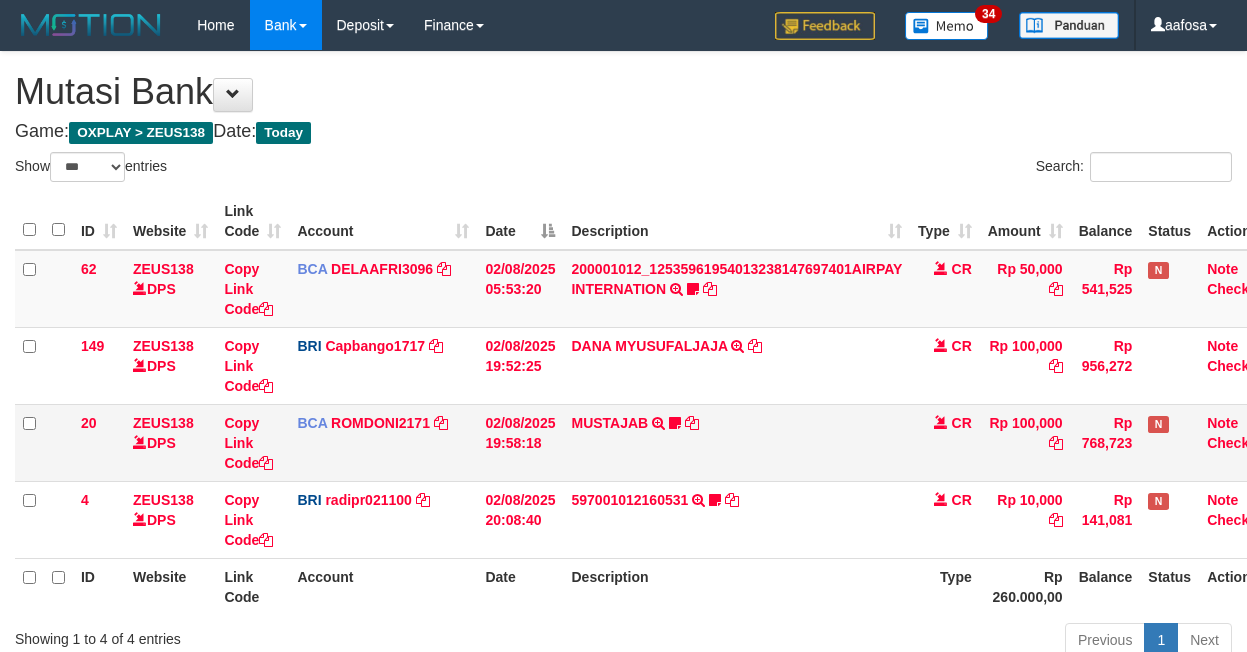 scroll, scrollTop: 157, scrollLeft: 0, axis: vertical 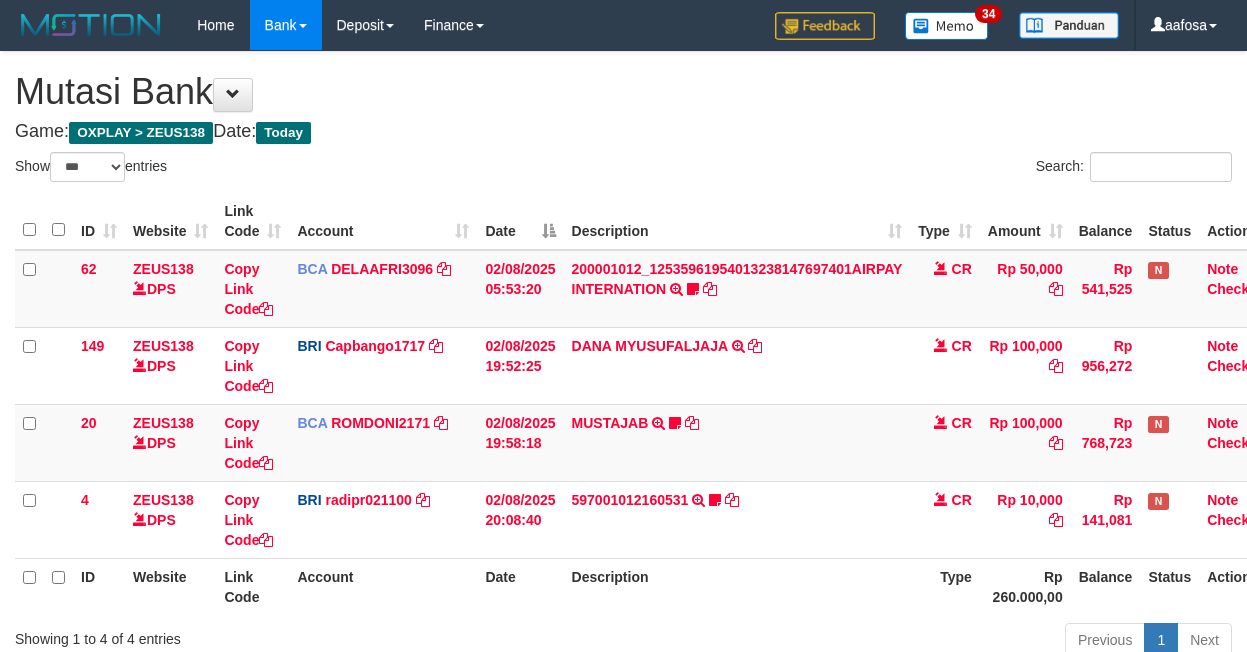 select on "***" 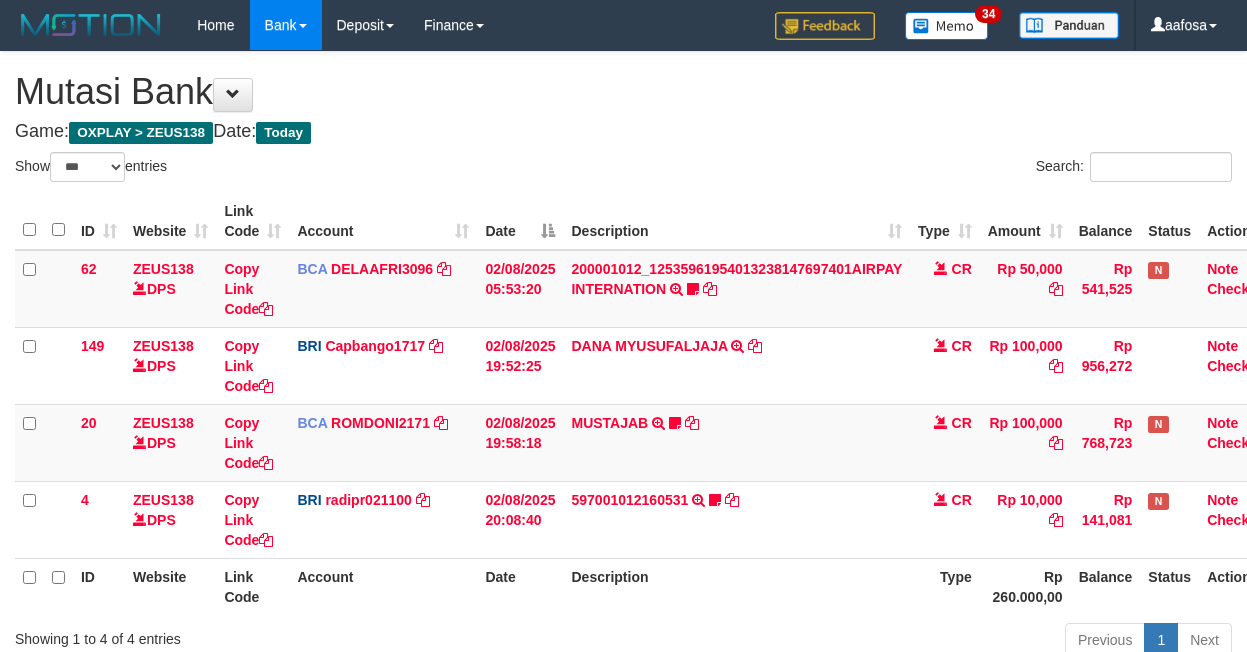 scroll, scrollTop: 157, scrollLeft: 0, axis: vertical 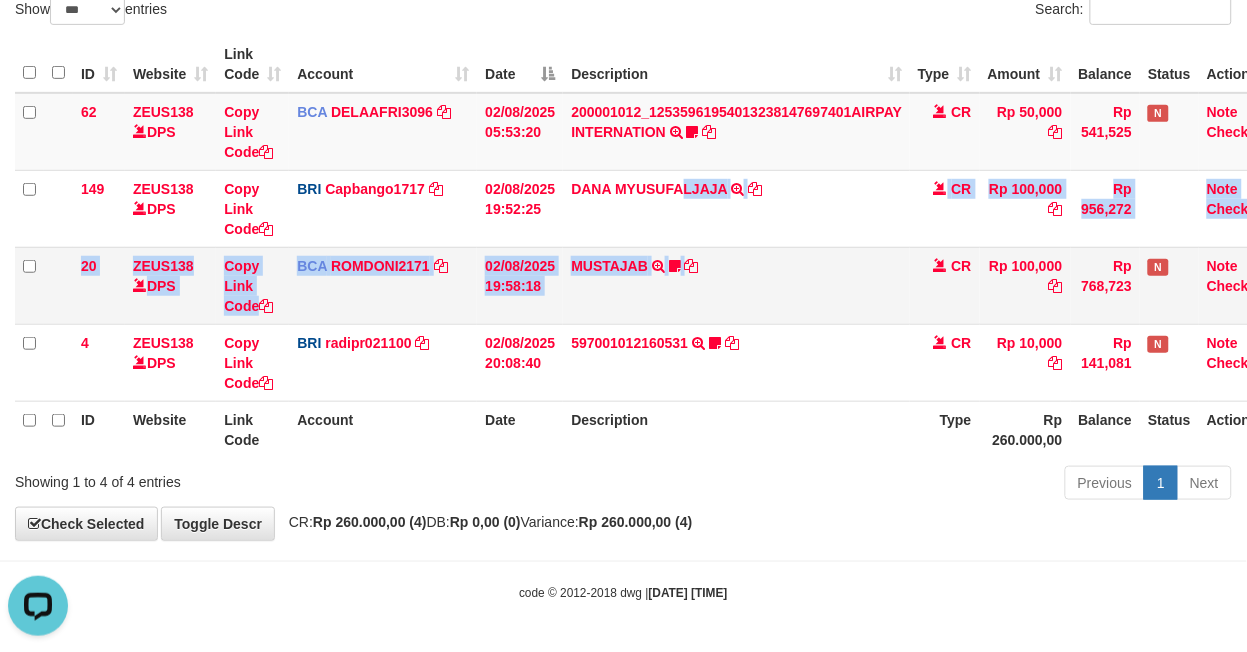 drag, startPoint x: 686, startPoint y: 242, endPoint x: 705, endPoint y: 283, distance: 45.188496 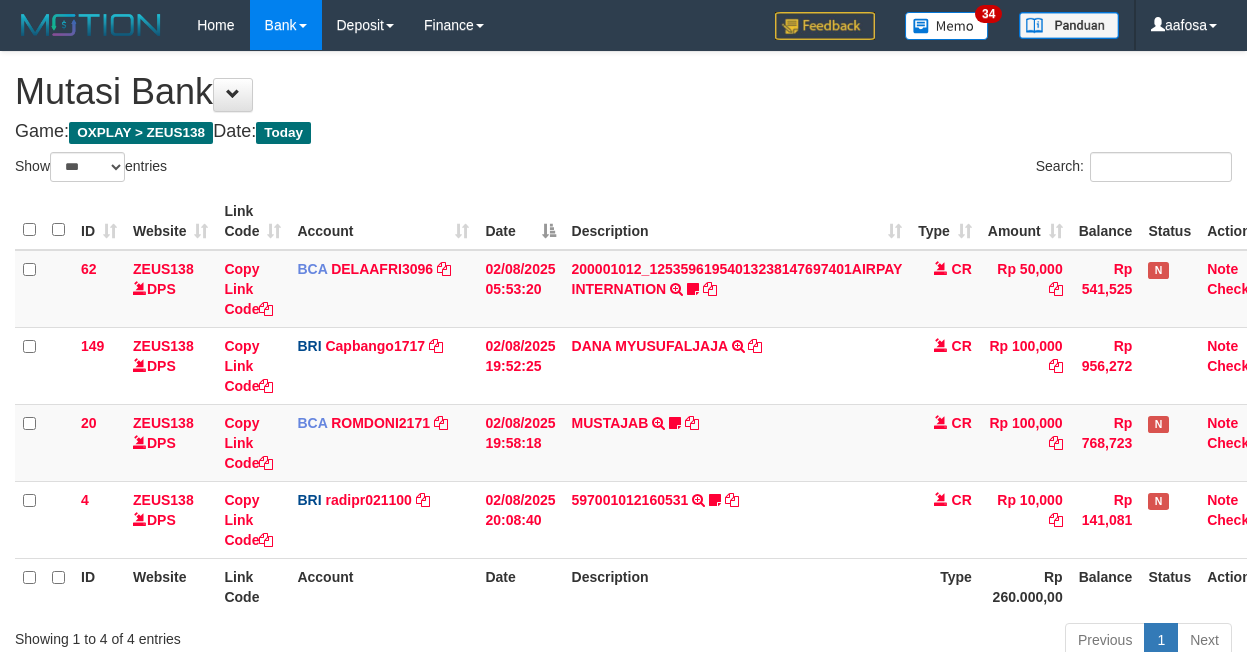 select on "***" 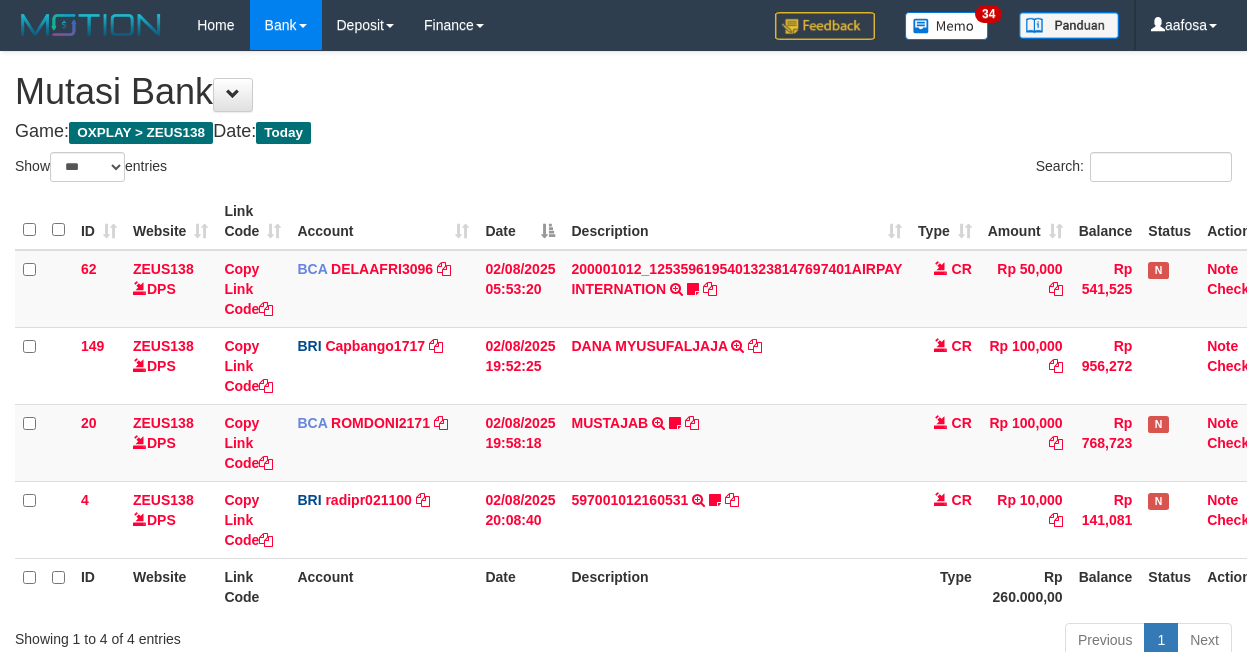 scroll, scrollTop: 157, scrollLeft: 0, axis: vertical 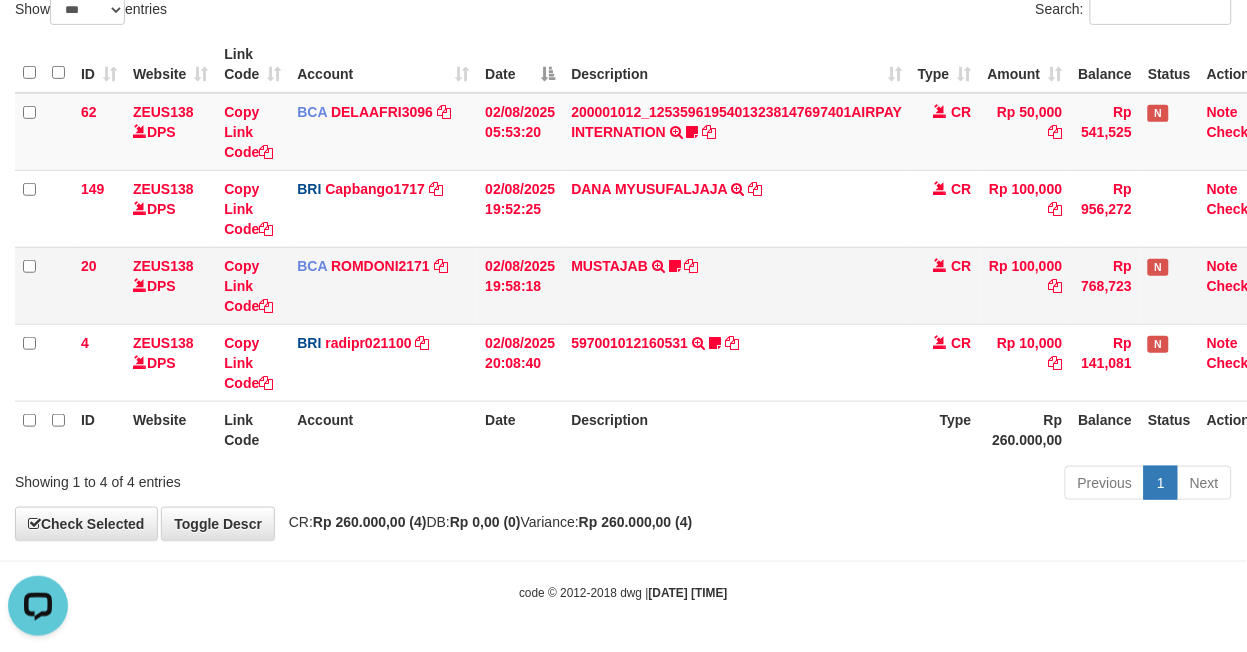 drag, startPoint x: 832, startPoint y: 247, endPoint x: 821, endPoint y: 265, distance: 21.095022 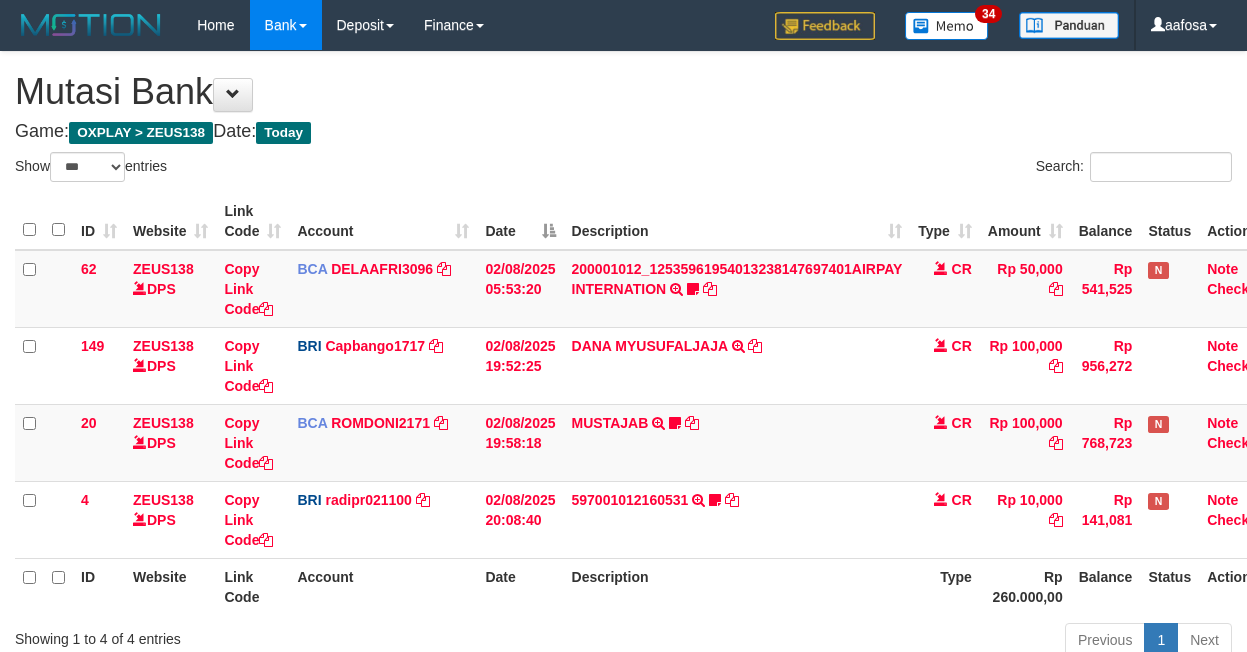 select on "***" 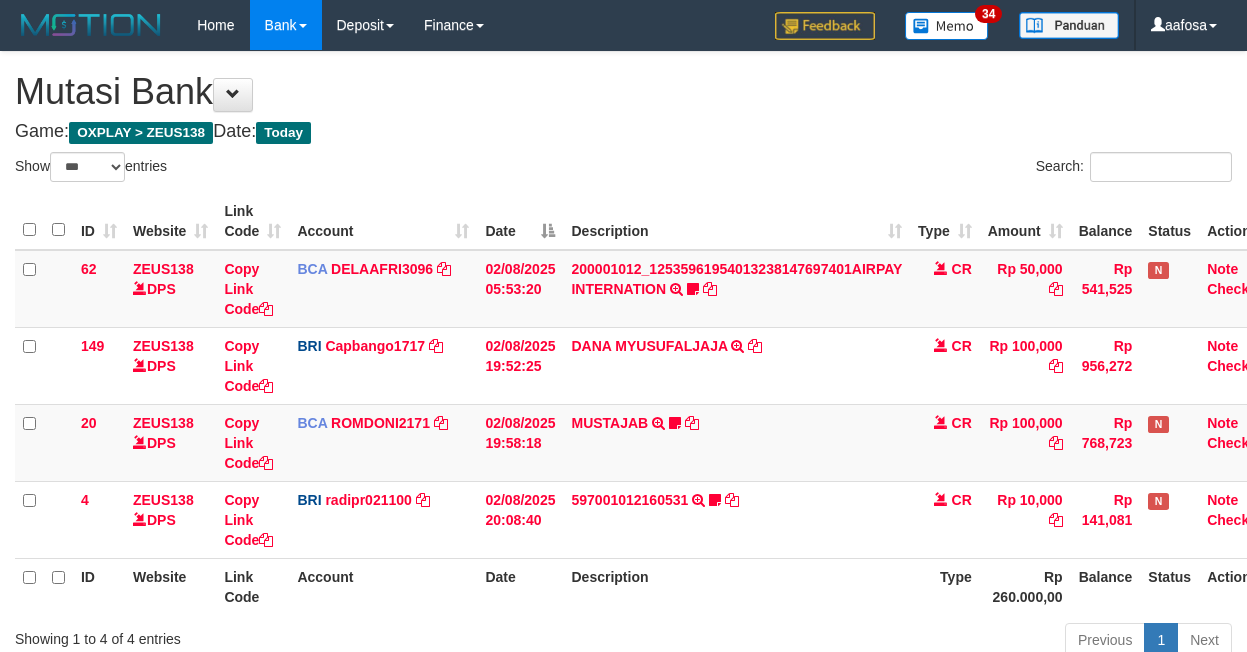 scroll, scrollTop: 157, scrollLeft: 0, axis: vertical 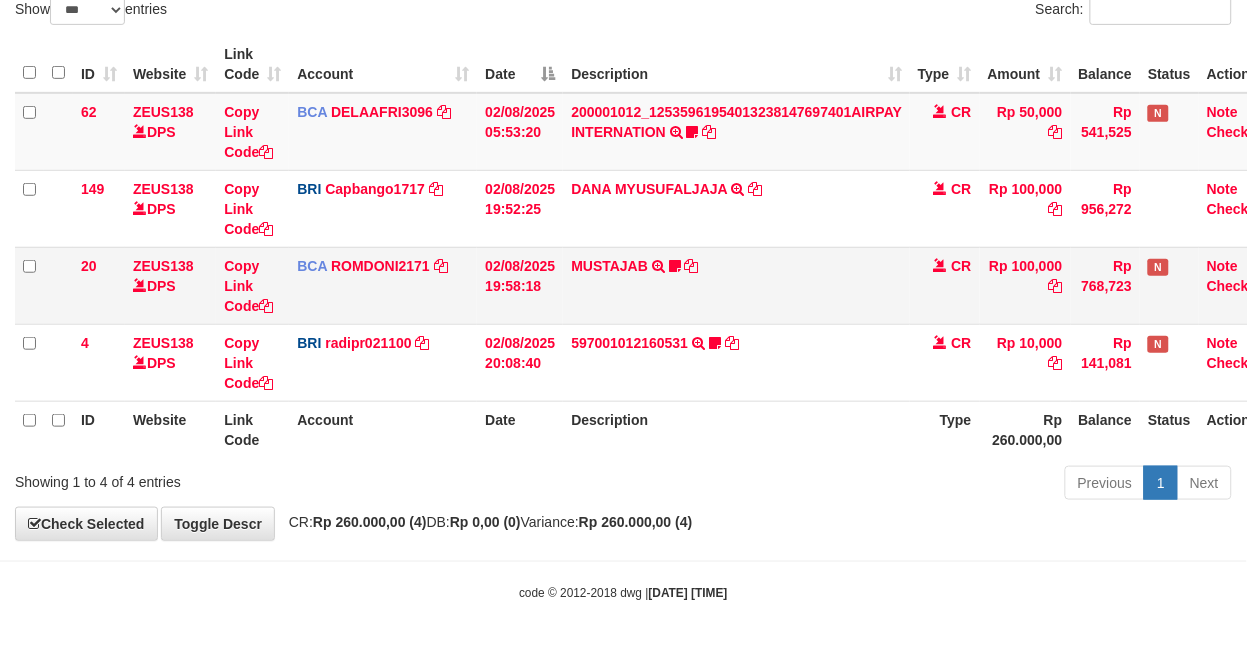 click on "MUSTAJAB            TRSF E-BANKING CR 0208/FTSCY/WS95271
100000.00MUSTAJAB    Almajelita7" at bounding box center [736, 285] 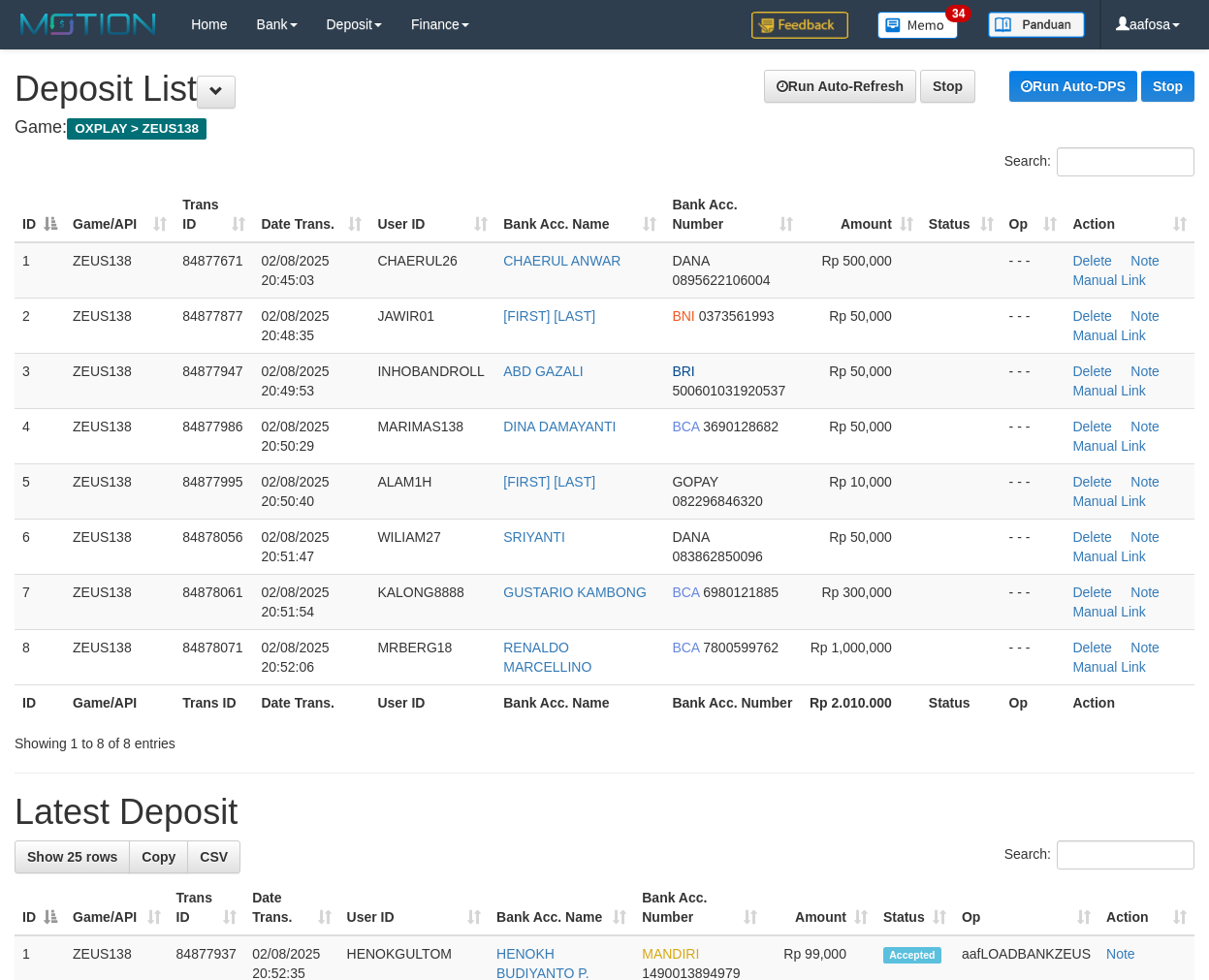 scroll, scrollTop: 0, scrollLeft: 0, axis: both 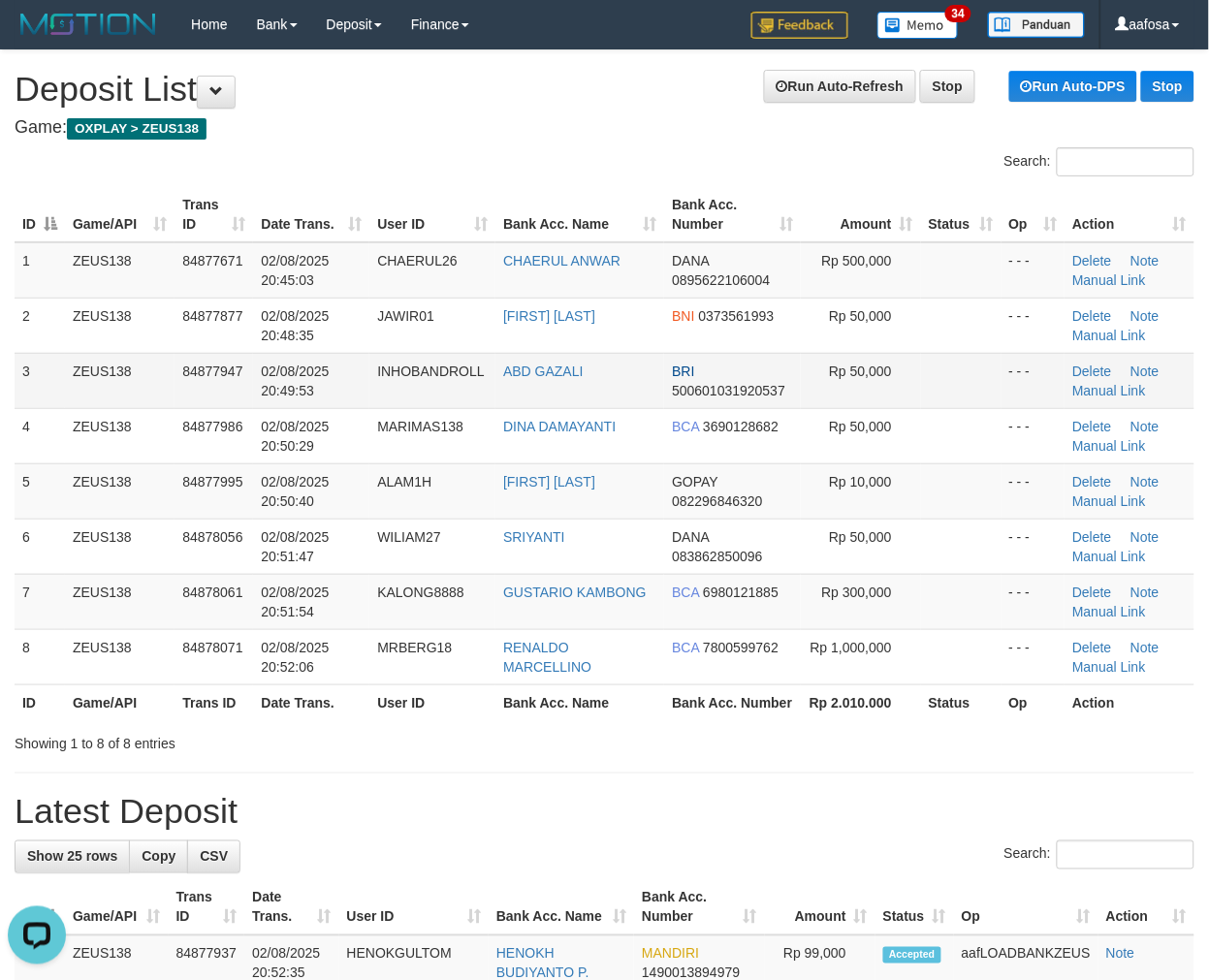 drag, startPoint x: 630, startPoint y: 388, endPoint x: 602, endPoint y: 392, distance: 28.284271 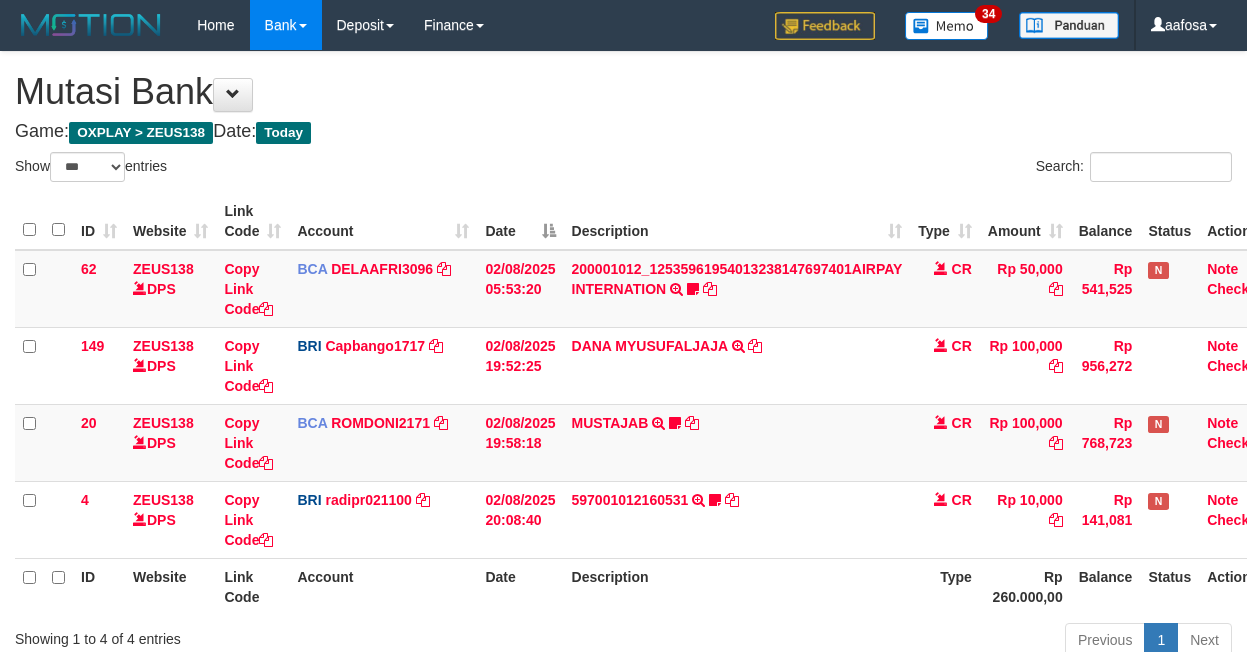 select on "***" 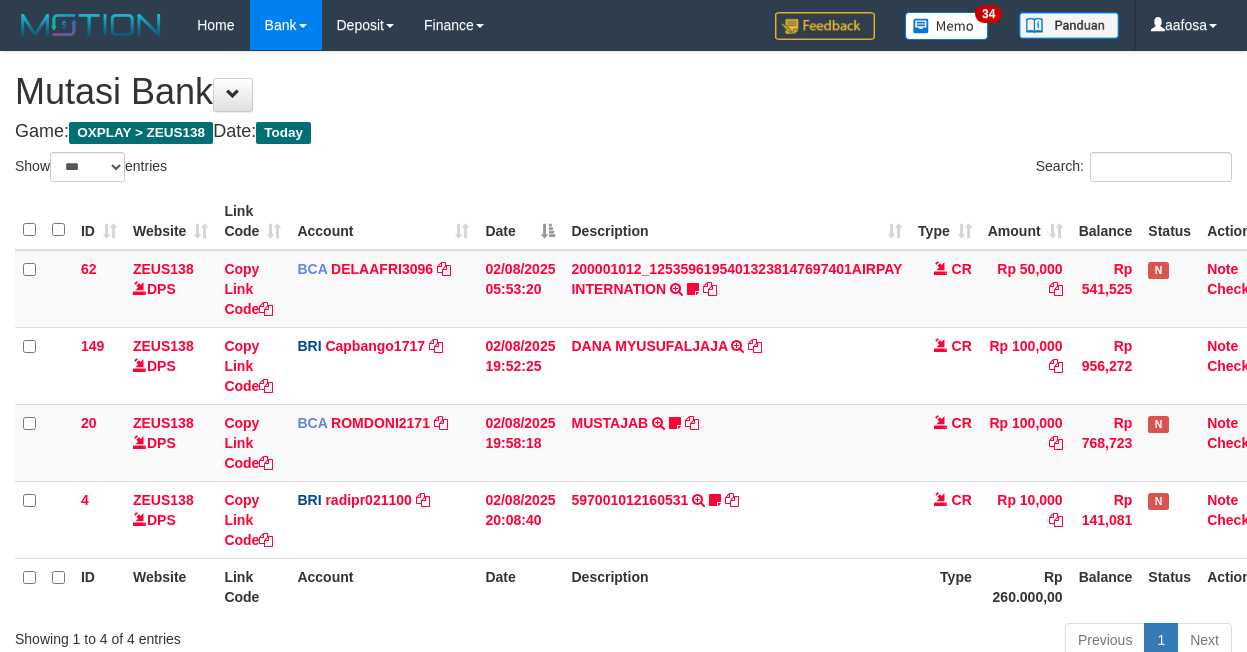 scroll, scrollTop: 157, scrollLeft: 0, axis: vertical 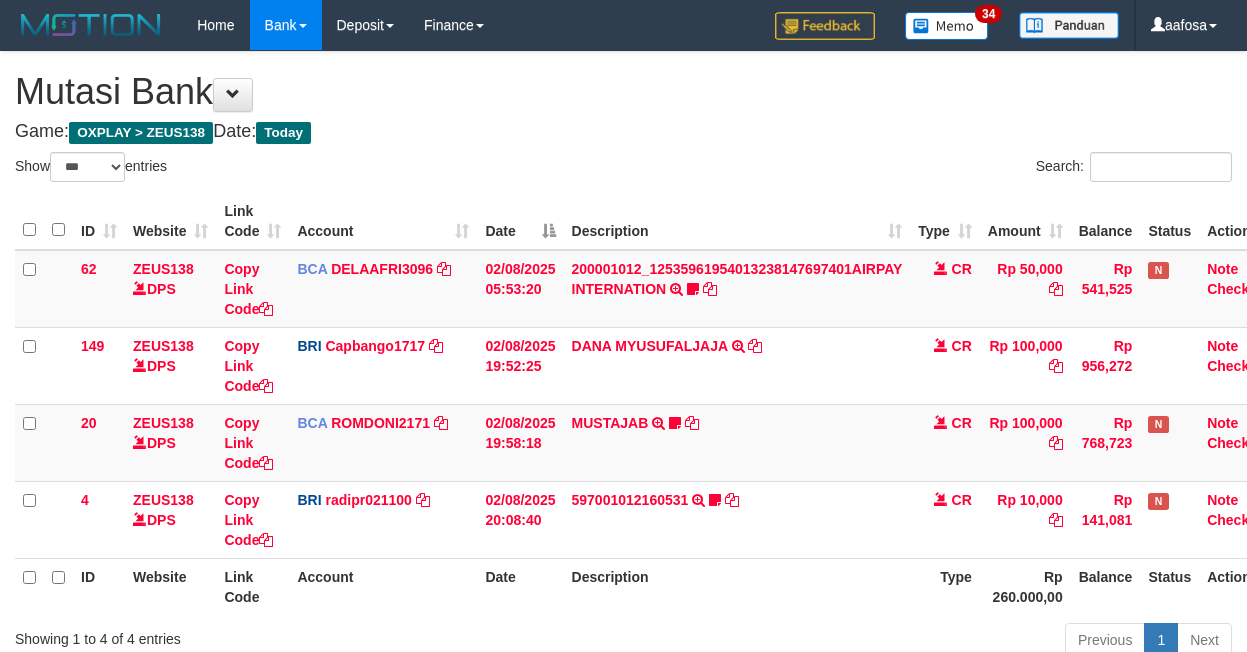 select on "***" 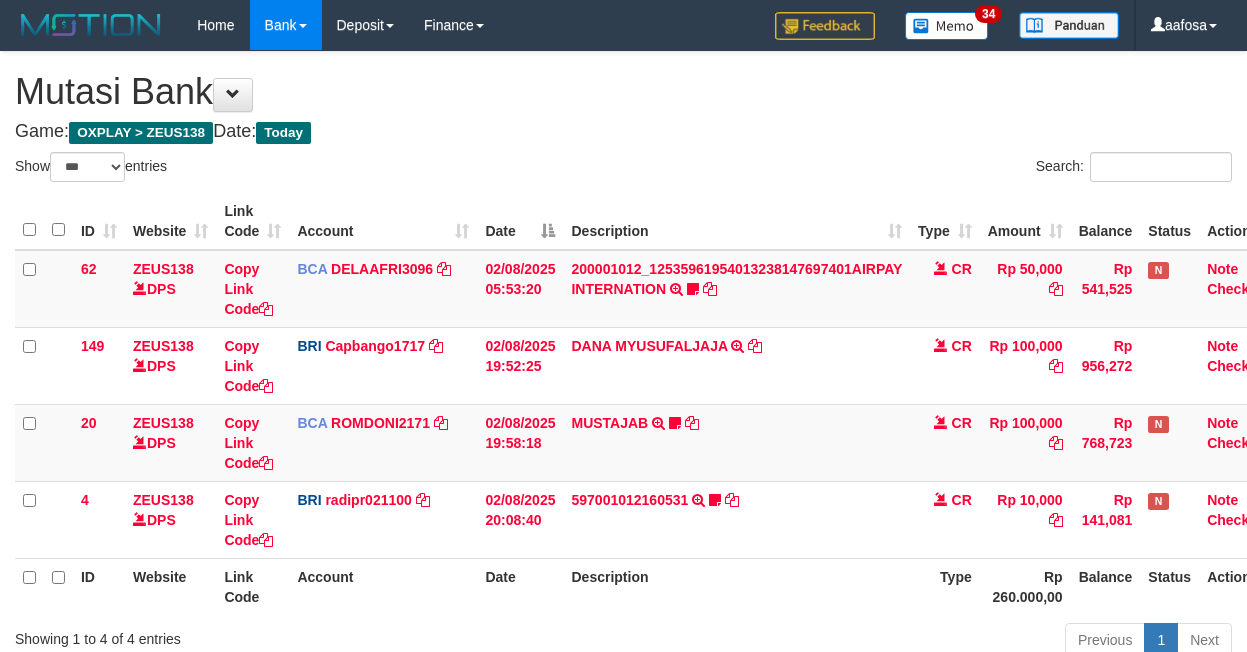 scroll, scrollTop: 157, scrollLeft: 0, axis: vertical 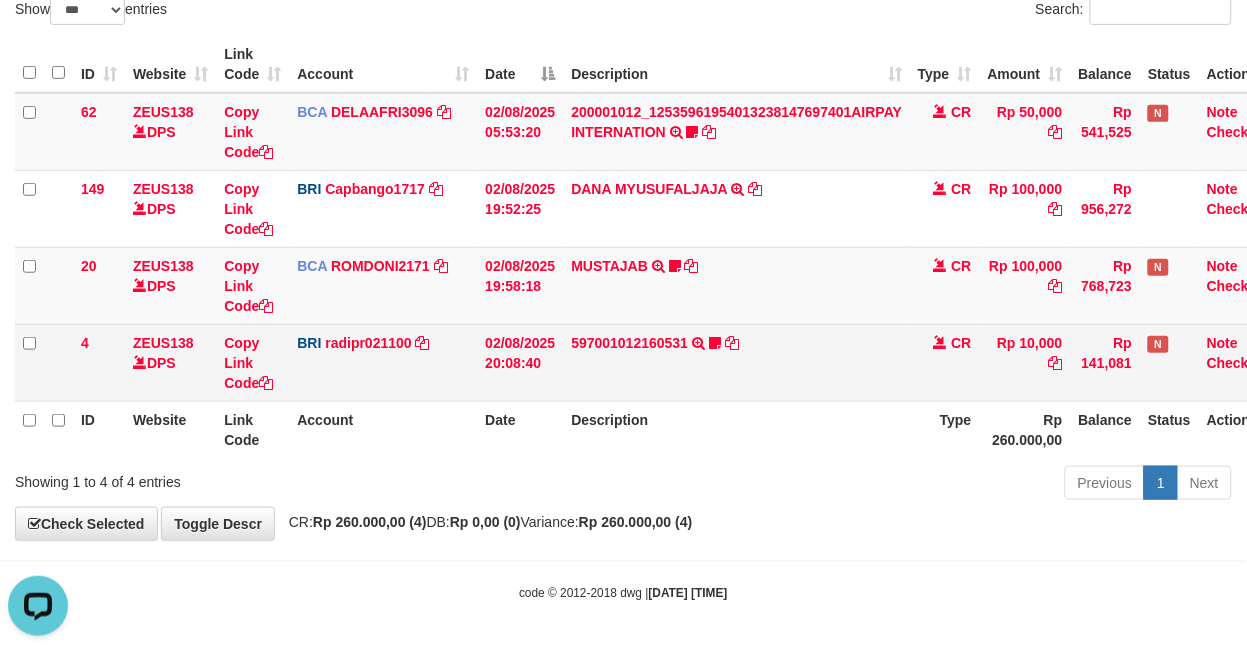 click on "597001012160531            TRANSFER NBMB 597001012160531 TO REYNALDI ADI PRATAMA    Cewekcancer83" at bounding box center (736, 362) 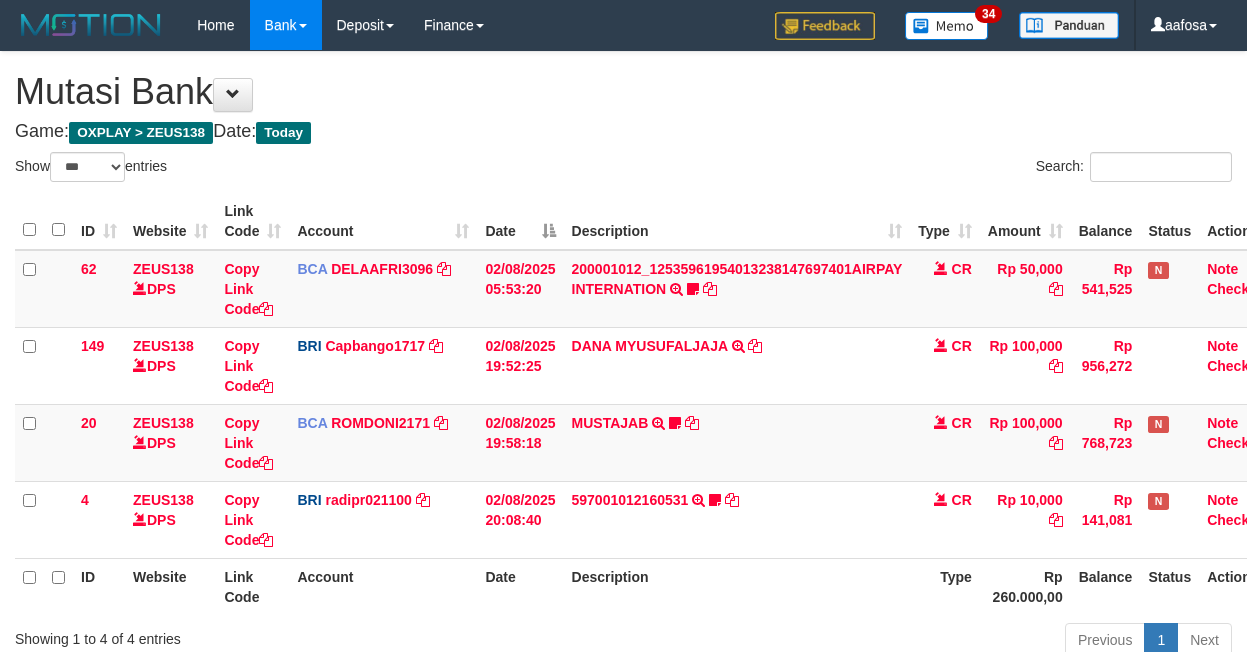 select on "***" 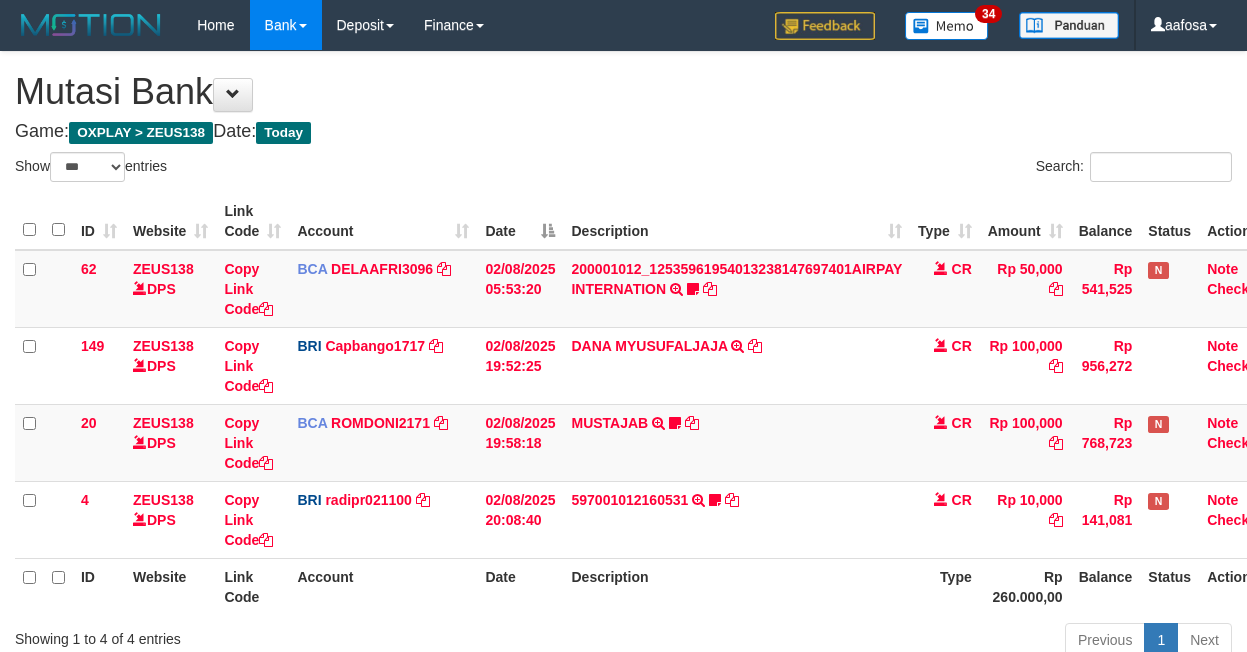 scroll, scrollTop: 157, scrollLeft: 0, axis: vertical 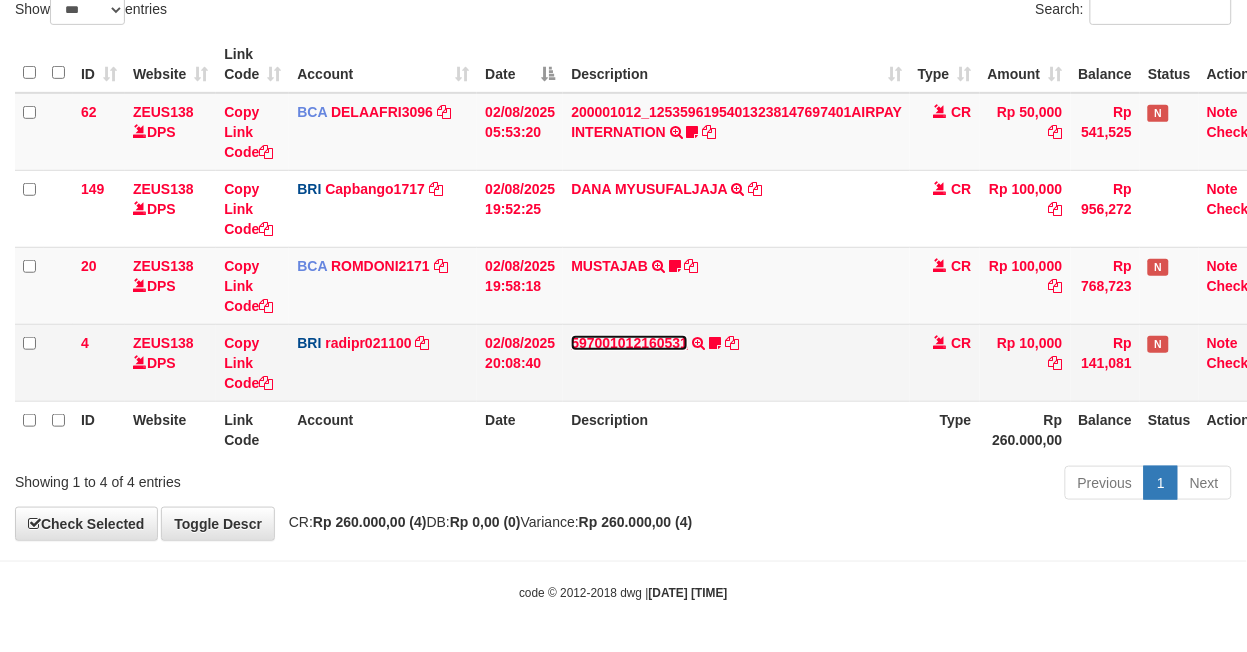 click on "597001012160531" at bounding box center [629, 343] 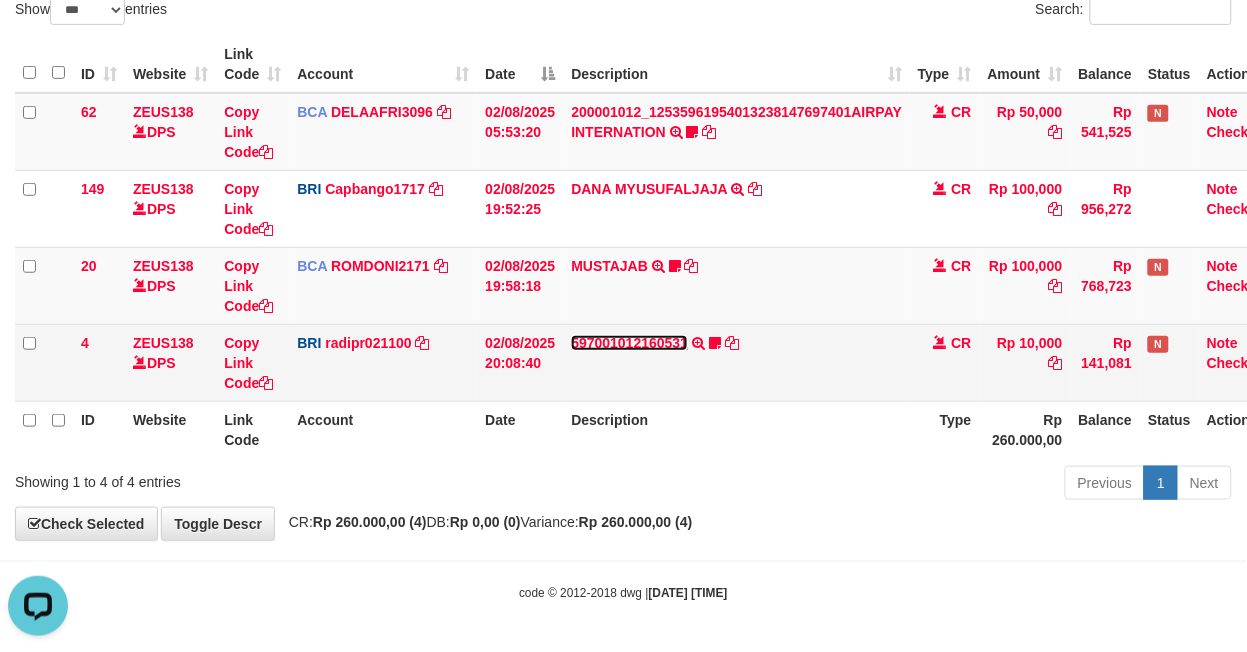 scroll, scrollTop: 0, scrollLeft: 0, axis: both 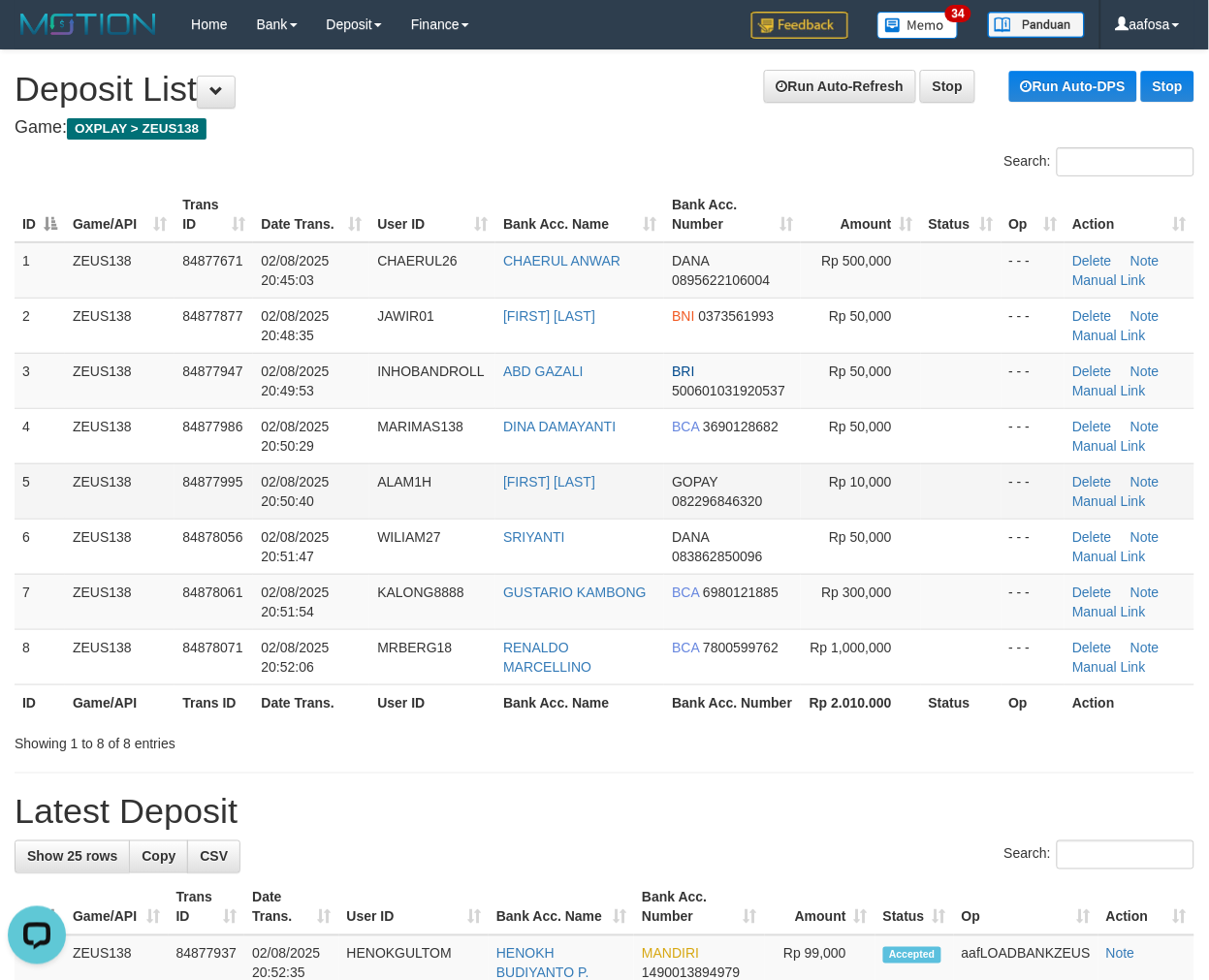 click on "[FIRST] [LAST]" at bounding box center (580, 490) 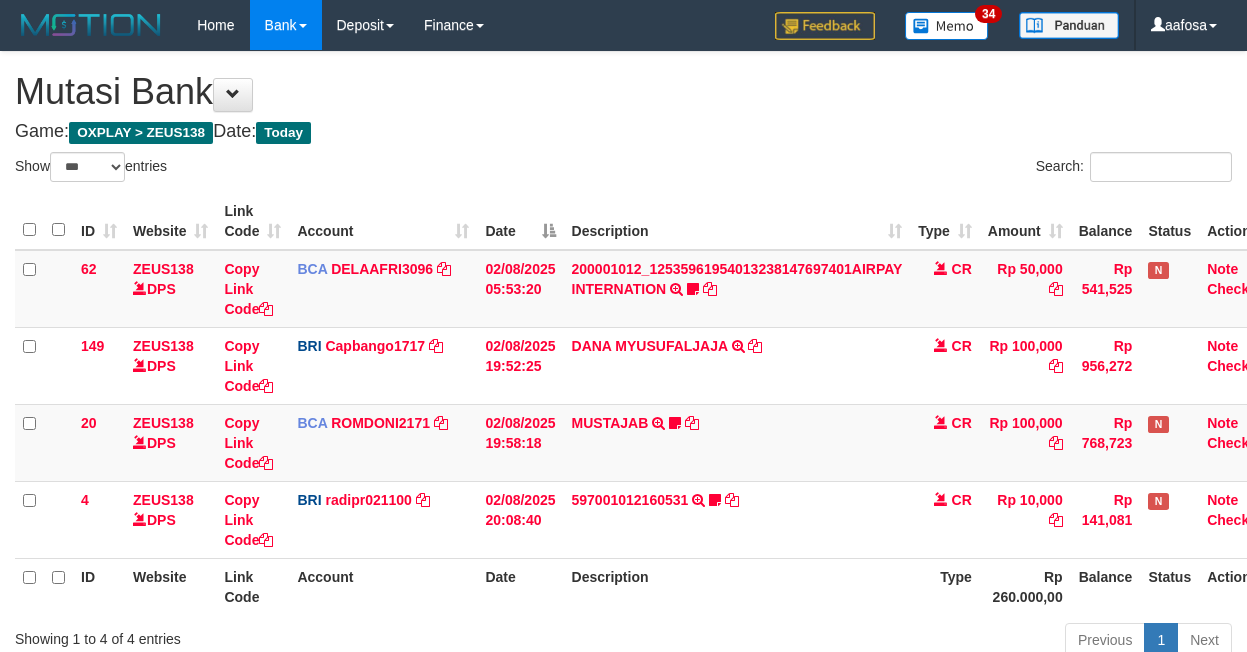 select on "***" 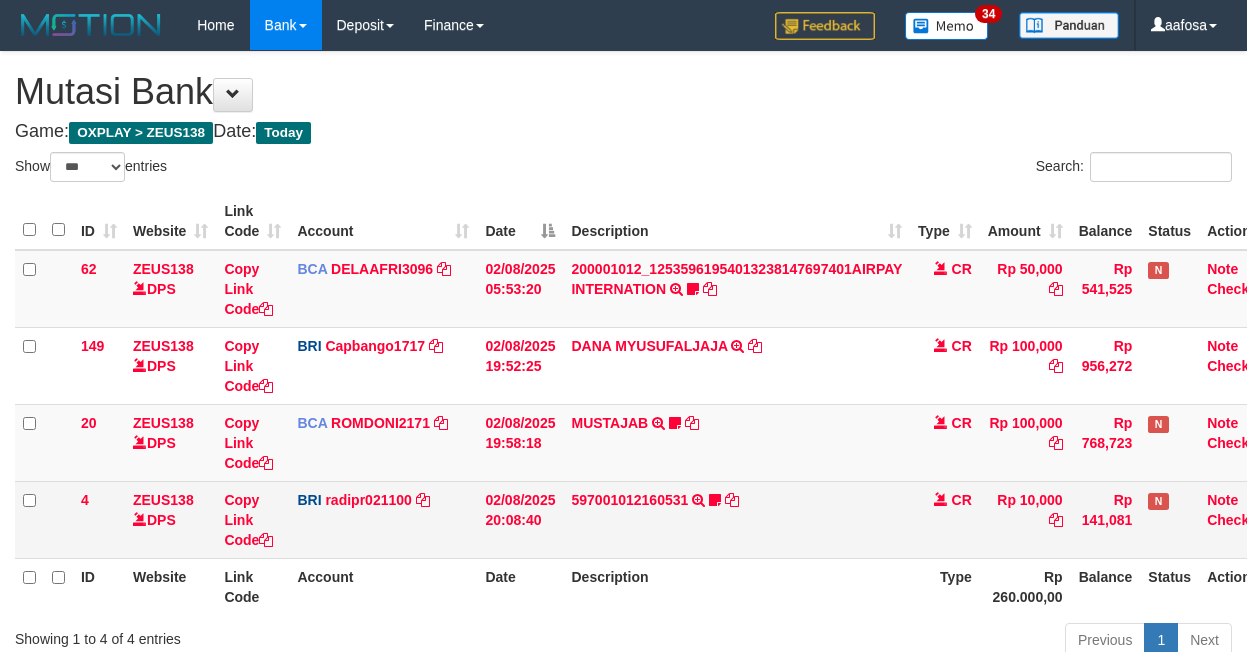 scroll, scrollTop: 152, scrollLeft: 0, axis: vertical 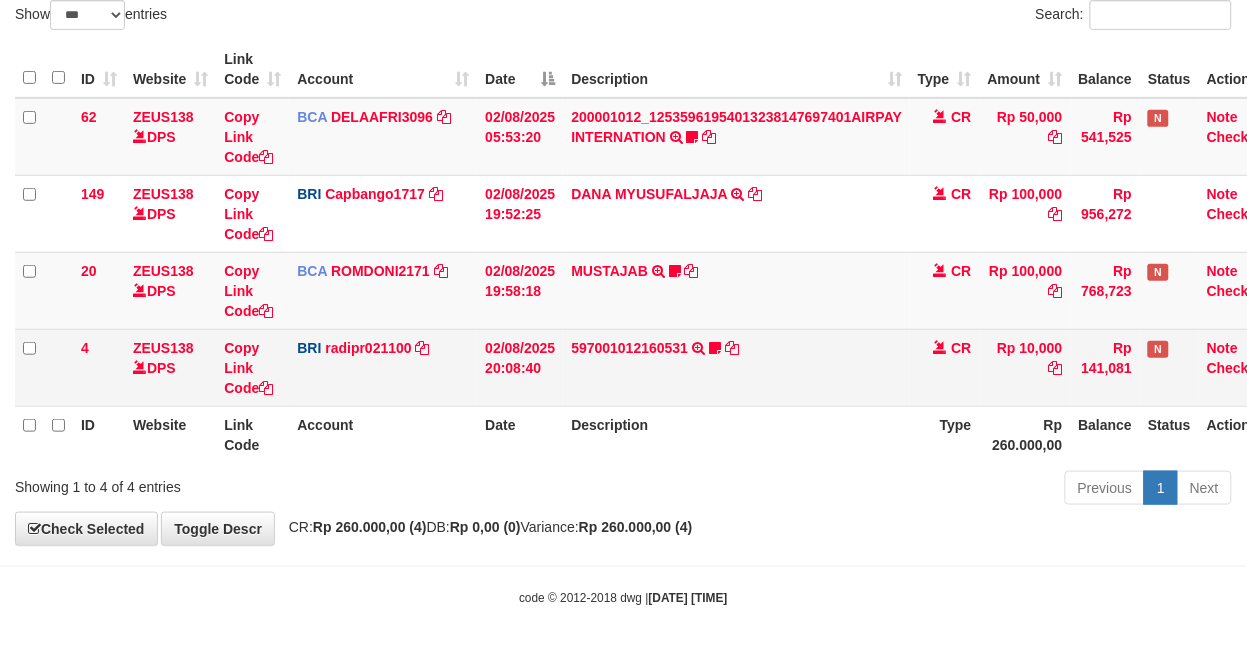 click on "597001012160531            TRANSFER NBMB 597001012160531 TO REYNALDI ADI PRATAMA    Cewekcancer83" at bounding box center [736, 367] 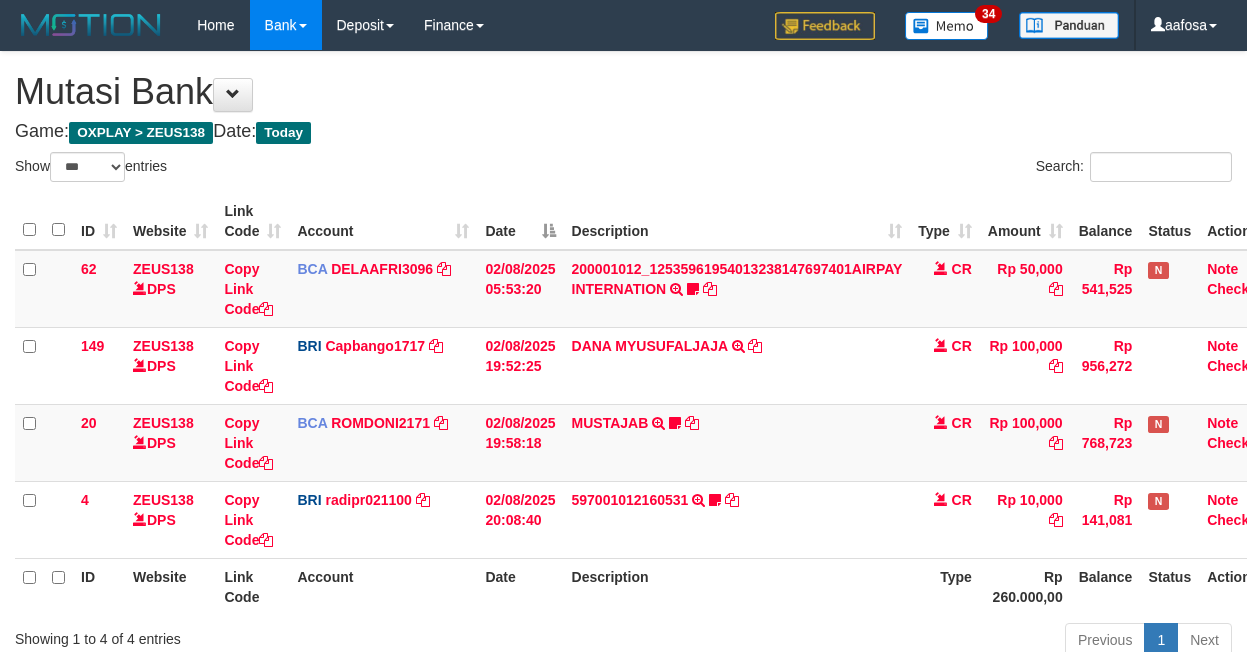 select on "***" 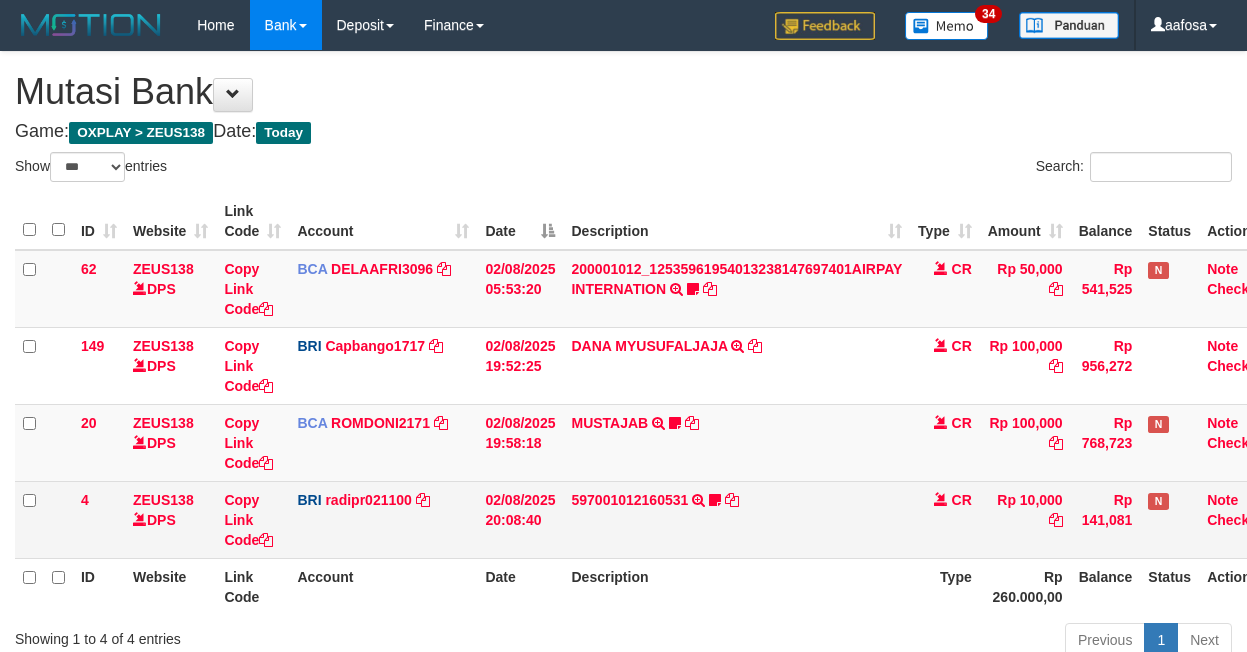 scroll, scrollTop: 146, scrollLeft: 0, axis: vertical 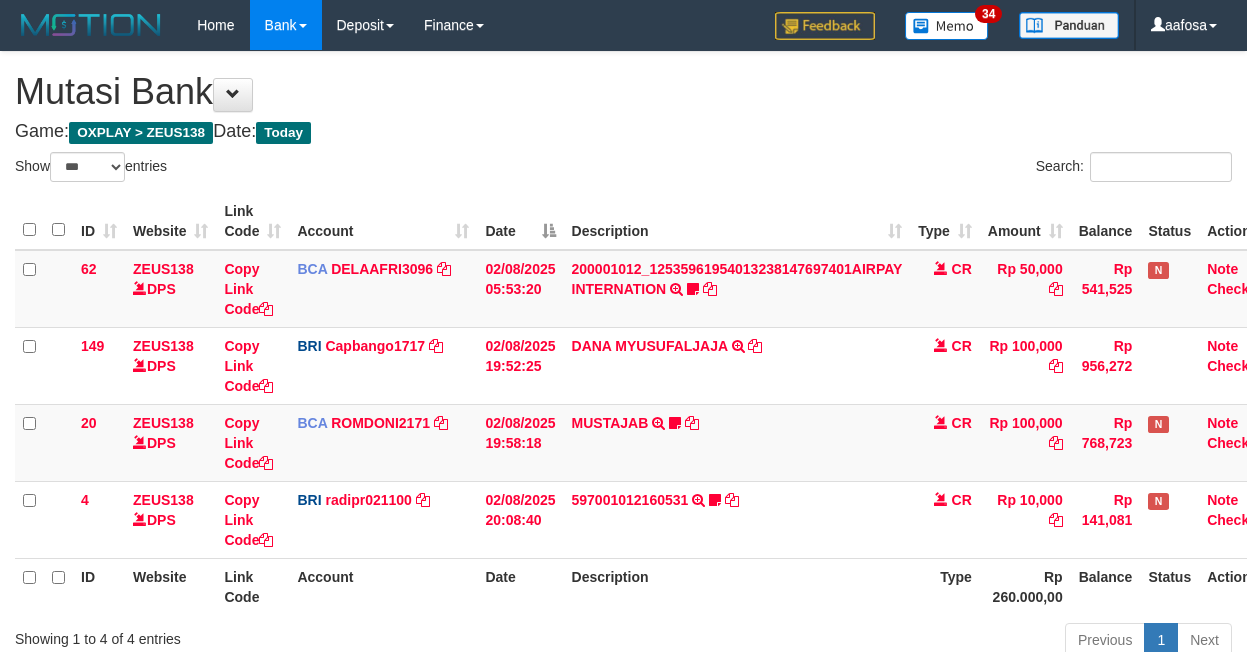 select on "***" 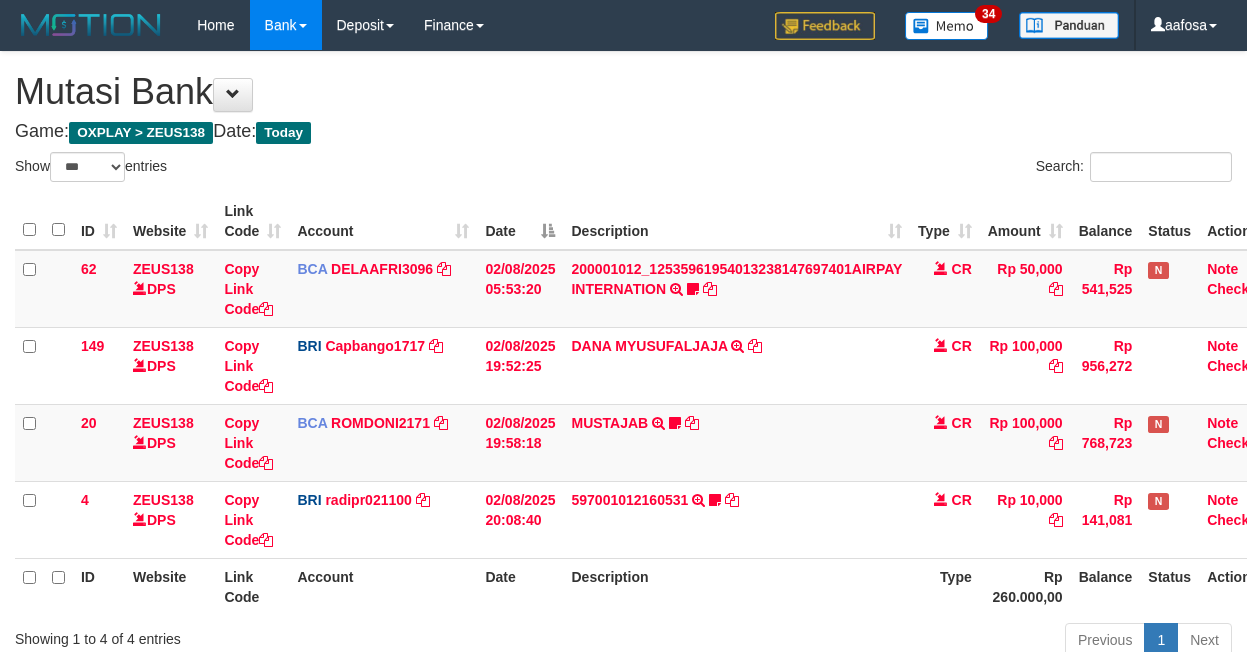 scroll, scrollTop: 146, scrollLeft: 0, axis: vertical 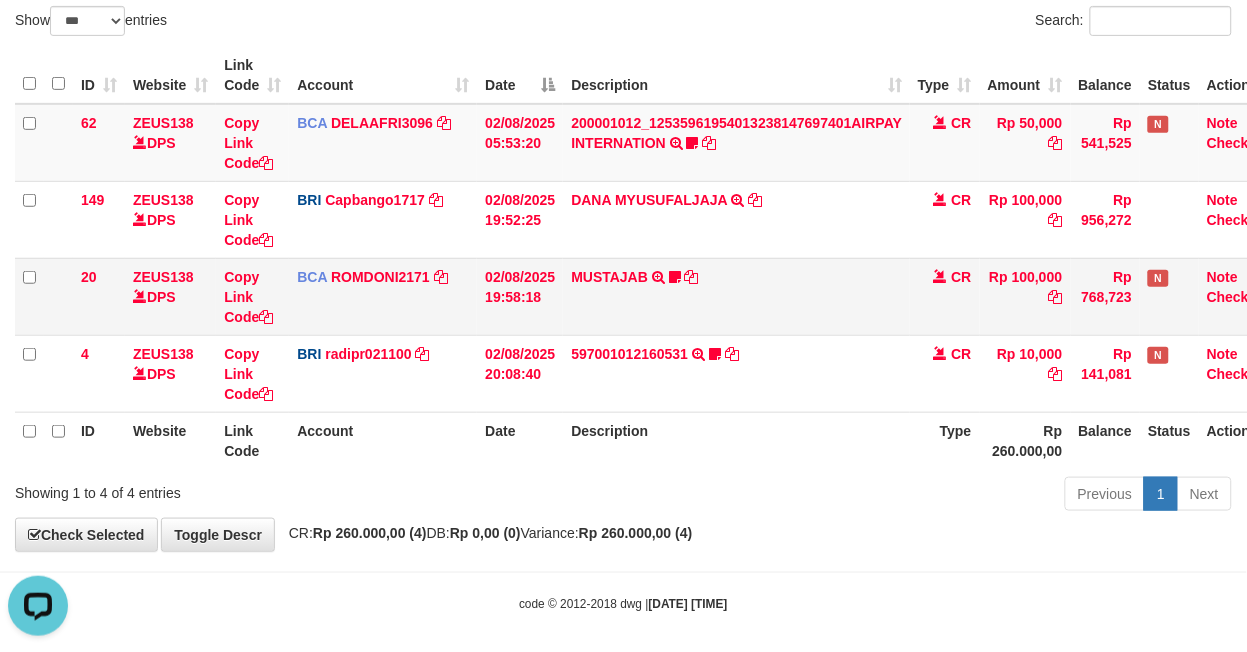 click on "MUSTAJAB            TRSF E-BANKING CR 0208/FTSCY/WS95271
100000.00MUSTAJAB    Almajelita7" at bounding box center [736, 296] 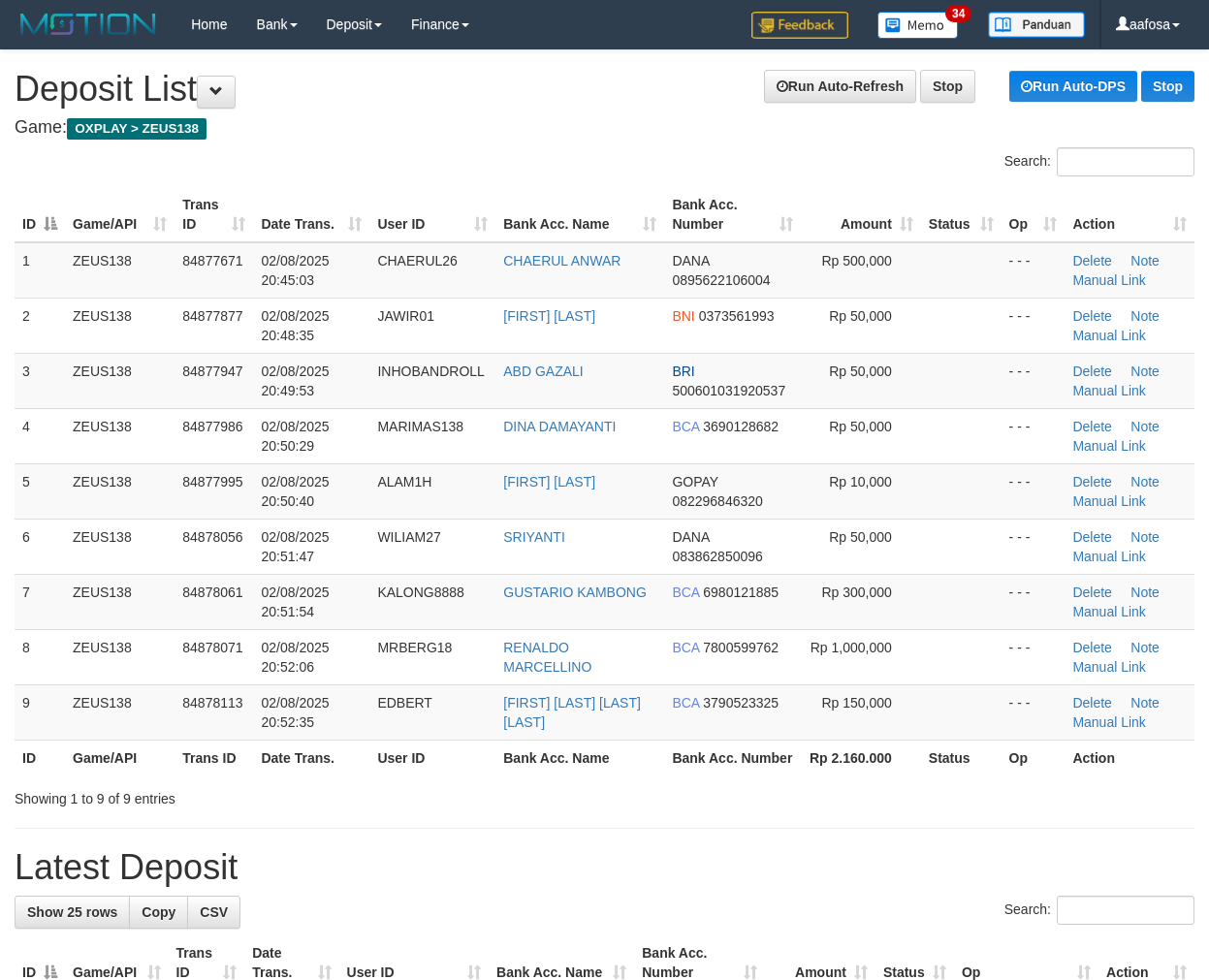 scroll, scrollTop: 0, scrollLeft: 0, axis: both 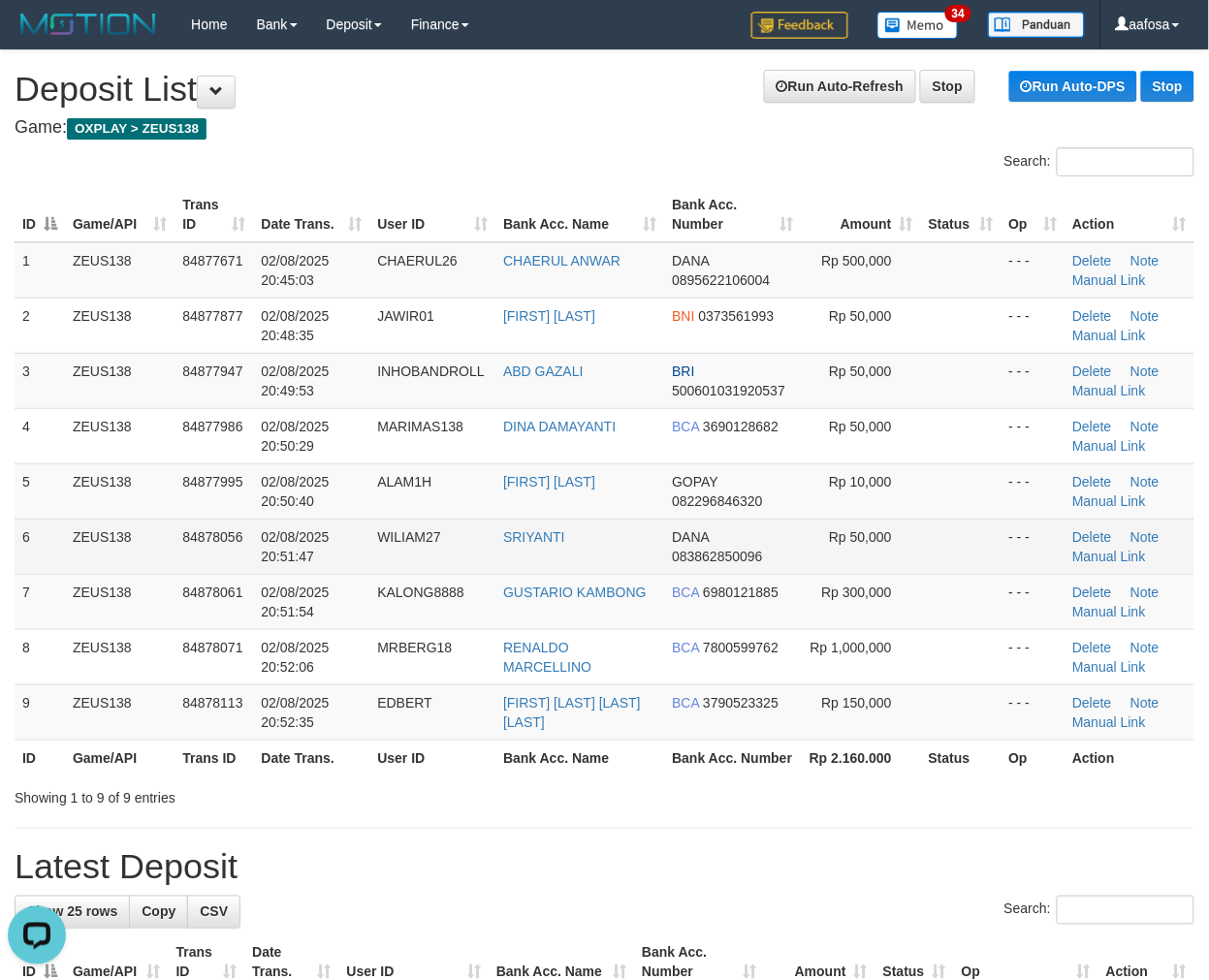 click on "SRIYANTI" at bounding box center (580, 546) 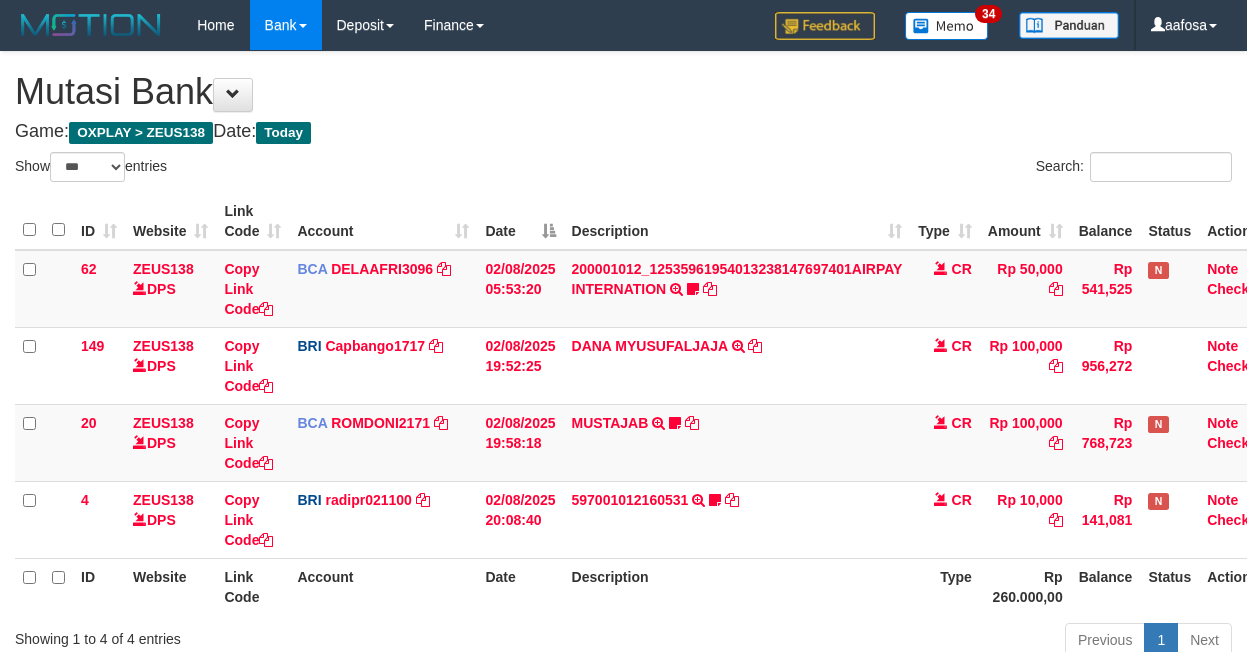 select on "***" 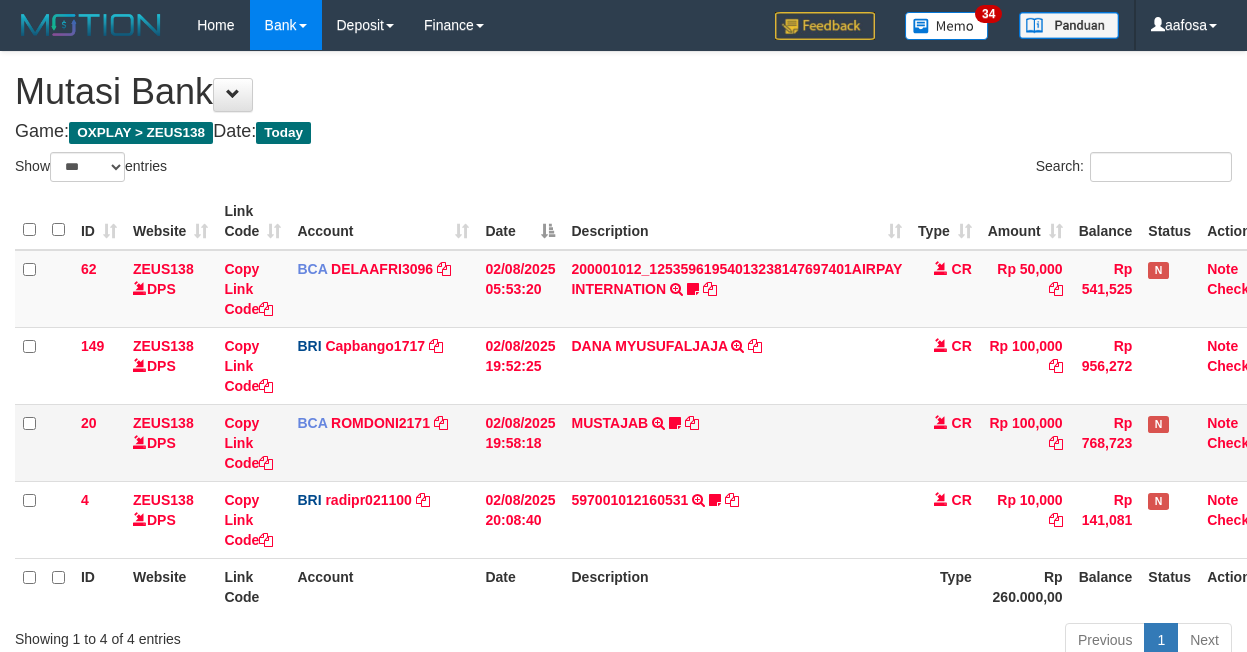 scroll, scrollTop: 137, scrollLeft: 0, axis: vertical 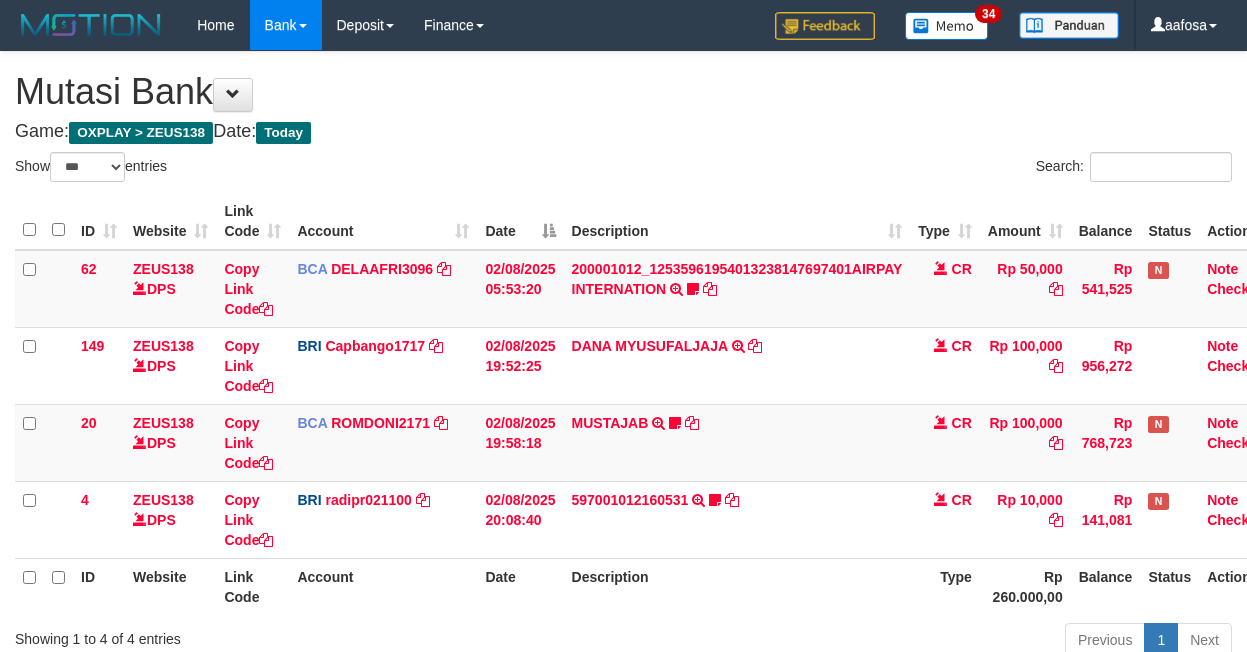 select on "***" 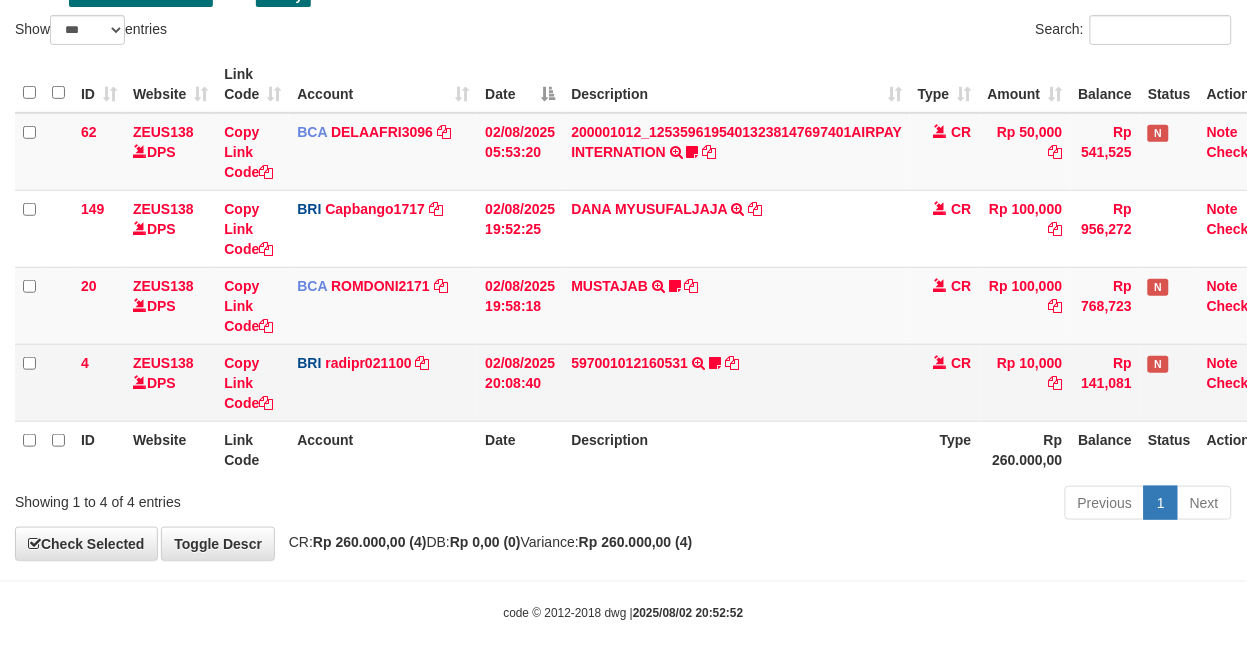 scroll, scrollTop: 146, scrollLeft: 0, axis: vertical 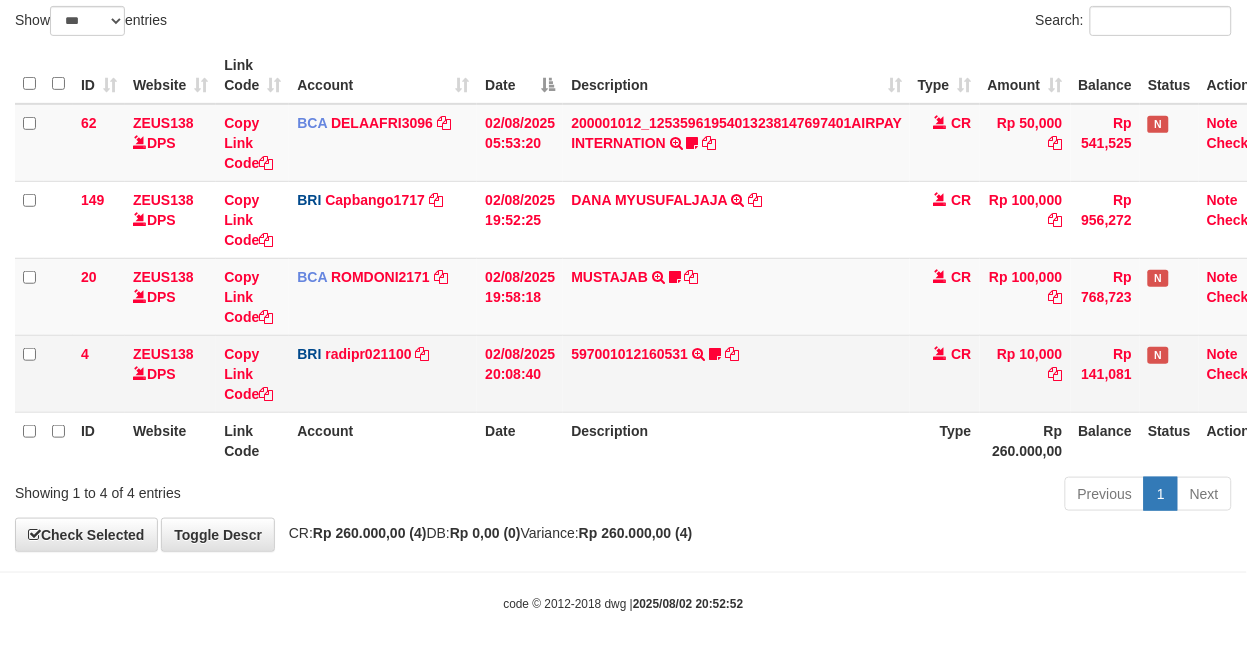 click on "597001012160531            TRANSFER NBMB 597001012160531 TO REYNALDI ADI PRATAMA    Cewekcancer83" at bounding box center (736, 373) 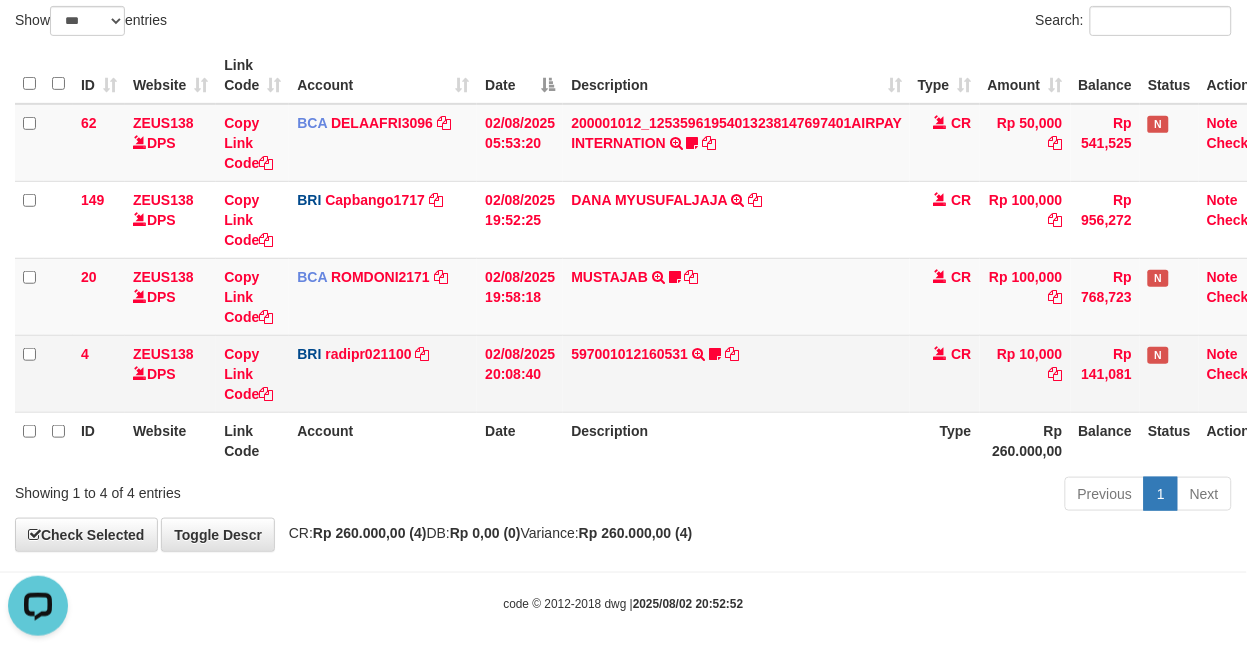scroll, scrollTop: 0, scrollLeft: 0, axis: both 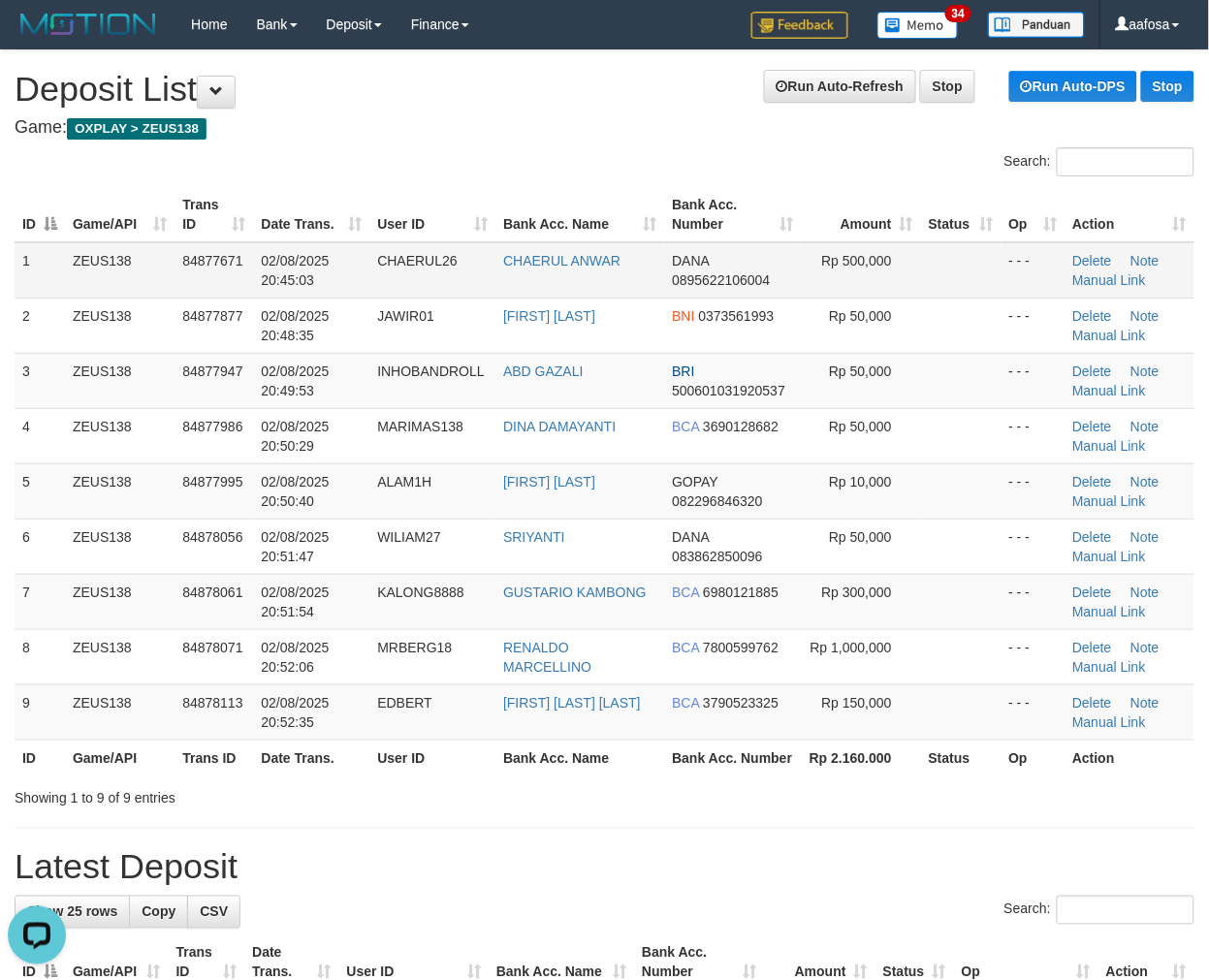 click on "Rp 500,000" at bounding box center [861, 270] 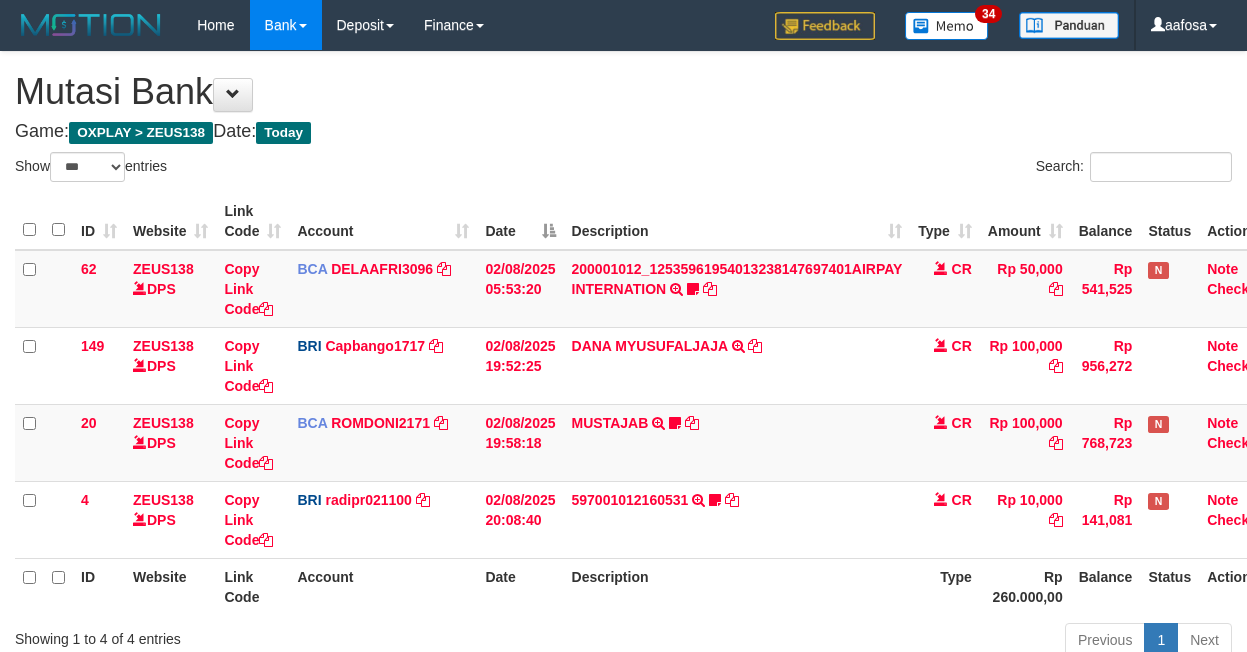 select on "***" 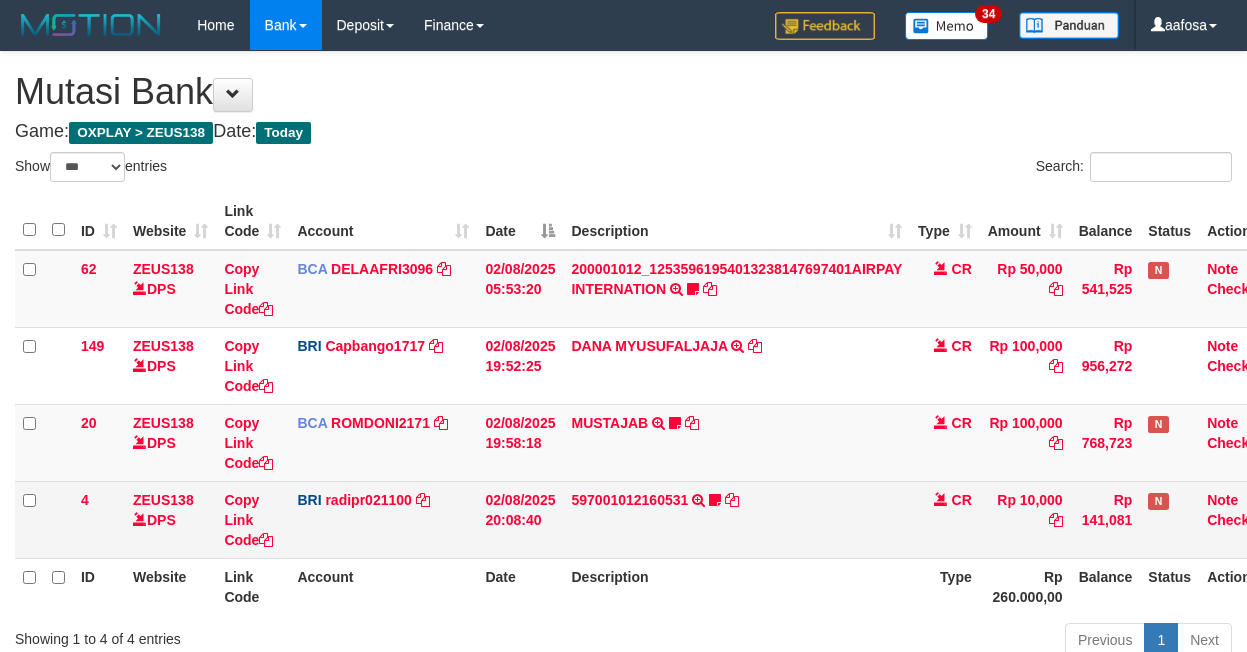 scroll, scrollTop: 137, scrollLeft: 0, axis: vertical 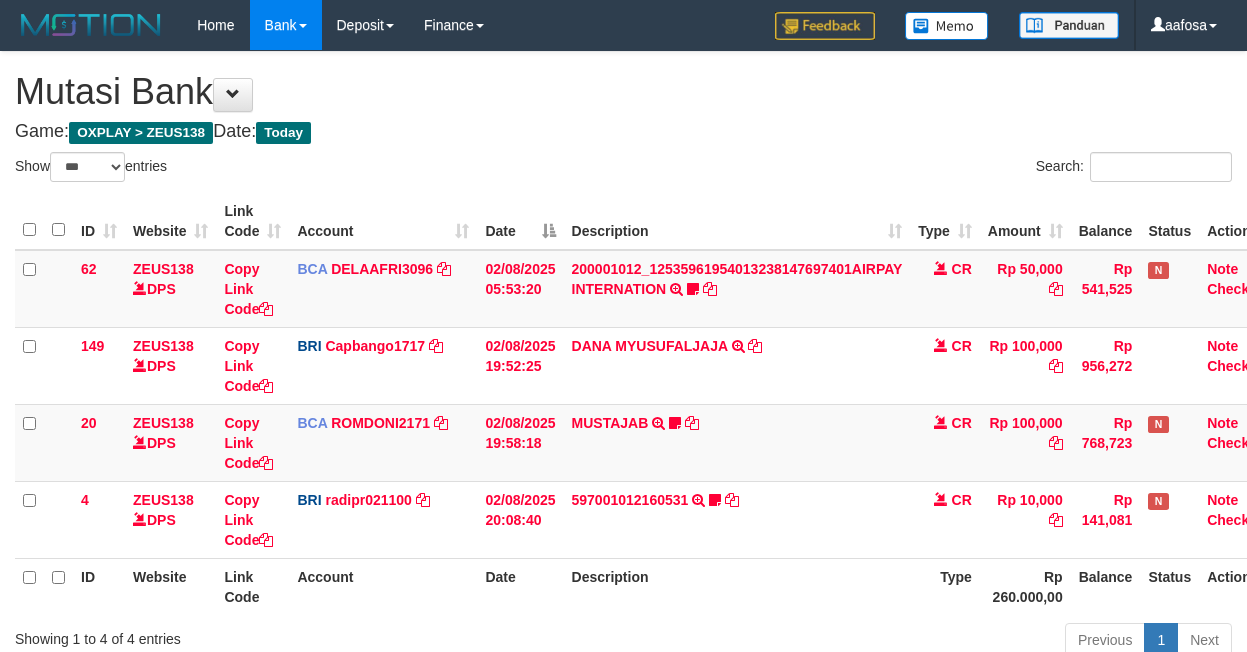 select on "***" 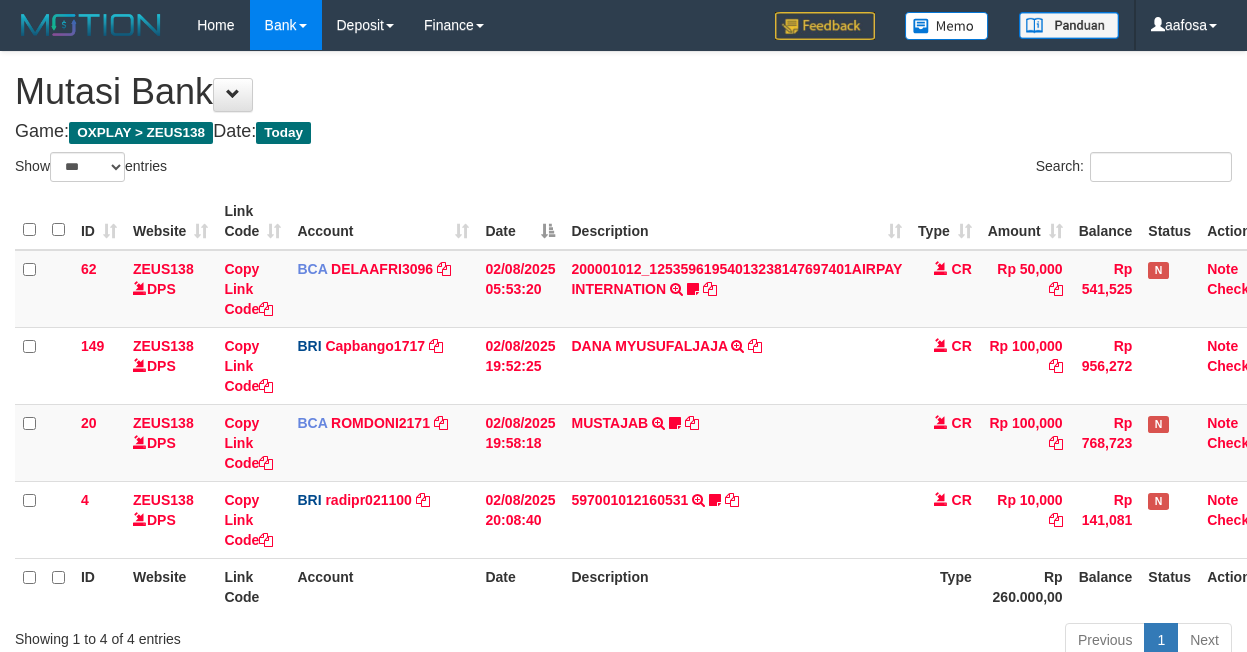 scroll, scrollTop: 137, scrollLeft: 0, axis: vertical 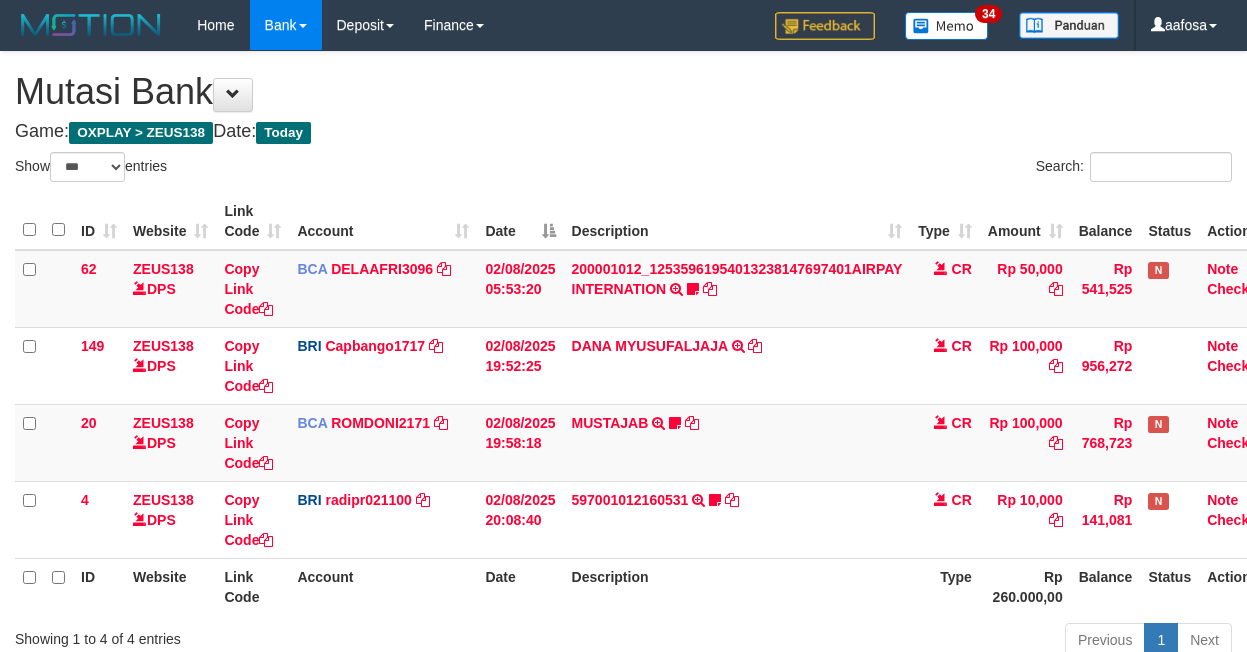 select on "***" 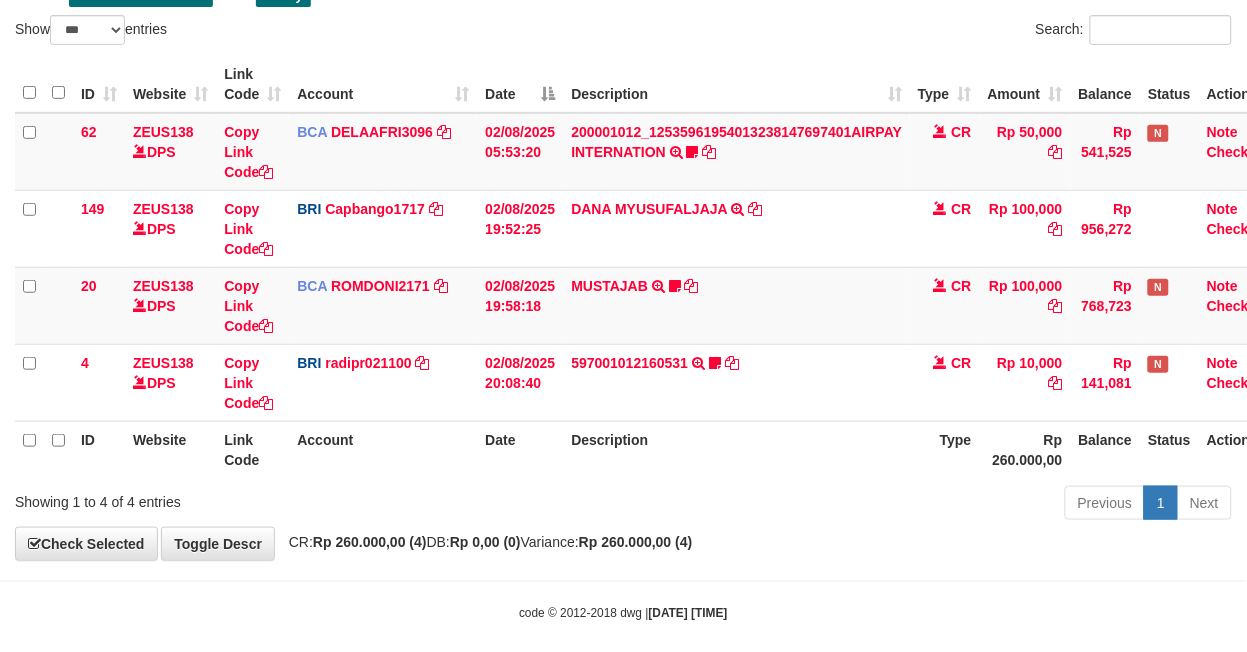 scroll, scrollTop: 146, scrollLeft: 0, axis: vertical 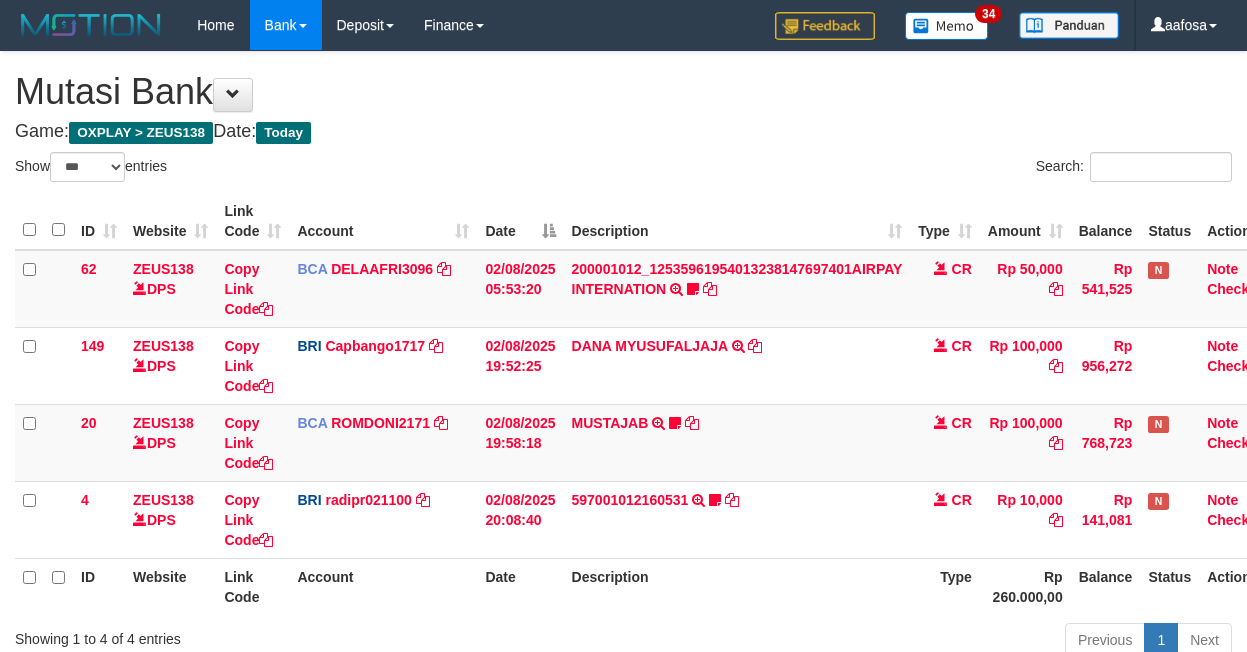 select on "***" 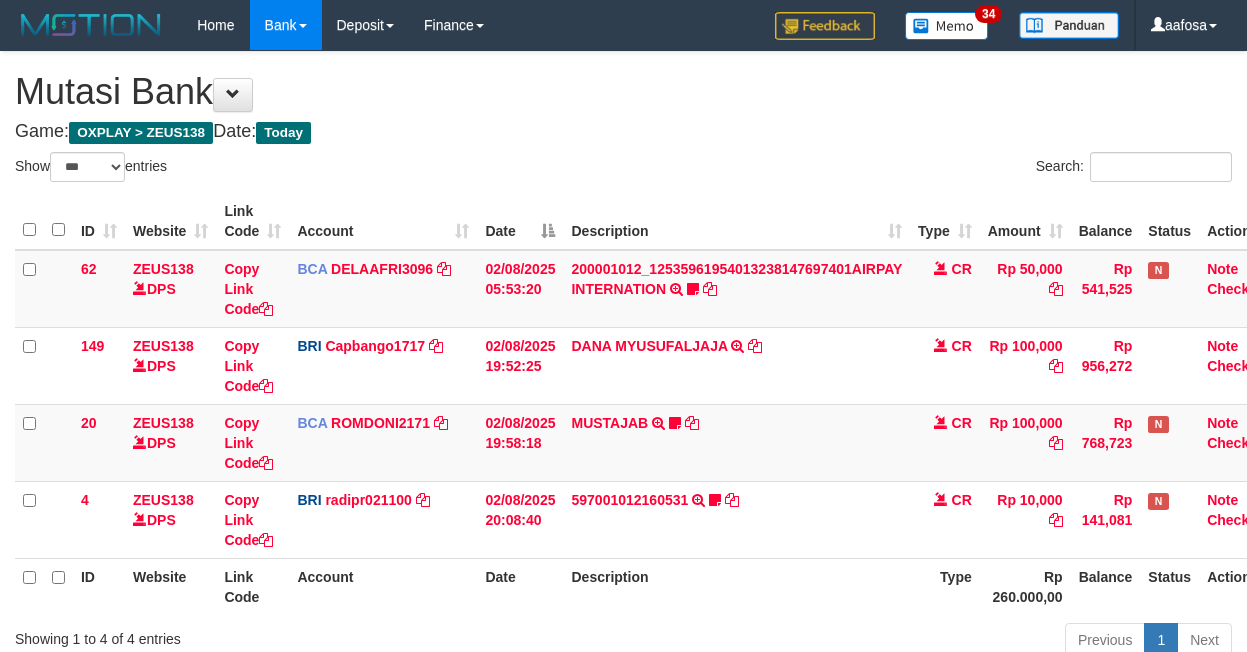 scroll, scrollTop: 137, scrollLeft: 0, axis: vertical 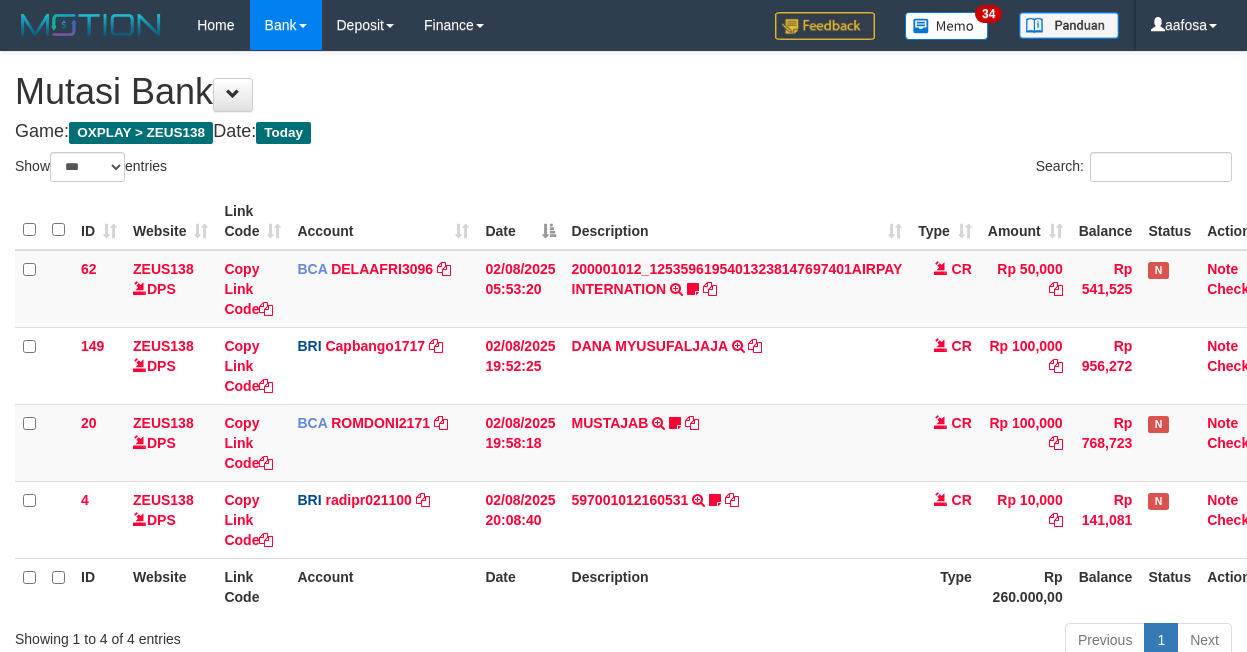 select on "***" 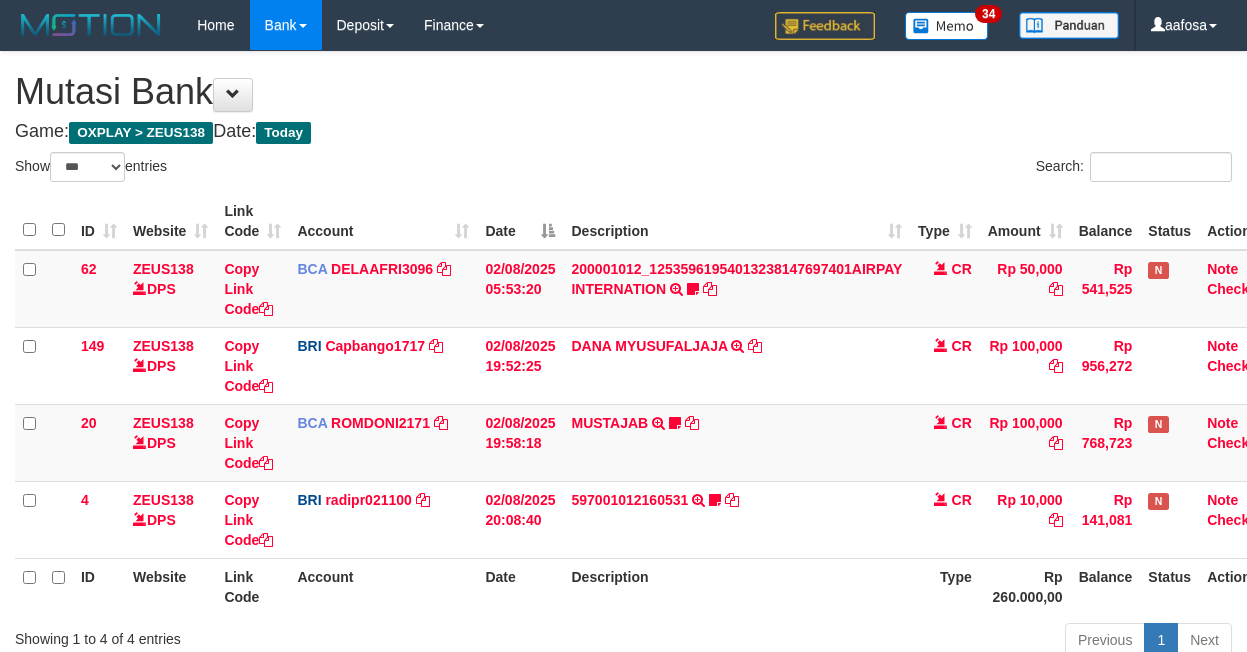 scroll, scrollTop: 137, scrollLeft: 0, axis: vertical 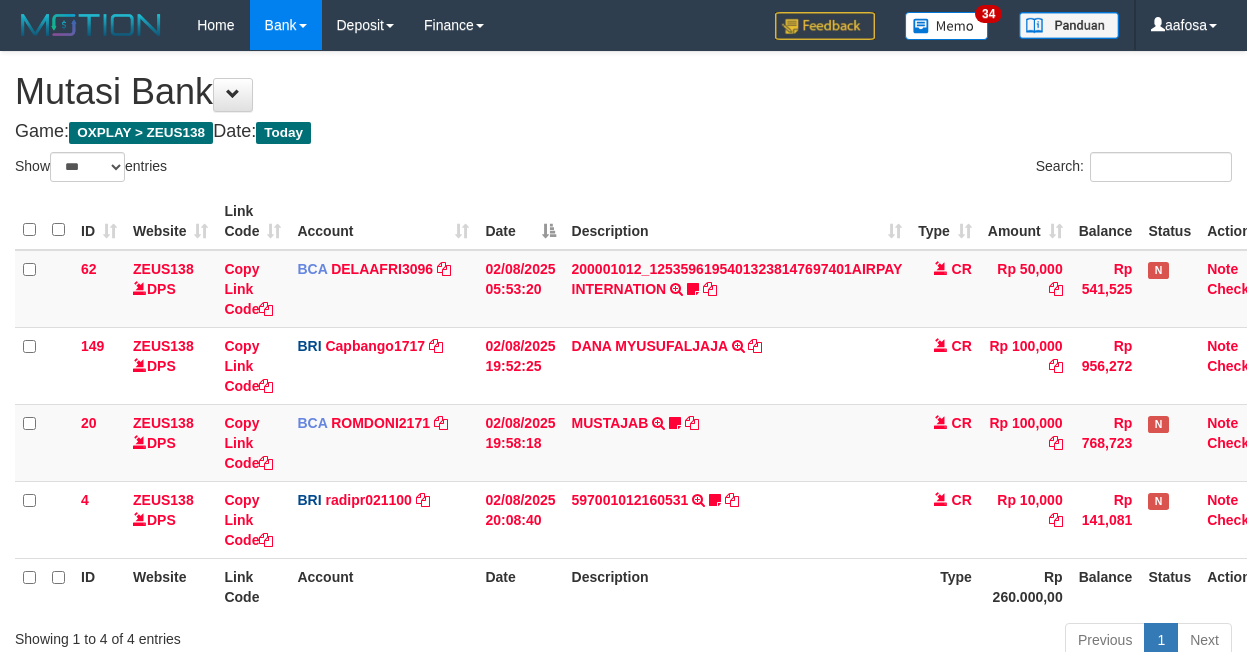 select on "***" 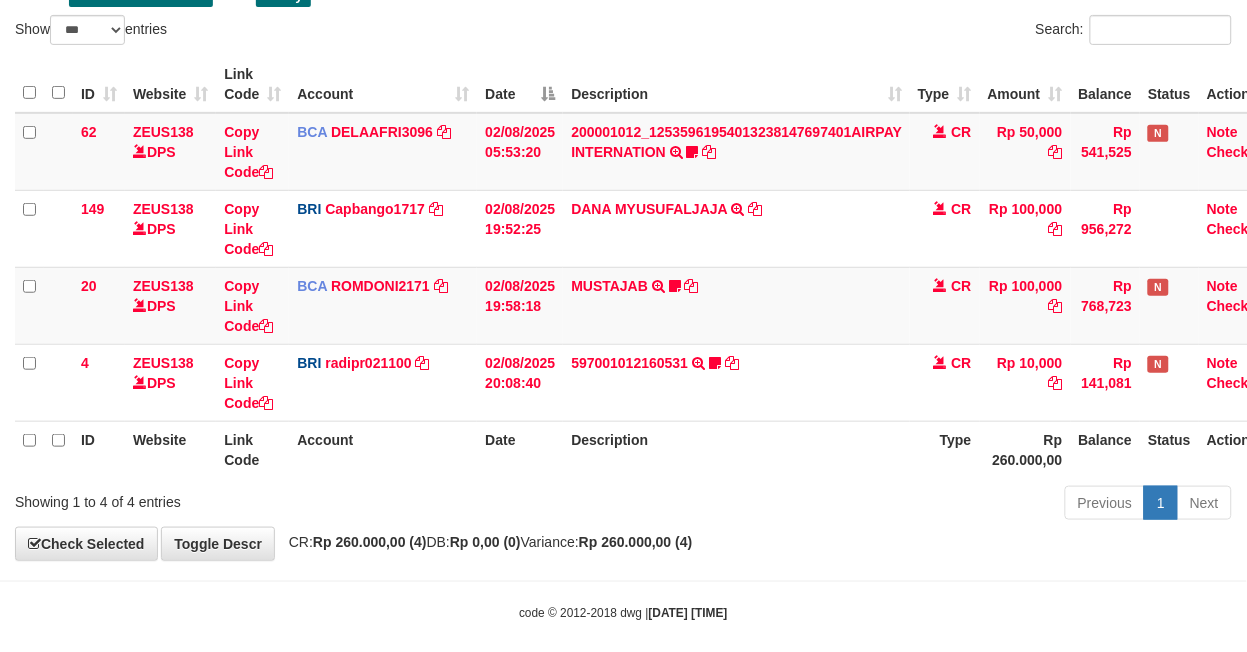 scroll, scrollTop: 146, scrollLeft: 0, axis: vertical 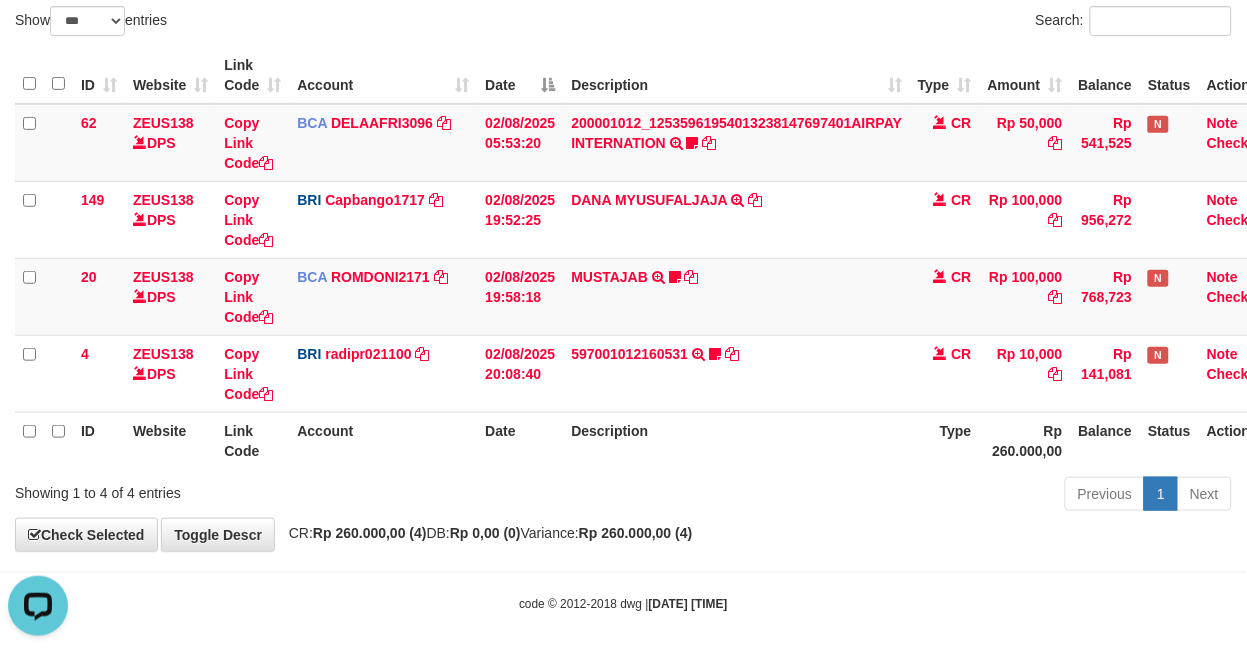 click on "Description" at bounding box center (736, 440) 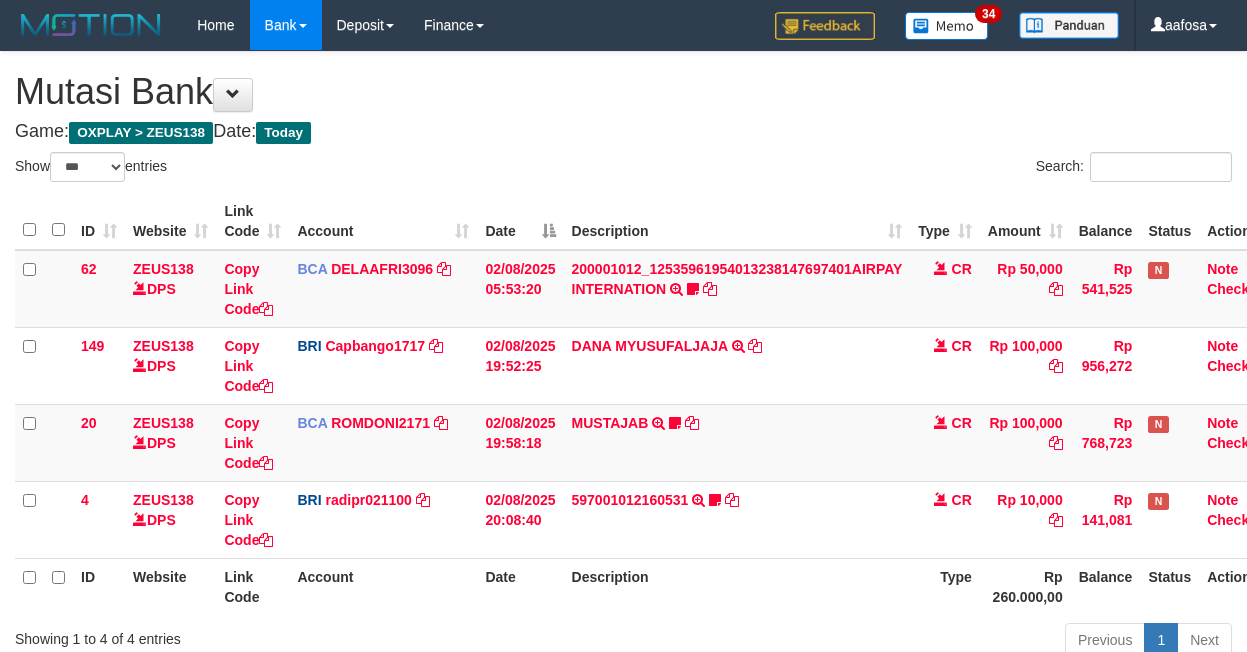 select on "***" 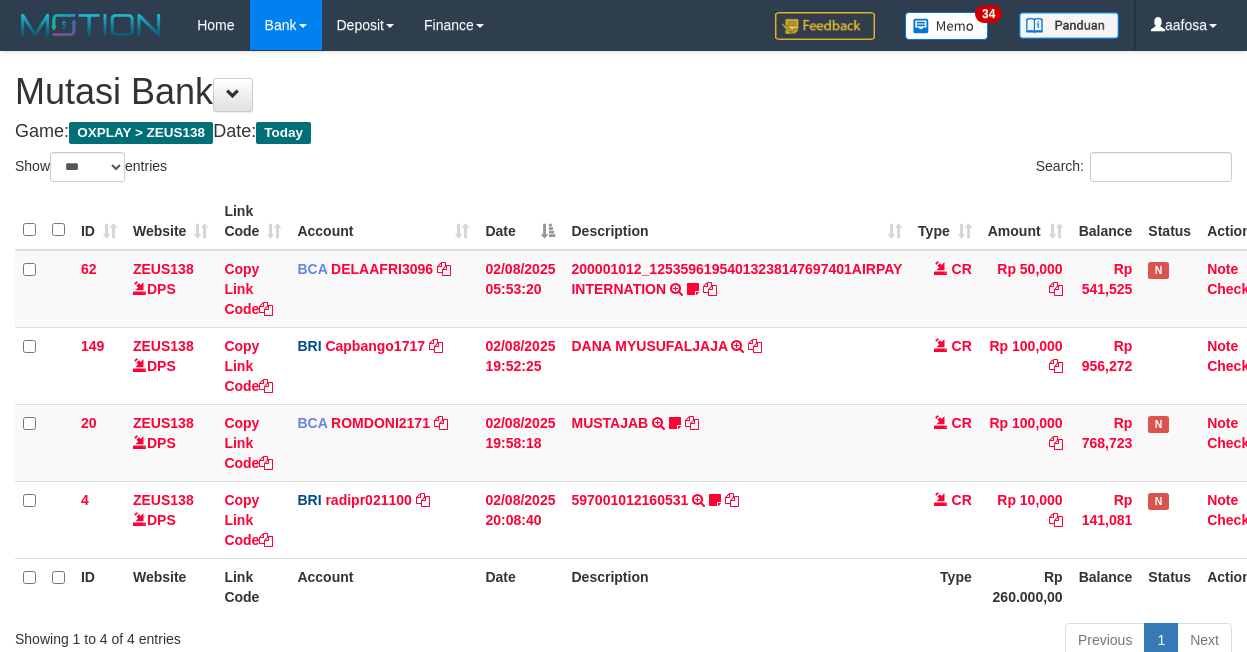 scroll, scrollTop: 137, scrollLeft: 0, axis: vertical 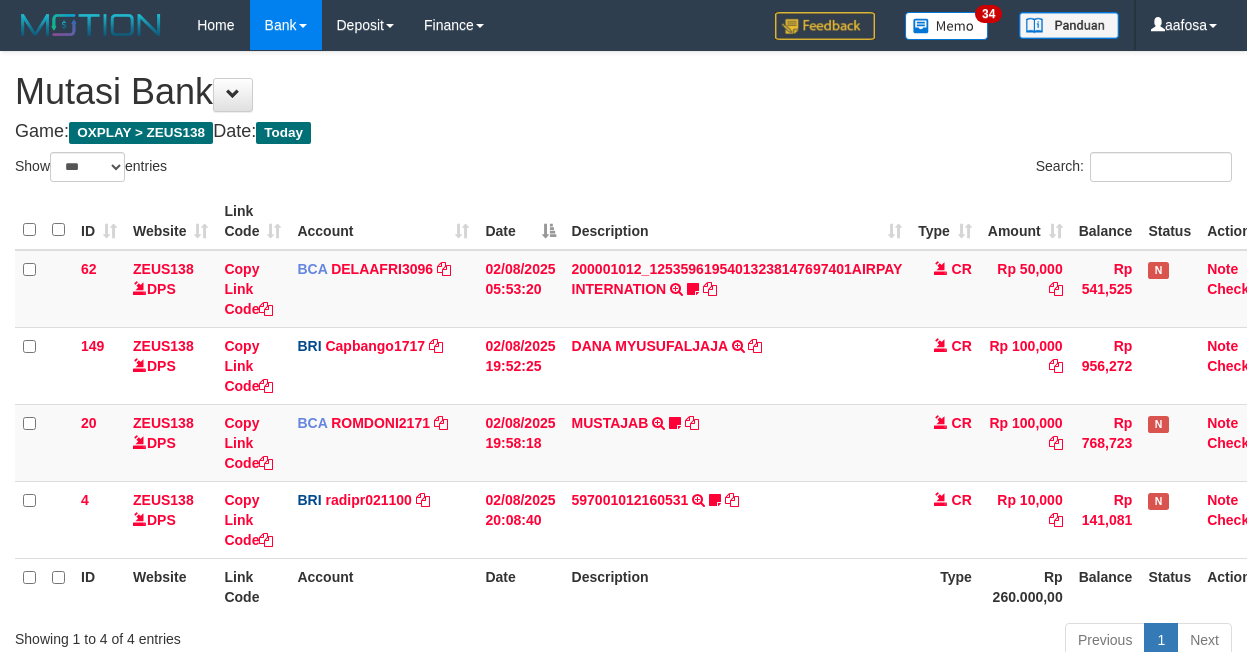 select on "***" 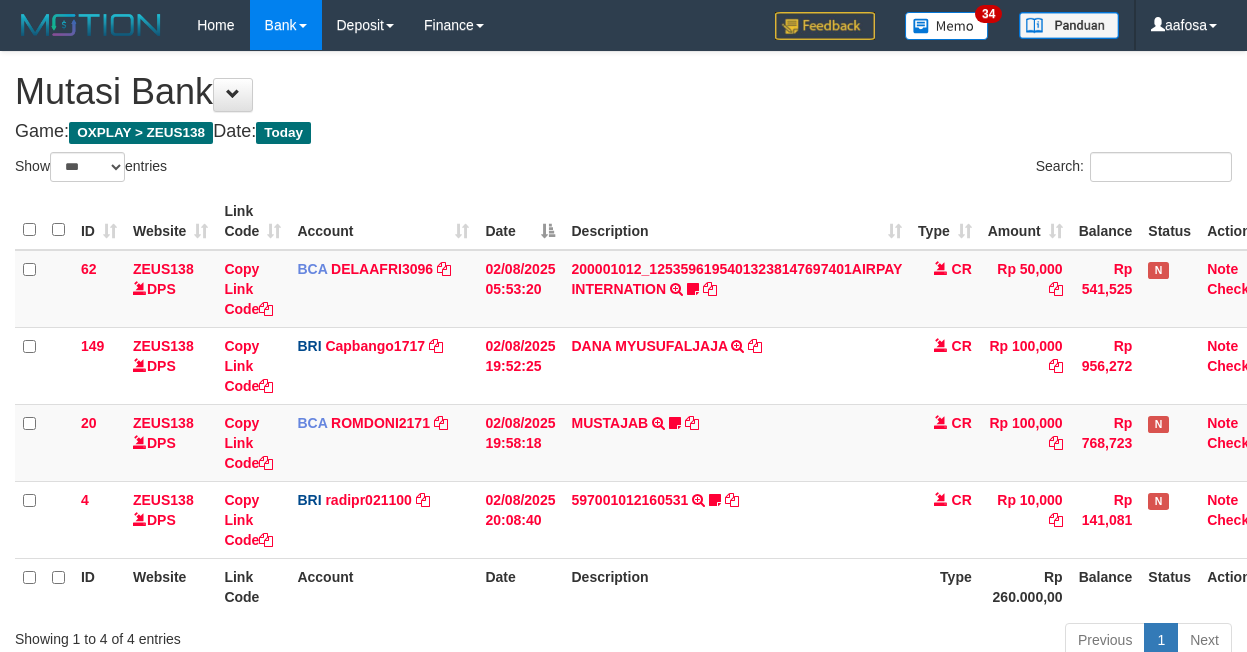scroll, scrollTop: 137, scrollLeft: 0, axis: vertical 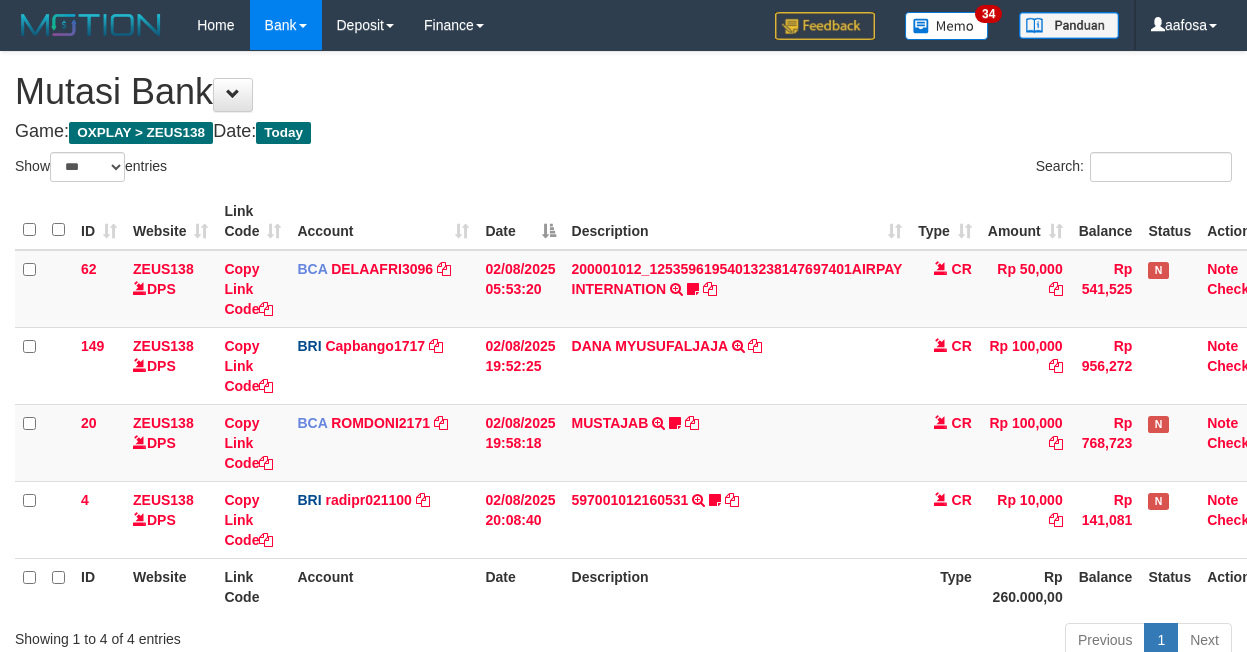 select on "***" 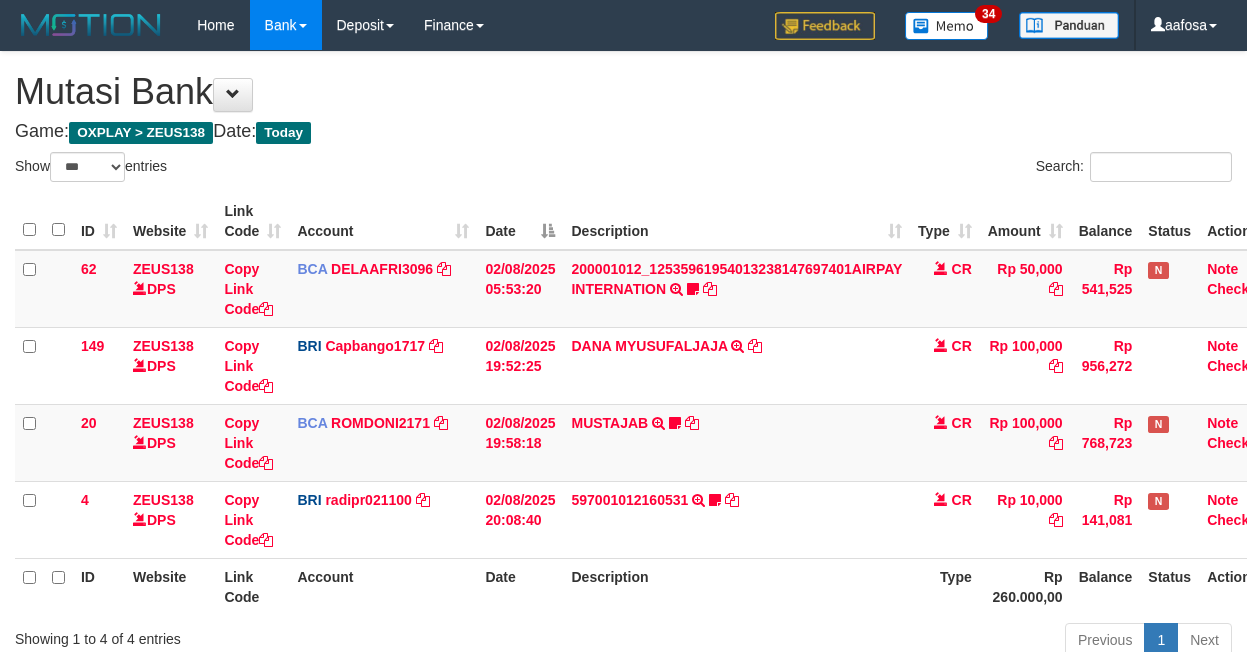 scroll, scrollTop: 137, scrollLeft: 0, axis: vertical 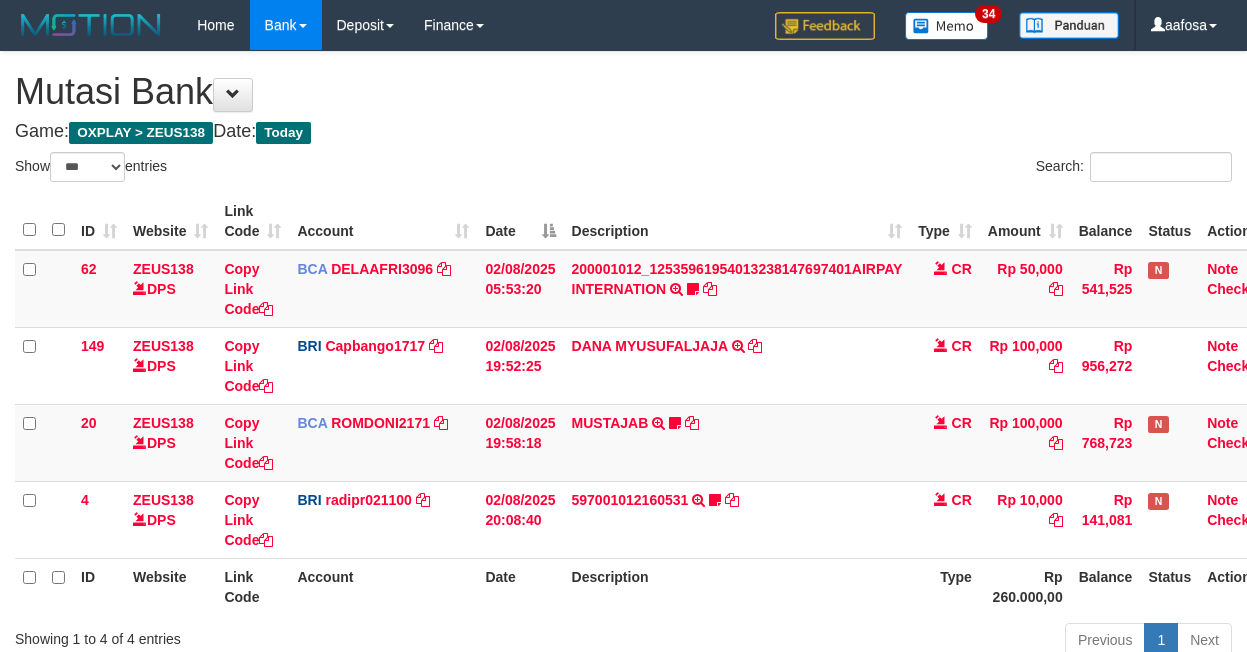select on "***" 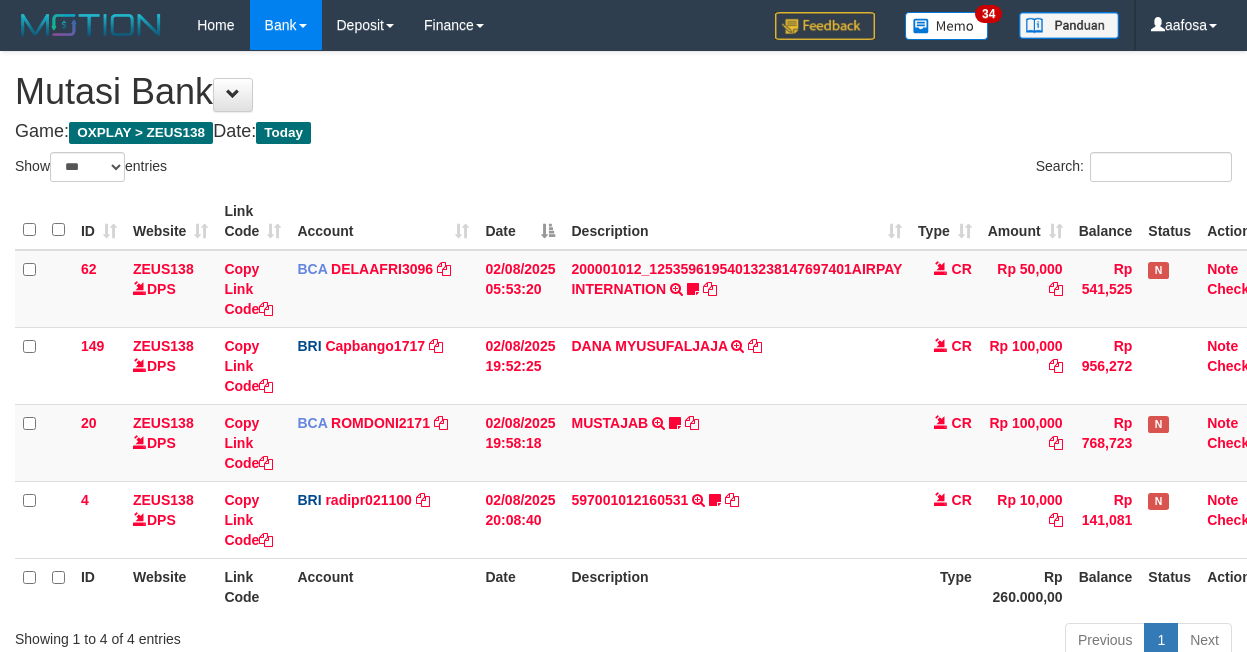 scroll, scrollTop: 137, scrollLeft: 0, axis: vertical 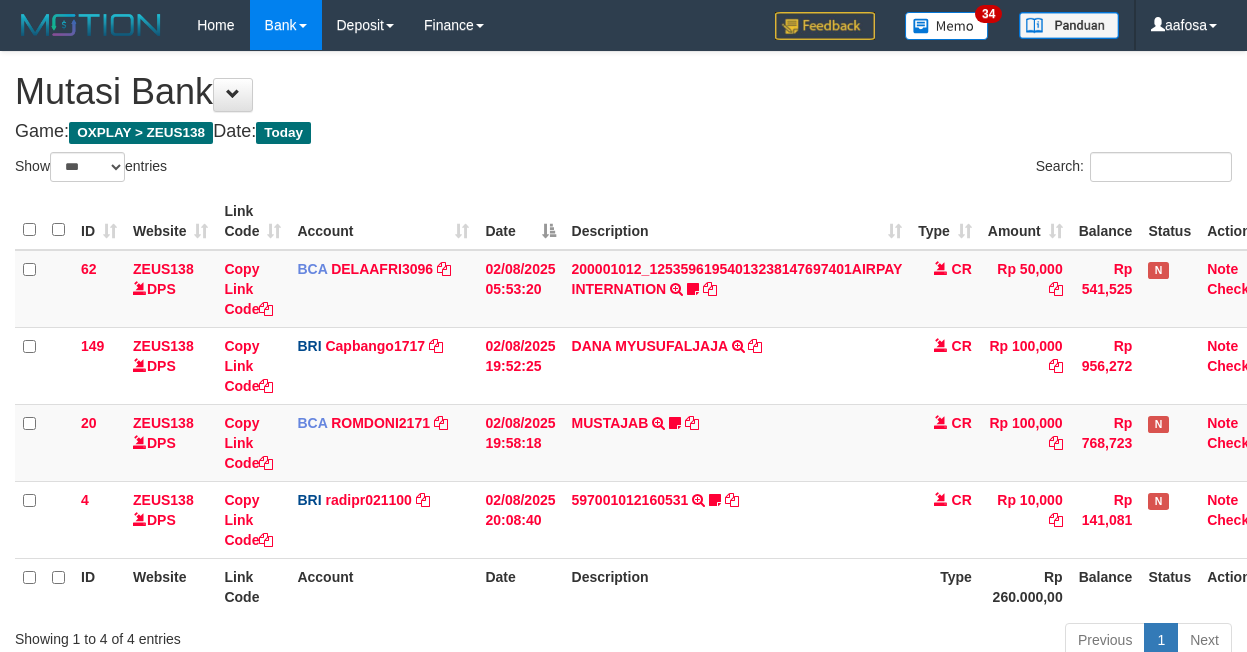 select on "***" 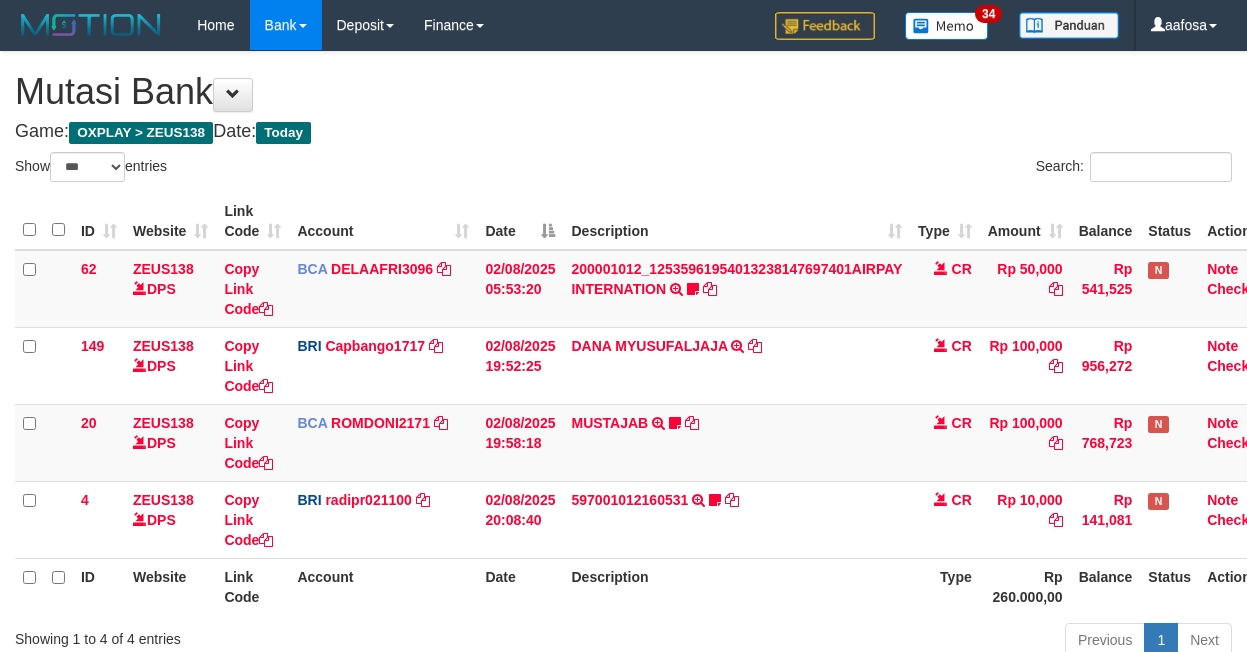 scroll, scrollTop: 137, scrollLeft: 0, axis: vertical 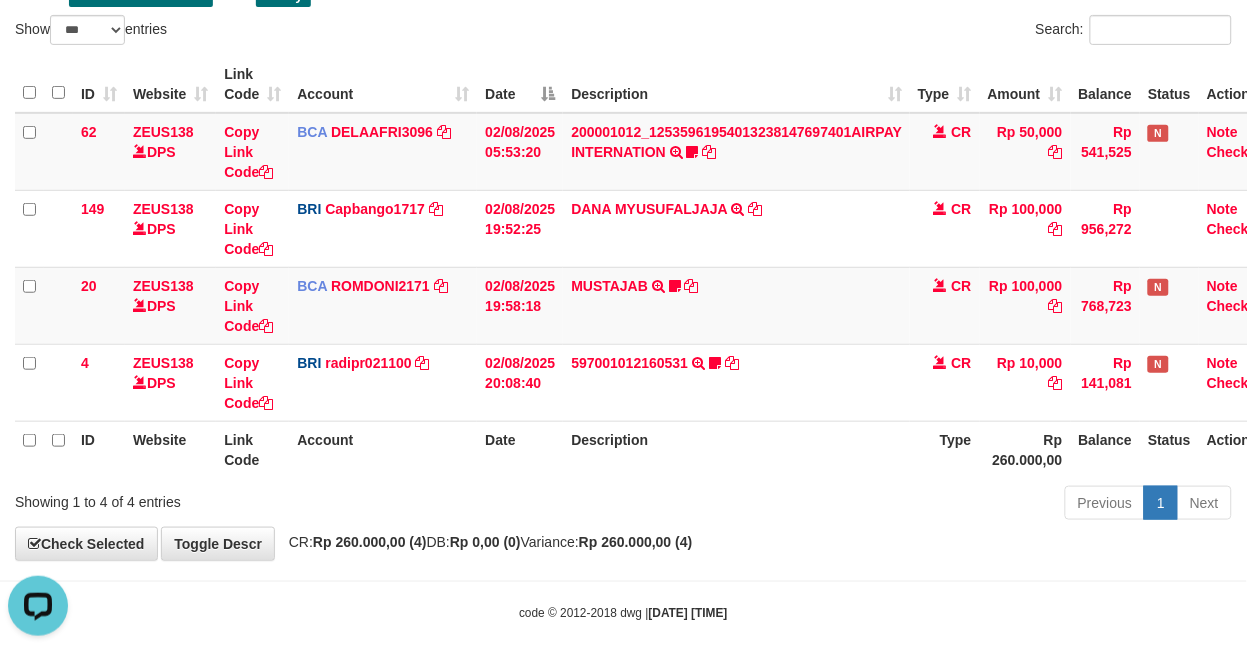 click on "Description" at bounding box center [736, 449] 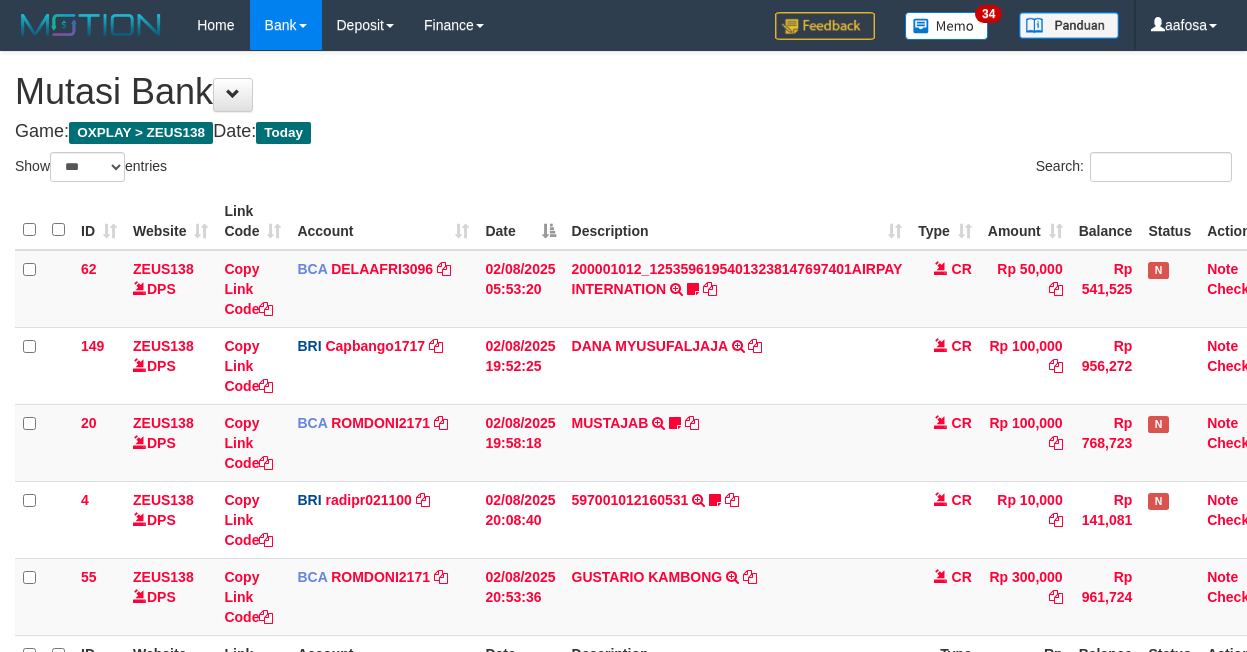 select on "***" 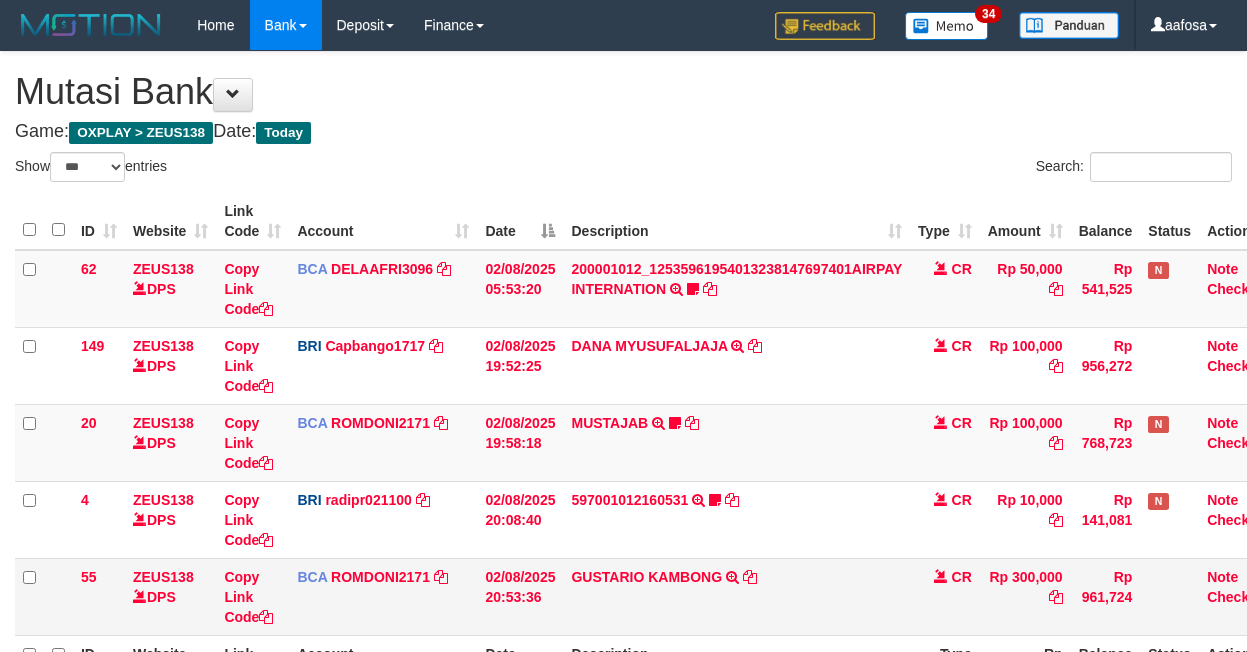 scroll, scrollTop: 215, scrollLeft: 0, axis: vertical 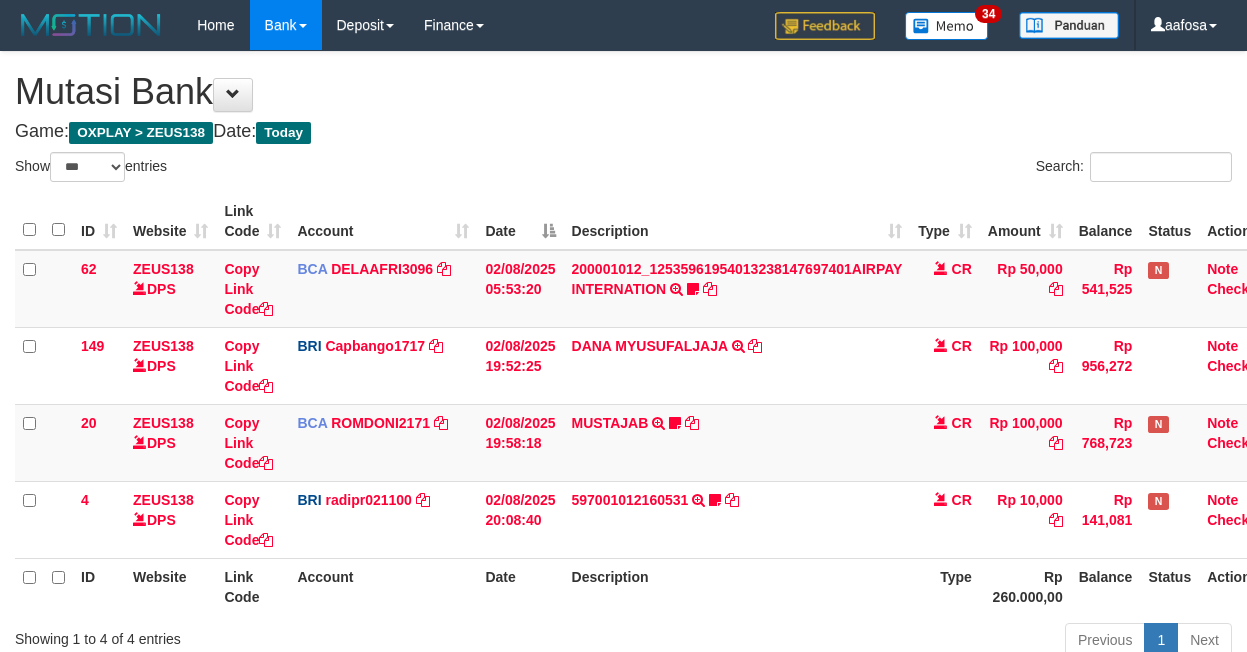 select on "***" 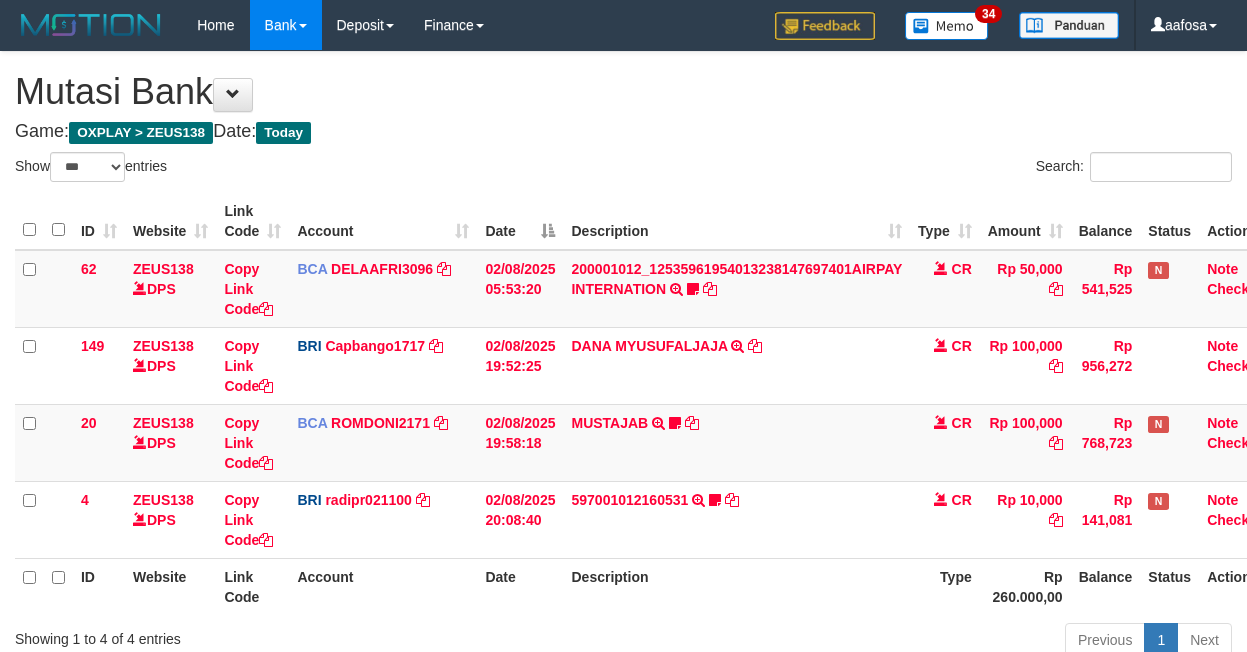 scroll, scrollTop: 137, scrollLeft: 0, axis: vertical 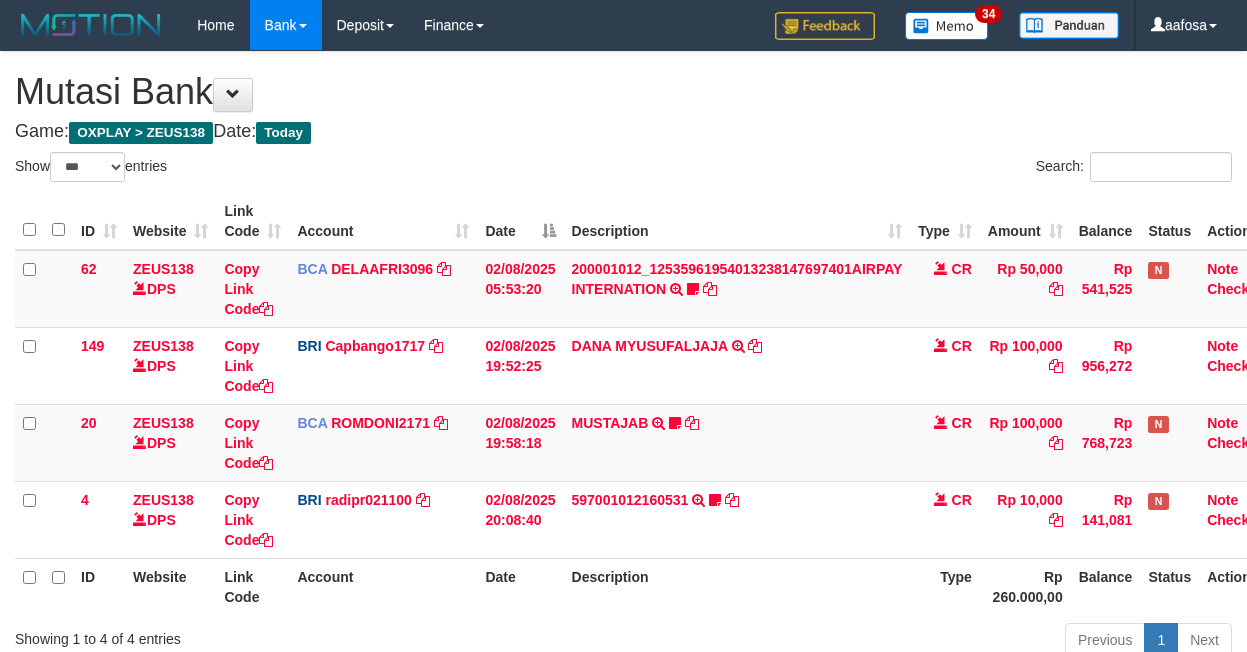 select on "***" 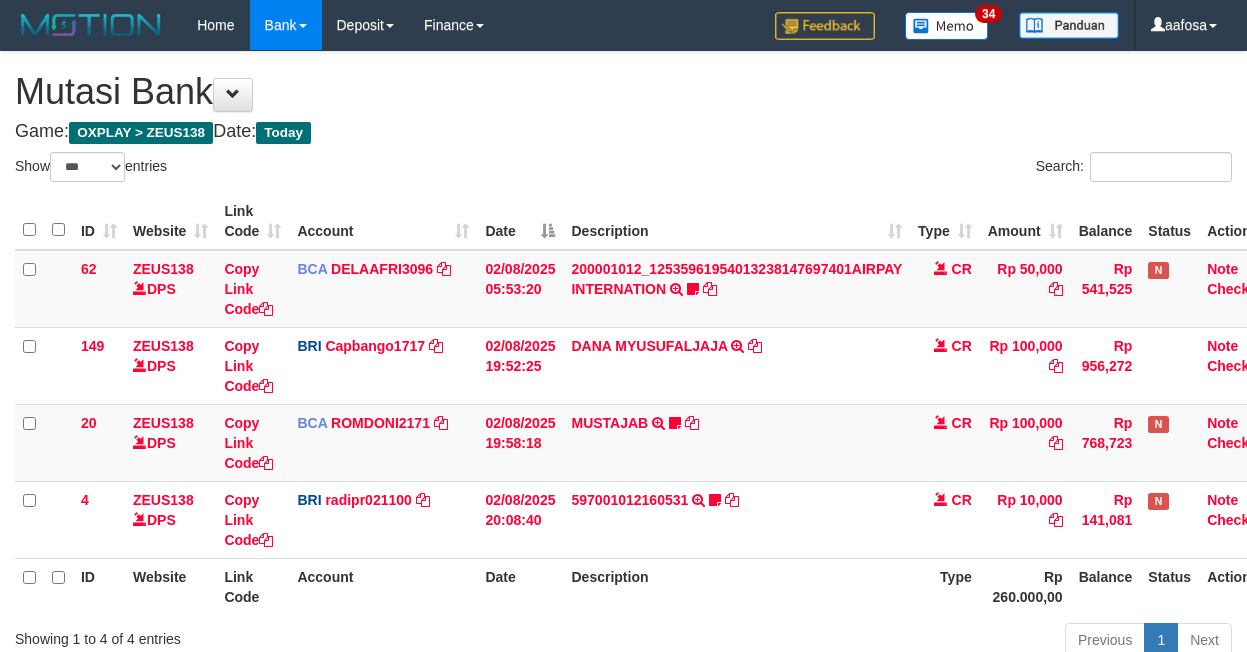 scroll, scrollTop: 137, scrollLeft: 0, axis: vertical 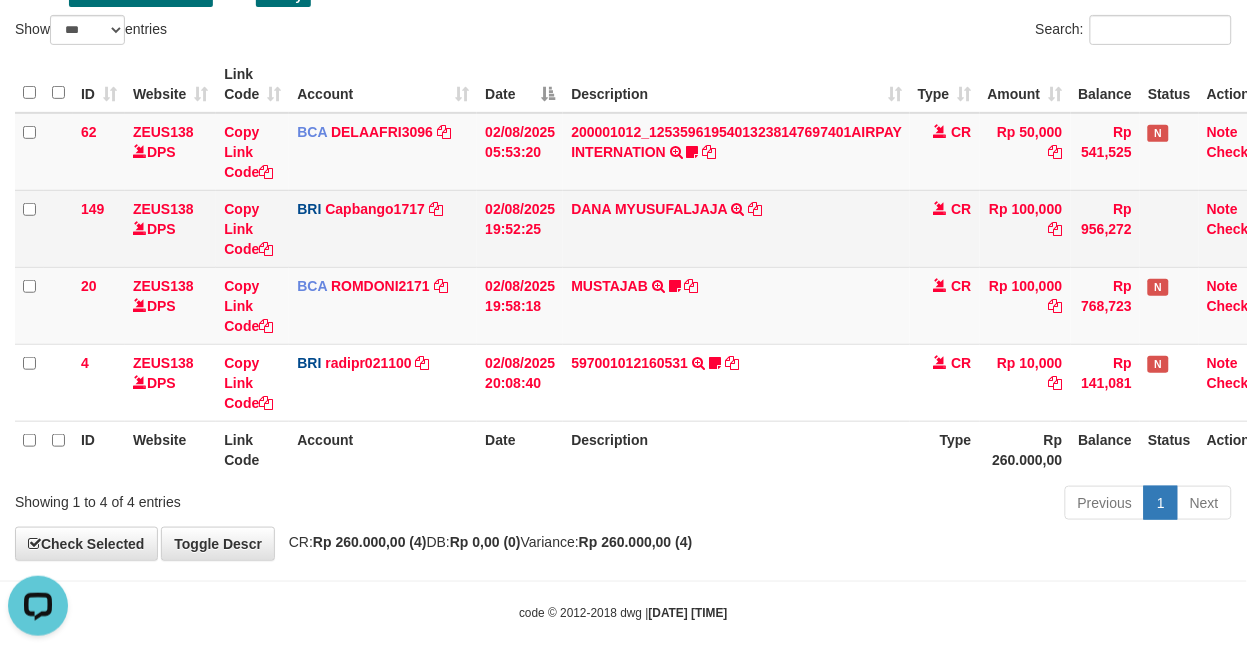 click on "DANA MYUSUFALJAJA         TRANSFER NBMB DANA MYUSUFALJAJA TO HELMI" at bounding box center (736, 228) 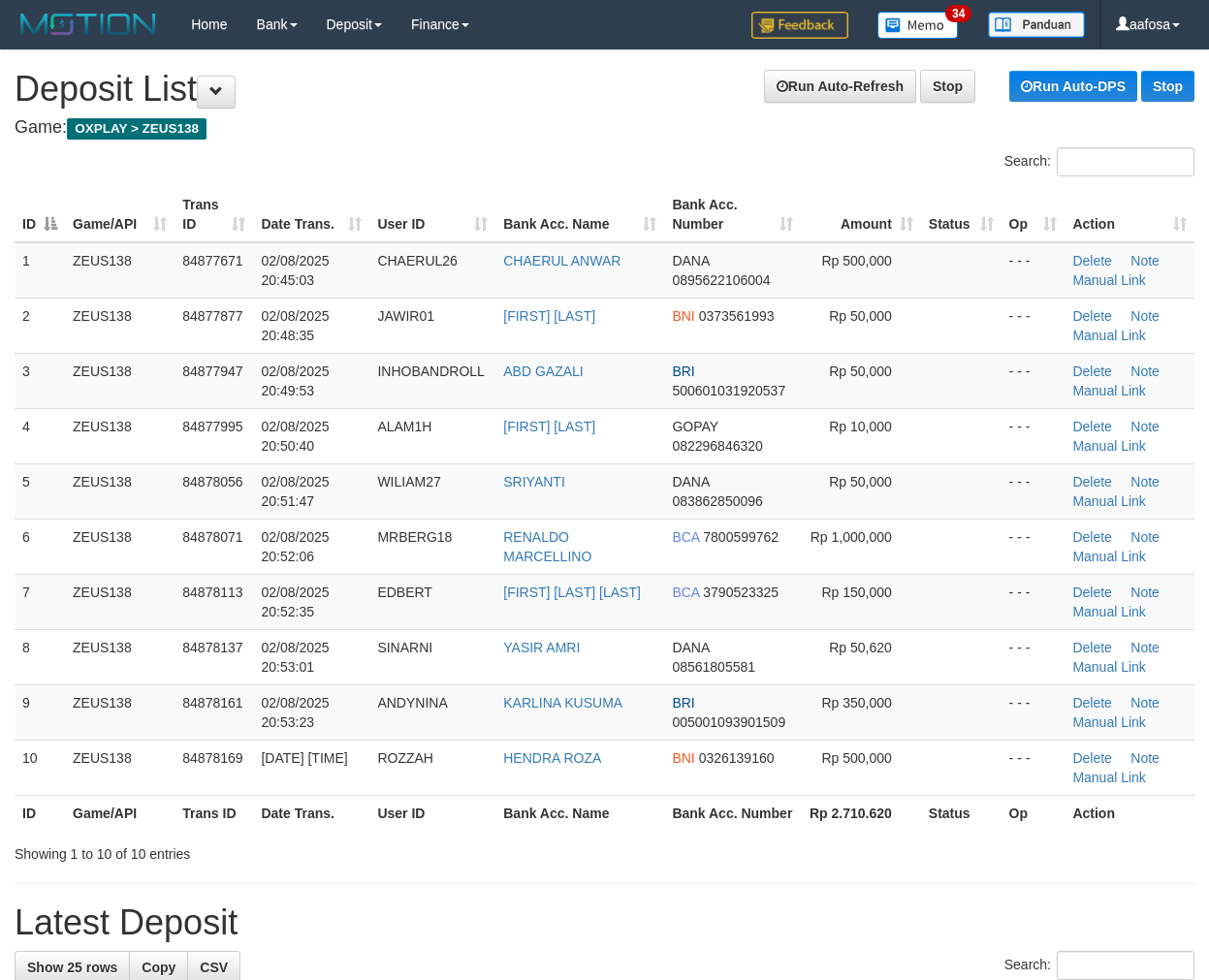 scroll, scrollTop: 0, scrollLeft: 0, axis: both 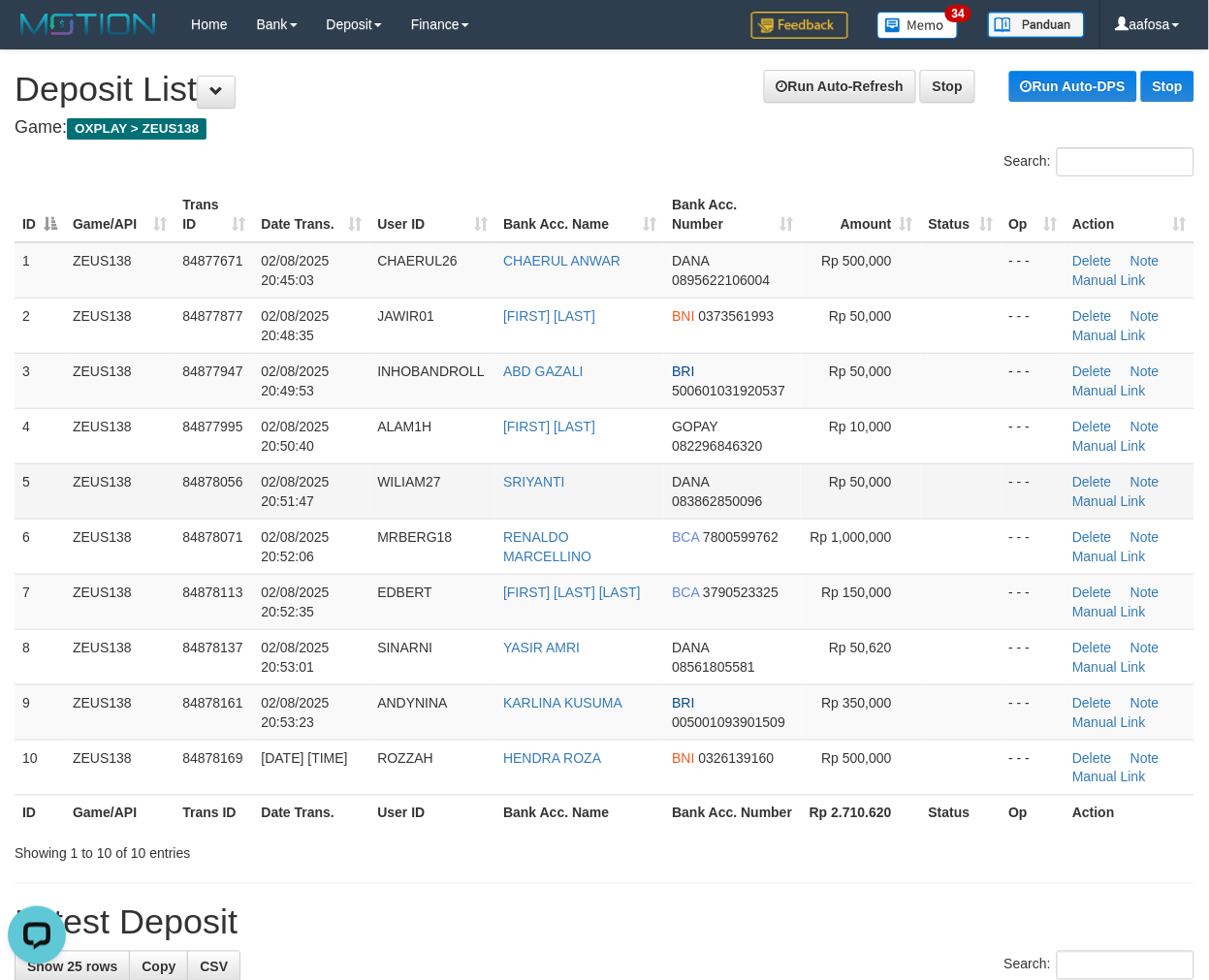 click on "SRIYANTI" at bounding box center (580, 490) 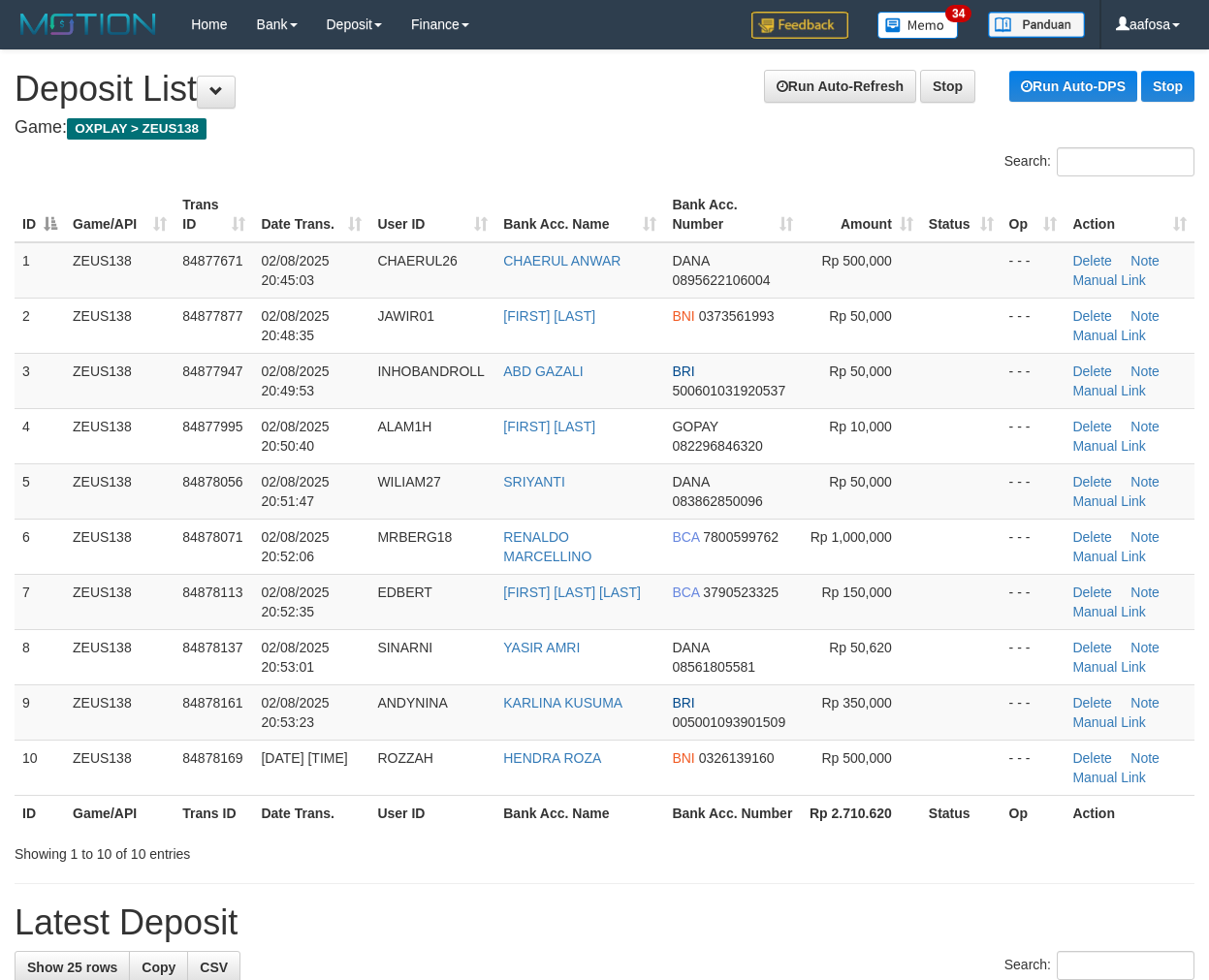 scroll, scrollTop: 0, scrollLeft: 0, axis: both 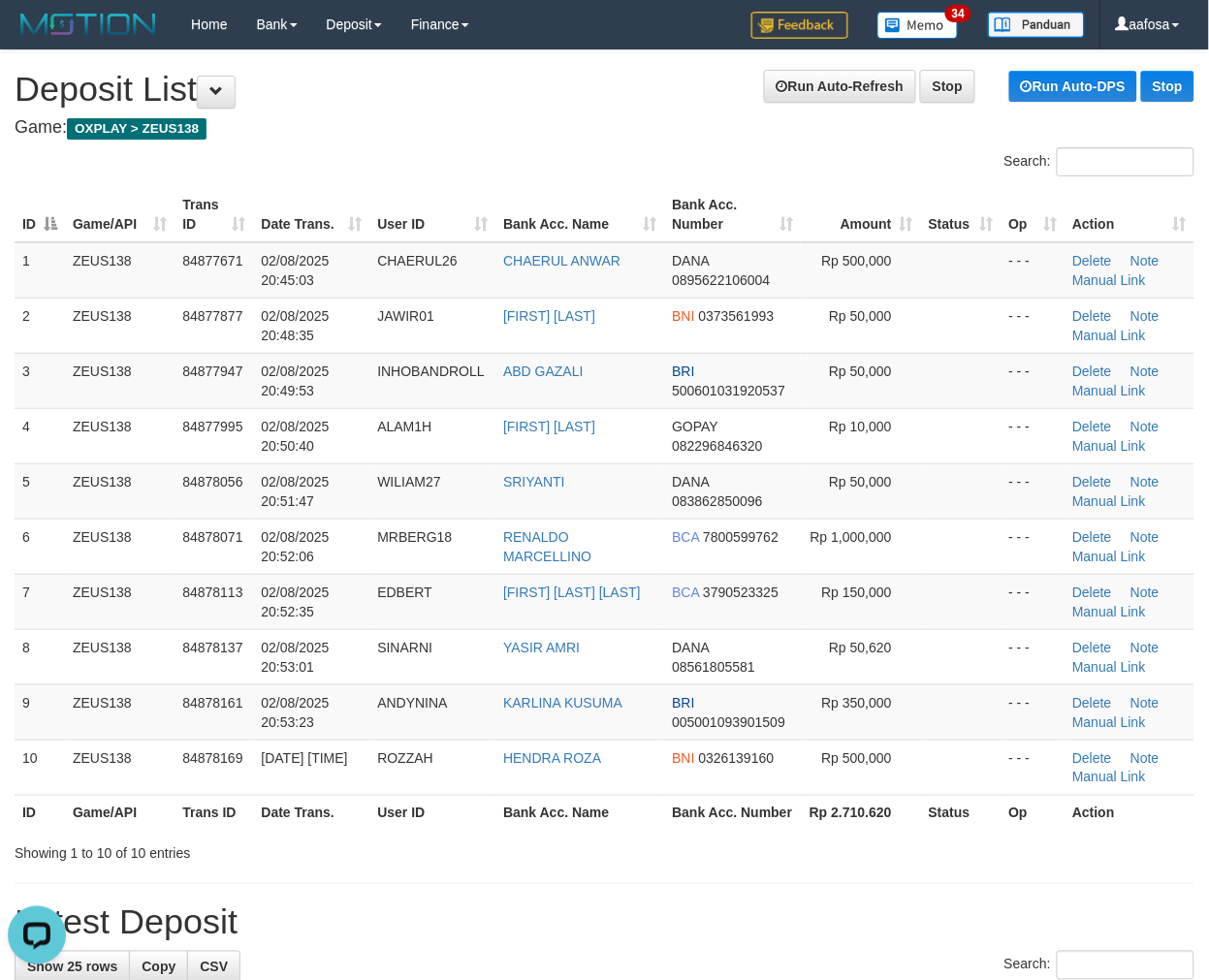 click on "Game:   OXPLAY > ZEUS138" at bounding box center [604, 128] 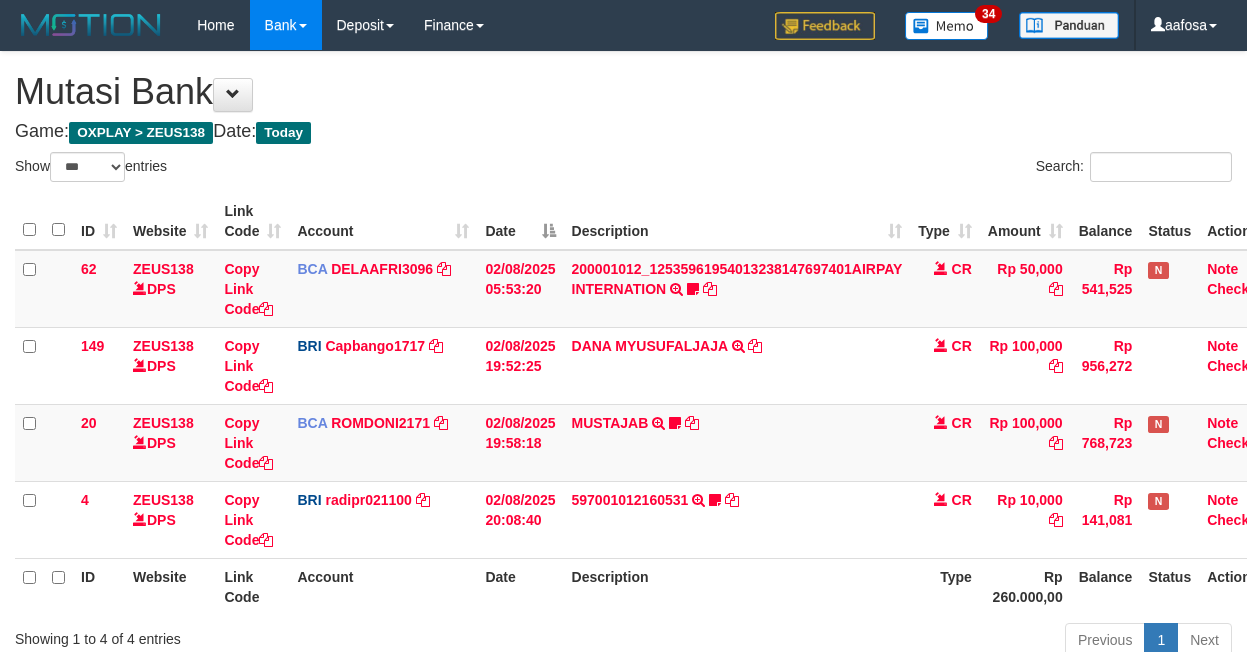select on "***" 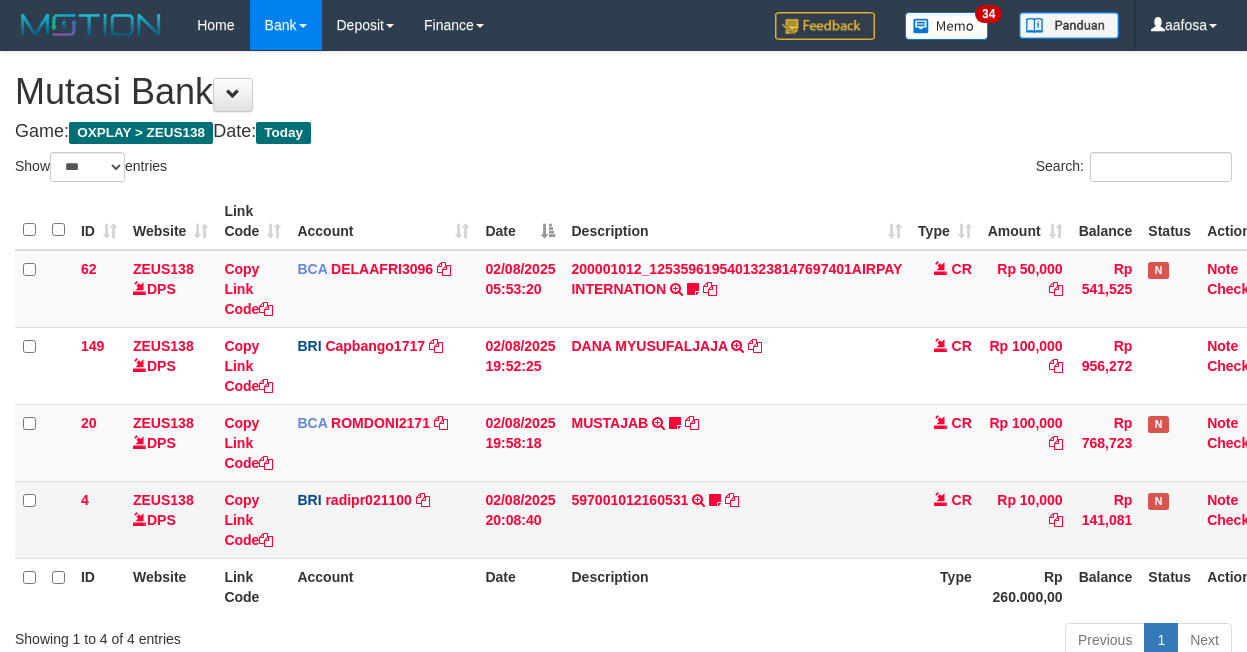 scroll, scrollTop: 137, scrollLeft: 0, axis: vertical 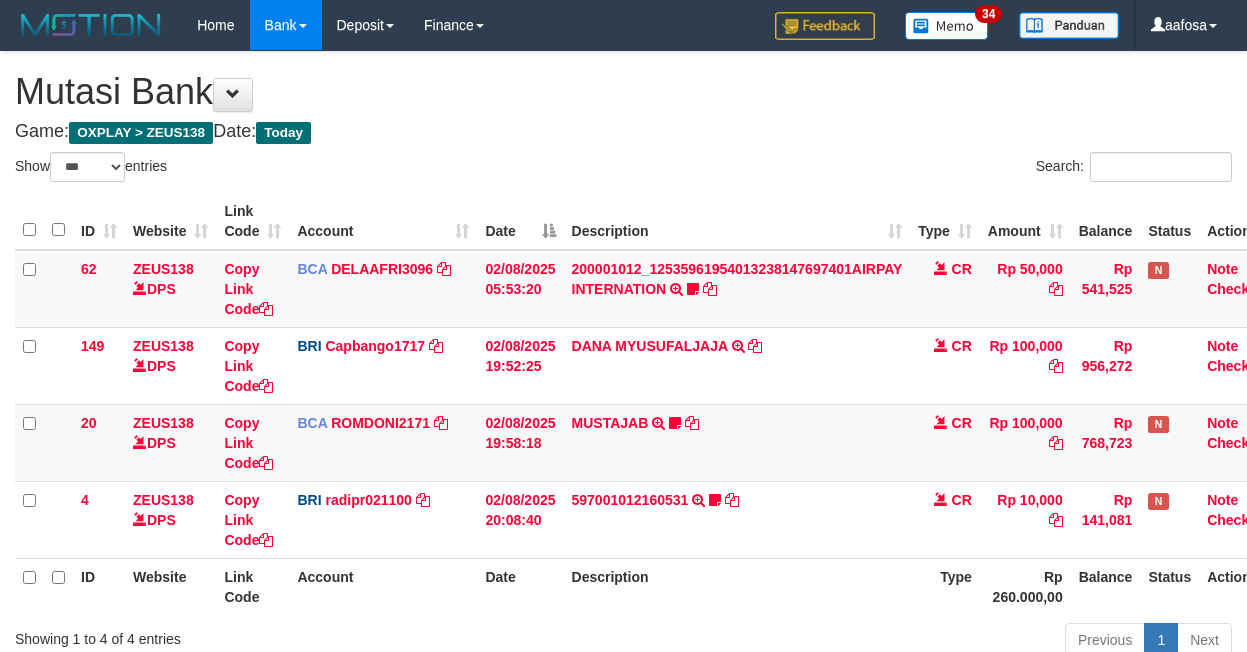 select on "***" 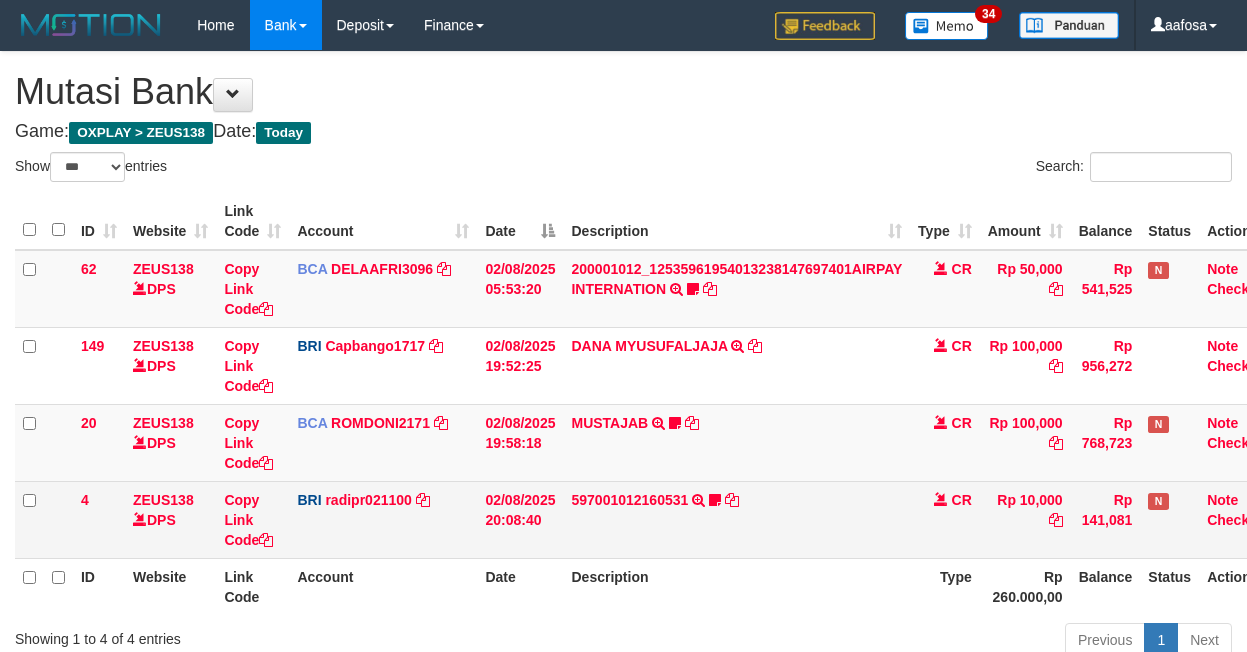 scroll, scrollTop: 137, scrollLeft: 0, axis: vertical 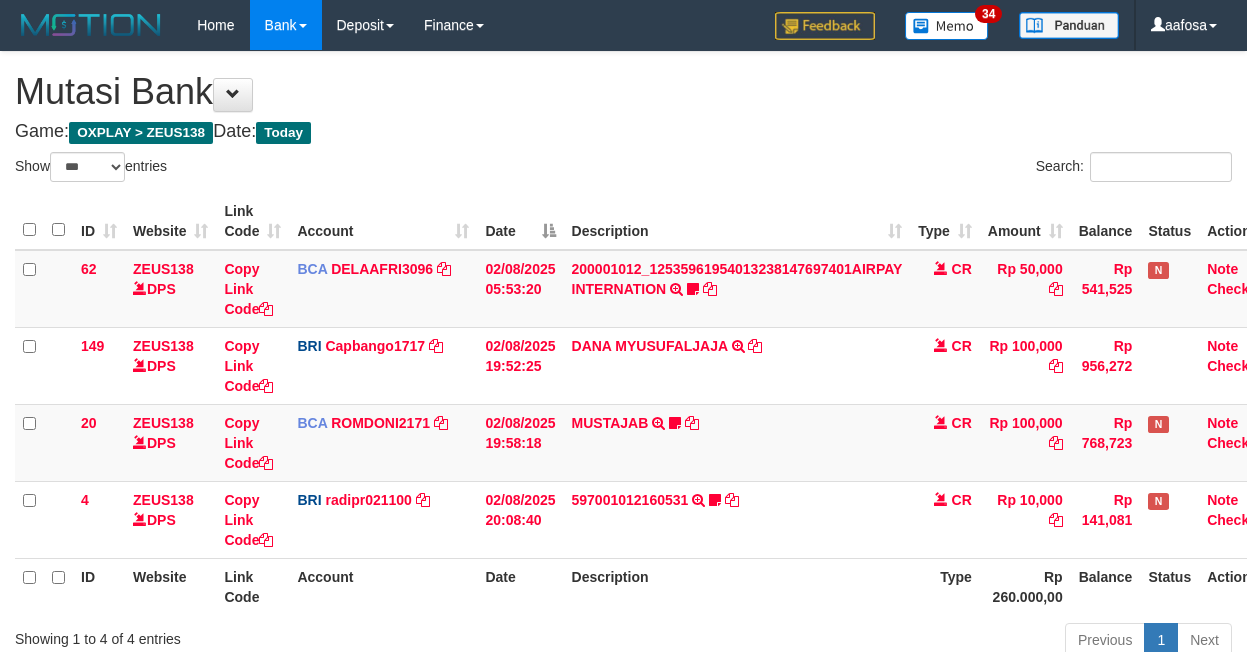 select on "***" 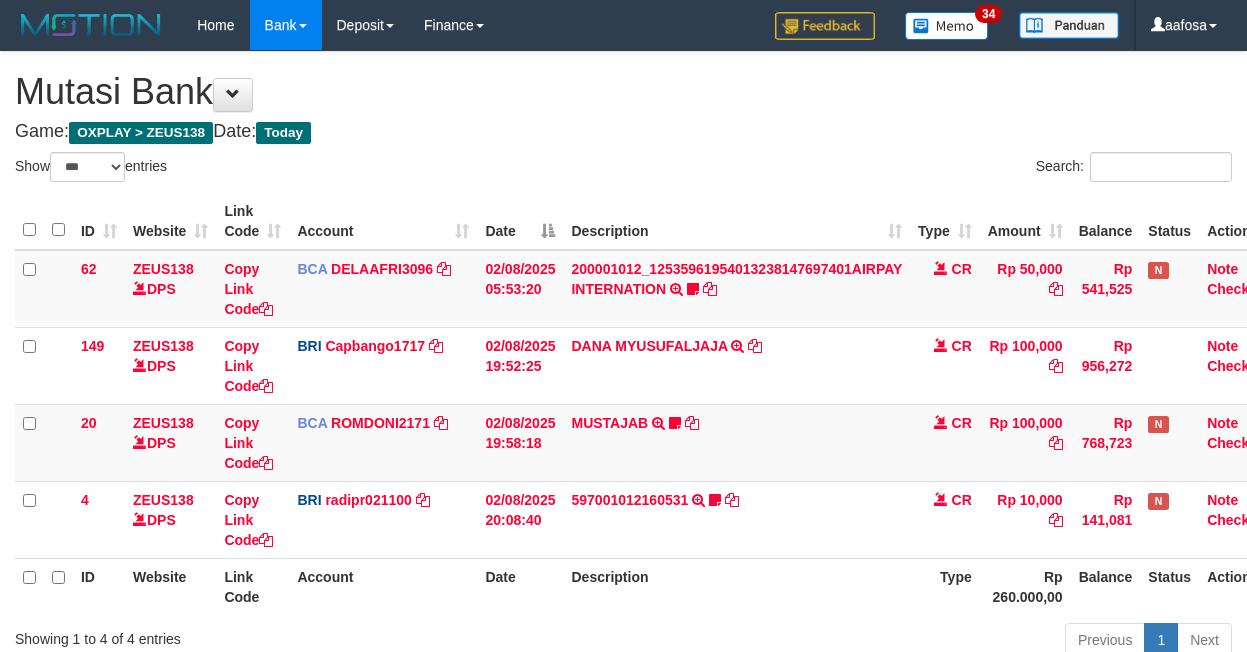 scroll, scrollTop: 137, scrollLeft: 0, axis: vertical 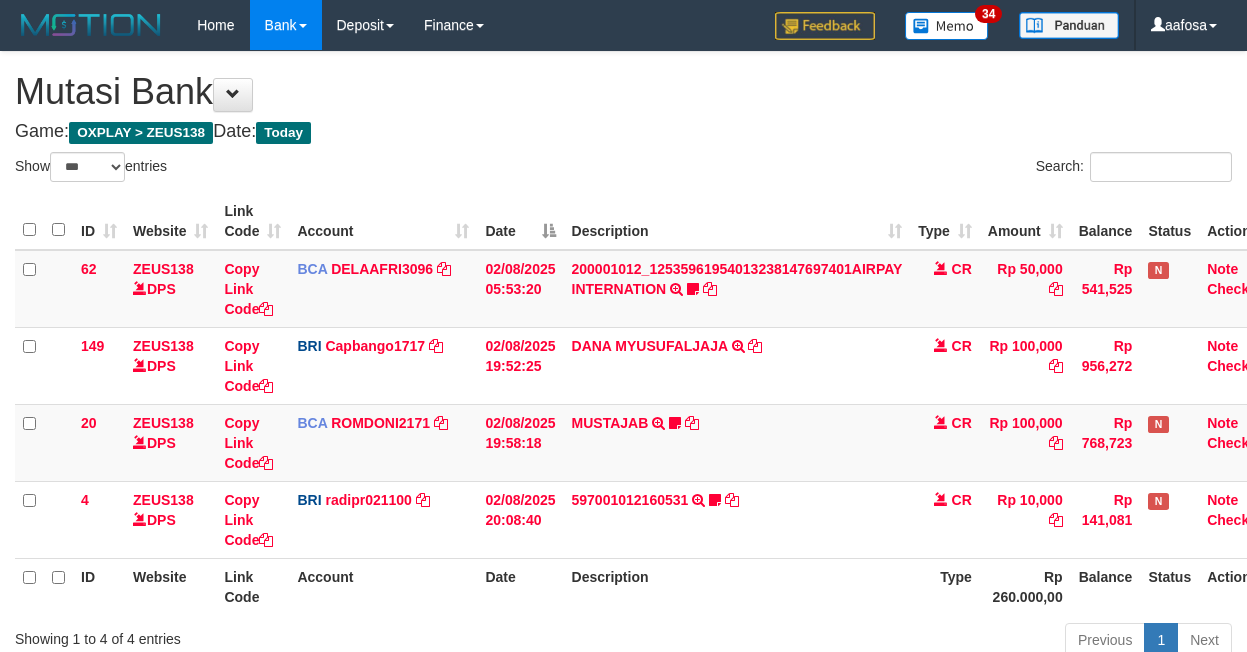 select on "***" 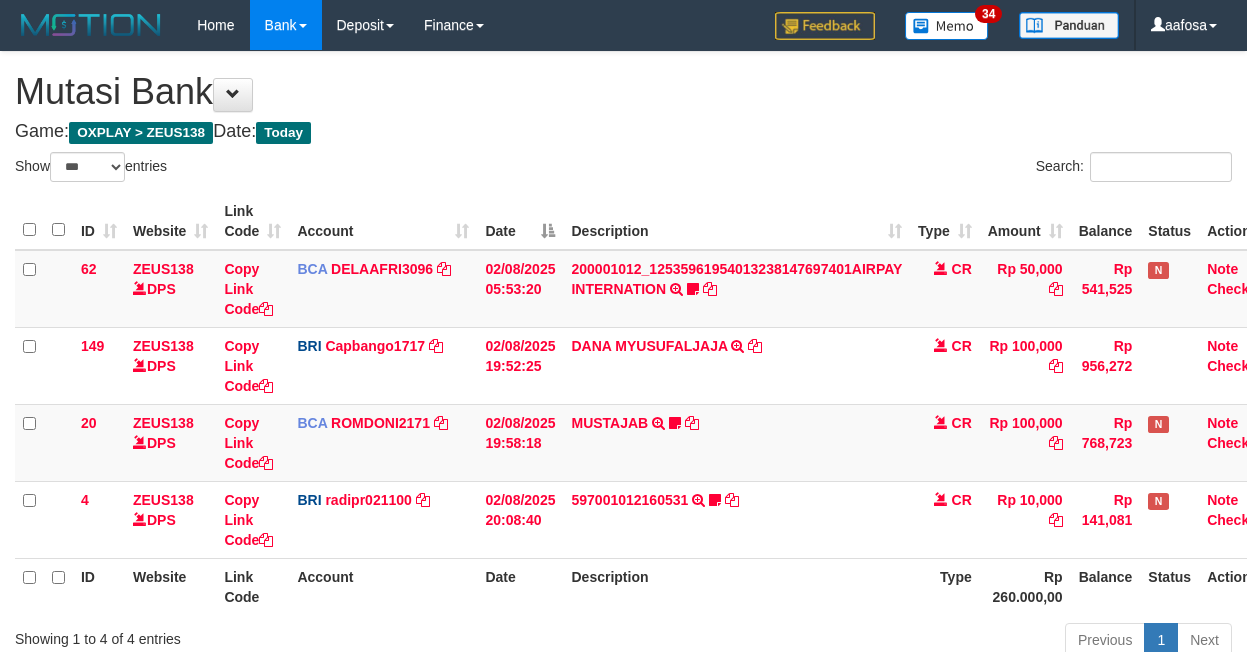 scroll, scrollTop: 137, scrollLeft: 0, axis: vertical 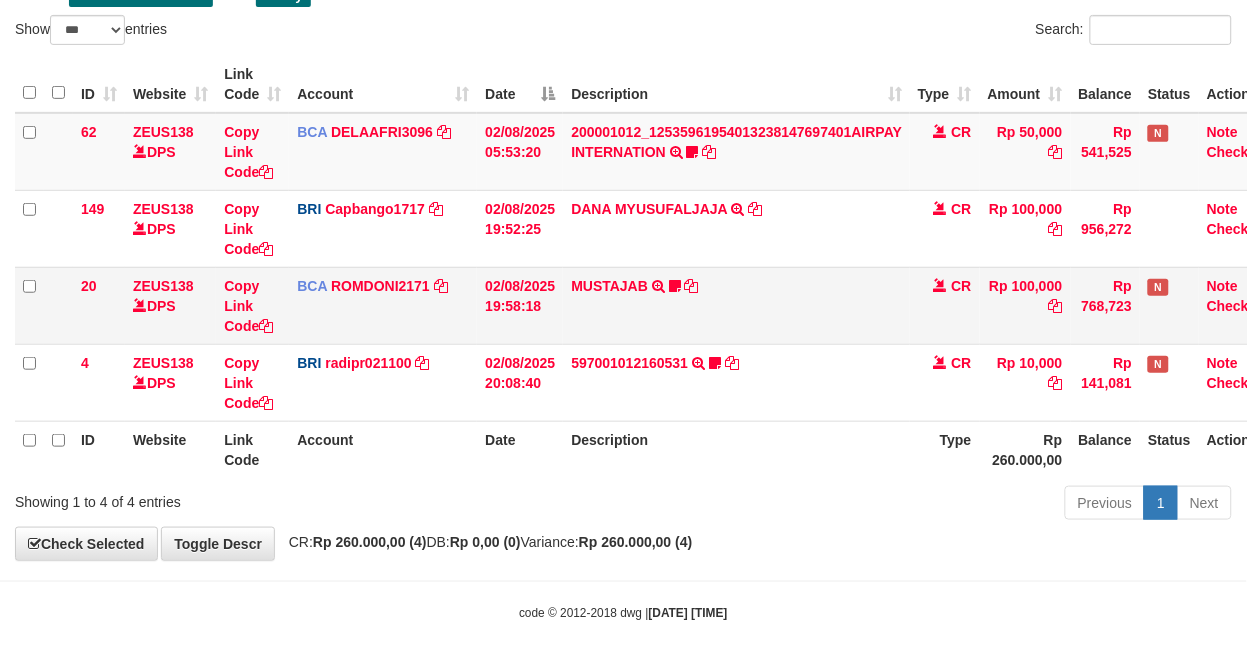 click on "MUSTAJAB            TRSF E-BANKING CR 0208/FTSCY/WS95271
100000.00MUSTAJAB    Almajelita7" at bounding box center (736, 305) 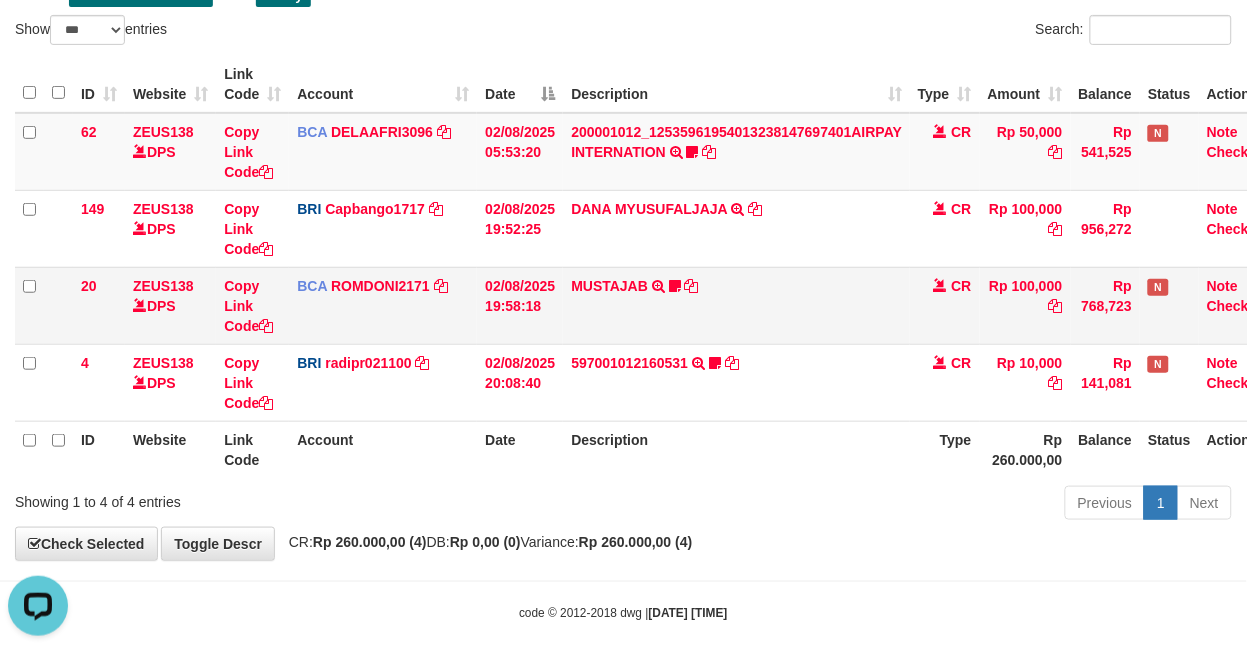 scroll, scrollTop: 0, scrollLeft: 0, axis: both 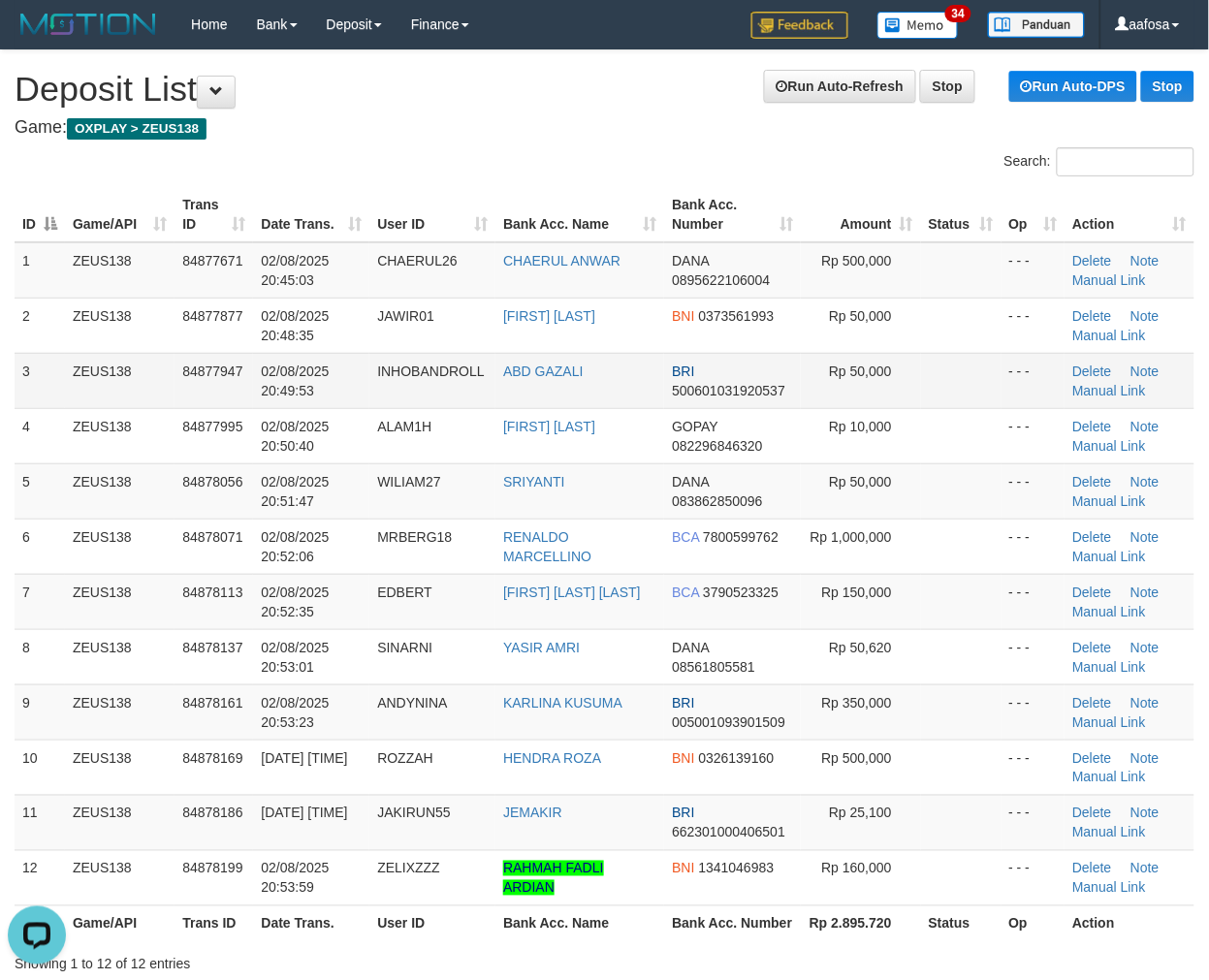 click on "ABD GAZALI" at bounding box center (580, 380) 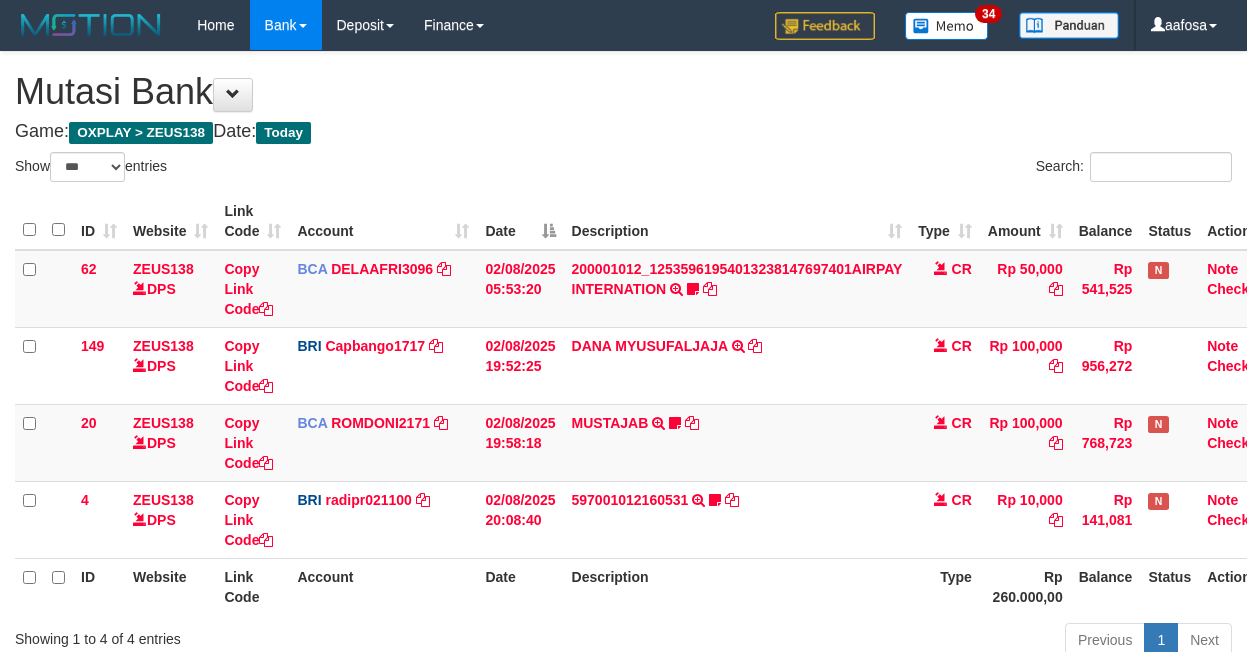 select on "***" 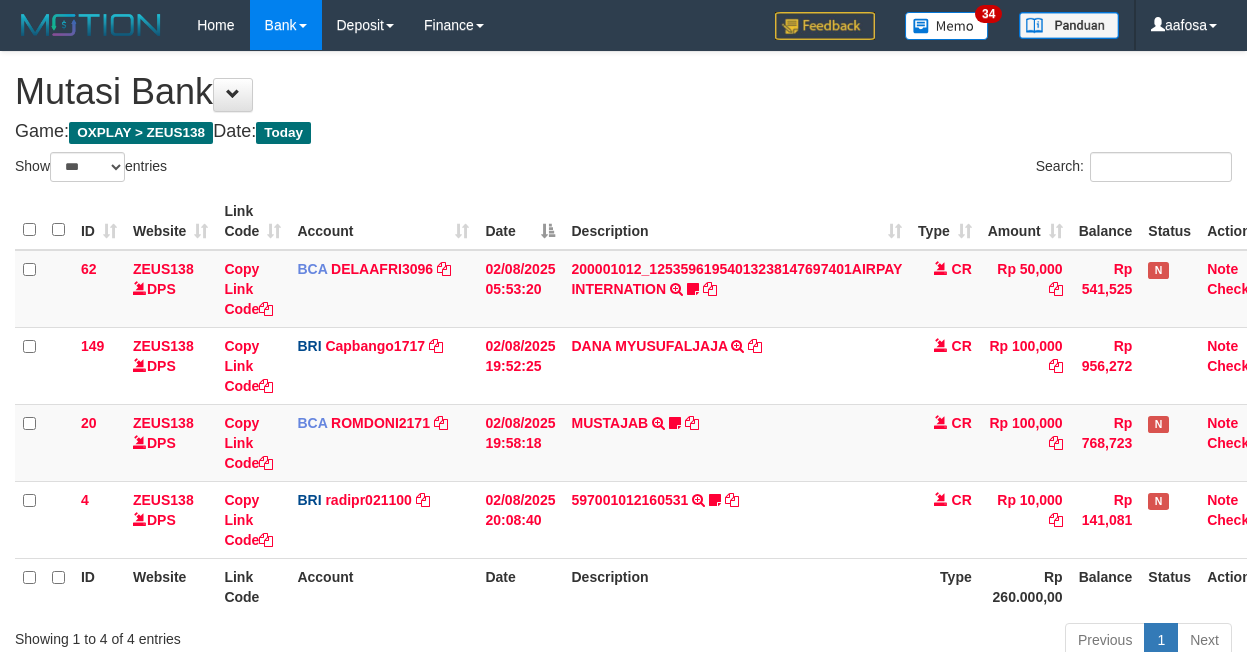 scroll, scrollTop: 137, scrollLeft: 0, axis: vertical 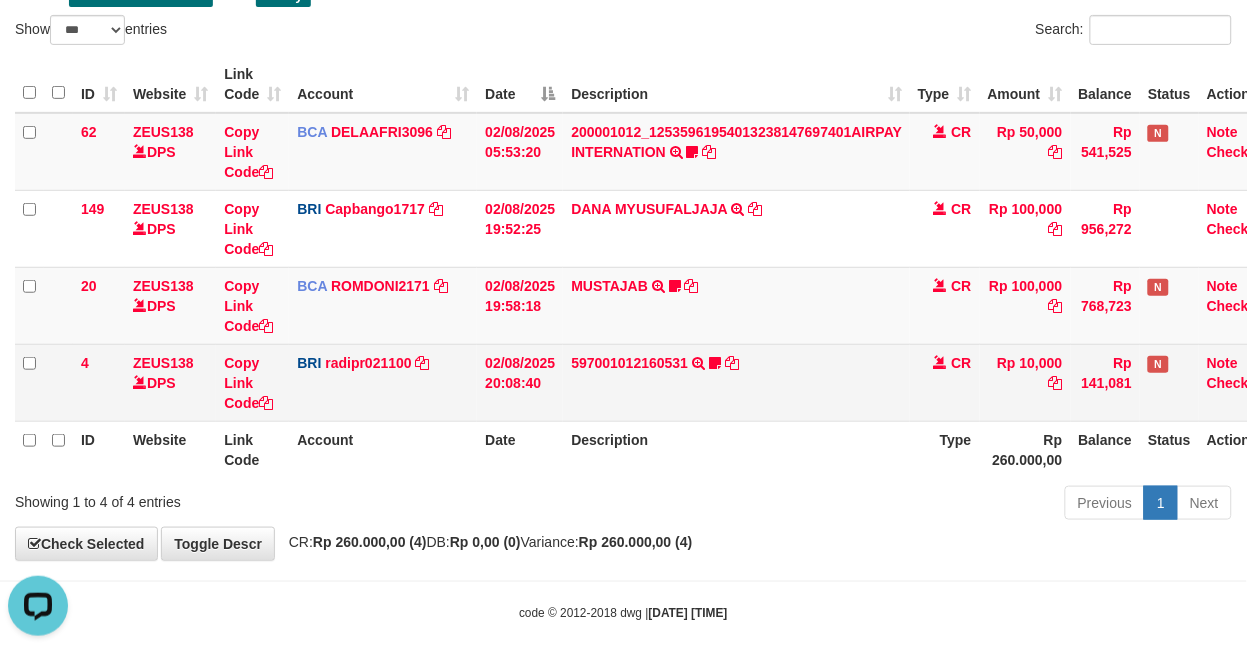 click on "597001012160531            TRANSFER NBMB 597001012160531 TO REYNALDI ADI PRATAMA    Cewekcancer83" at bounding box center [736, 382] 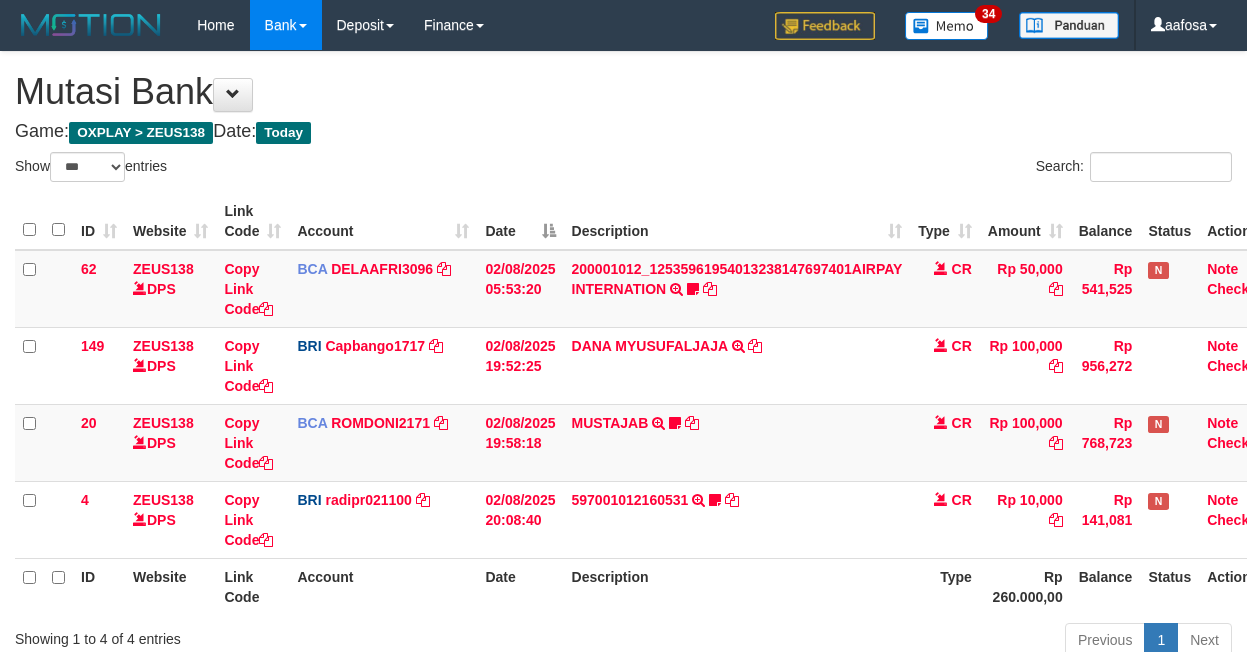 select on "***" 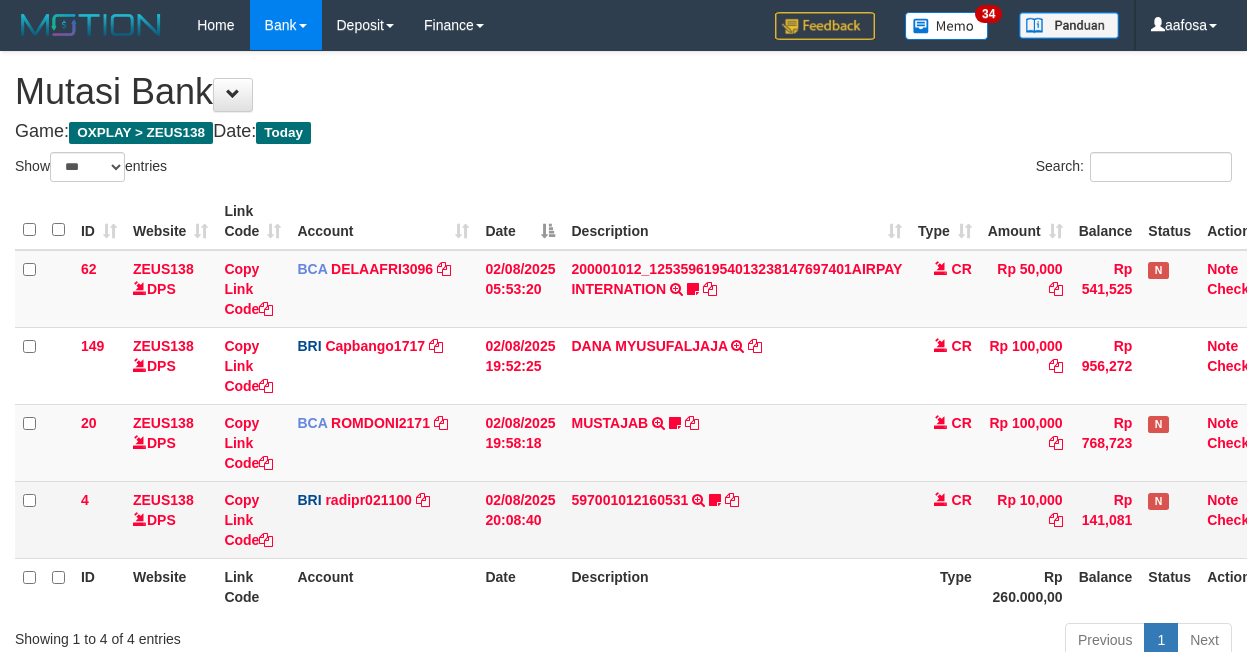 scroll, scrollTop: 137, scrollLeft: 0, axis: vertical 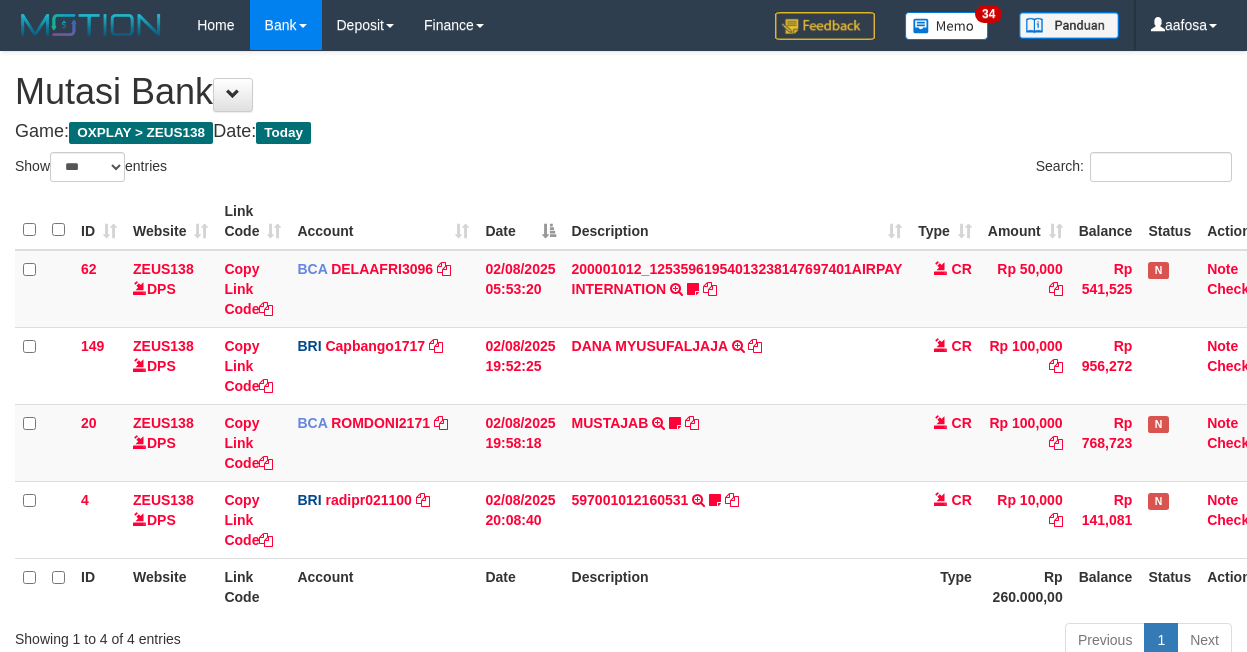select on "***" 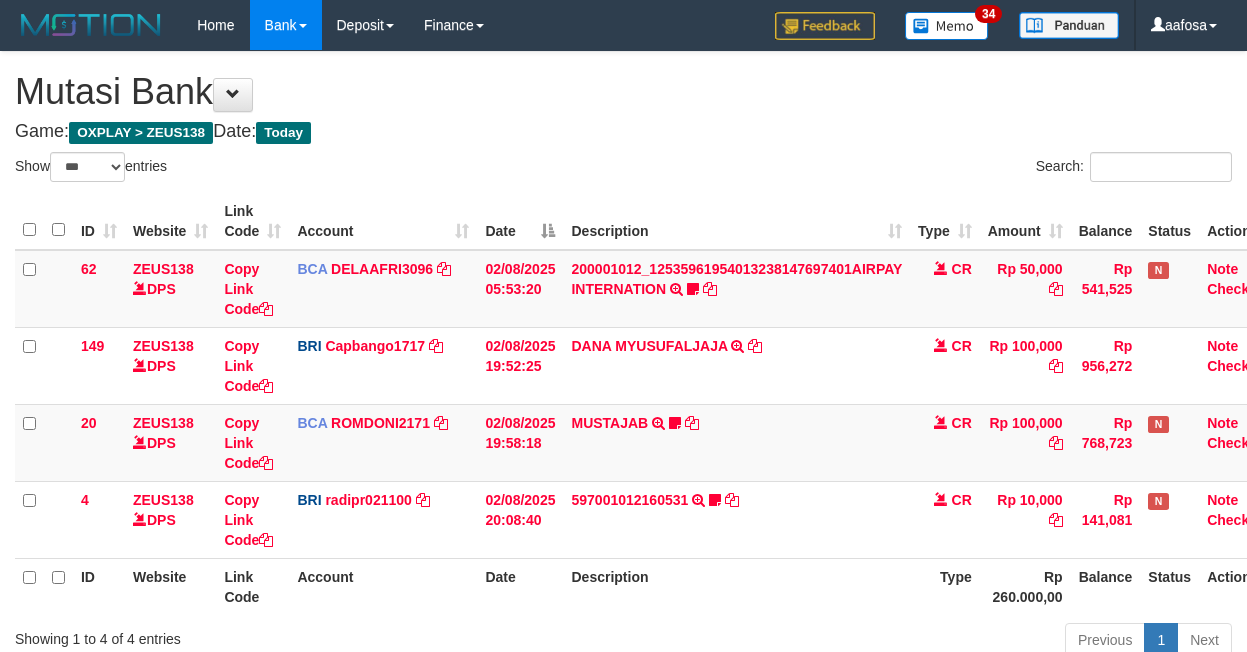scroll, scrollTop: 137, scrollLeft: 0, axis: vertical 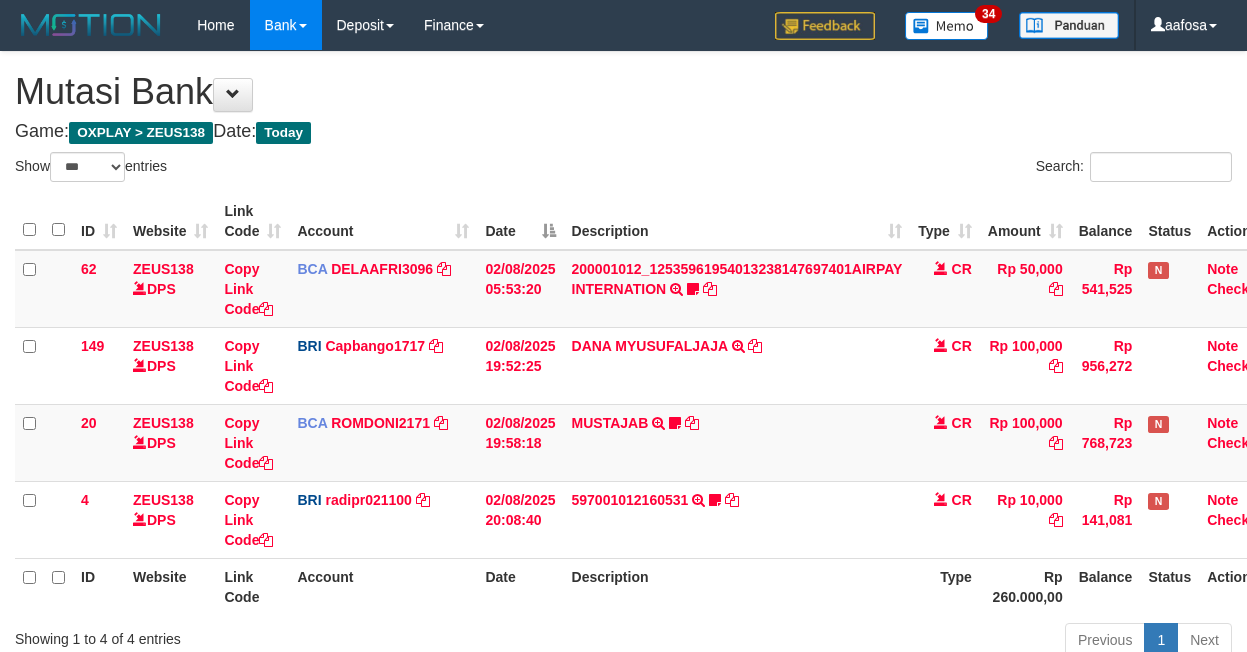 select on "***" 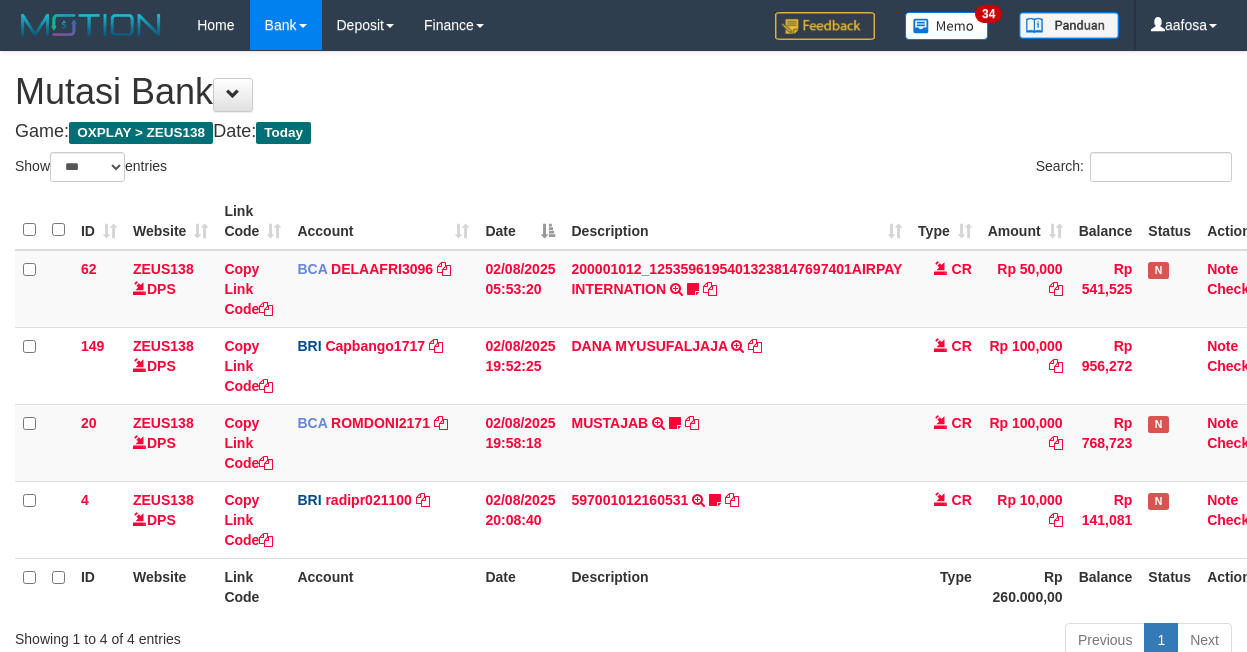 scroll, scrollTop: 137, scrollLeft: 0, axis: vertical 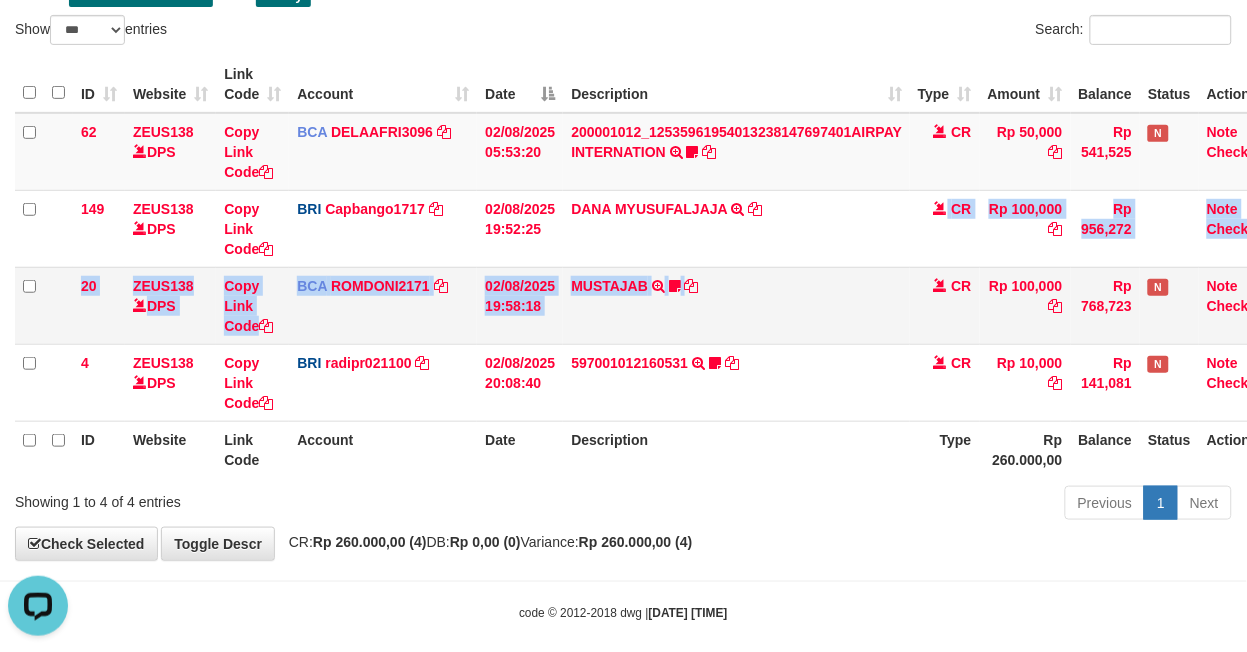 click on "62
ZEUS138    DPS
Copy Link Code
BCA
DELAAFRI3096
DPS
DELA AFRIANI
mutasi_20250802_3552 | 62
mutasi_20250802_3552 | 62
02/08/2025 05:53:20
200001012_12535961954013238147697401AIRPAY INTERNATION            TRSF E-BANKING CR 0208/FTSCY/WS95051
50000.00200001012_12535961954013238147697401AIRPAY INTERNATION    Labubutaiki
https://prnt.sc/l7T6Eus7w_Qi
CR
Rp 50,000
Rp 541,525
N
Note
Check
149
ZEUS138    DPS
Copy Link Code
BRI
Capbango1717
DPS" at bounding box center (648, 267) 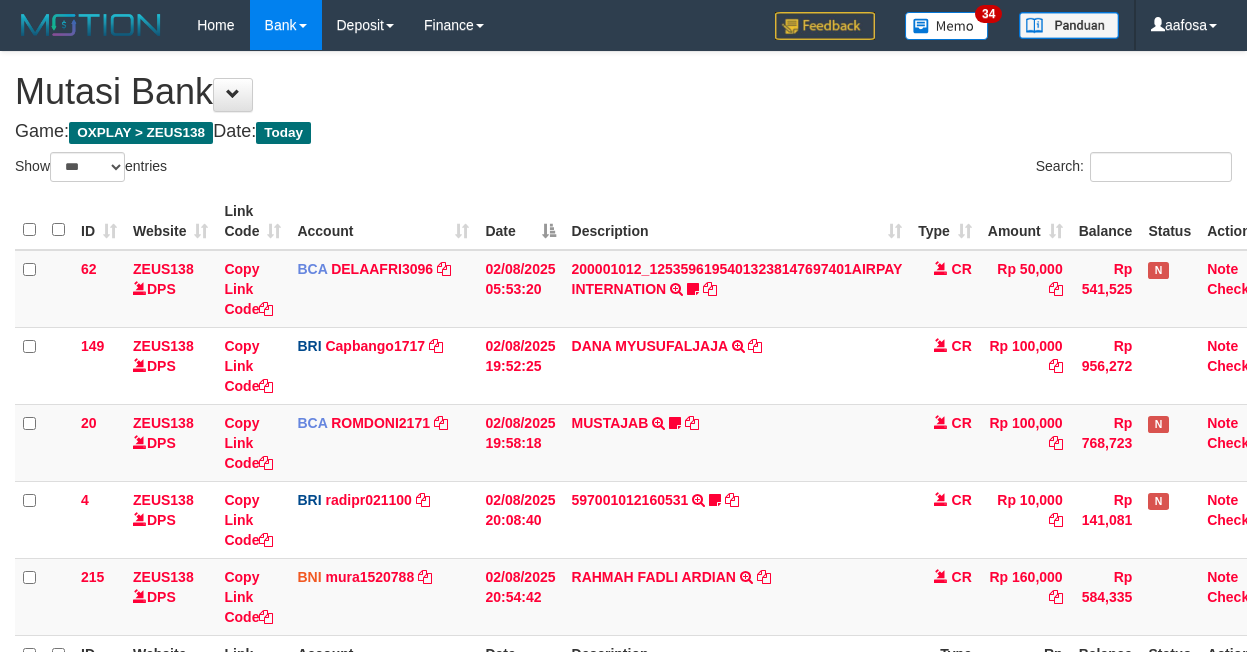 select on "***" 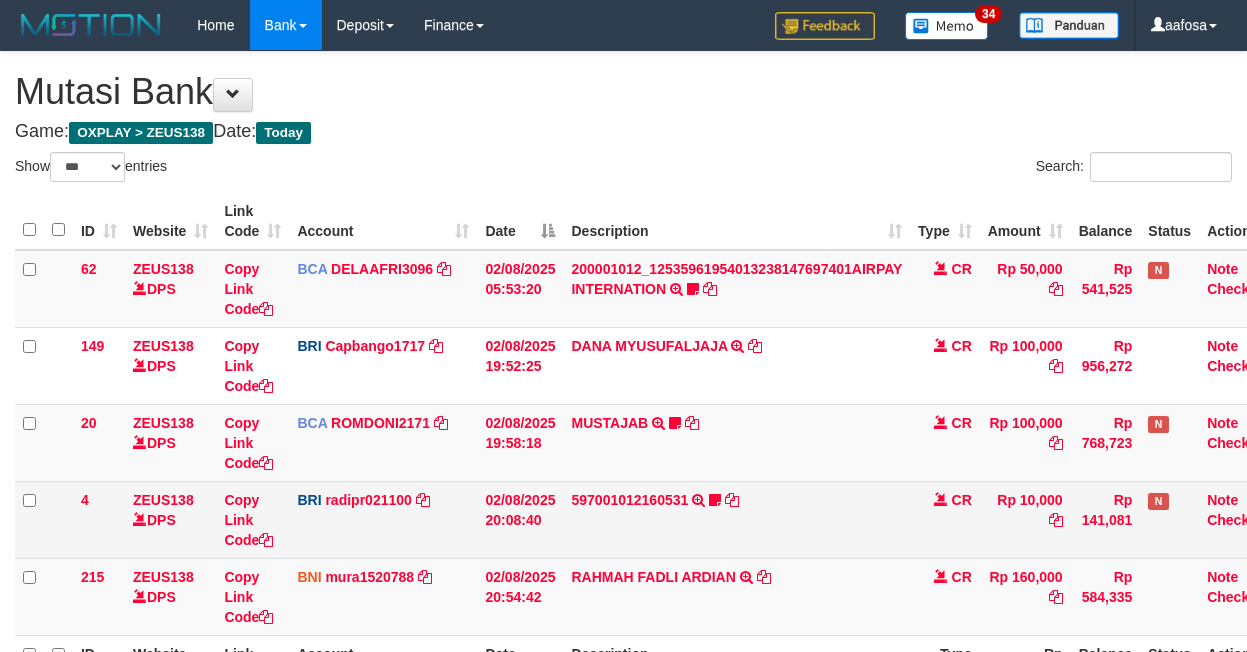 scroll, scrollTop: 215, scrollLeft: 0, axis: vertical 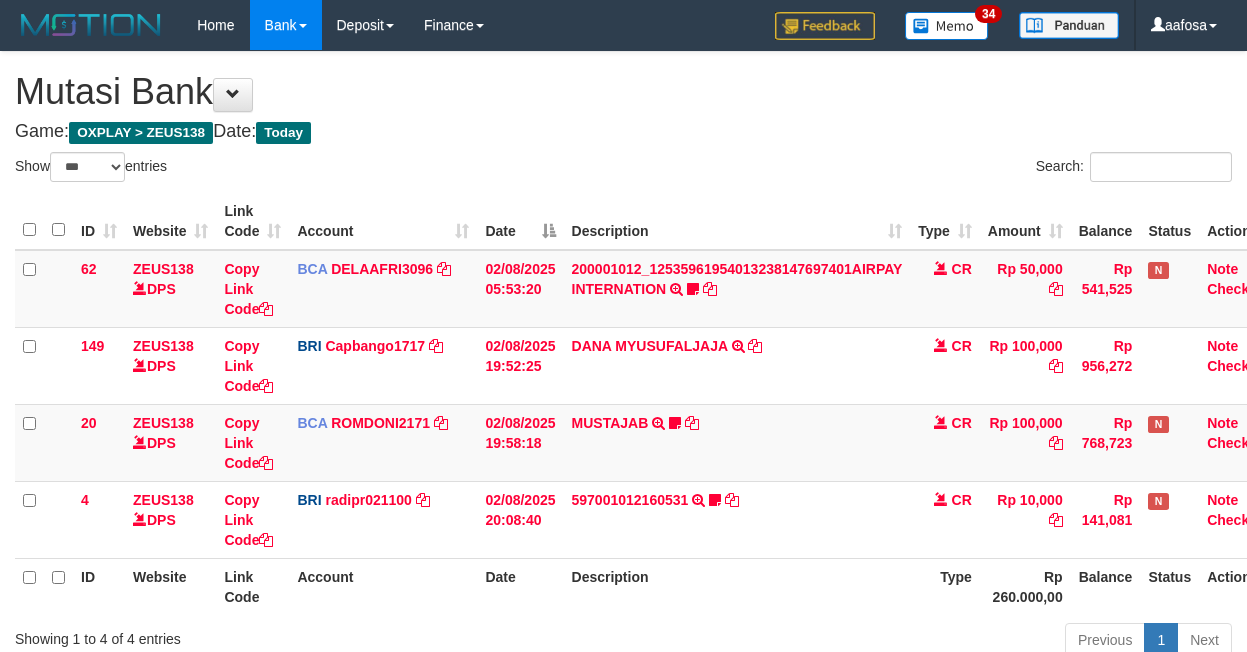 select on "***" 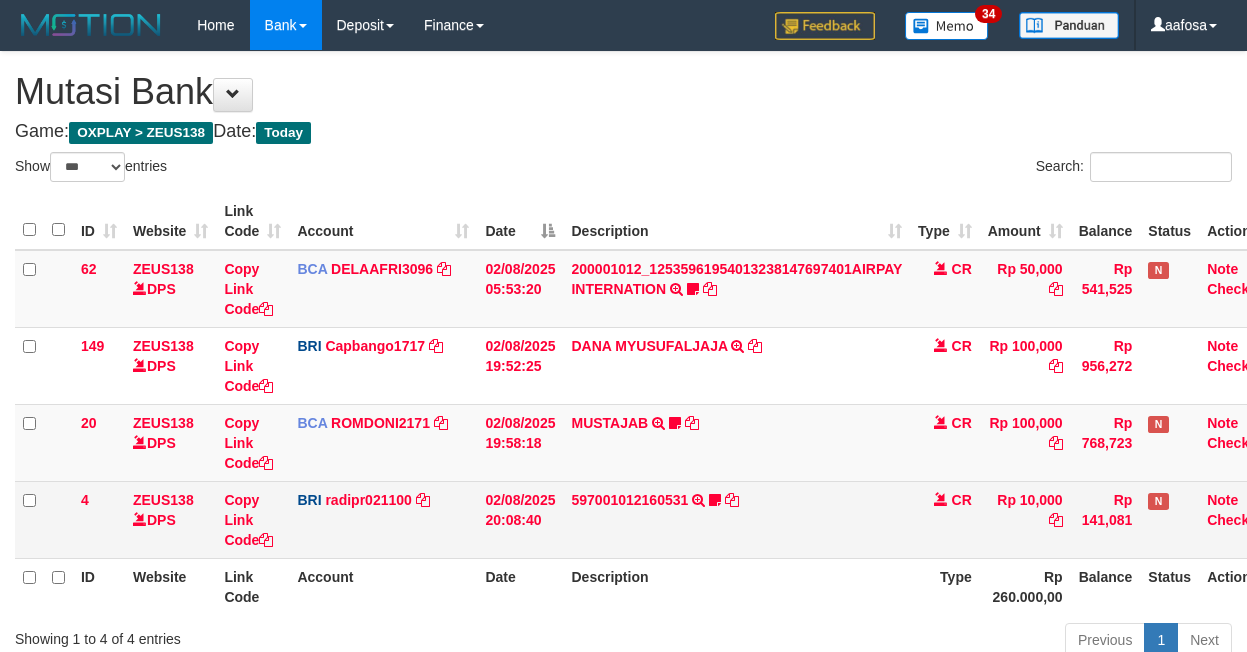 scroll, scrollTop: 137, scrollLeft: 0, axis: vertical 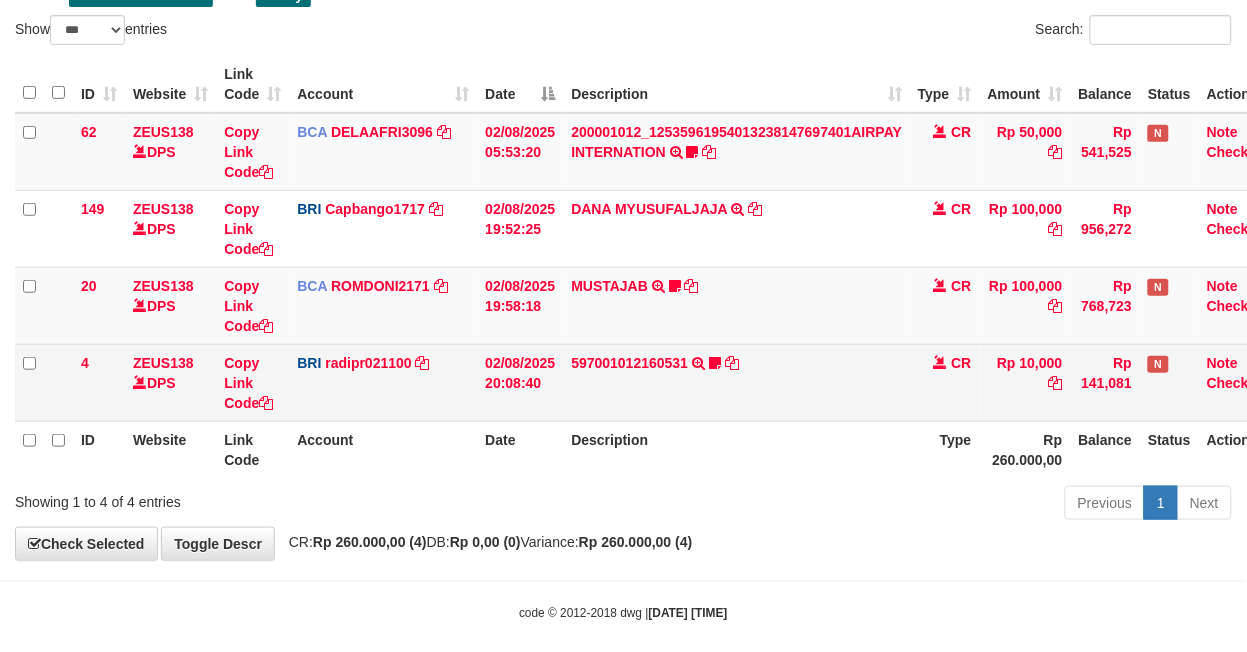 click on "597001012160531            TRANSFER NBMB 597001012160531 TO REYNALDI ADI PRATAMA    Cewekcancer83" at bounding box center [736, 382] 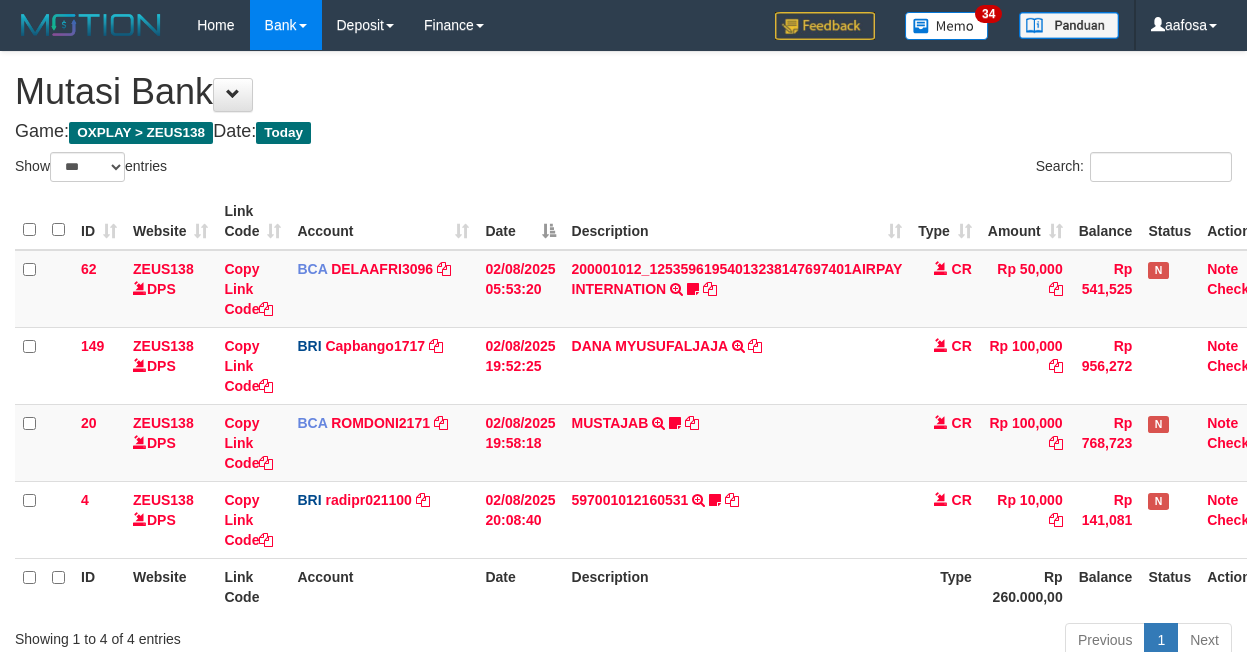 select on "***" 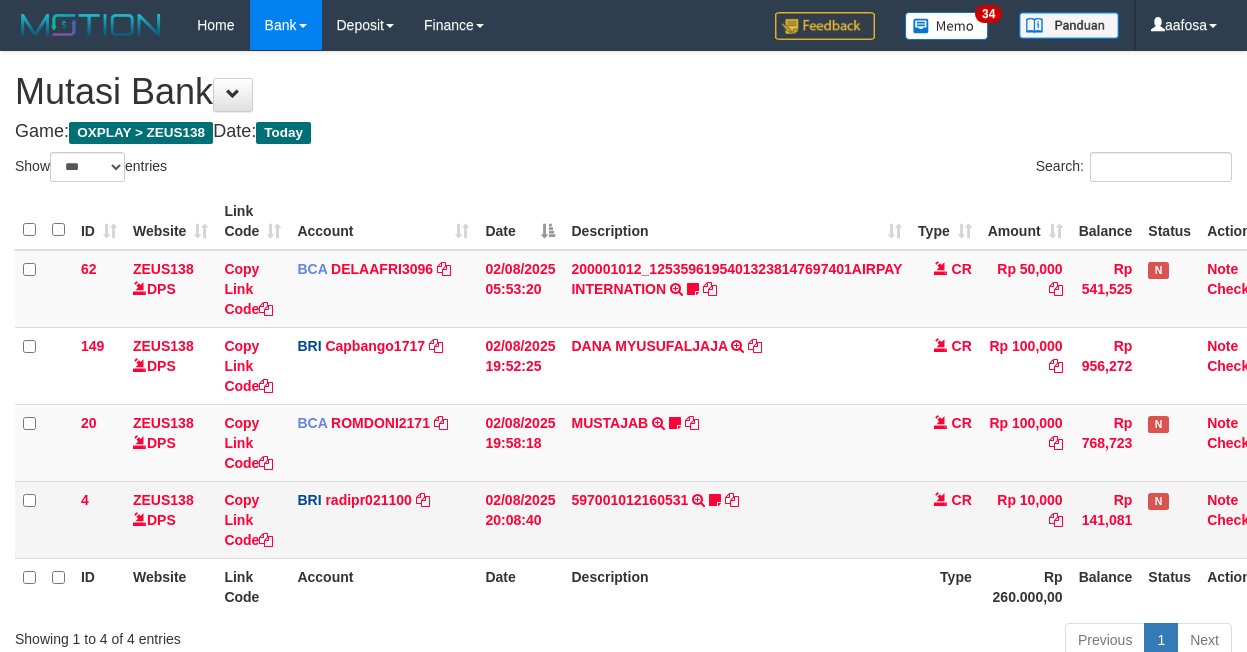 scroll, scrollTop: 137, scrollLeft: 0, axis: vertical 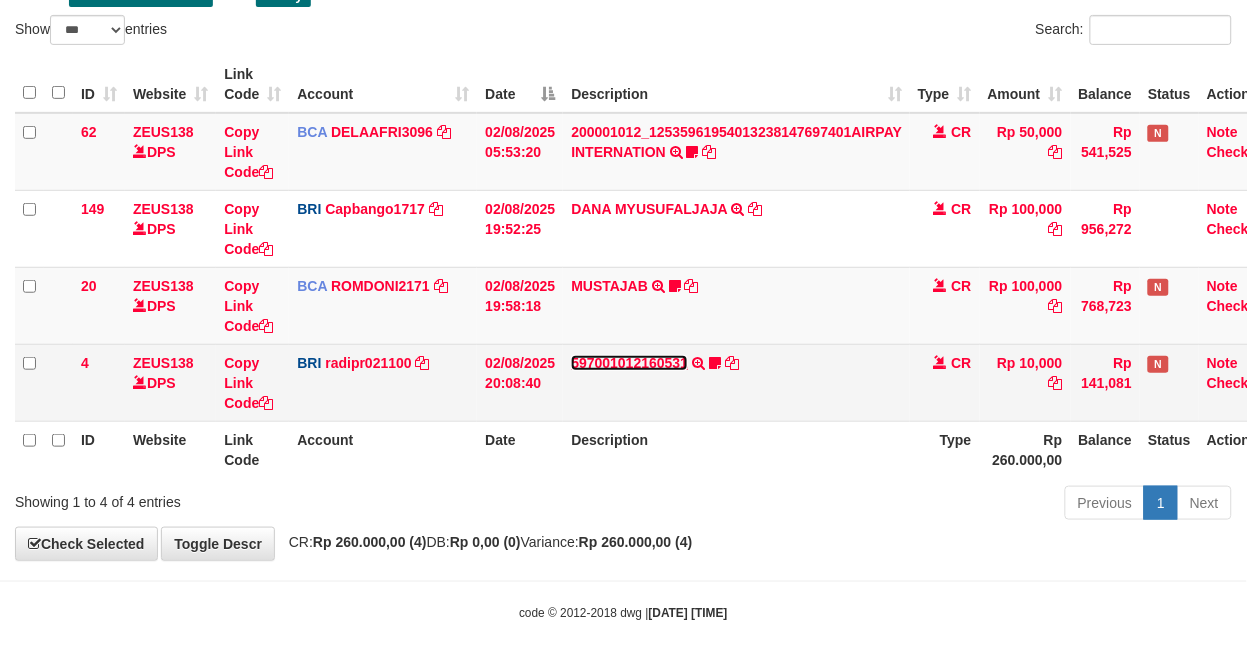click on "597001012160531" at bounding box center (629, 363) 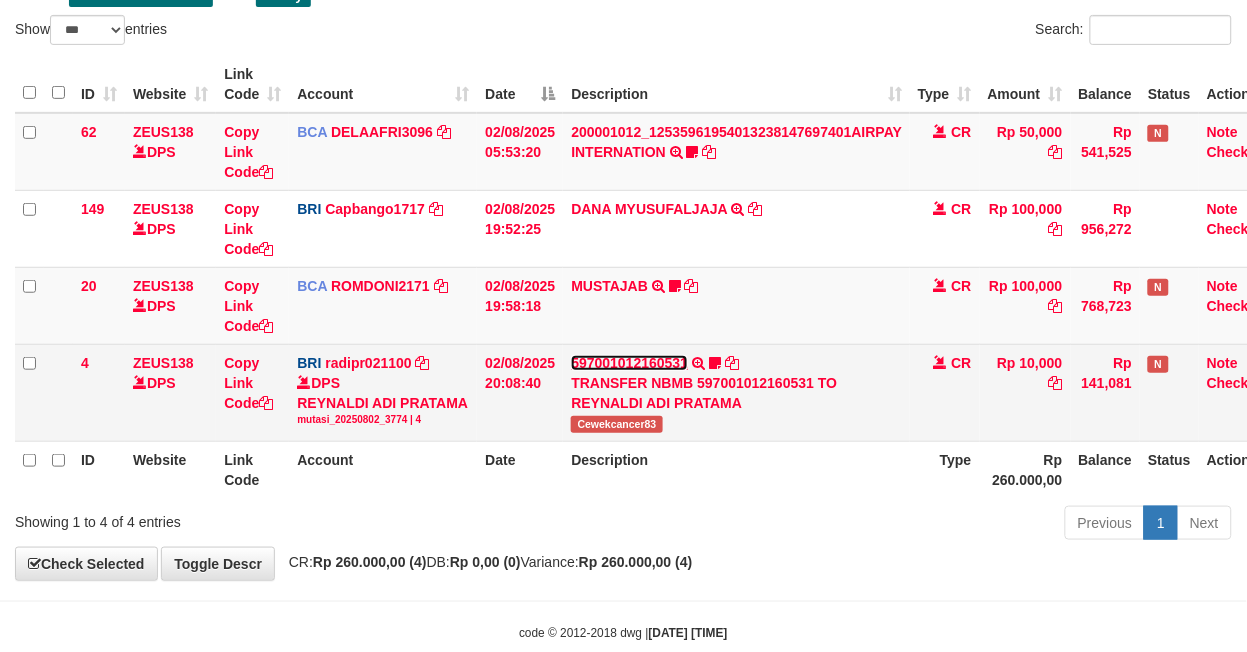 click on "597001012160531            TRANSFER NBMB 597001012160531 TO REYNALDI ADI PRATAMA    Cewekcancer83" at bounding box center (736, 392) 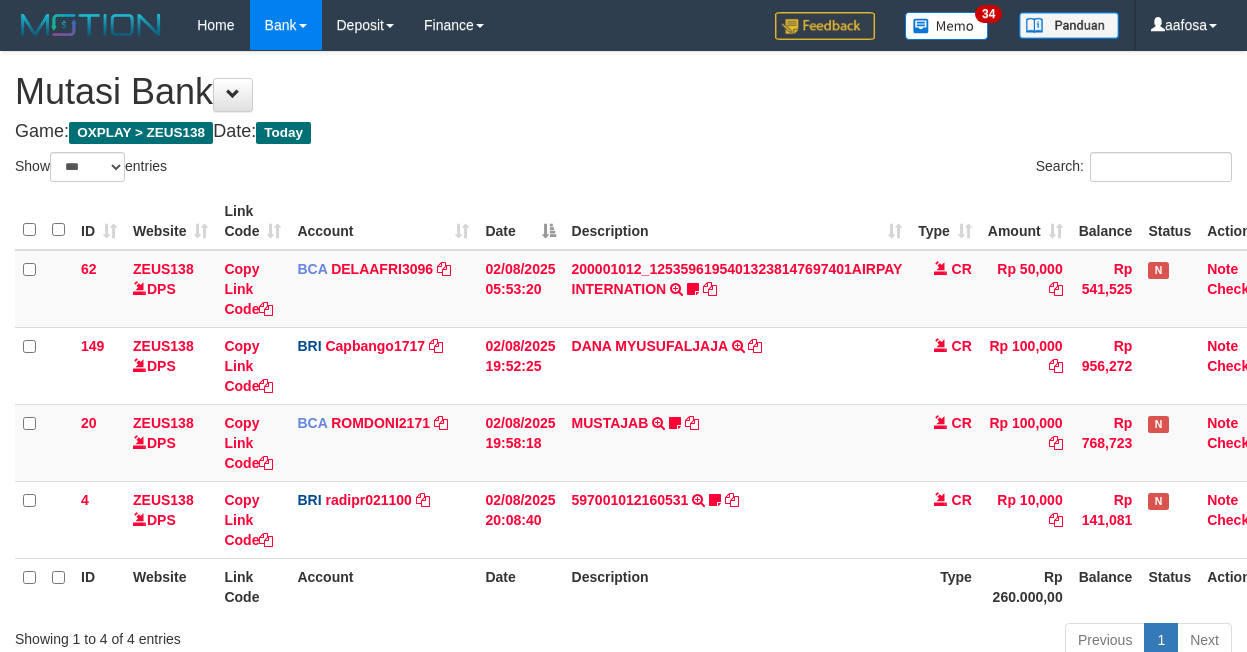 select on "***" 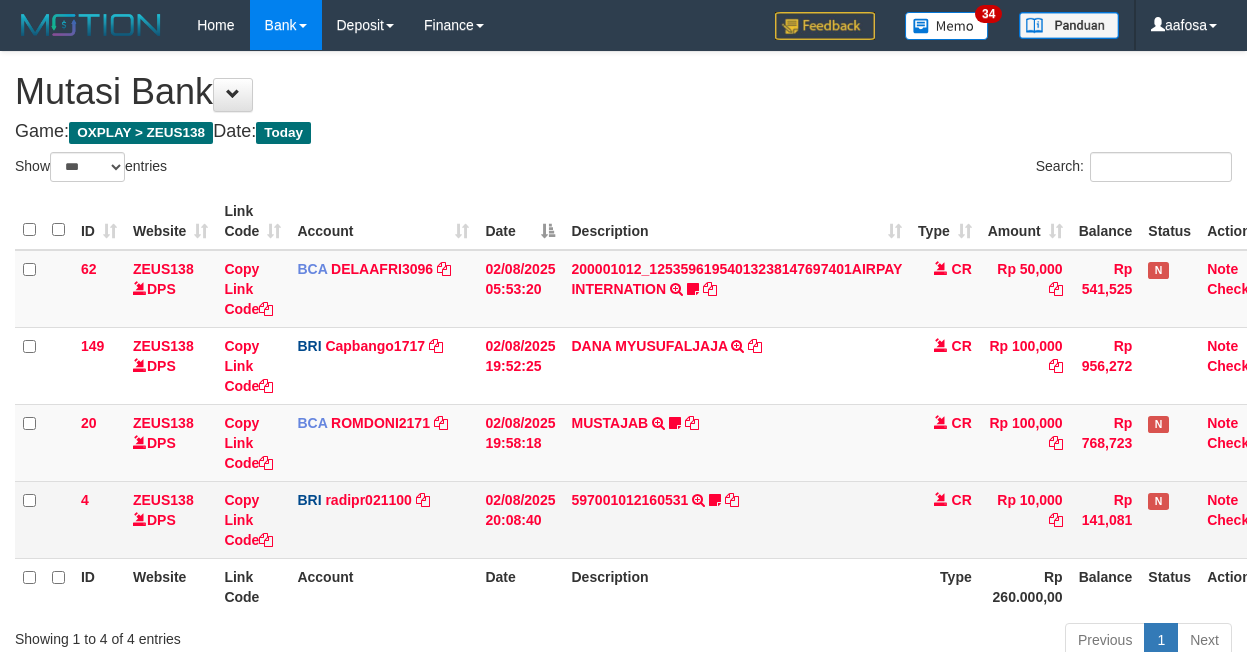 scroll, scrollTop: 140, scrollLeft: 0, axis: vertical 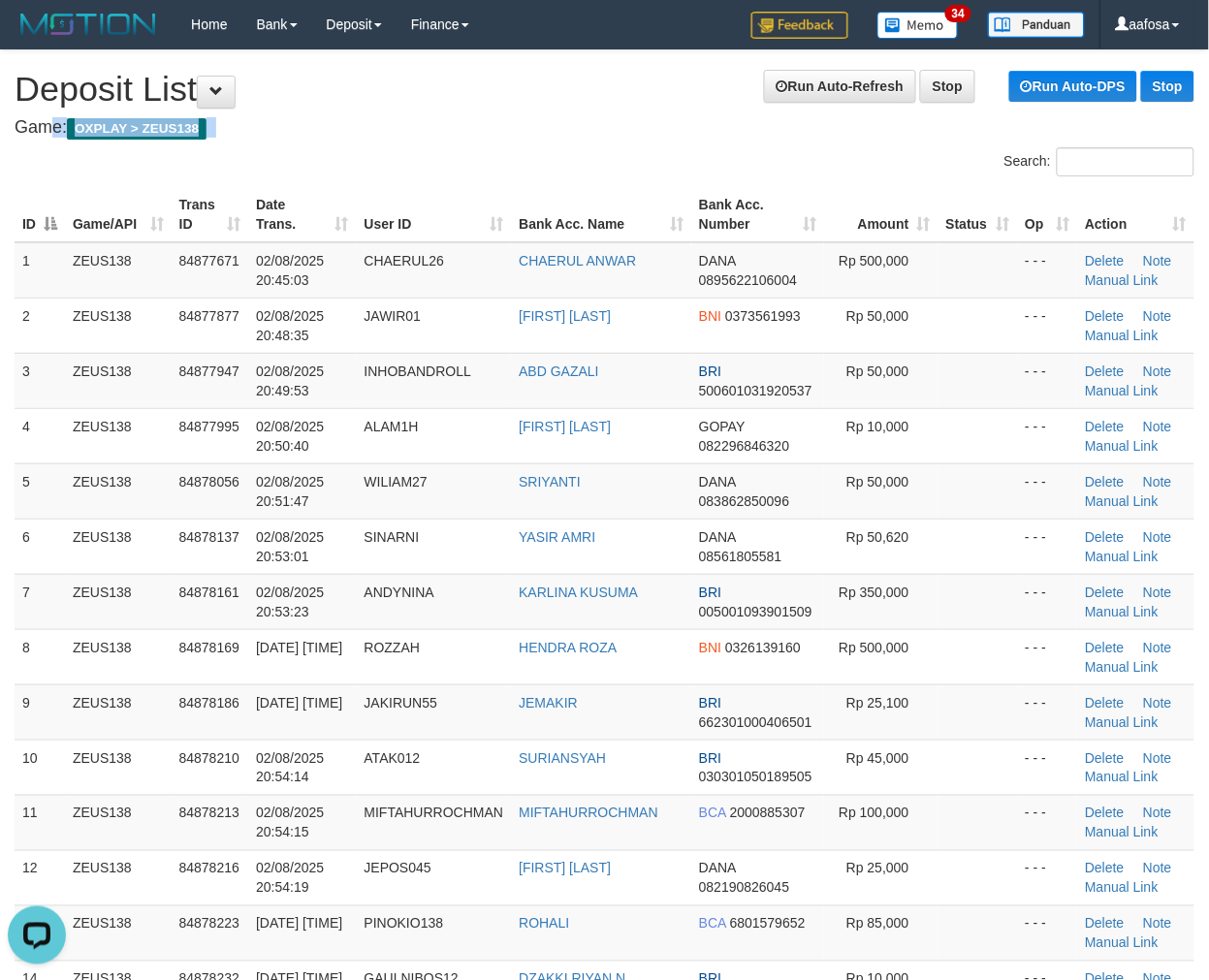 drag, startPoint x: 436, startPoint y: 141, endPoint x: 147, endPoint y: 210, distance: 297.12287 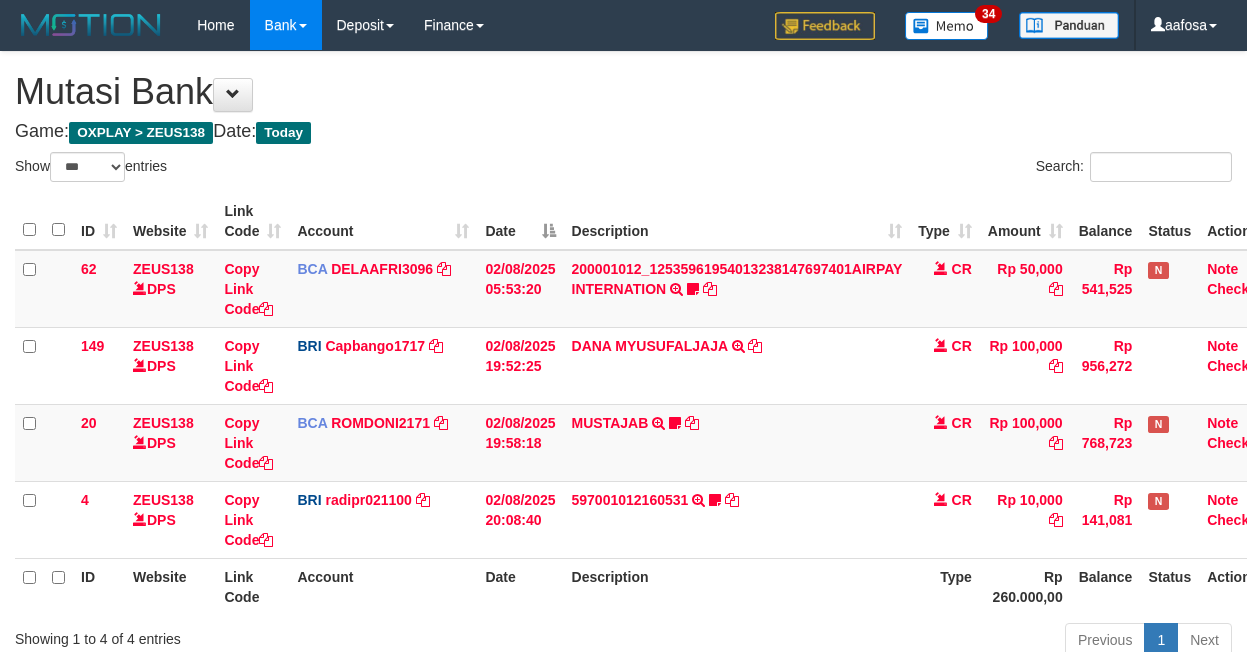 select on "***" 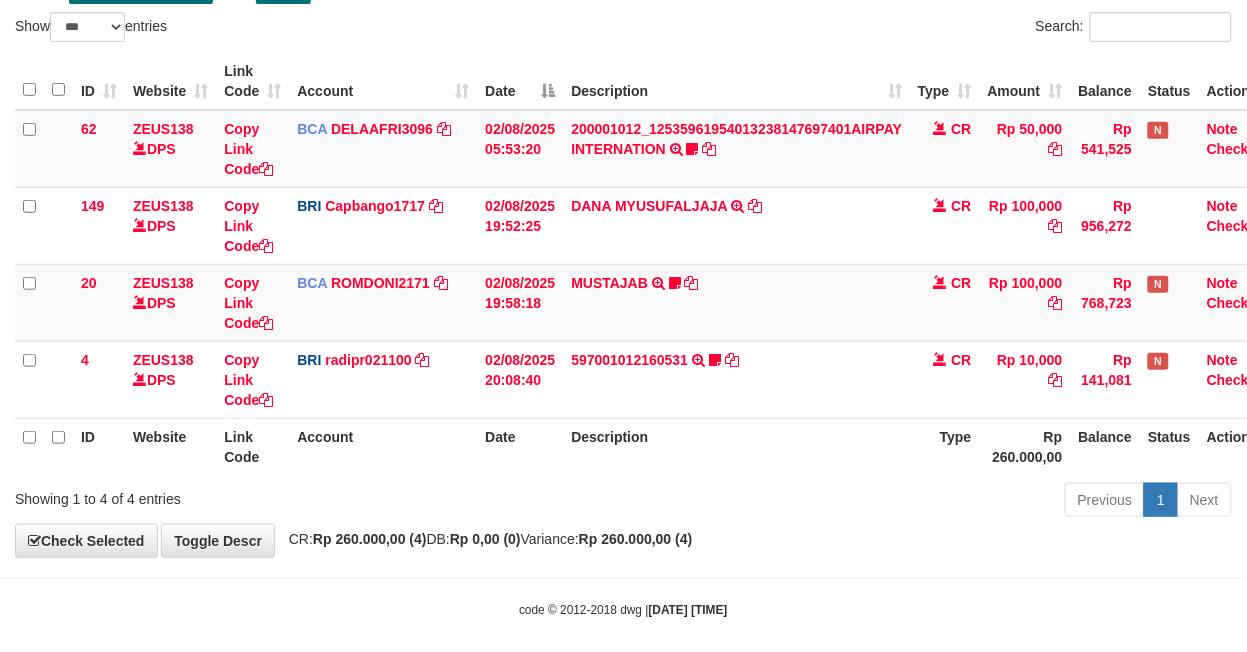scroll, scrollTop: 137, scrollLeft: 0, axis: vertical 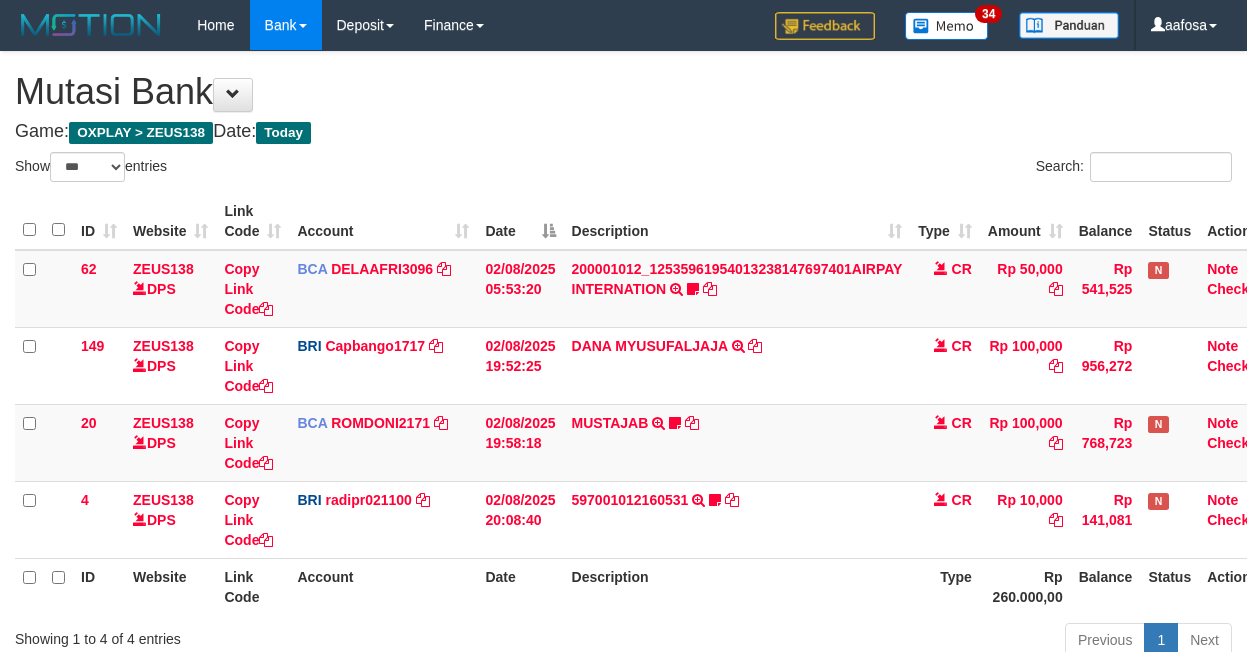 select on "***" 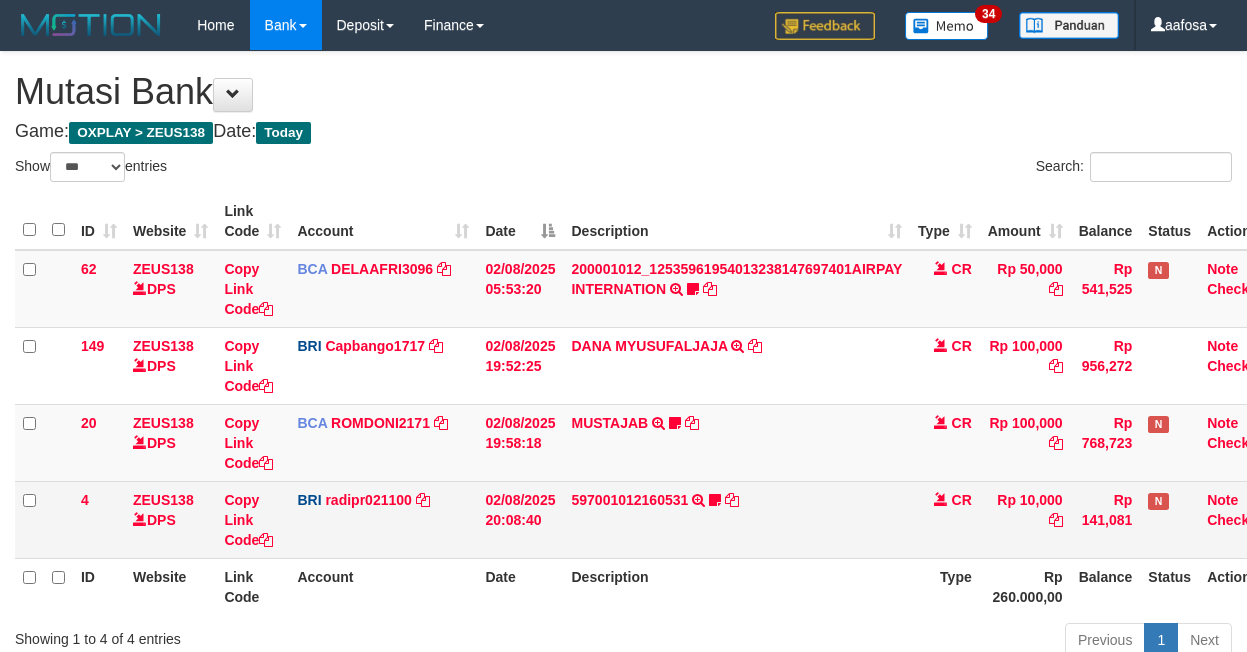 scroll, scrollTop: 138, scrollLeft: 0, axis: vertical 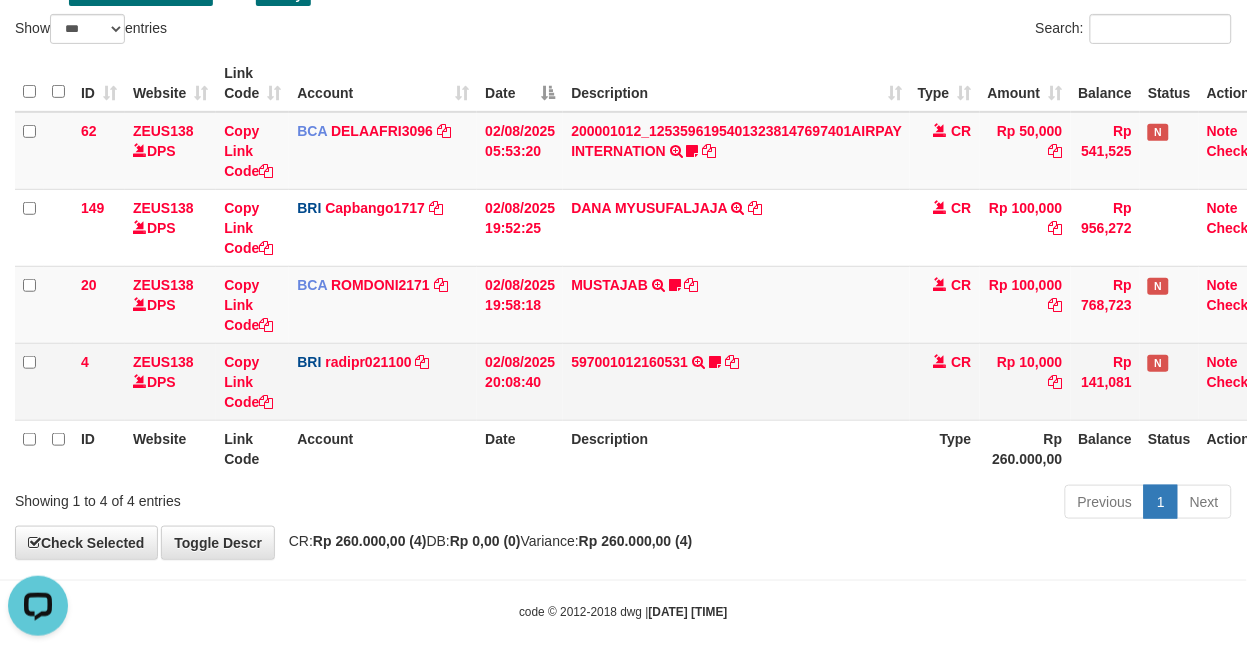 click on "4
ZEUS138    DPS
Copy Link Code
BRI
radipr021100
DPS
REYNALDI ADI PRATAMA
mutasi_20250802_3774 | 4
mutasi_20250802_3774 | 4
02/08/2025 20:08:40
597001012160531            TRANSFER NBMB 597001012160531 TO REYNALDI ADI PRATAMA    Cewekcancer83
CR
Rp 10,000
Rp 141,081
N
Note
Check" at bounding box center [648, 381] 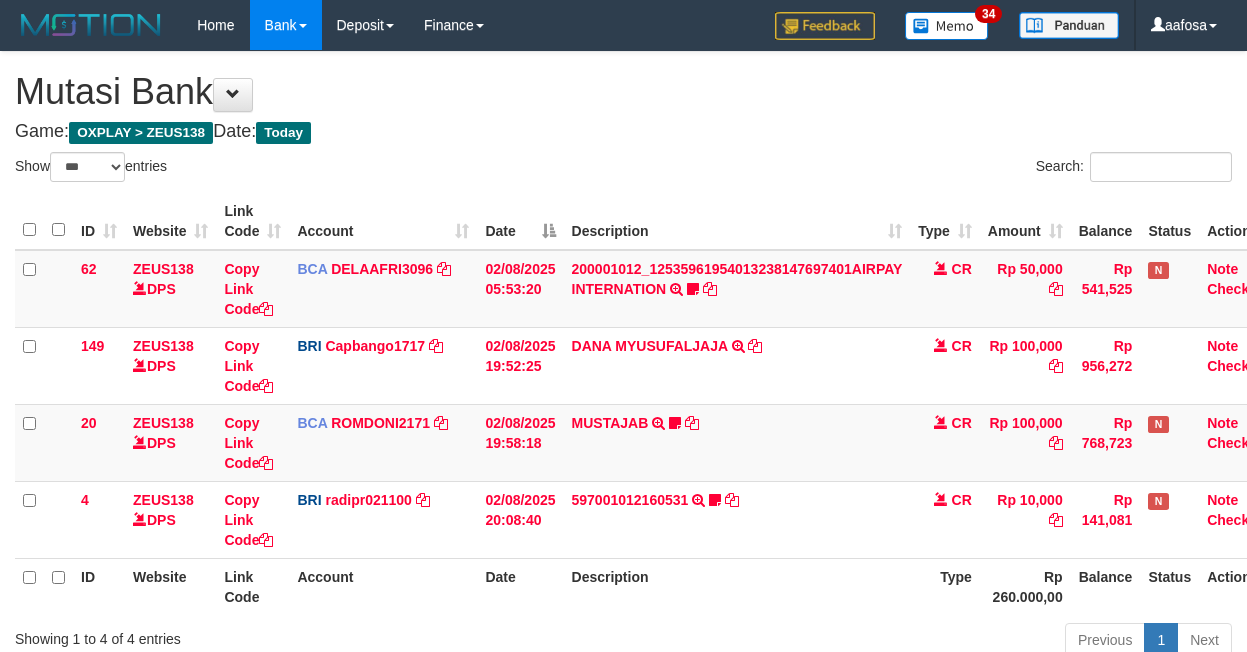 select on "***" 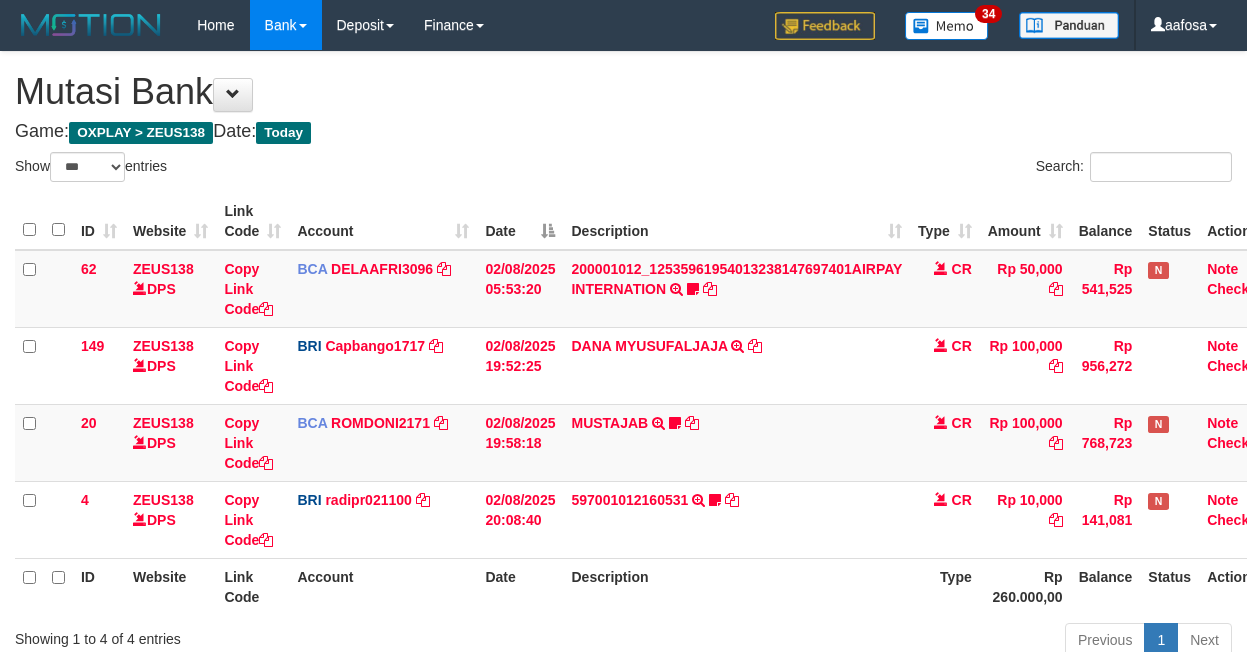 scroll, scrollTop: 140, scrollLeft: 0, axis: vertical 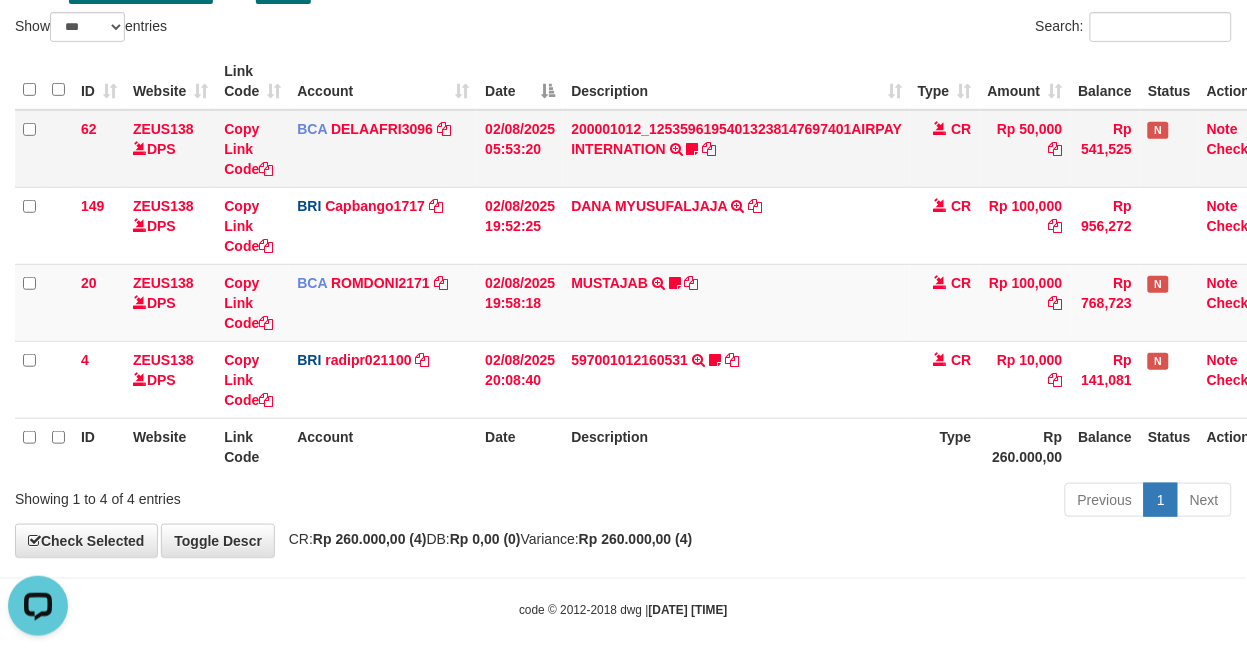 click on "200001012_12535961954013238147697401AIRPAY INTERNATION            TRSF E-BANKING CR 0208/FTSCY/WS95051
50000.00200001012_12535961954013238147697401AIRPAY INTERNATION    Labubutaiki
https://prnt.sc/l7T6Eus7w_Qi" at bounding box center (736, 149) 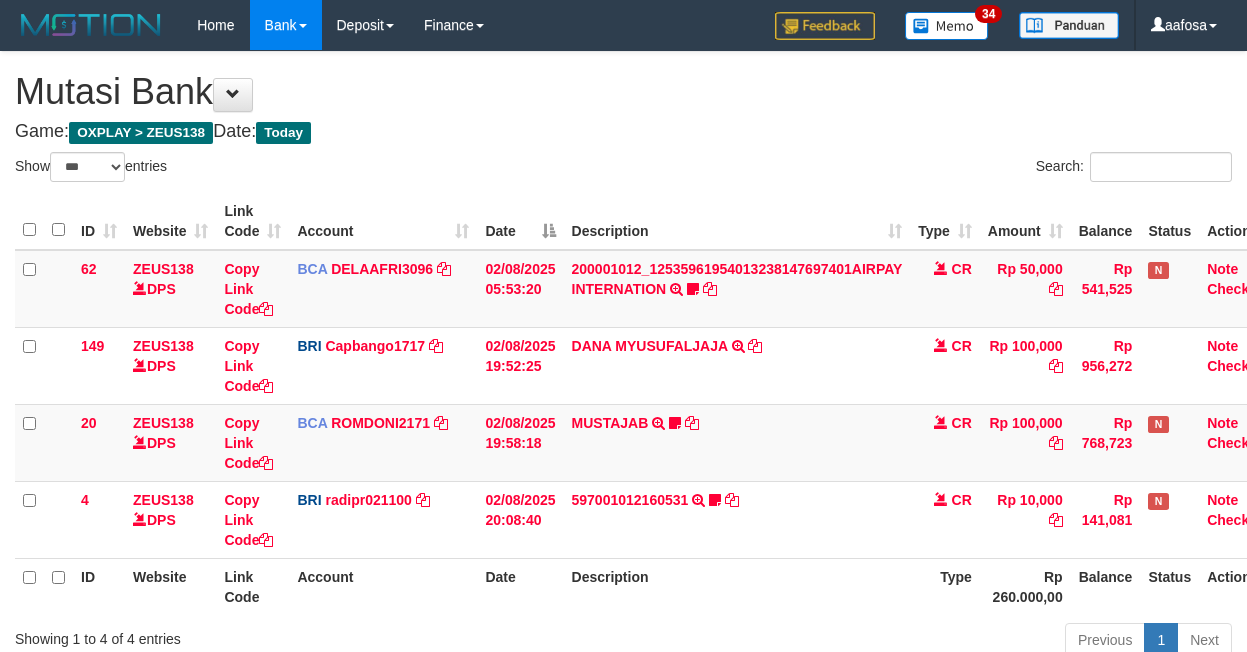 select on "***" 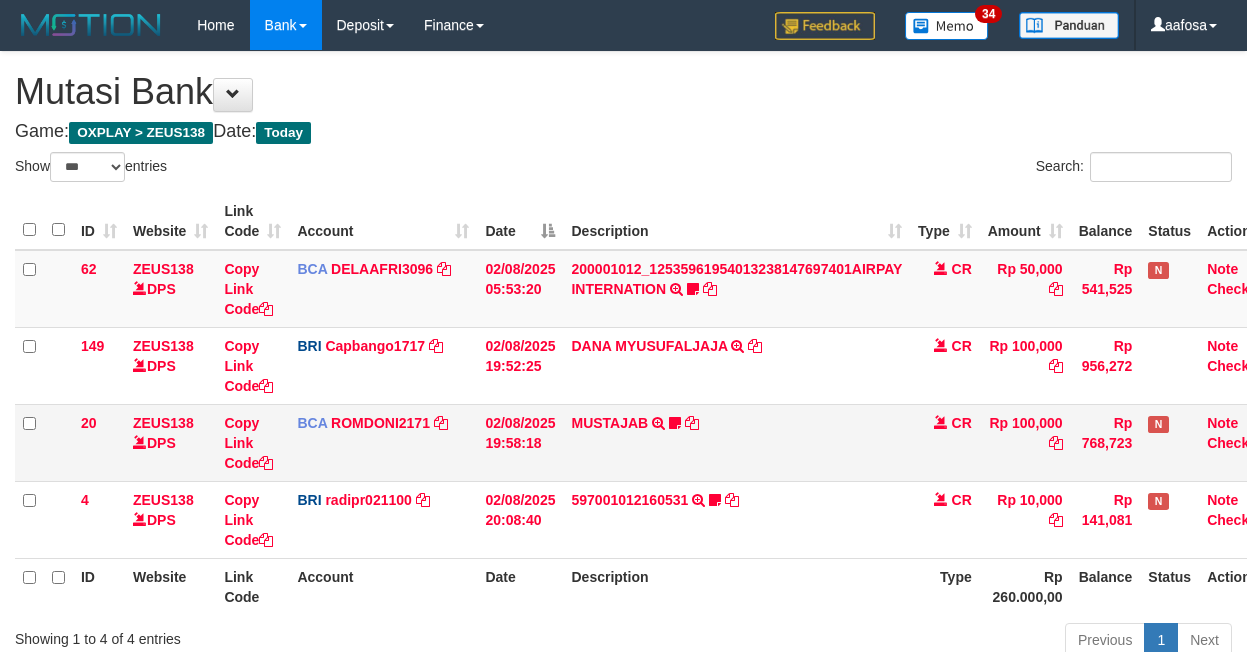 scroll, scrollTop: 141, scrollLeft: 0, axis: vertical 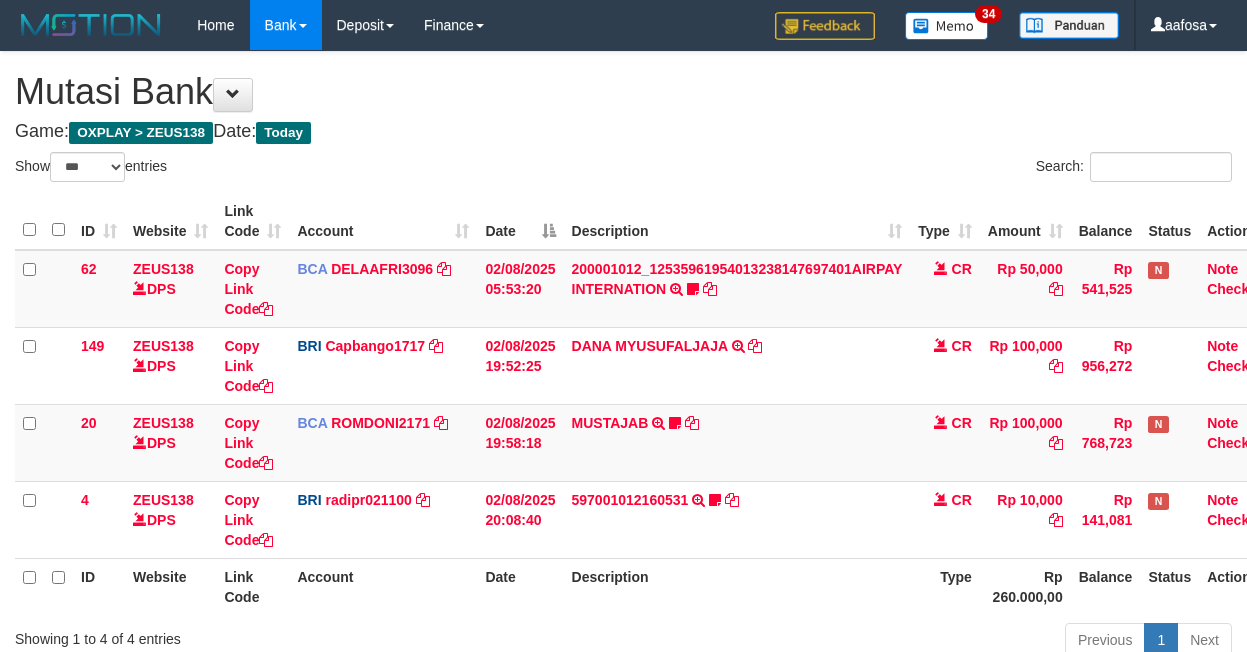 select on "***" 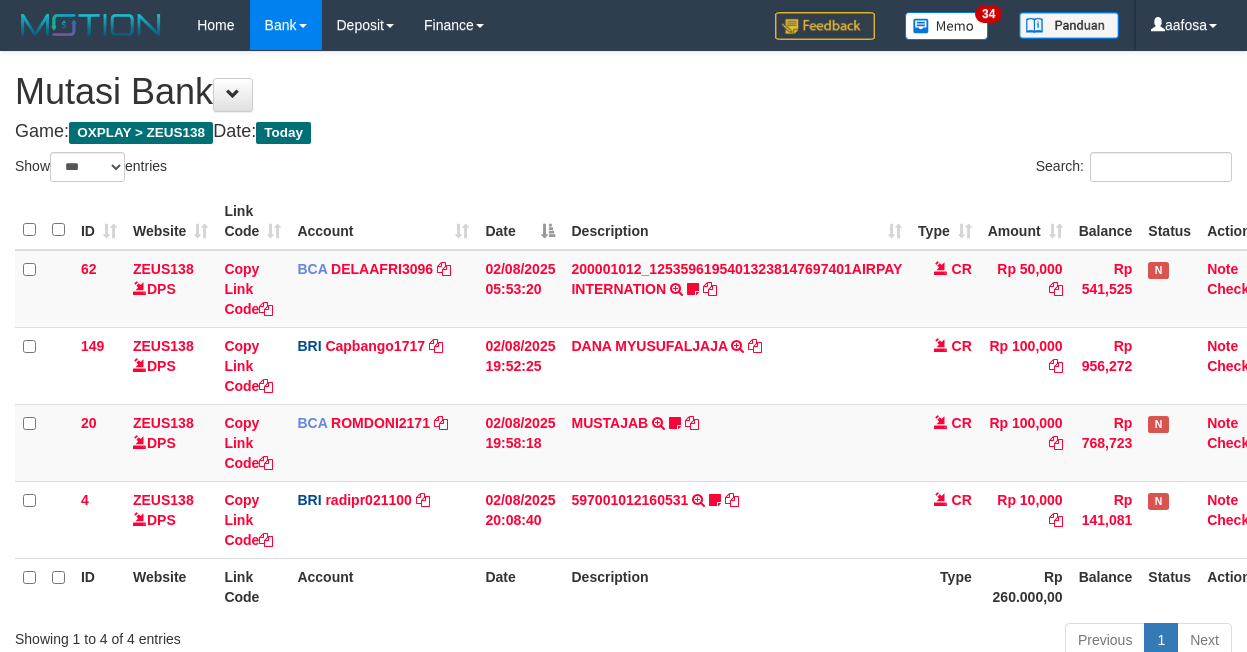 scroll, scrollTop: 141, scrollLeft: 0, axis: vertical 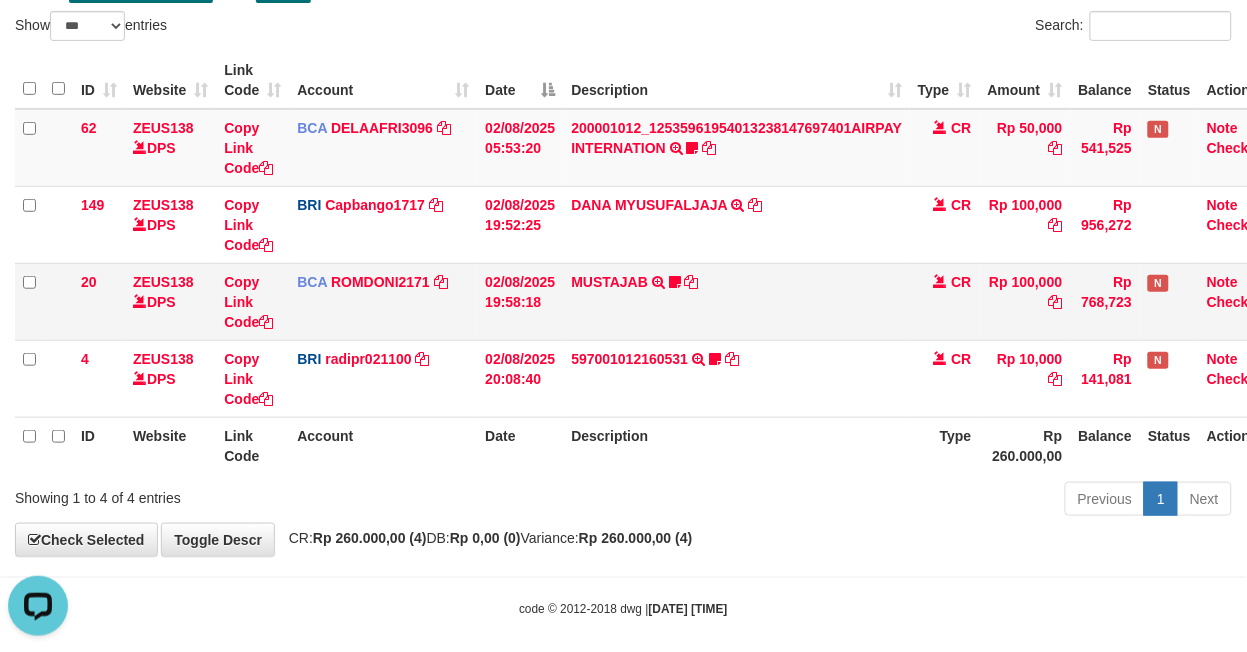 click on "MUSTAJAB            TRSF E-BANKING CR 0208/FTSCY/WS95271
100000.00MUSTAJAB    Almajelita7" at bounding box center [736, 301] 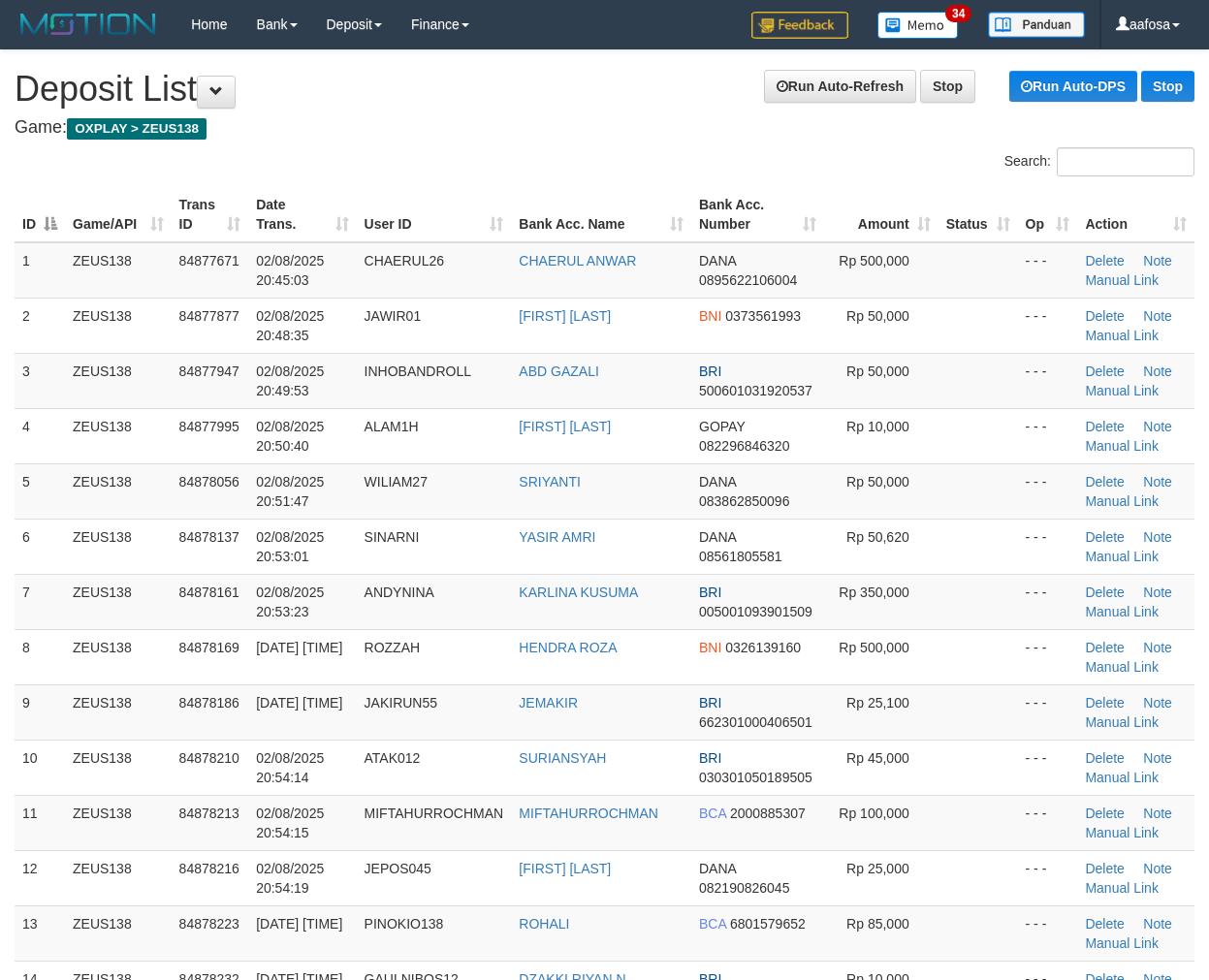 scroll, scrollTop: 0, scrollLeft: 0, axis: both 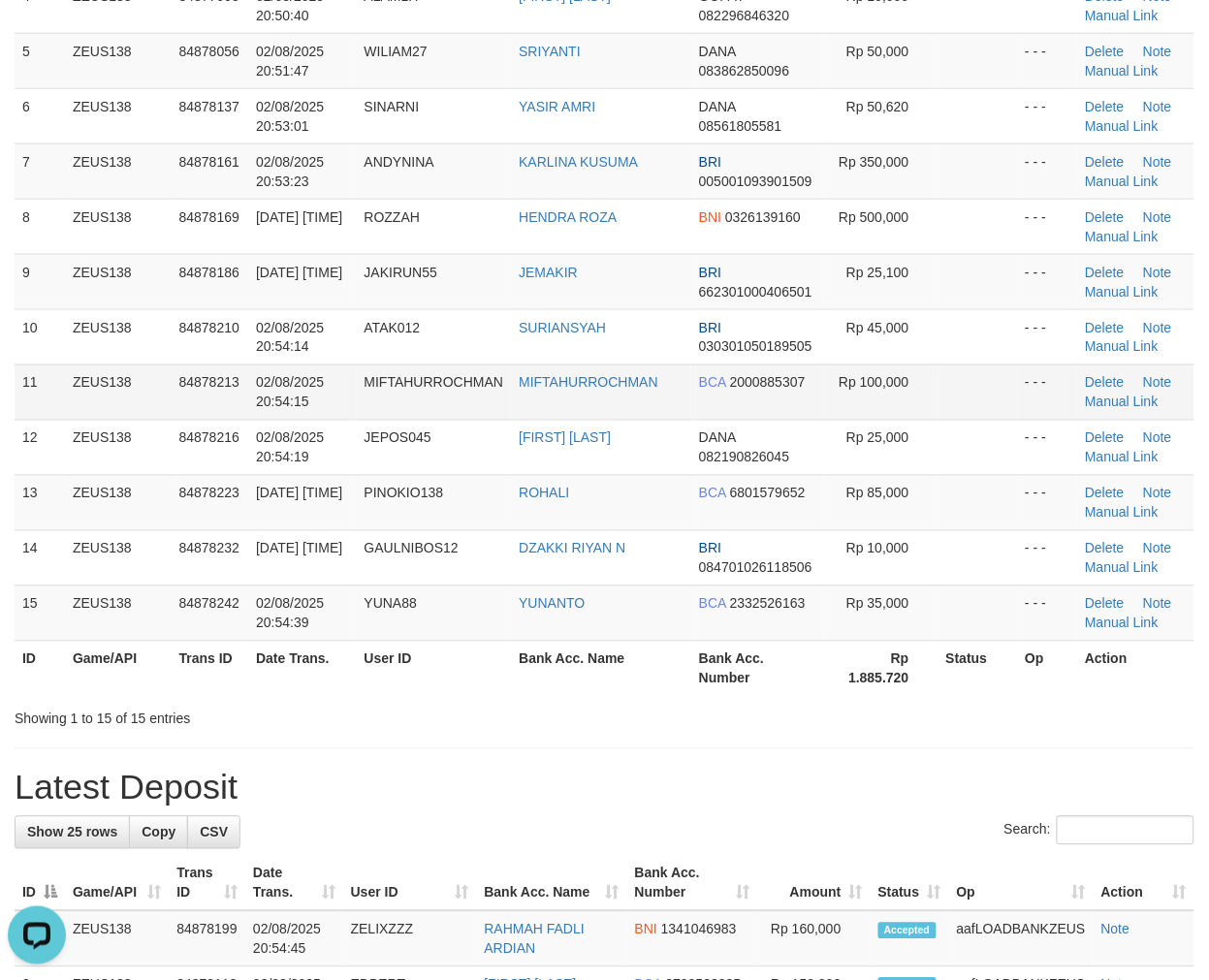 click on "MIFTAHURROCHMAN" at bounding box center [434, 392] 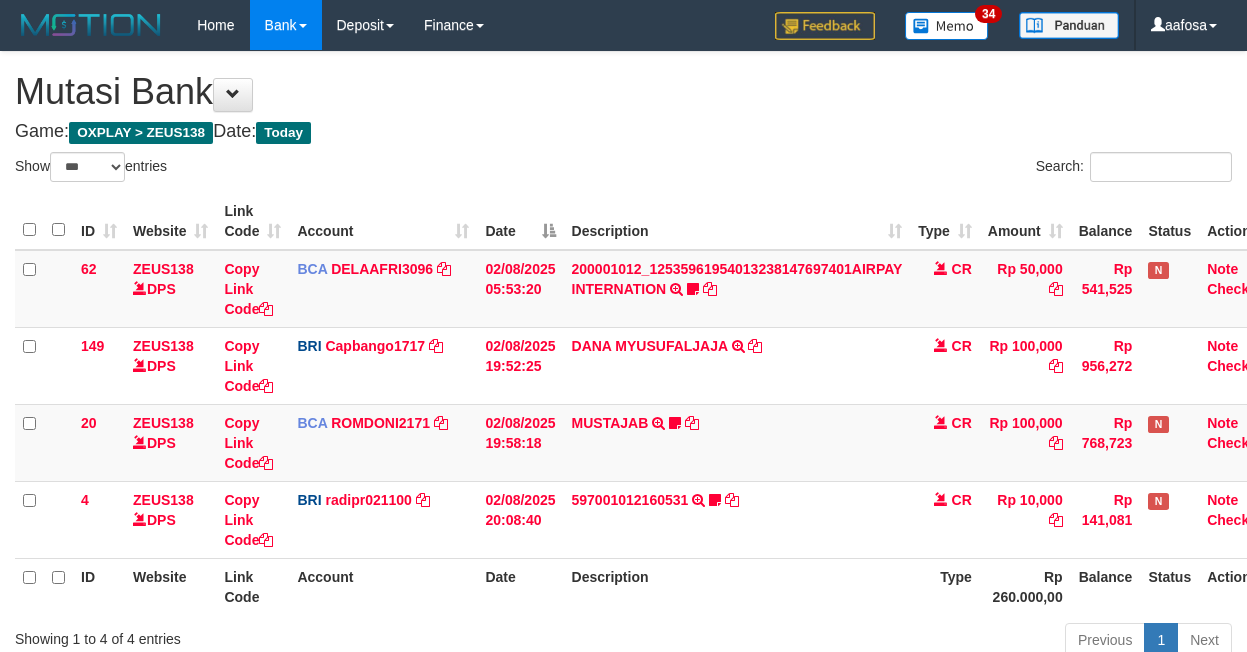 select on "***" 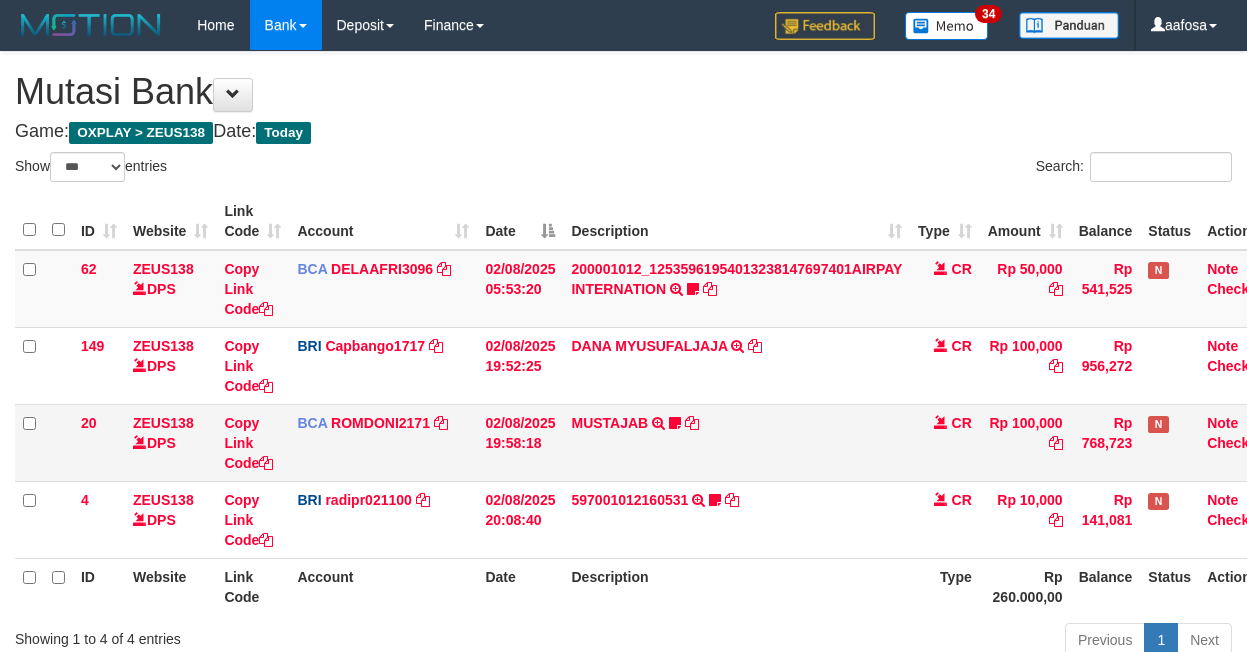 scroll, scrollTop: 141, scrollLeft: 0, axis: vertical 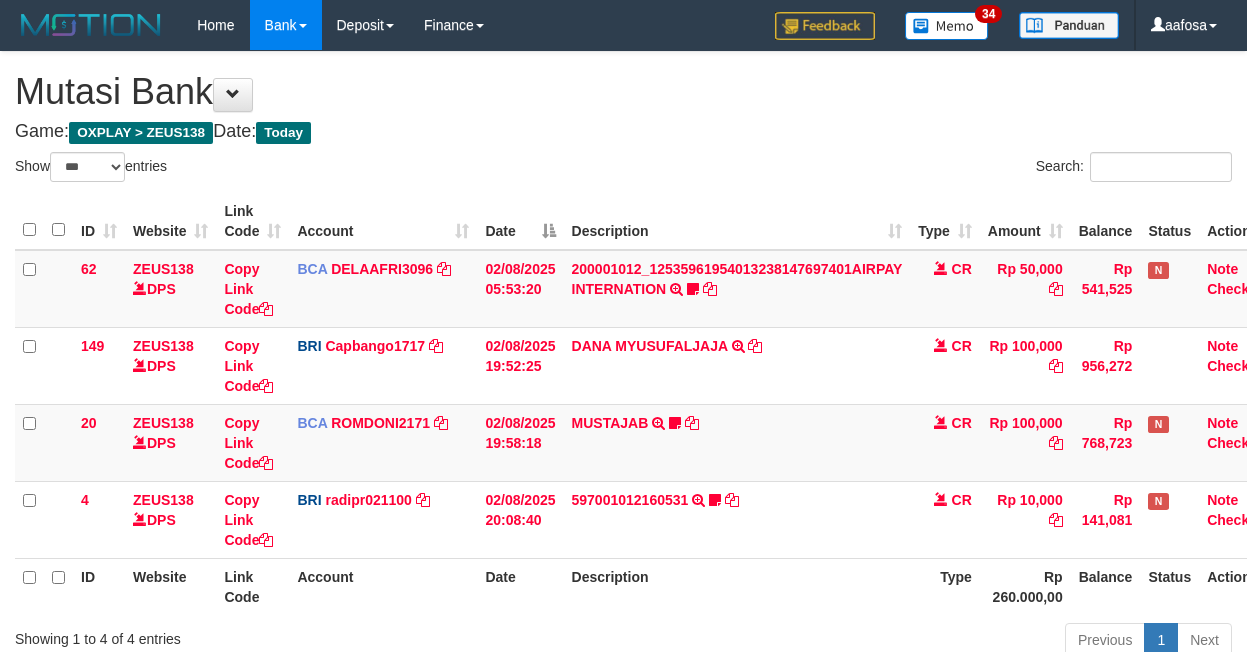 select on "***" 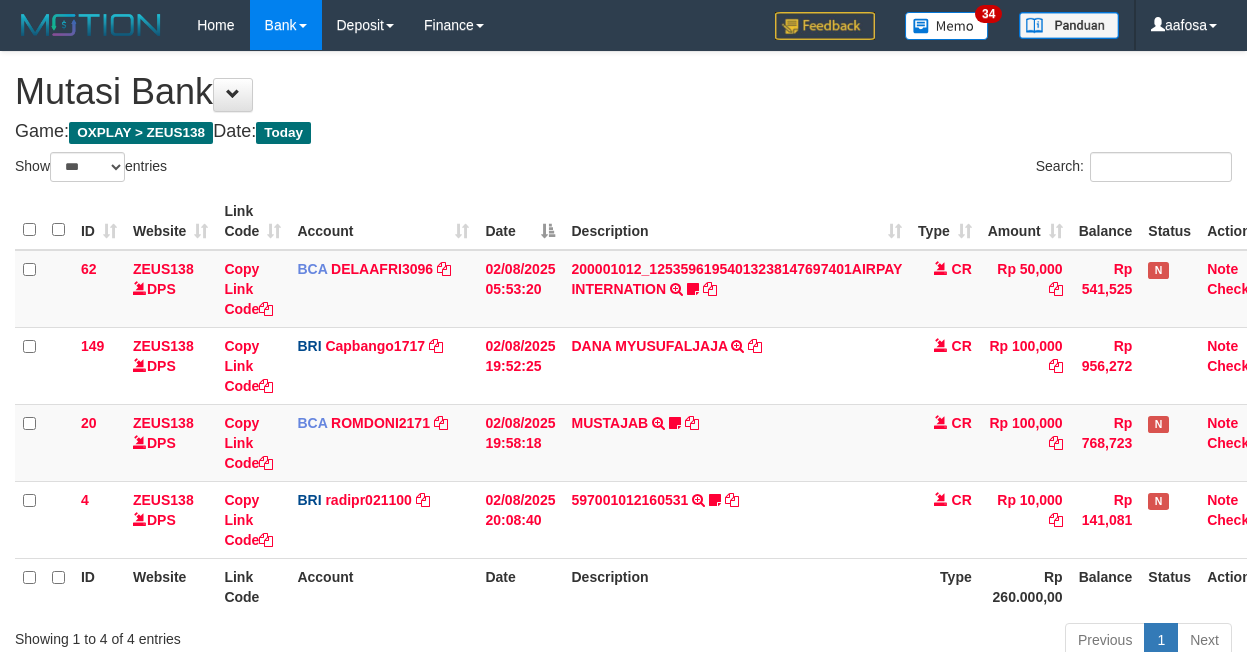 scroll, scrollTop: 141, scrollLeft: 0, axis: vertical 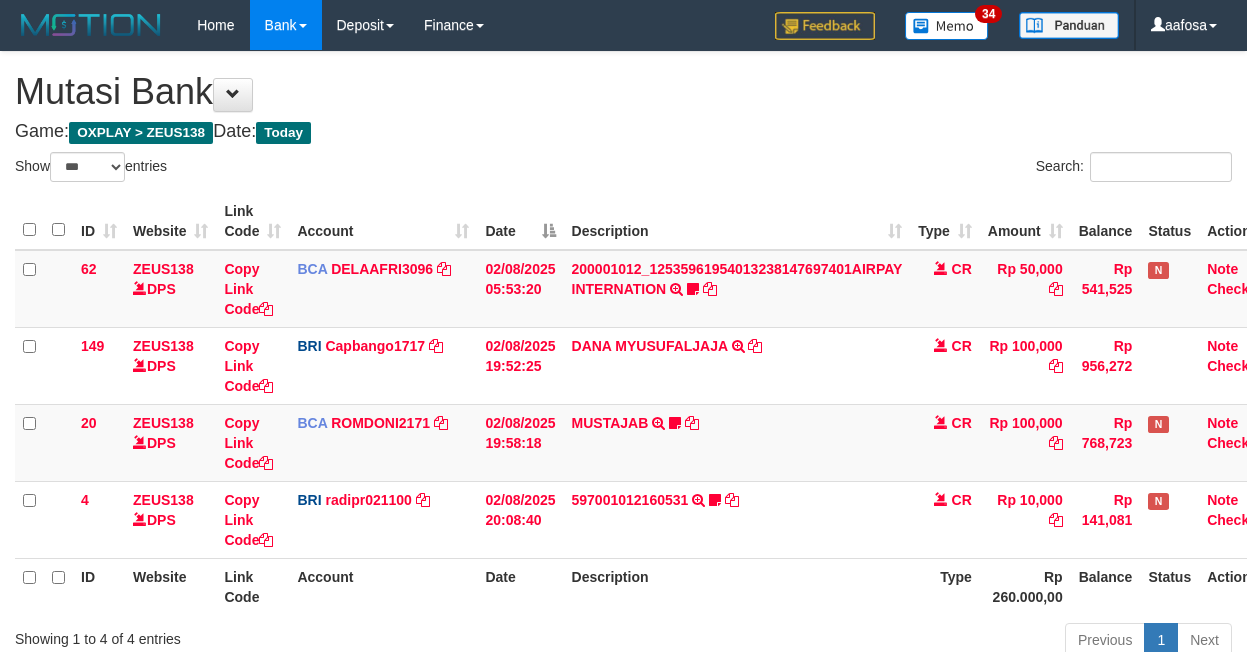 select on "***" 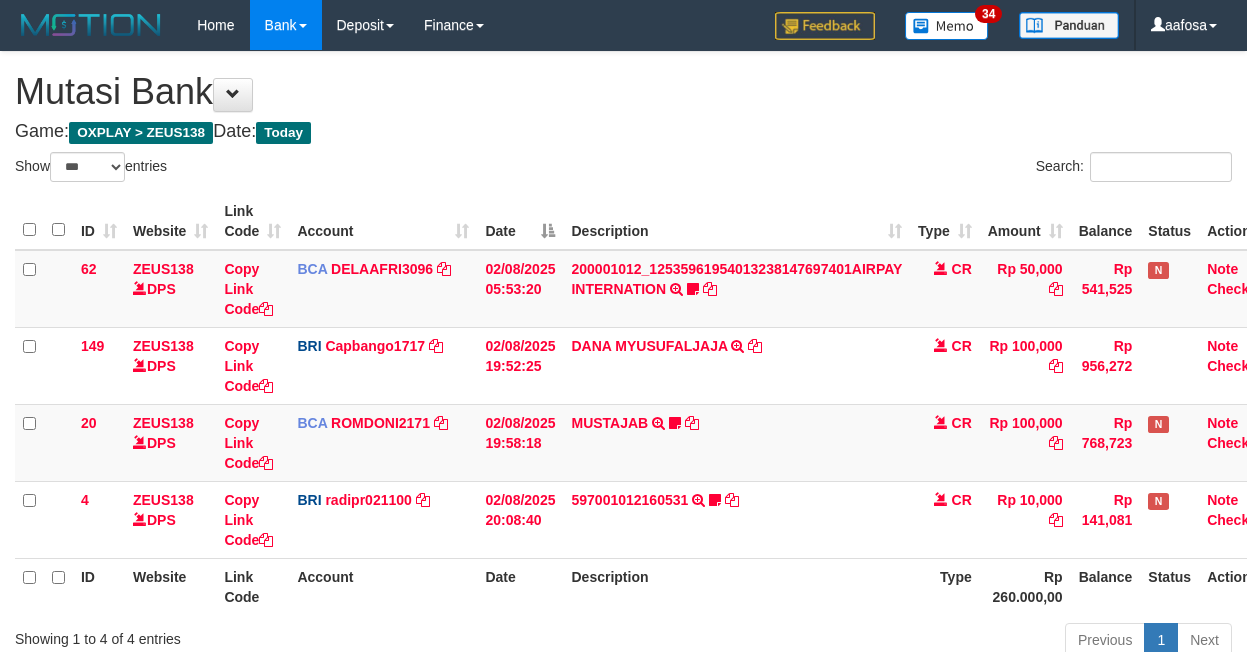 scroll, scrollTop: 141, scrollLeft: 0, axis: vertical 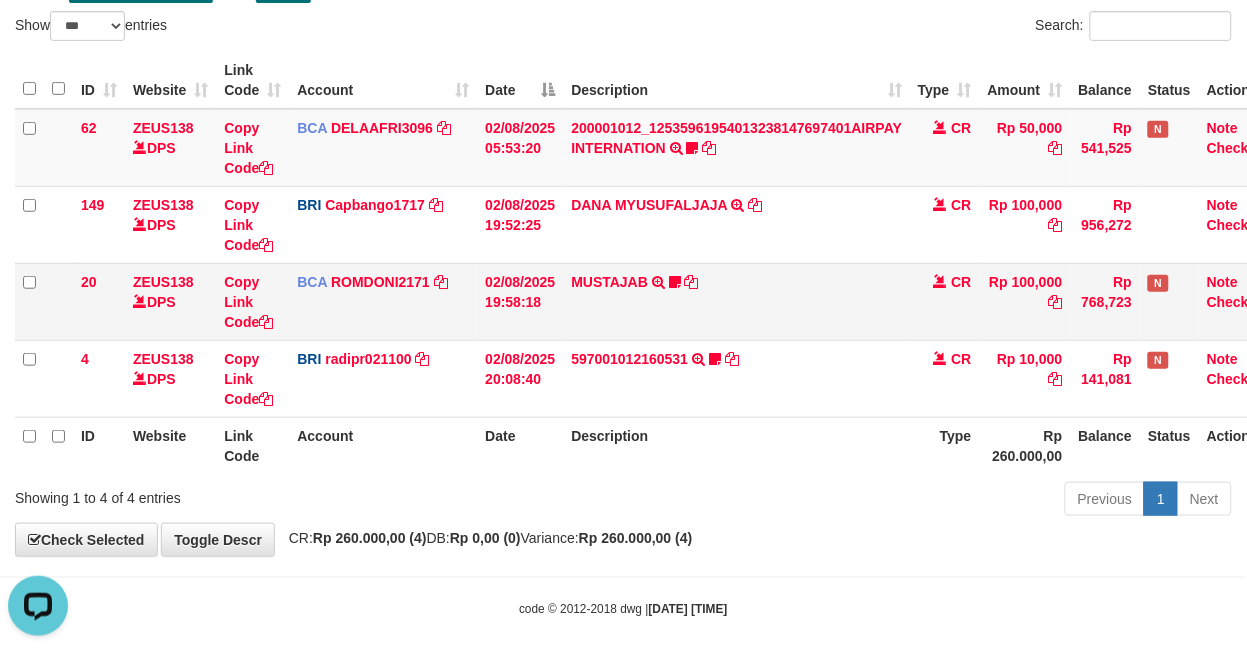 click on "MUSTAJAB            TRSF E-BANKING CR 0208/FTSCY/WS95271
100000.00MUSTAJAB    Almajelita7" at bounding box center (736, 301) 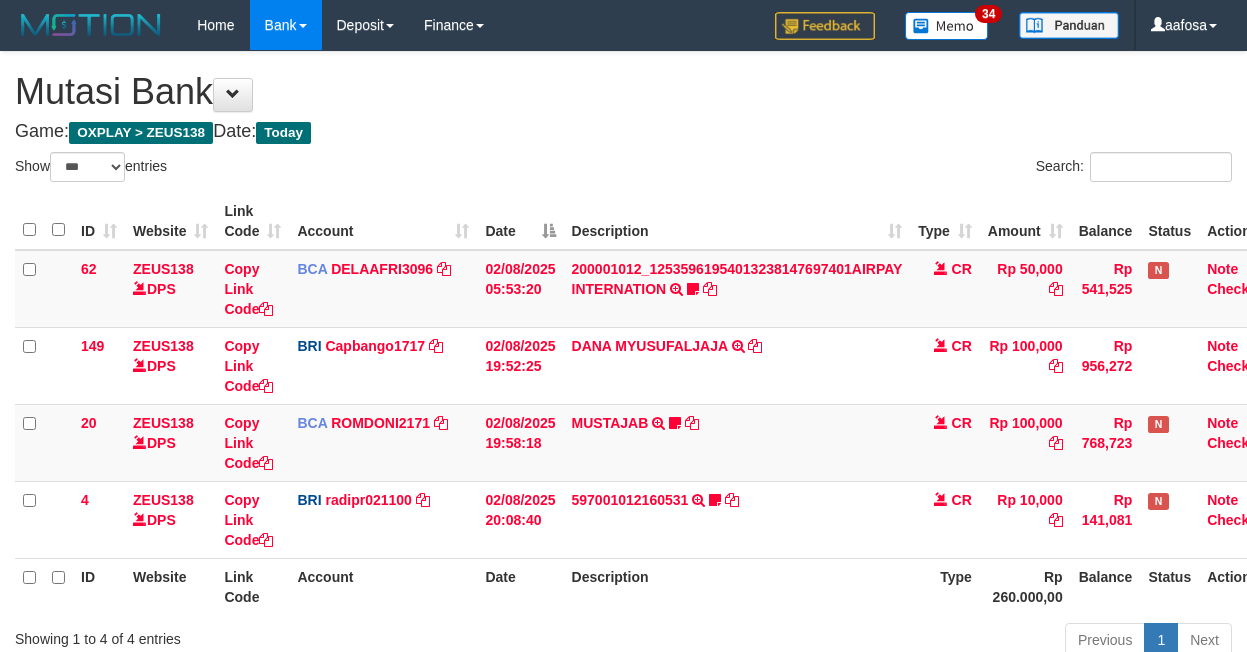 select on "***" 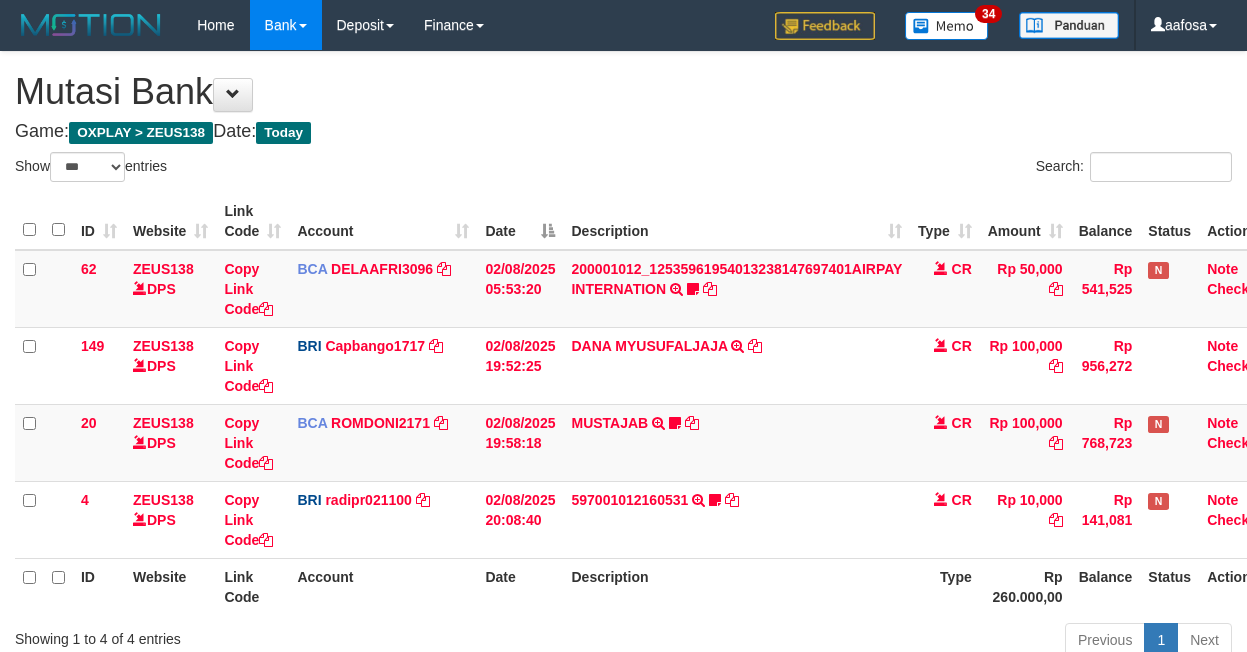 scroll, scrollTop: 141, scrollLeft: 0, axis: vertical 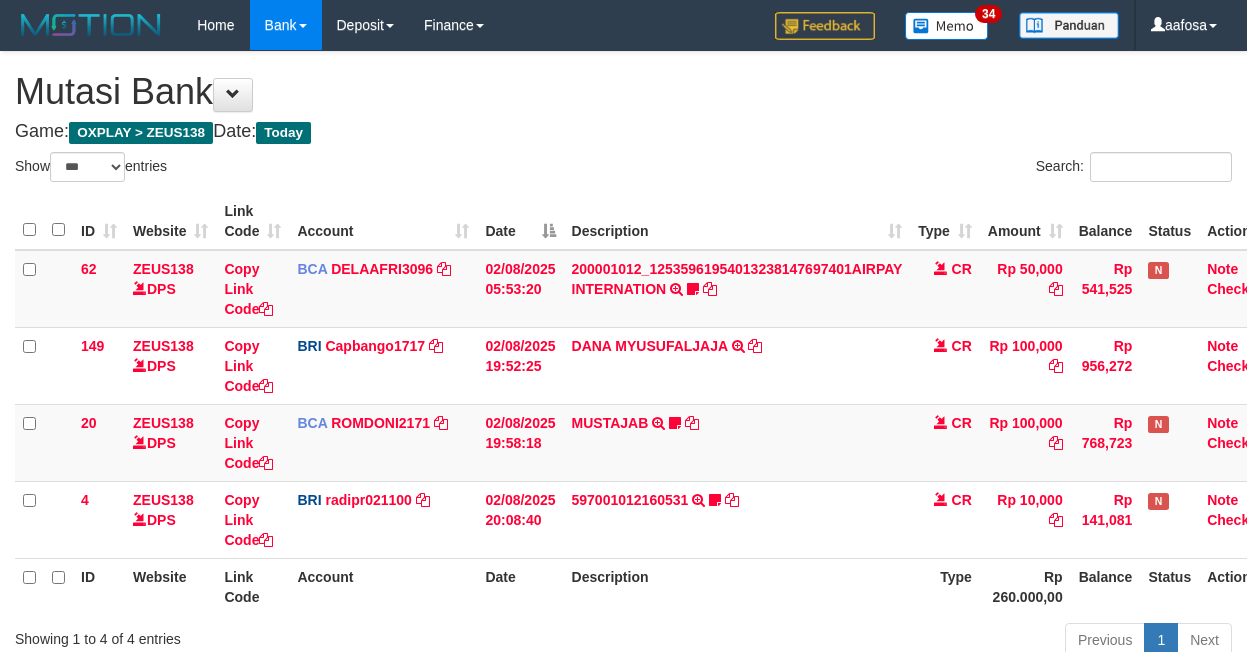 select on "***" 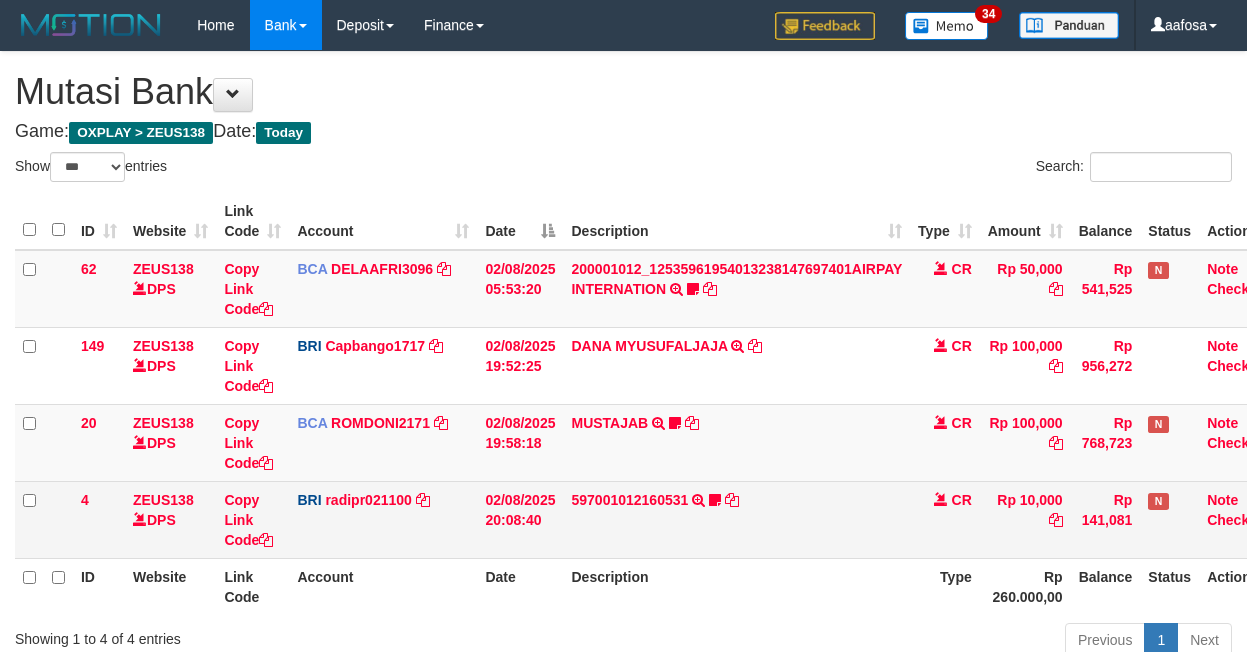 scroll, scrollTop: 141, scrollLeft: 0, axis: vertical 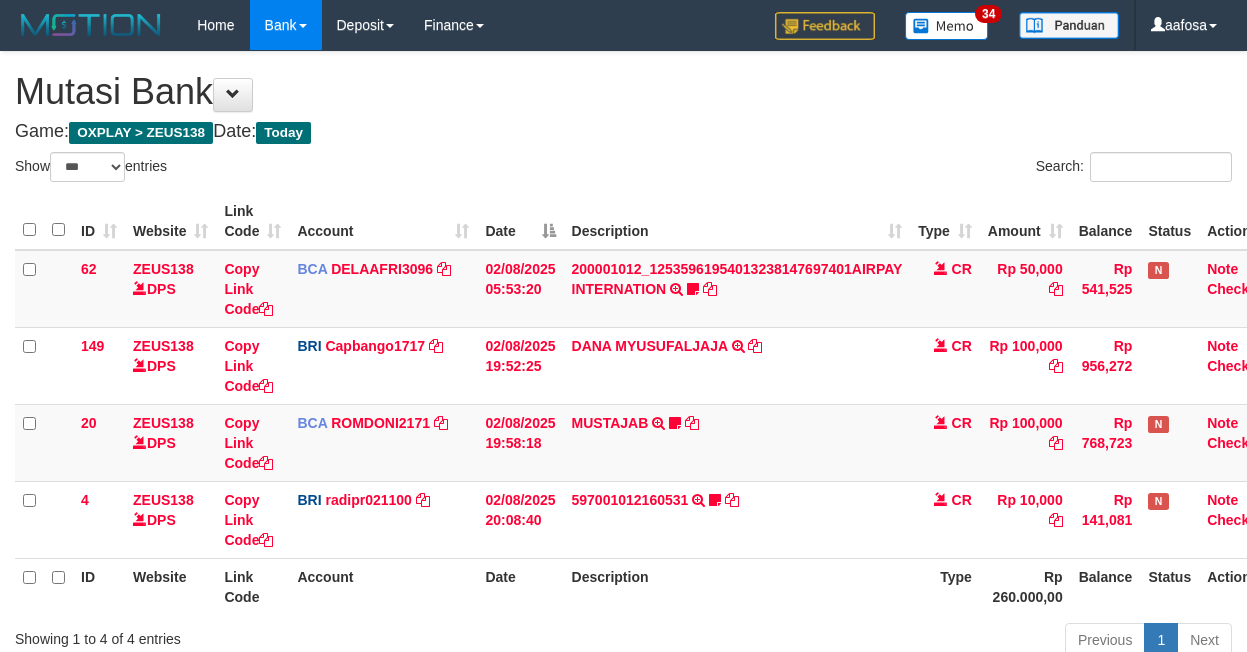 select on "***" 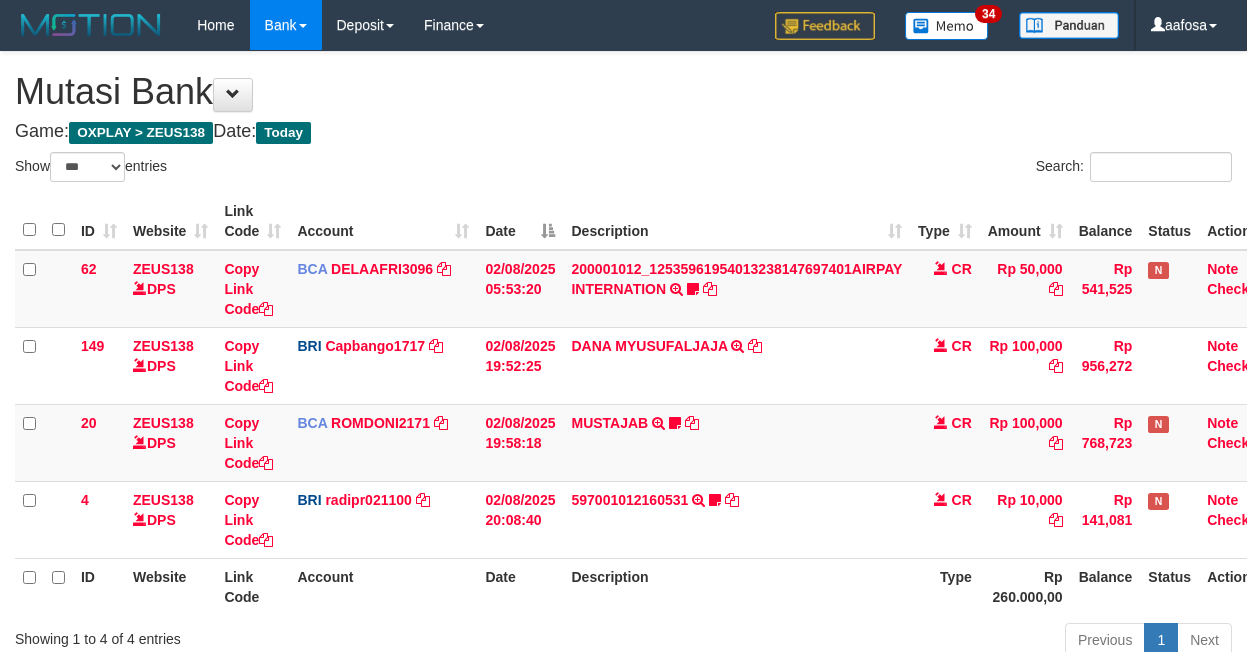 scroll, scrollTop: 141, scrollLeft: 0, axis: vertical 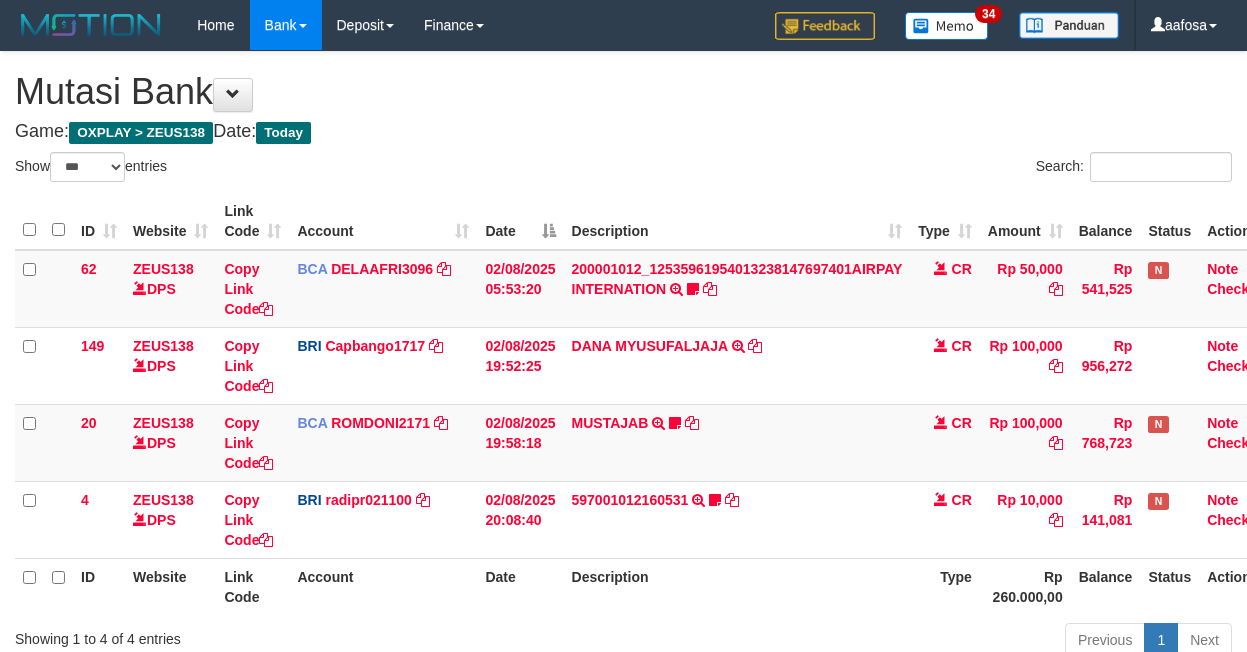 select on "***" 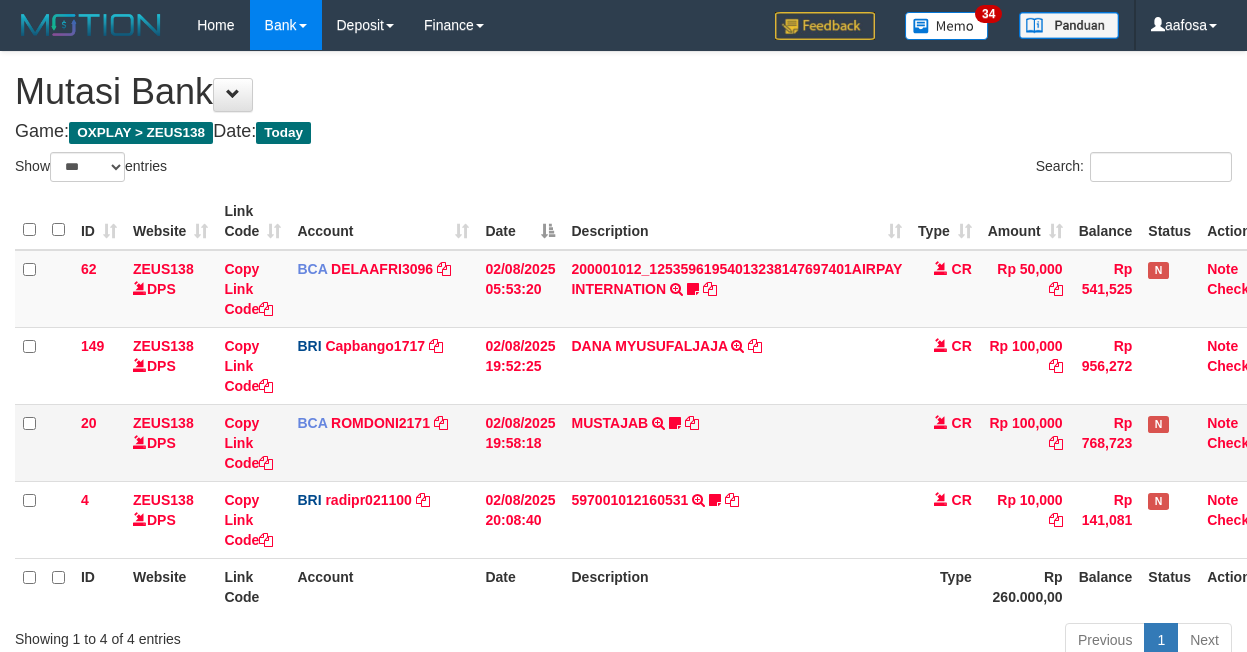 scroll, scrollTop: 141, scrollLeft: 0, axis: vertical 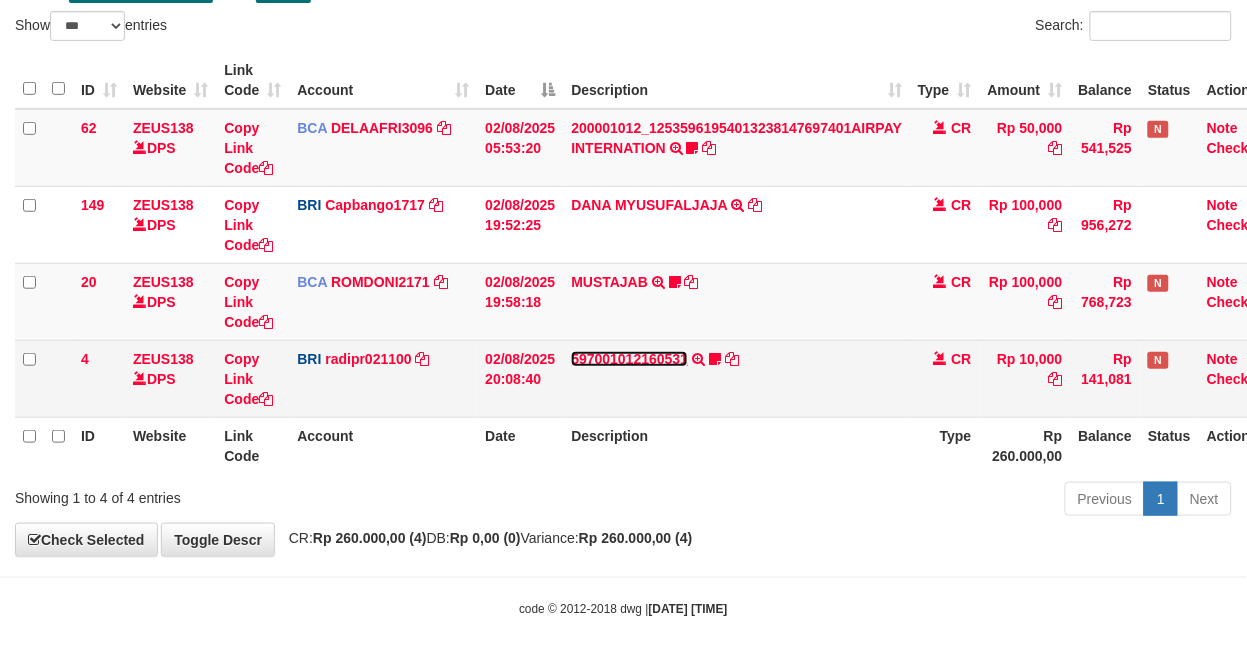 click on "597001012160531" at bounding box center (629, 359) 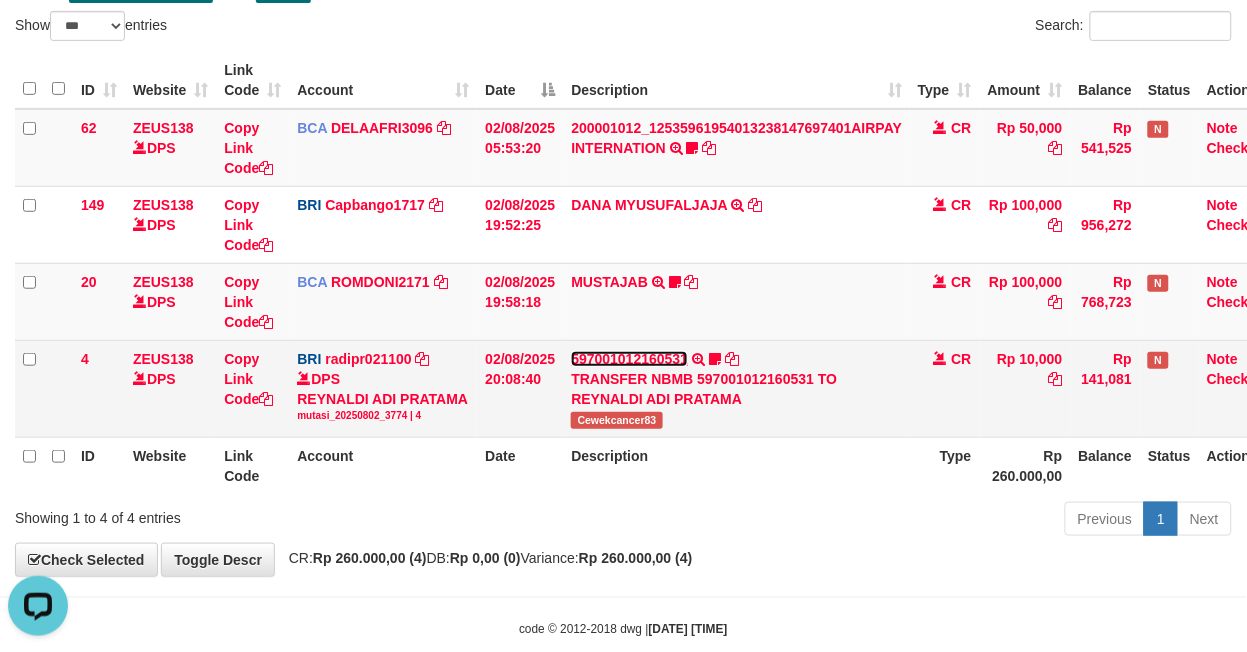 scroll, scrollTop: 0, scrollLeft: 0, axis: both 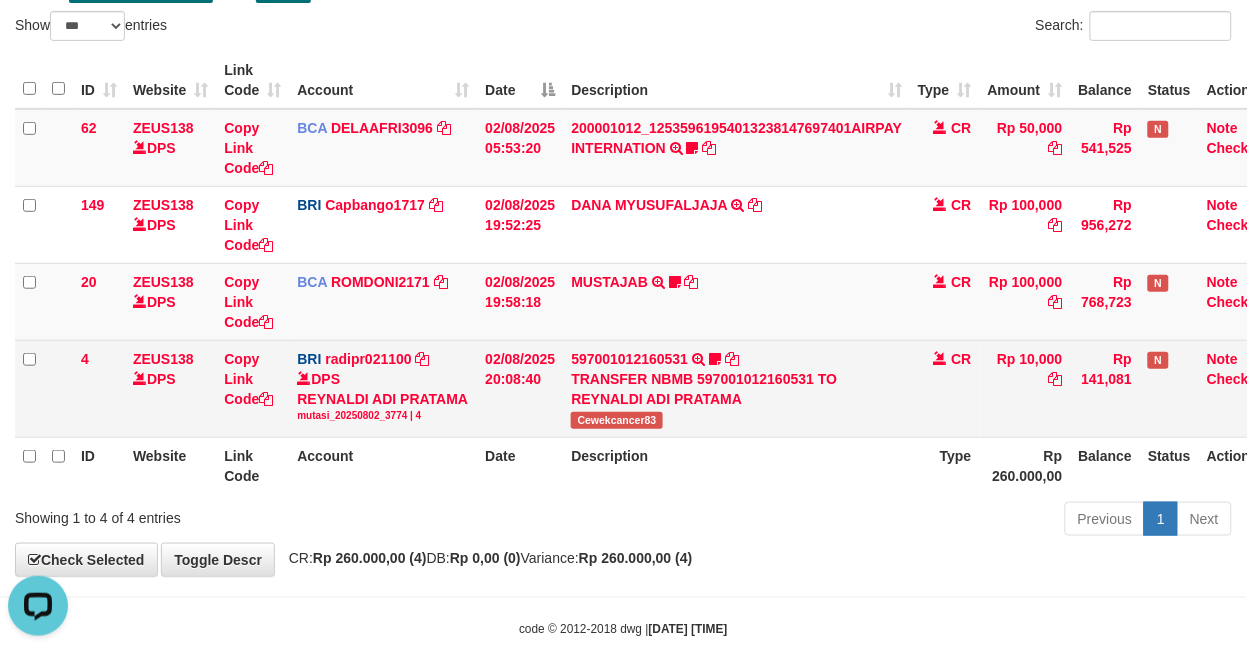 click on "Cewekcancer83" at bounding box center [616, 420] 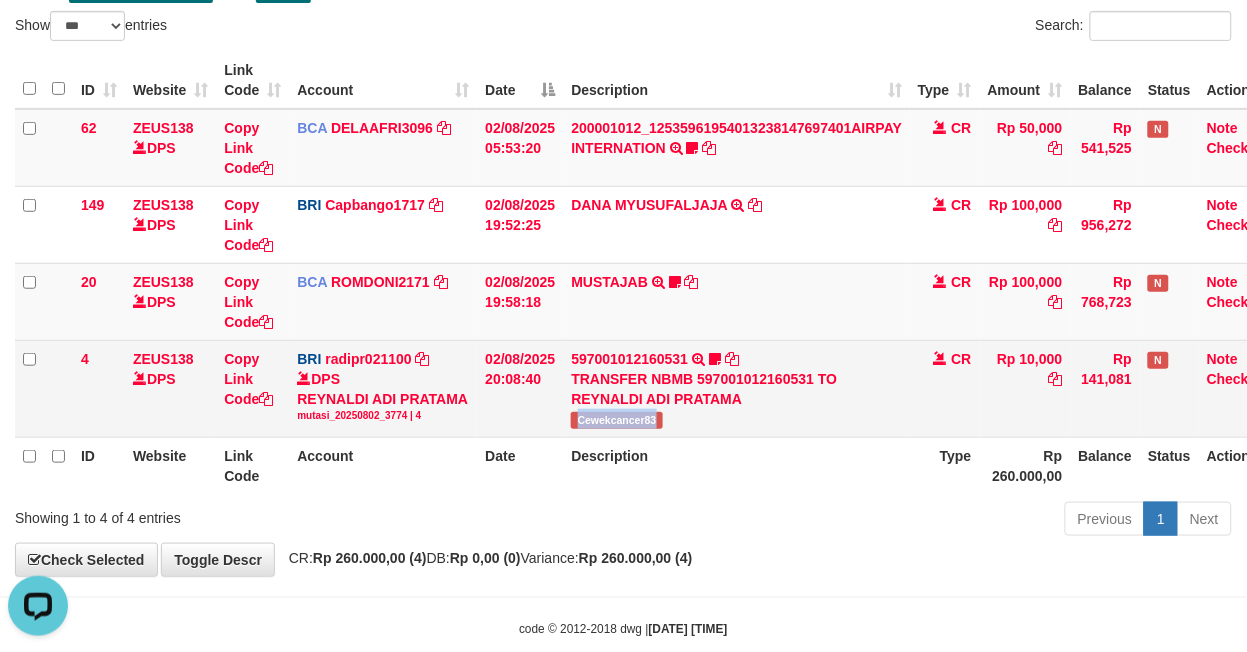 click on "Cewekcancer83" at bounding box center (616, 420) 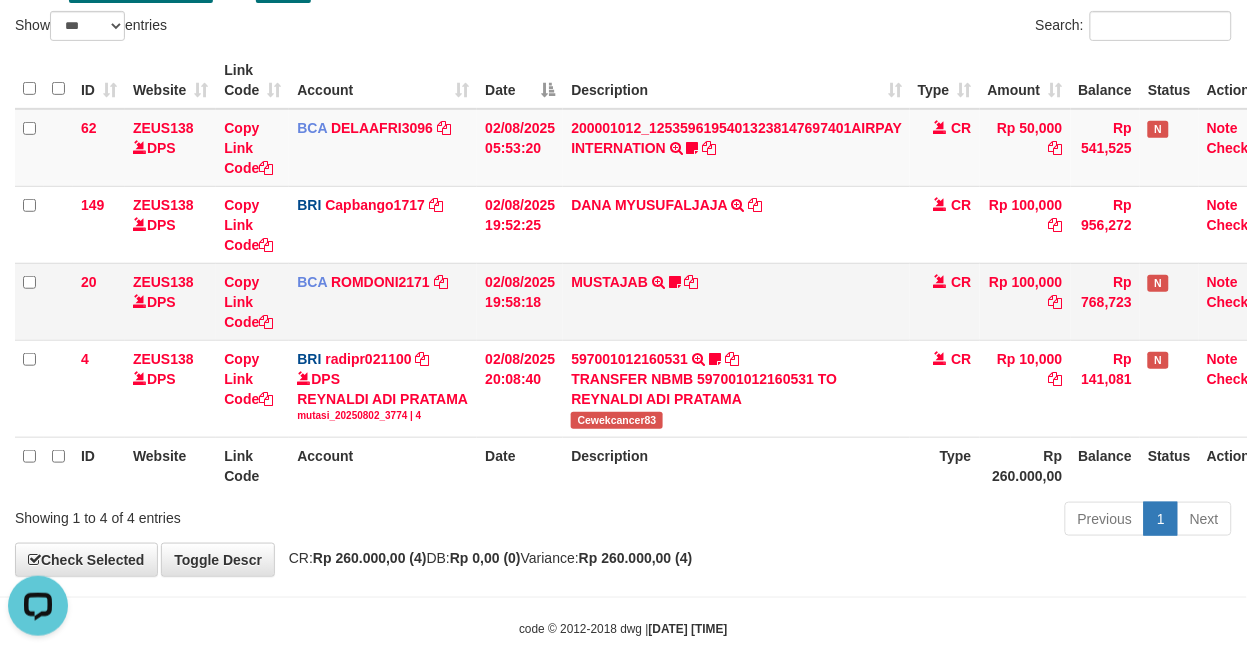 click on "MUSTAJAB            TRSF E-BANKING CR 0208/FTSCY/WS95271
100000.00MUSTAJAB    Almajelita7" at bounding box center [736, 301] 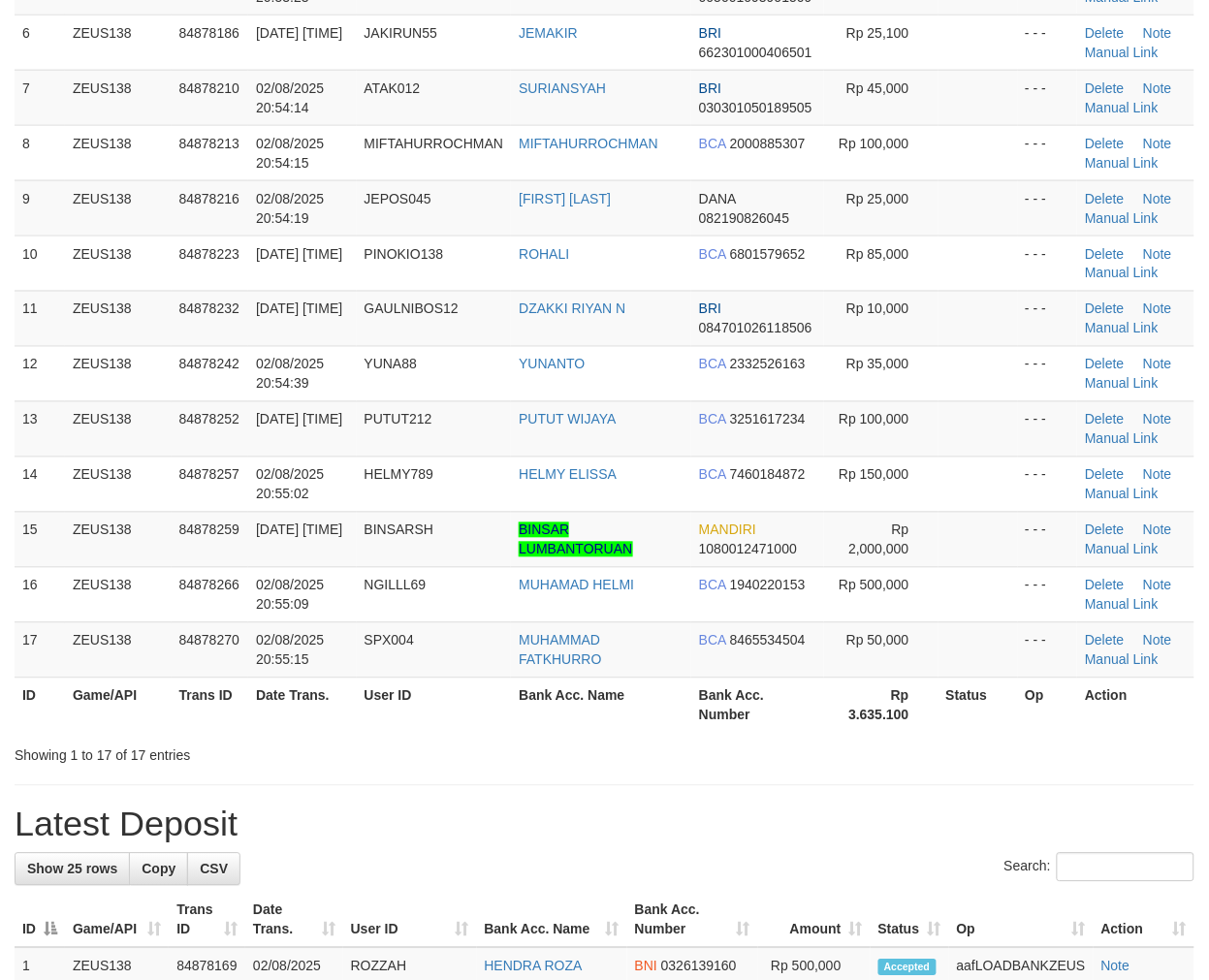 scroll, scrollTop: 430, scrollLeft: 0, axis: vertical 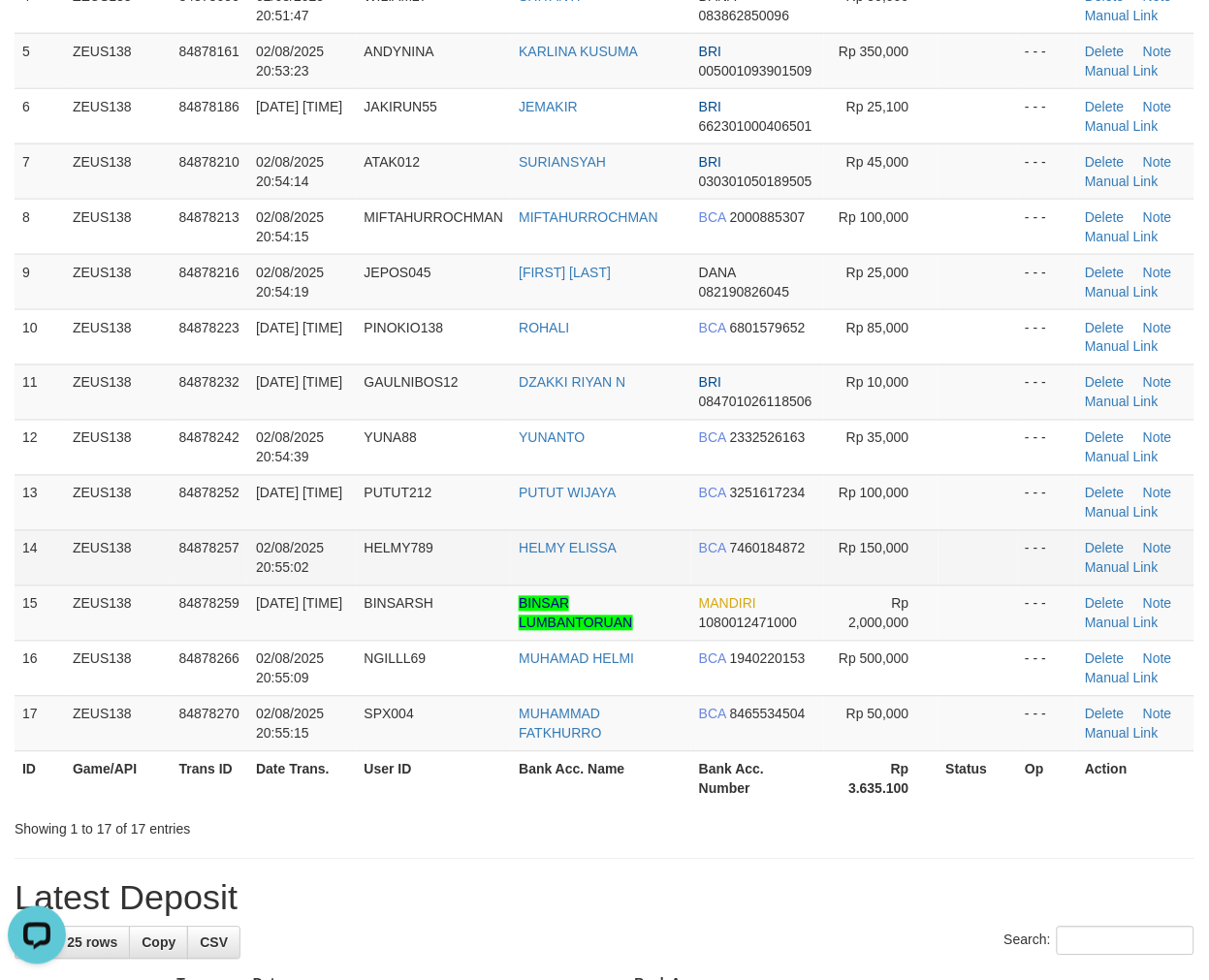 click on "HELMY ELISSA" at bounding box center [601, 557] 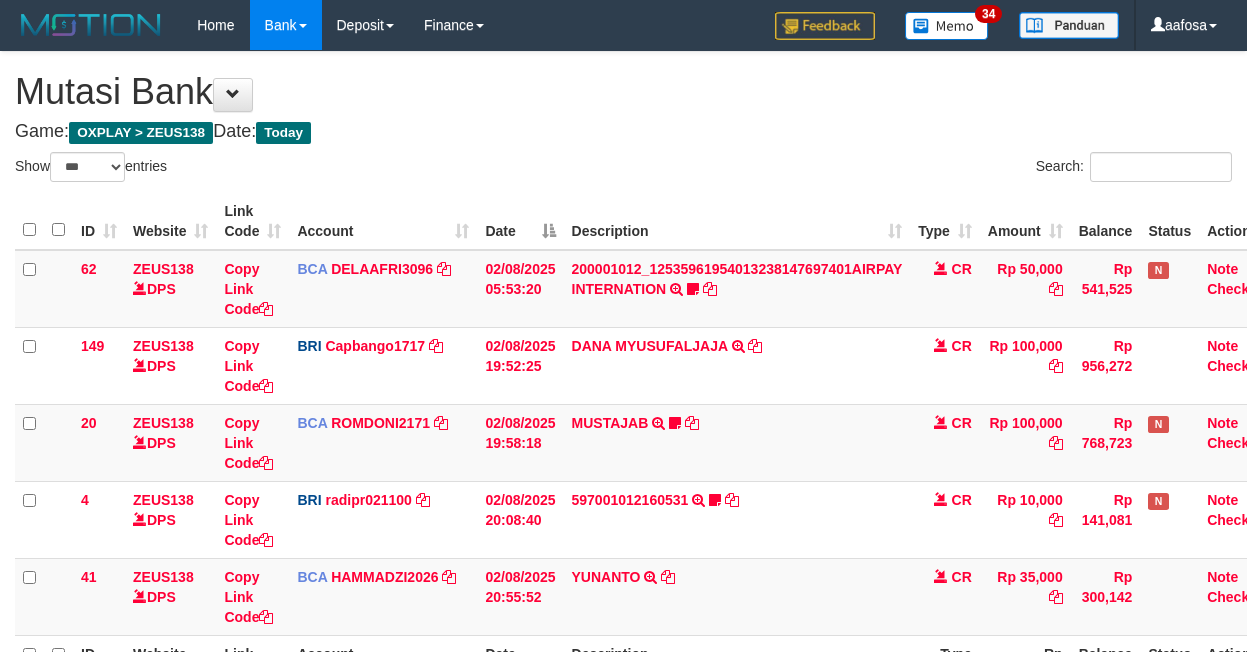 select on "***" 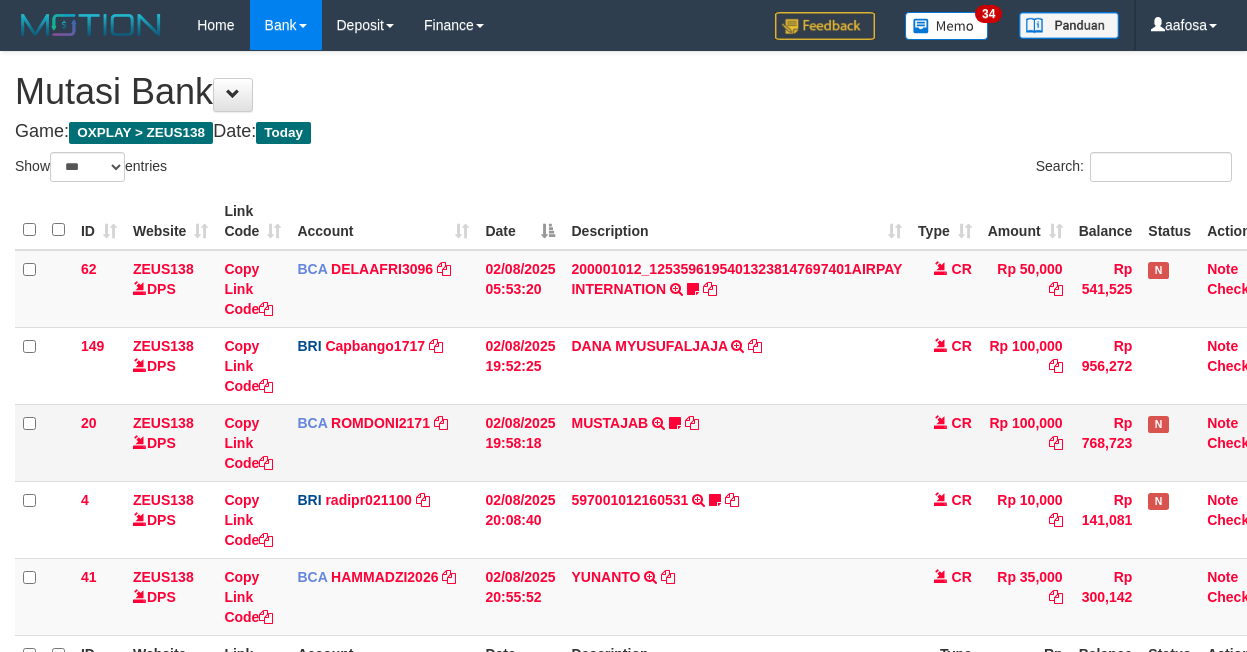 scroll, scrollTop: 141, scrollLeft: 0, axis: vertical 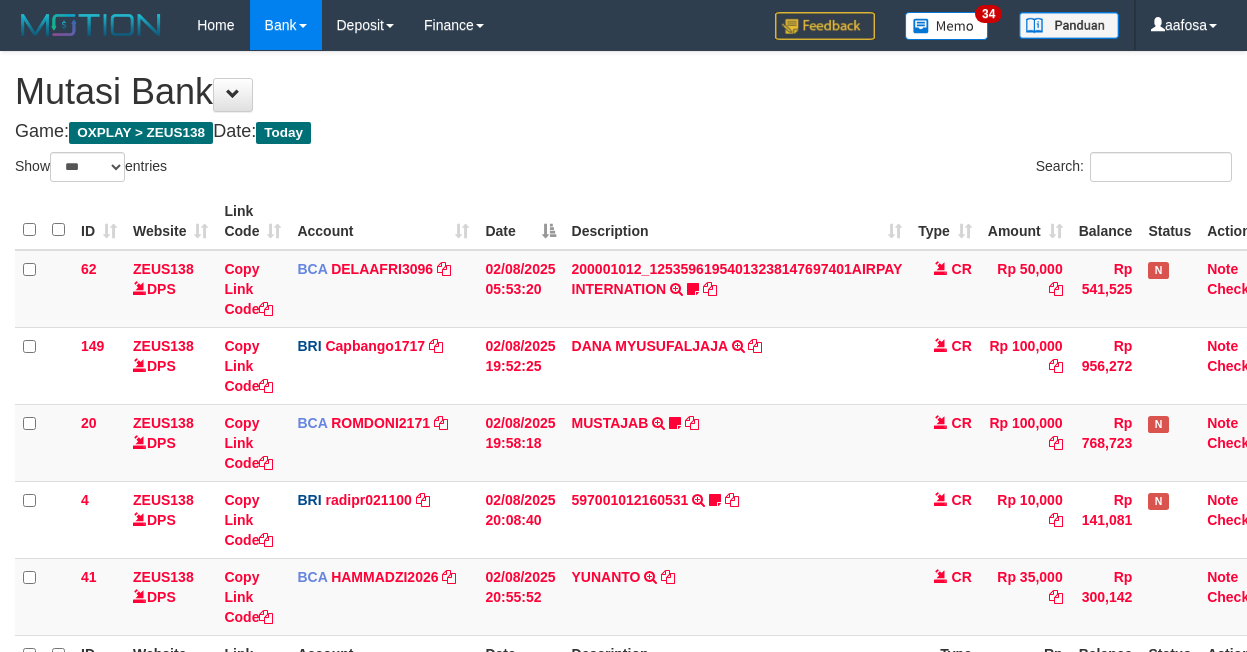 select on "***" 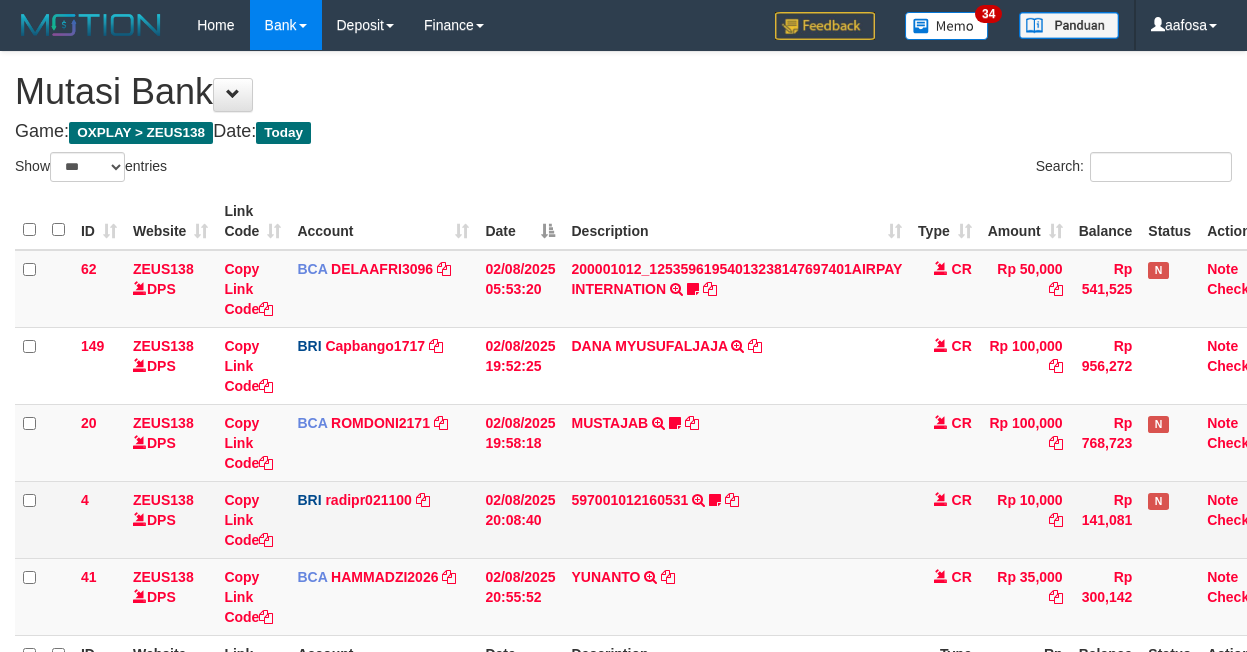 scroll, scrollTop: 141, scrollLeft: 0, axis: vertical 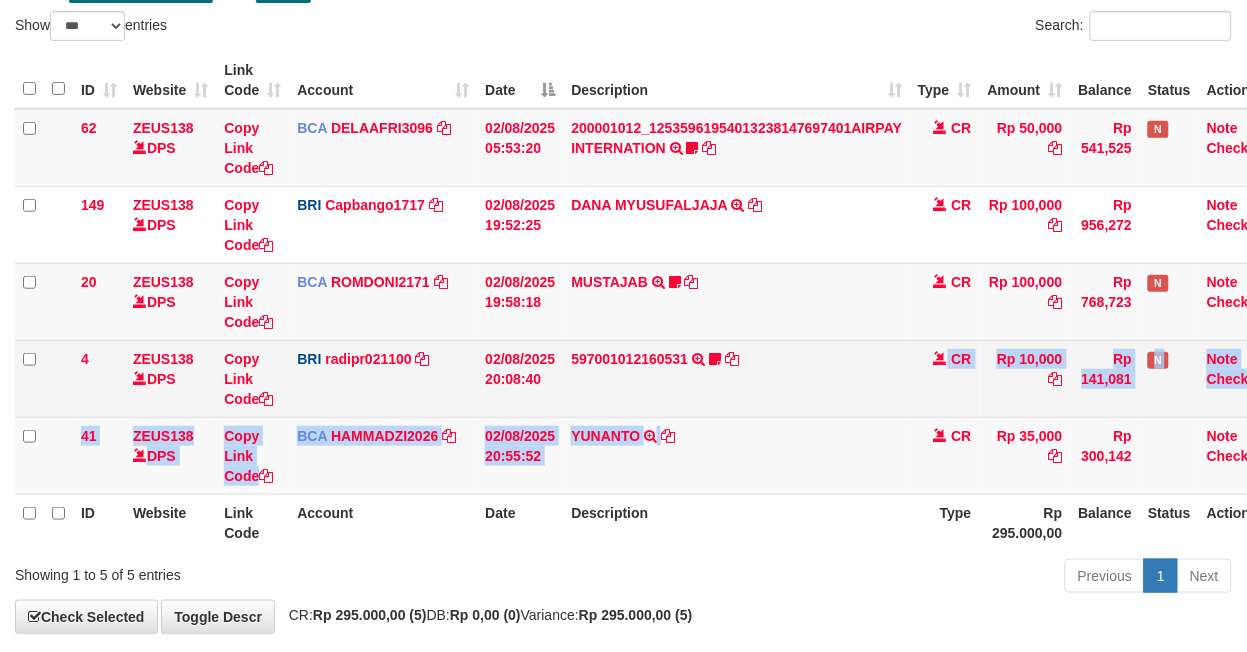 click on "62
ZEUS138    DPS
Copy Link Code
BCA
DELAAFRI3096
DPS
DELA AFRIANI
mutasi_20250802_3552 | 62
mutasi_20250802_3552 | 62
02/08/2025 05:53:20
200001012_12535961954013238147697401AIRPAY INTERNATION            TRSF E-BANKING CR 0208/FTSCY/WS95051
50000.00200001012_12535961954013238147697401AIRPAY INTERNATION    Labubutaiki
https://prnt.sc/l7T6Eus7w_Qi
CR
Rp 50,000
Rp 541,525
N
Note
Check
149
ZEUS138    DPS
Copy Link Code
BRI
Capbango1717" at bounding box center (648, 302) 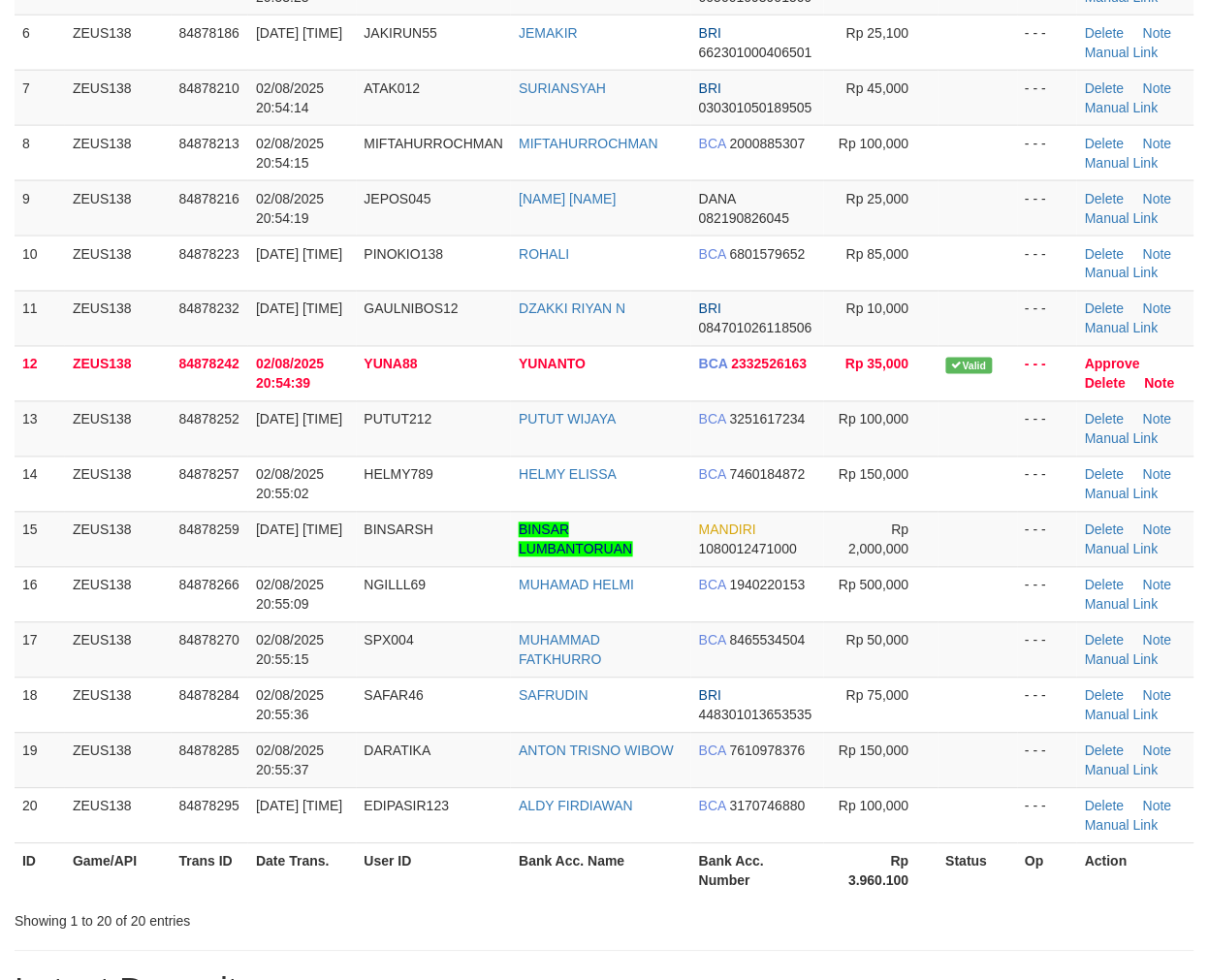 scroll, scrollTop: 430, scrollLeft: 0, axis: vertical 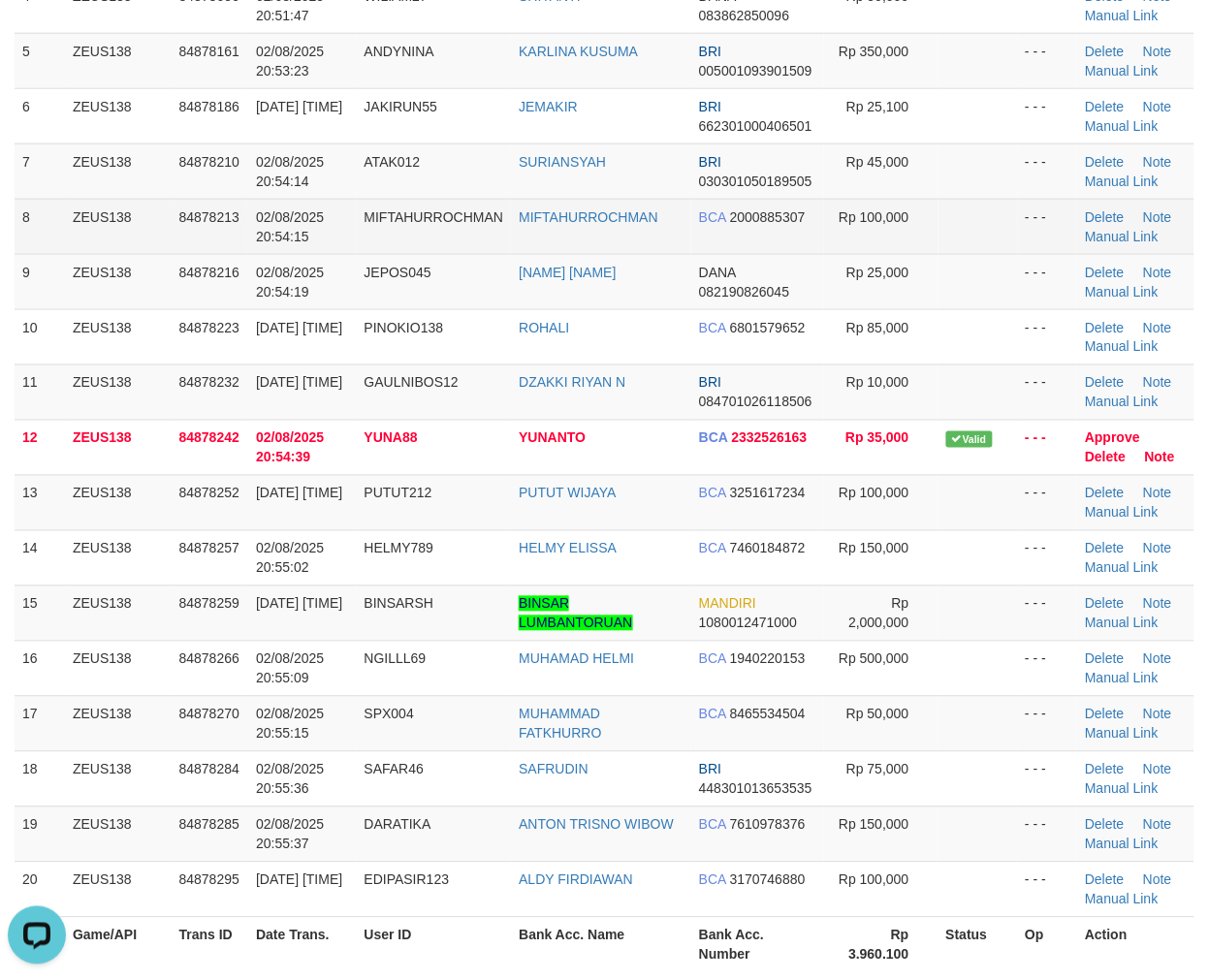 click on "MIFTAHURROCHMAN" at bounding box center [601, 226] 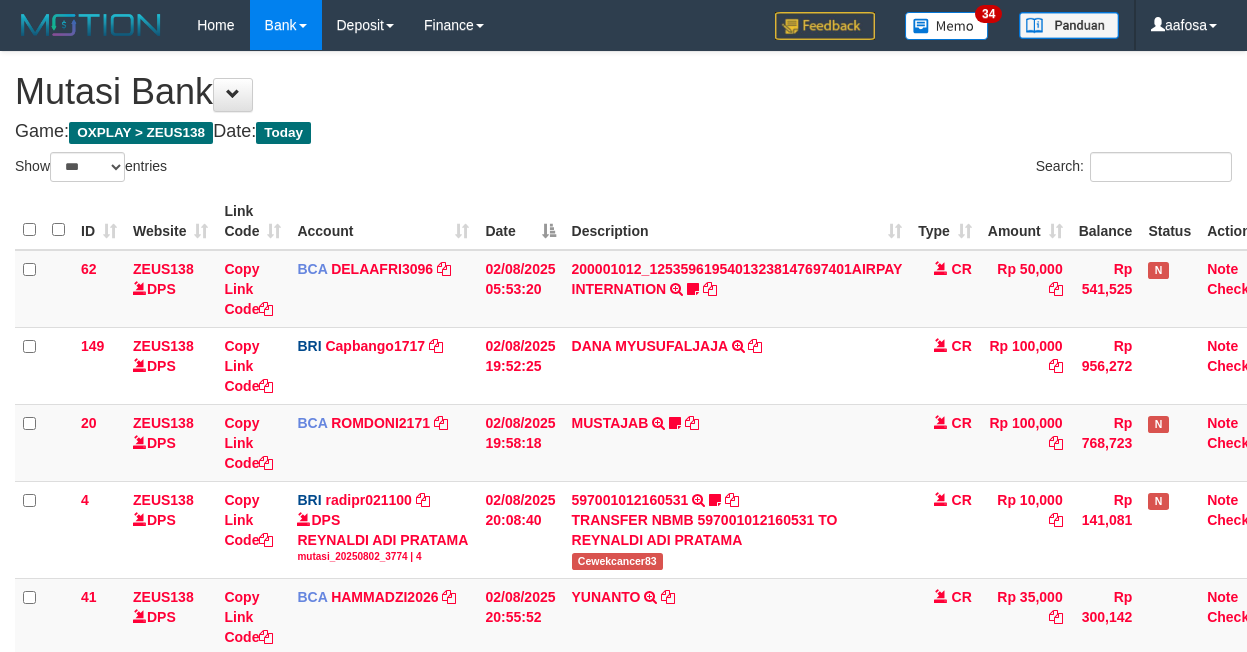 select on "***" 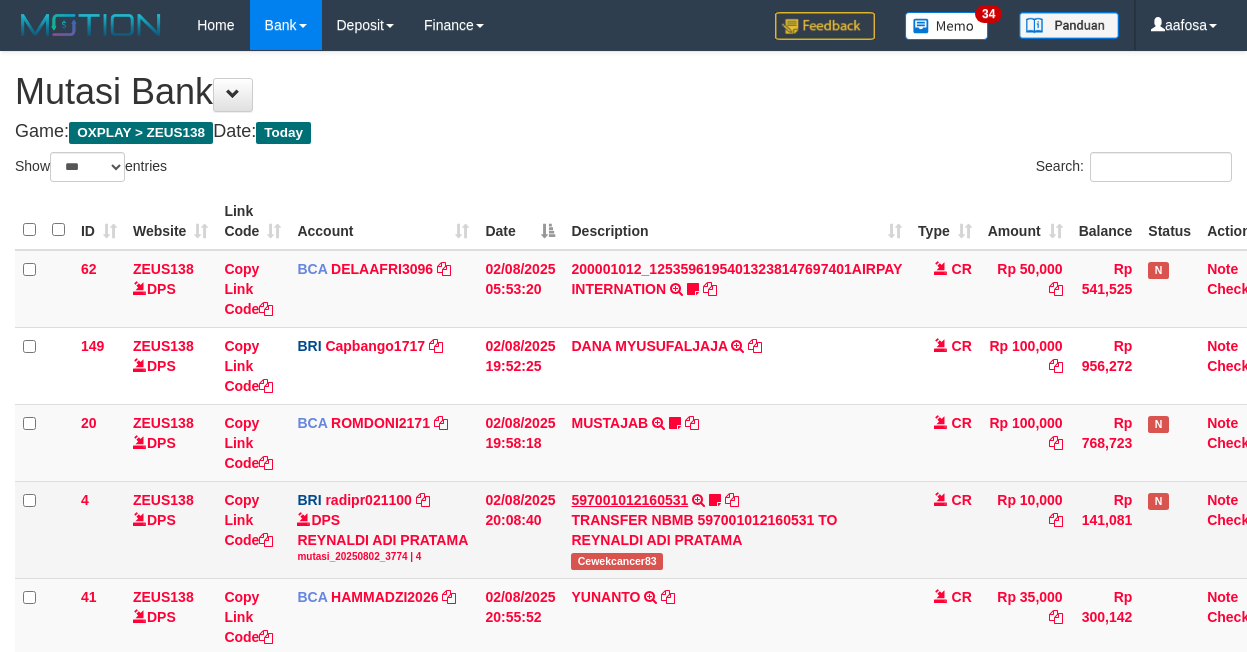 scroll, scrollTop: 141, scrollLeft: 0, axis: vertical 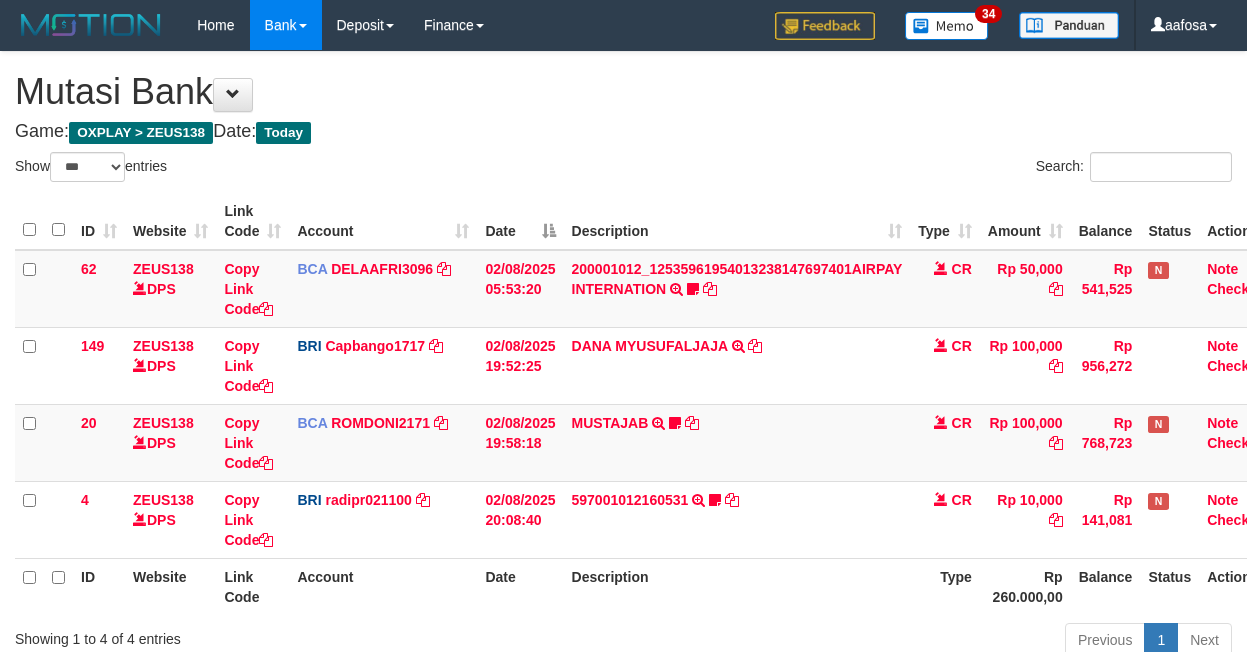 select on "***" 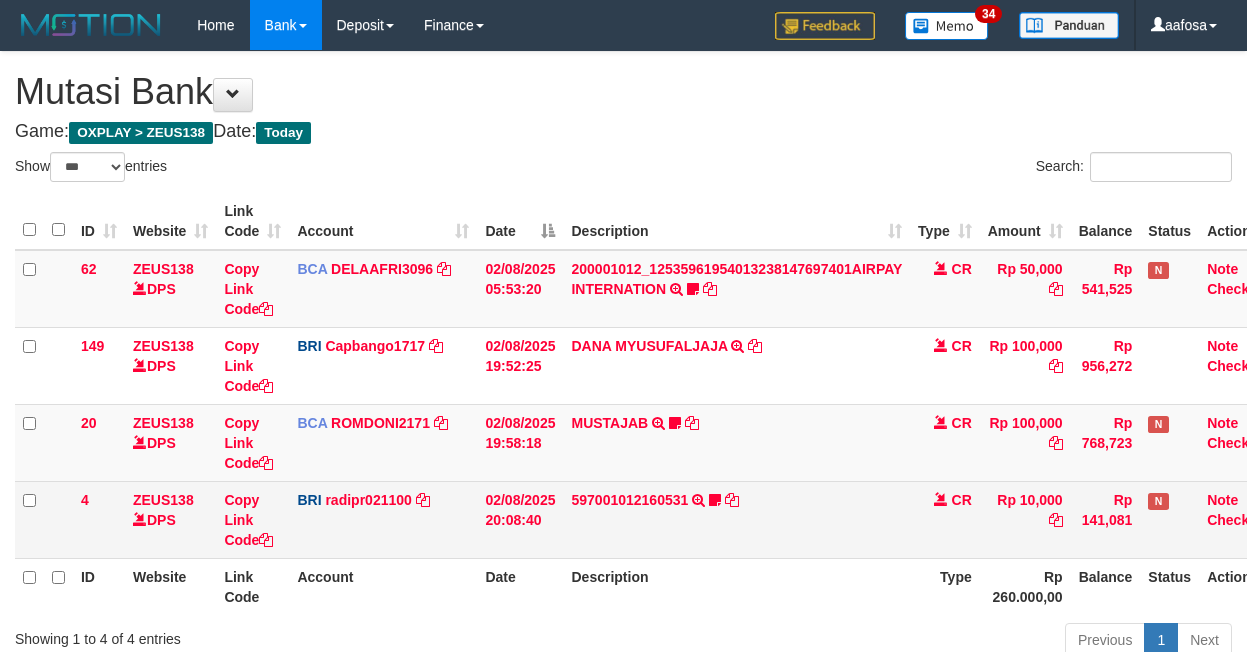 scroll, scrollTop: 141, scrollLeft: 0, axis: vertical 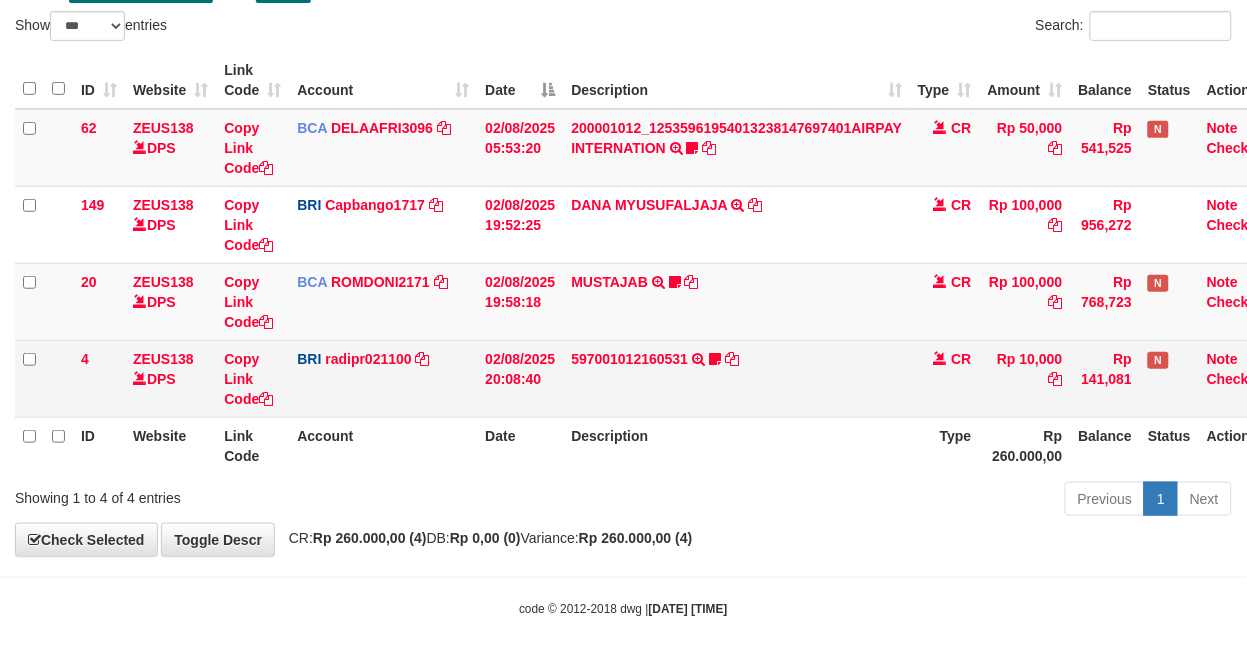 click on "597001012160531            TRANSFER NBMB 597001012160531 TO REYNALDI ADI PRATAMA    Cewekcancer83" at bounding box center [736, 378] 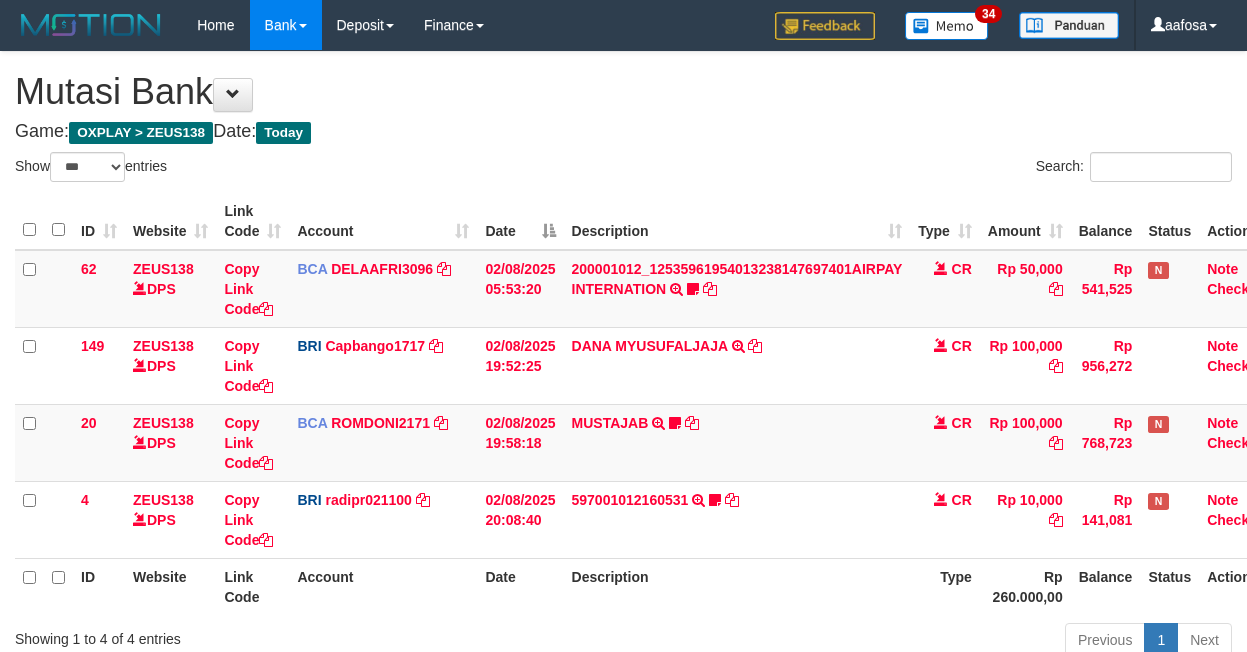 select on "***" 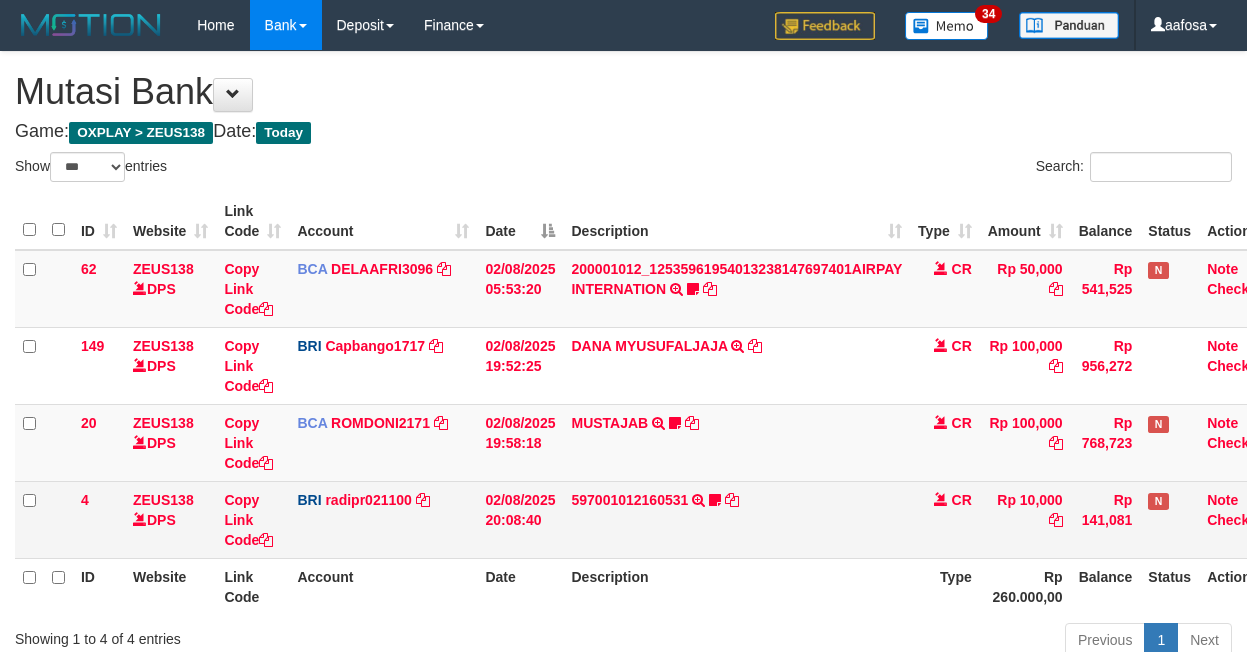 scroll, scrollTop: 141, scrollLeft: 0, axis: vertical 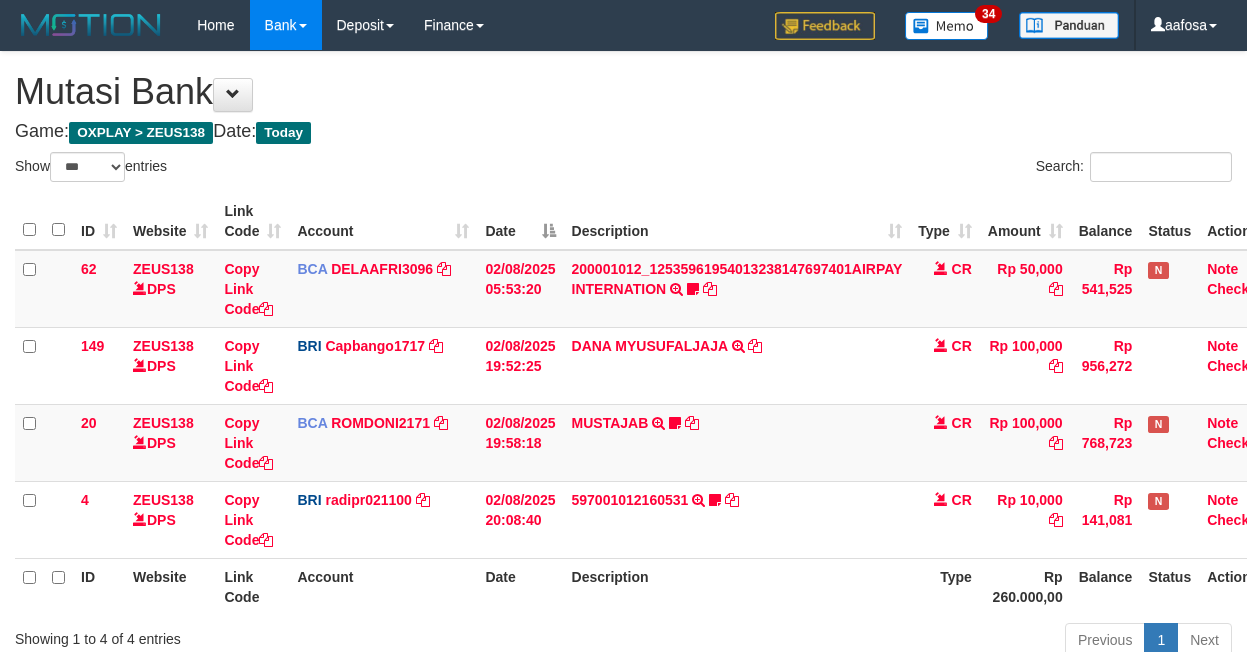 select on "***" 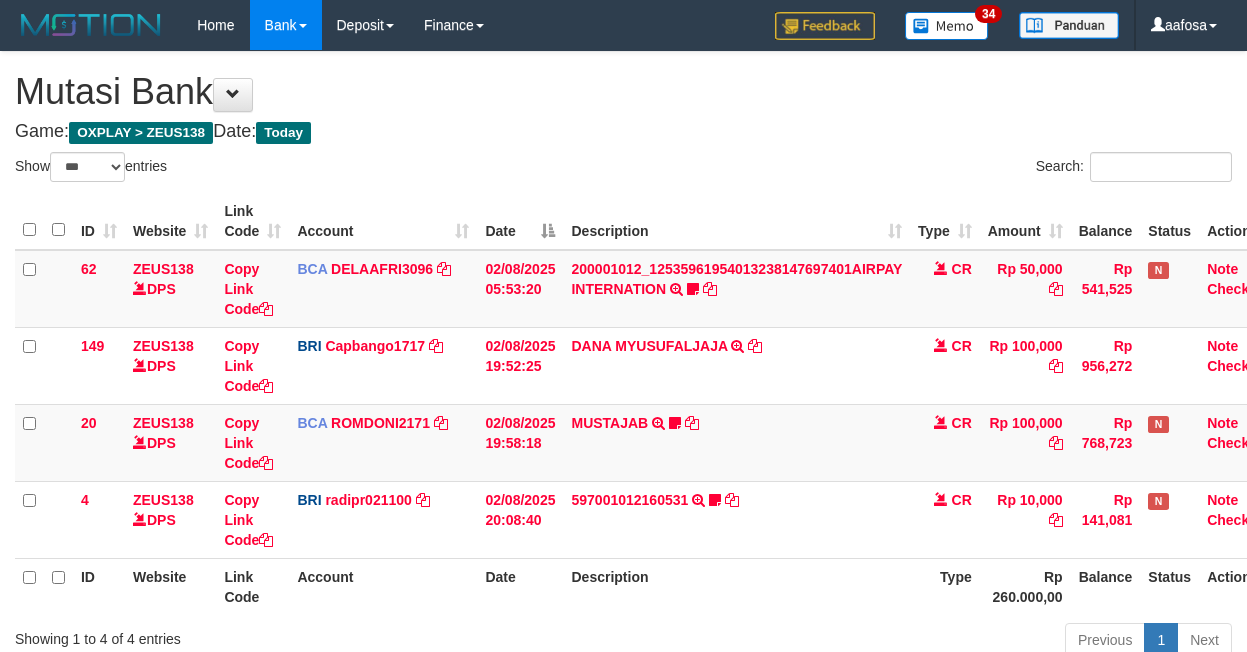 scroll, scrollTop: 141, scrollLeft: 0, axis: vertical 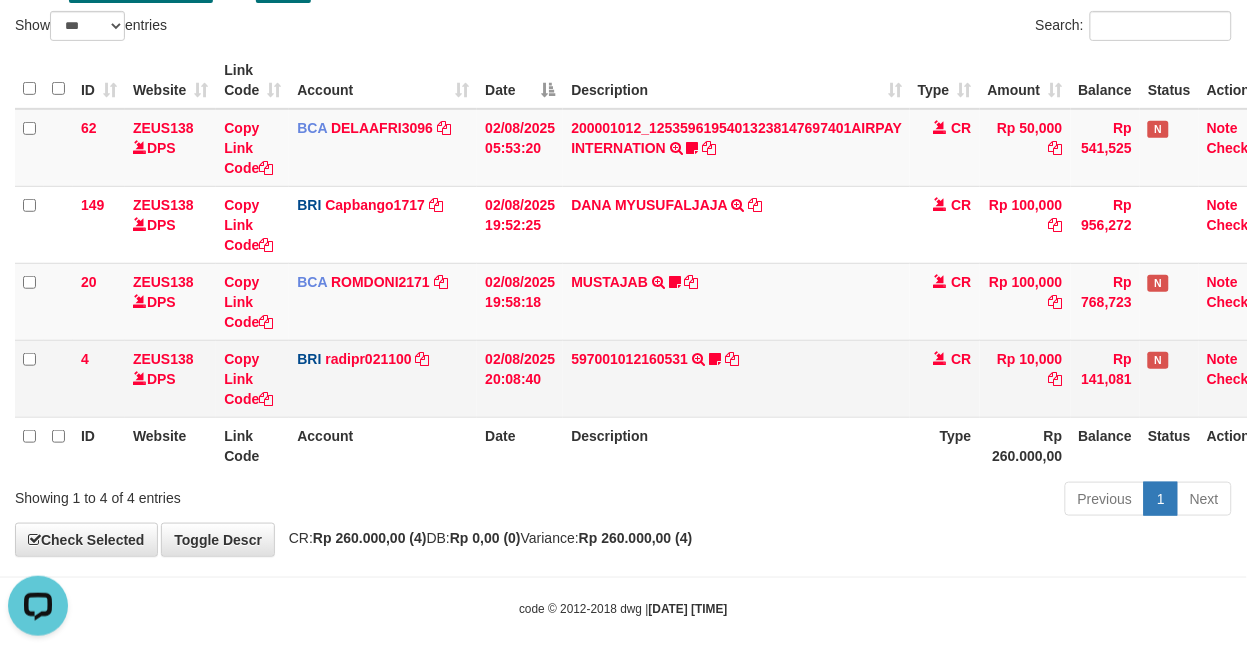 drag, startPoint x: 796, startPoint y: 413, endPoint x: 773, endPoint y: 401, distance: 25.942244 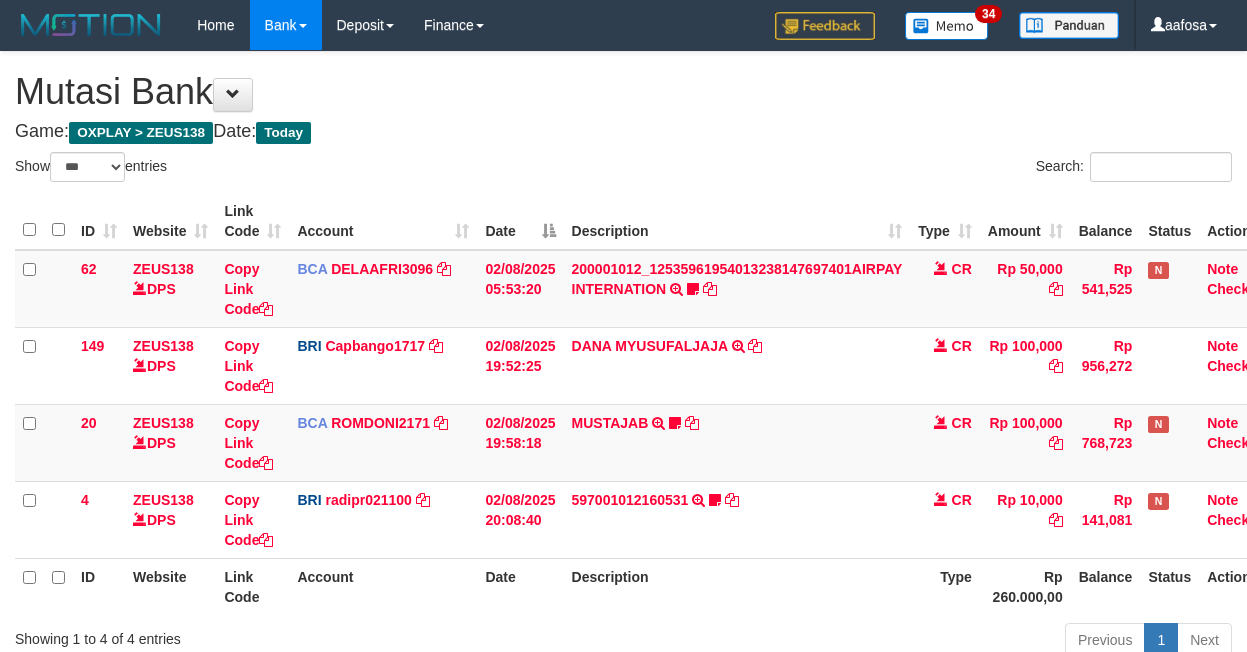 select on "***" 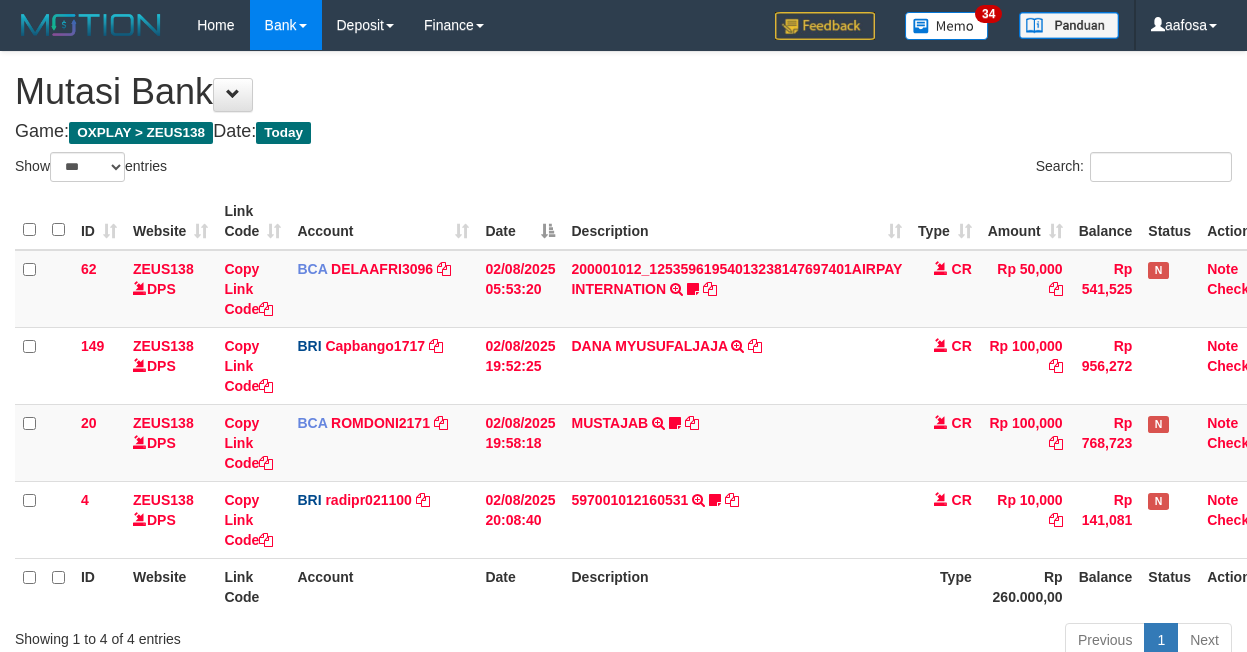 scroll, scrollTop: 141, scrollLeft: 0, axis: vertical 